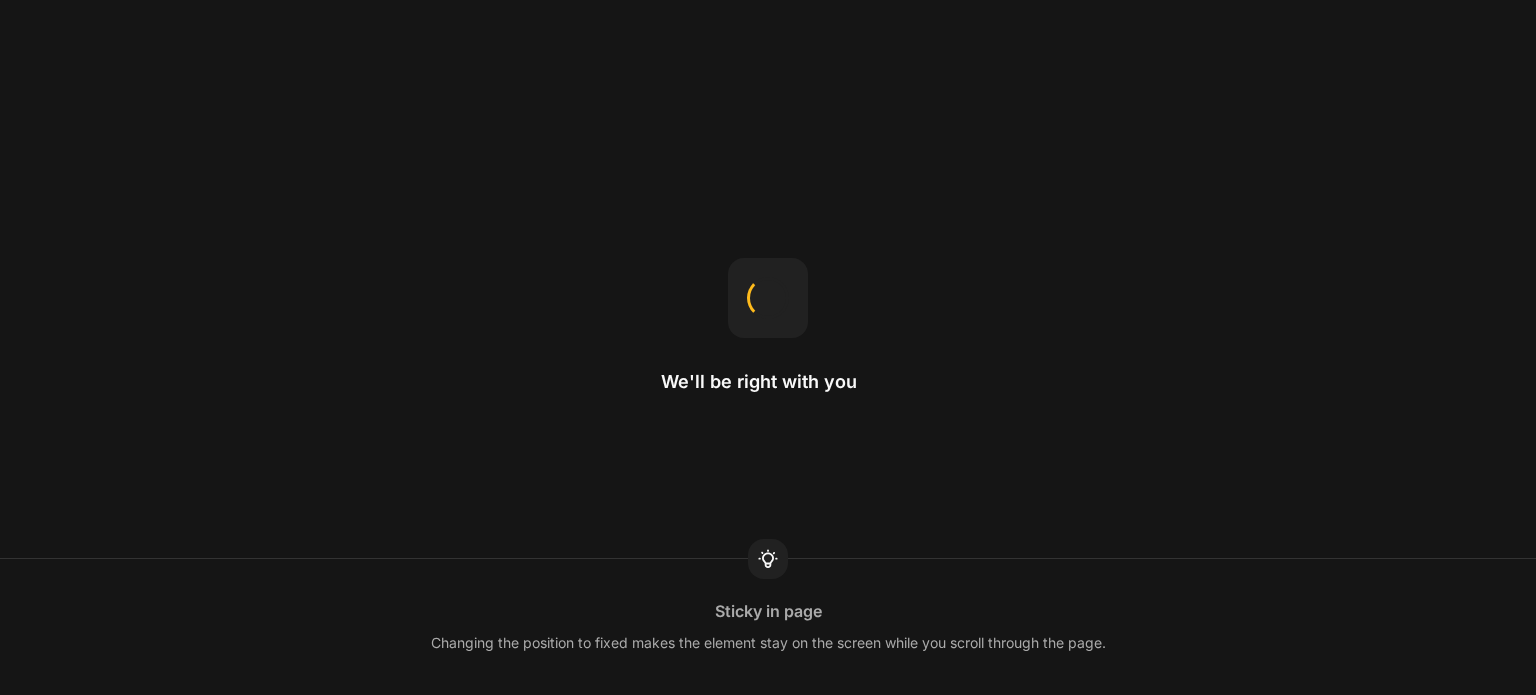 scroll, scrollTop: 0, scrollLeft: 0, axis: both 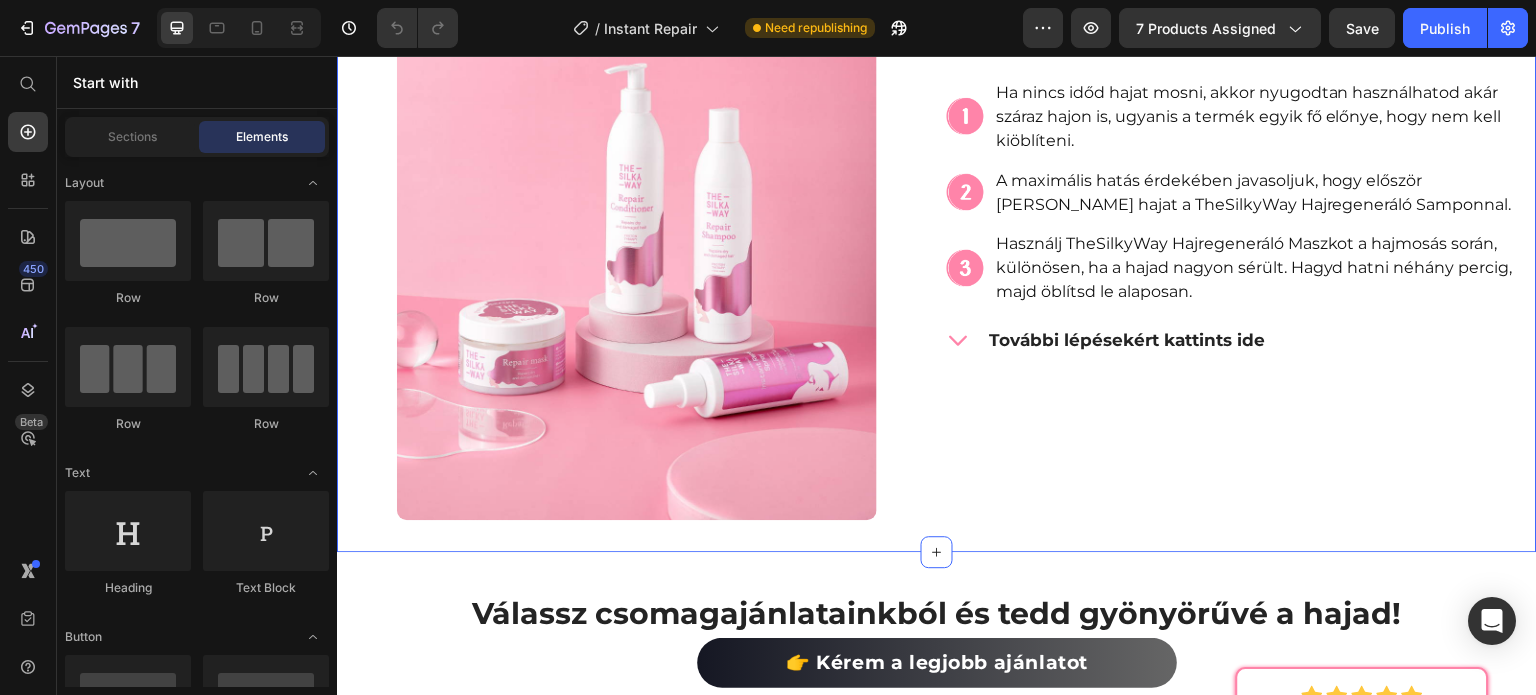 click on "Így használd a legjobb eredmény eléréséhez! Heading Image Row Image Ha nincs időd hajat mosni, akkor nyugodtan használhatod akár száraz hajon is, ugyanis a termék egyik fő előnye, hogy nem kell kiöblíteni. Text Block Row Image A maximális hatás érdekében javasoljuk, hogy először moss hajat a TheSilkyWay Hajregeneráló Samponnal. Text Block Row Image Használj TheSilkyWay Hajregeneráló Maszkot a hajmosás során, különösen, ha a hajad nagyon sérült. Hagyd hatni néhány percig, majd öblítsd le alaposan. Text Block Row
További lépésekért kattints ide Accordion Row Section 12" at bounding box center [937, 186] 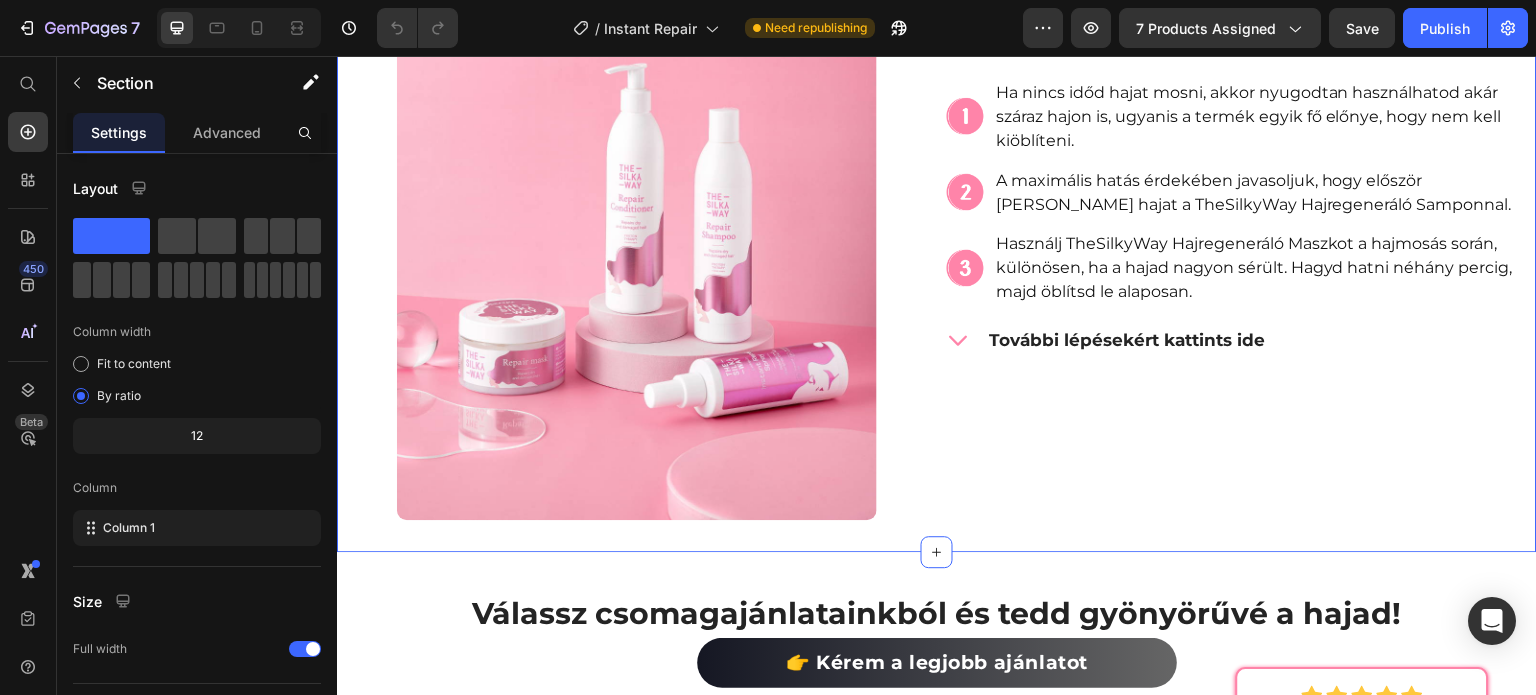 click on "Create Theme Section" at bounding box center [1310, -198] 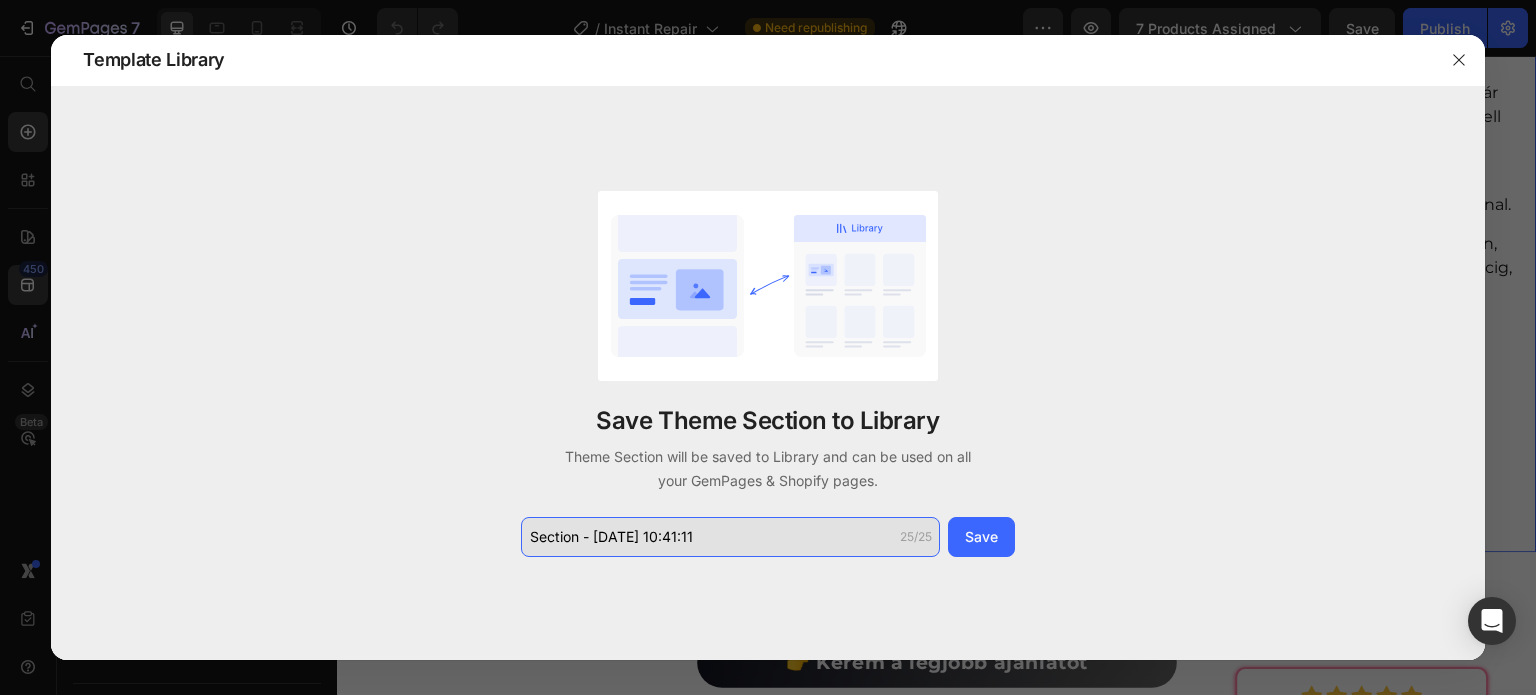 click on "Section - Jul 10 10:41:11" 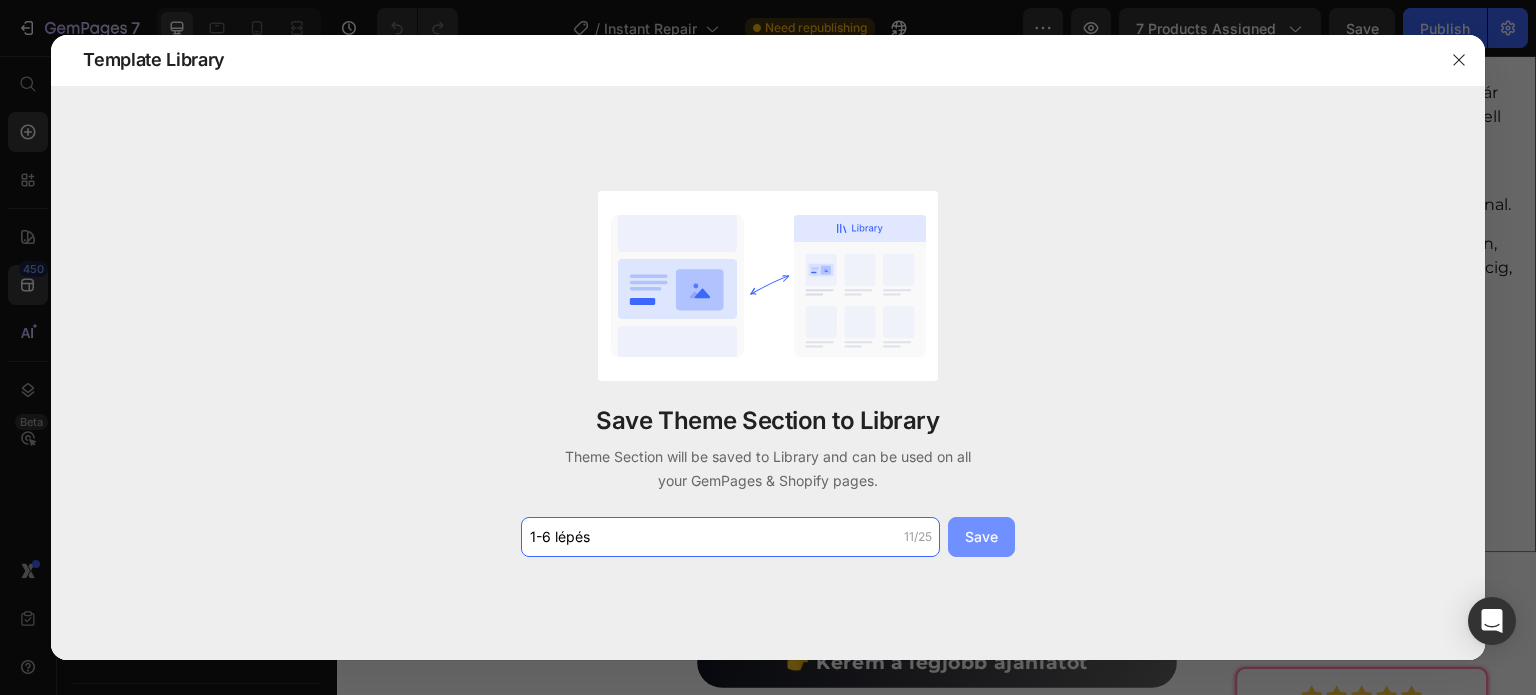 type on "1-6 lépés" 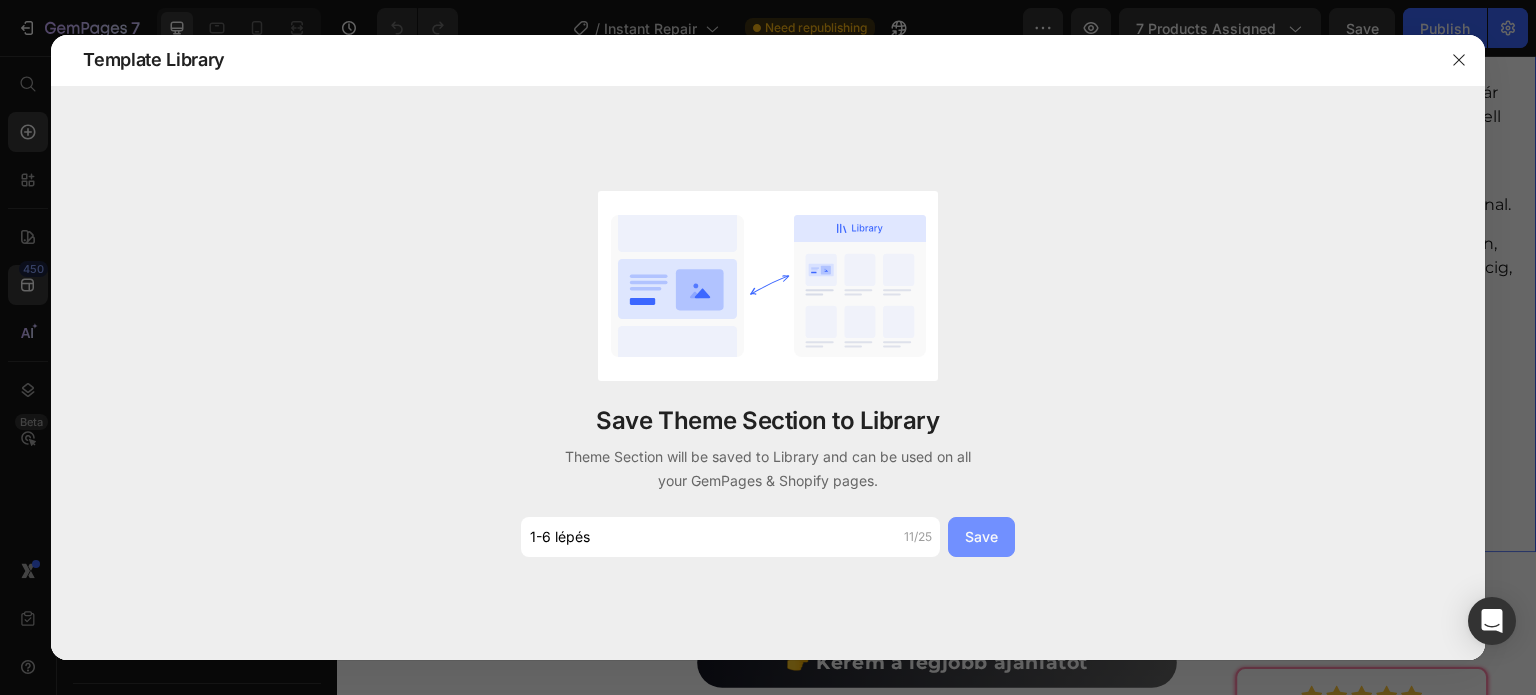 click on "Save" at bounding box center [981, 536] 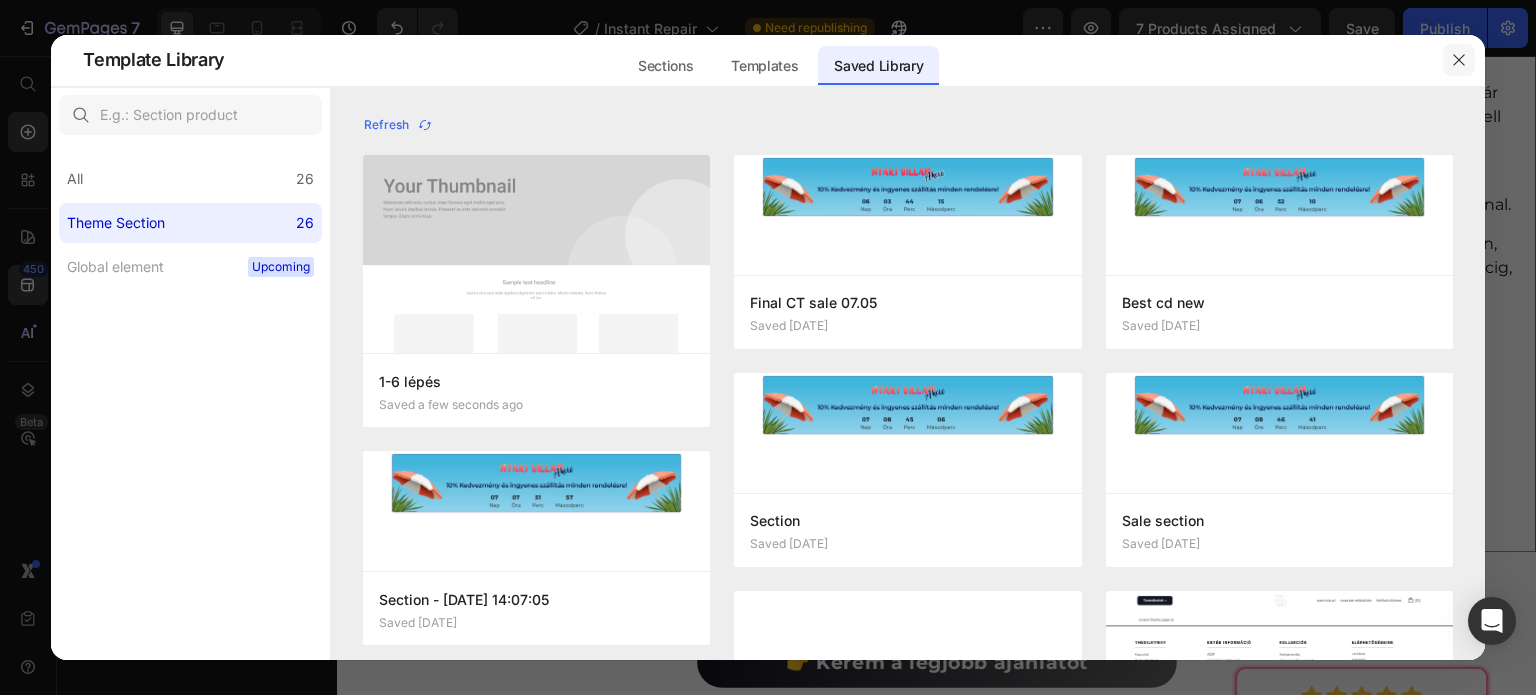 click at bounding box center (1459, 60) 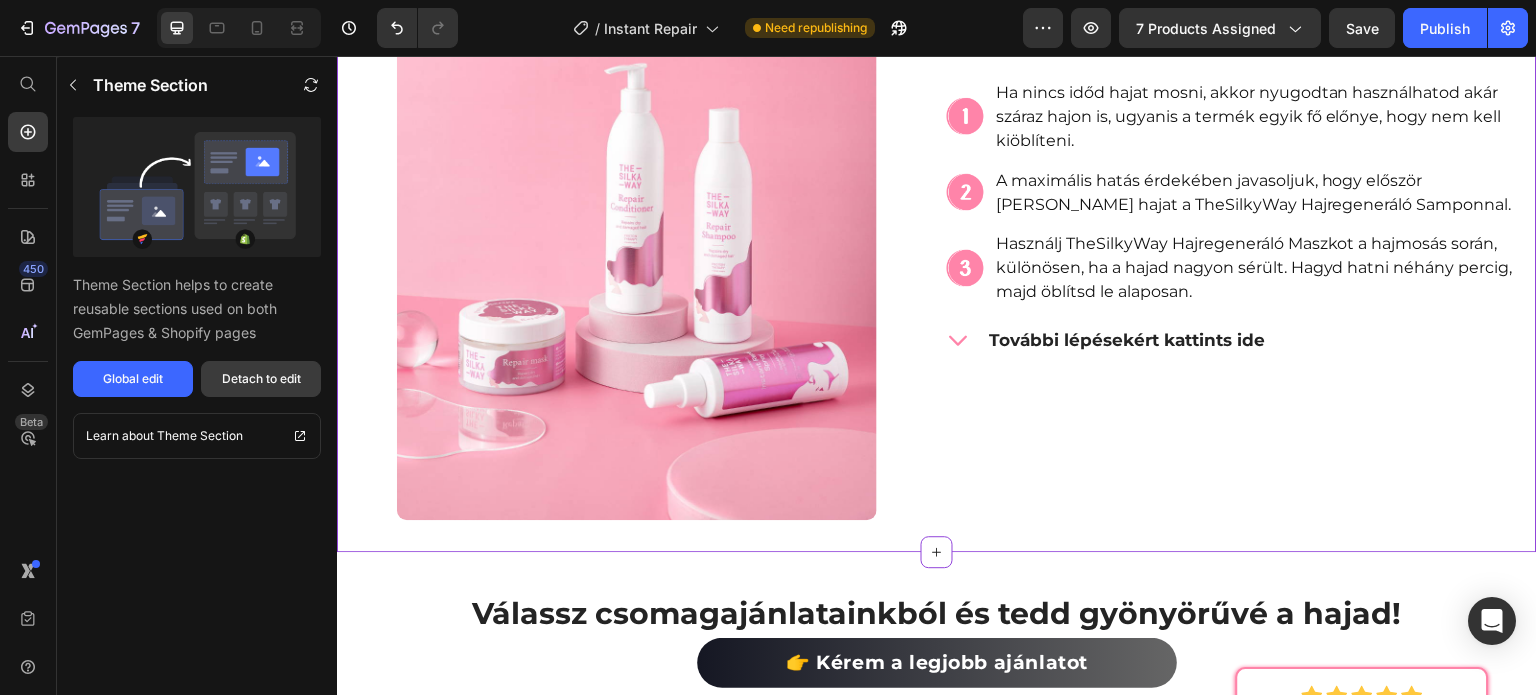 drag, startPoint x: 285, startPoint y: 383, endPoint x: 219, endPoint y: 392, distance: 66.61081 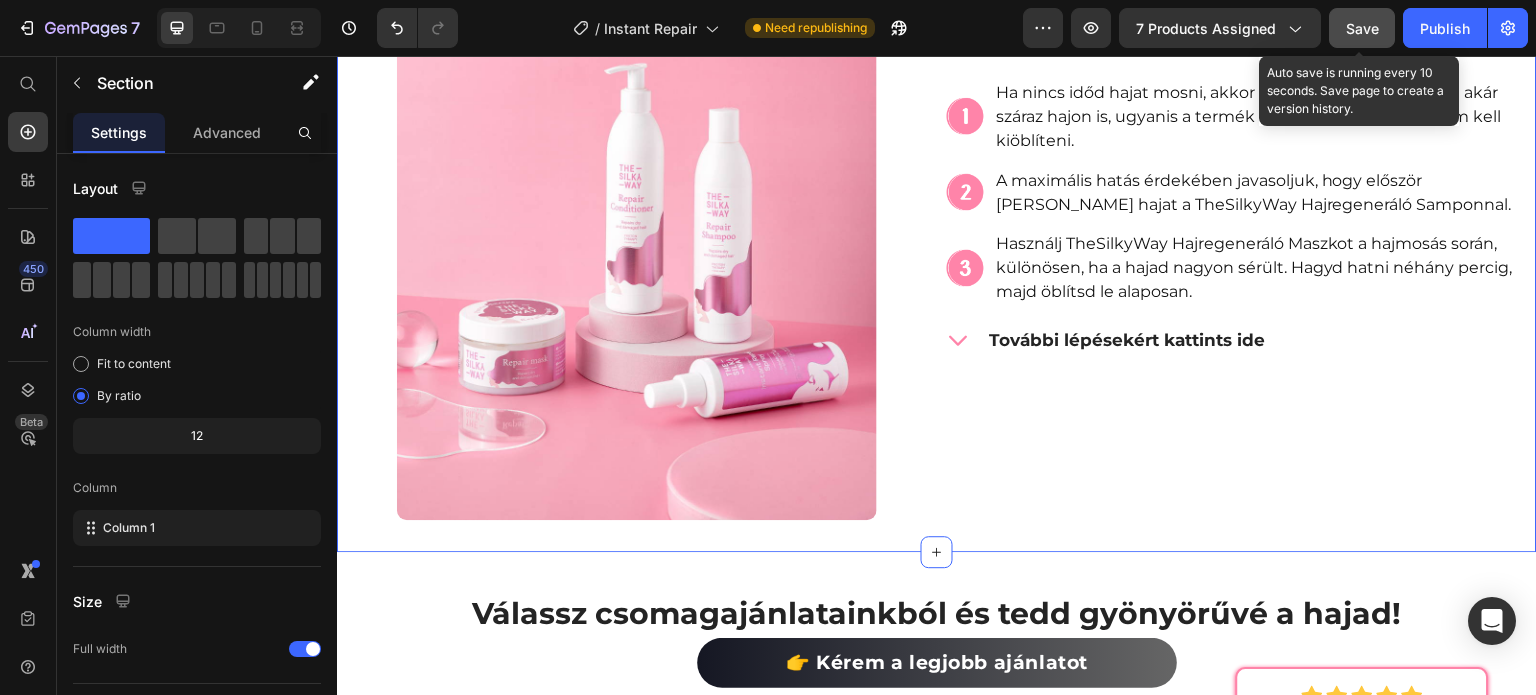 click on "Save" 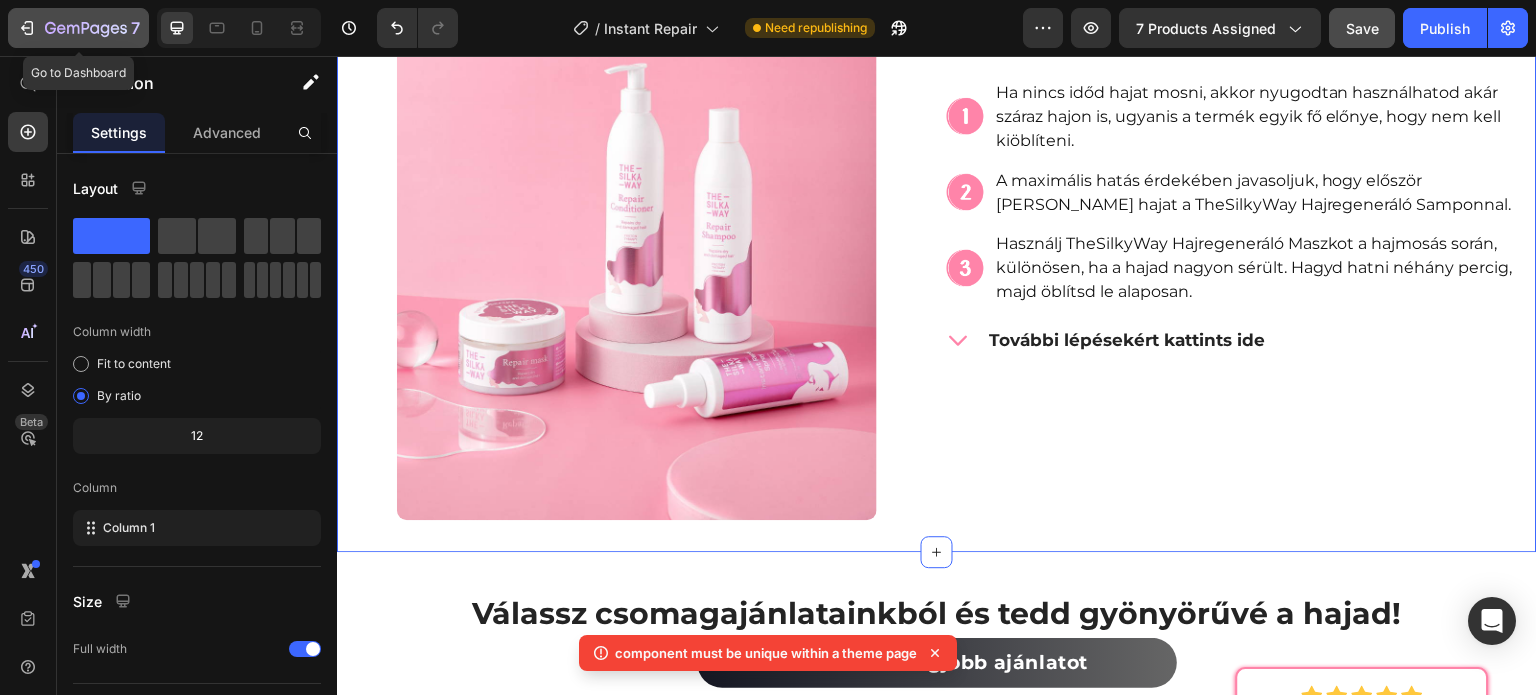 click on "7" at bounding box center [135, 28] 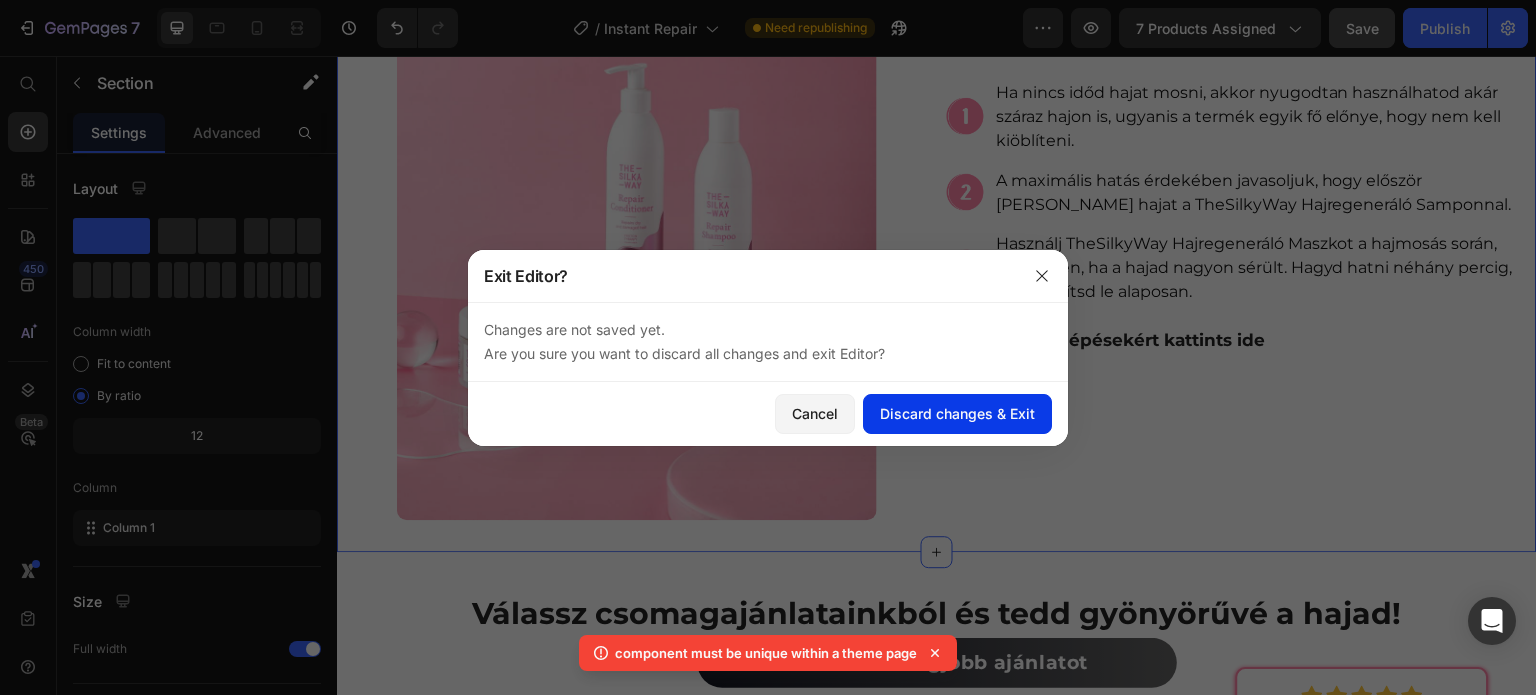 click on "Discard changes & Exit" at bounding box center [957, 413] 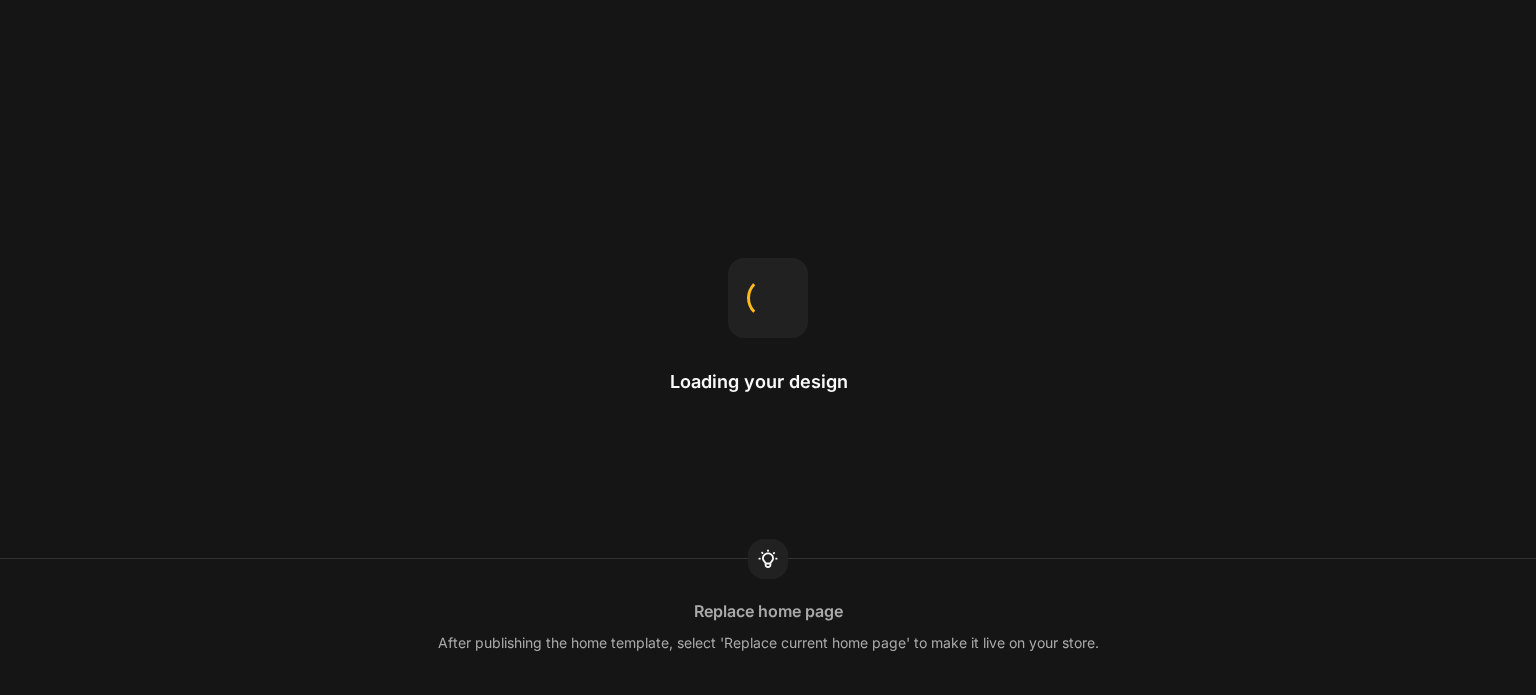 scroll, scrollTop: 0, scrollLeft: 0, axis: both 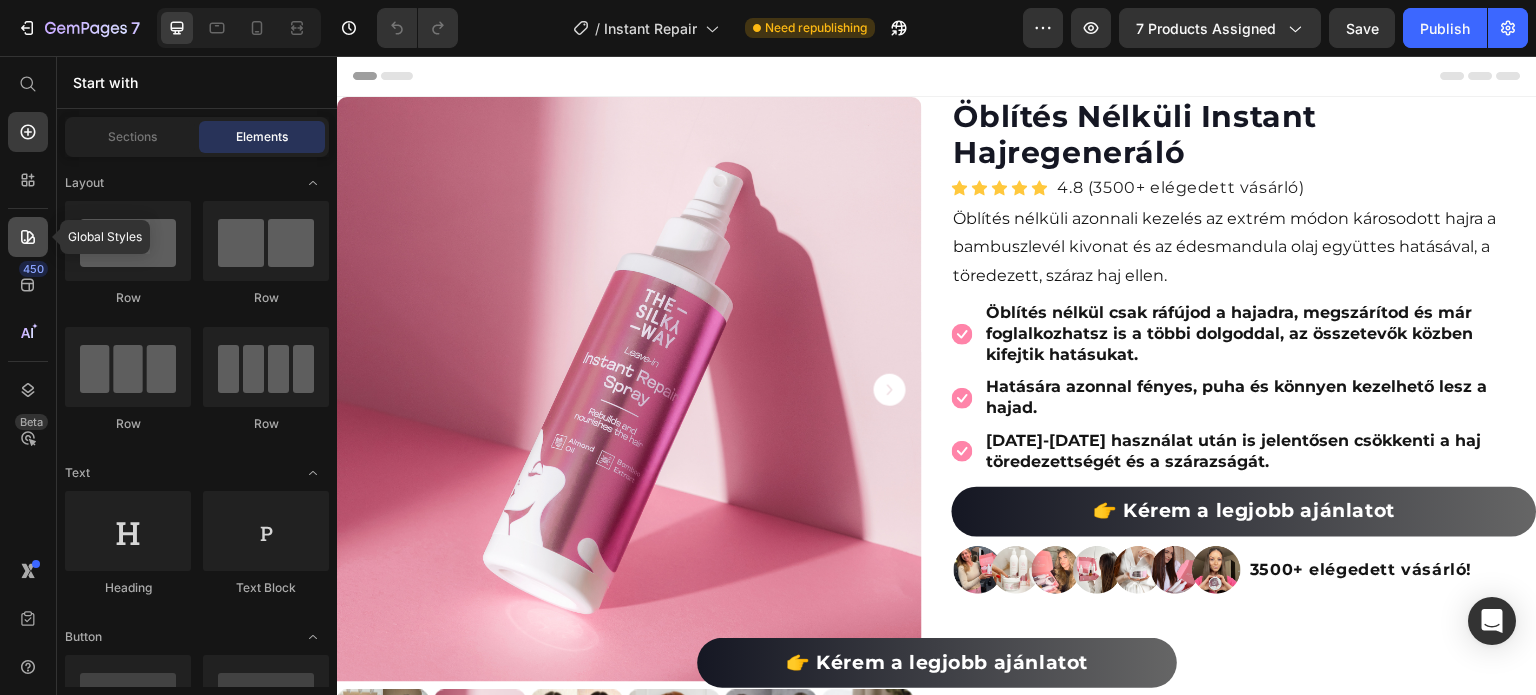 click 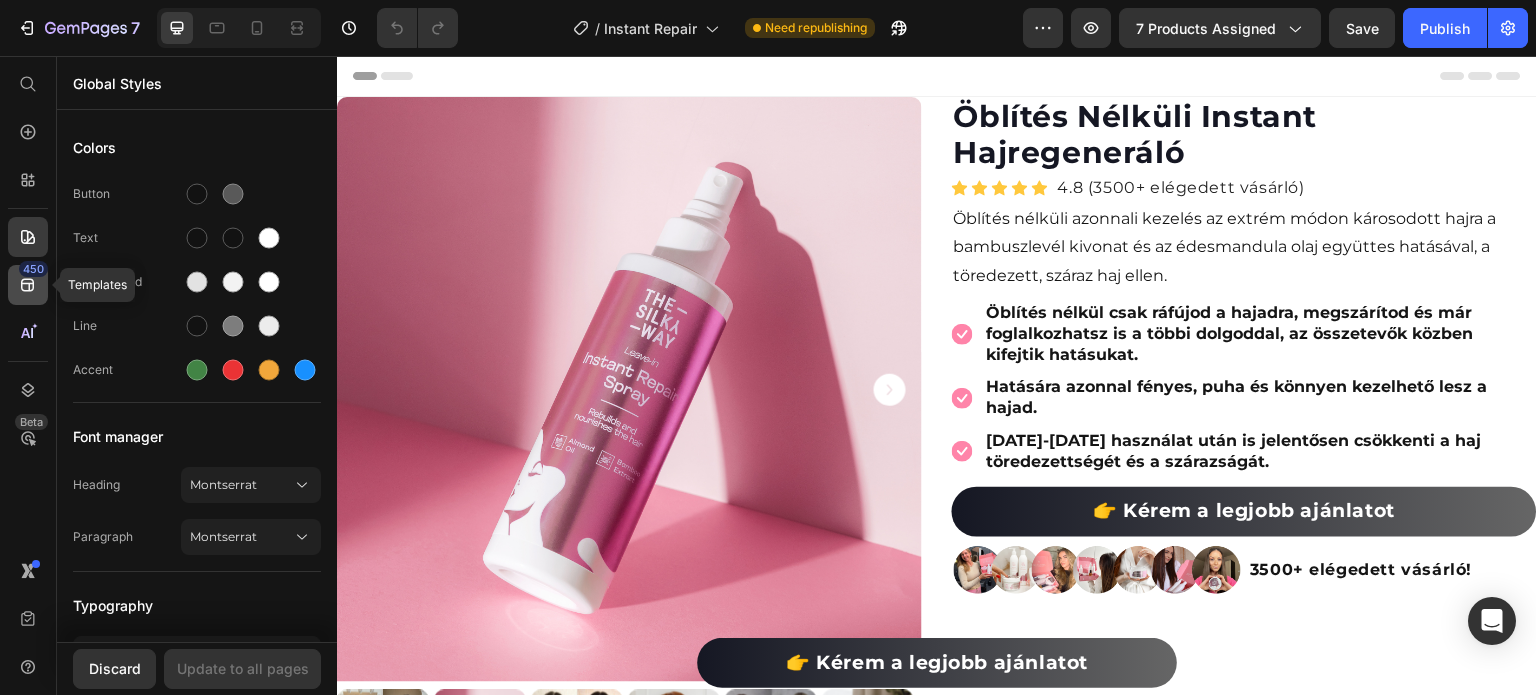 click on "450" 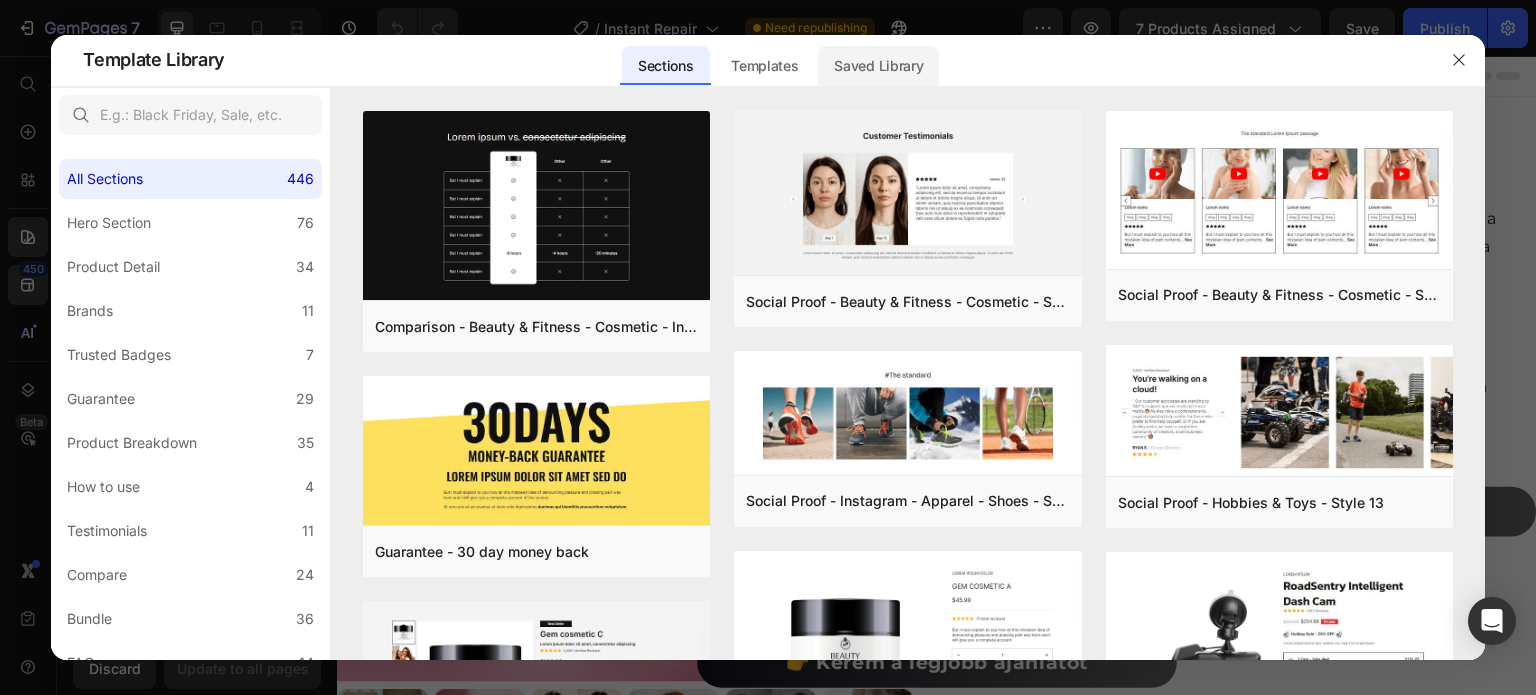 click on "Saved Library" 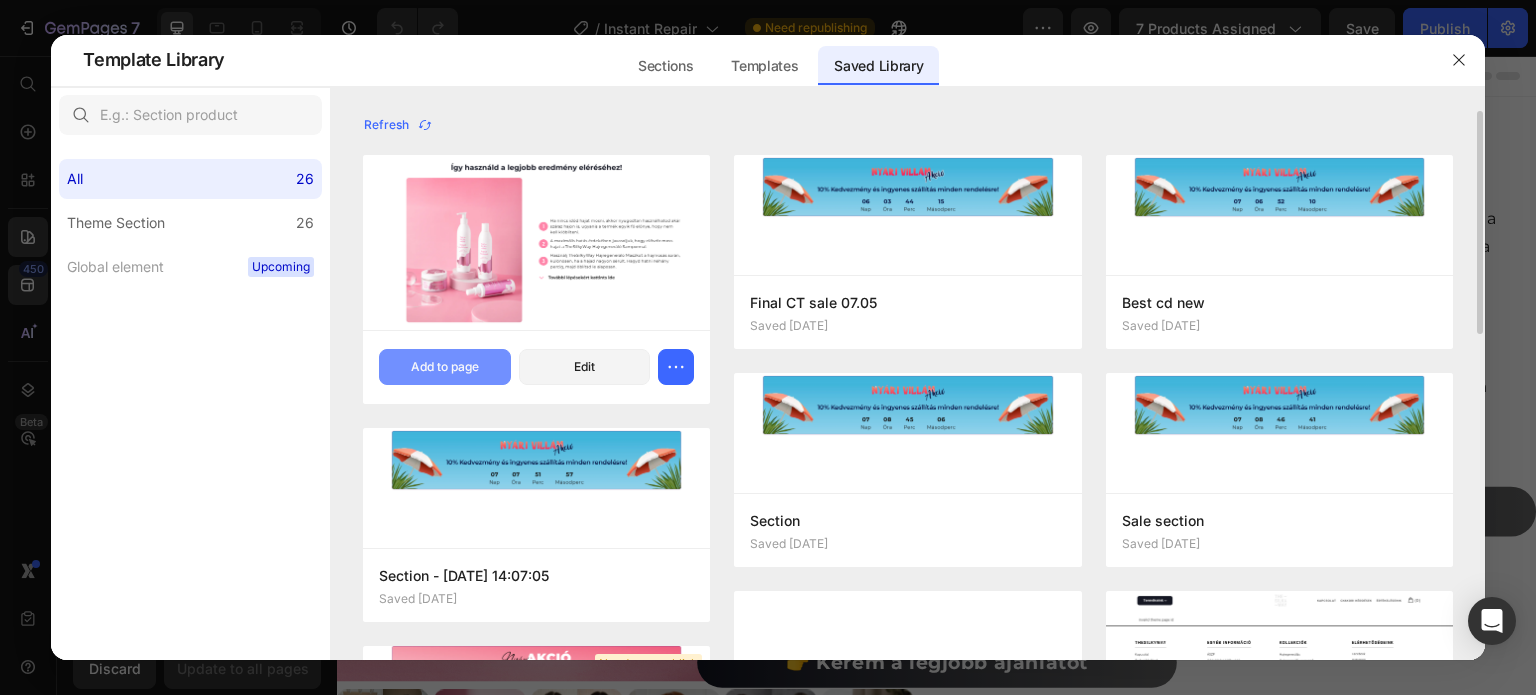 click on "Add to page" at bounding box center [445, 367] 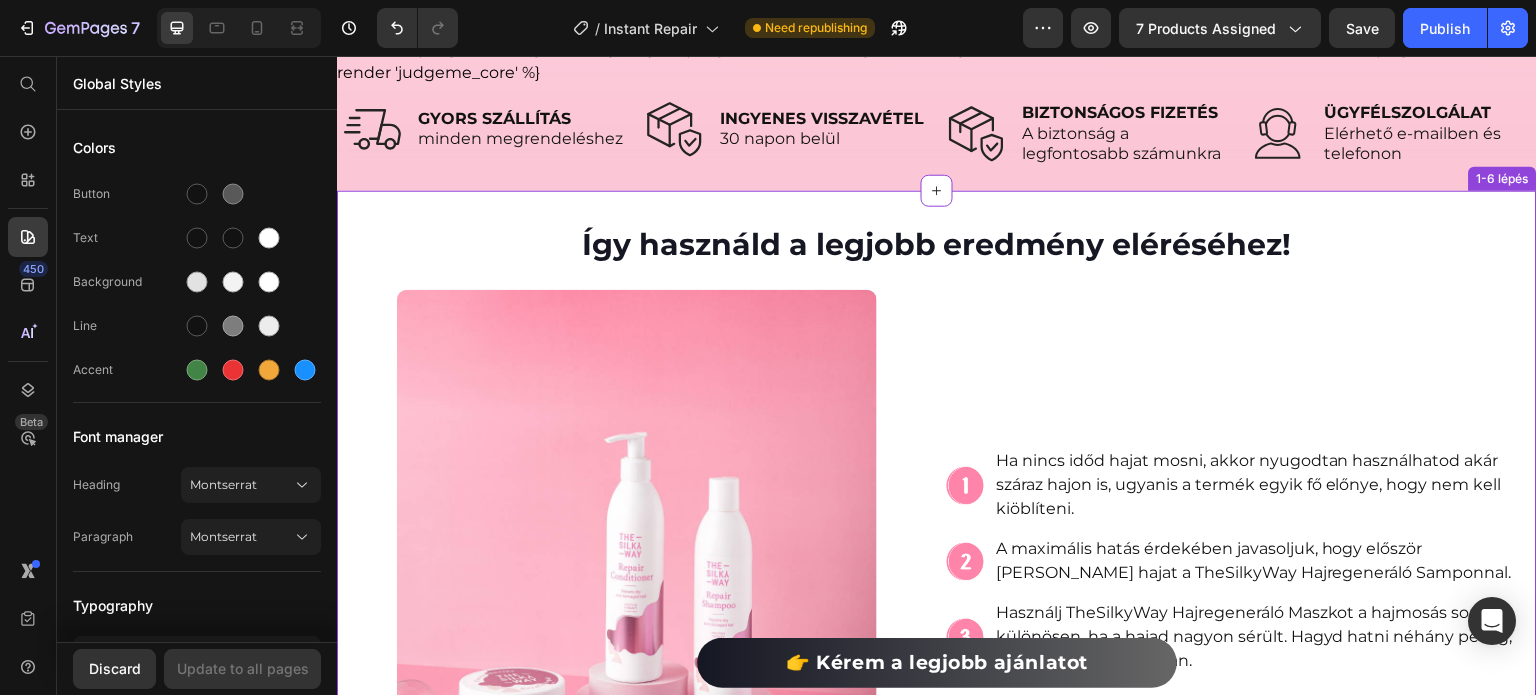 scroll, scrollTop: 10963, scrollLeft: 0, axis: vertical 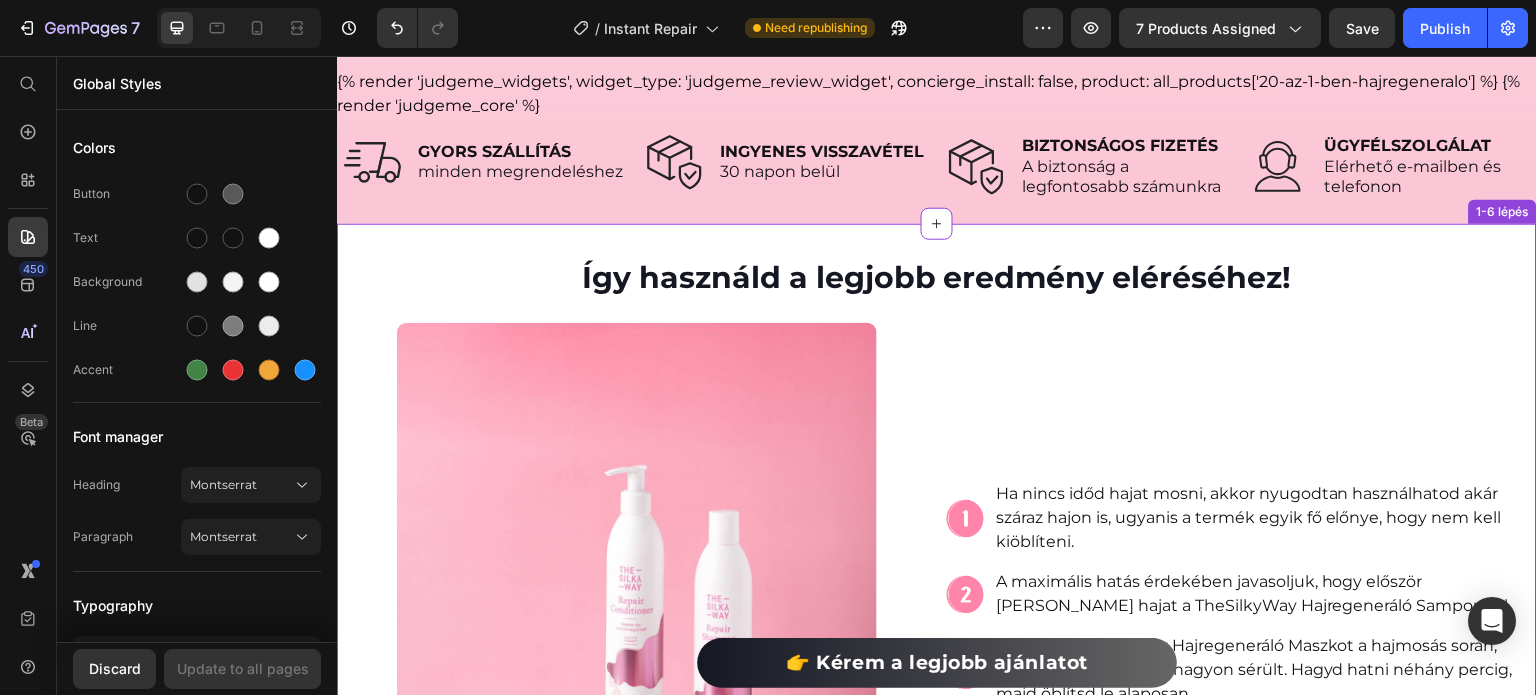 click on "Így használd a legjobb eredmény eléréséhez! Heading Image Row Image Ha nincs időd hajat mosni, akkor nyugodtan használhatod akár száraz hajon is, ugyanis a termék egyik fő előnye, hogy nem kell kiöblíteni. Text Block Row Image A maximális hatás érdekében javasoljuk, hogy először moss hajat a TheSilkyWay Hajregeneráló Samponnal. Text Block Row Image Használj TheSilkyWay Hajregeneráló Maszkot a hajmosás során, különösen, ha a hajad nagyon sérült. Hagyd hatni néhány percig, majd öblítsd le alaposan. Text Block Row
További lépésekért kattints ide Accordion Row 1-6 lépés" at bounding box center (937, 589) 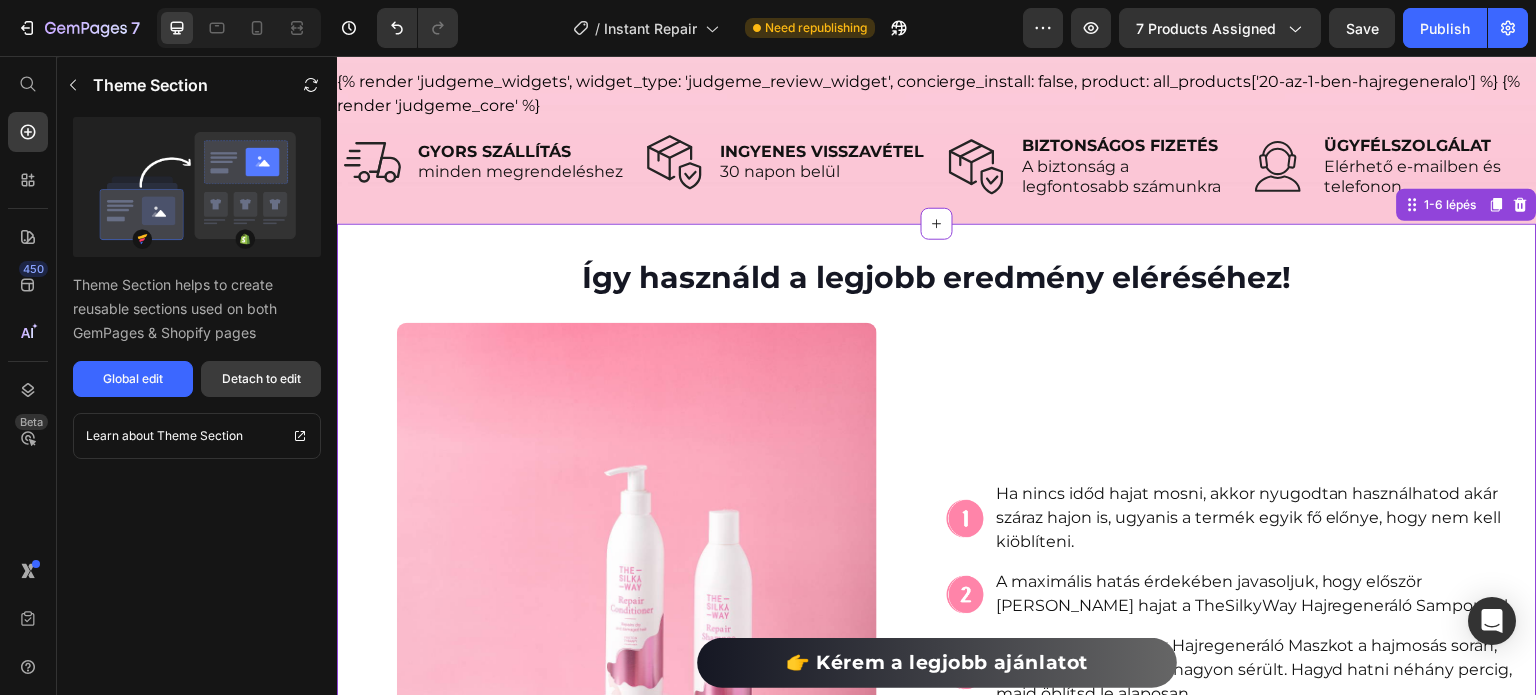 click on "Detach to edit" at bounding box center [261, 379] 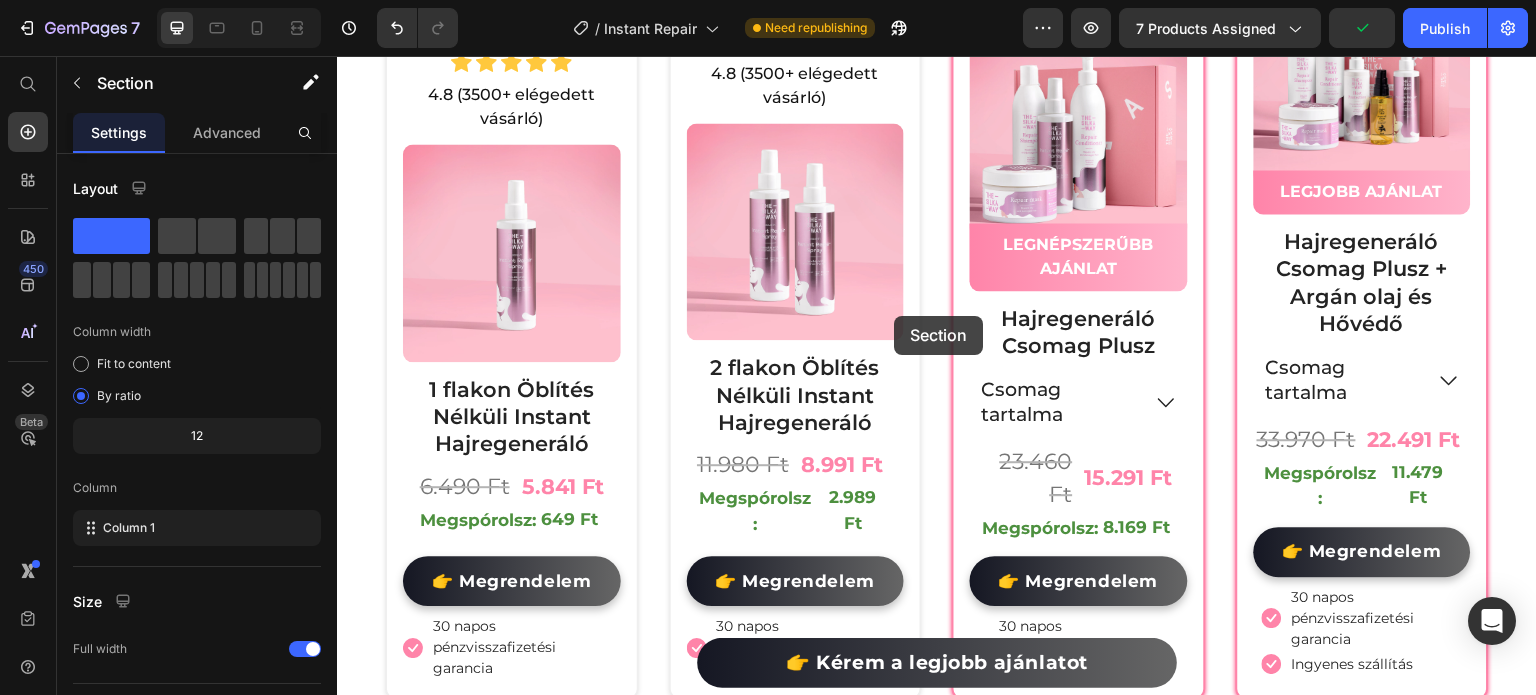 scroll, scrollTop: 6527, scrollLeft: 0, axis: vertical 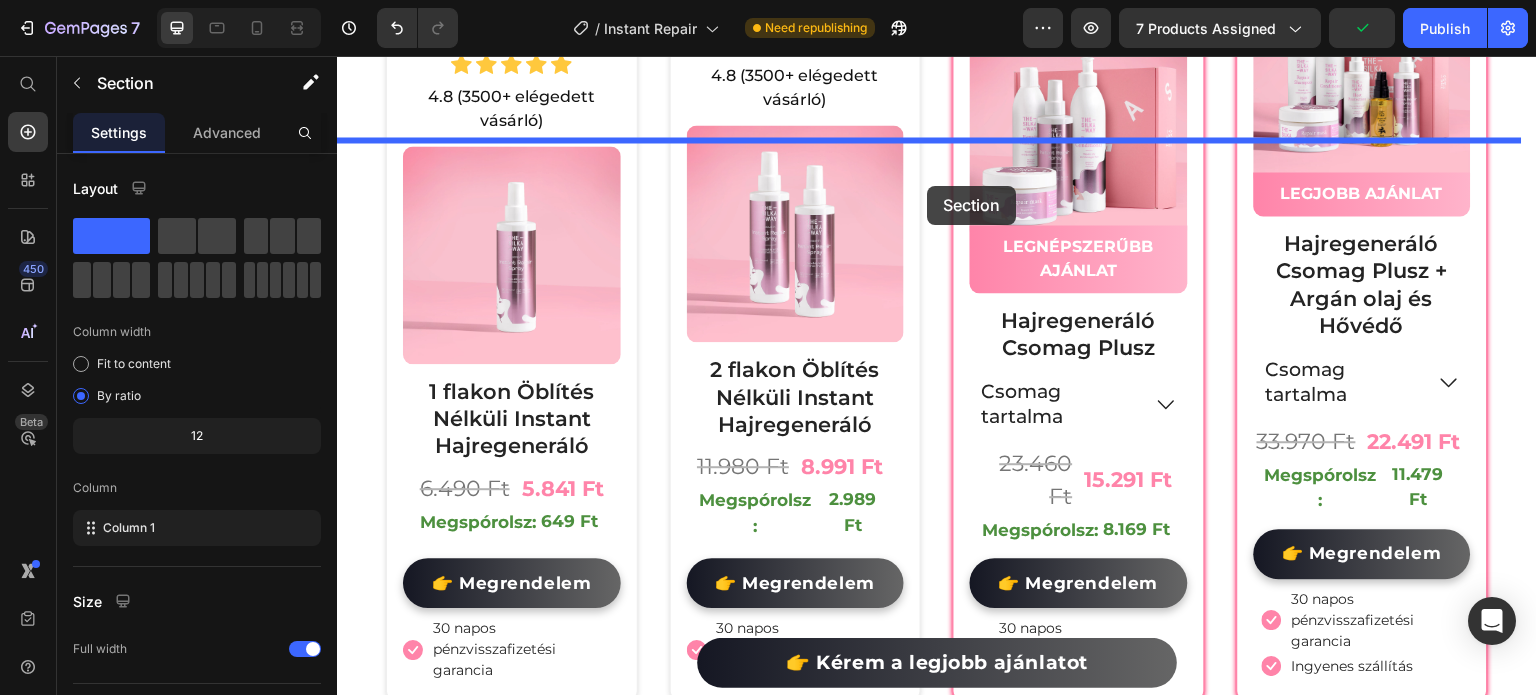 drag, startPoint x: 722, startPoint y: 386, endPoint x: 927, endPoint y: 186, distance: 286.40005 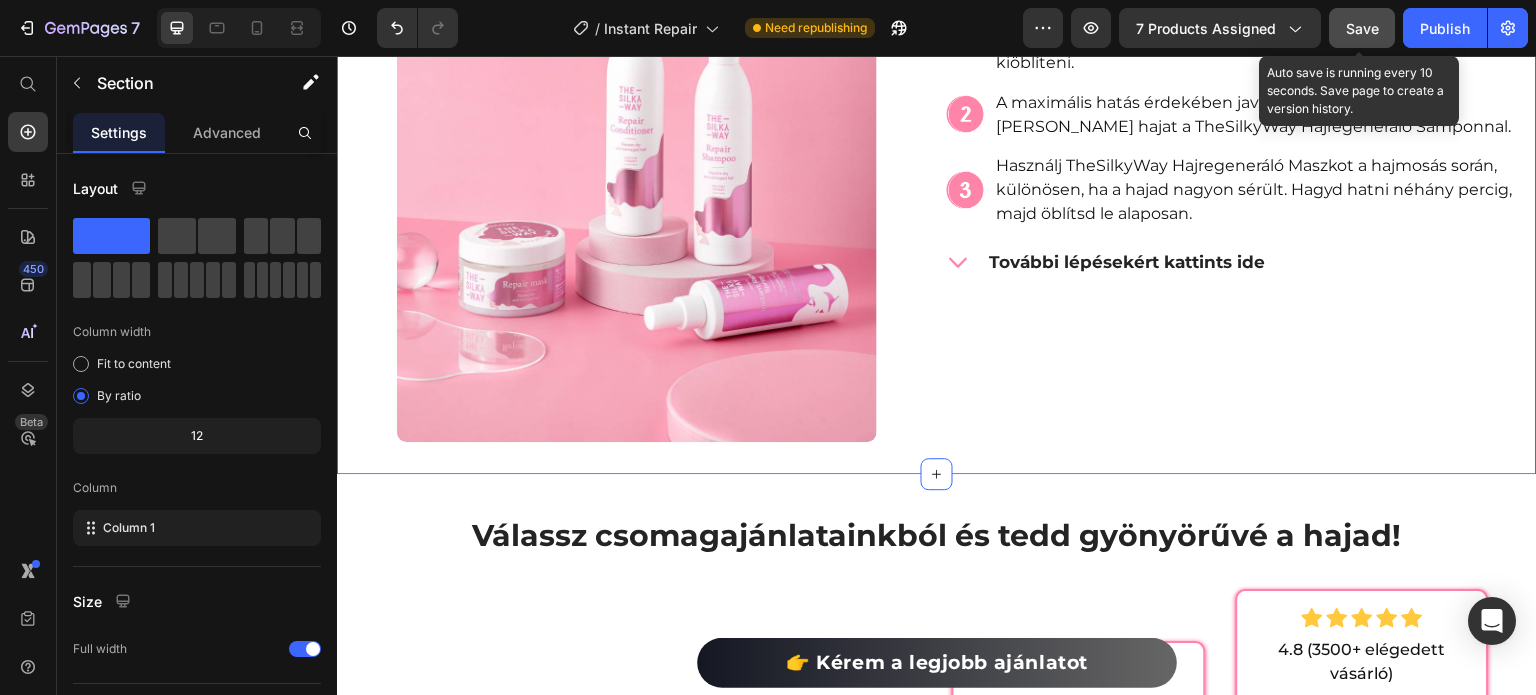 click on "Save" 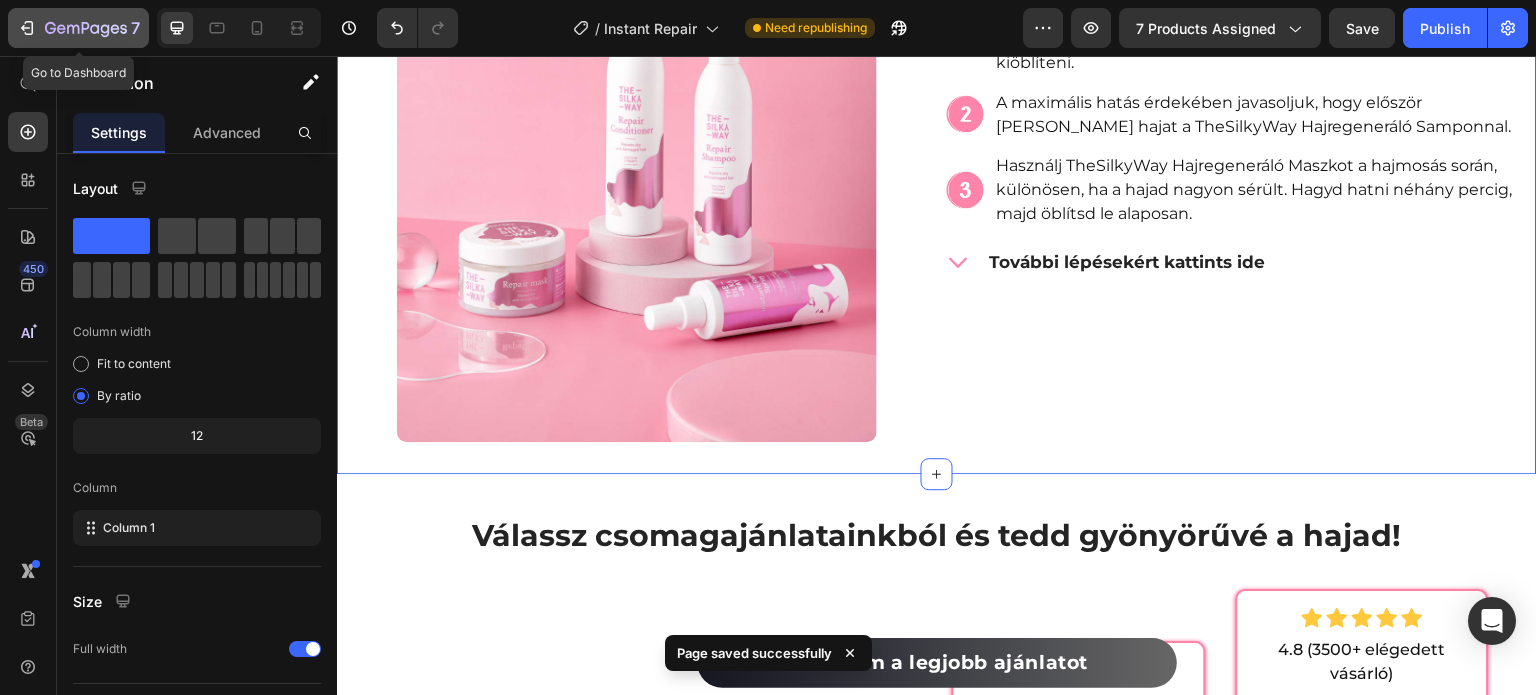 click 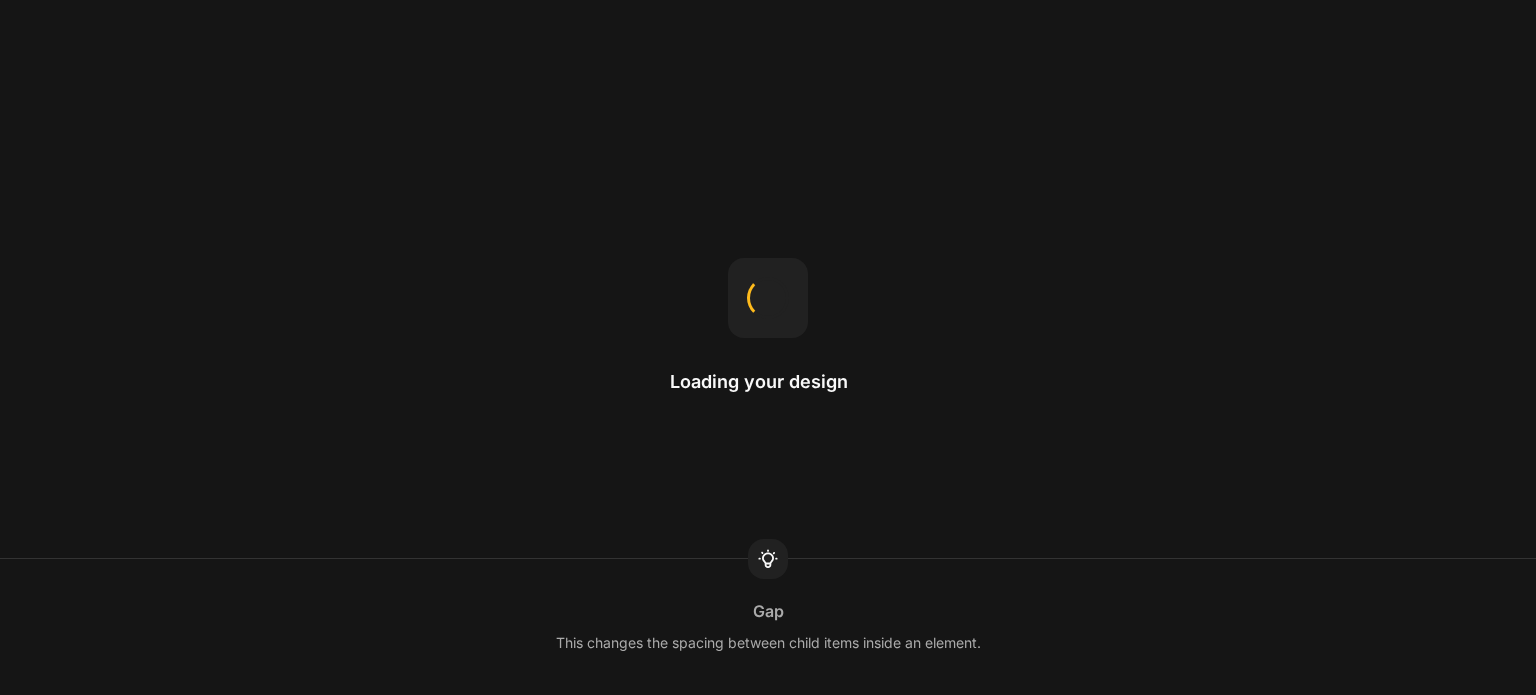 scroll, scrollTop: 0, scrollLeft: 0, axis: both 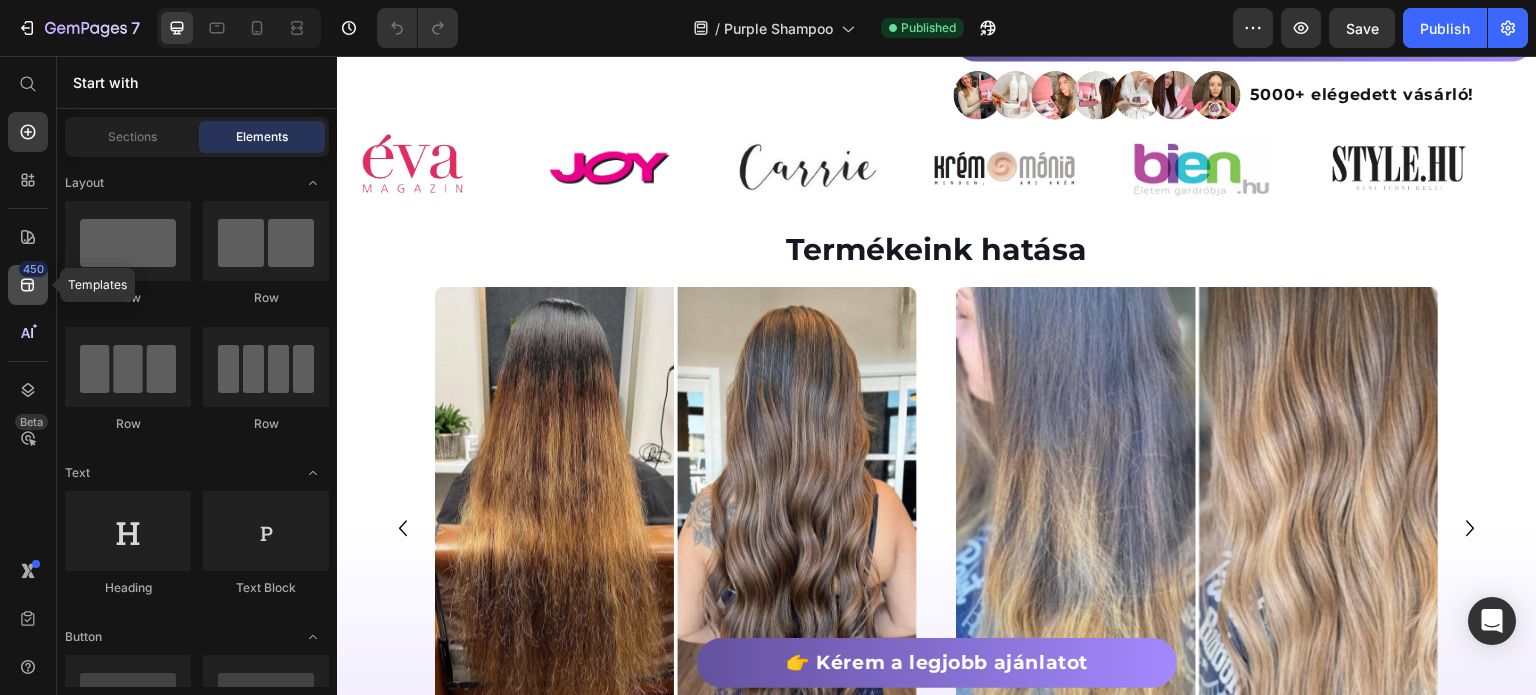 click 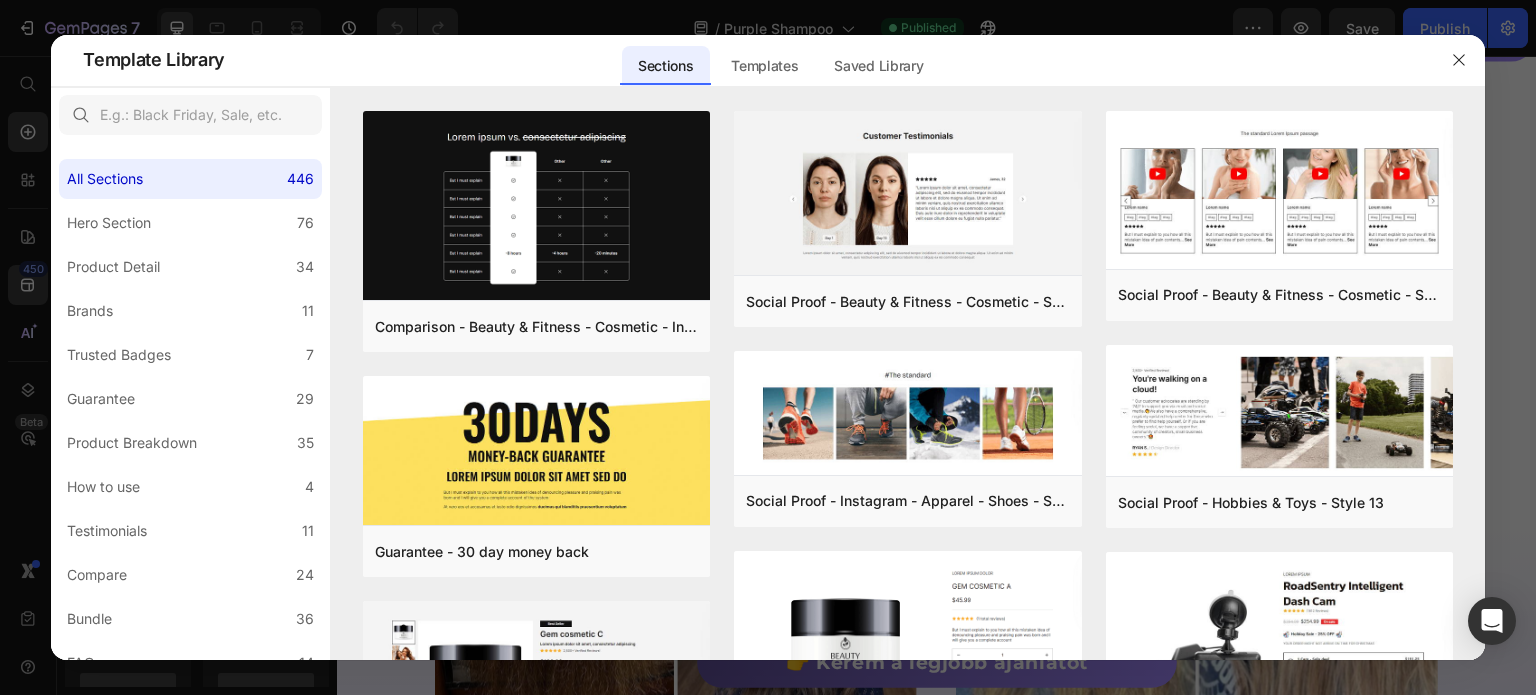 click at bounding box center [908, 99] 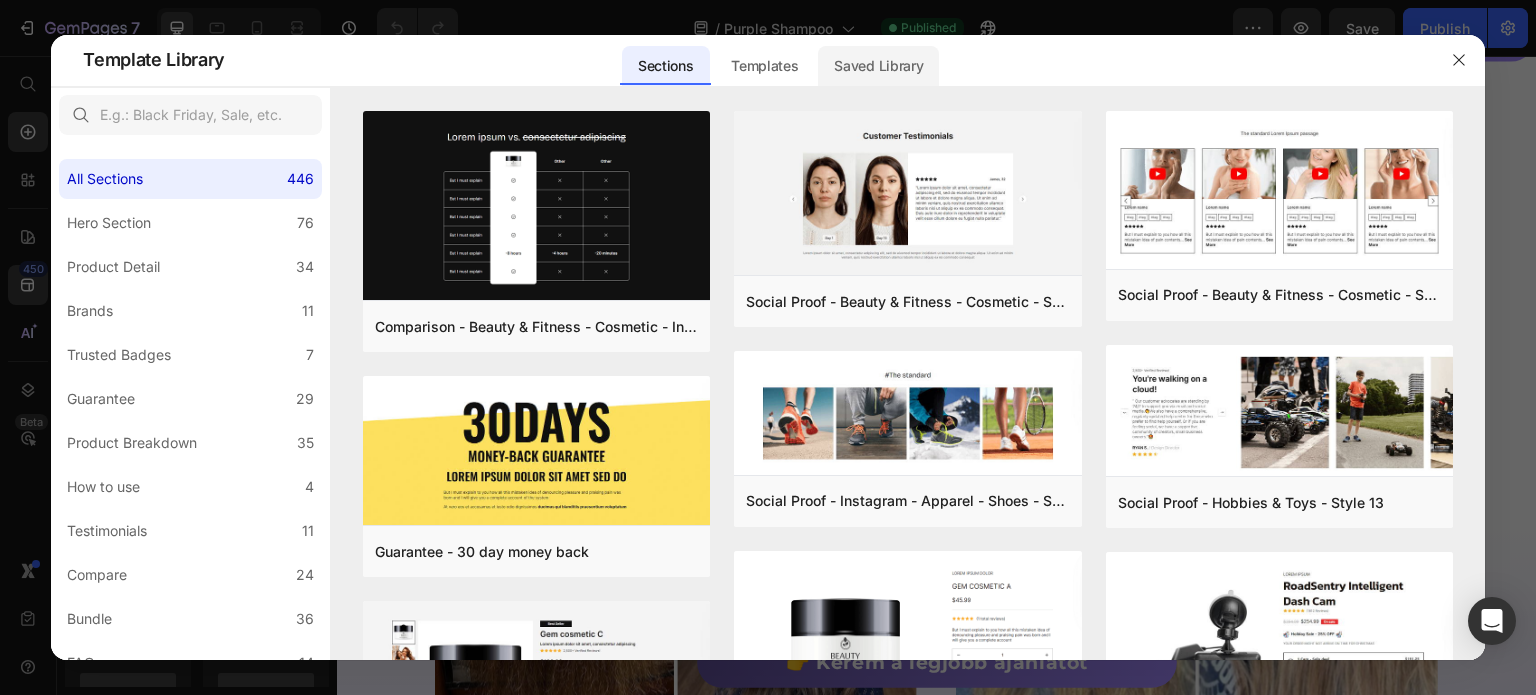 click on "Saved Library" 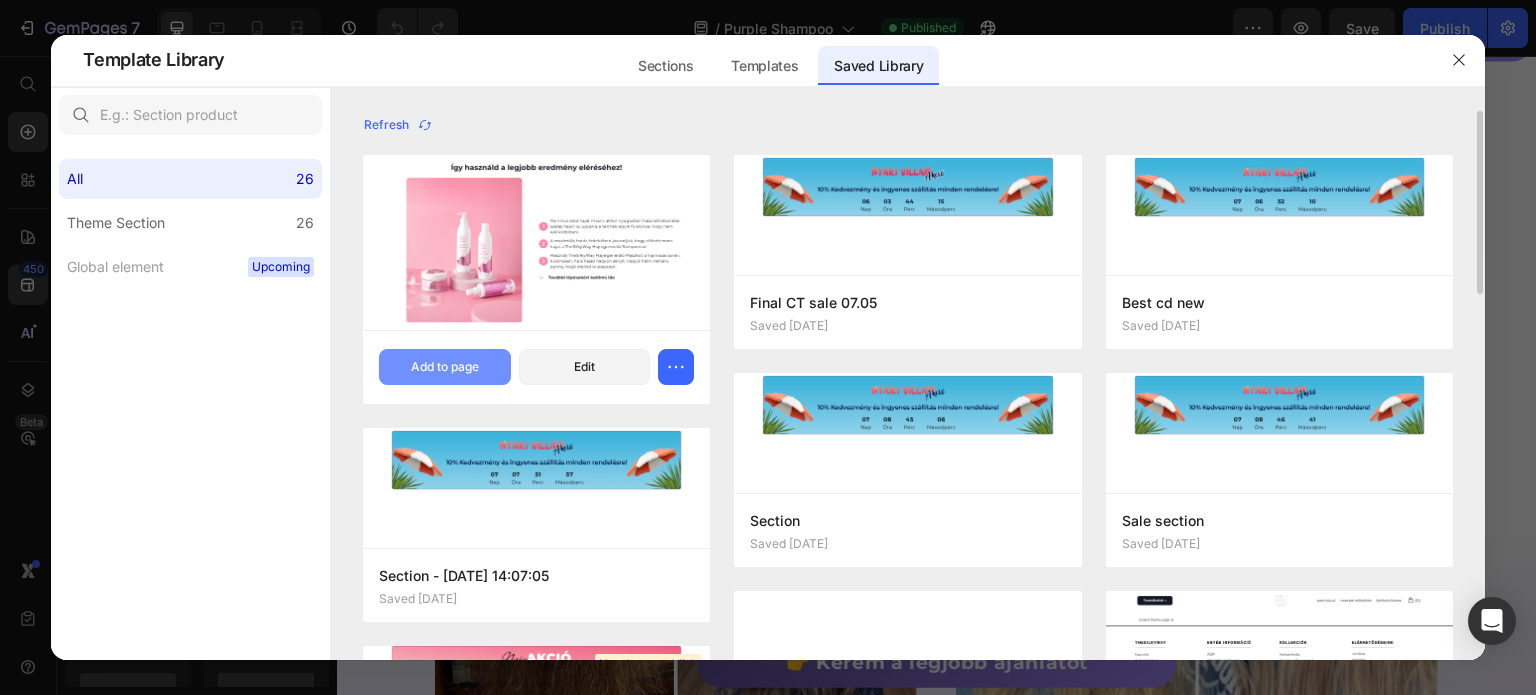 click on "Add to page" at bounding box center (445, 367) 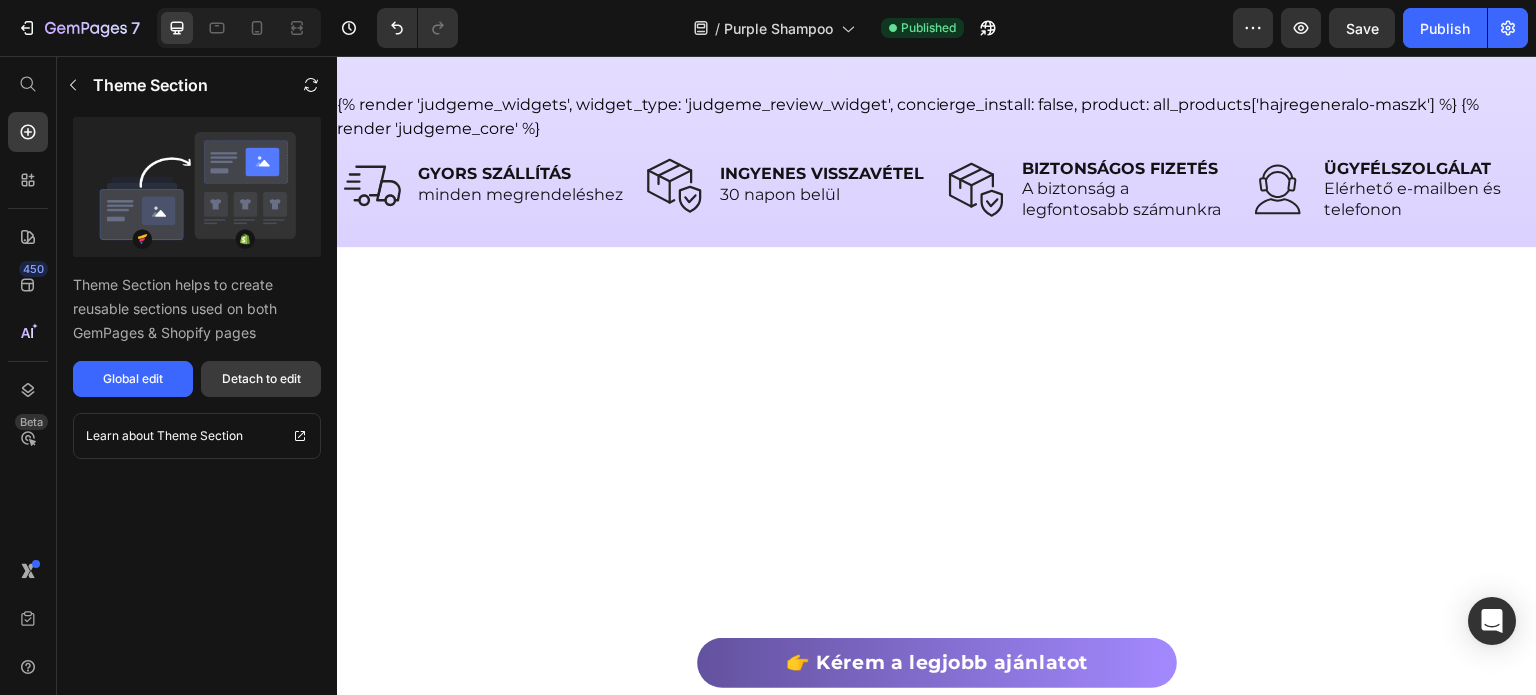 click on "Detach to edit" at bounding box center (261, 379) 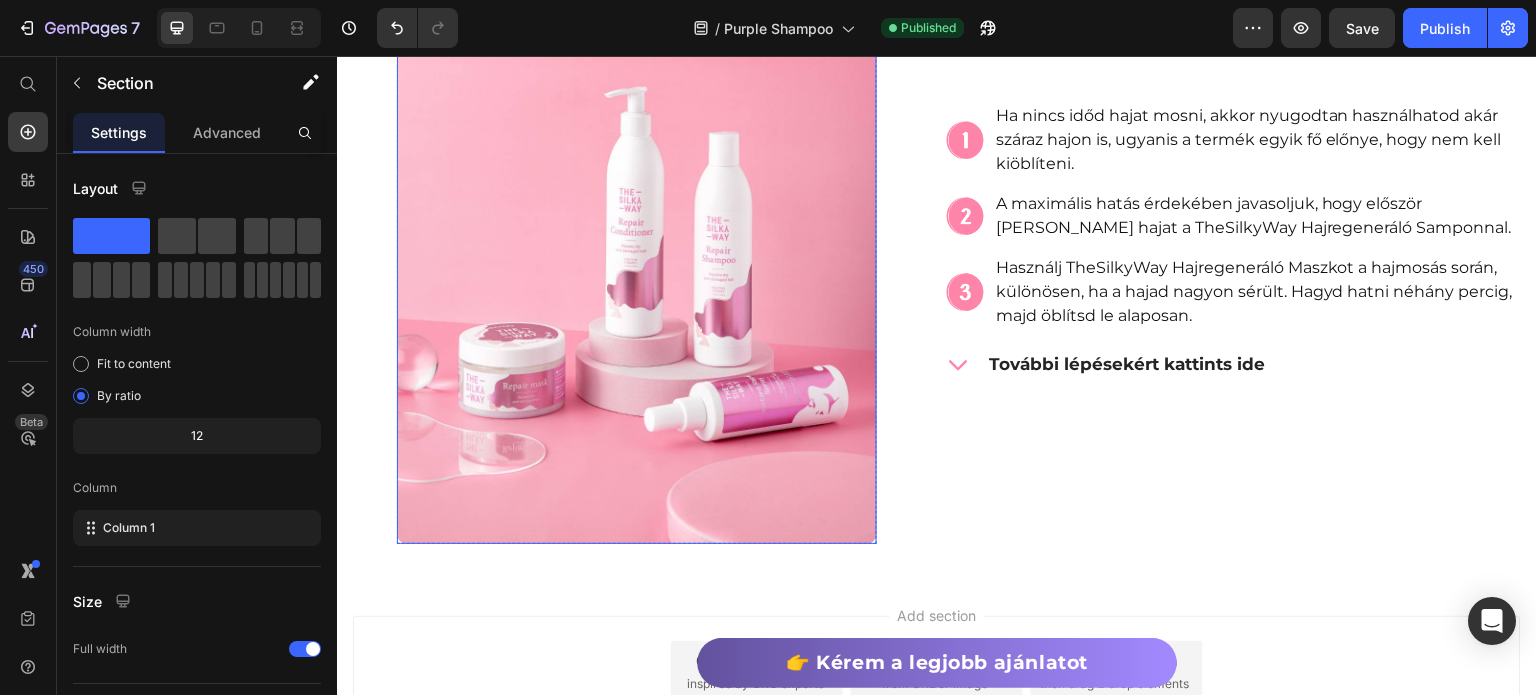 scroll, scrollTop: 10215, scrollLeft: 0, axis: vertical 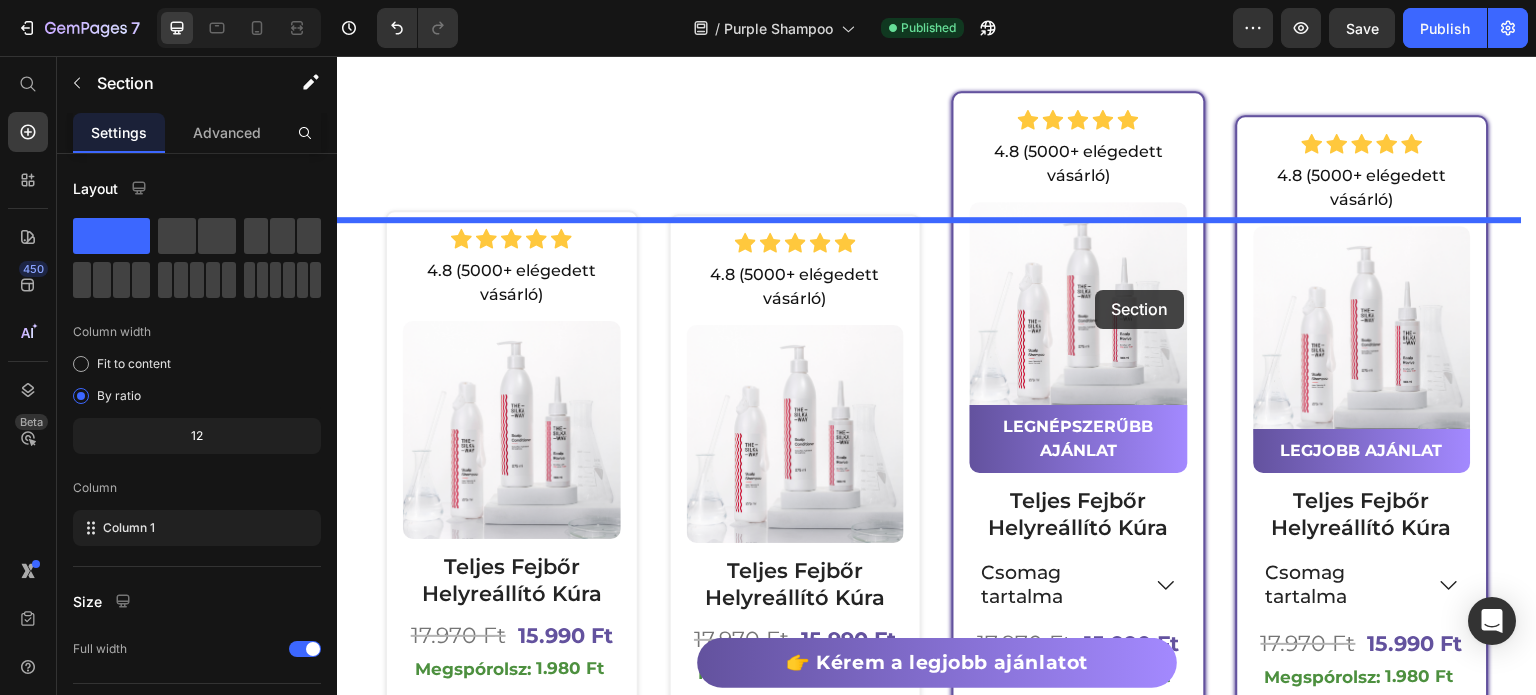 drag, startPoint x: 638, startPoint y: 304, endPoint x: 1096, endPoint y: 290, distance: 458.21393 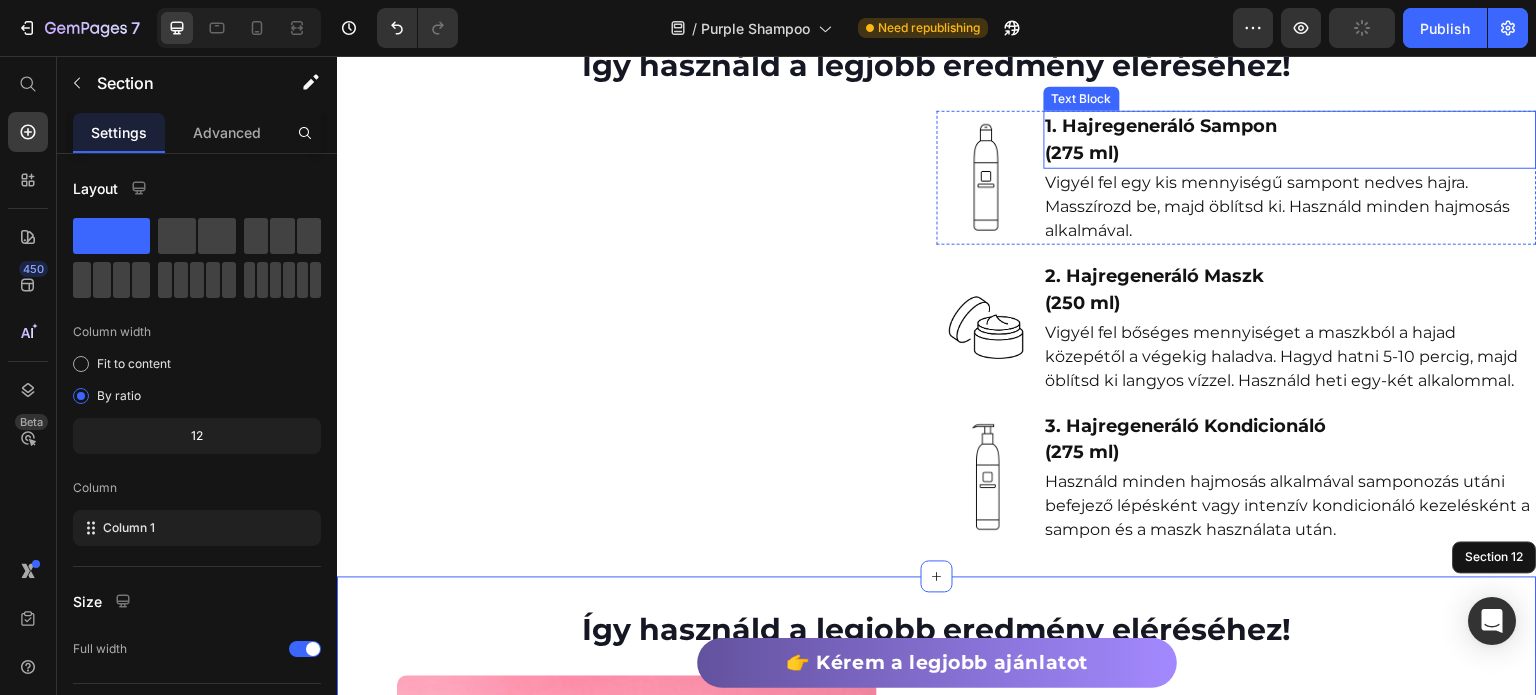scroll, scrollTop: 5001, scrollLeft: 0, axis: vertical 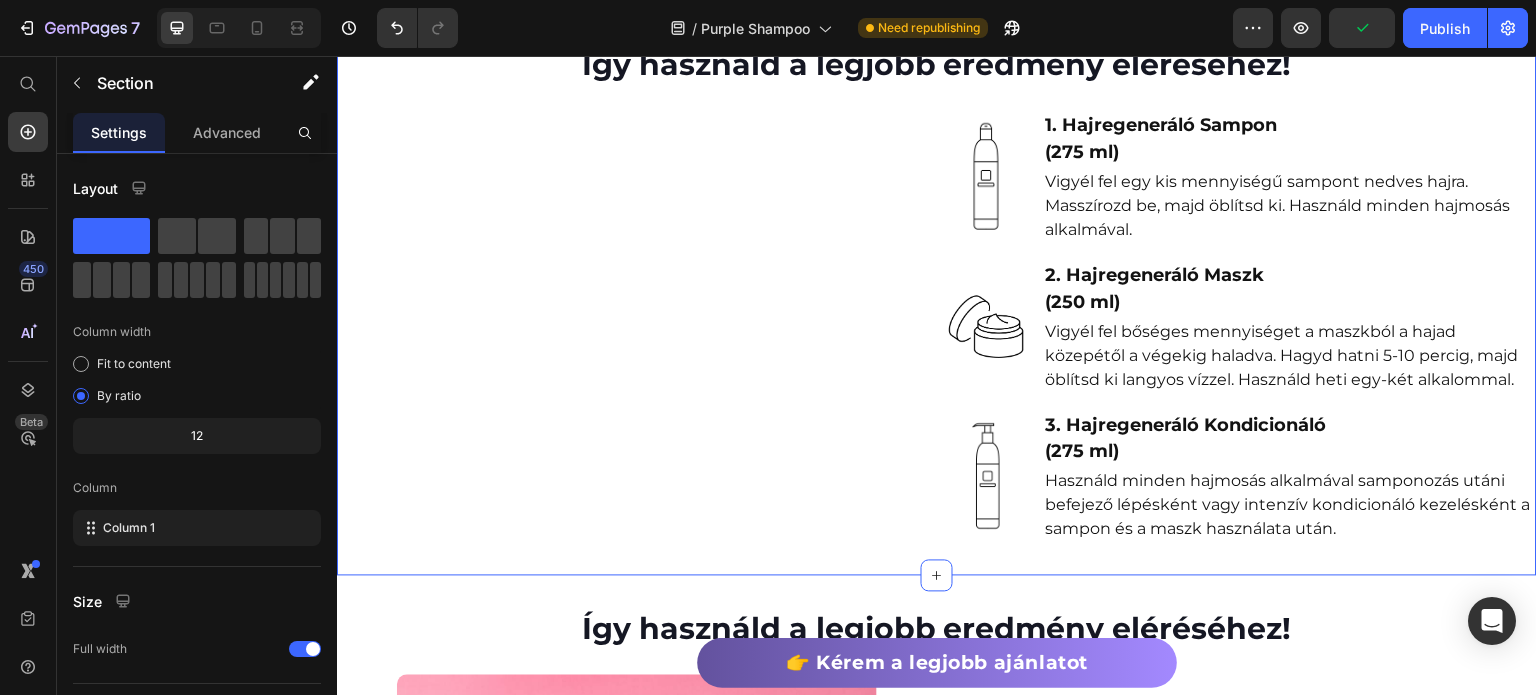 click on "Így használd a legjobb eredmény eléréséhez! Heading Custom Code Row Image 1. Hajregeneráló Sampon (275 ml) Text Block Vigyél fel egy kis mennyiségű sampont nedves hajra. Masszírozd be, majd öblítsd ki. Használd minden hajmosás alkalmával. Text Block Row Image 2. Hajregeneráló Maszk (250 ml) Text Block Vigyél fel bőséges mennyiséget a maszkból a hajad közepétől a végekig haladva. Hagyd hatni 5-10 percig, majd öblítsd ki langyos vízzel. Használd heti egy-két alkalommal. Text Block Row Image 3. Hajregeneráló Kondicionáló (275 ml) Text Block Használd minden hajmosás alkalmával samponozás utáni befejező lépésként vagy intenzív kondicionáló kezelésként a sampon és a maszk használata után. Text Block Row Row Section 11   Create Theme Section AI Content Write with GemAI What would you like to describe here? Tone and Voice Persuasive Product Show more Generate" at bounding box center [937, 293] 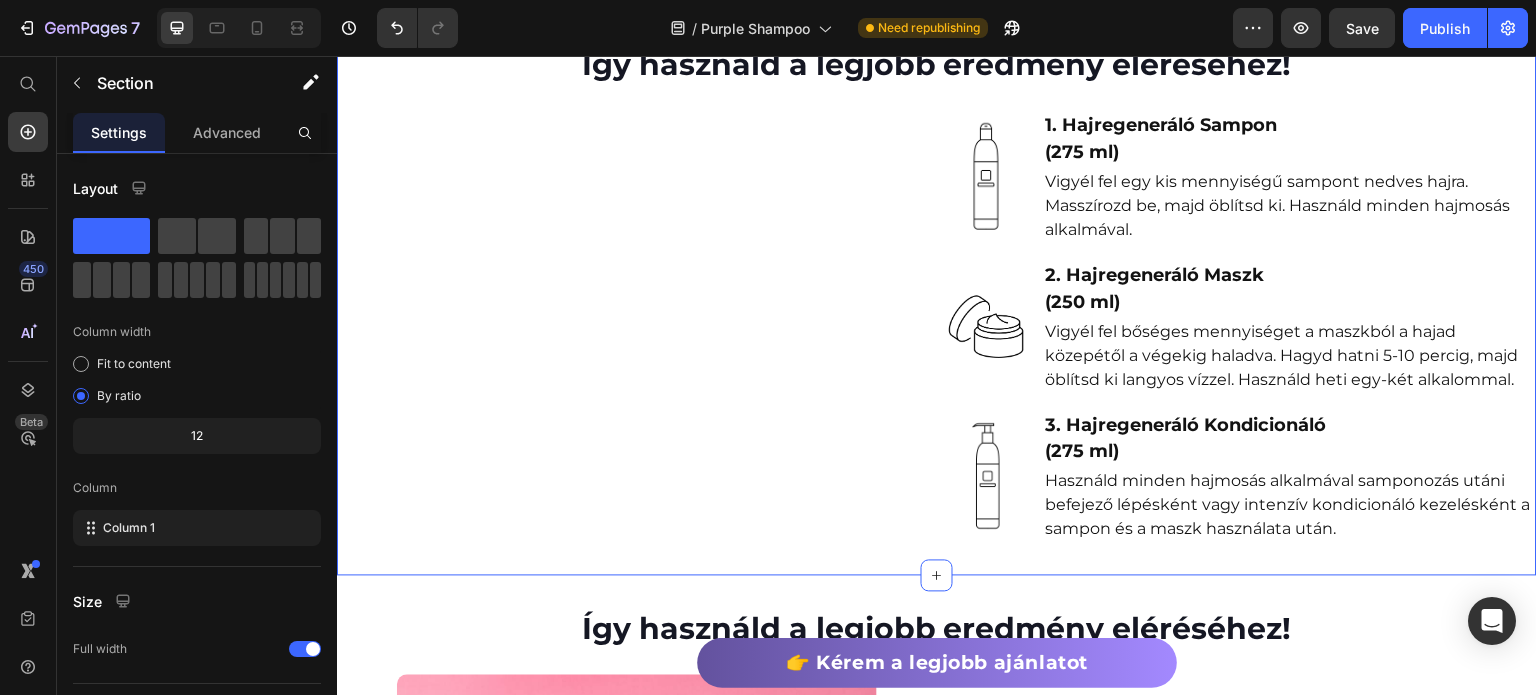 click 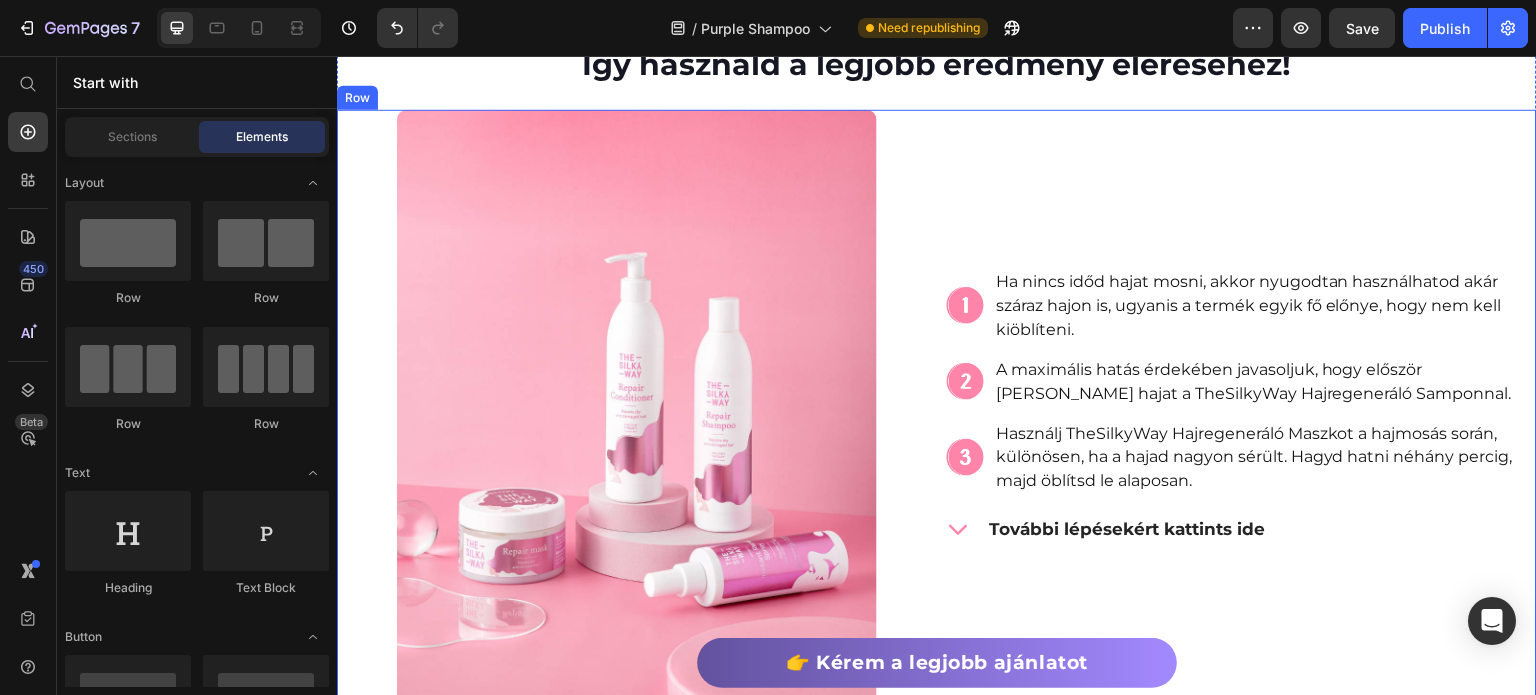 scroll, scrollTop: 5301, scrollLeft: 0, axis: vertical 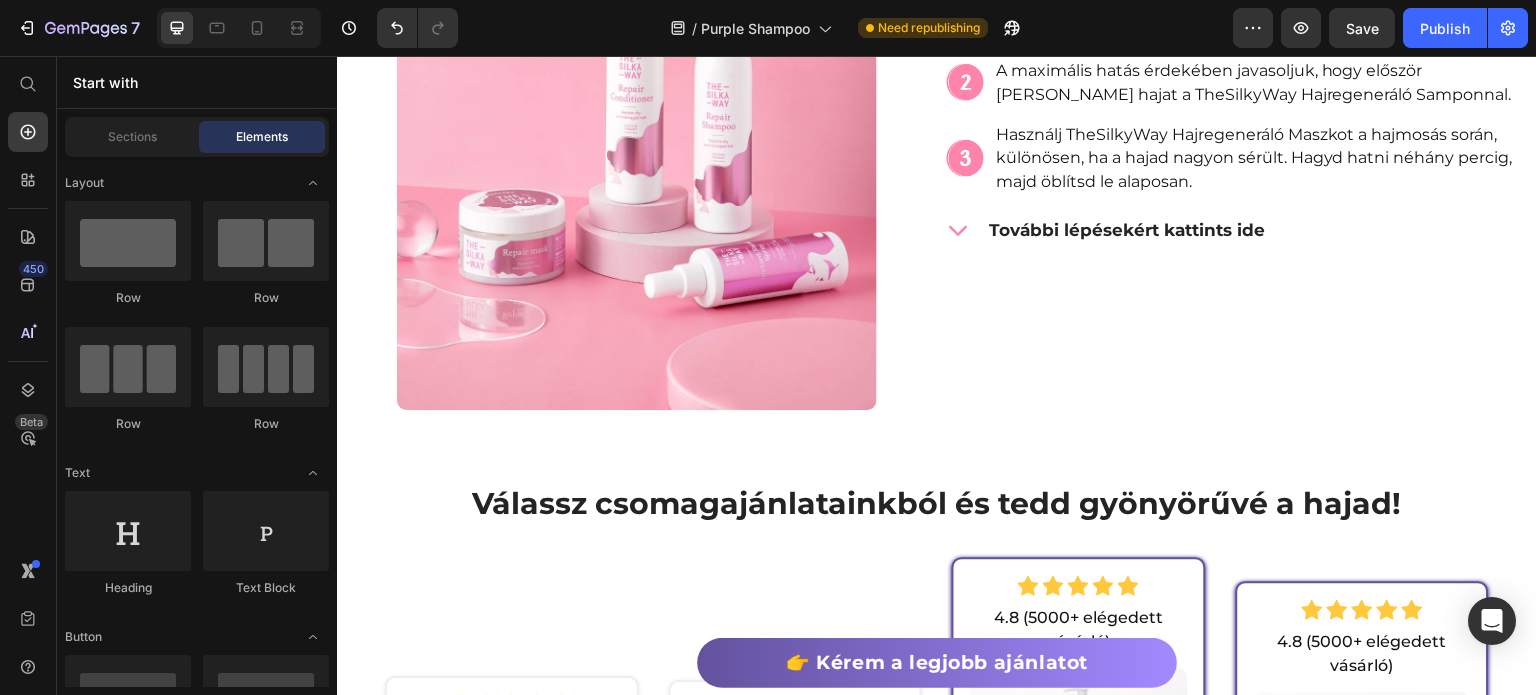 click on "Ha nincs időd hajat mosni, akkor nyugodtan használhatod akár száraz hajon is, ugyanis a termék egyik fő előnye, hogy nem kell kiöblíteni." at bounding box center (1265, 6) 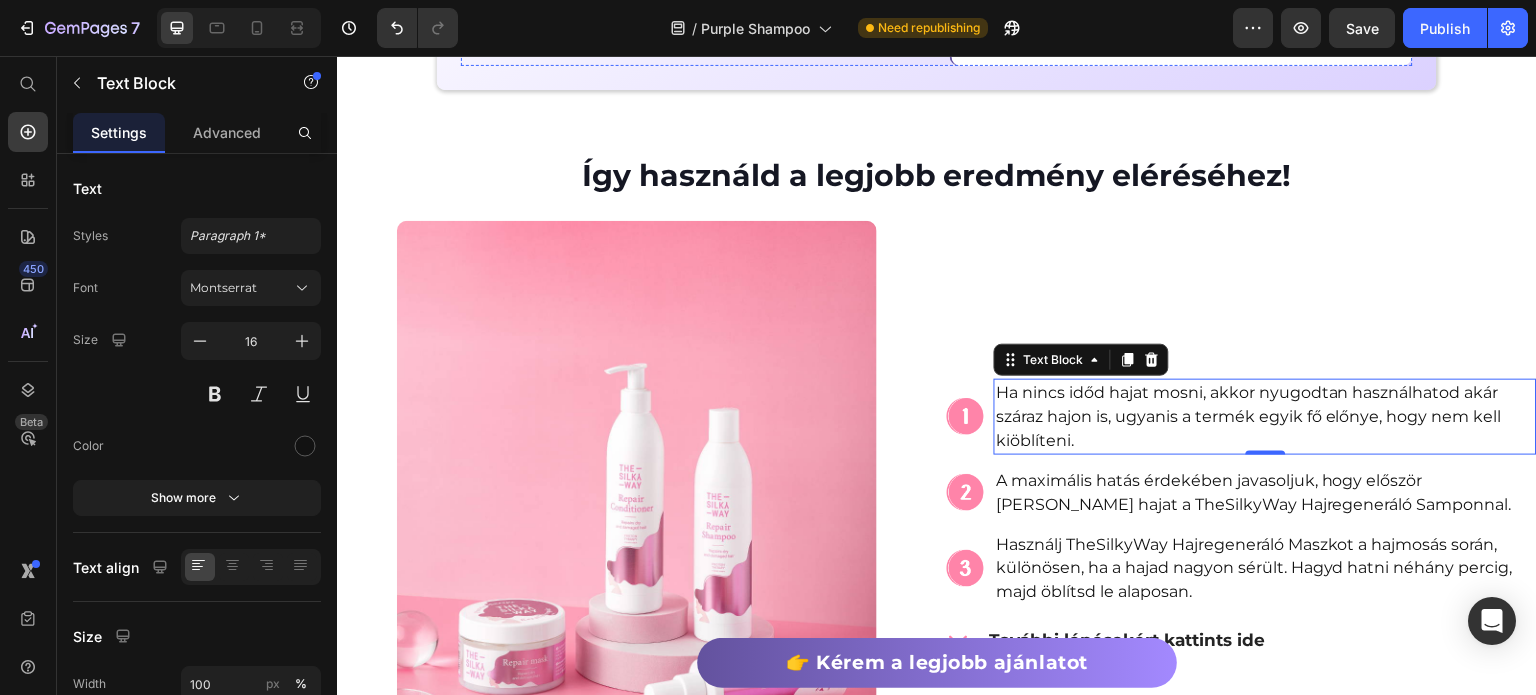 scroll, scrollTop: 5000, scrollLeft: 0, axis: vertical 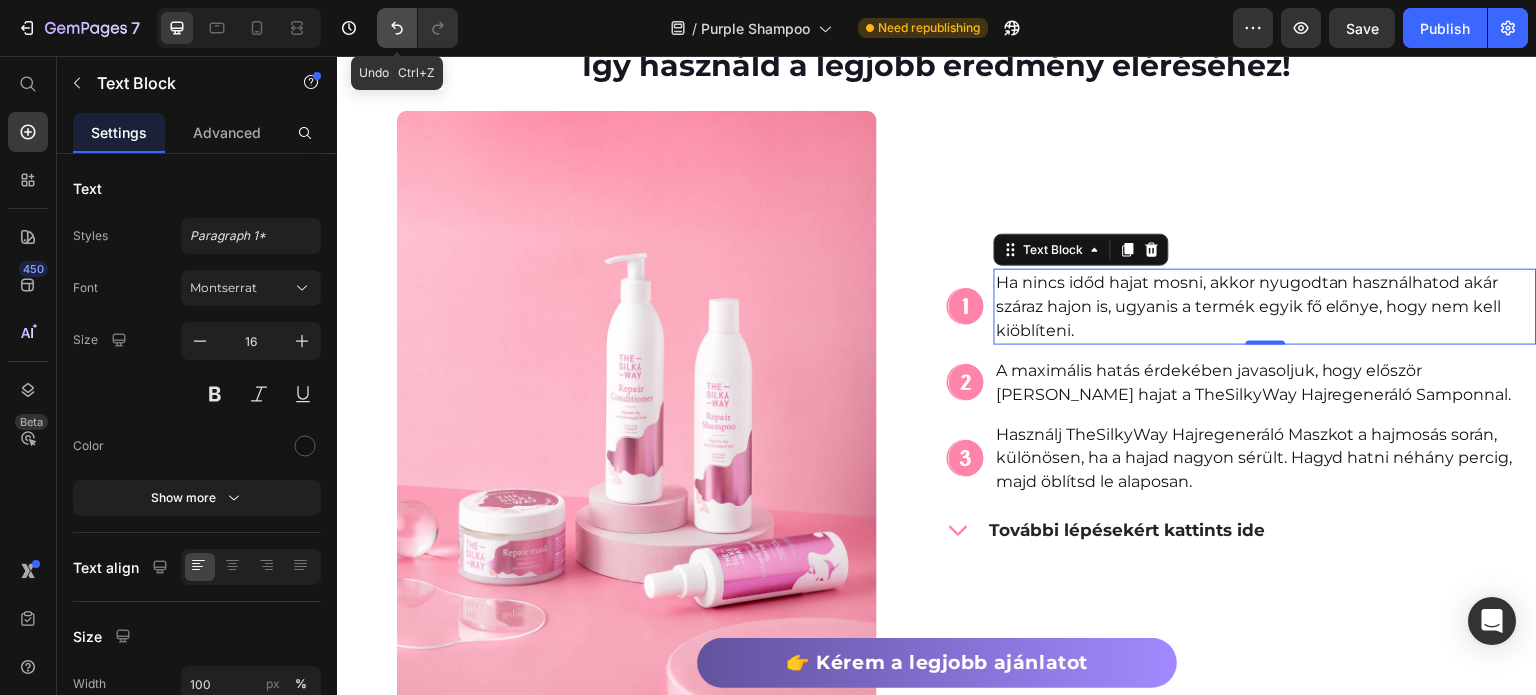 click 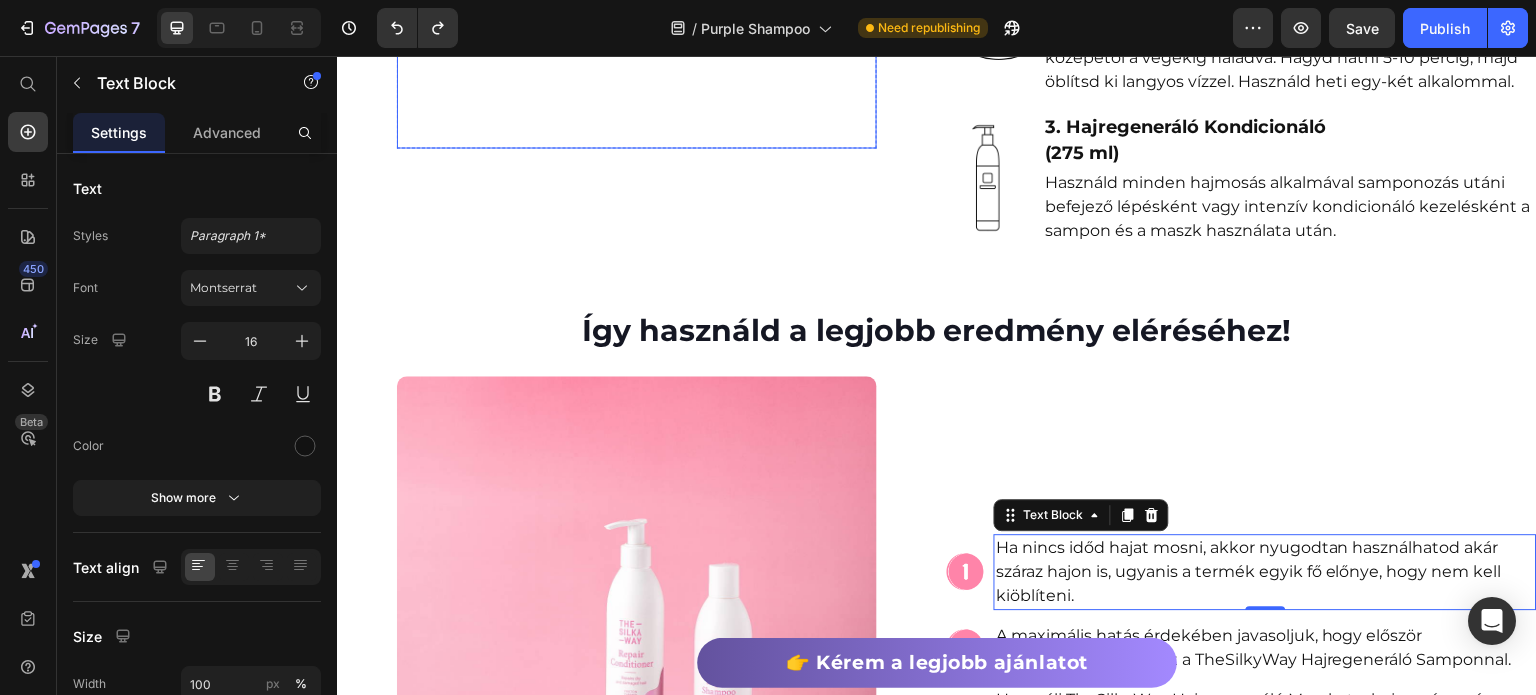 scroll, scrollTop: 5000, scrollLeft: 0, axis: vertical 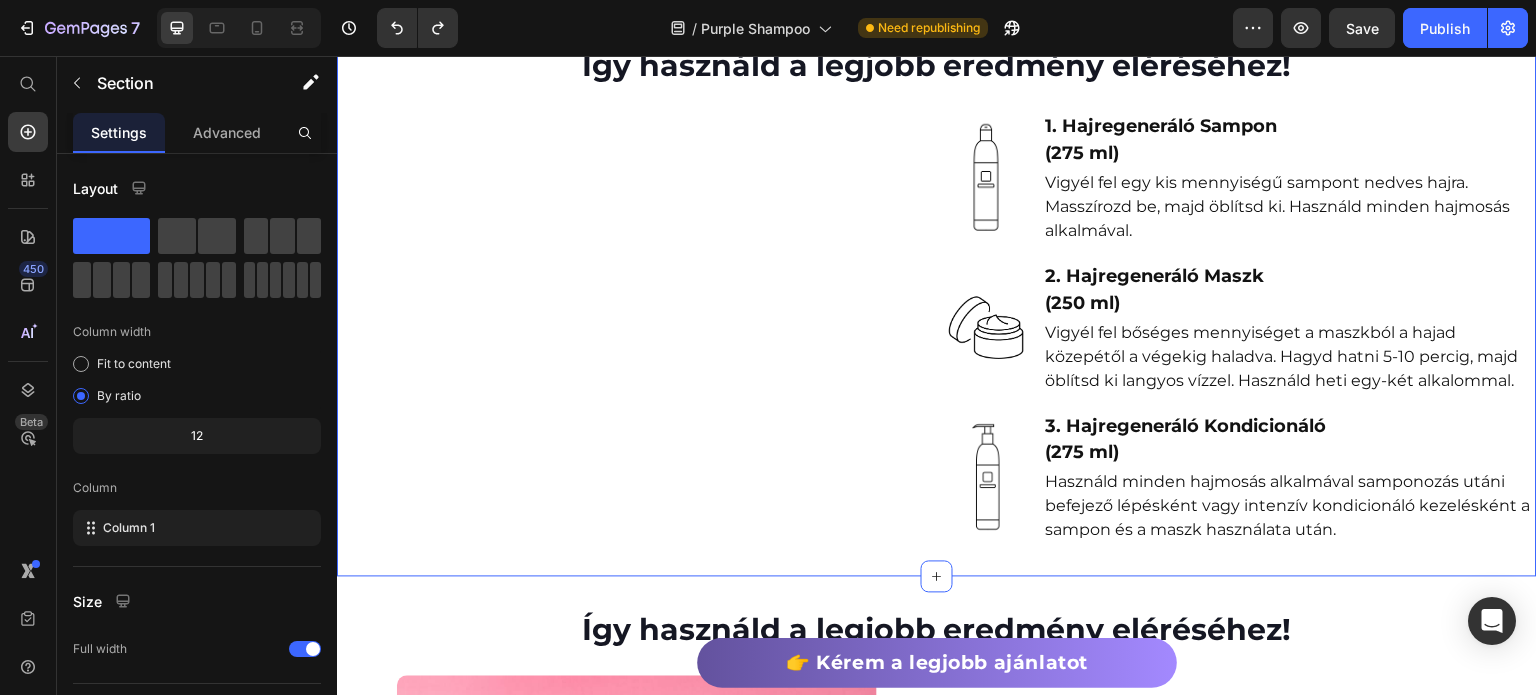 click on "Így használd a legjobb eredmény eléréséhez! Heading Custom Code Row Image 1. Hajregeneráló Sampon (275 ml) Text Block Vigyél fel egy kis mennyiségű sampont nedves hajra. Masszírozd be, majd öblítsd ki. Használd minden hajmosás alkalmával. Text Block Row Image 2. Hajregeneráló Maszk (250 ml) Text Block Vigyél fel bőséges mennyiséget a maszkból a hajad közepétől a végekig haladva. Hagyd hatni 5-10 percig, majd öblítsd ki langyos vízzel. Használd heti egy-két alkalommal. Text Block Row Image 3. Hajregeneráló Kondicionáló (275 ml) Text Block Használd minden hajmosás alkalmával samponozás utáni befejező lépésként vagy intenzív kondicionáló kezelésként a sampon és a maszk használata után. Text Block Row Row Section 11" at bounding box center [937, 294] 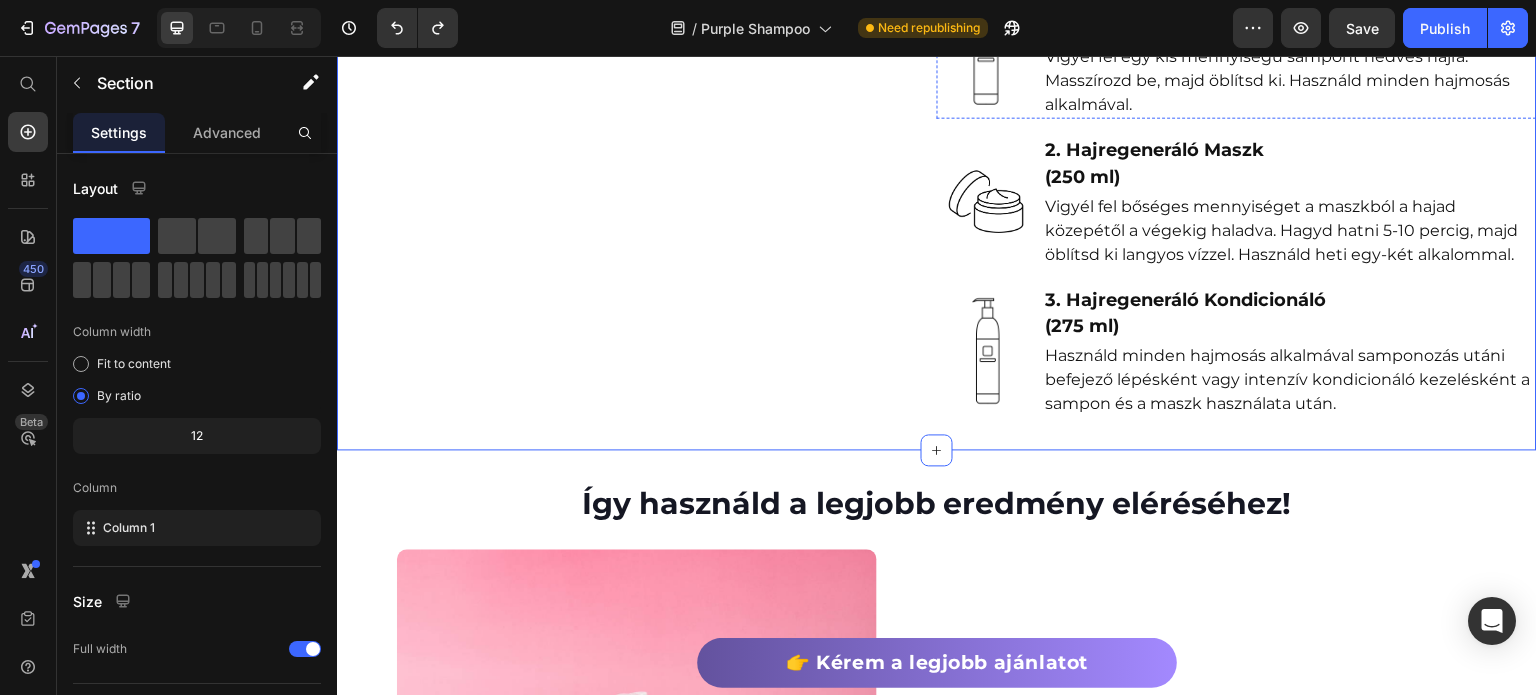 scroll, scrollTop: 5100, scrollLeft: 0, axis: vertical 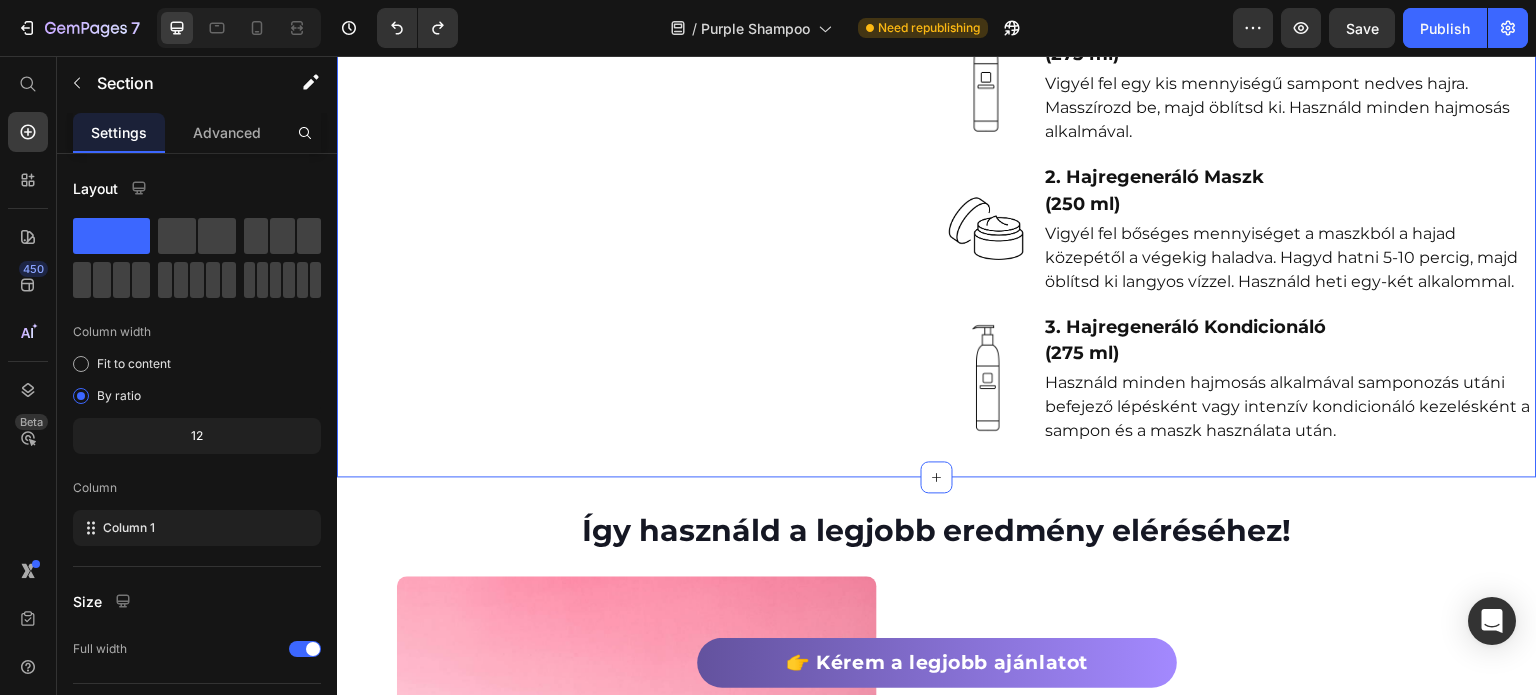 click 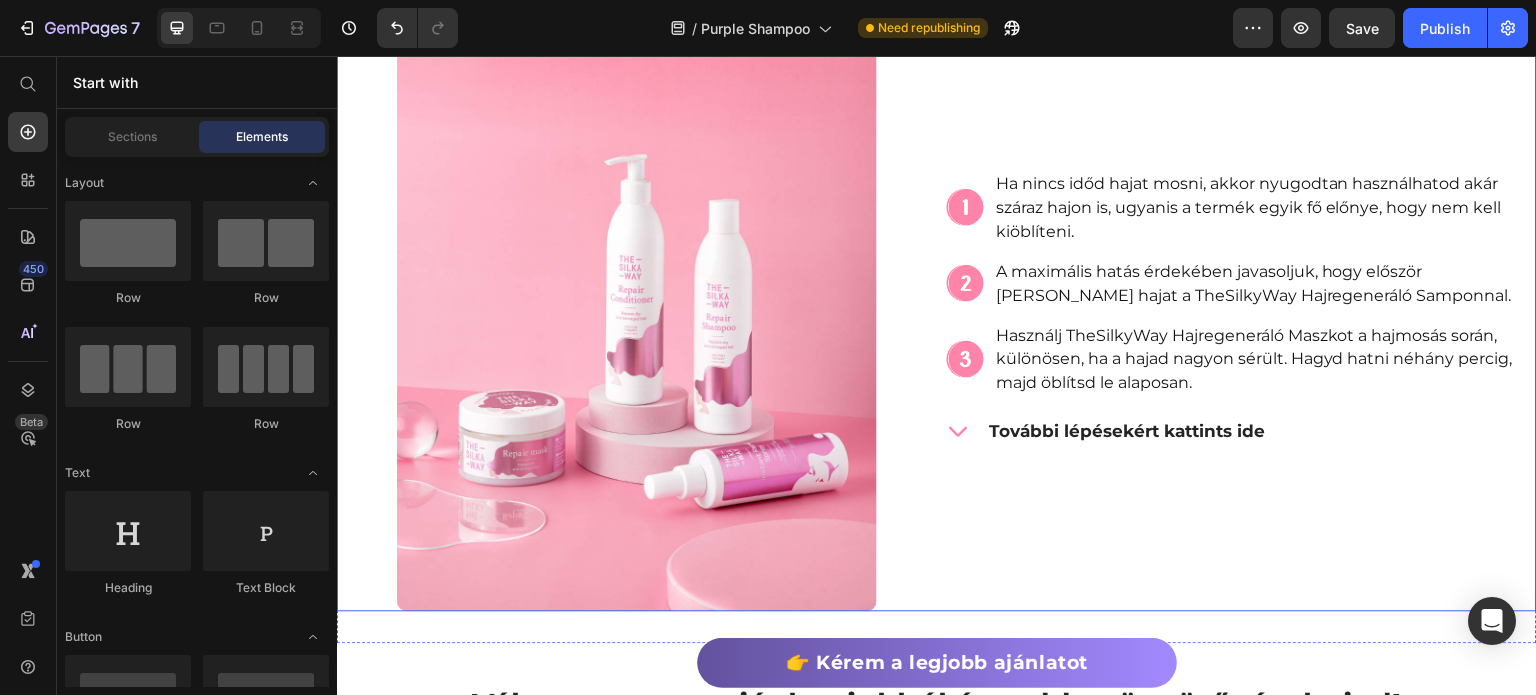 scroll, scrollTop: 5200, scrollLeft: 0, axis: vertical 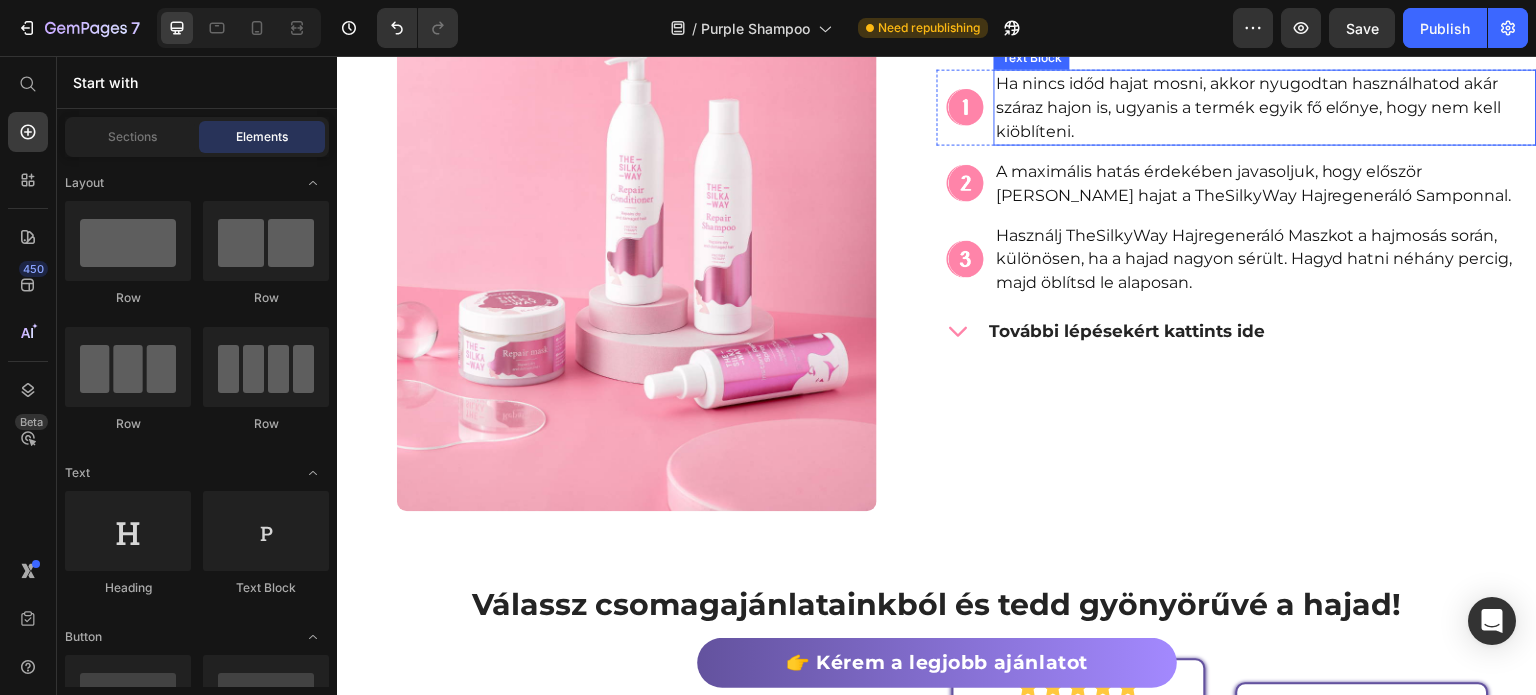 click on "Ha nincs időd hajat mosni, akkor nyugodtan használhatod akár száraz hajon is, ugyanis a termék egyik fő előnye, hogy nem kell kiöblíteni." at bounding box center (1265, 107) 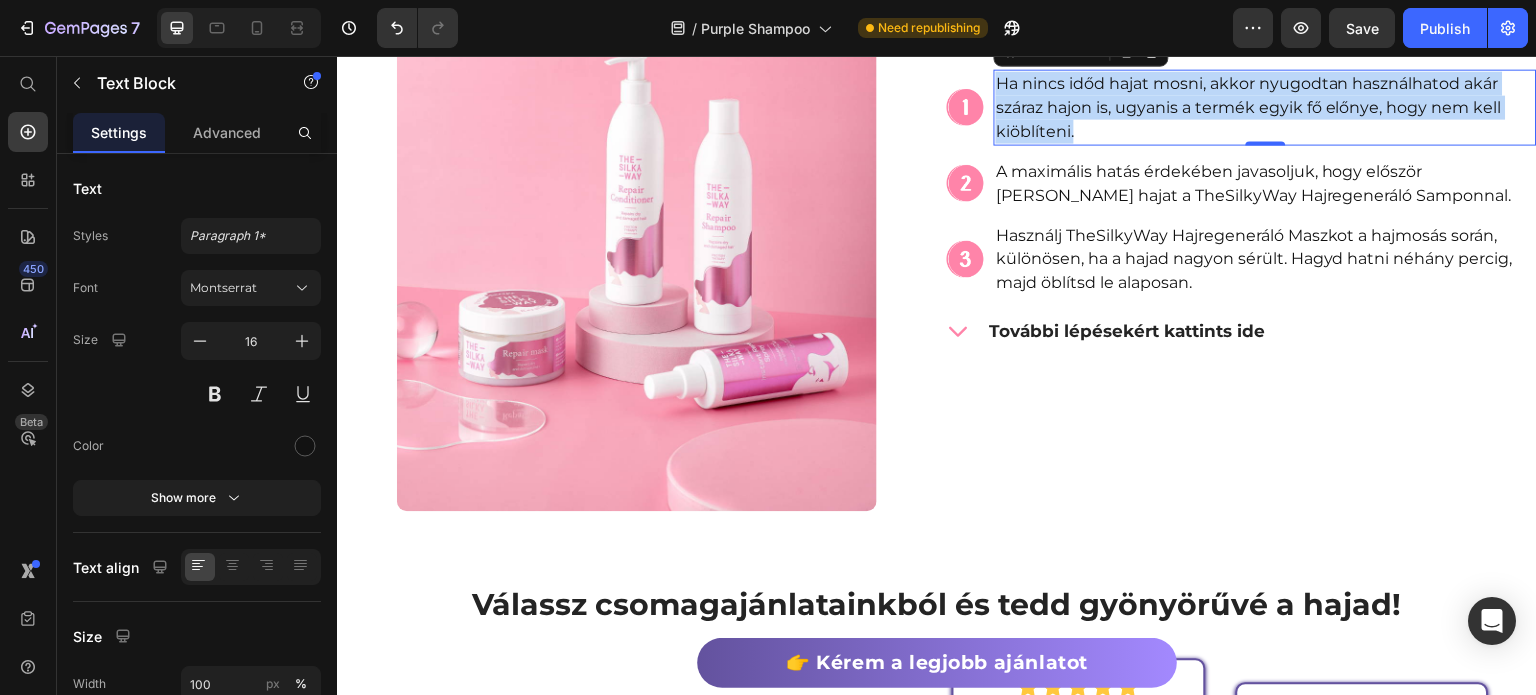 click on "Ha nincs időd hajat mosni, akkor nyugodtan használhatod akár száraz hajon is, ugyanis a termék egyik fő előnye, hogy nem kell kiöblíteni." at bounding box center (1265, 107) 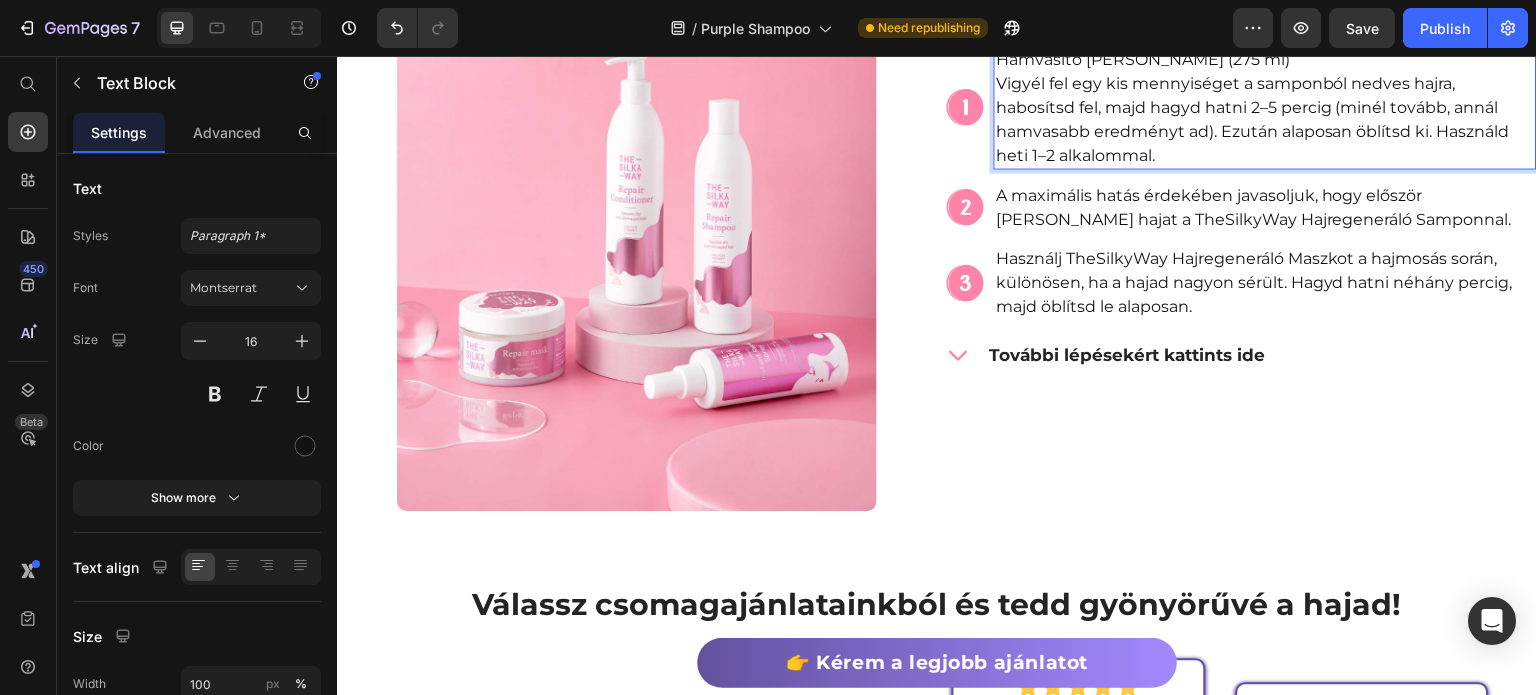 scroll, scrollTop: 5176, scrollLeft: 0, axis: vertical 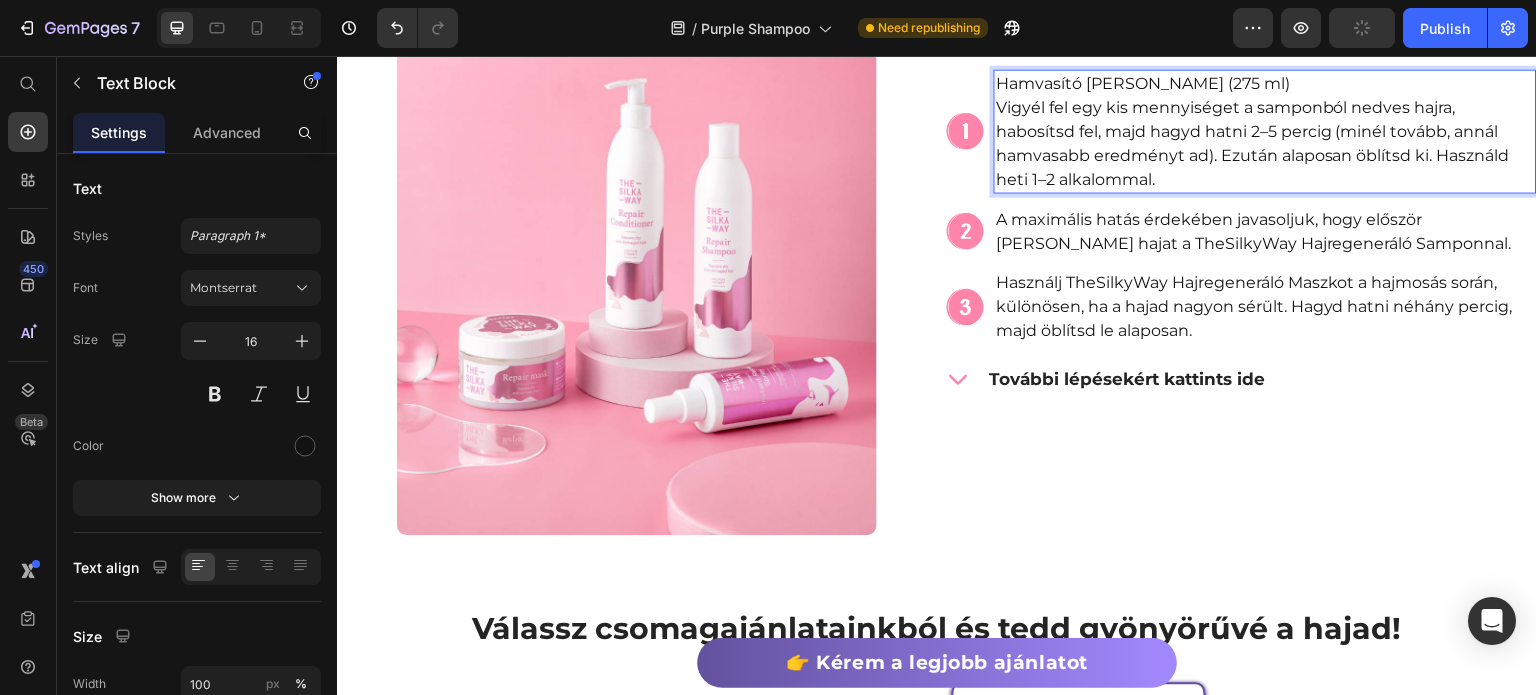 click on "Hamvasító Lila Sampon (275 ml) Vigyél fel egy kis mennyiséget a samponból nedves hajra, habosítsd fel, majd hagyd hatni 2–5 percig (minél tovább, annál hamvasabb eredményt ad). Ezután alaposan öblítsd ki. Használd heti 1–2 alkalommal." at bounding box center [1265, 131] 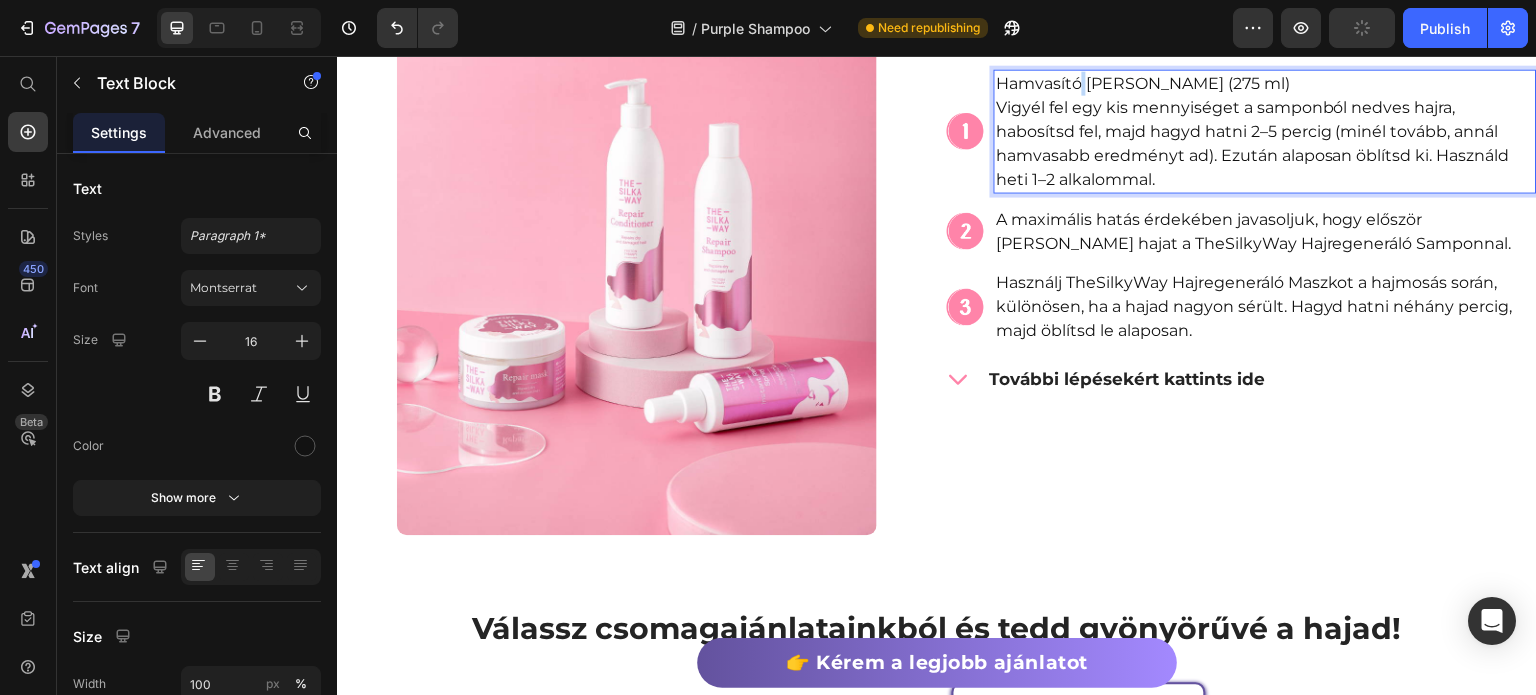 click on "Hamvasító Lila Sampon (275 ml) Vigyél fel egy kis mennyiséget a samponból nedves hajra, habosítsd fel, majd hagyd hatni 2–5 percig (minél tovább, annál hamvasabb eredményt ad). Ezután alaposan öblítsd ki. Használd heti 1–2 alkalommal." at bounding box center (1265, 131) 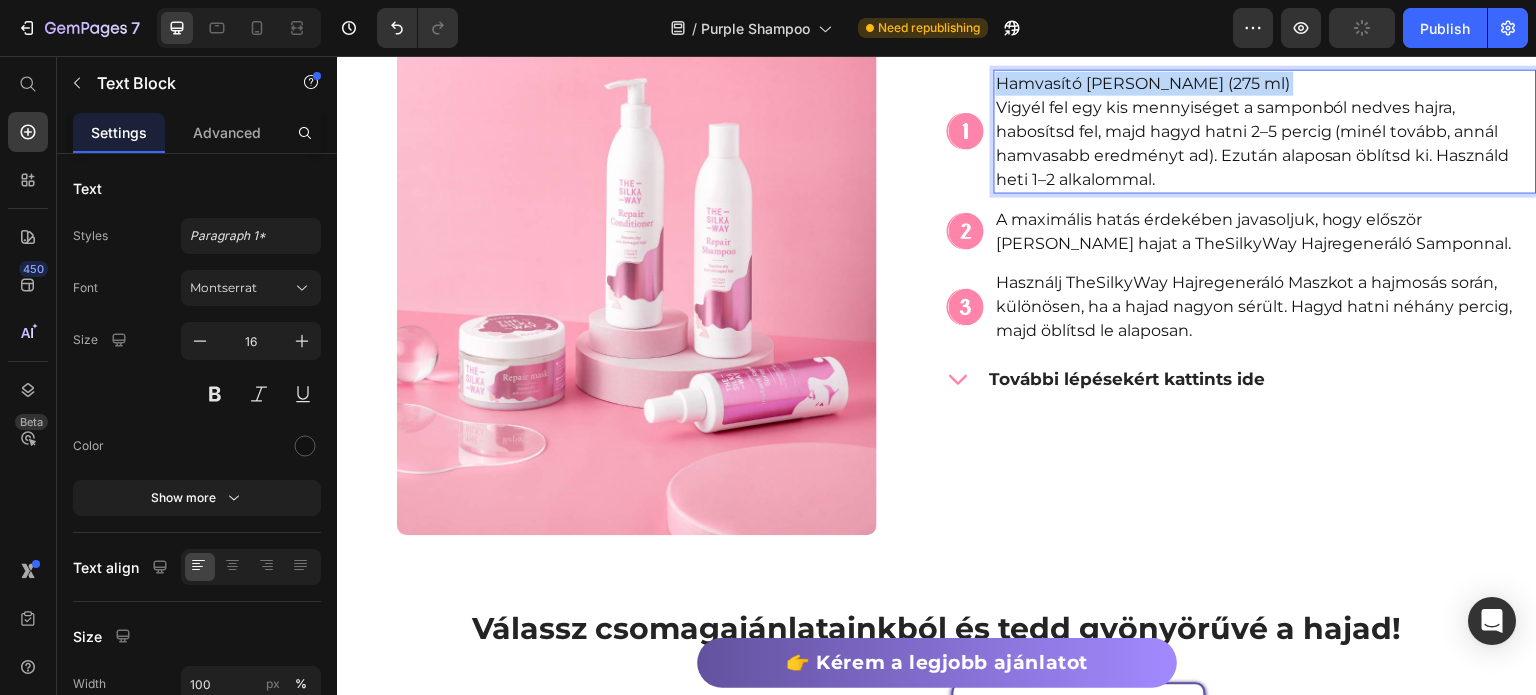 click on "Hamvasító Lila Sampon (275 ml) Vigyél fel egy kis mennyiséget a samponból nedves hajra, habosítsd fel, majd hagyd hatni 2–5 percig (minél tovább, annál hamvasabb eredményt ad). Ezután alaposan öblítsd ki. Használd heti 1–2 alkalommal." at bounding box center [1265, 131] 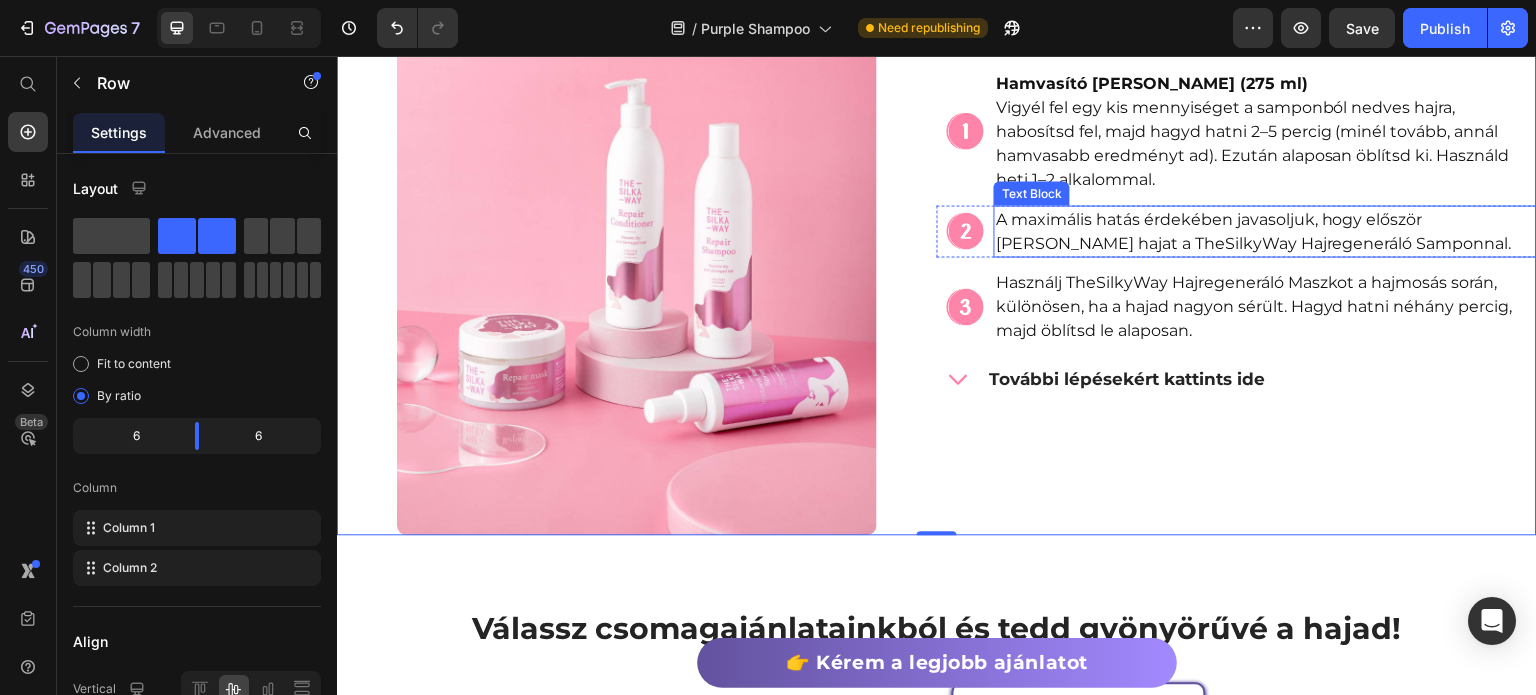 click on "A maximális hatás érdekében javasoljuk, hogy először moss hajat a TheSilkyWay Hajregeneráló Samponnal." at bounding box center (1265, 231) 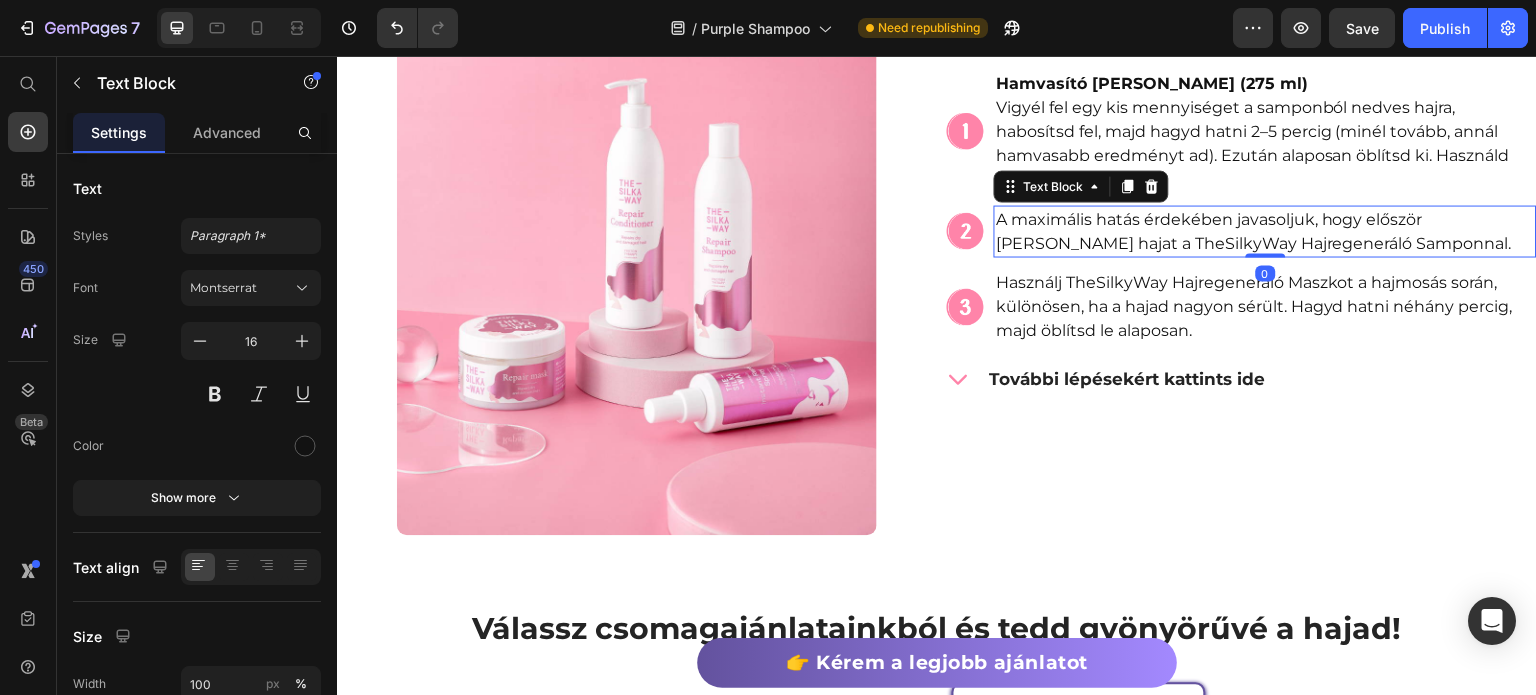 click on "A maximális hatás érdekében javasoljuk, hogy először moss hajat a TheSilkyWay Hajregeneráló Samponnal." at bounding box center [1265, 231] 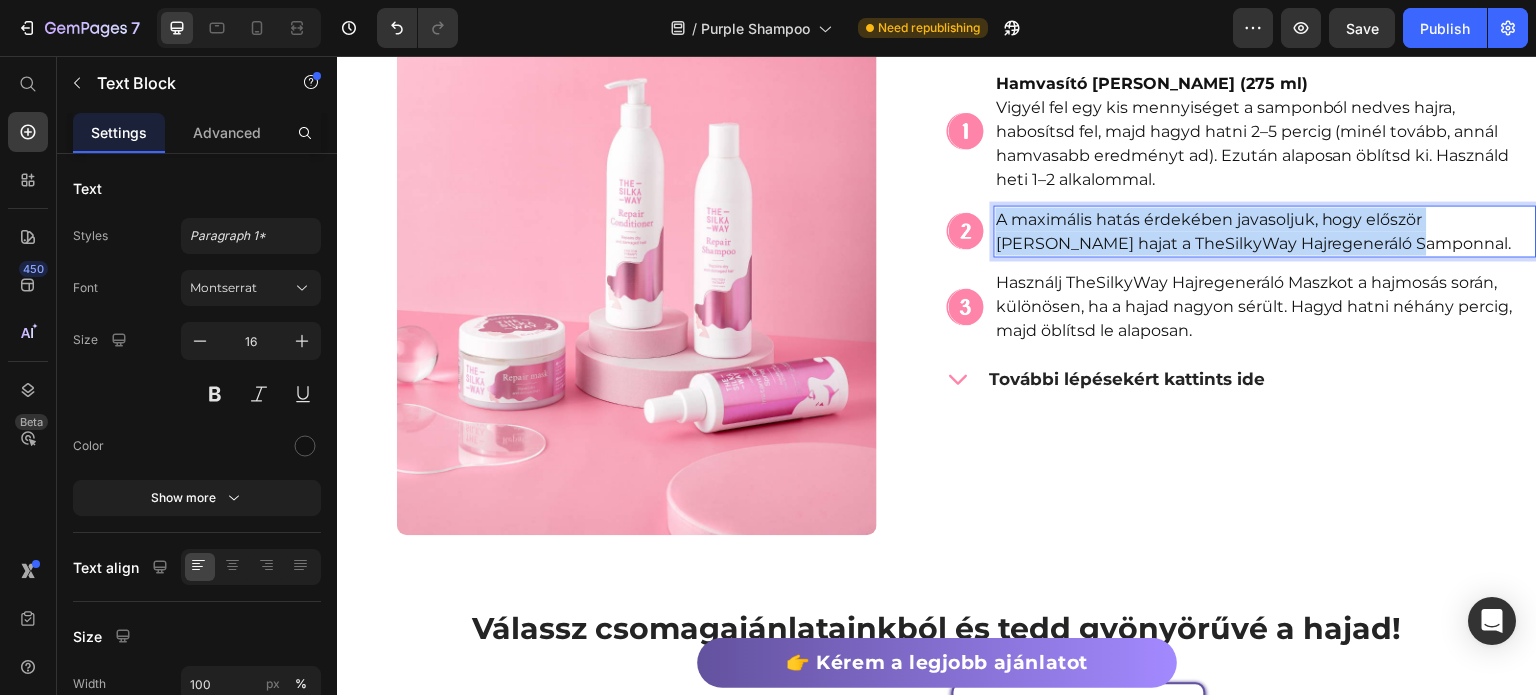 click on "A maximális hatás érdekében javasoljuk, hogy először moss hajat a TheSilkyWay Hajregeneráló Samponnal." at bounding box center [1265, 231] 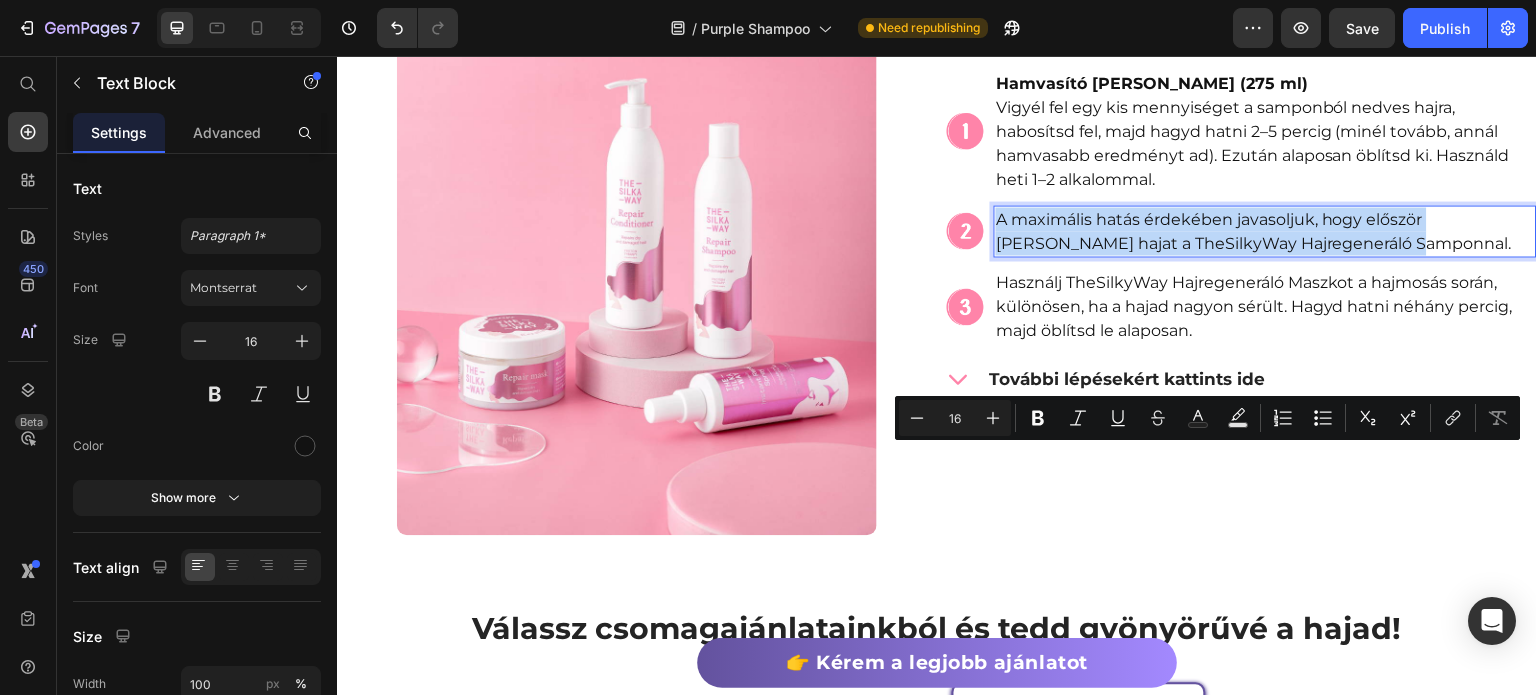 scroll, scrollTop: 5152, scrollLeft: 0, axis: vertical 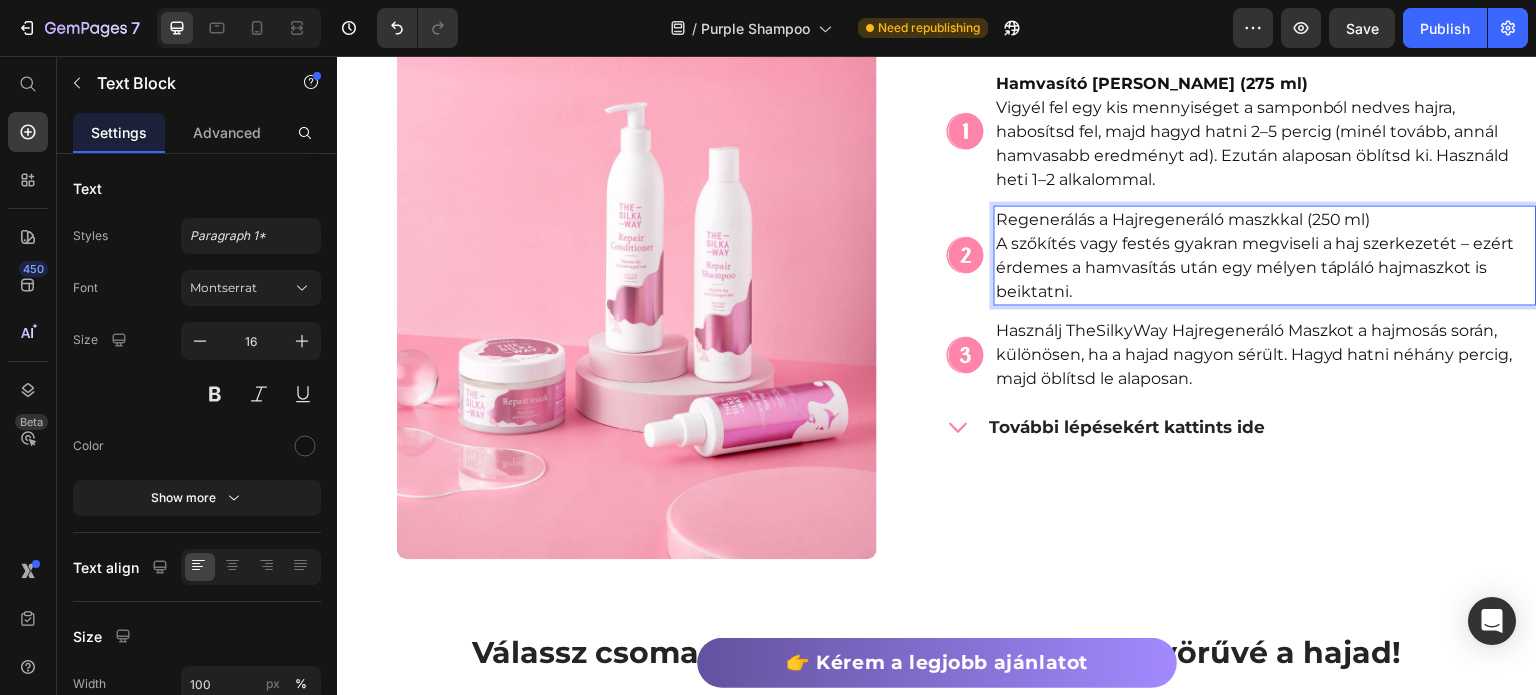 click on "Regenerálás a Hajregeneráló maszkkal (250 ml) A szőkítés vagy festés gyakran megviseli a haj szerkezetét – ezért érdemes a hamvasítás után egy mélyen tápláló hajmaszkot is beiktatni." at bounding box center (1265, 255) 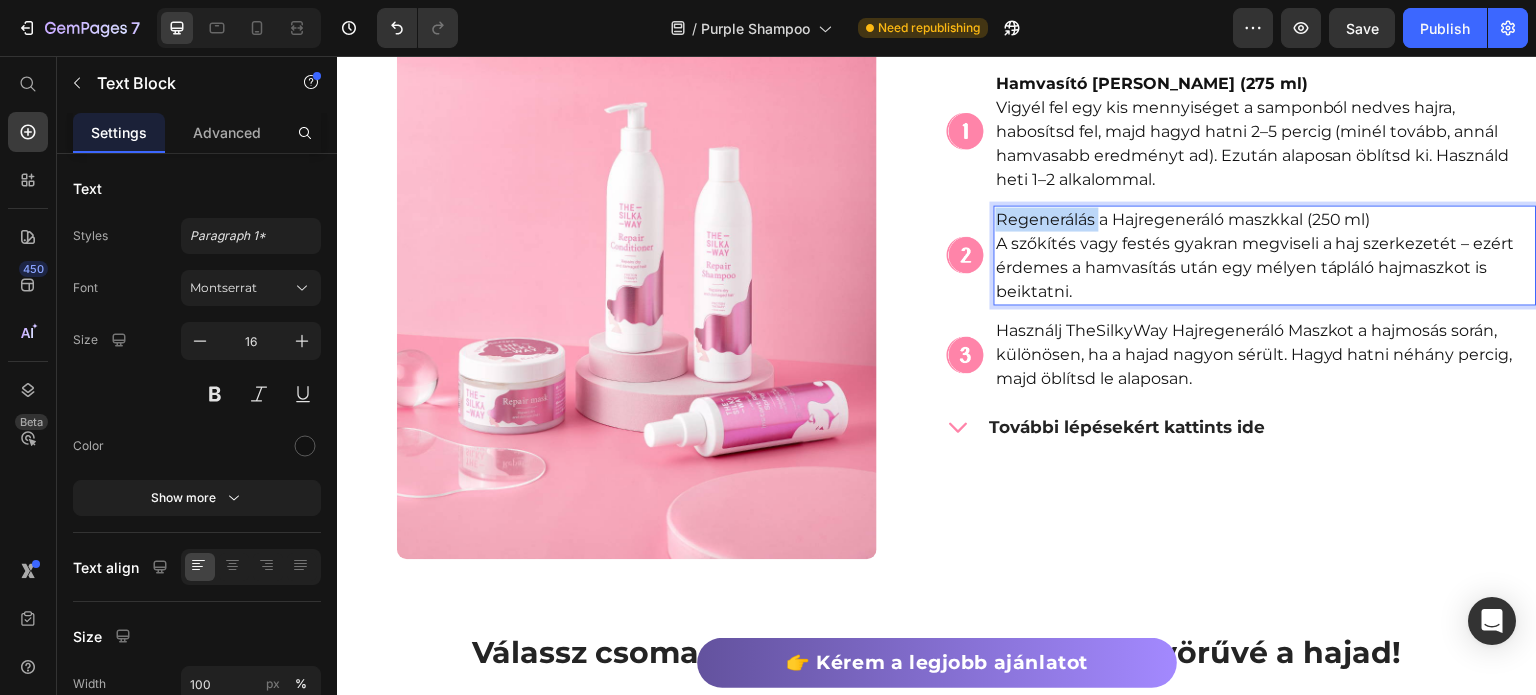 click on "Regenerálás a Hajregeneráló maszkkal (250 ml) A szőkítés vagy festés gyakran megviseli a haj szerkezetét – ezért érdemes a hamvasítás után egy mélyen tápláló hajmaszkot is beiktatni." at bounding box center [1265, 255] 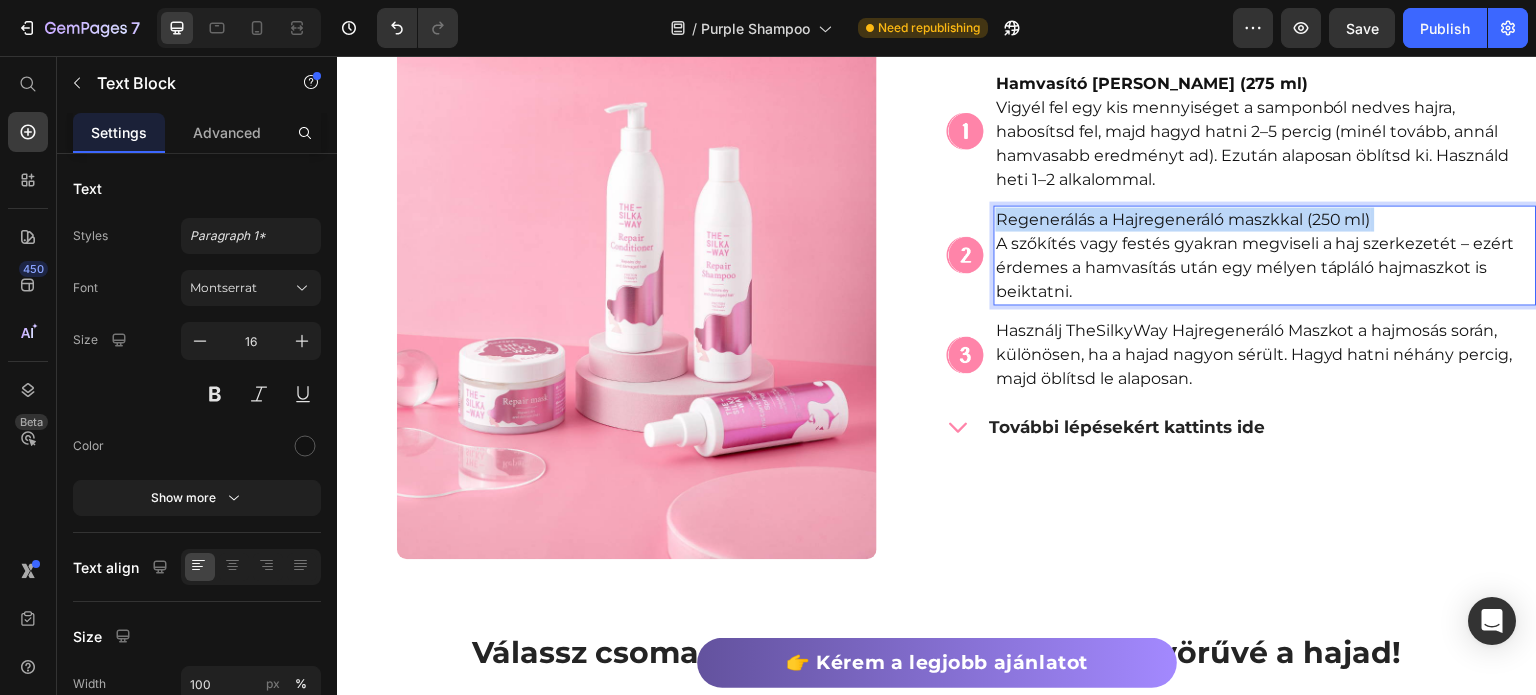 click on "Regenerálás a Hajregeneráló maszkkal (250 ml) A szőkítés vagy festés gyakran megviseli a haj szerkezetét – ezért érdemes a hamvasítás után egy mélyen tápláló hajmaszkot is beiktatni." at bounding box center [1265, 255] 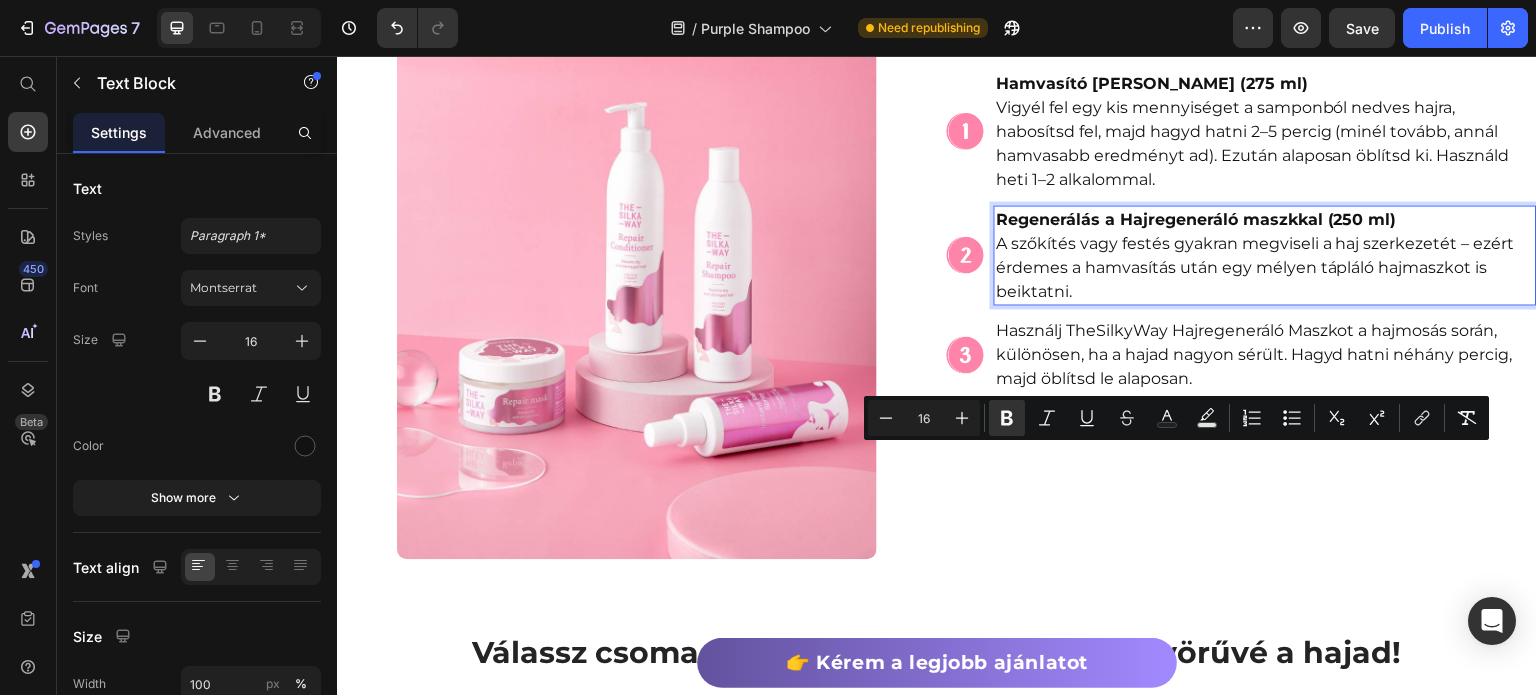 click on "Regenerálás a Hajregeneráló maszkkal (250 ml)" at bounding box center (1196, 218) 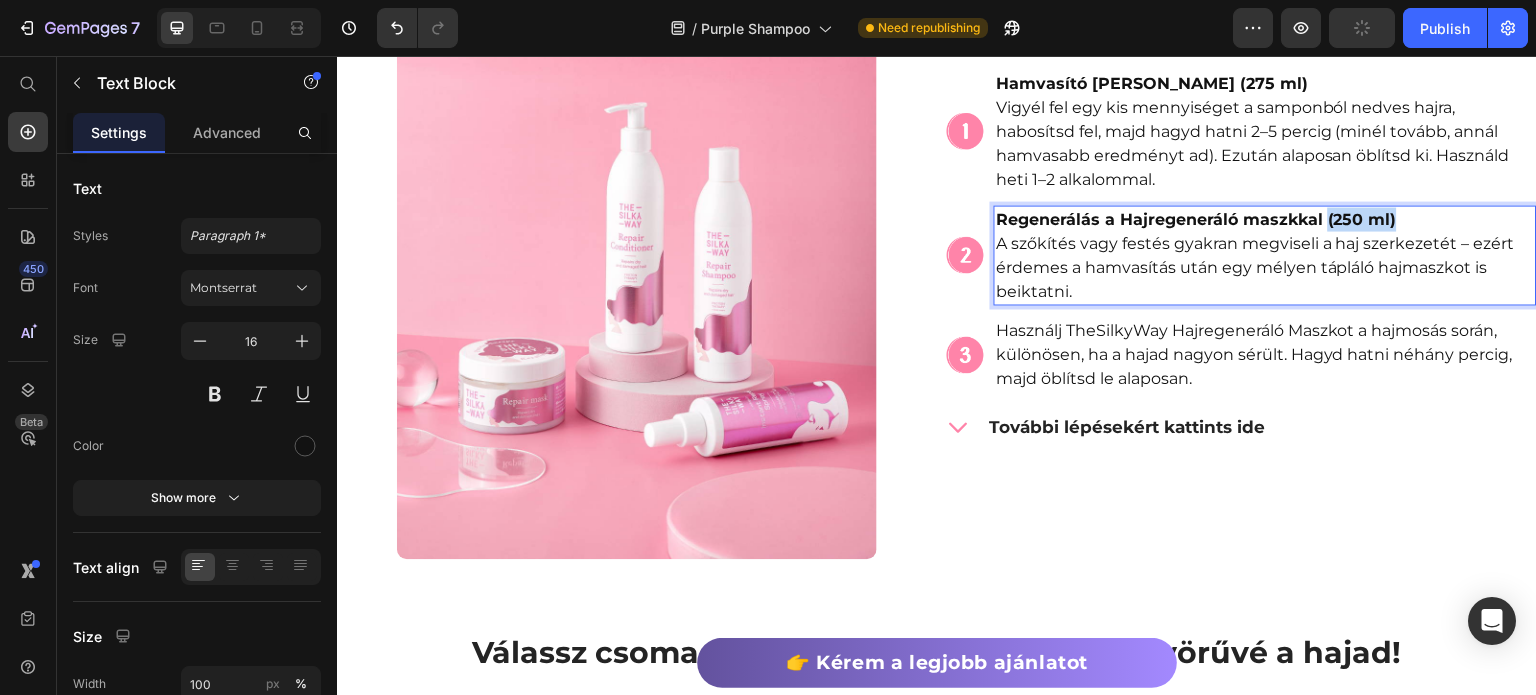 drag, startPoint x: 1395, startPoint y: 452, endPoint x: 1319, endPoint y: 467, distance: 77.46612 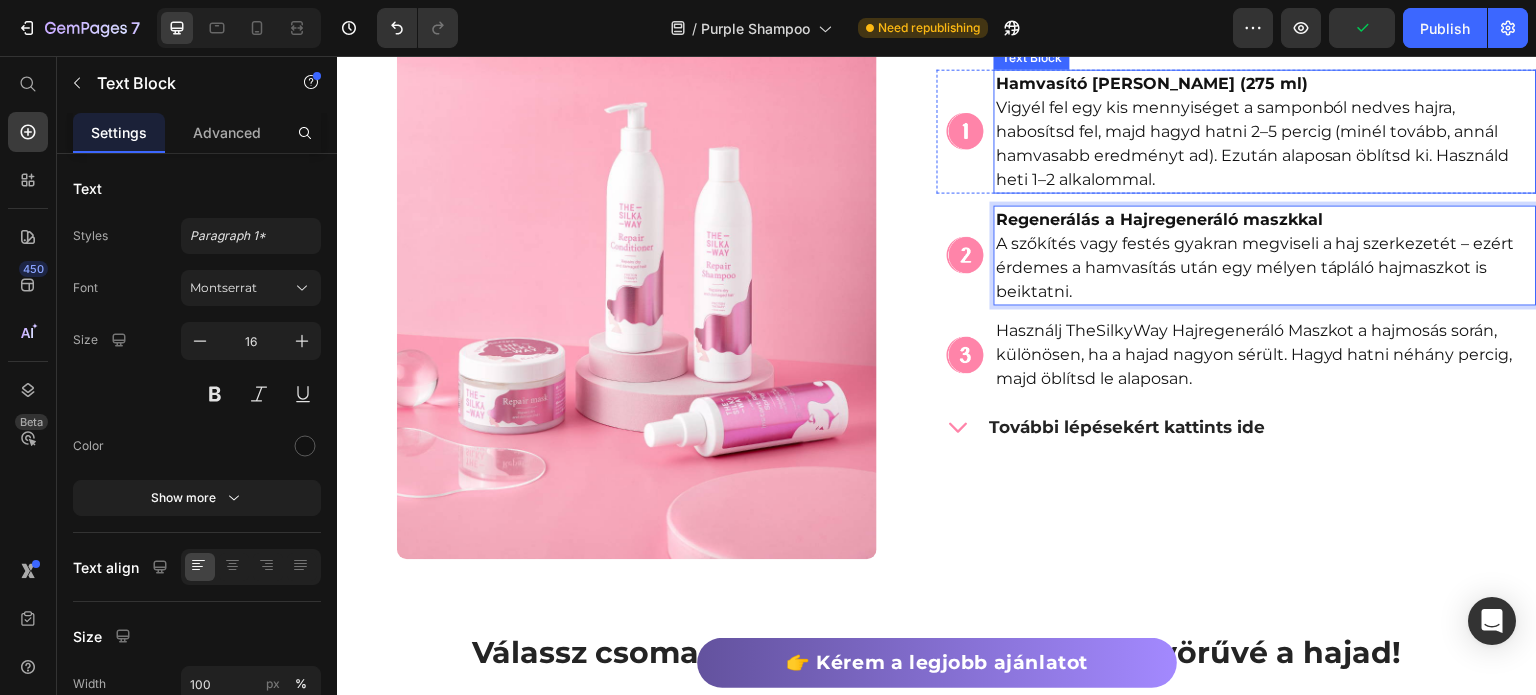 click on "Hamvasító Lila Sampon (275 ml) Vigyél fel egy kis mennyiséget a samponból nedves hajra, habosítsd fel, majd hagyd hatni 2–5 percig (minél tovább, annál hamvasabb eredményt ad). Ezután alaposan öblítsd ki. Használd heti 1–2 alkalommal." at bounding box center [1265, 131] 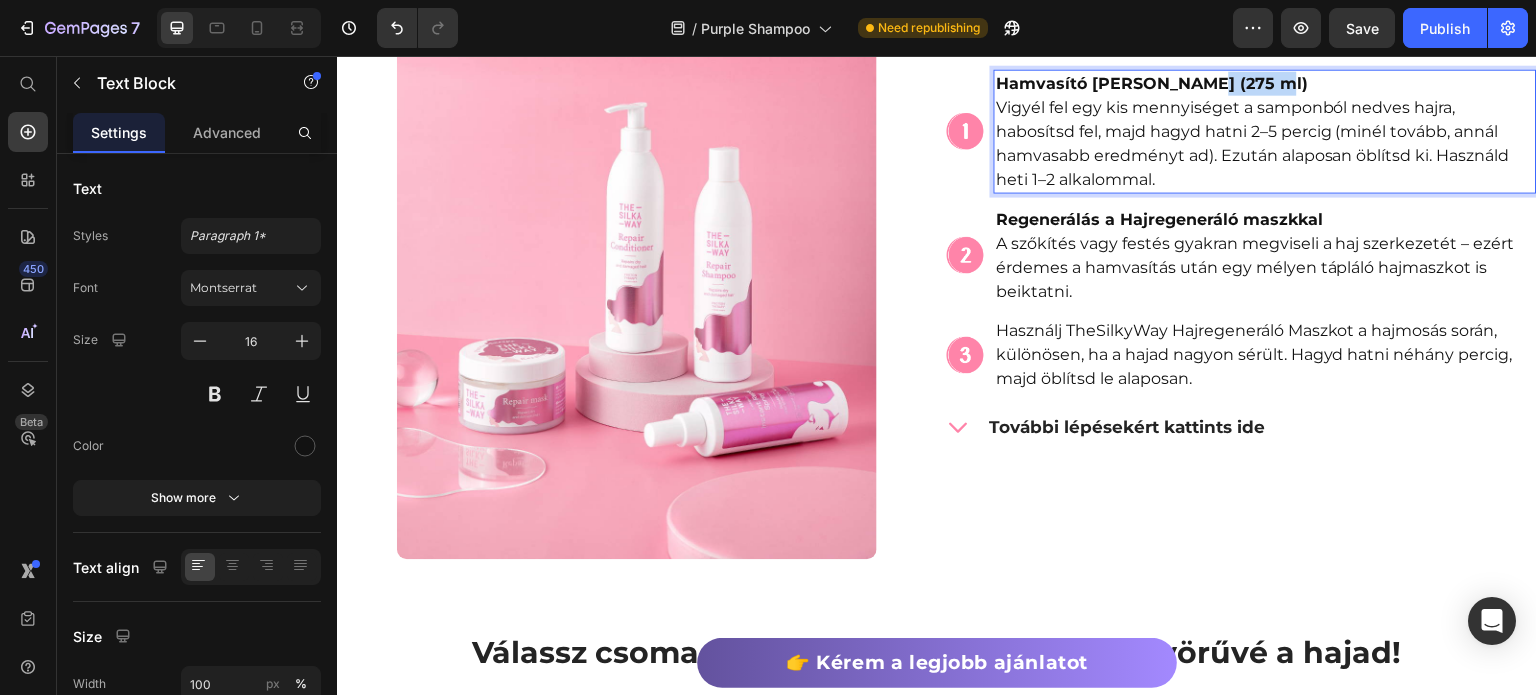 drag, startPoint x: 1264, startPoint y: 321, endPoint x: 1189, endPoint y: 325, distance: 75.10659 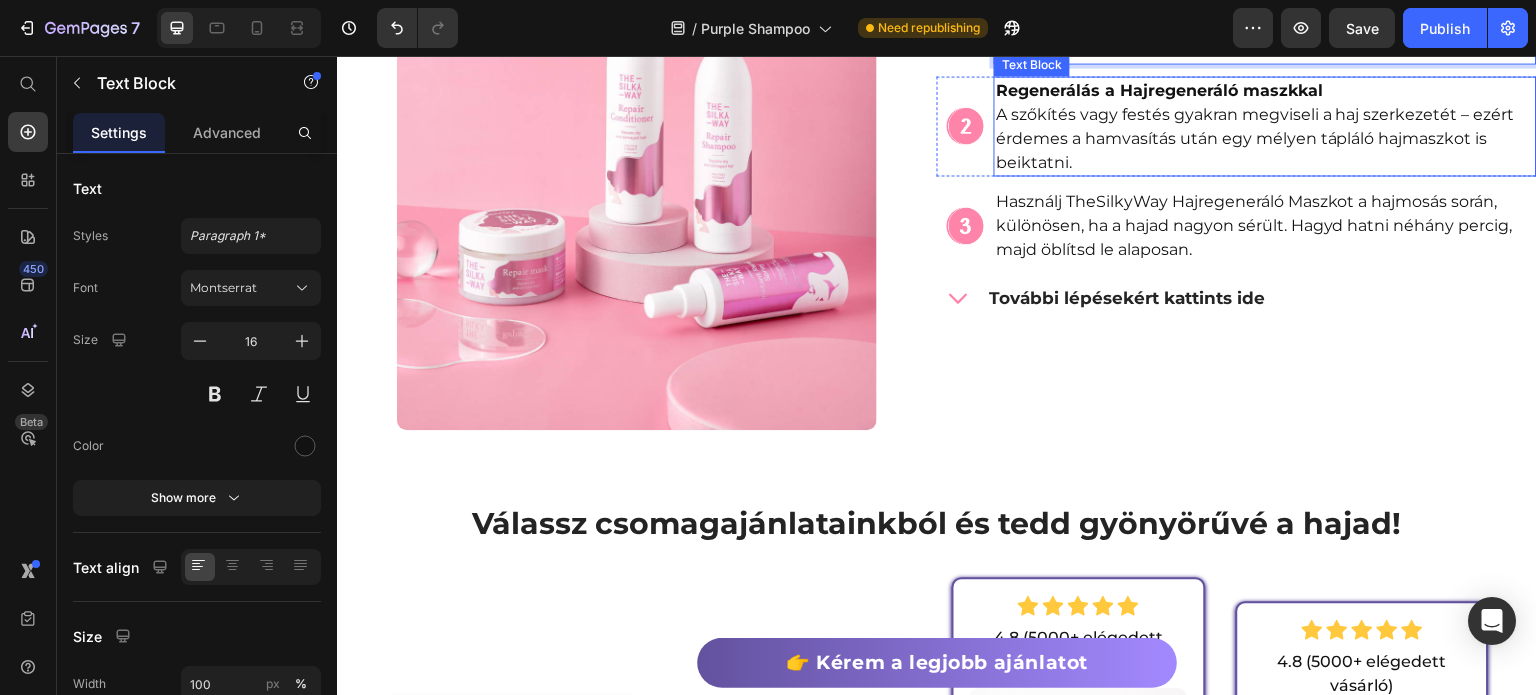 scroll, scrollTop: 5352, scrollLeft: 0, axis: vertical 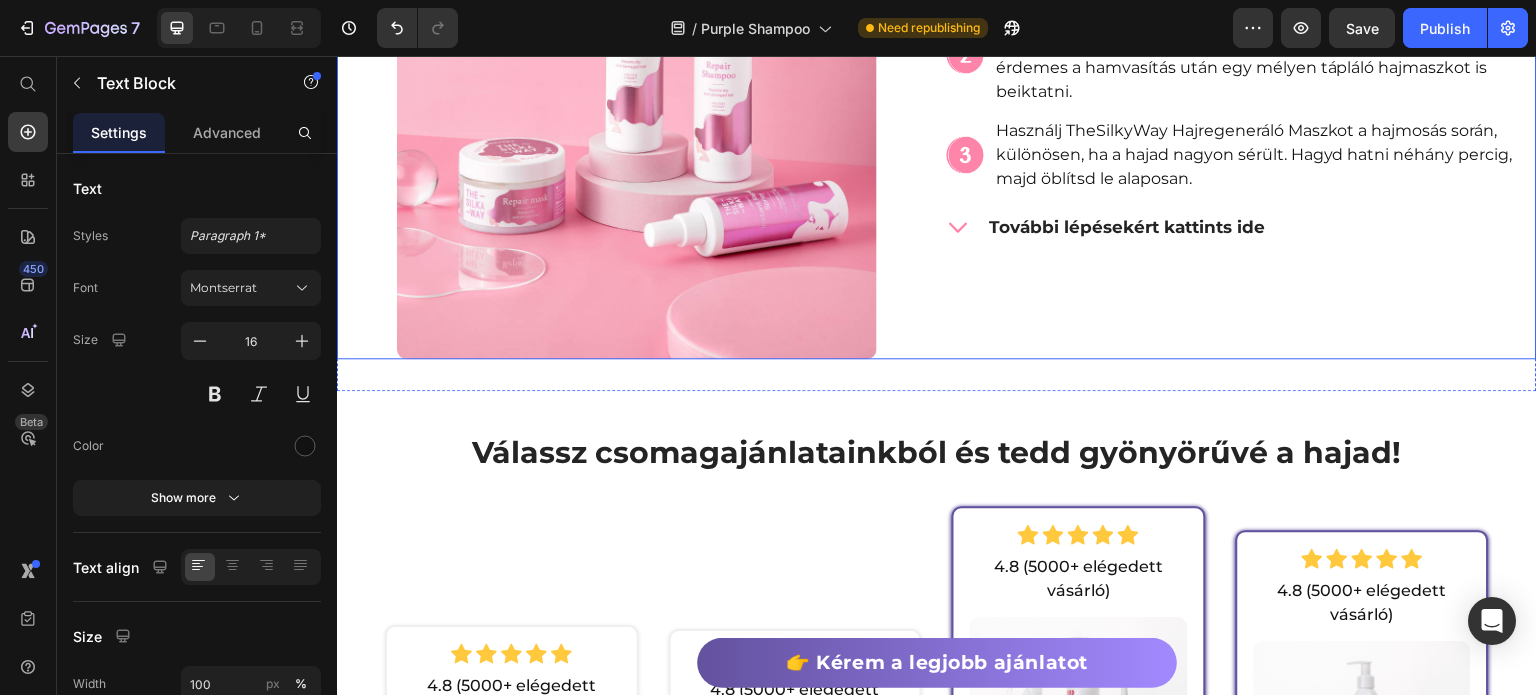click at bounding box center [637, 59] 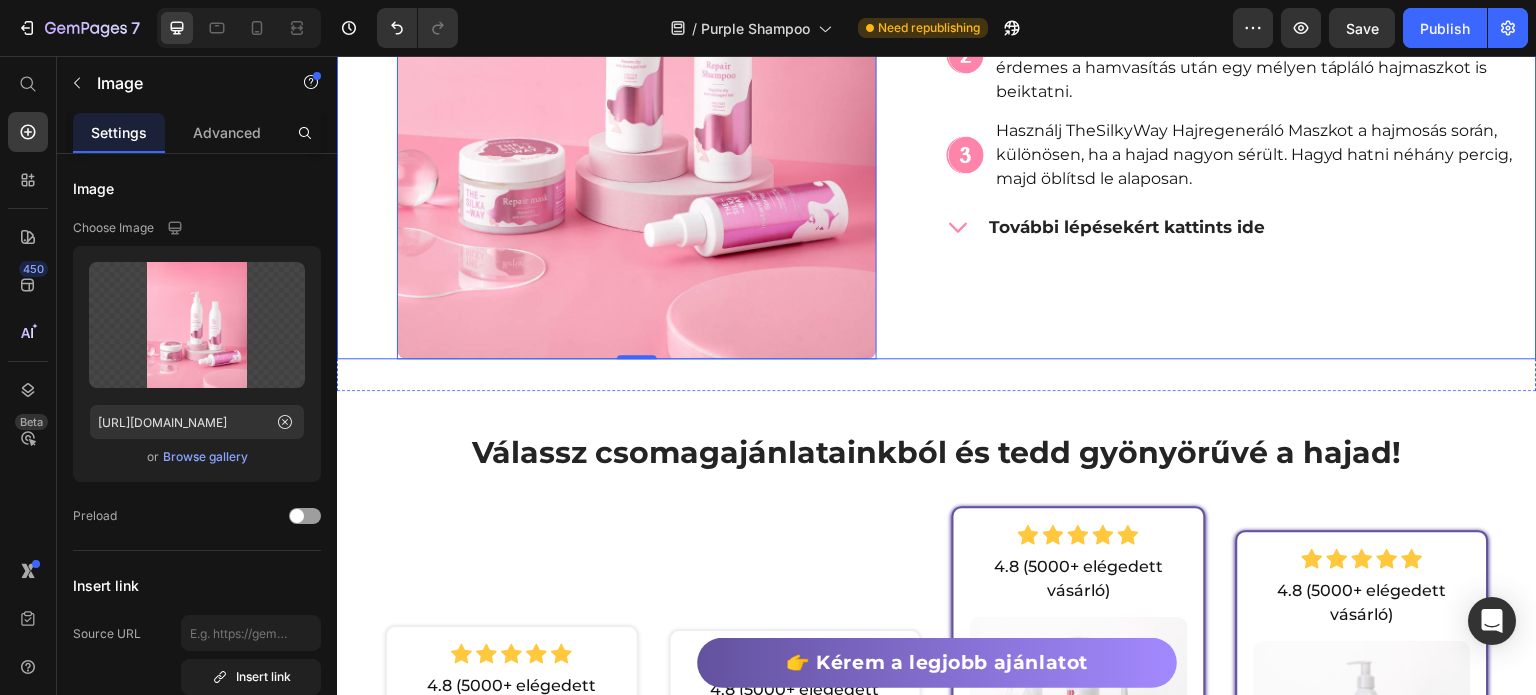 click on "Használj TheSilkyWay Hajregeneráló Maszkot a hajmosás során, különösen, ha a hajad nagyon sérült. Hagyd hatni néhány percig, majd öblítsd le alaposan." at bounding box center (1265, 155) 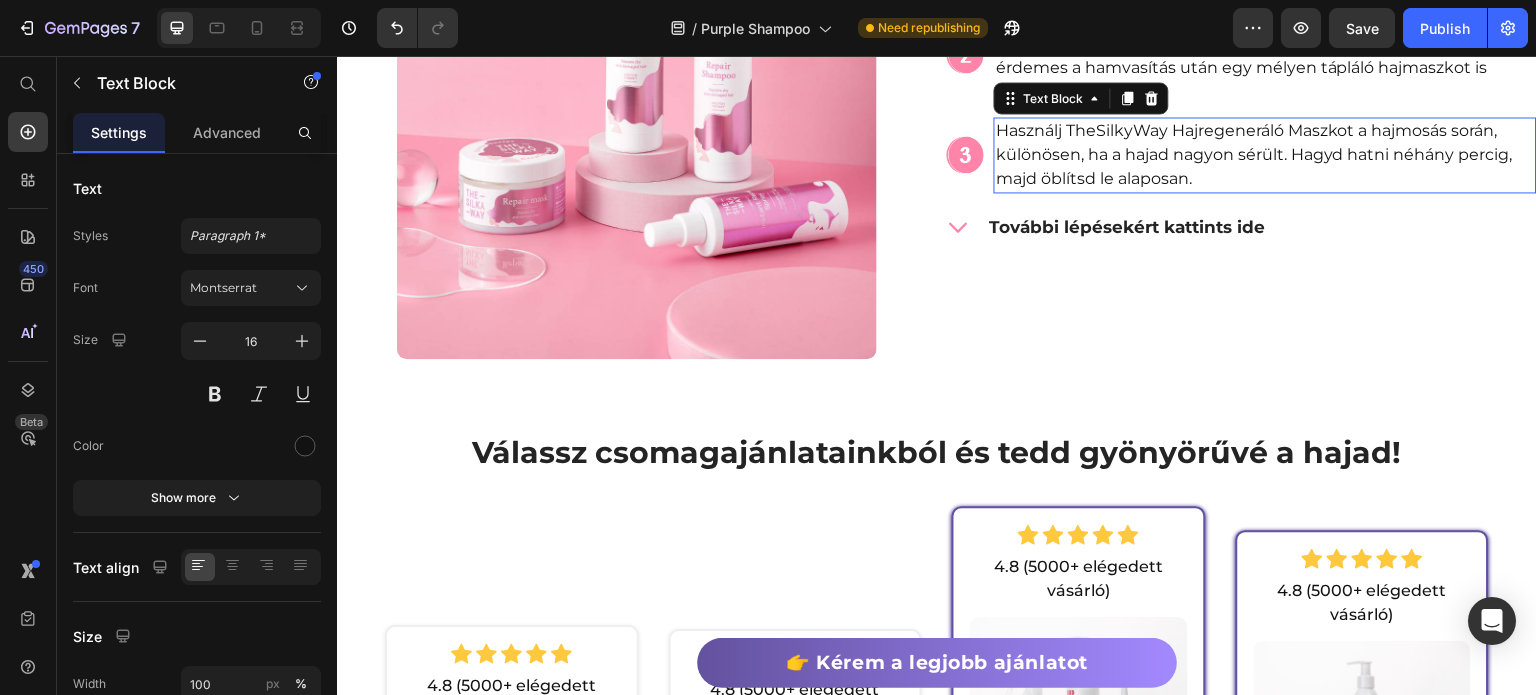 click on "Használj TheSilkyWay Hajregeneráló Maszkot a hajmosás során, különösen, ha a hajad nagyon sérült. Hagyd hatni néhány percig, majd öblítsd le alaposan." at bounding box center (1265, 155) 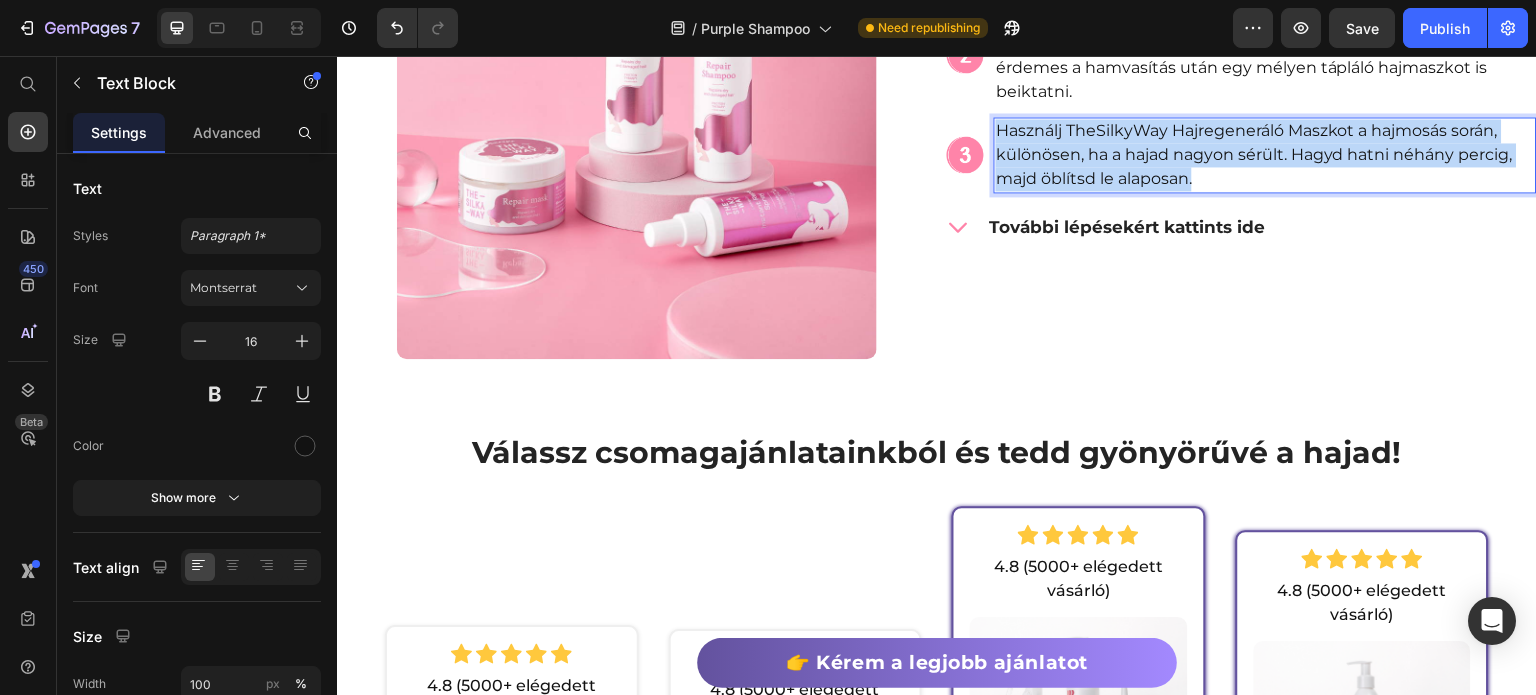 click on "Használj TheSilkyWay Hajregeneráló Maszkot a hajmosás során, különösen, ha a hajad nagyon sérült. Hagyd hatni néhány percig, majd öblítsd le alaposan." at bounding box center (1265, 155) 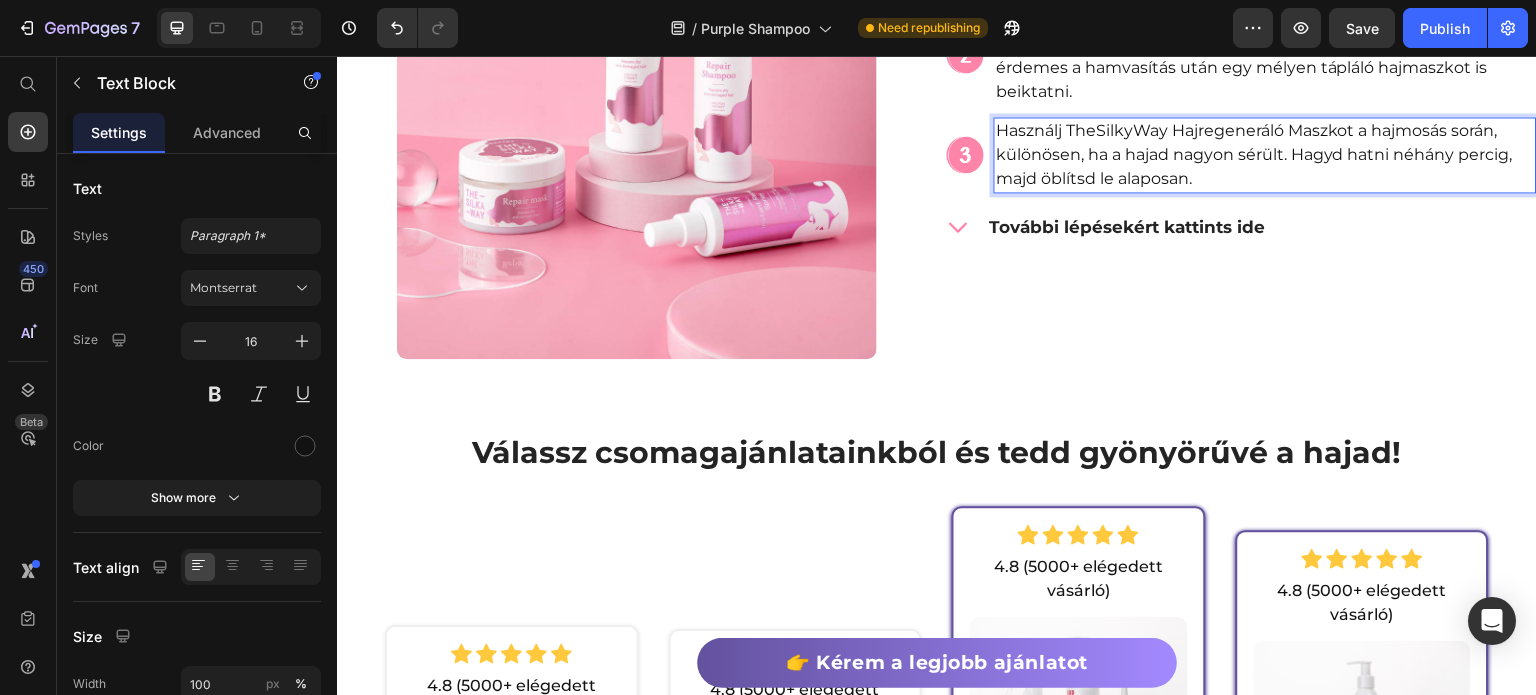 scroll, scrollTop: 5328, scrollLeft: 0, axis: vertical 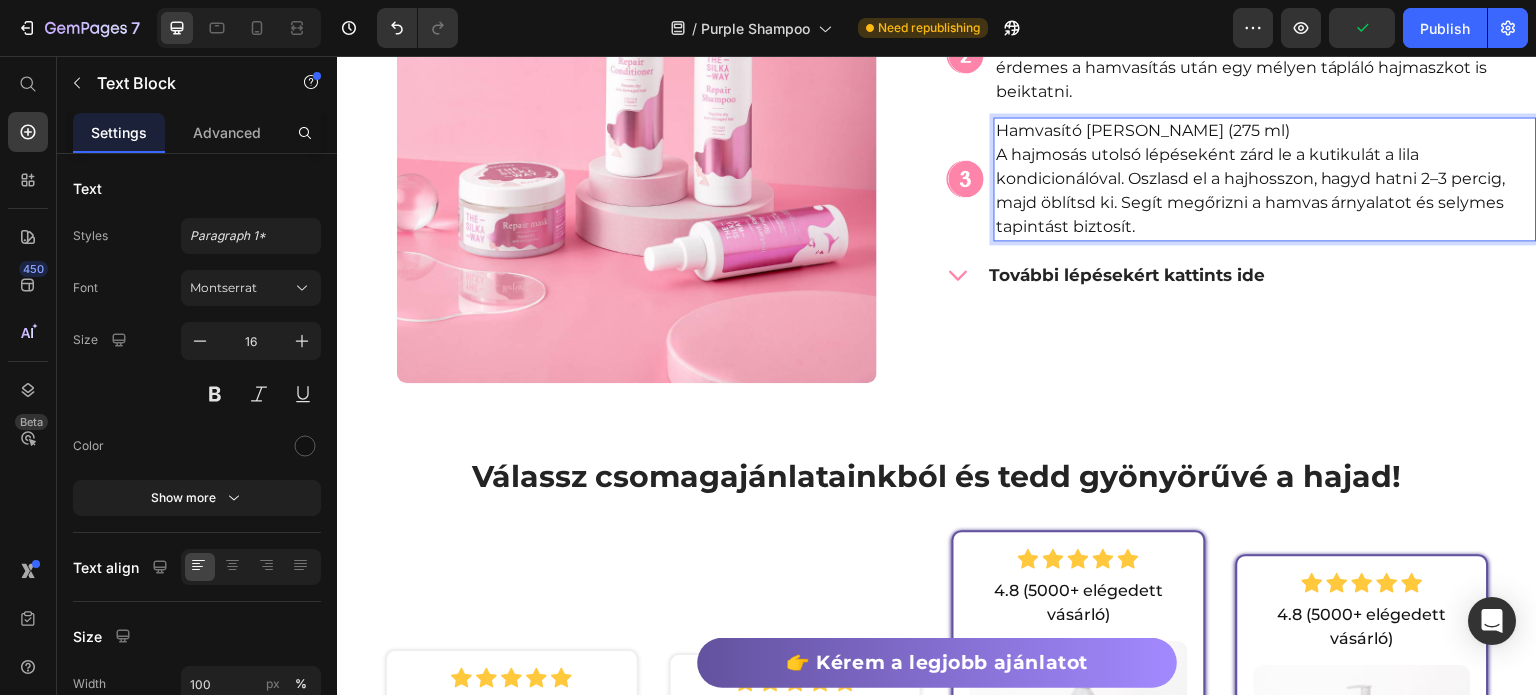drag, startPoint x: 1284, startPoint y: 362, endPoint x: 1218, endPoint y: 376, distance: 67.46851 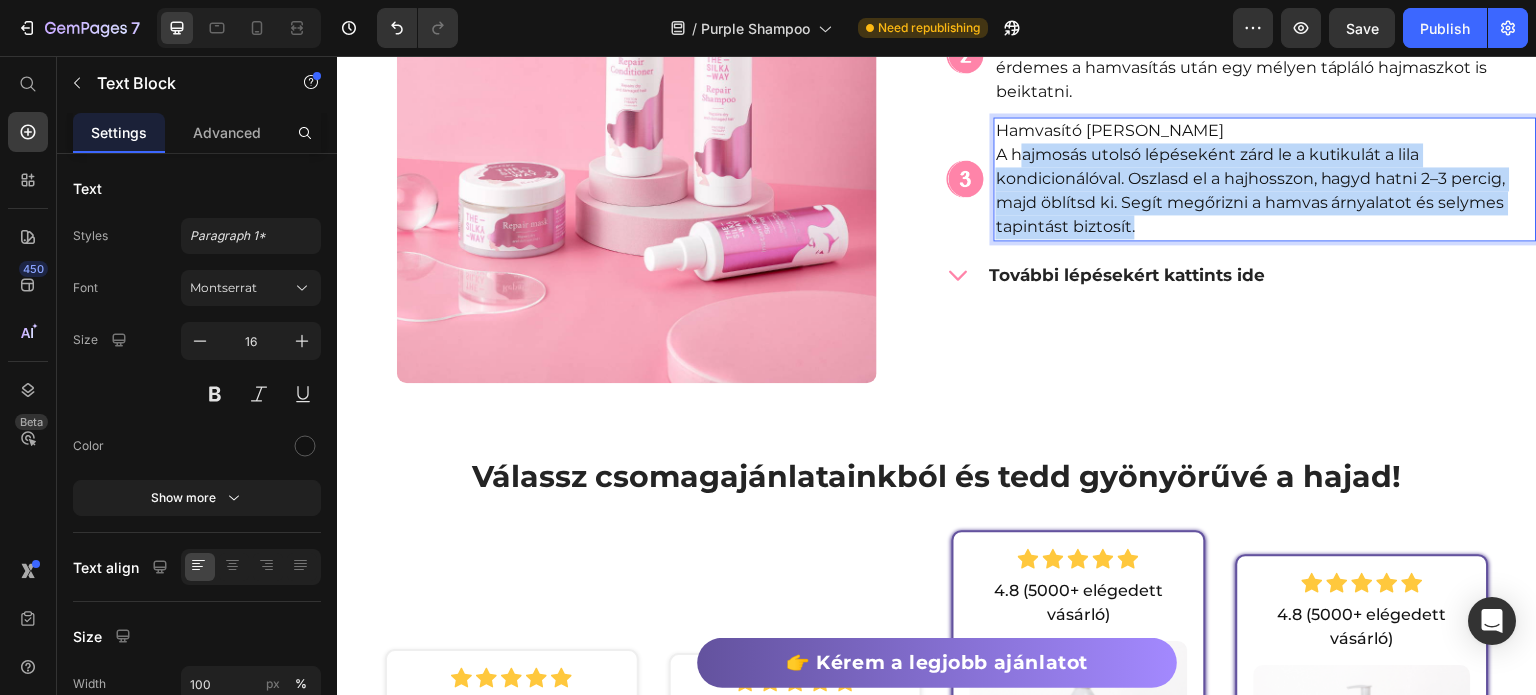 drag, startPoint x: 1255, startPoint y: 468, endPoint x: 1014, endPoint y: 401, distance: 250.13995 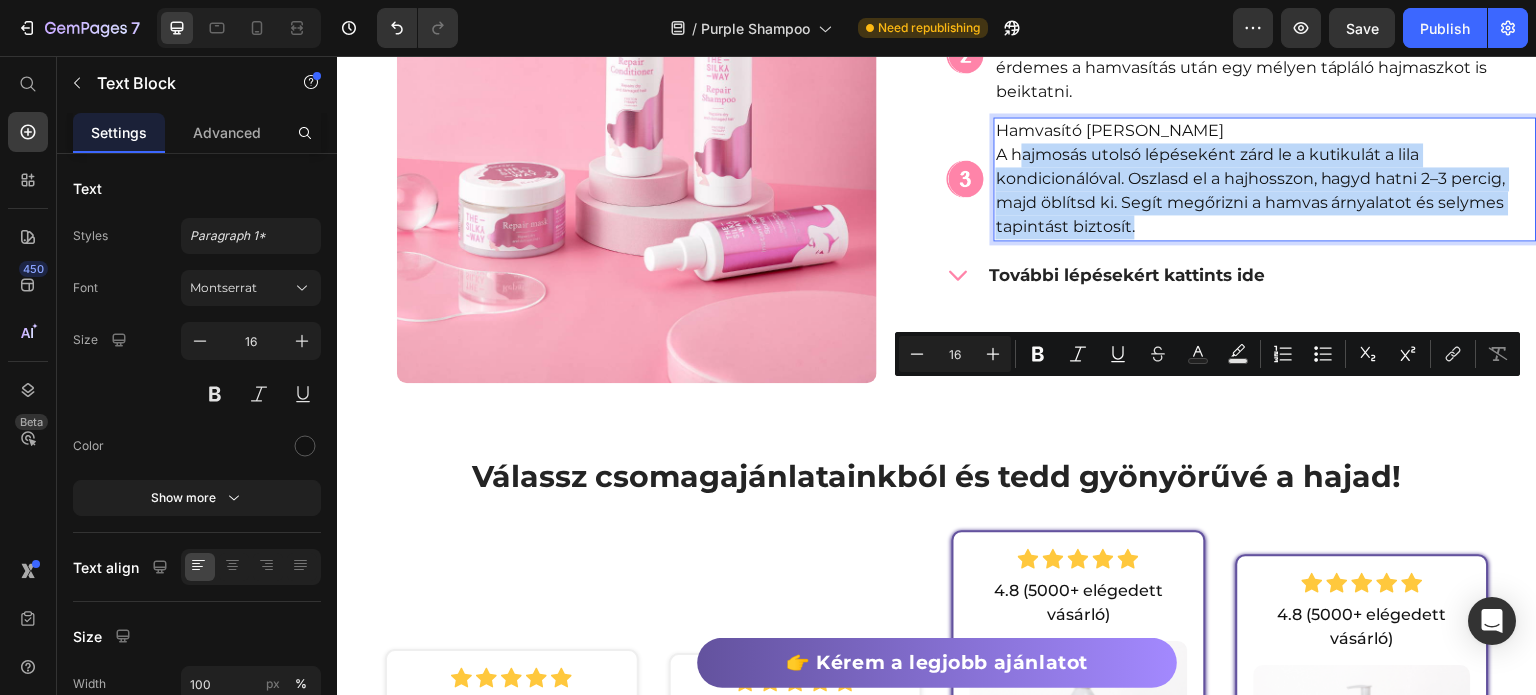 click on "Hamvasító Lila Kondicionáló A hajmosás utolsó lépéseként zárd le a kutikulát a lila kondicionálóval. Oszlasd el a hajhosszon, hagyd hatni 2–3 percig, majd öblítsd ki. Segít megőrizni a hamvas árnyalatot és selymes tapintást biztosít." at bounding box center (1265, 179) 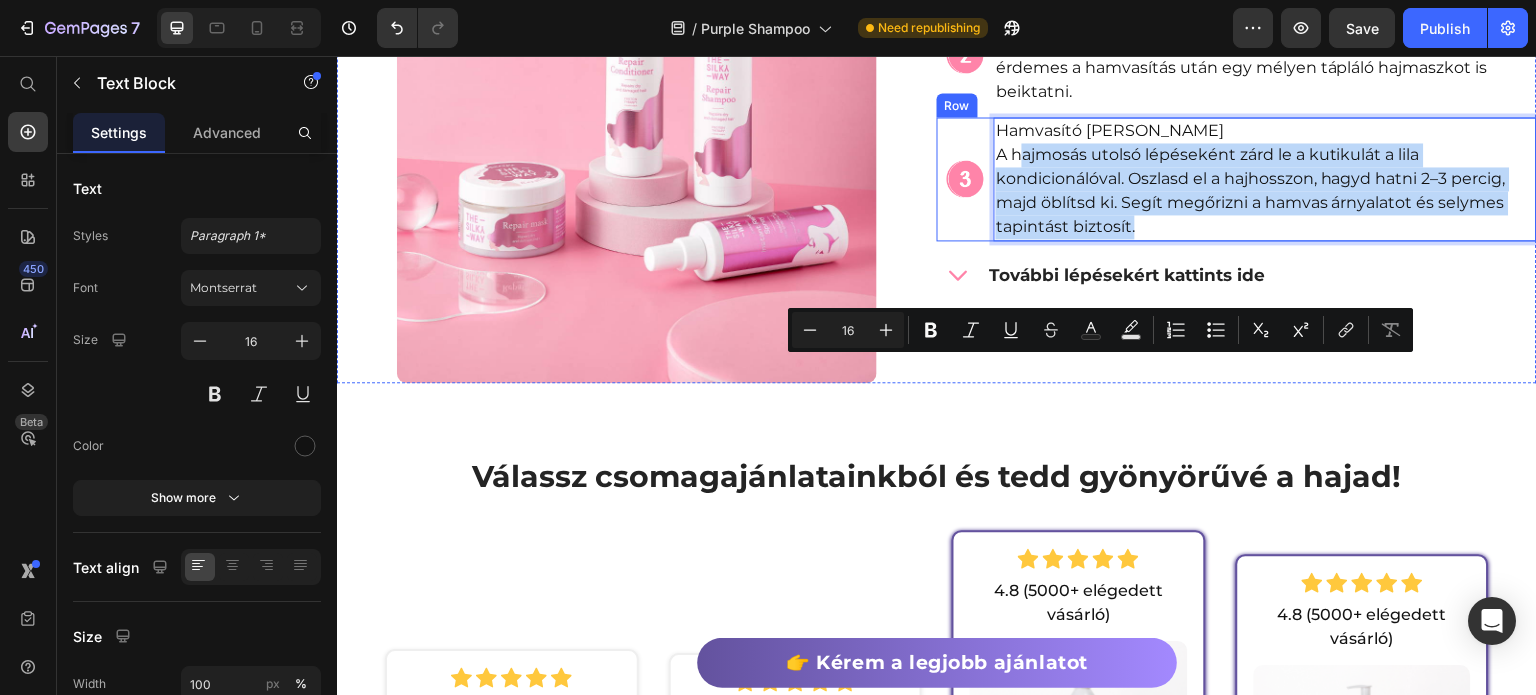 drag, startPoint x: 1229, startPoint y: 366, endPoint x: 978, endPoint y: 361, distance: 251.04979 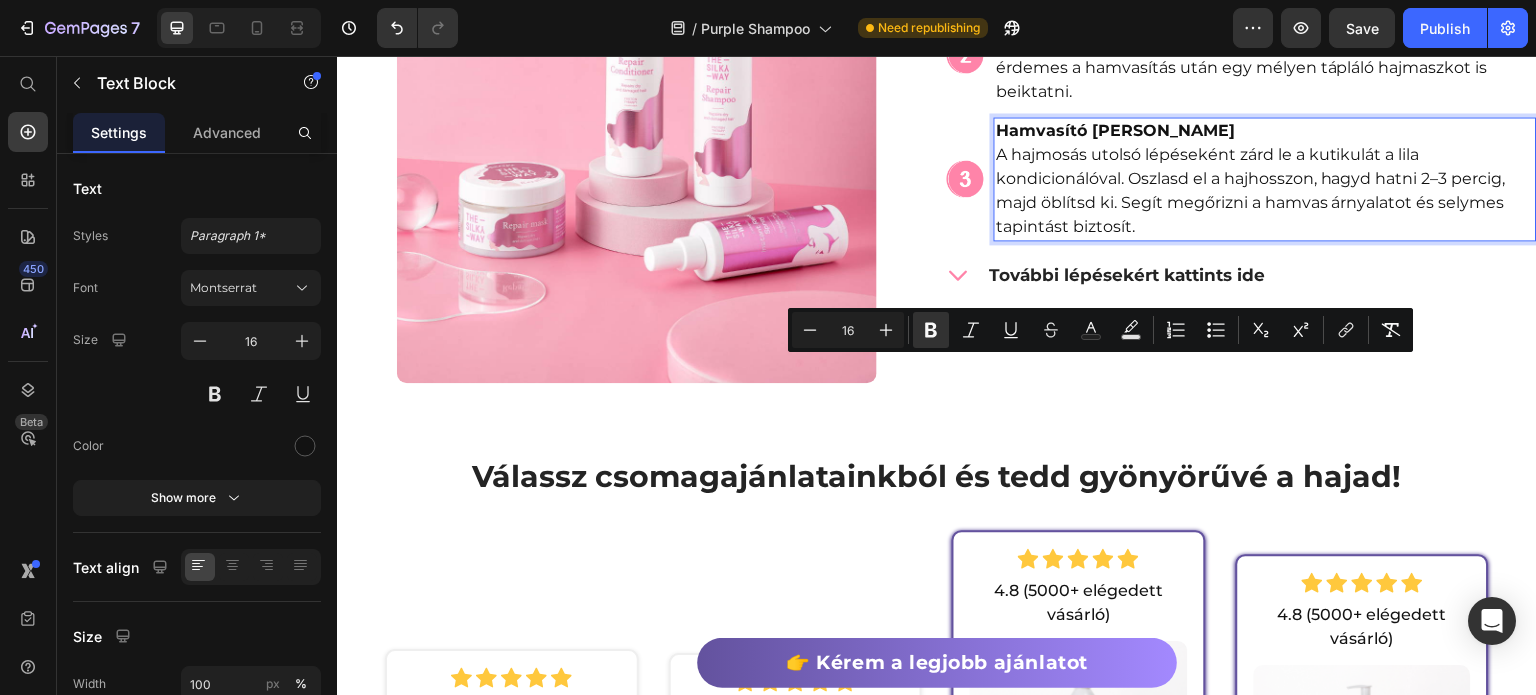 click on "Hamvasító Lila Kondicionáló A hajmosás utolsó lépéseként zárd le a kutikulát a lila kondicionálóval. Oszlasd el a hajhosszon, hagyd hatni 2–3 percig, majd öblítsd ki. Segít megőrizni a hamvas árnyalatot és selymes tapintást biztosít." at bounding box center [1265, 179] 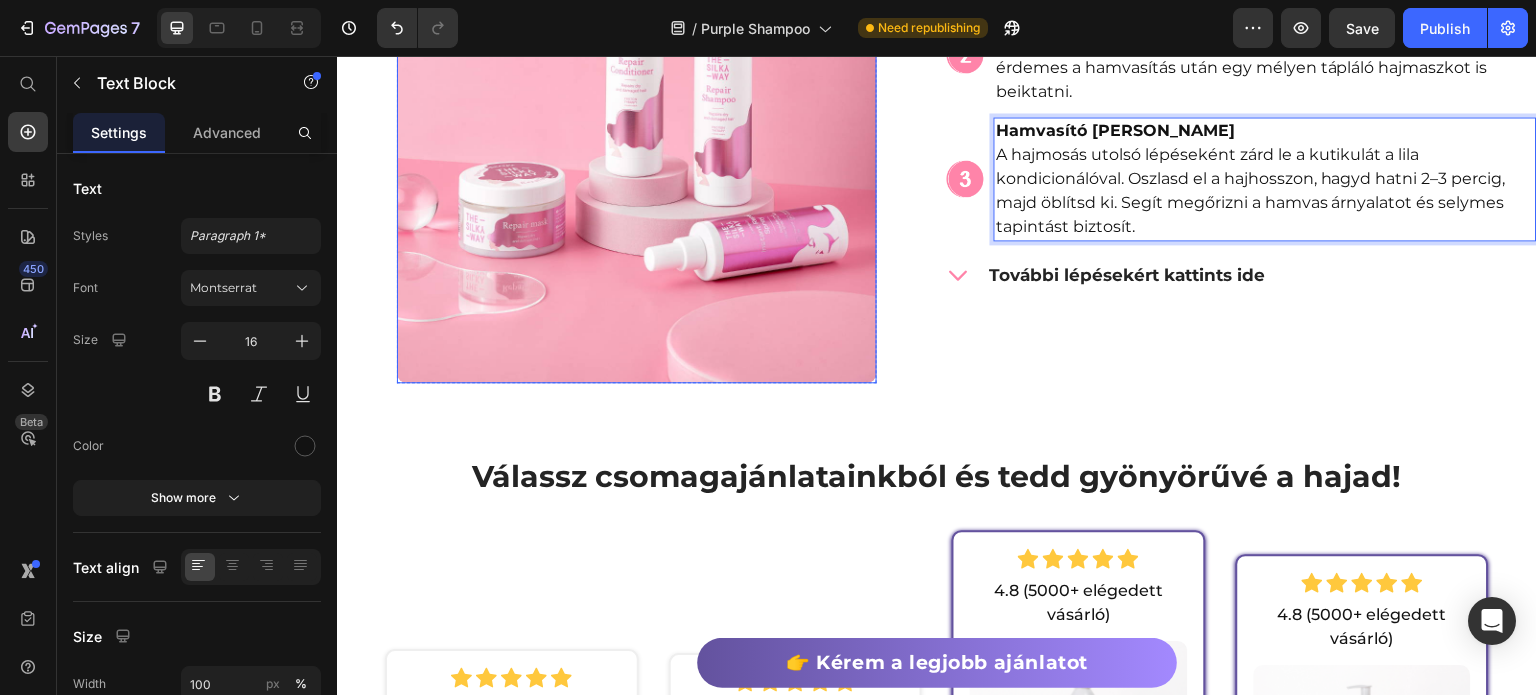 click at bounding box center [637, 83] 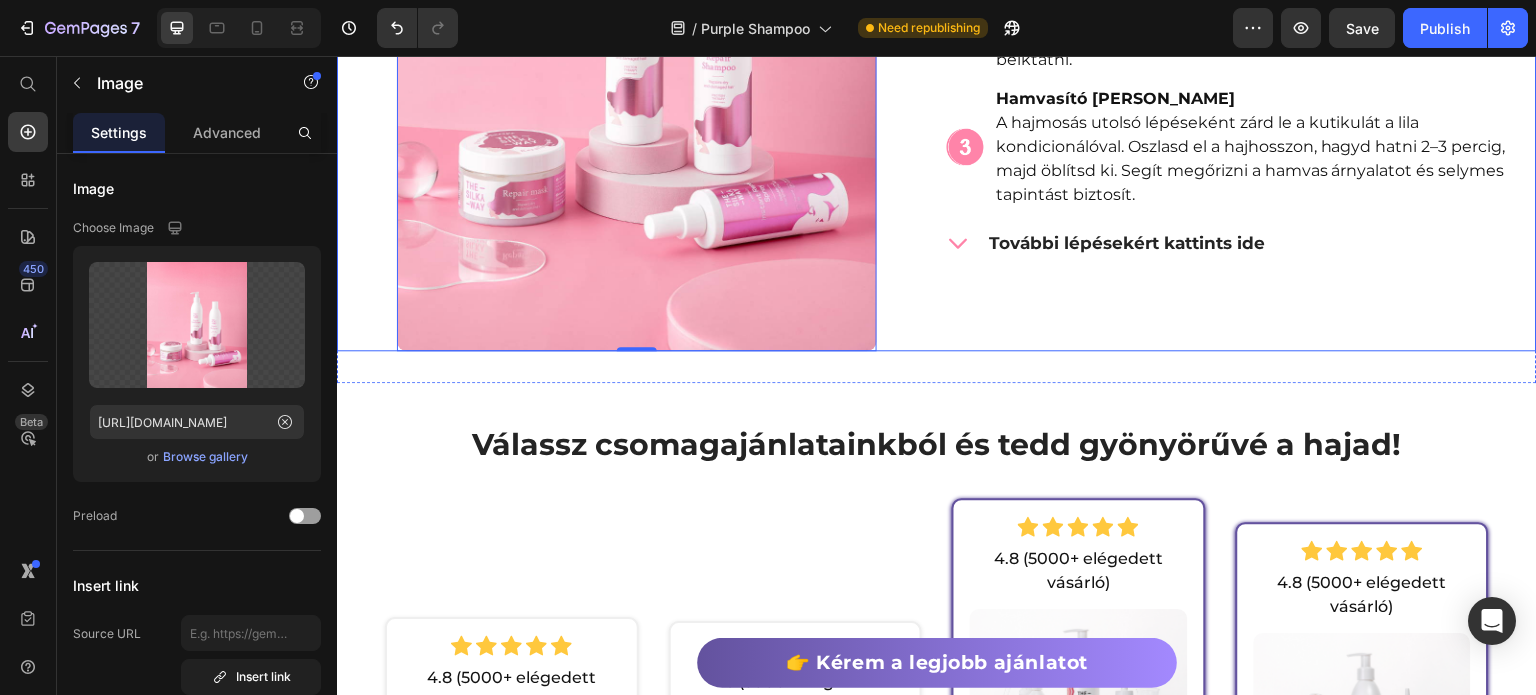scroll, scrollTop: 5428, scrollLeft: 0, axis: vertical 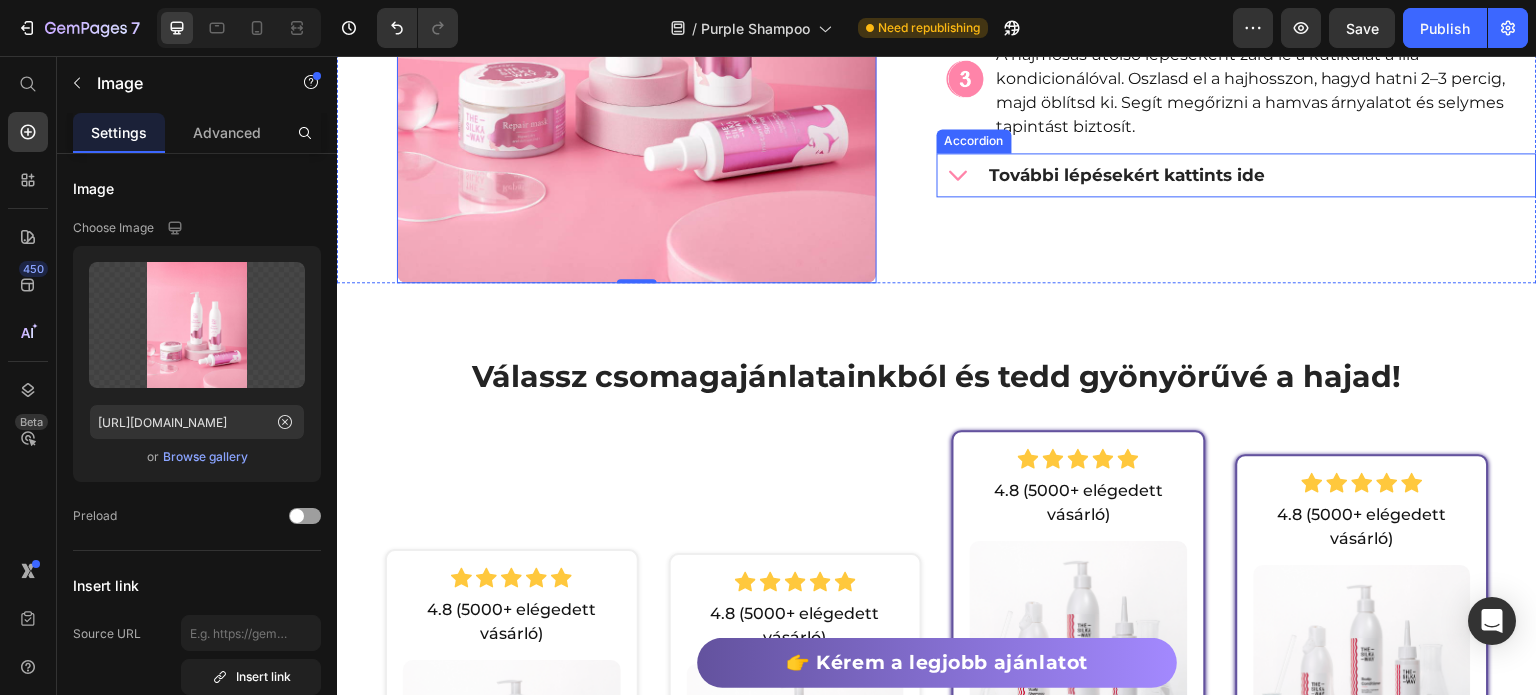 click on "További lépésekért kattints ide" at bounding box center [1237, 175] 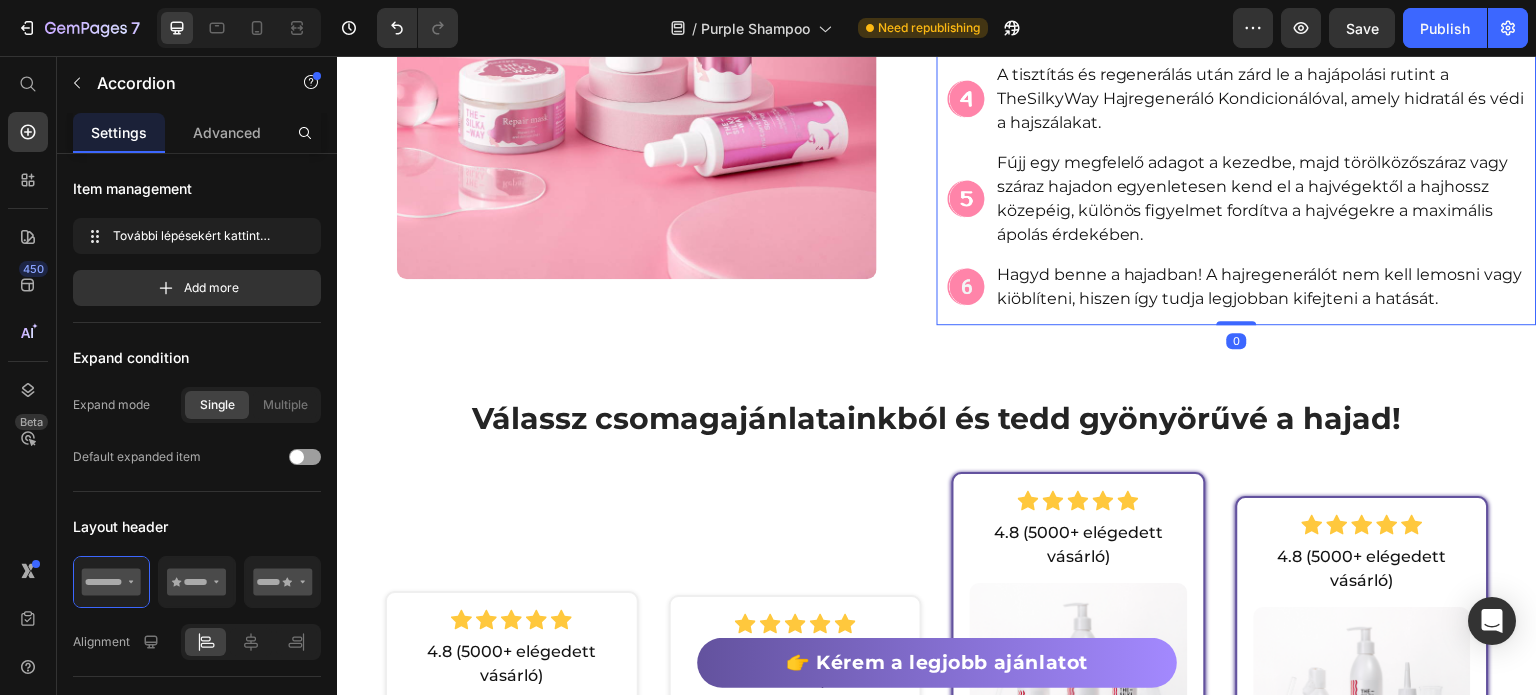 click 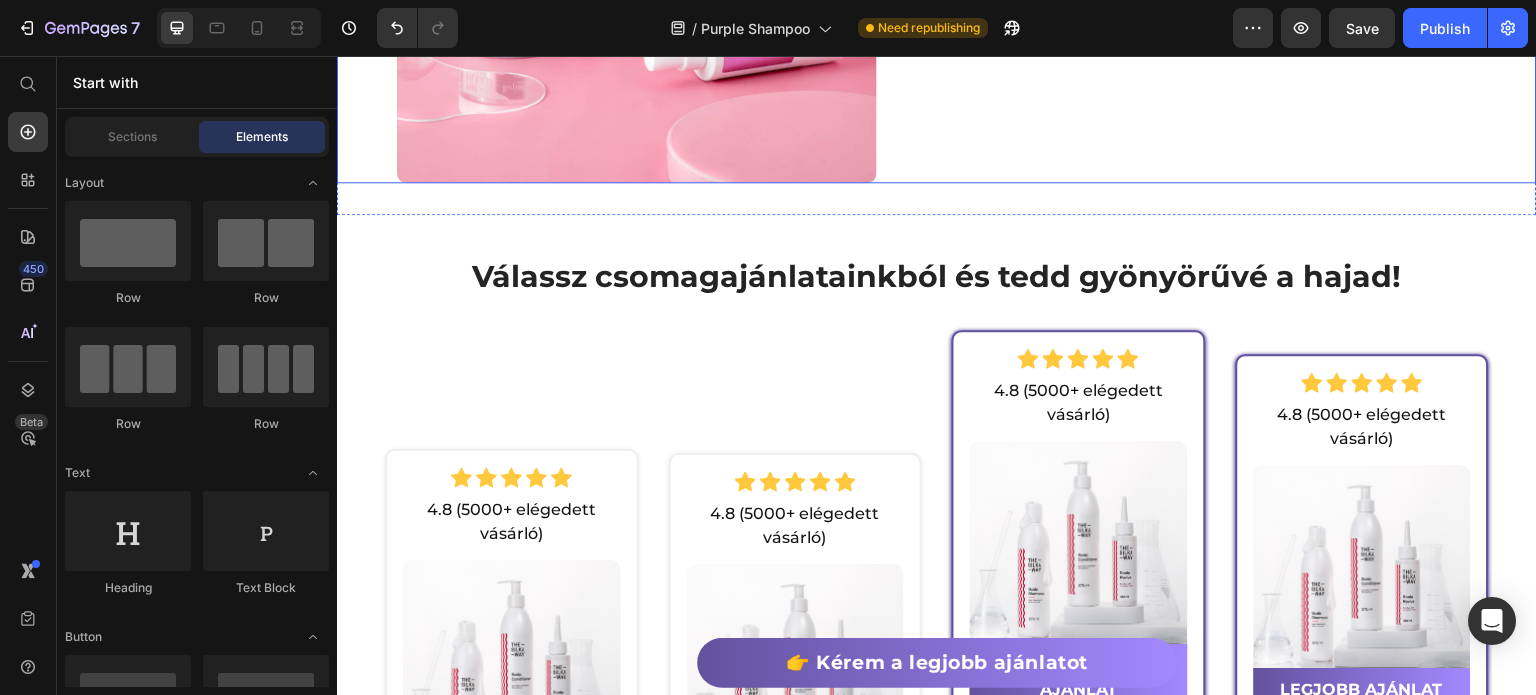 scroll, scrollTop: 5828, scrollLeft: 0, axis: vertical 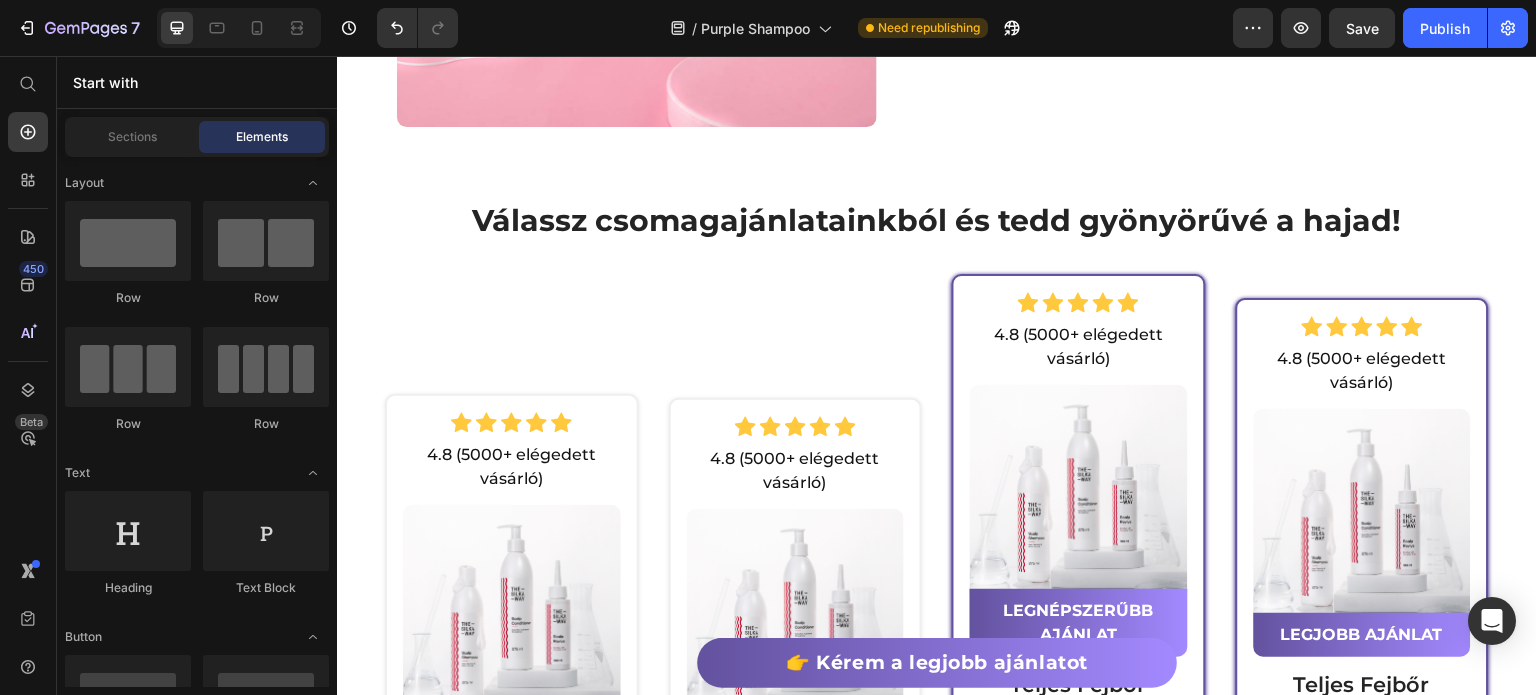 drag, startPoint x: 1416, startPoint y: 41, endPoint x: 1268, endPoint y: 2, distance: 153.05228 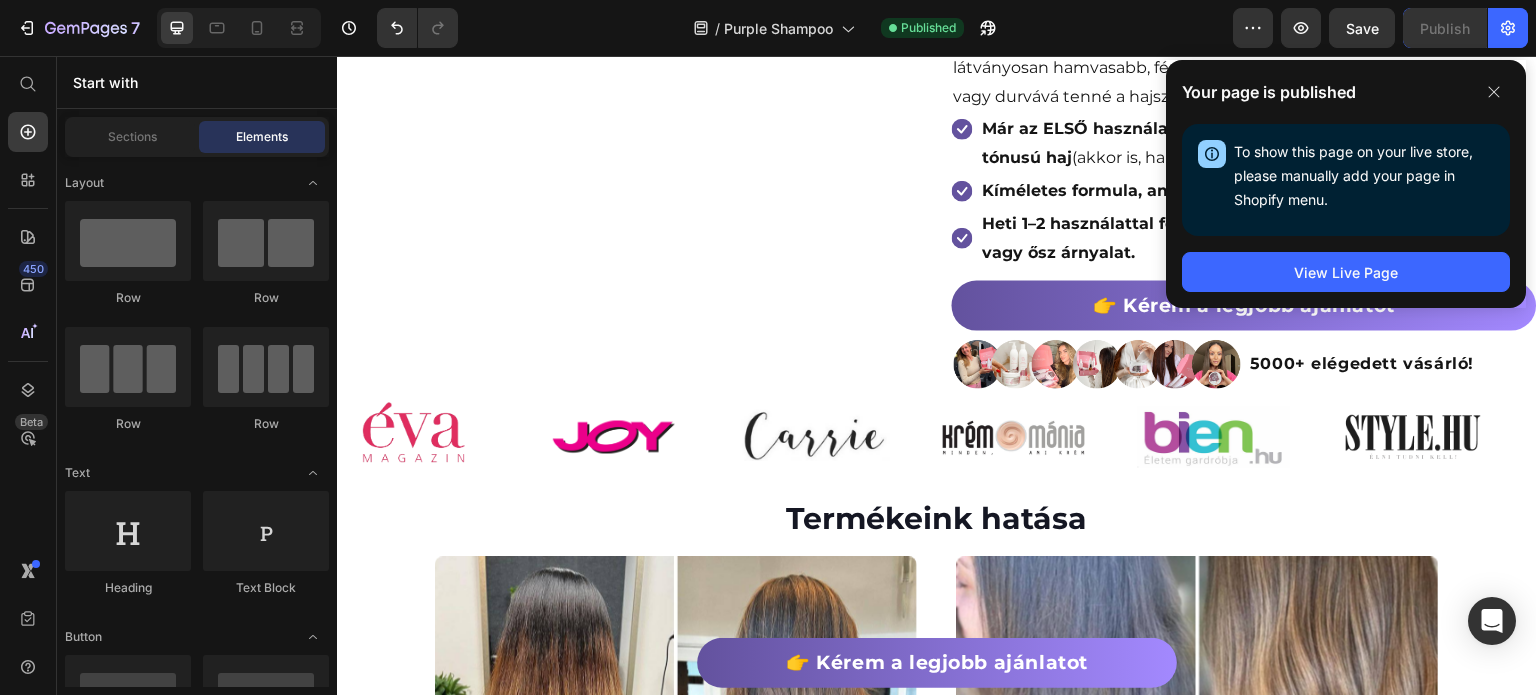scroll, scrollTop: 0, scrollLeft: 0, axis: both 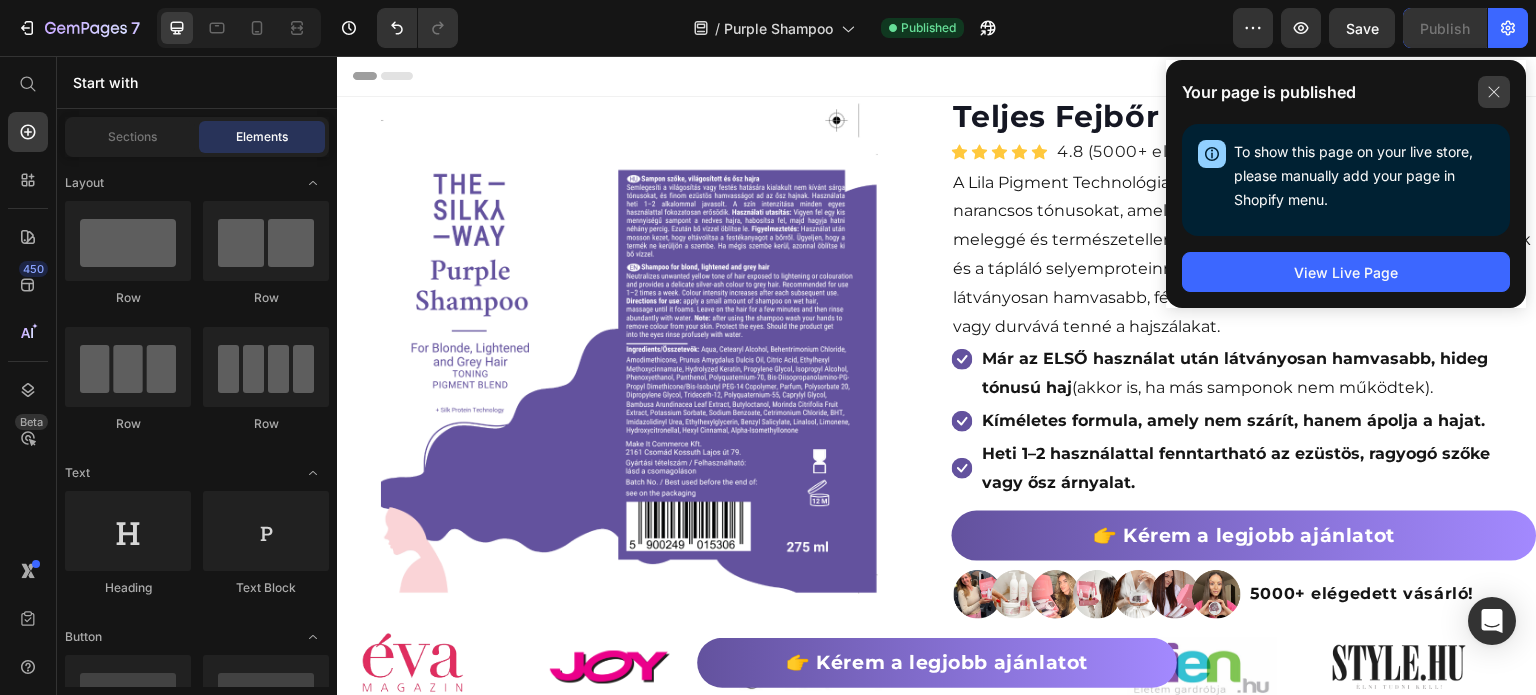 click 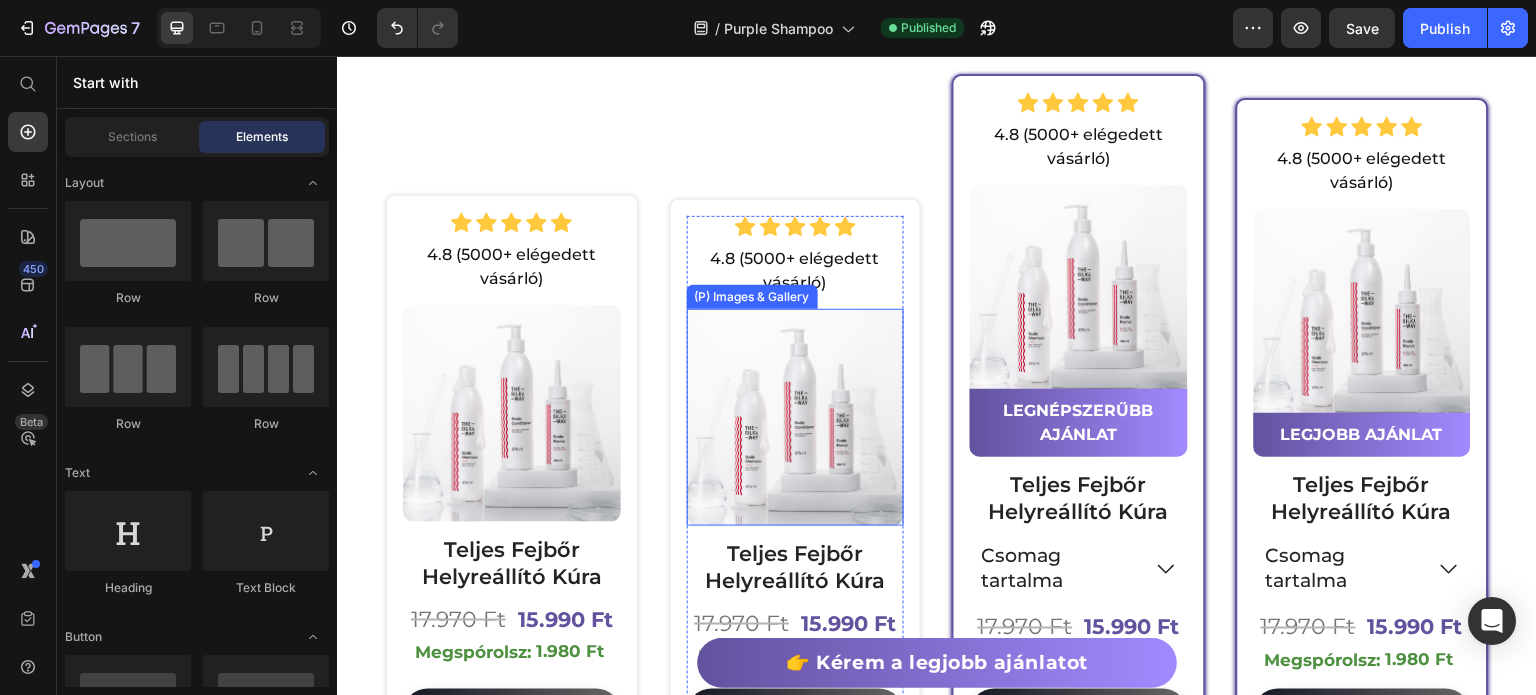 scroll, scrollTop: 5828, scrollLeft: 0, axis: vertical 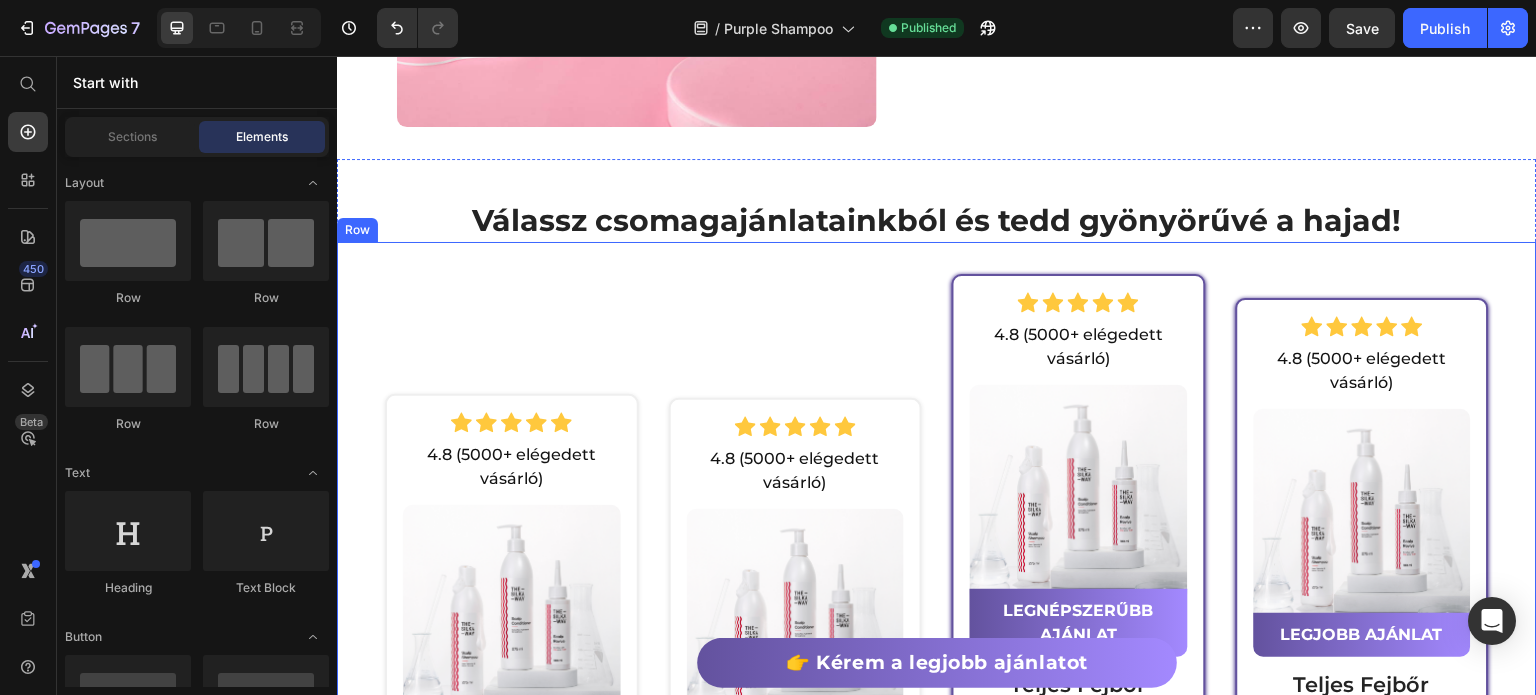 click on "Válassz csomagajánlatainkból és tedd gyönyörűvé a hajad!" at bounding box center [937, 220] 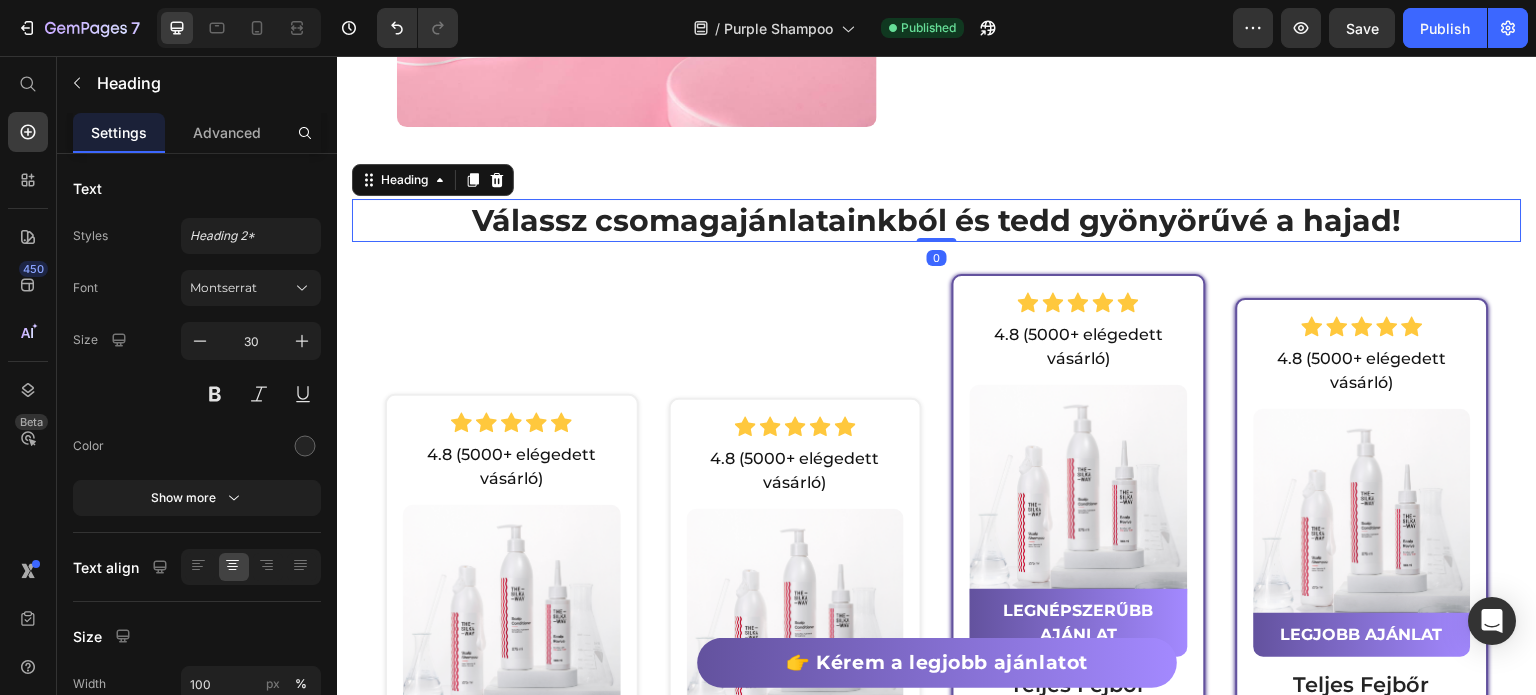 click on "Válassz csomagajánlatainkból és tedd gyönyörűvé a hajad!" at bounding box center (937, 220) 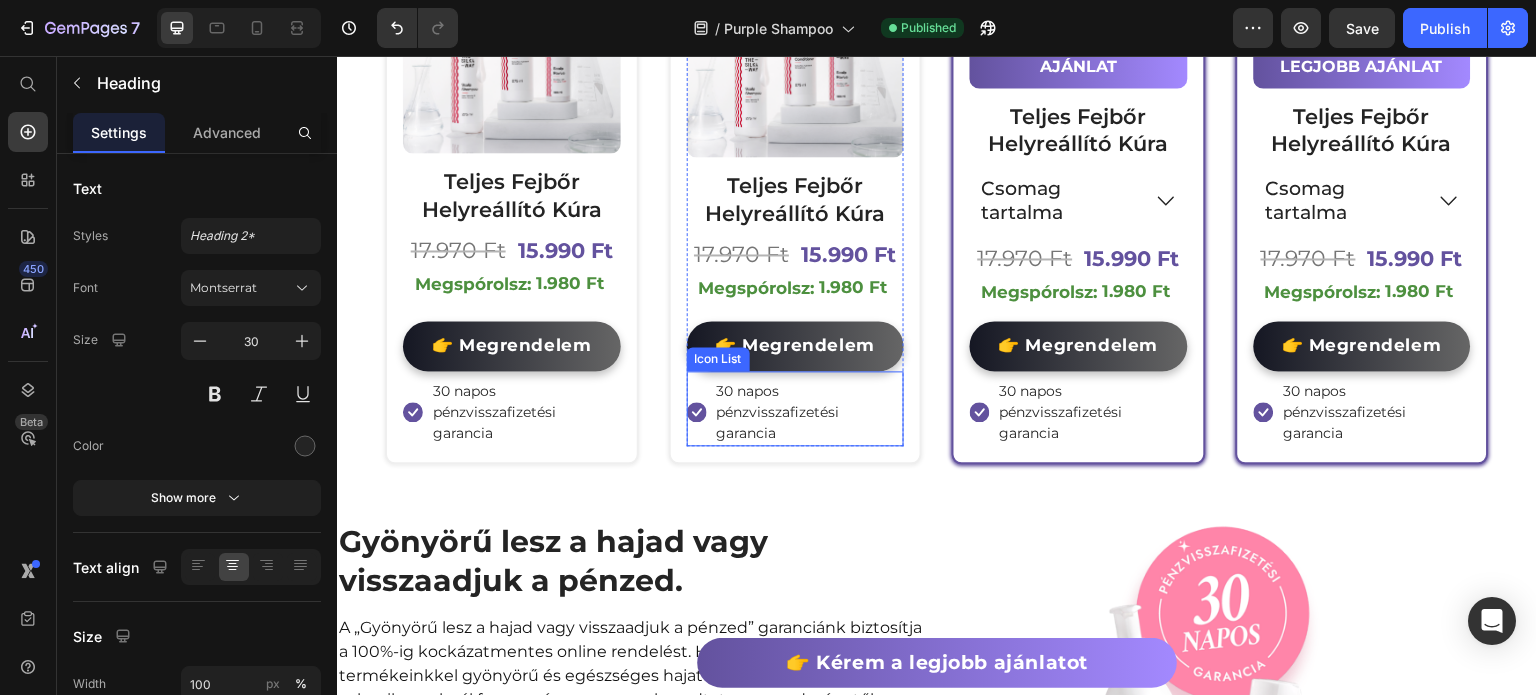 scroll, scrollTop: 6728, scrollLeft: 0, axis: vertical 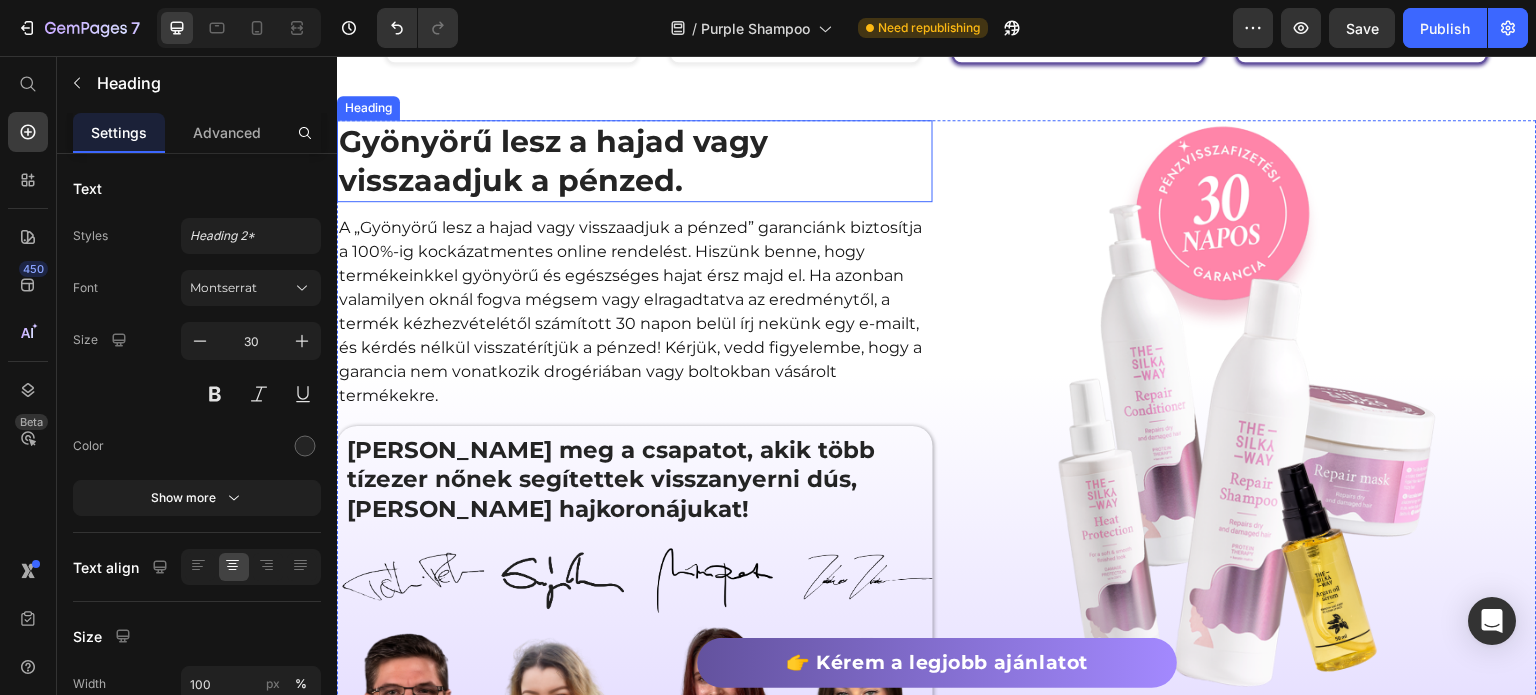 click on "Gyönyörű lesz a hajad vagy visszaadjuk a pénzed." at bounding box center [635, 161] 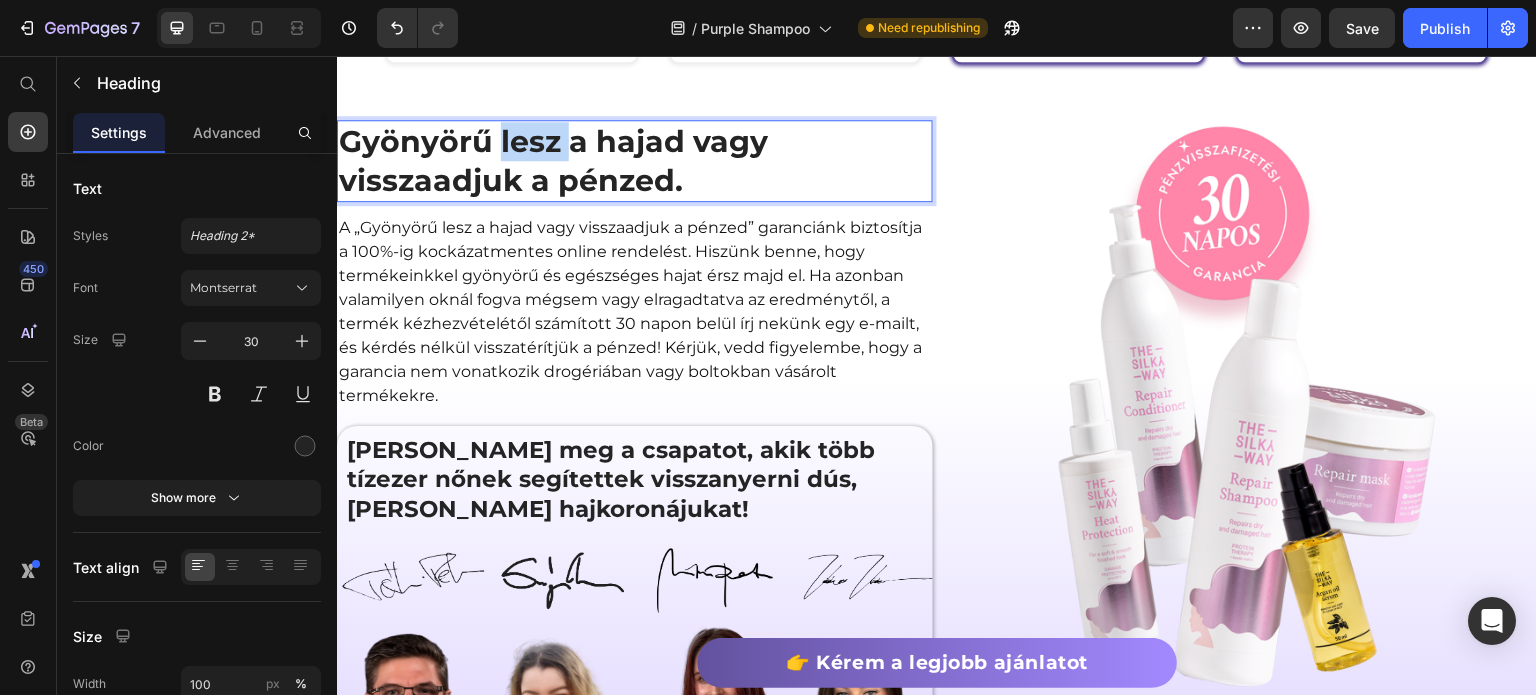 click on "Gyönyörű lesz a hajad vagy visszaadjuk a pénzed." at bounding box center [635, 161] 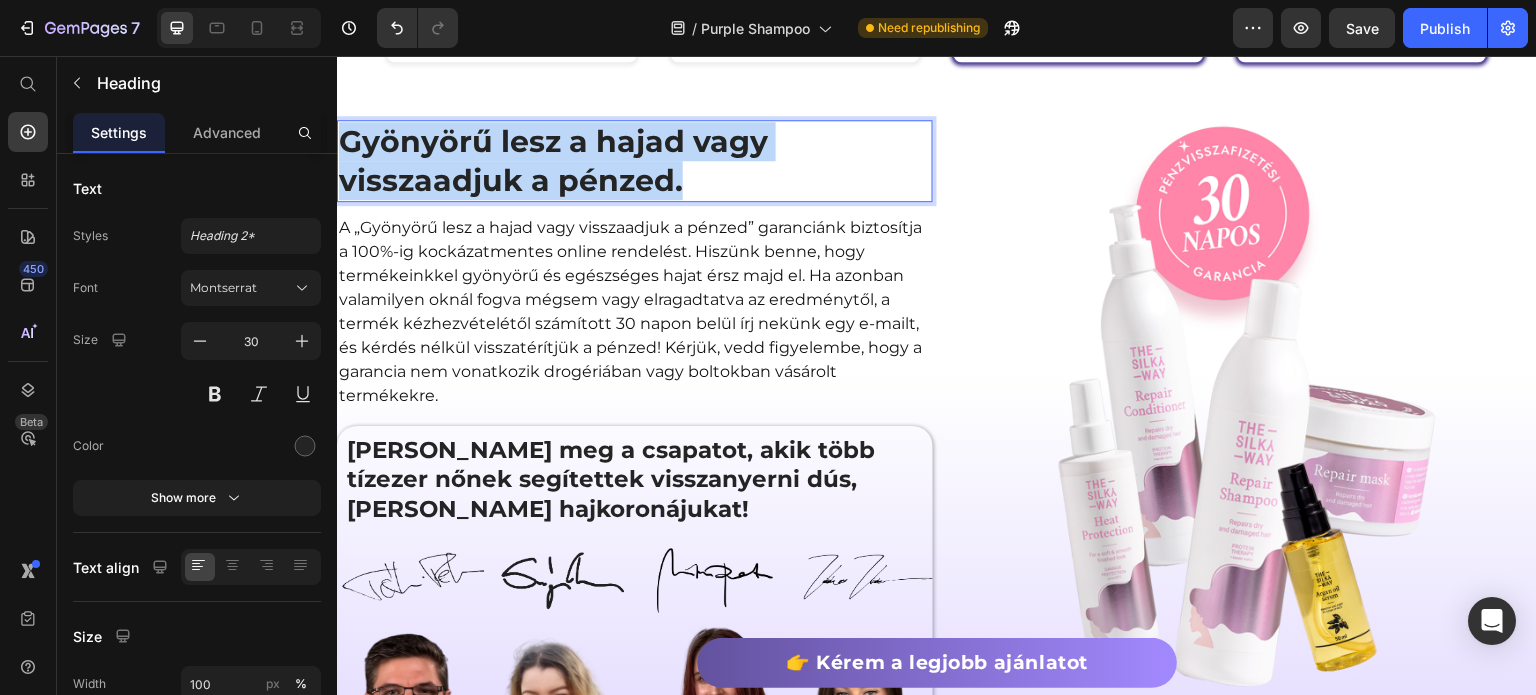 click on "Gyönyörű lesz a hajad vagy visszaadjuk a pénzed." at bounding box center [635, 161] 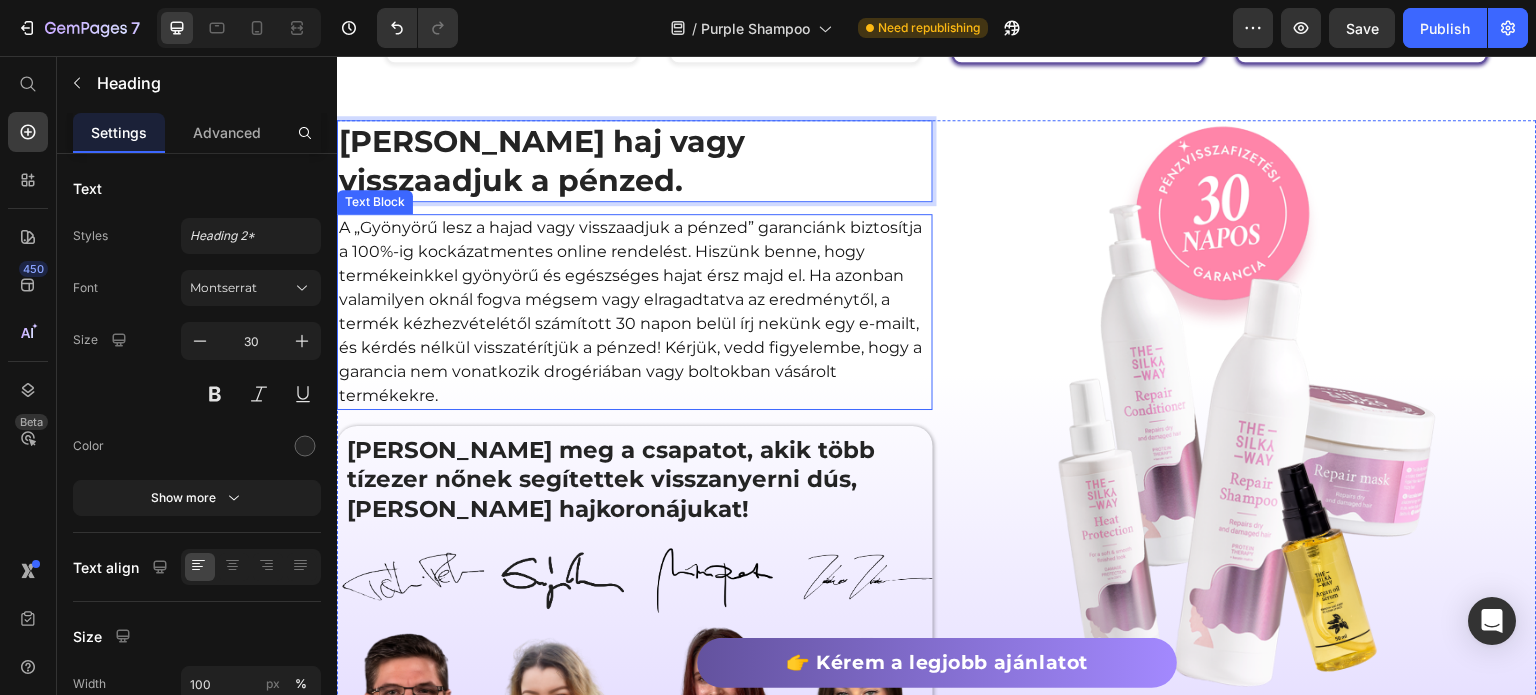 click on "A „Gyönyörű lesz a hajad vagy visszaadjuk a pénzed” garanciánk biztosítja a 100%-ig kockázatmentes online rendelést. Hiszünk benne, hogy termékeinkkel gyönyörű és egészséges hajat érsz majd el. Ha azonban valamilyen oknál fogva mégsem vagy elragadtatva az eredménytől, a termék kézhezvételétől számított 30 napon belül írj nekünk egy e-mailt, és kérdés nélkül visszatérítjük a pénzed! Kérjük, vedd figyelembe, hogy a garancia nem vonatkozik drogériában vagy boltokban vásárolt termékekre." at bounding box center (635, 312) 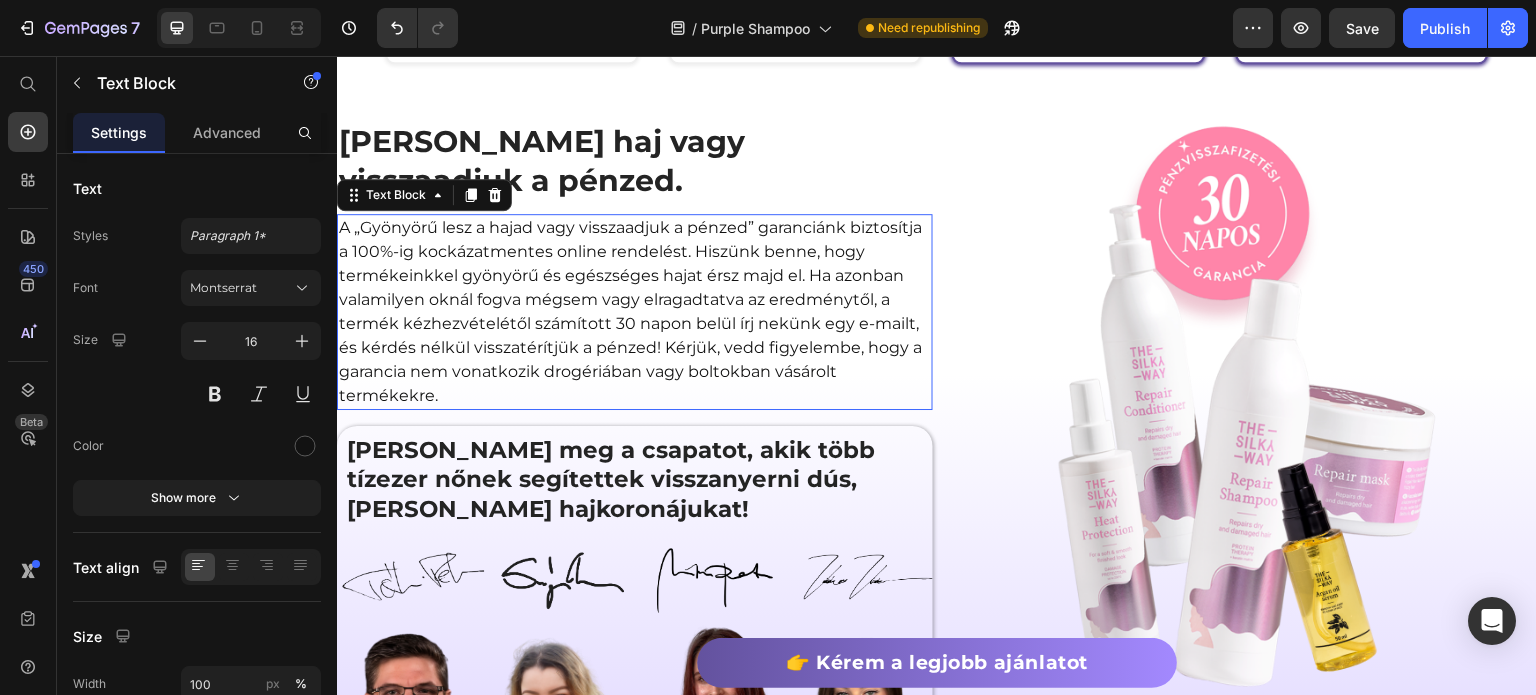 click on "A „Gyönyörű lesz a hajad vagy visszaadjuk a pénzed” garanciánk biztosítja a 100%-ig kockázatmentes online rendelést. Hiszünk benne, hogy termékeinkkel gyönyörű és egészséges hajat érsz majd el. Ha azonban valamilyen oknál fogva mégsem vagy elragadtatva az eredménytől, a termék kézhezvételétől számított 30 napon belül írj nekünk egy e-mailt, és kérdés nélkül visszatérítjük a pénzed! Kérjük, vedd figyelembe, hogy a garancia nem vonatkozik drogériában vagy boltokban vásárolt termékekre." at bounding box center (635, 312) 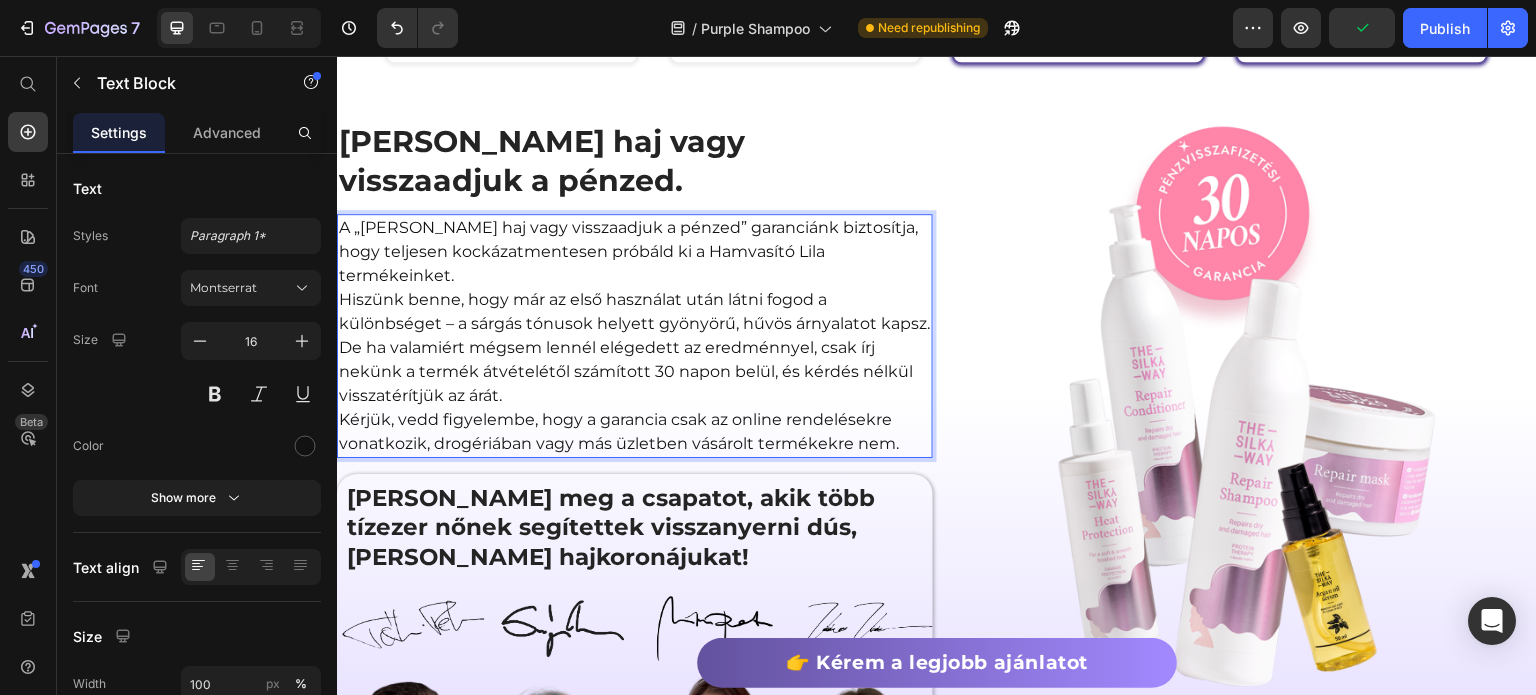 click on "De ha valamiért mégsem lennél elégedett az eredménnyel, csak írj nekünk a termék átvételétől számított 30 napon belül, és kérdés nélkül visszatérítjük az árát." at bounding box center (635, 372) 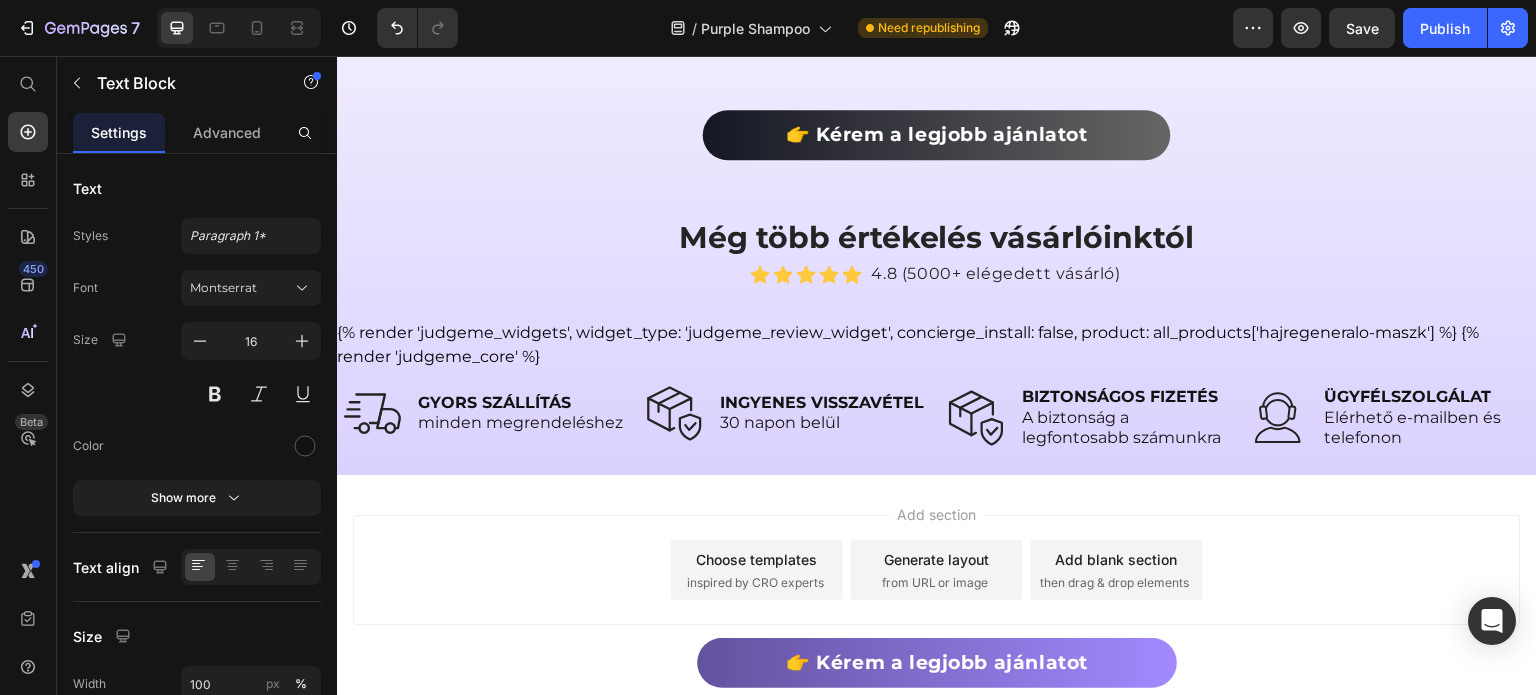 scroll, scrollTop: 9228, scrollLeft: 0, axis: vertical 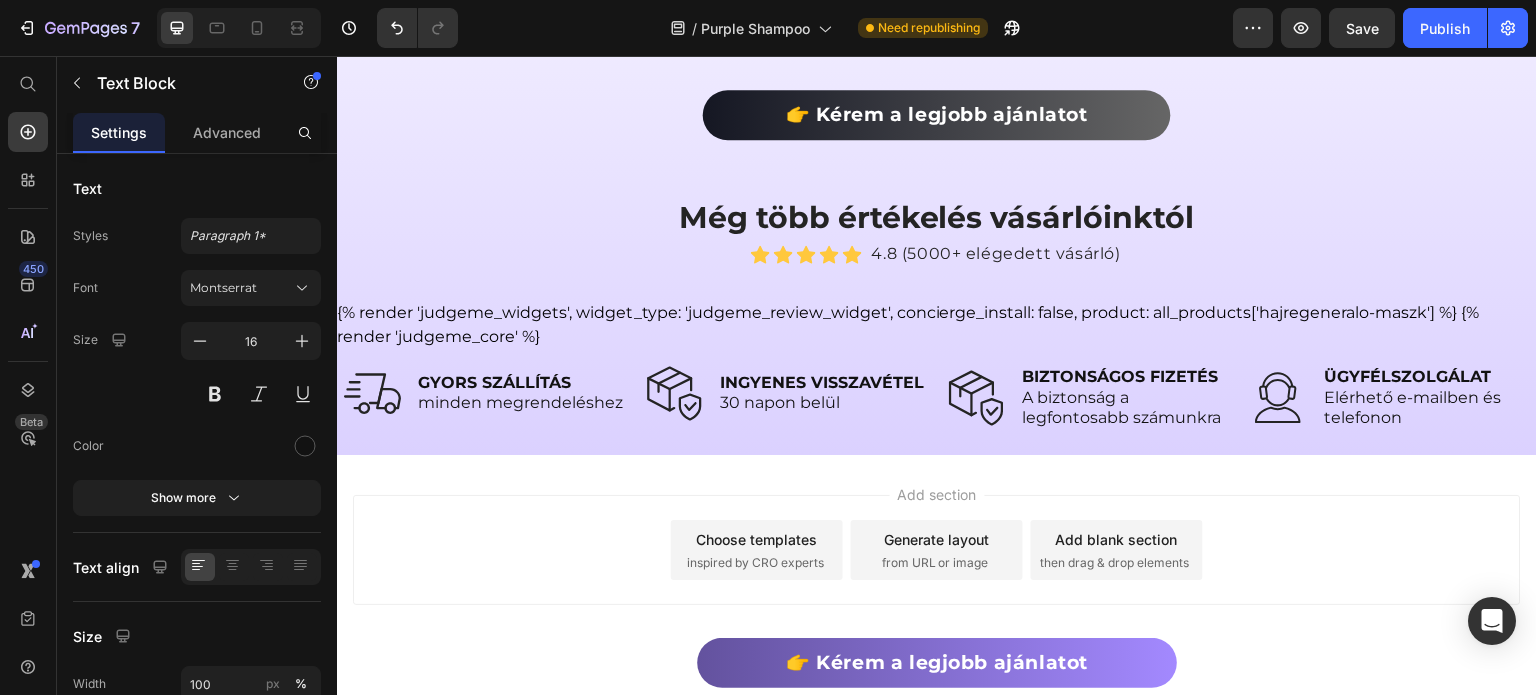 click on "Milyen további termékeket érdemes használni a maximális hatás eléréséhez?" at bounding box center (619, -605) 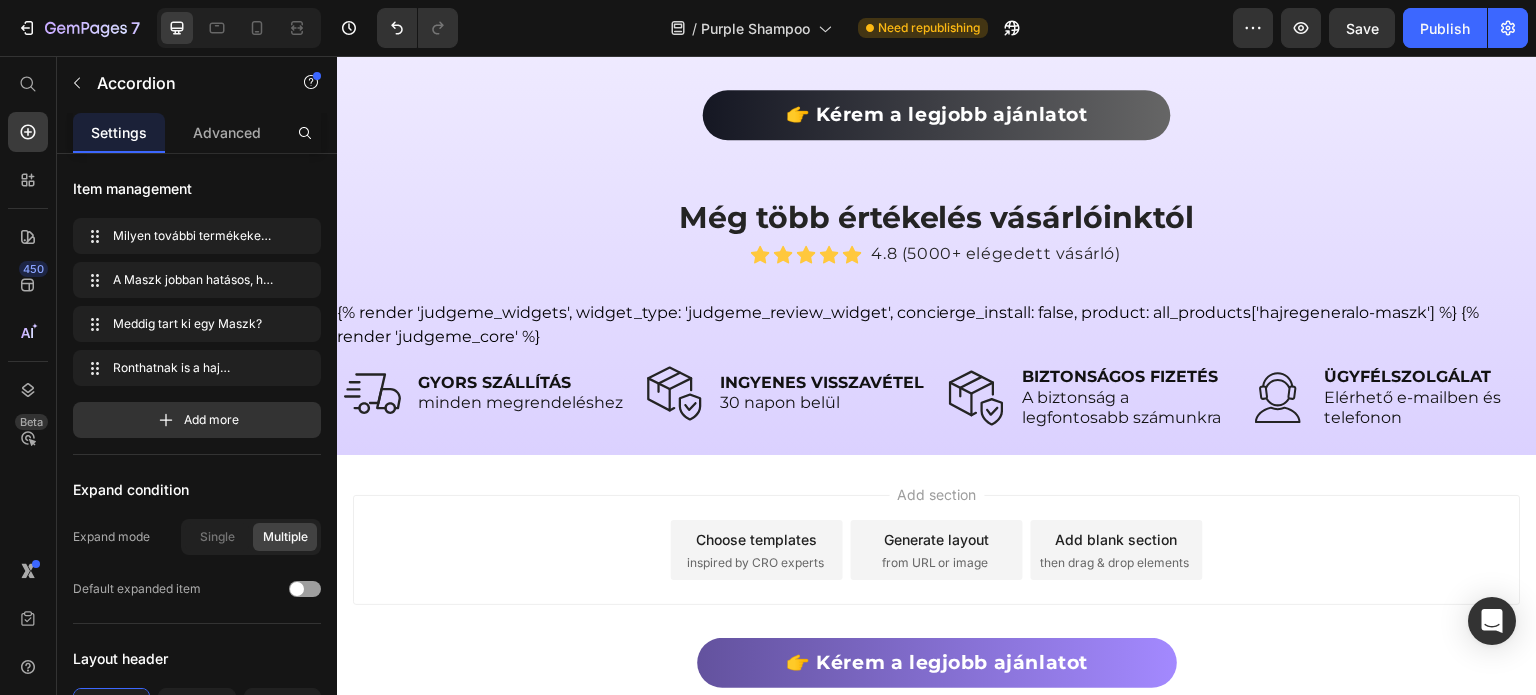 click on "Milyen további termékeket érdemes használni a maximális hatás eléréséhez?" at bounding box center [619, -605] 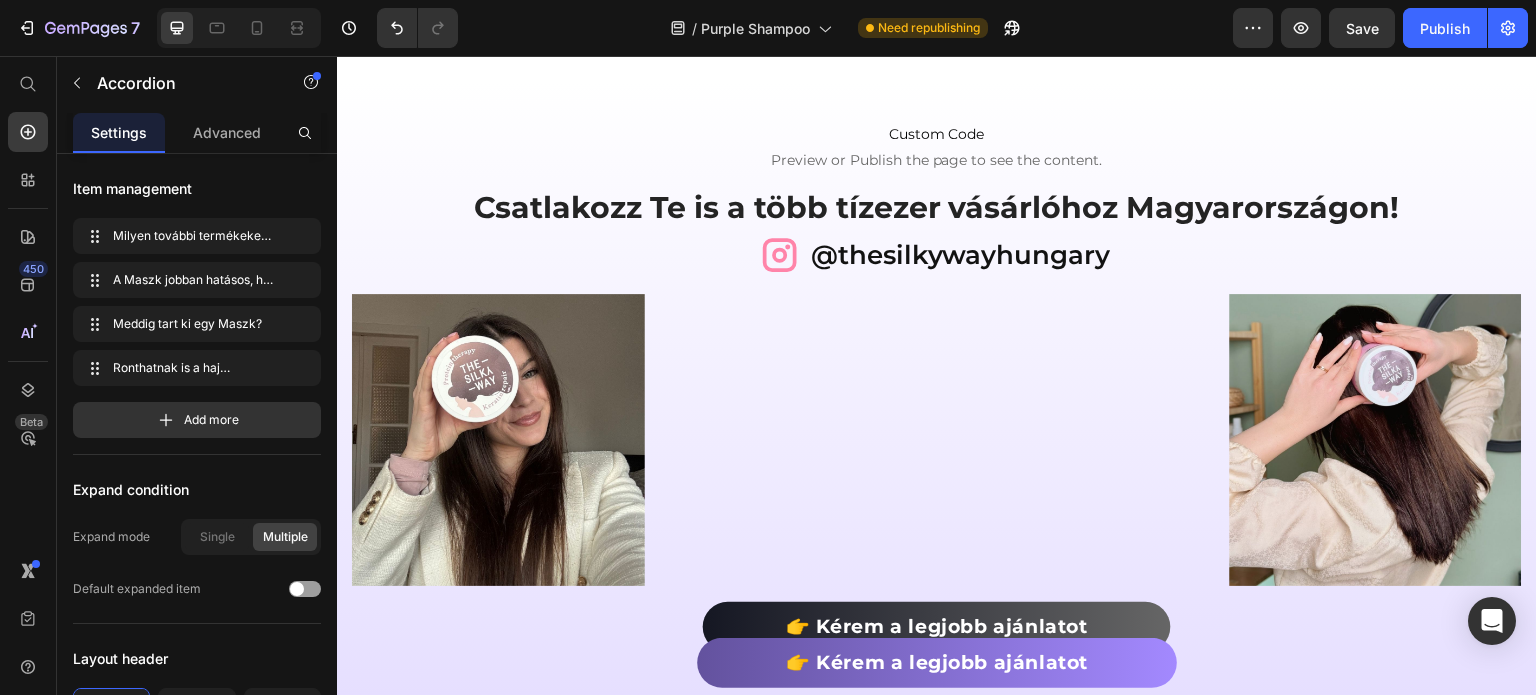 click on "A Hajmaszk maximális hatékonysága érdekében ajánljuk, hogy próbáld ki a Teljes Hajregeneráló Csomagot, amely három tökéletesen összehangolt terméket tartalmaz:" at bounding box center (635, -499) 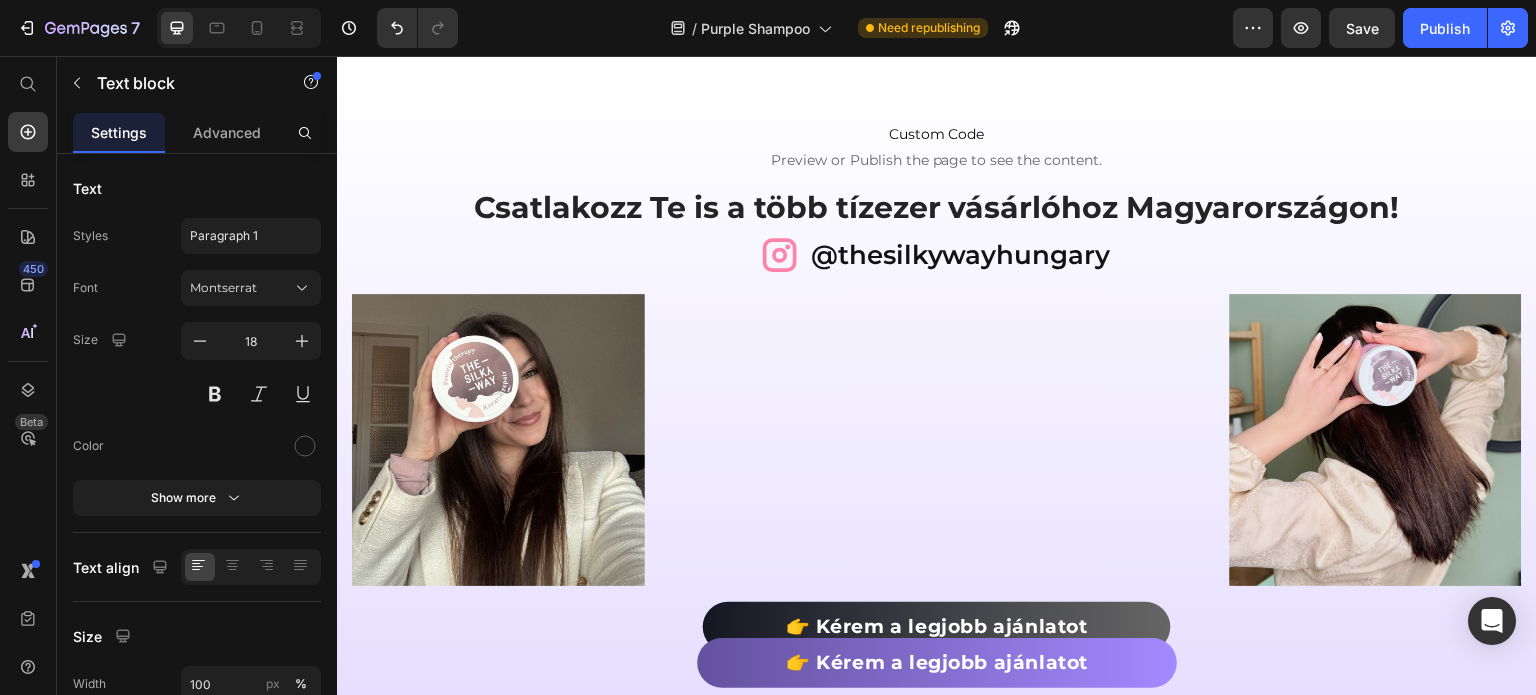 click on "A Hajmaszk maximális hatékonysága érdekében ajánljuk, hogy próbáld ki a Teljes Hajregeneráló Csomagot, amely három tökéletesen összehangolt terméket tartalmaz:" at bounding box center (635, -499) 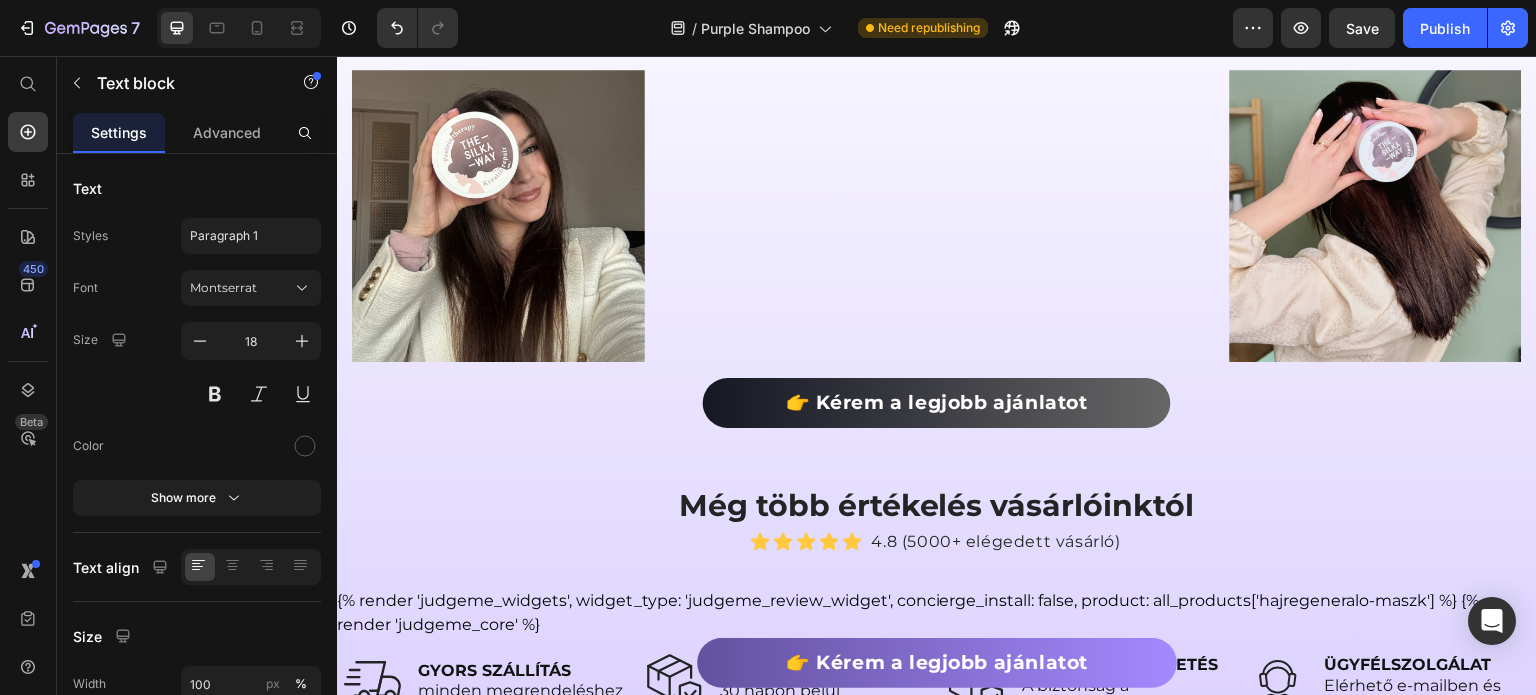 scroll, scrollTop: 9328, scrollLeft: 0, axis: vertical 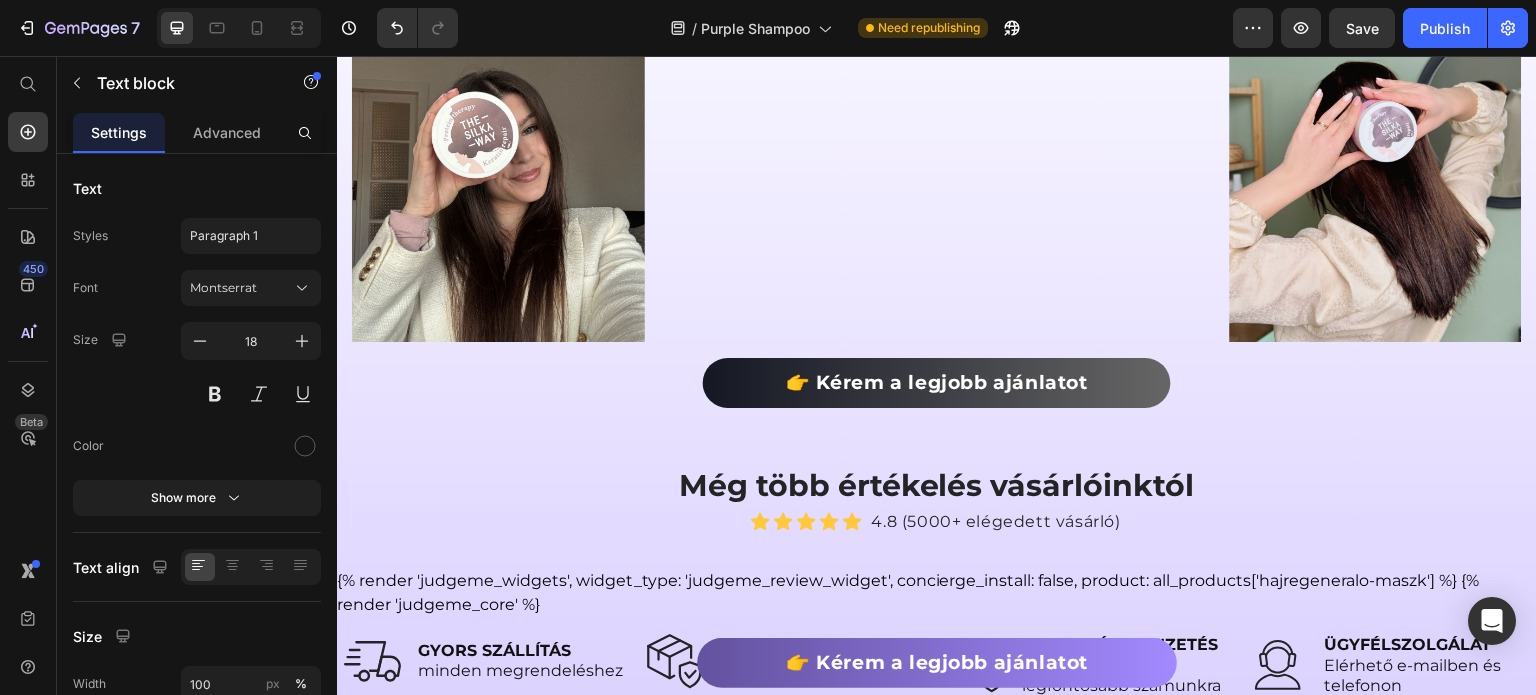 click on "A Hamvasító Lila Sampon mellé mindenképp ajánljuk a Hamvasító Lila Kondicionálót is – együtt hatékonyabban segítenek fenntartani a hűvös tónusokat és ápolni a hajat. Hetente egyszer a Hajregeneráló Maszkkal is kiegészítheted a rutint, hogy megerősítsd a szőkítés vagy festés miatt igénybevett hajszálakat." at bounding box center [635, -555] 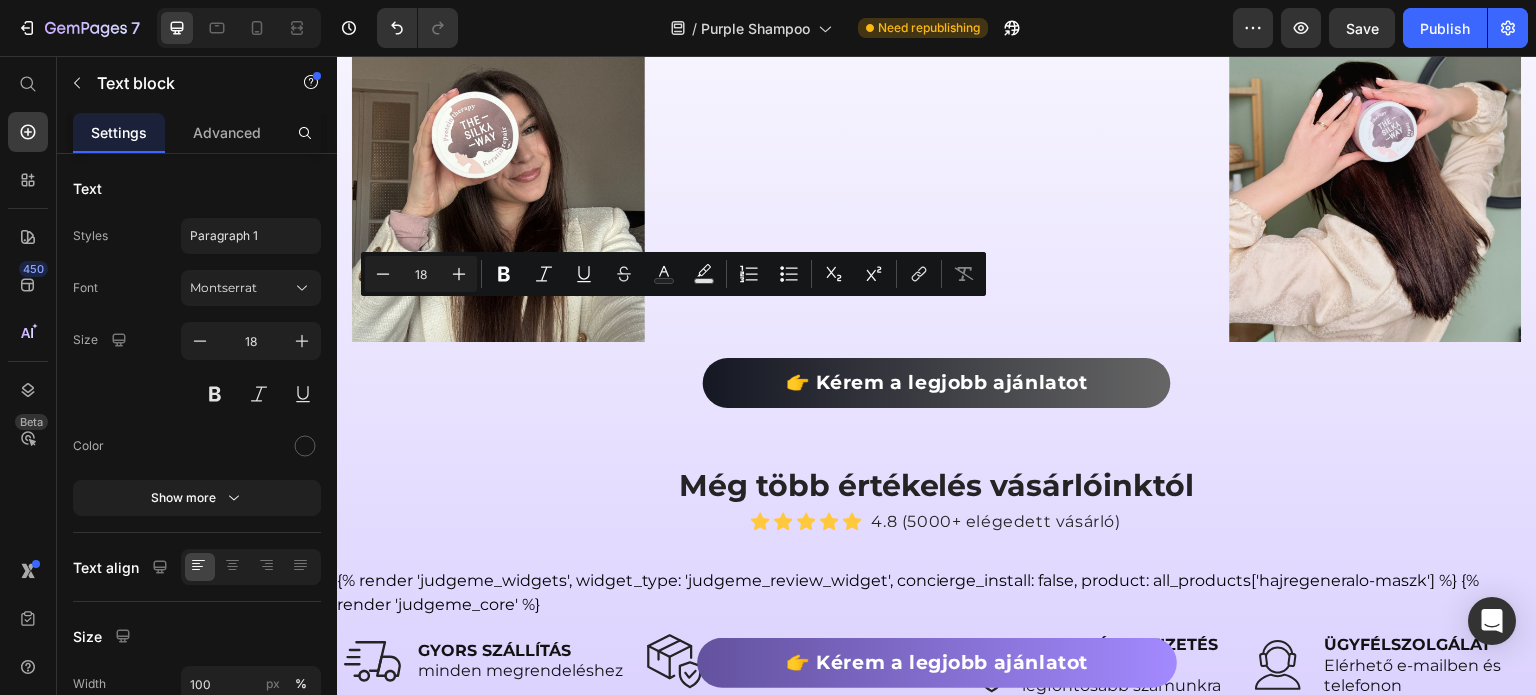 click on "A Hamvasító Lila Sampon mellé mindenképp ajánljuk a Hamvasító Lila Kondicionálót is – együtt hatékonyabban segítenek fenntartani a hűvös tónusokat és ápolni a hajat. Hetente egyszer a Hajregeneráló Maszkkal is kiegészítheted a rutint, hogy megerősítsd a szőkítés vagy festés miatt igénybevett hajszálakat." at bounding box center [635, -555] 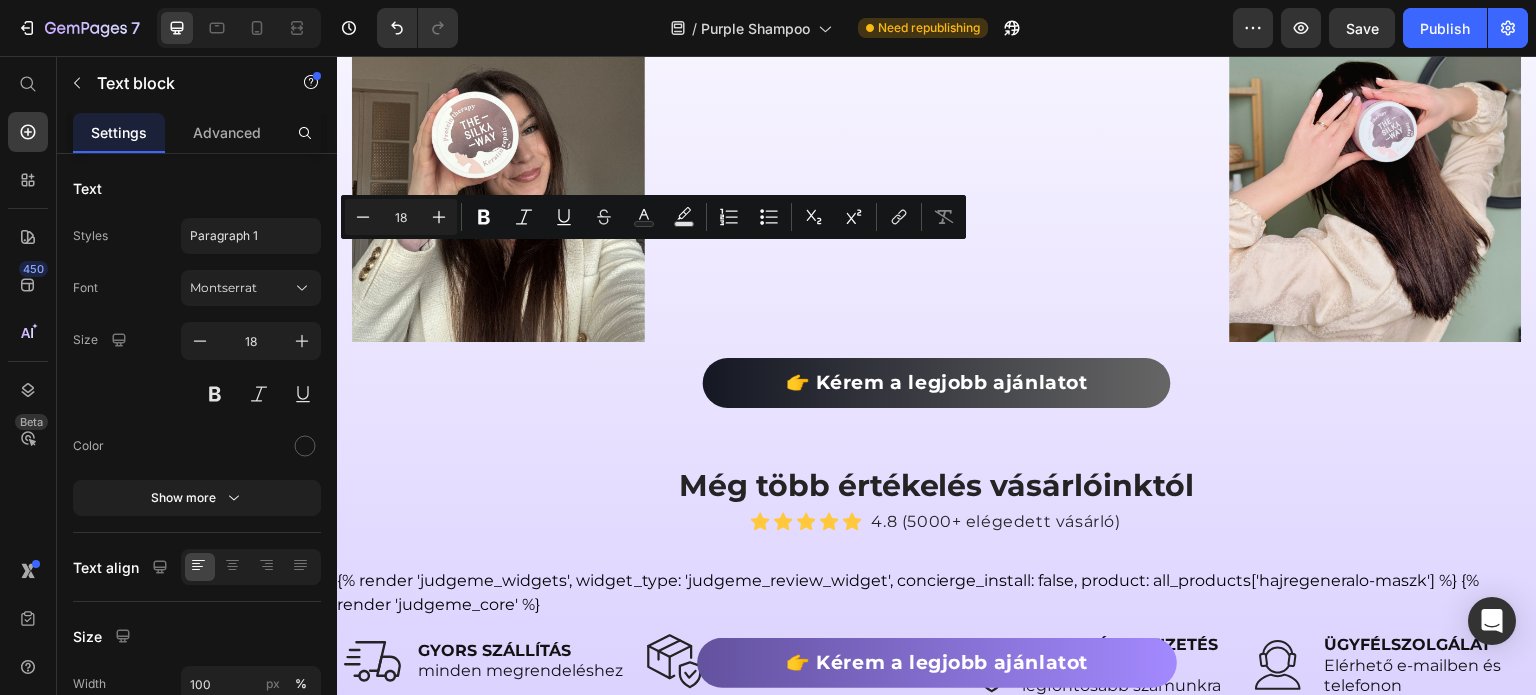 click on "A Hamvasító Lila Sampon mellé mindenképp ajánljuk a Hamvasító Lila Kondicionálót is – együtt hatékonyabban segítenek fenntartani a hűvös tónusokat és ápolni a hajat. Hetente egyszer a Hajregeneráló Maszkkal is kiegészítheted a rutint, hogy megerősítsd a szőkítés vagy festés miatt igénybevett hajszálakat." at bounding box center (635, -555) 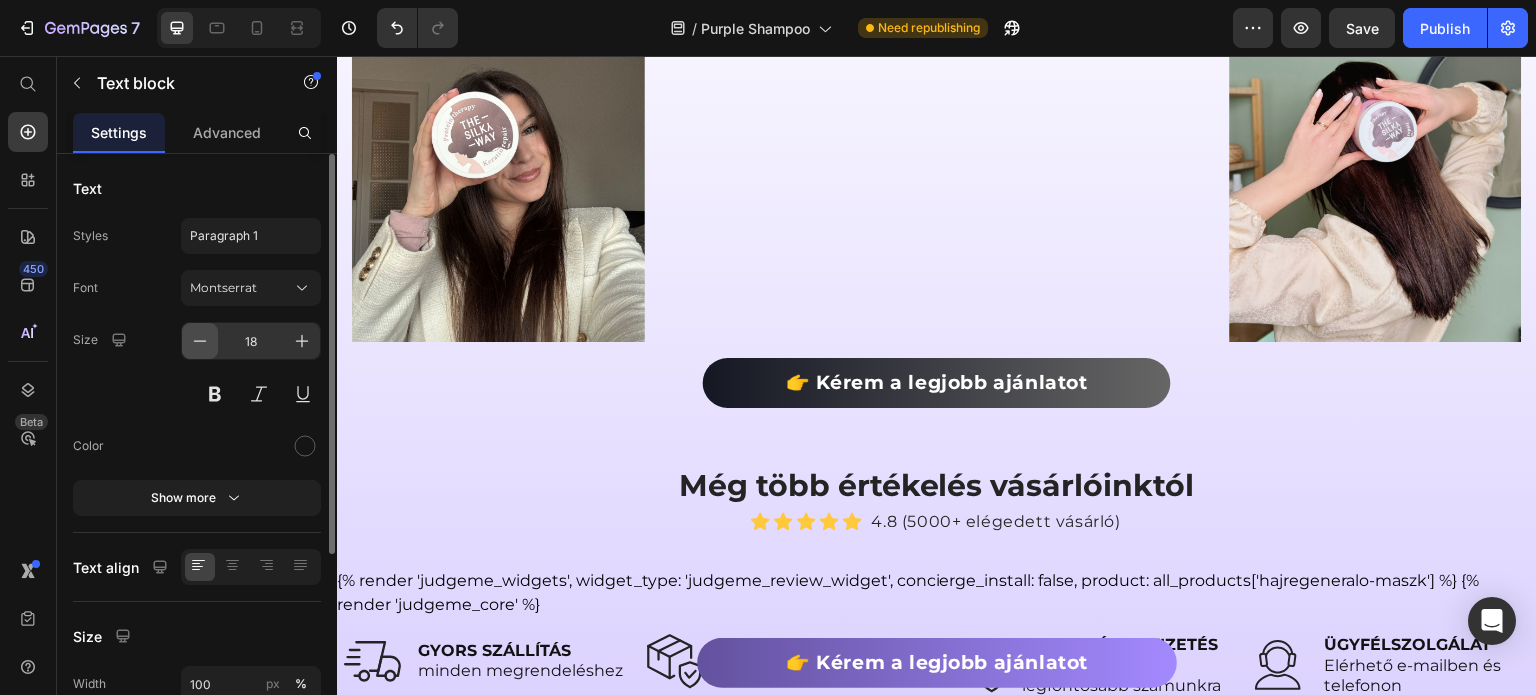 click 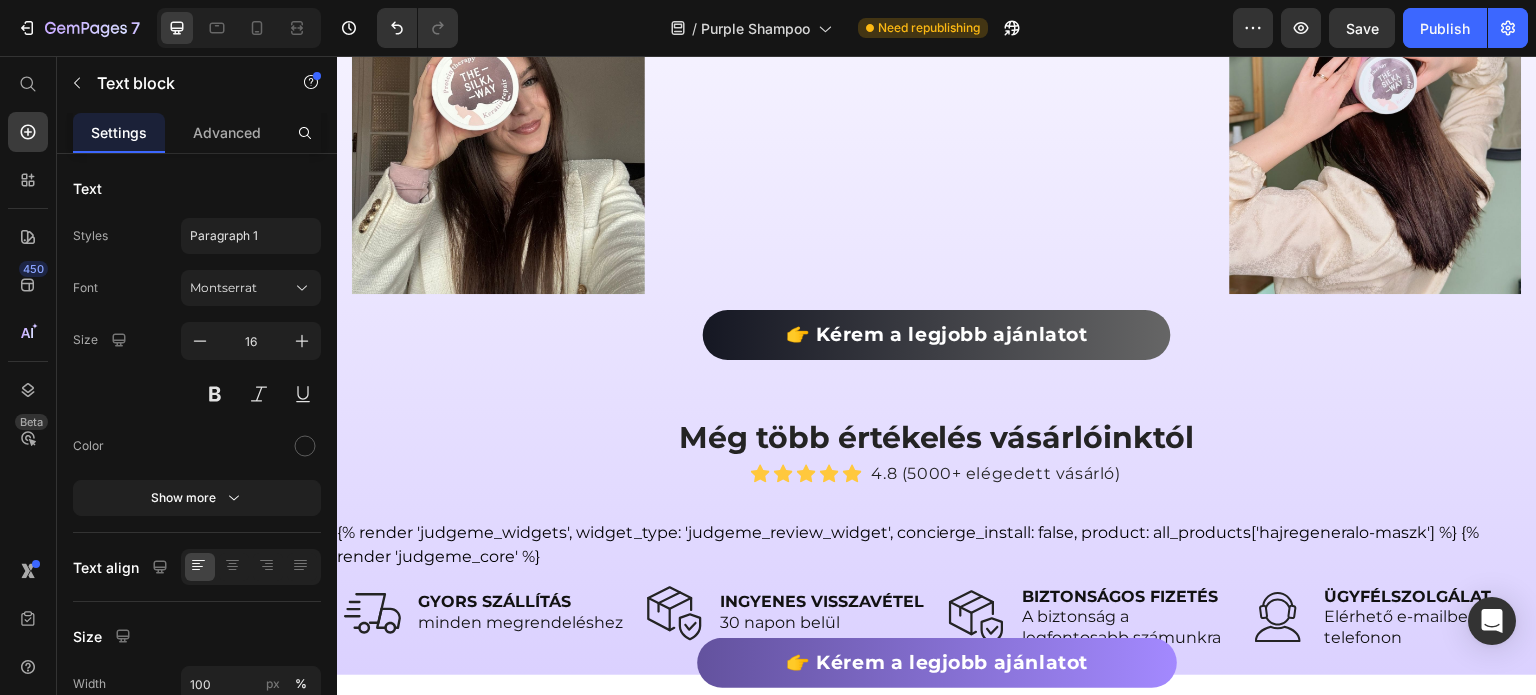click on "Milyen további termékeket érdemes használni a maximális hatás eléréséhez?" at bounding box center [619, -705] 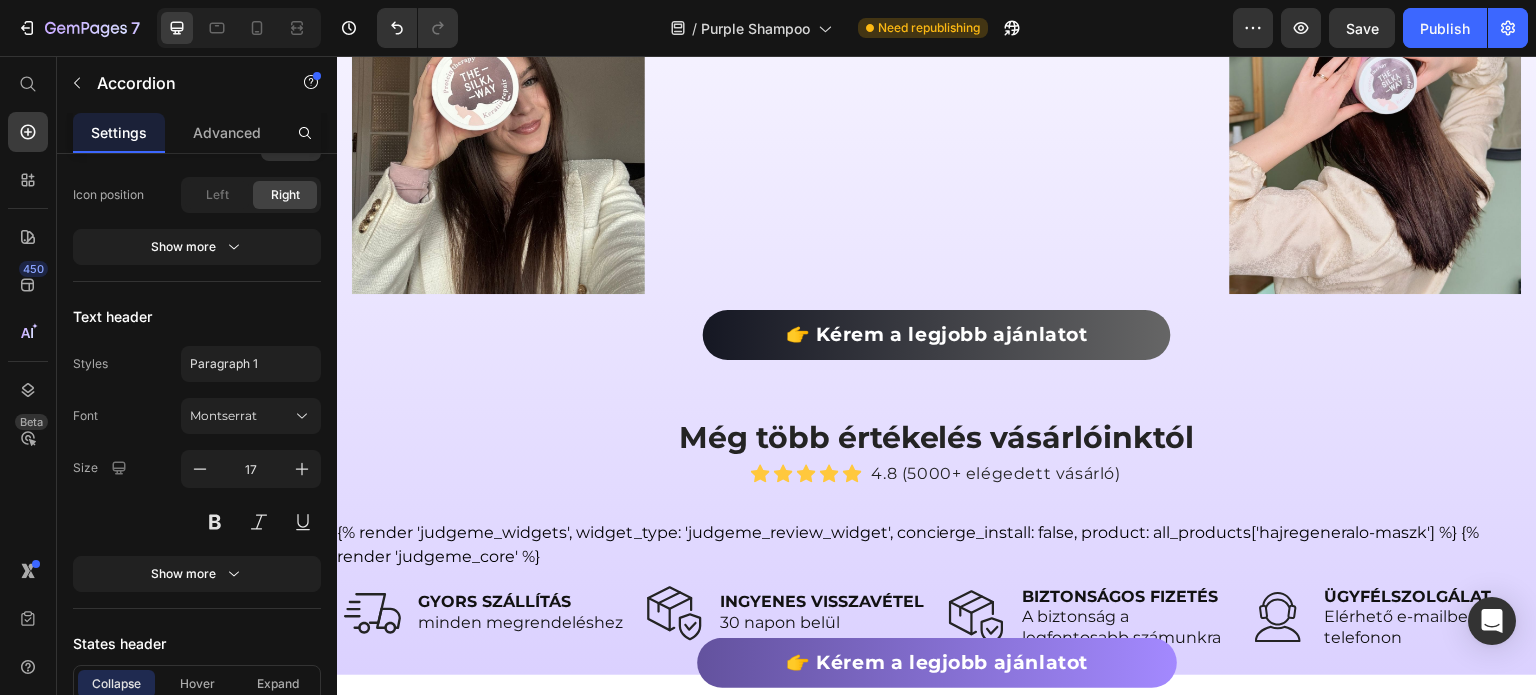scroll, scrollTop: 700, scrollLeft: 0, axis: vertical 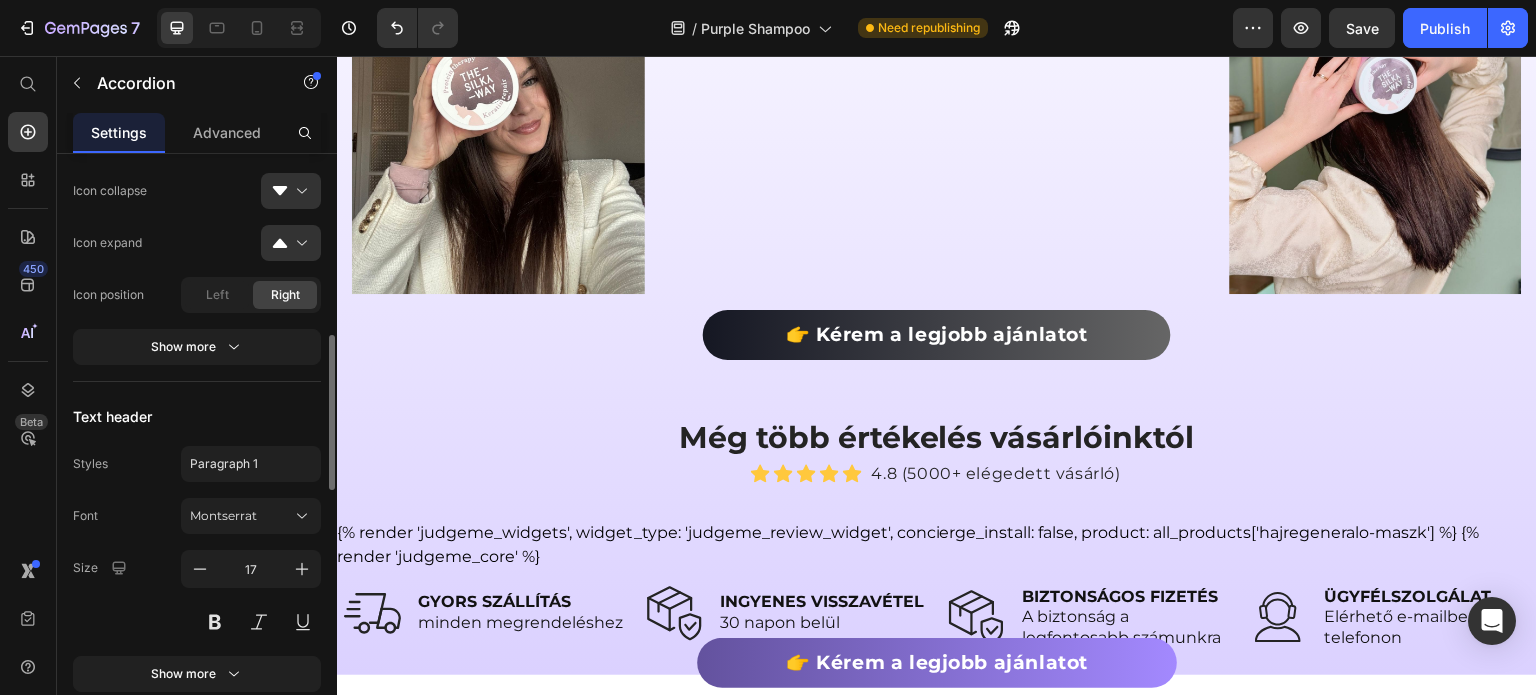 click on "Mi történik, ha mégsem válik be a termék?
Minden hajtípusra jó a termék? Göndör hajra is?
Mennyi a szállítási idő?
Biztonságos a weboldalon fizetni?" at bounding box center [1239, -619] 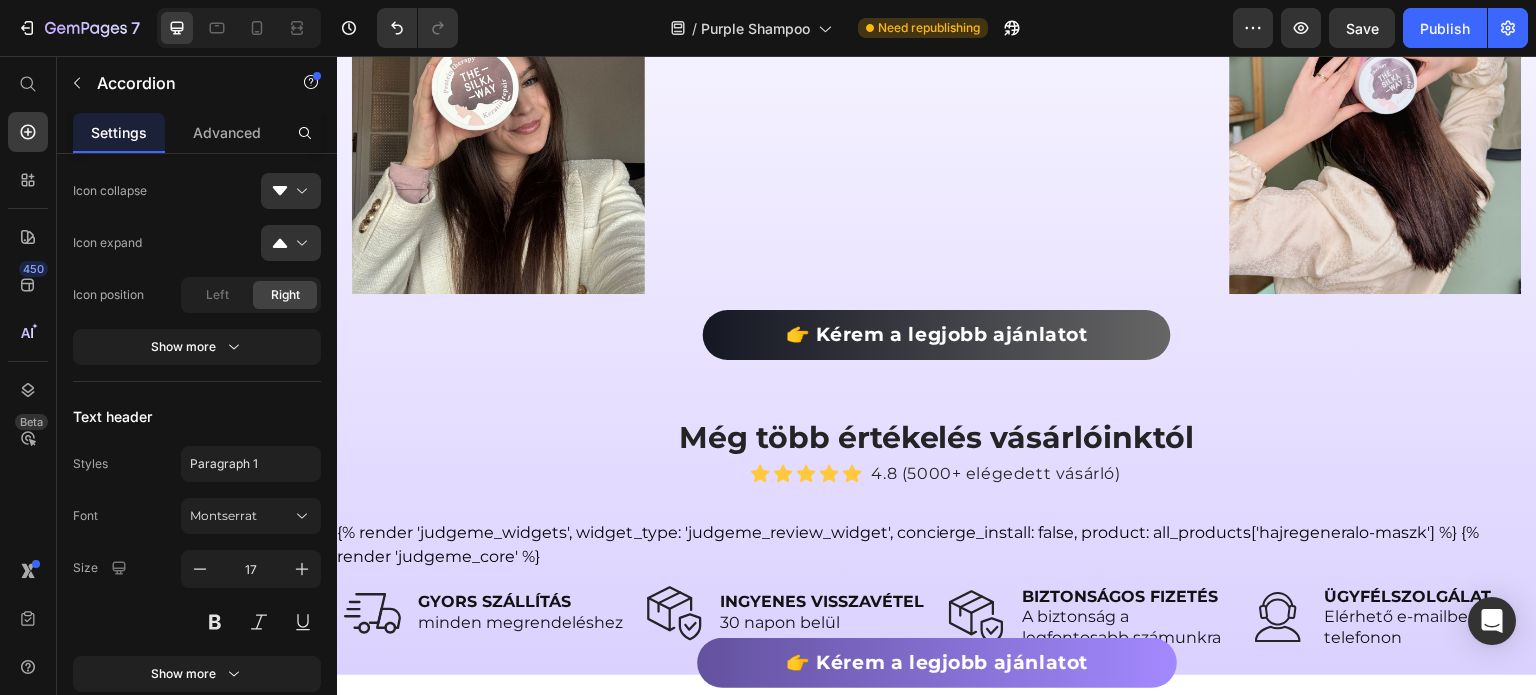 click on "A Maszk jobban hatásos, ha több ideig (30-60 perc) hagyjuk rajta a hajon?" at bounding box center (635, -438) 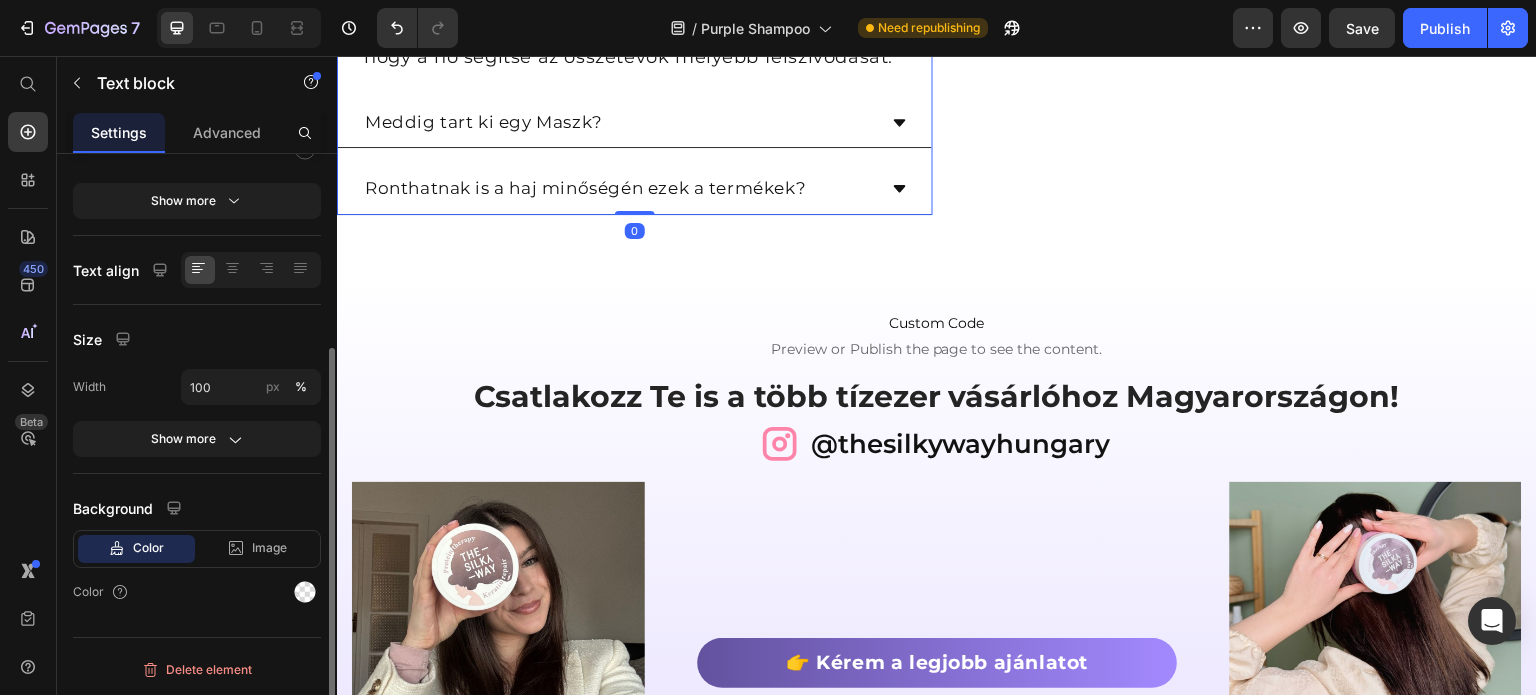 click on "A Maszk hatékonysága már 5-10 perc alatt maximálisan kifejti a hatását, így nincs szükség arra, hogy ennél hosszabb ideig rajta hagyd. Ha nagyon sérült a hajad, azt javasoljuk, hogy inkább gyakrabban, például 2-3 naponta használd a maszkot." at bounding box center [635, -317] 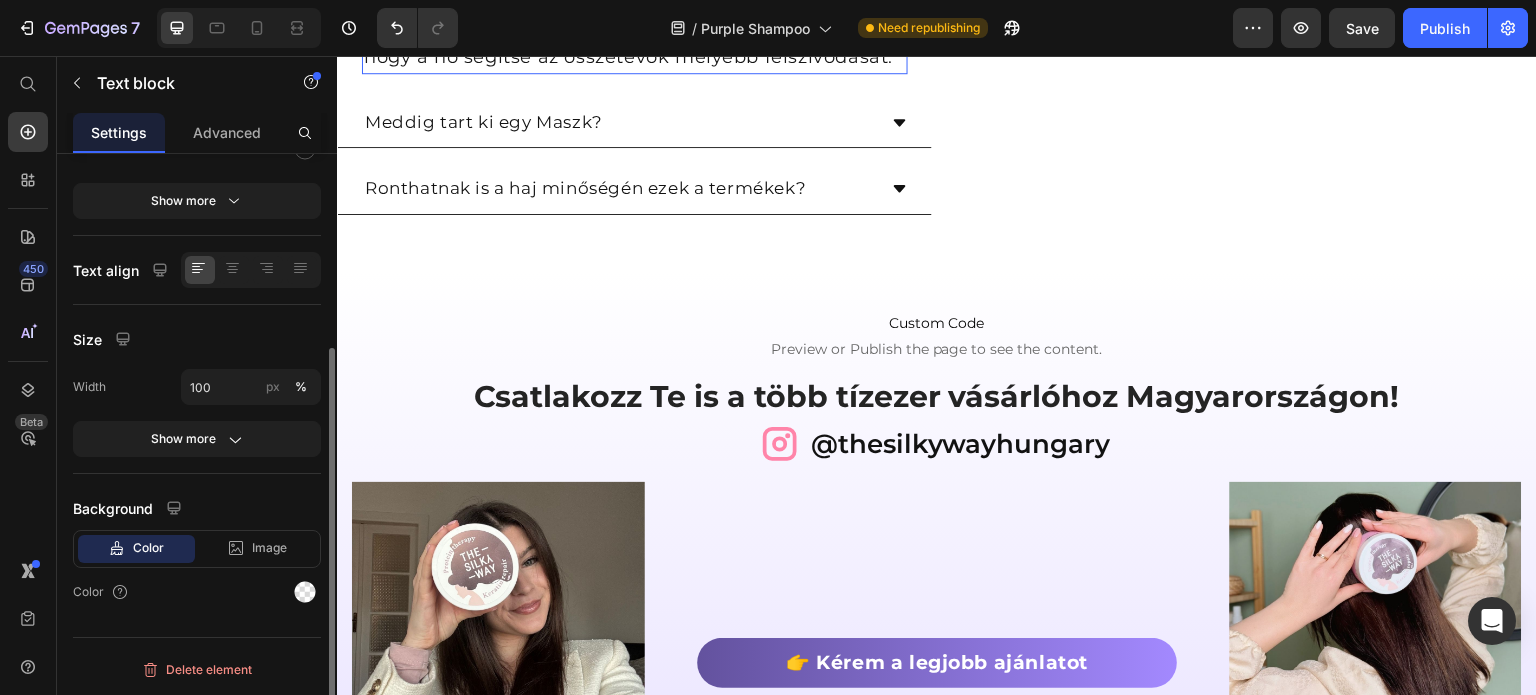 scroll, scrollTop: 0, scrollLeft: 0, axis: both 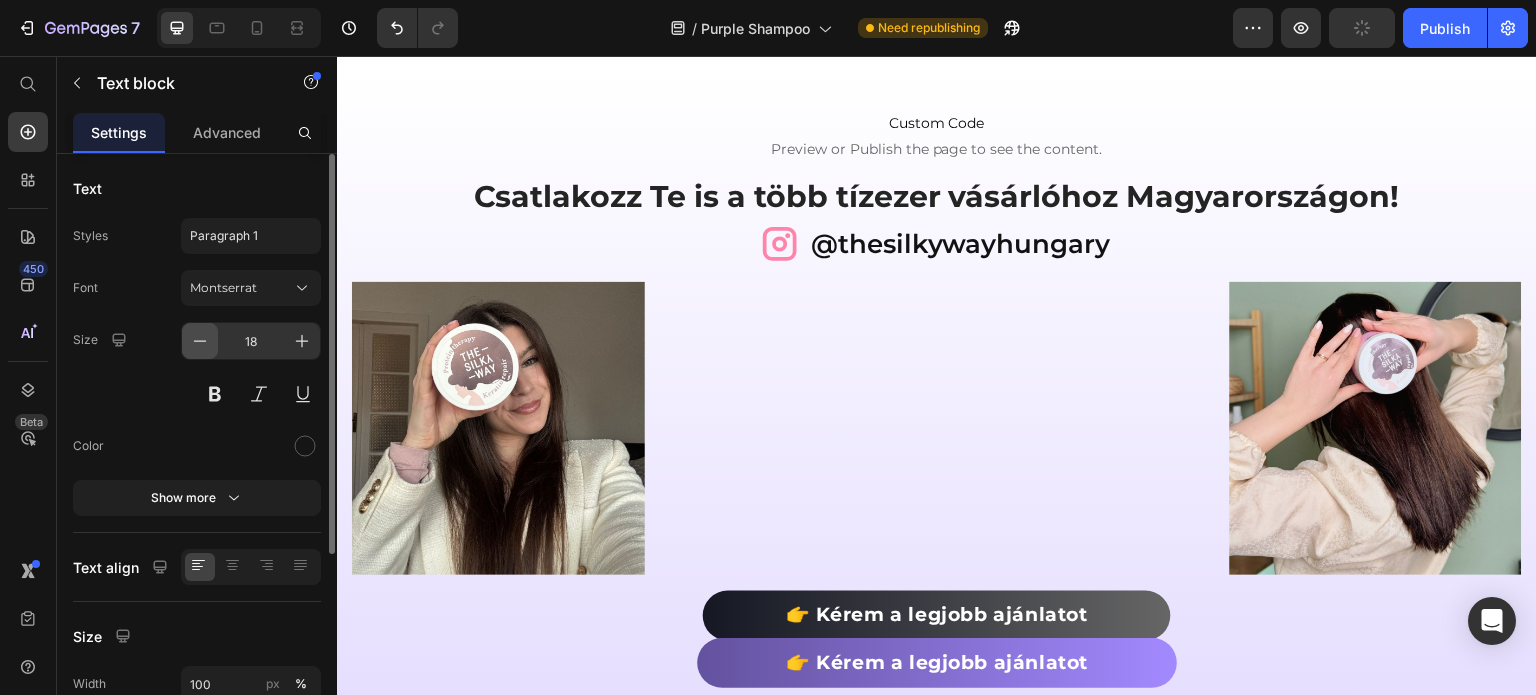 click at bounding box center (200, 341) 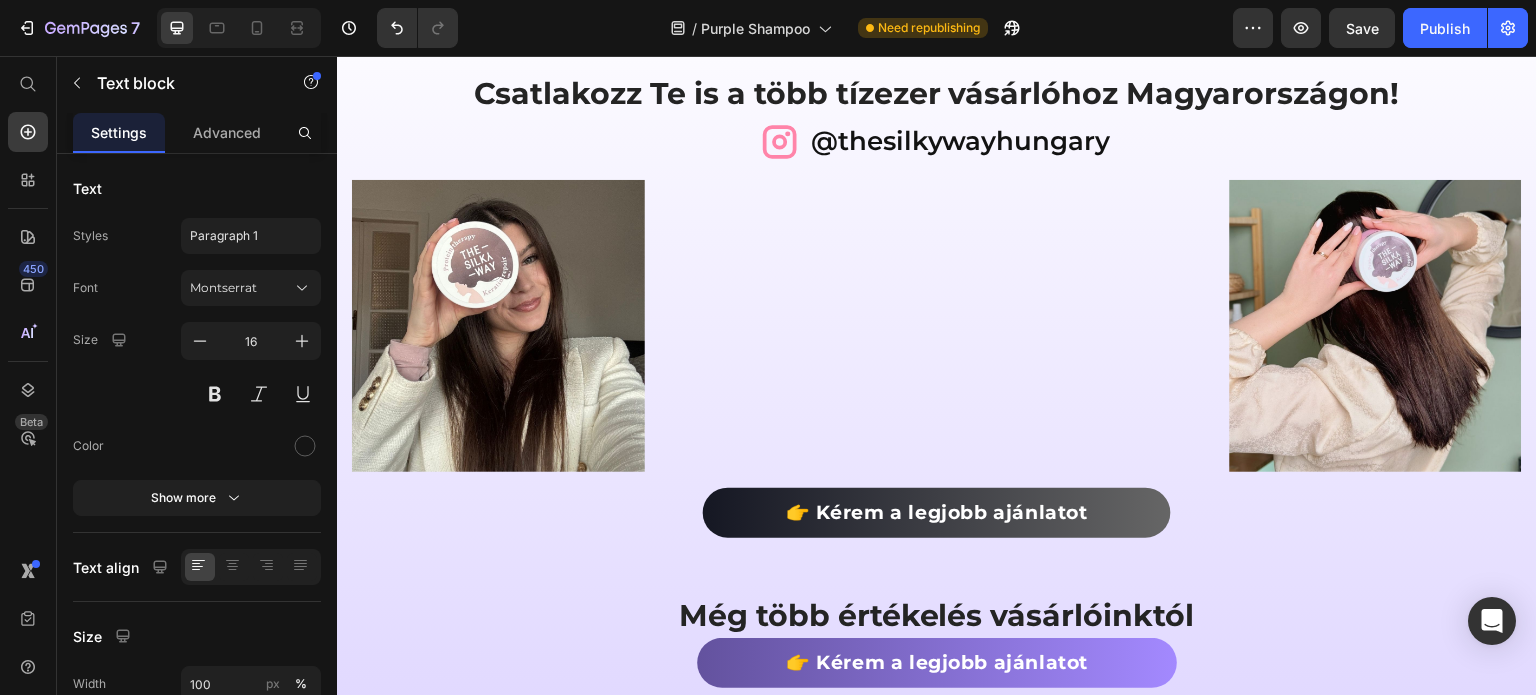 scroll, scrollTop: 9328, scrollLeft: 0, axis: vertical 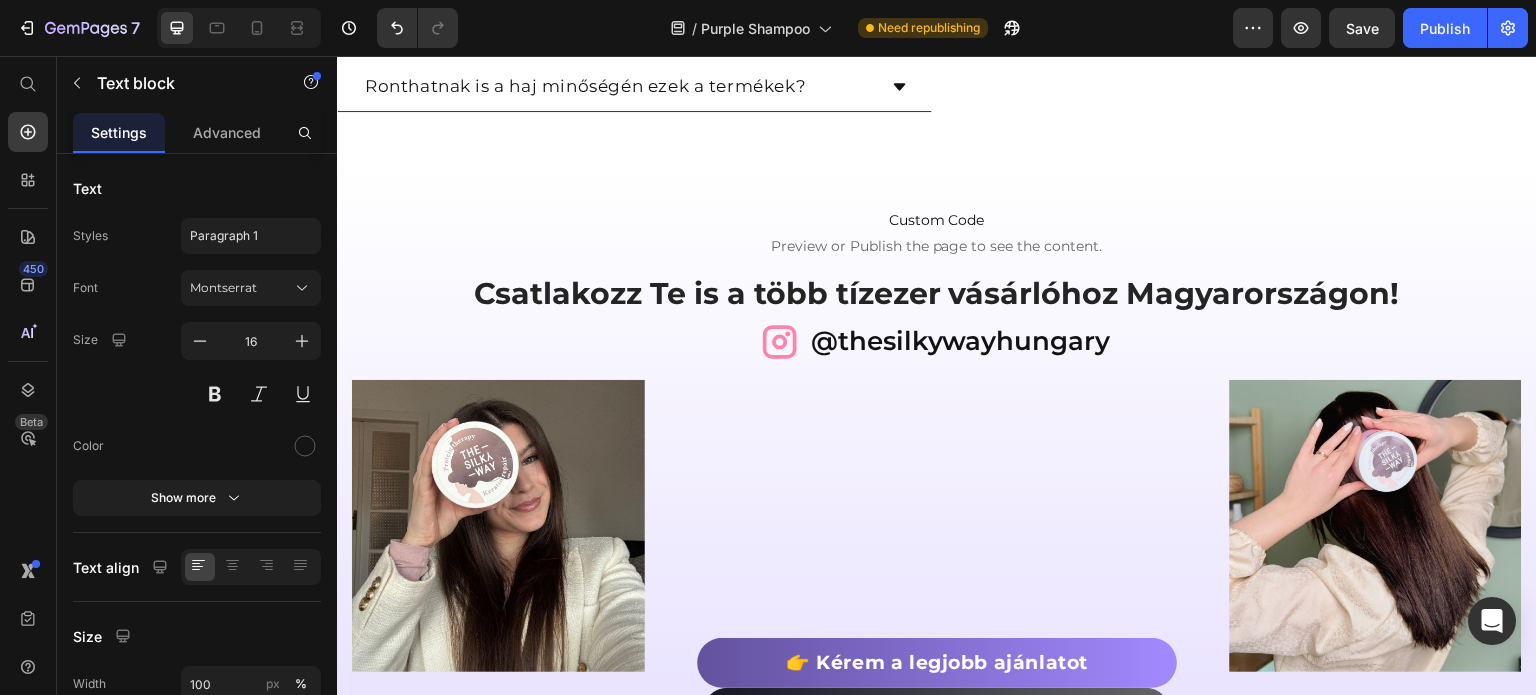 click on "A Hamvasító Lila Sampon mellé mindenképp ajánljuk a Hamvasító Lila Kondicionálót is – együtt hatékonyabban segítenek fenntartani a hűvös tónusokat és ápolni a hajat. Hetente egyszer a Hajregeneráló Maszkkal is kiegészítheted a rutint, hogy megerősítsd a szőkítés vagy festés miatt igénybevett hajszálakat." at bounding box center [635, -579] 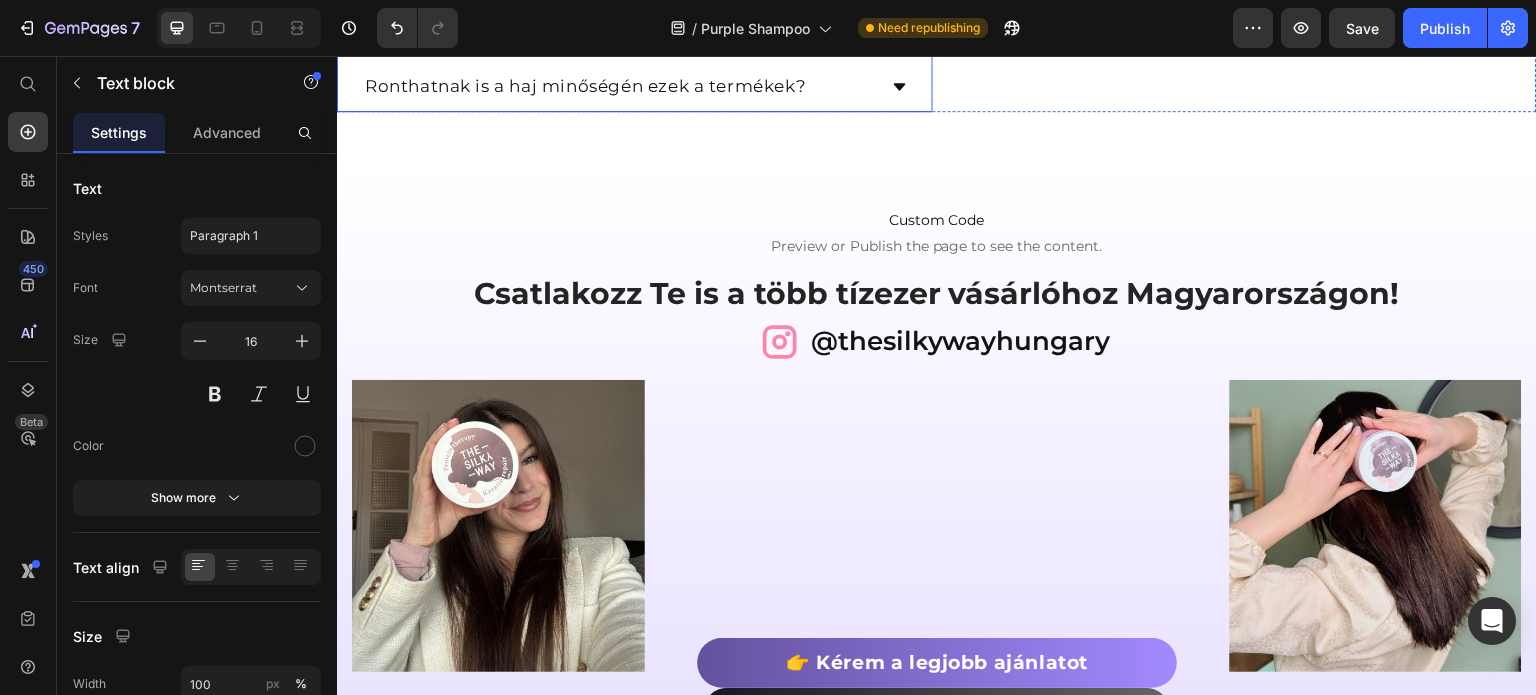 click on "Milyen további termékeket érdemes használni a maximális hatás eléréséhez?" at bounding box center [619, -705] 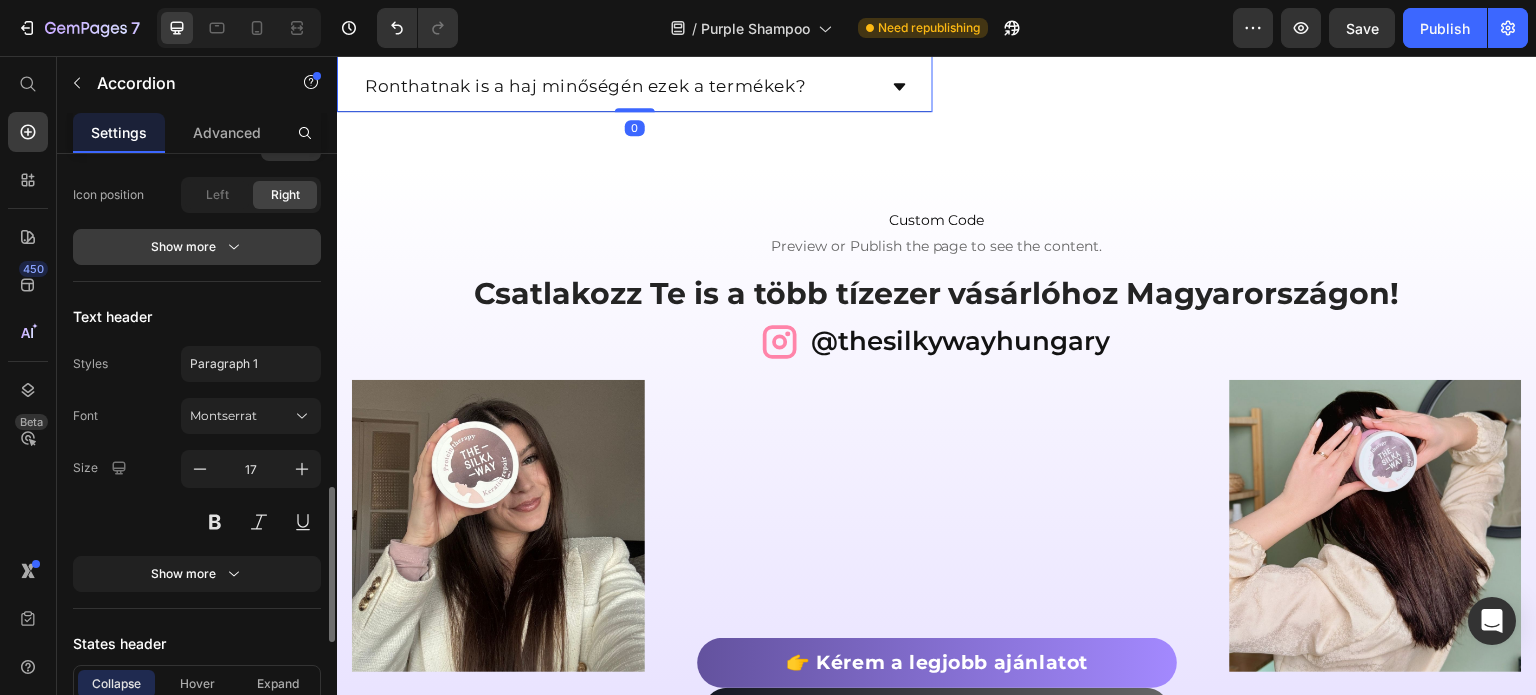 scroll, scrollTop: 900, scrollLeft: 0, axis: vertical 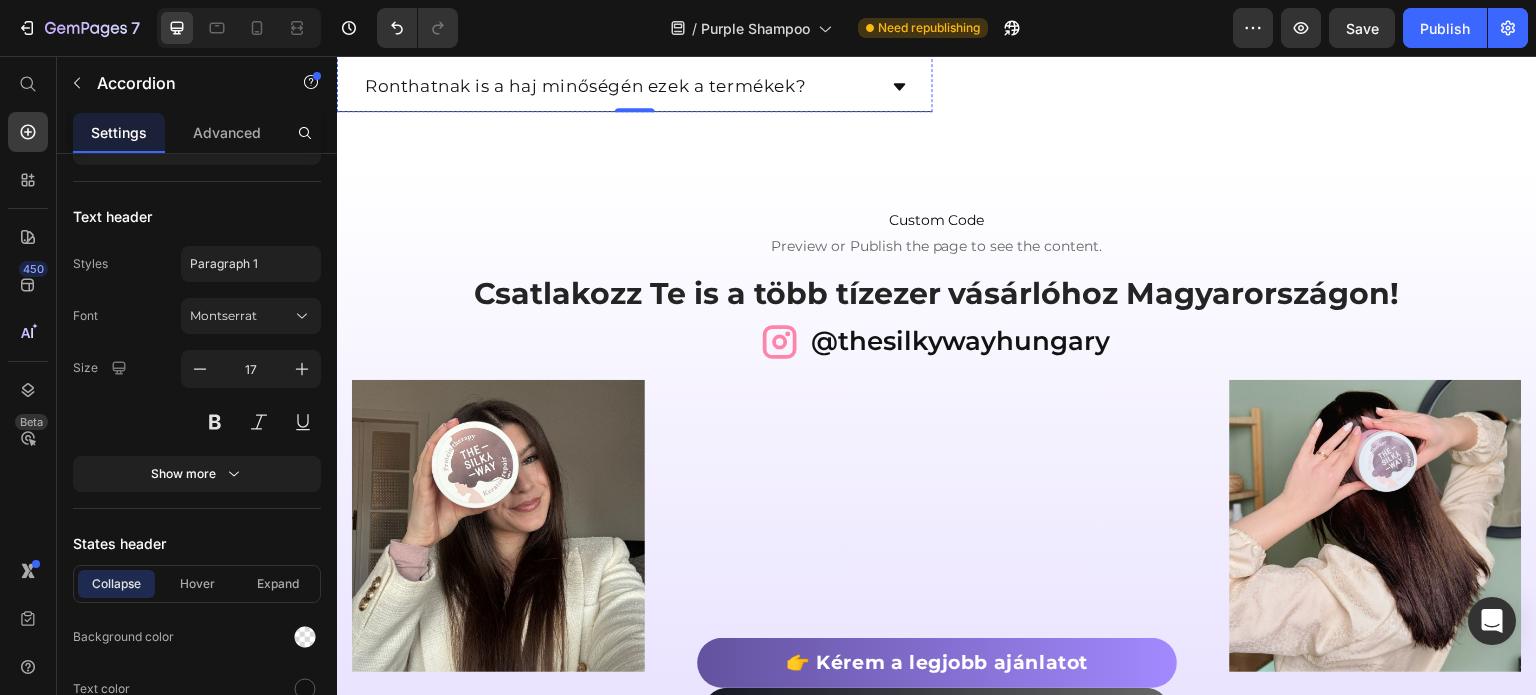 click on "A Hamvasító Lila Sampon mellé mindenképp ajánljuk a Hamvasító Lila Kondicionálót is – együtt hatékonyabban segítenek fenntartani a hűvös tónusokat és ápolni a hajat. Hetente egyszer a Hajregeneráló Maszkkal is kiegészítheted a rutint, hogy megerősítsd a szőkítés vagy festés miatt igénybevett hajszálakat." at bounding box center [635, -579] 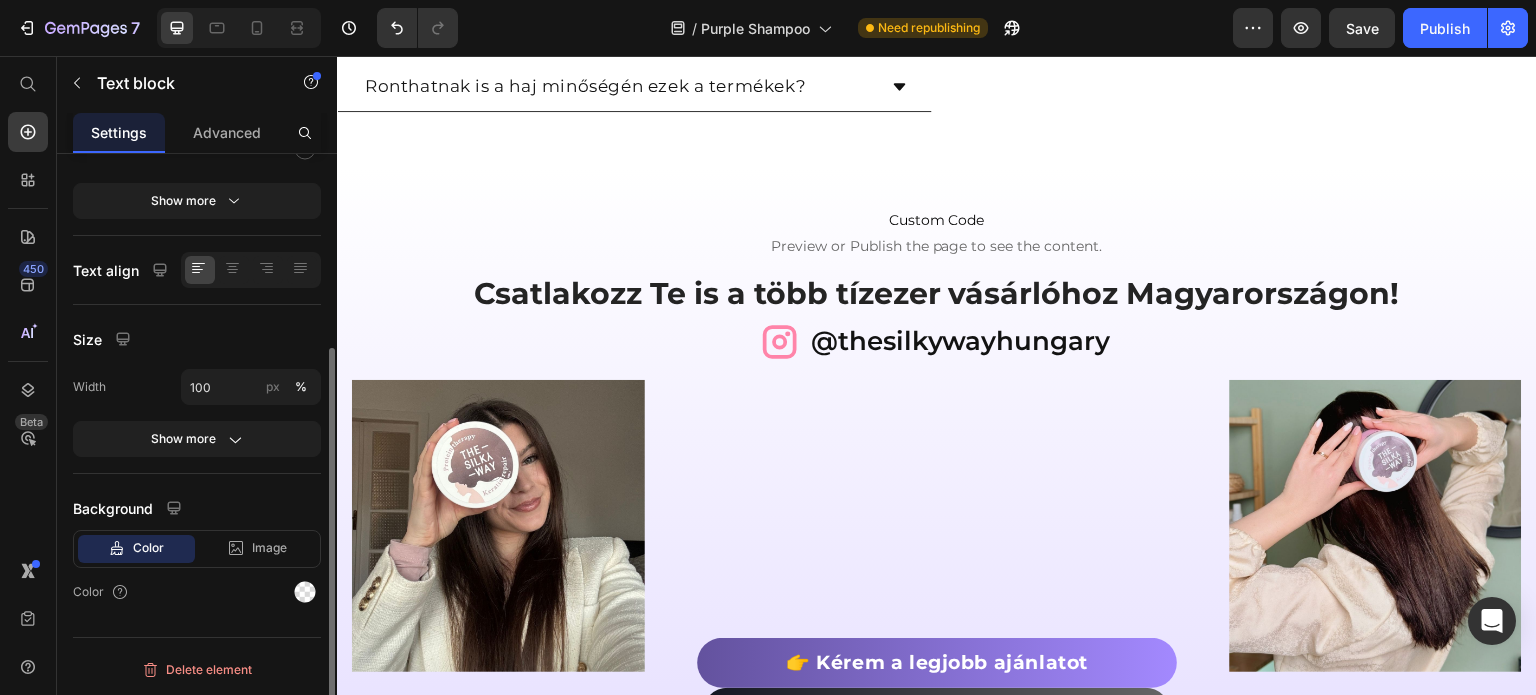 scroll, scrollTop: 0, scrollLeft: 0, axis: both 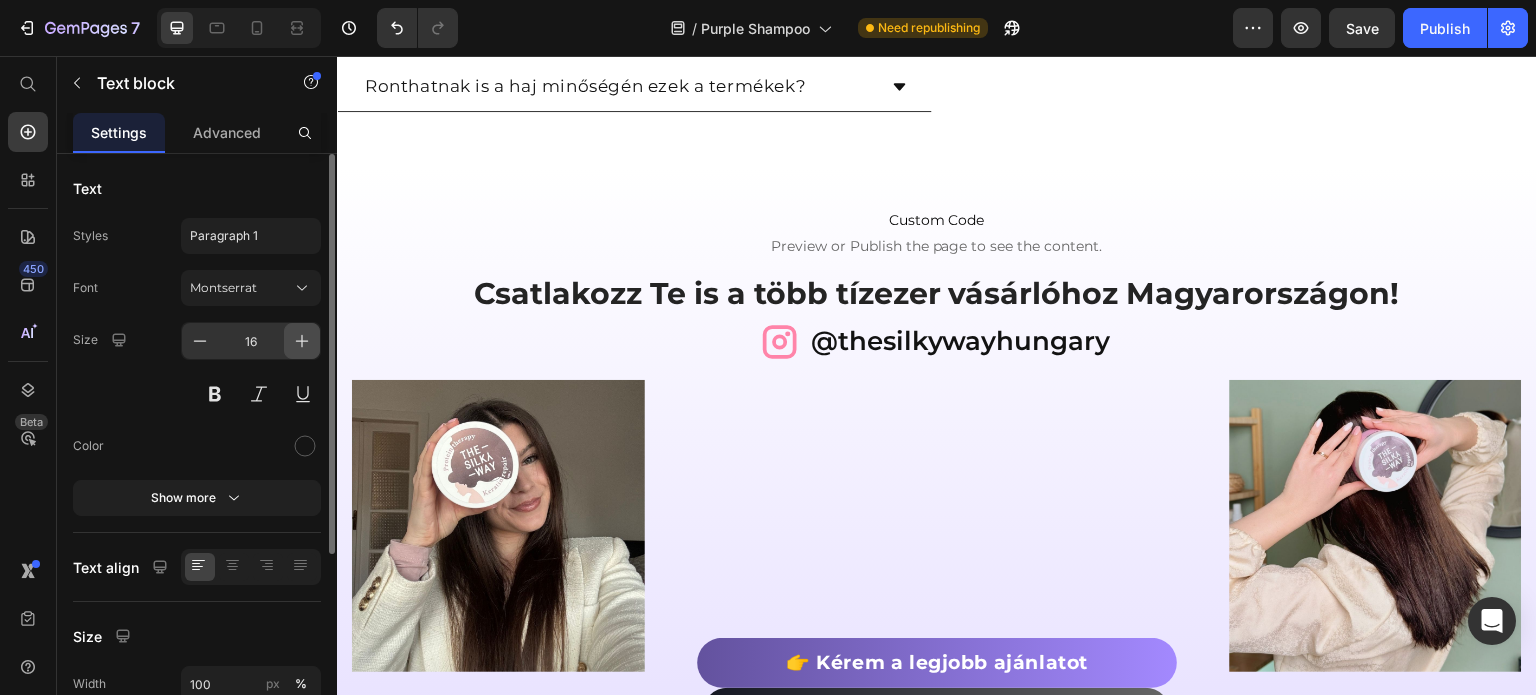 click at bounding box center (302, 341) 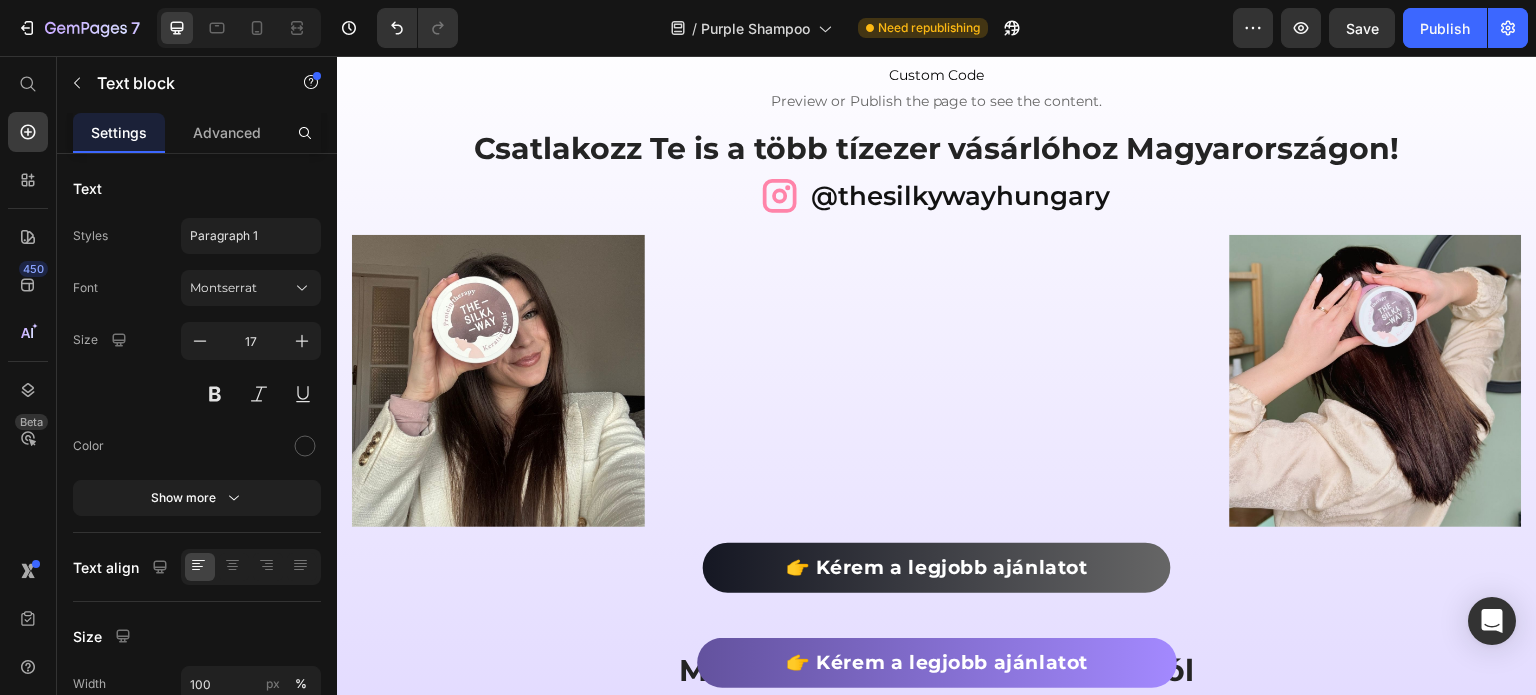 scroll, scrollTop: 9528, scrollLeft: 0, axis: vertical 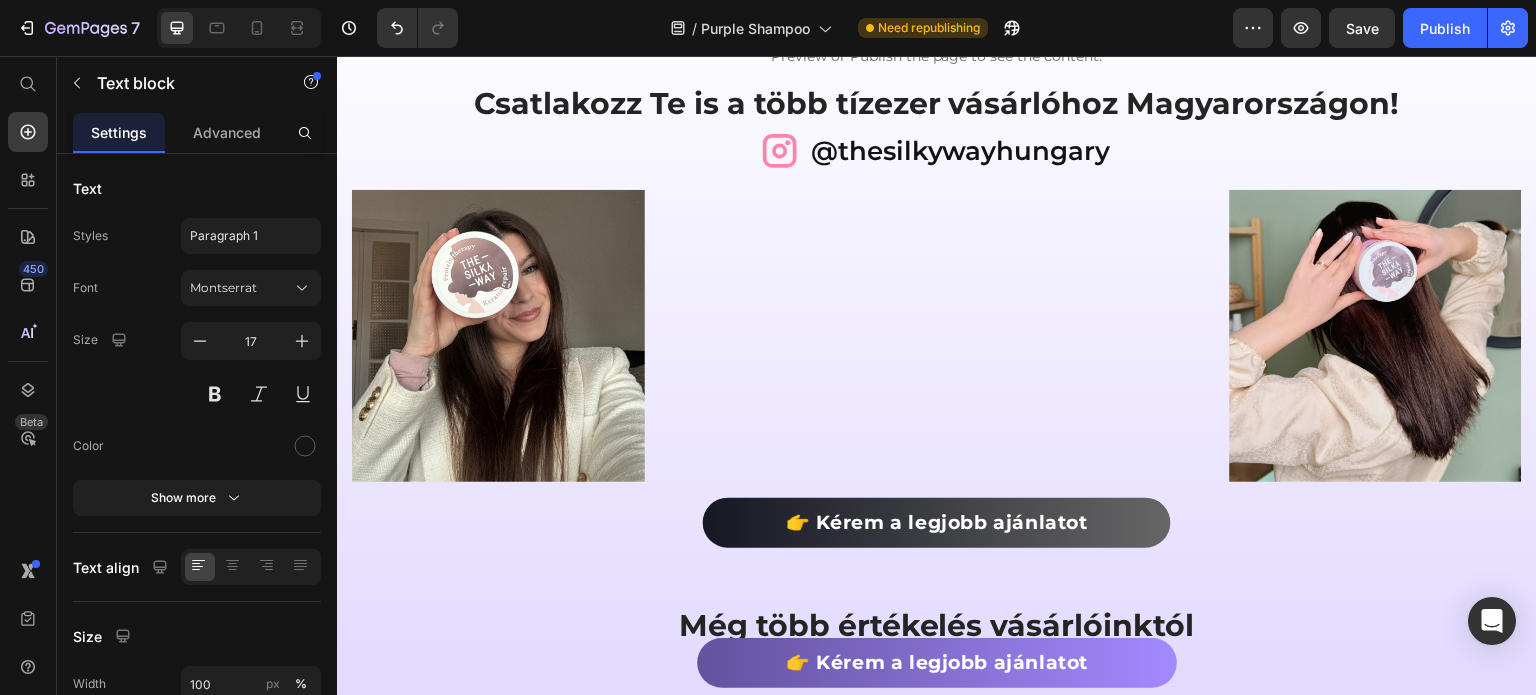 click on "A Maszk hatékonysága már 5-10 perc alatt maximálisan kifejti a hatását, így nincs szükség arra, hogy ennél hosszabb ideig rajta hagyd. Ha nagyon sérült a hajad, azt javasoljuk, hogy inkább gyakrabban, például 2-3 naponta használd a maszkot." at bounding box center (635, -528) 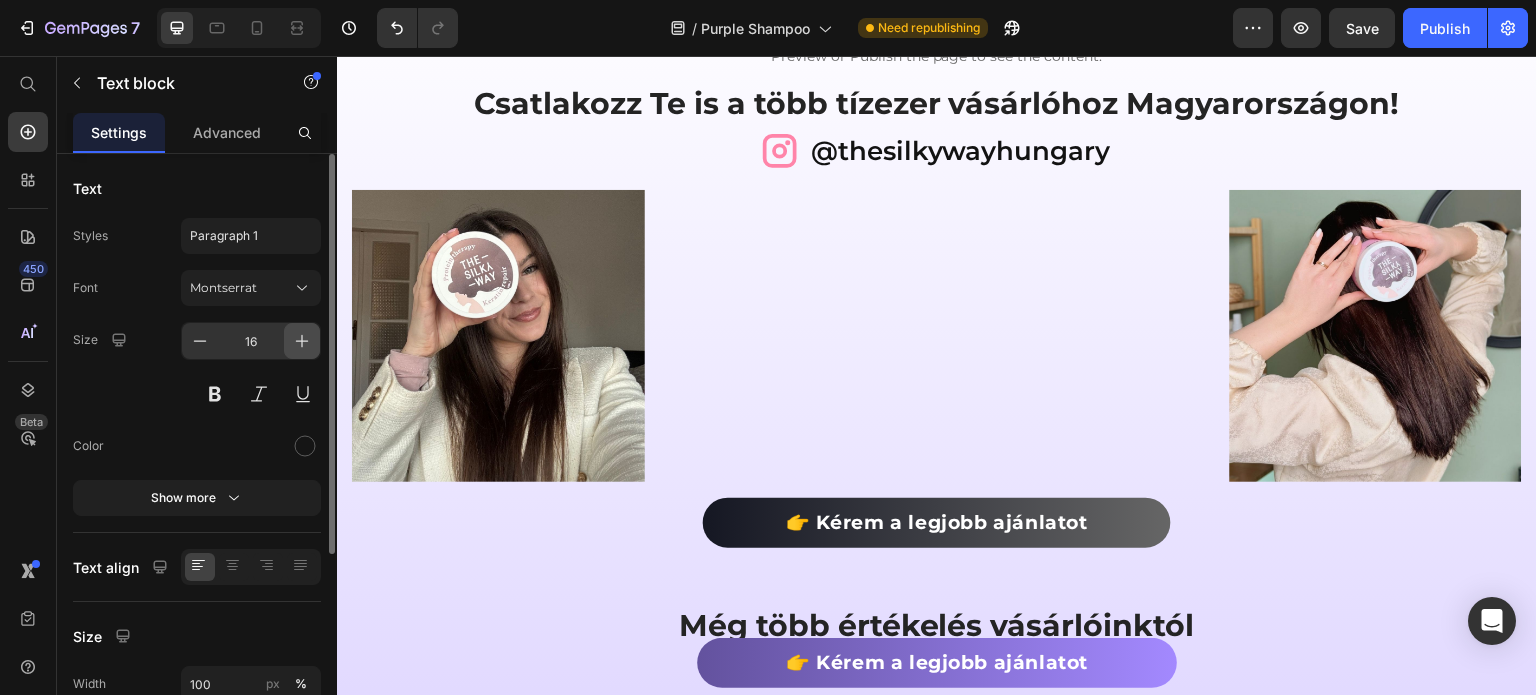 click 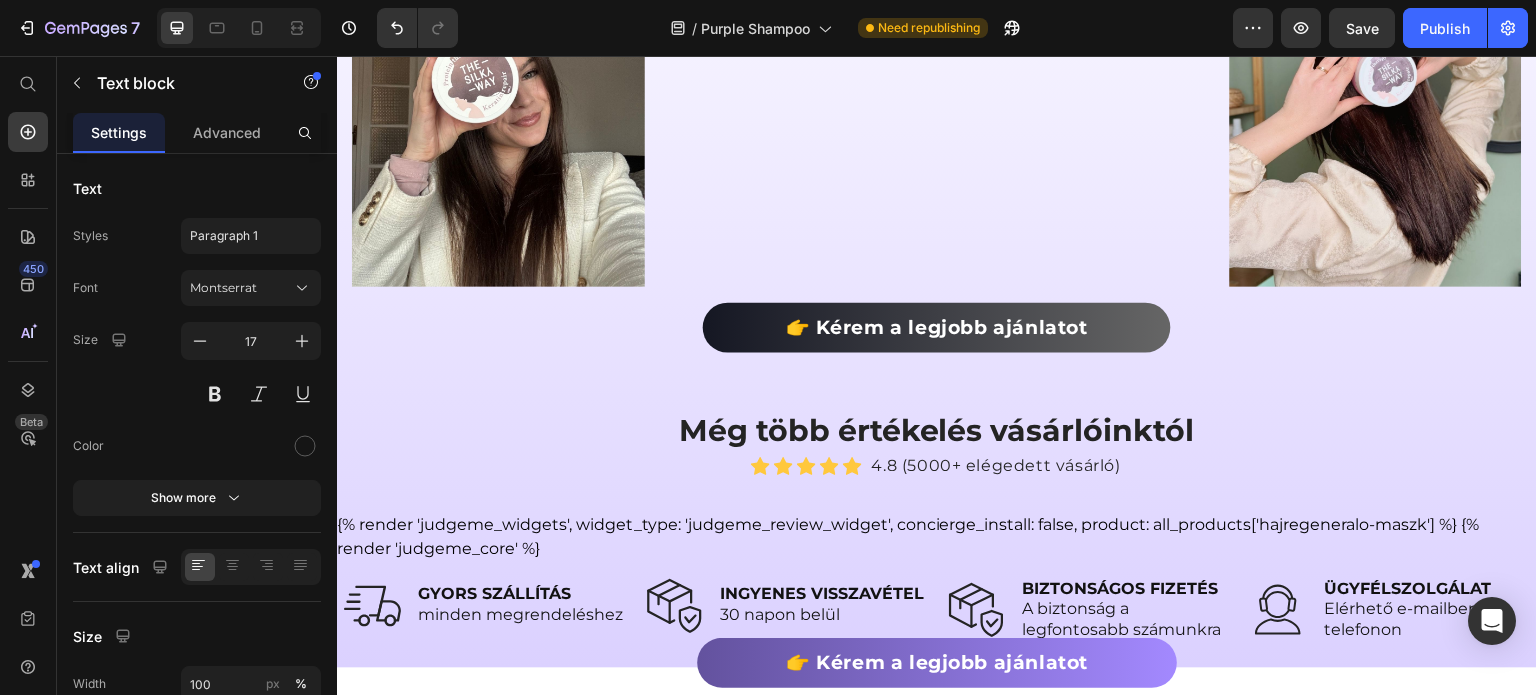 scroll, scrollTop: 10028, scrollLeft: 0, axis: vertical 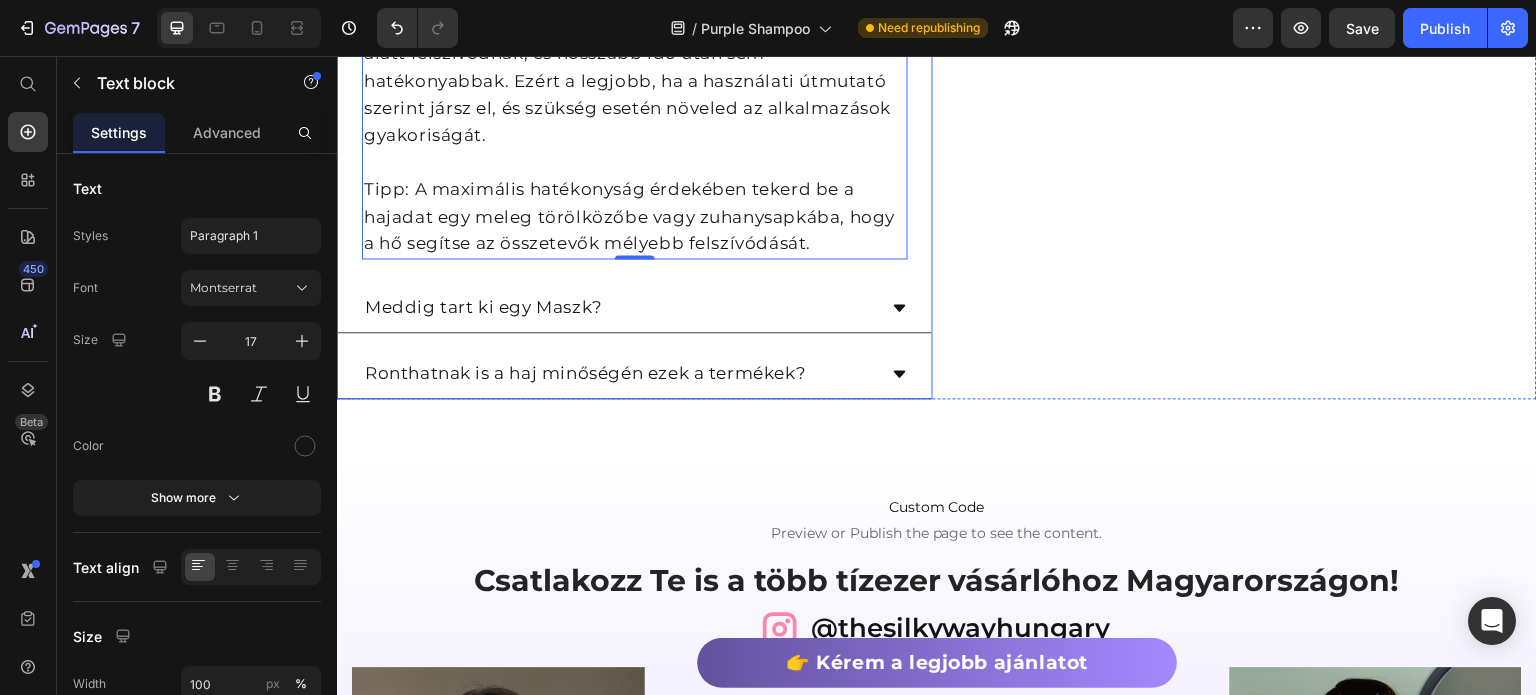 click on "Meddig tart ki egy Maszk?" at bounding box center (619, 307) 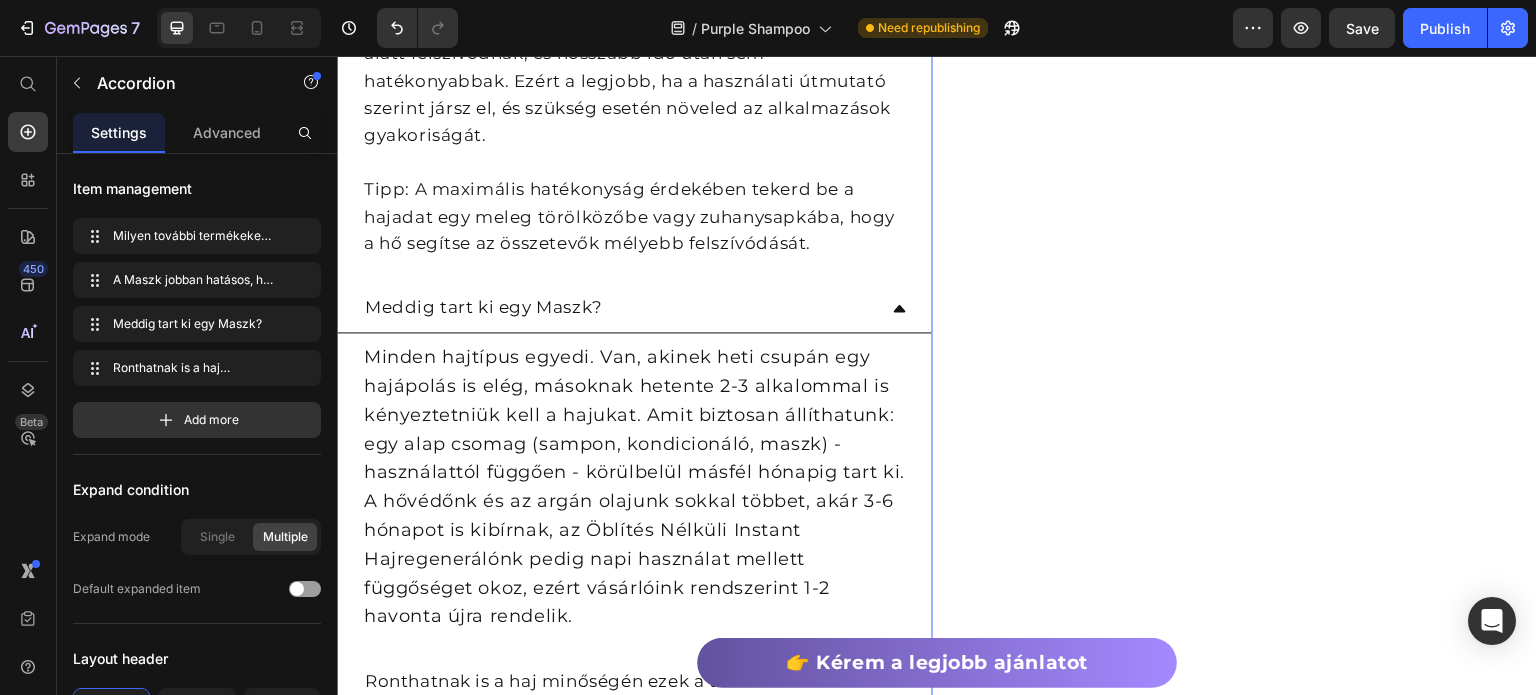 click on "Minden hajtípus egyedi. Van, akinek heti csupán egy hajápolás is elég, másoknak hetente 2-3 alkalommal is kényeztetniük kell a hajukat. Amit biztosan állíthatunk: egy alap csomag (sampon, kondicionáló, maszk) - használattól függően - körülbelül másfél hónapig tart ki. A hővédőnk és az argán olajunk sokkal többet, akár 3-6 hónapot is kibírnak, az Öblítés Nélküli Instant Hajregenerálónk pedig napi használat mellett függőséget okoz, ezért vásárlóink rendszerint 1-2 havonta újra rendelik." at bounding box center (635, 487) 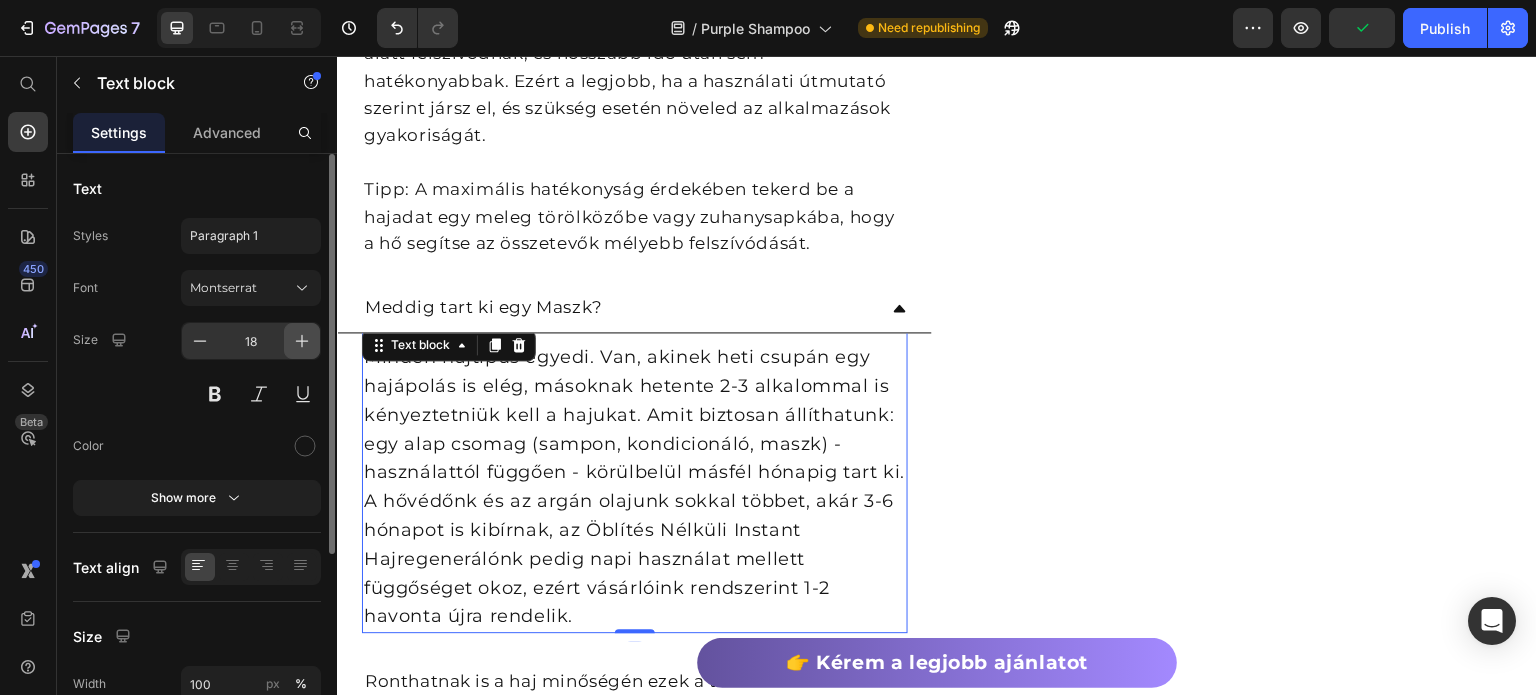 click at bounding box center (200, 341) 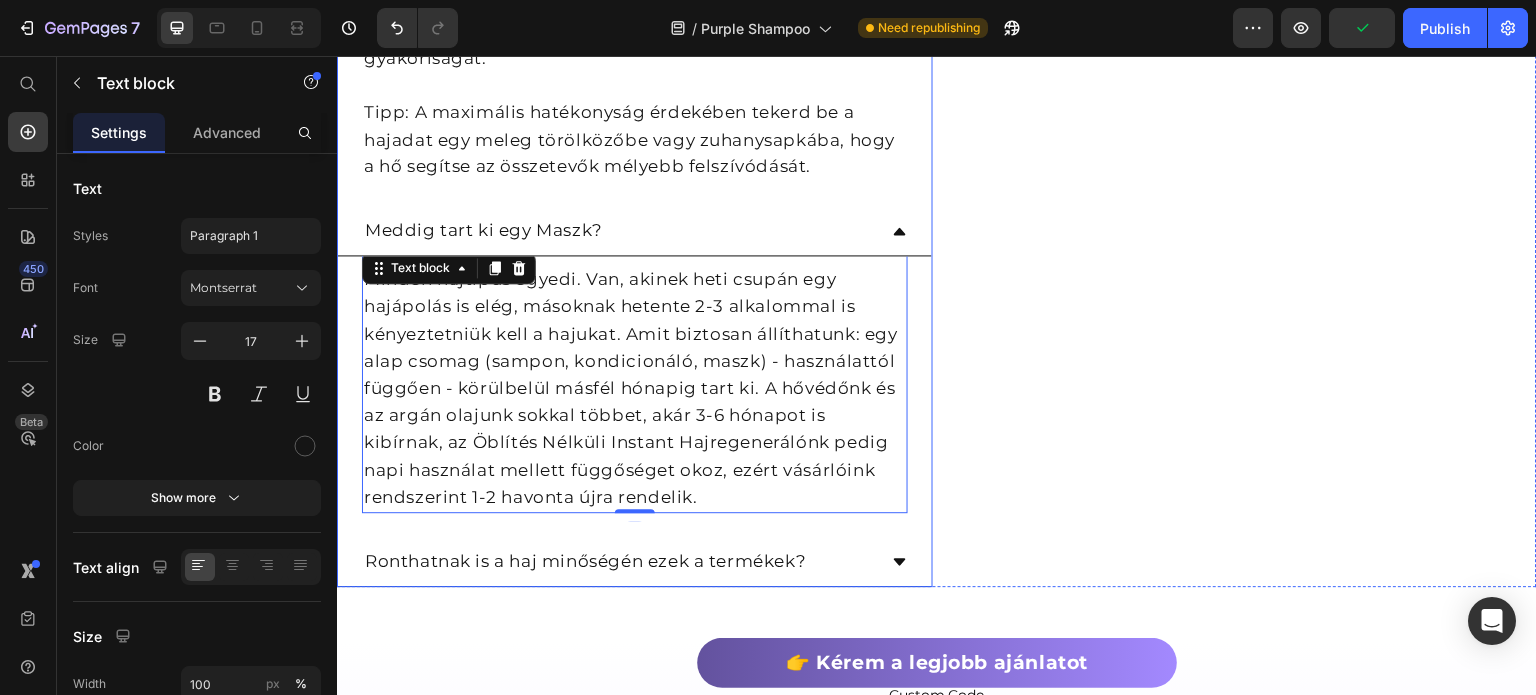 scroll, scrollTop: 10328, scrollLeft: 0, axis: vertical 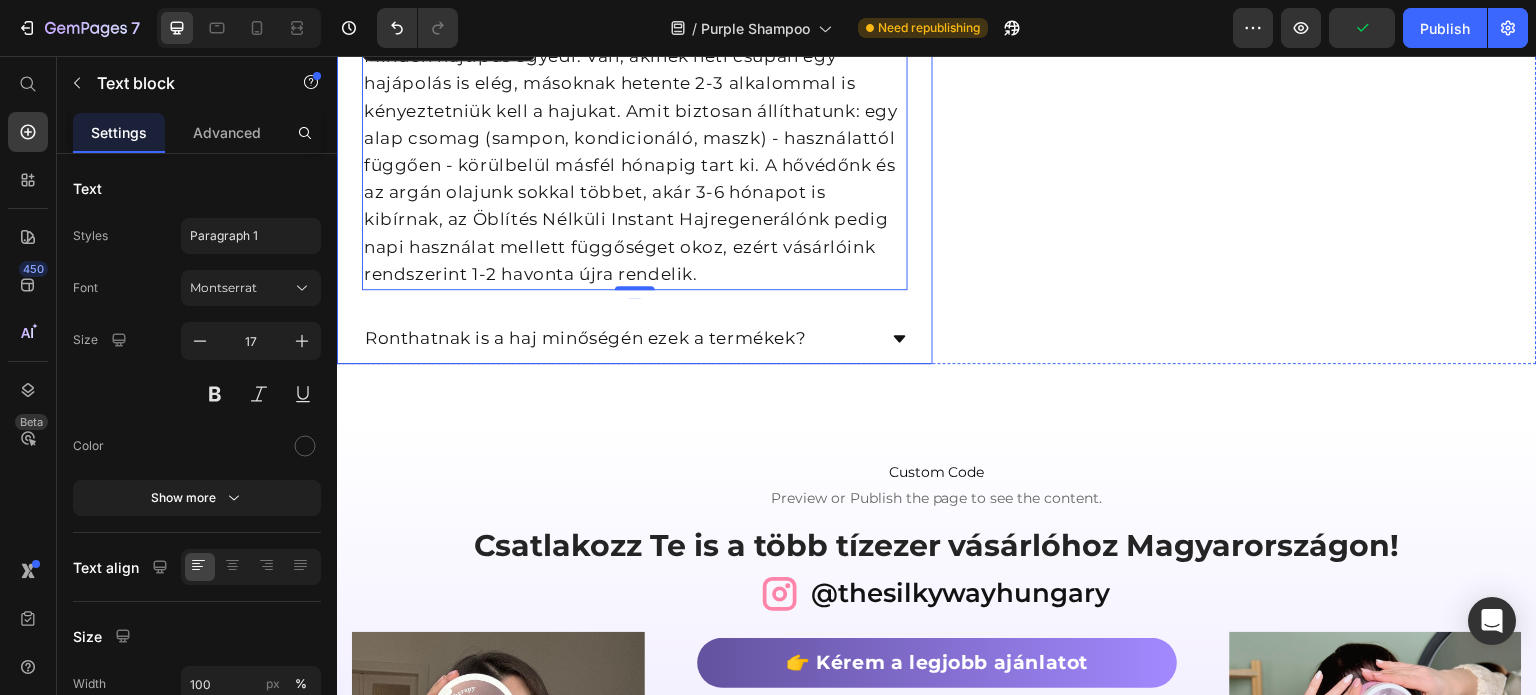 click on "Ronthatnak is a haj minőségén ezek a termékek?" at bounding box center [635, 339] 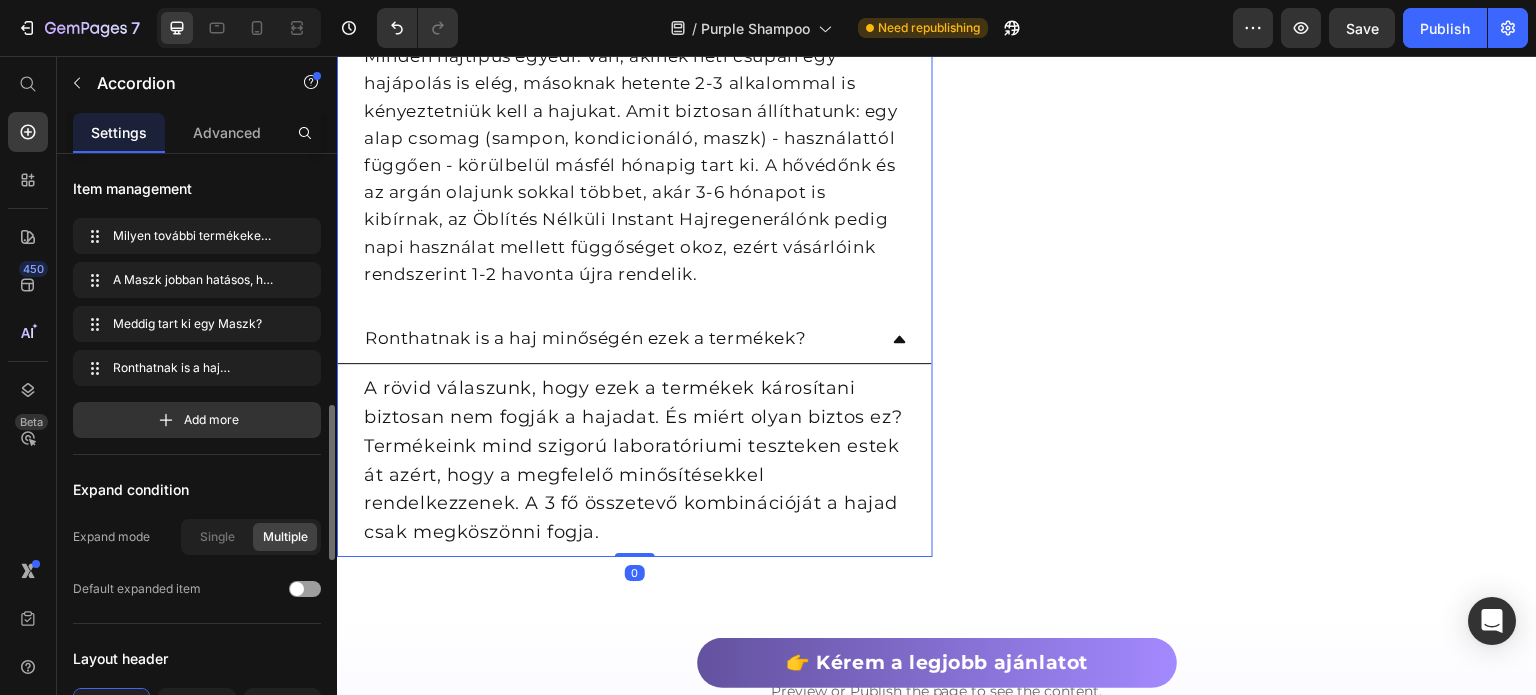 scroll, scrollTop: 400, scrollLeft: 0, axis: vertical 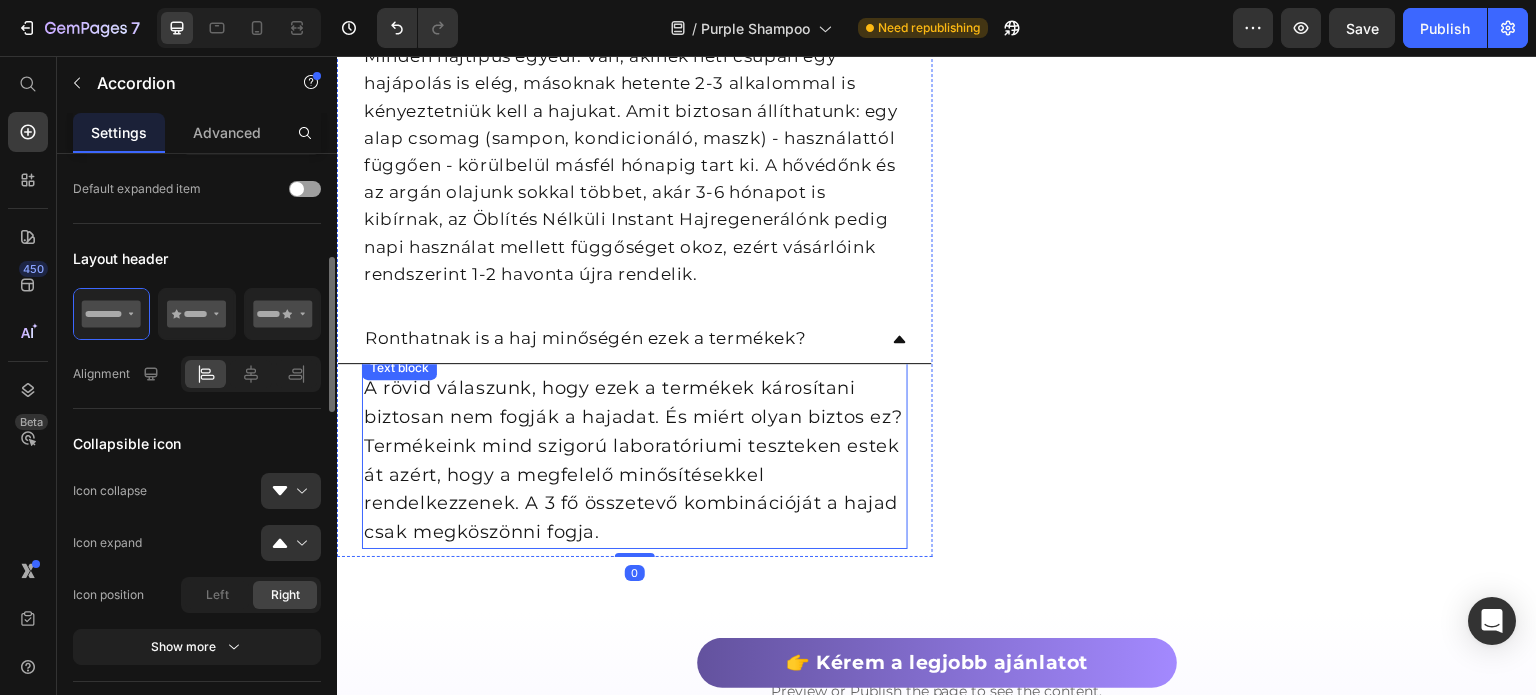 click on "A rövid válaszunk, hogy ezek a termékek károsítani biztosan nem fogják a hajadat. És miért olyan biztos ez? Termékeink mind szigorú laboratóriumi teszteken estek át azért, hogy a megfelelő minősítésekkel rendelkezzenek. A 3 fő összetevő kombinációját a hajad csak megköszönni fogja." at bounding box center (635, 460) 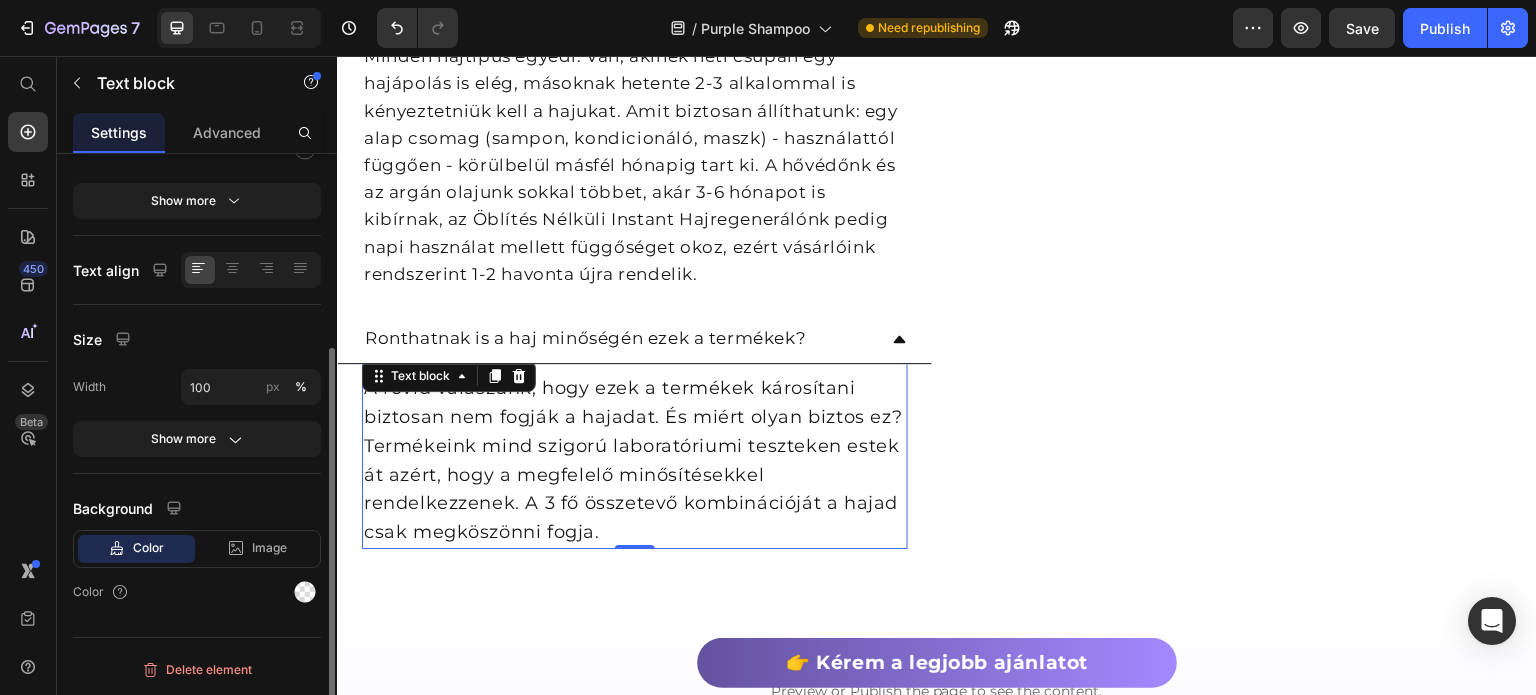 scroll, scrollTop: 0, scrollLeft: 0, axis: both 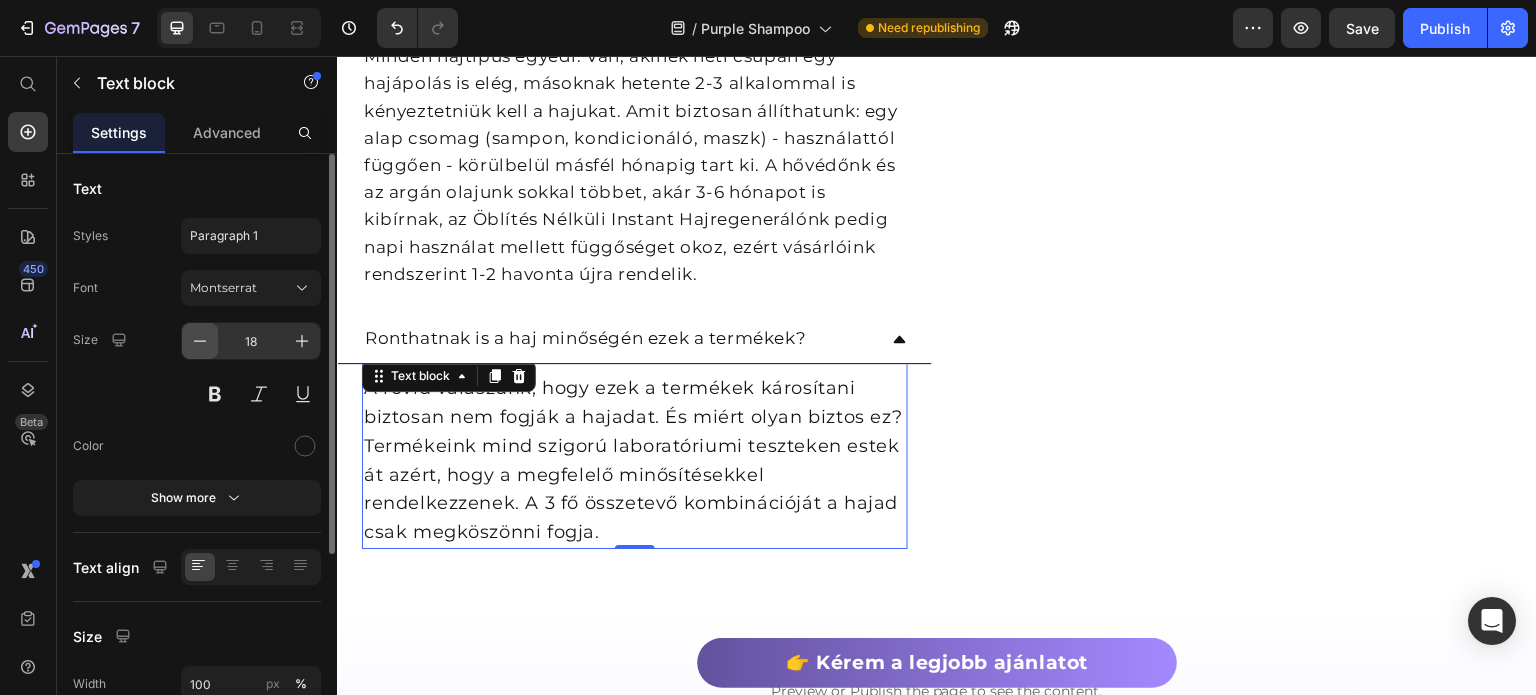 click at bounding box center [200, 341] 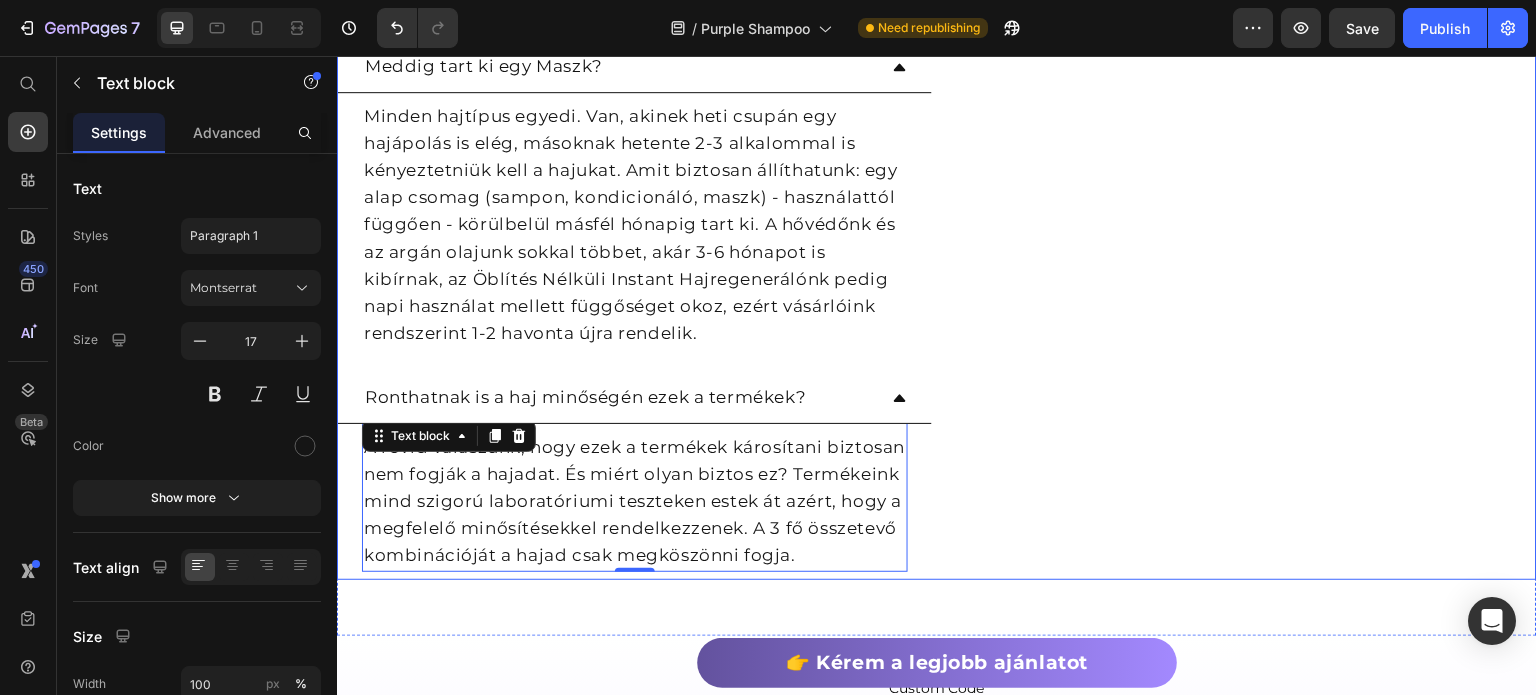 scroll, scrollTop: 9328, scrollLeft: 0, axis: vertical 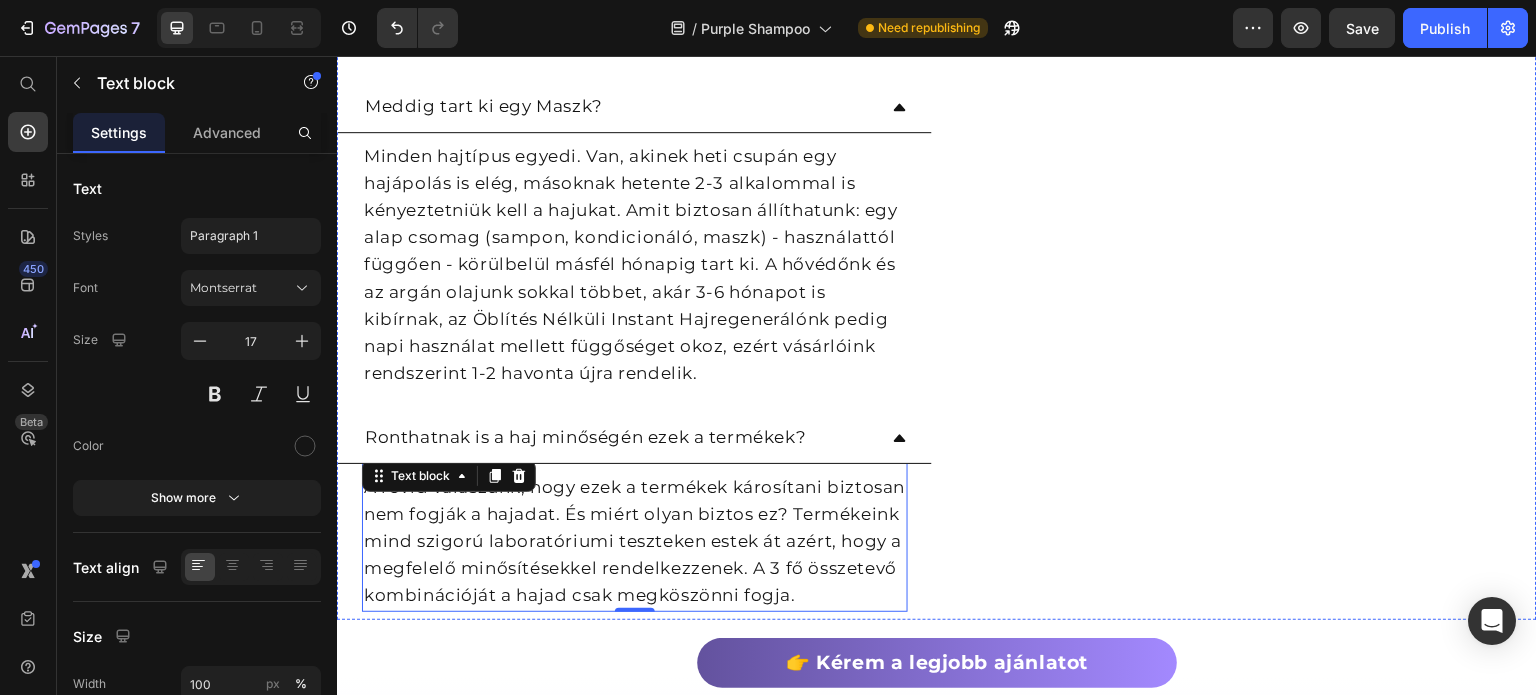 click on "Mi történik, ha mégsem válik be a termék?" at bounding box center (1239, -718) 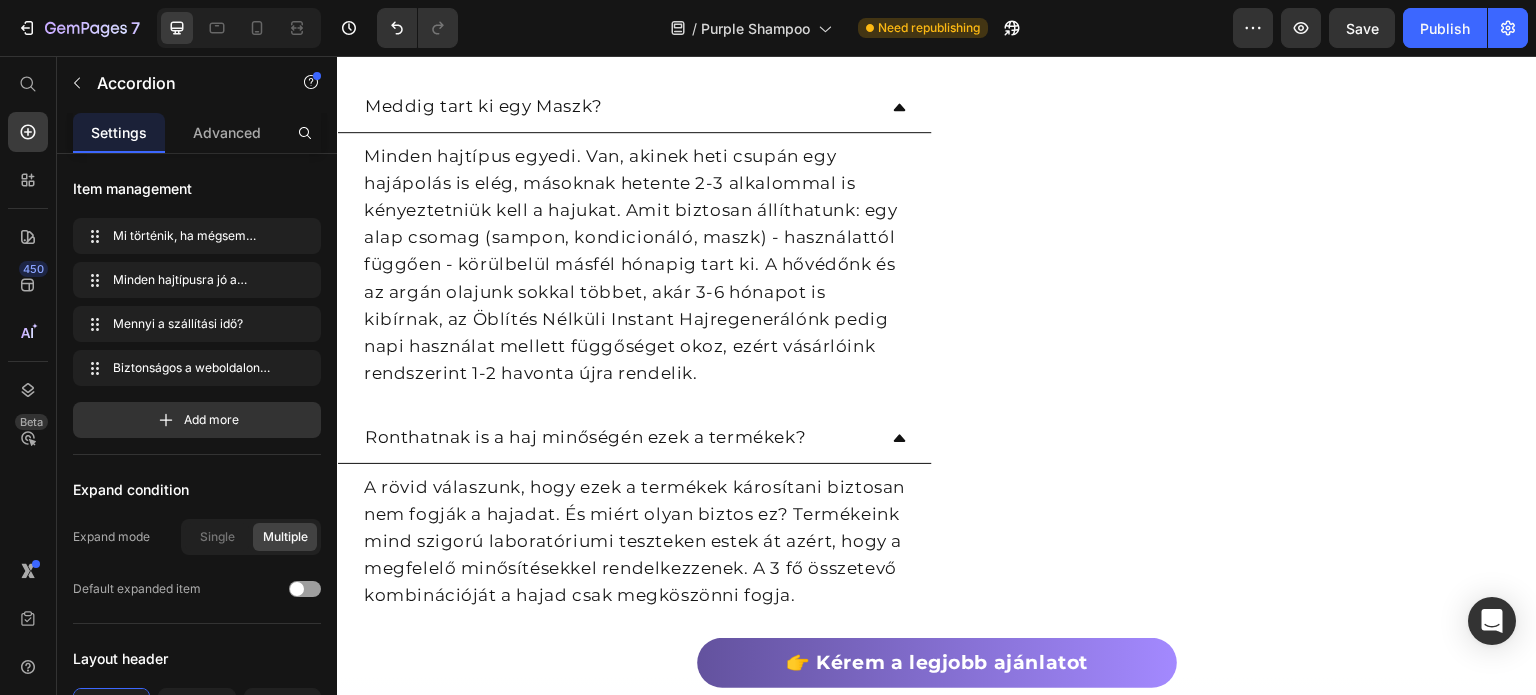 click on "A „Gyönyörű lesz a hajad vagy visszaadjuk a pénzed” garanciánk biztosítja a 100%-ig kockázatmentes online rendelést. Hiszünk benne, hogy termékeinkkel gyönyörű és egészséges hajat érsz majd el. Ha azonban valamilyen oknál fogva mégsem vagy elragadtatva az eredménytől, a termék kézhezvételétől számított 30 napon belül írj nekünk egy e-mailt, és kérdés nélkül visszatérítjük a pénzed! Kérjük, vedd figyelembe, hogy a garancia nem vonatkozik drogériában vagy boltokban vásárolt termékekre." at bounding box center (1239, -539) 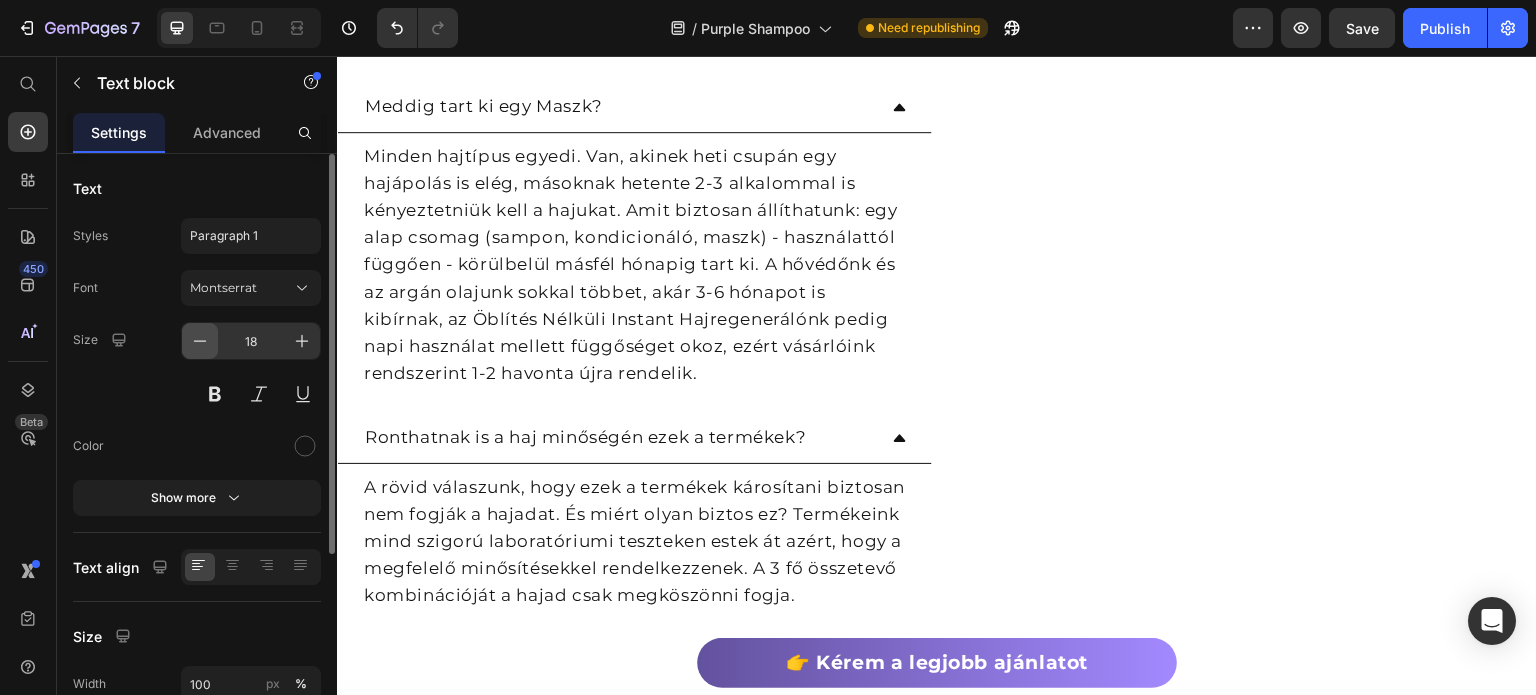click at bounding box center [200, 341] 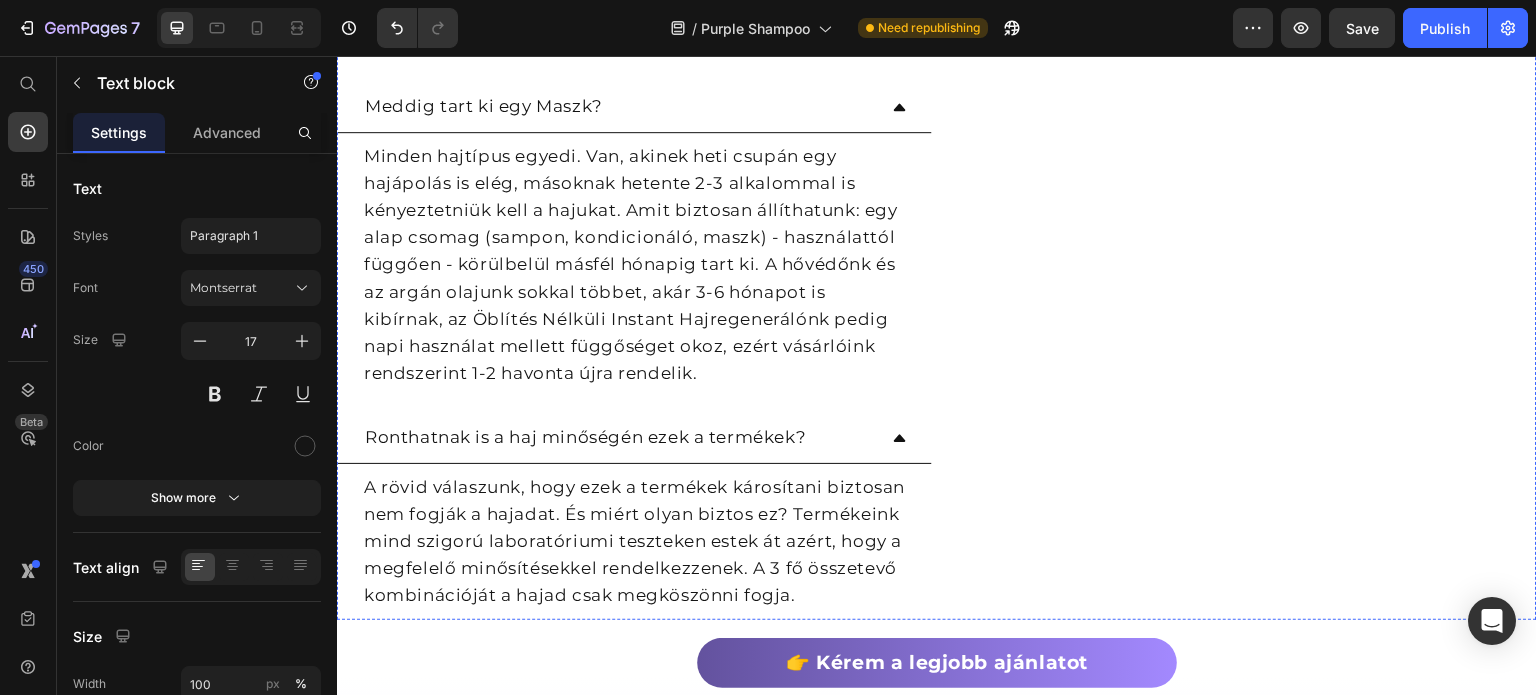 click on "Minden hajtípusra jó a termék? Göndör hajra is?" at bounding box center (1239, -387) 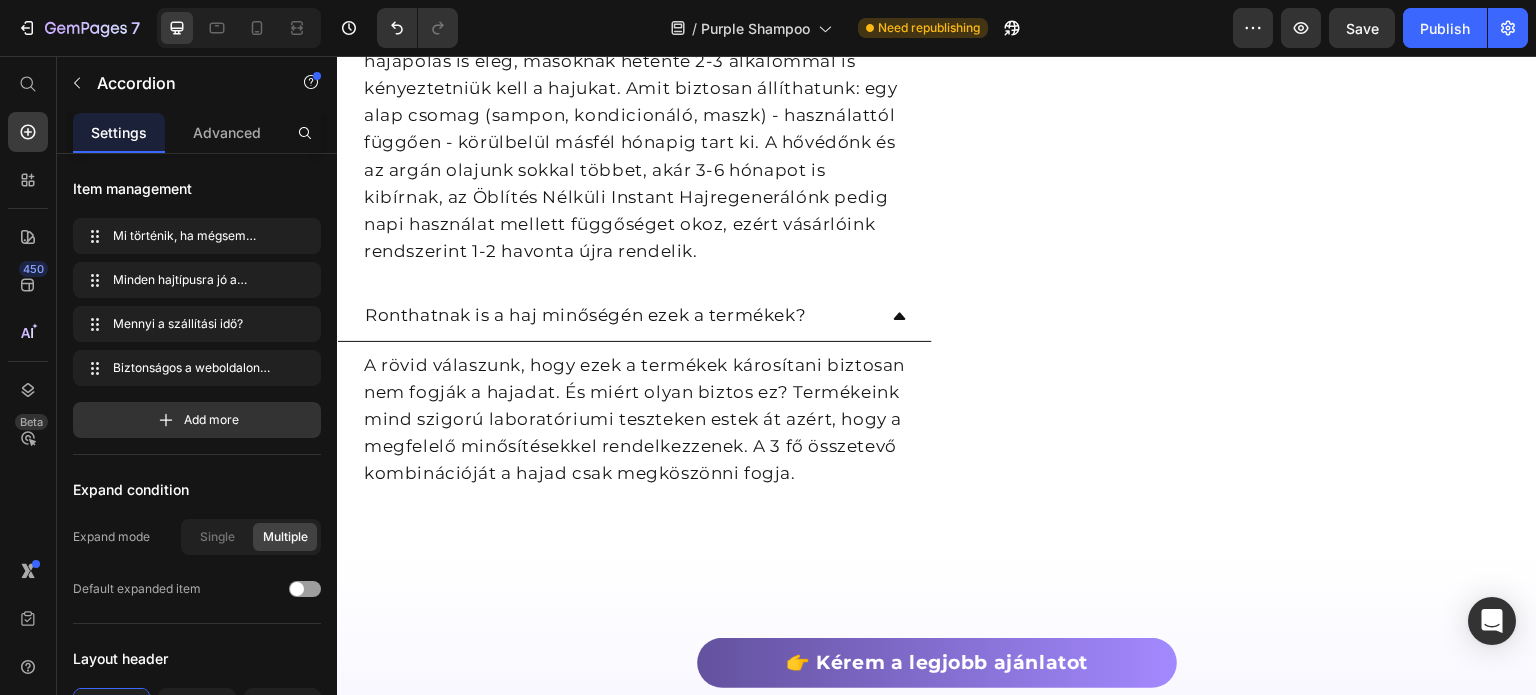 scroll, scrollTop: 9528, scrollLeft: 0, axis: vertical 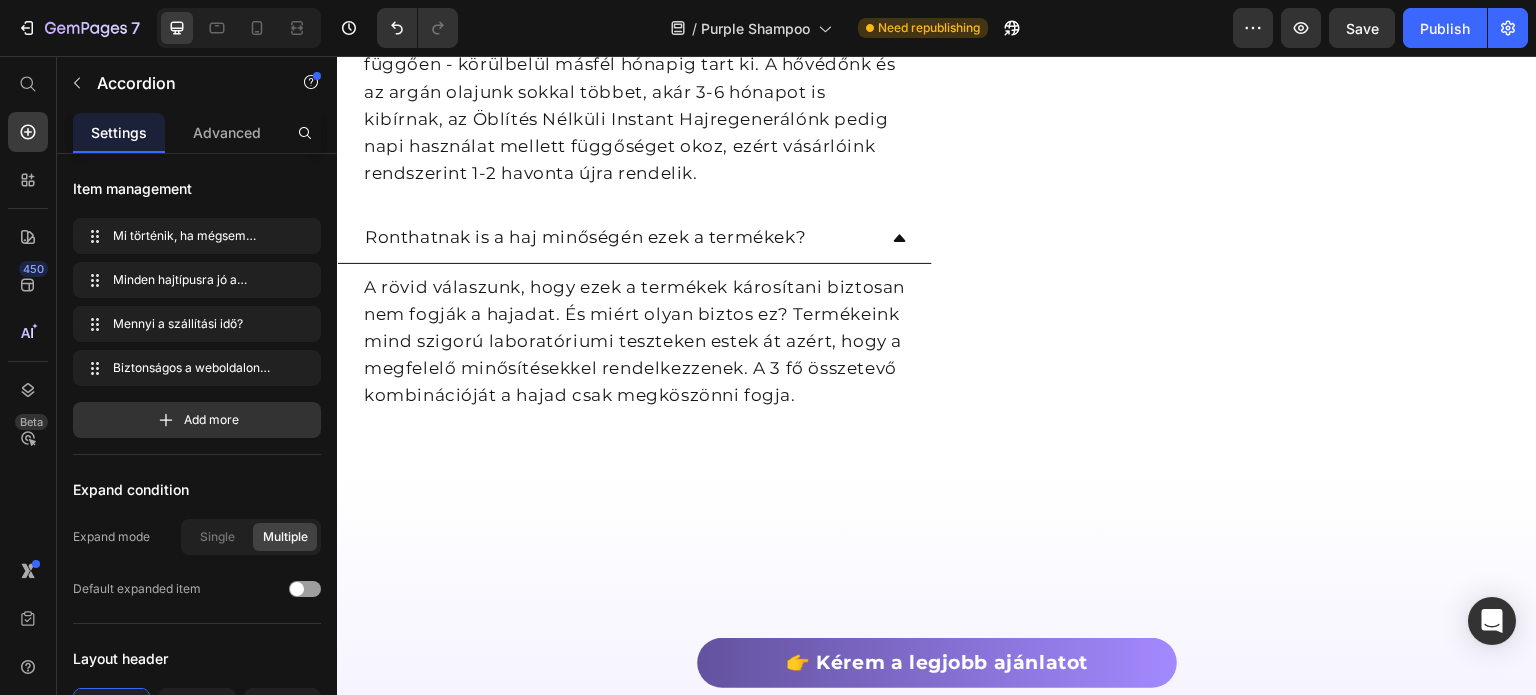 click on "Mi történik, ha mégsem válik be a termék? A „Gyönyörű lesz a hajad vagy visszaadjuk a pénzed” garanciánk biztosítja a 100%-ig kockázatmentes online rendelést. Hiszünk benne, hogy termékeinkkel gyönyörű és egészséges hajat érsz majd el. Ha azonban valamilyen oknál fogva mégsem vagy elragadtatva az eredménytől, a termék kézhezvételétől számított 30 napon belül írj nekünk egy e-mailt, és kérdés nélkül visszatérítjük a pénzed! Kérjük, vedd figyelembe, hogy a garancia nem vonatkozik drogériában vagy boltokban vásárolt termékekre. Text block
Minden hajtípusra jó a termék? Göndör hajra is? A termékeink minden hajtípuson működnek, nem számít, hogy a hajad egyenes, göndör vagy 4C-s. Text block
Mennyi a szállítási idő?
Biztonságos a weboldalon fizetni?" at bounding box center [1239, -648] 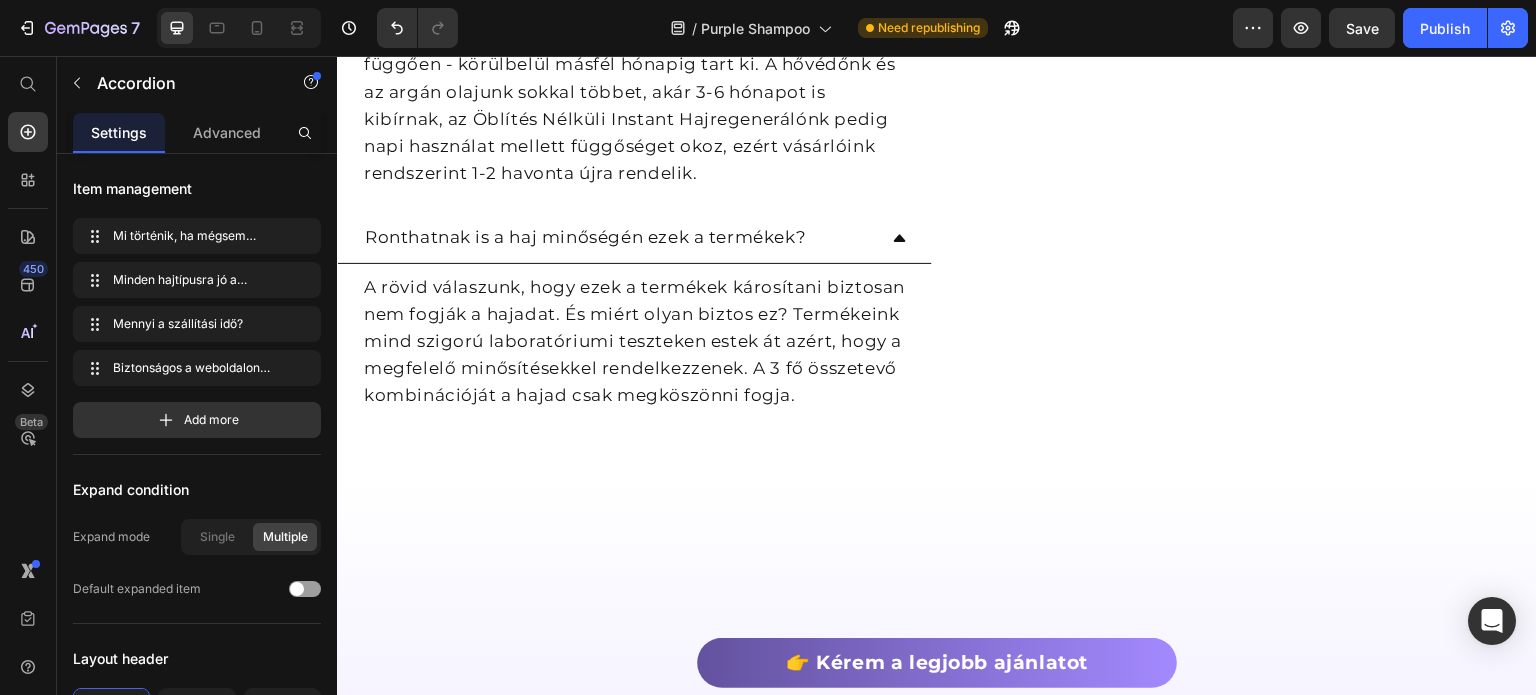 click on "A termékeink minden hajtípuson működnek, nem számít, hogy a hajad egyenes, göndör vagy 4C-s." at bounding box center [1239, -523] 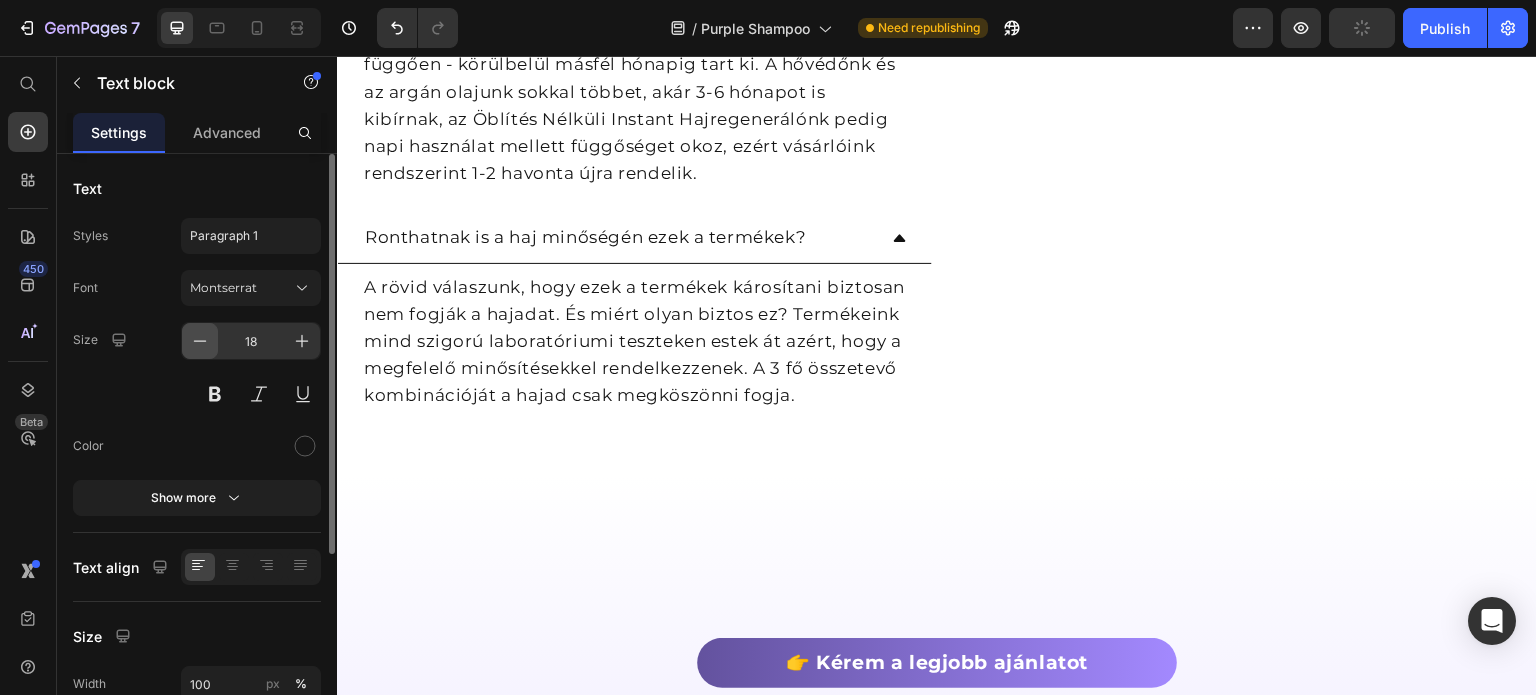 click at bounding box center [200, 341] 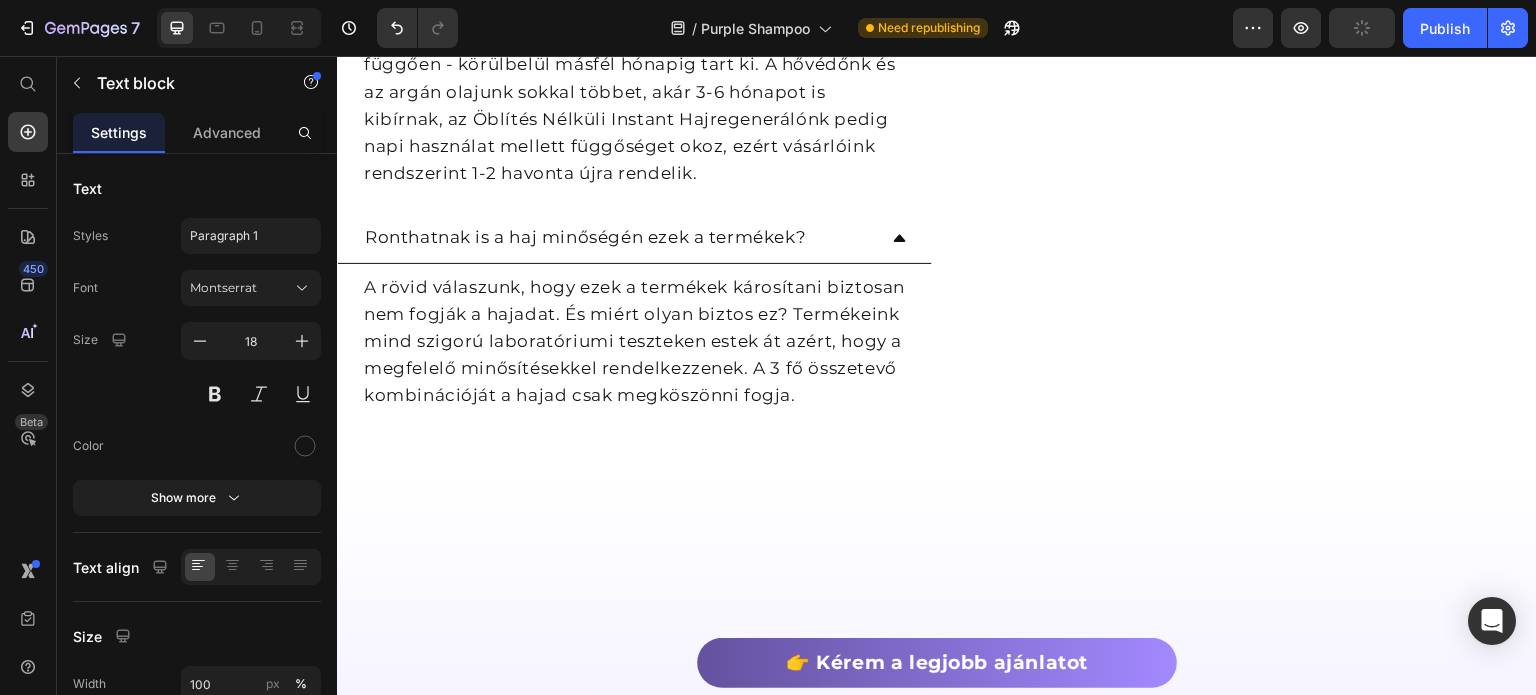 type on "17" 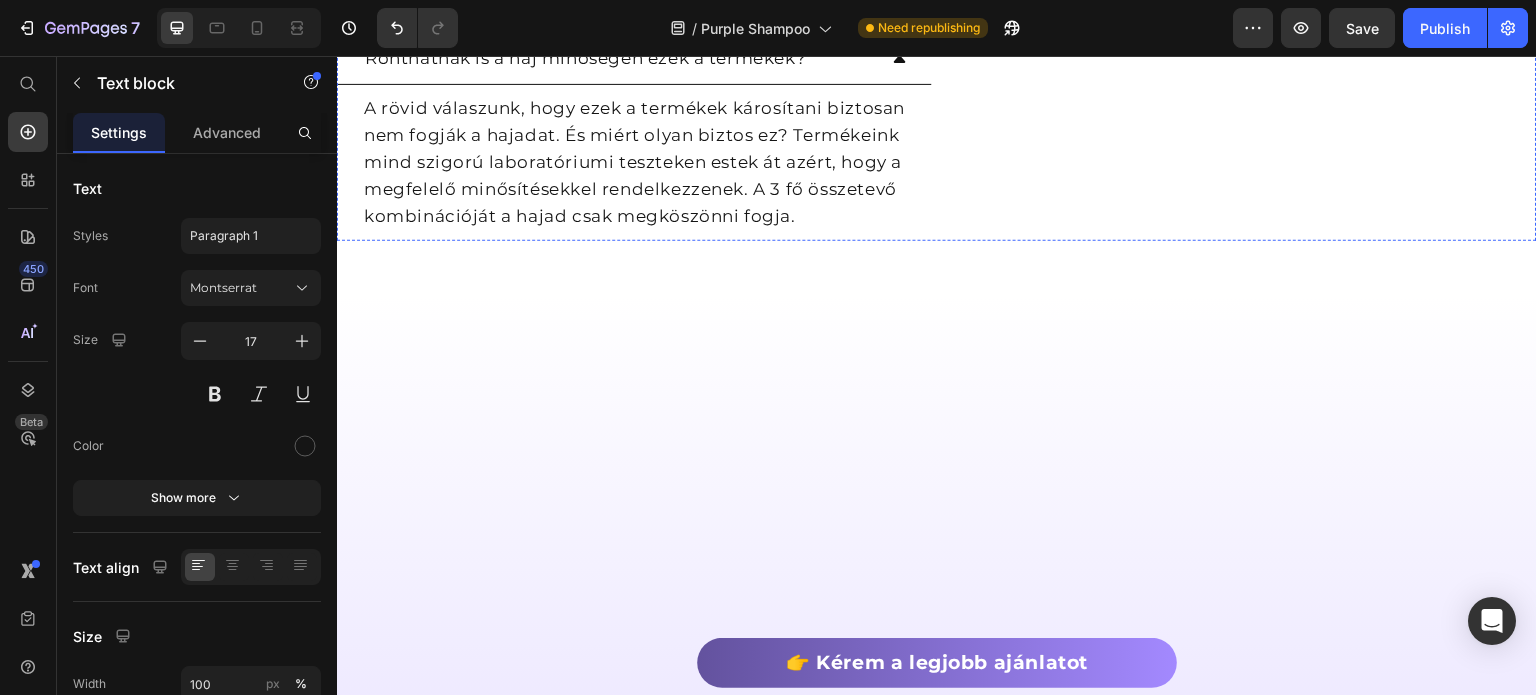 scroll, scrollTop: 9728, scrollLeft: 0, axis: vertical 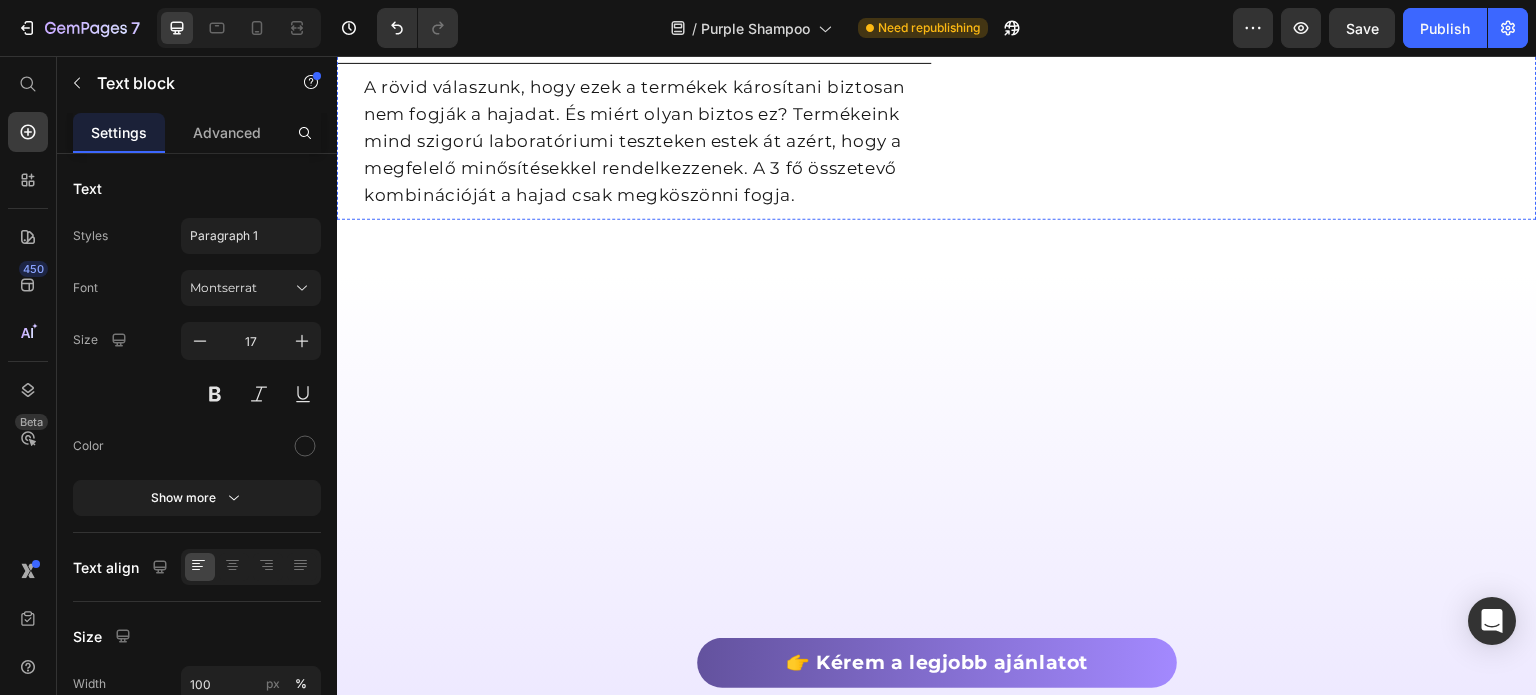 click on "Mennyi a szállítási idő?" at bounding box center [1239, -646] 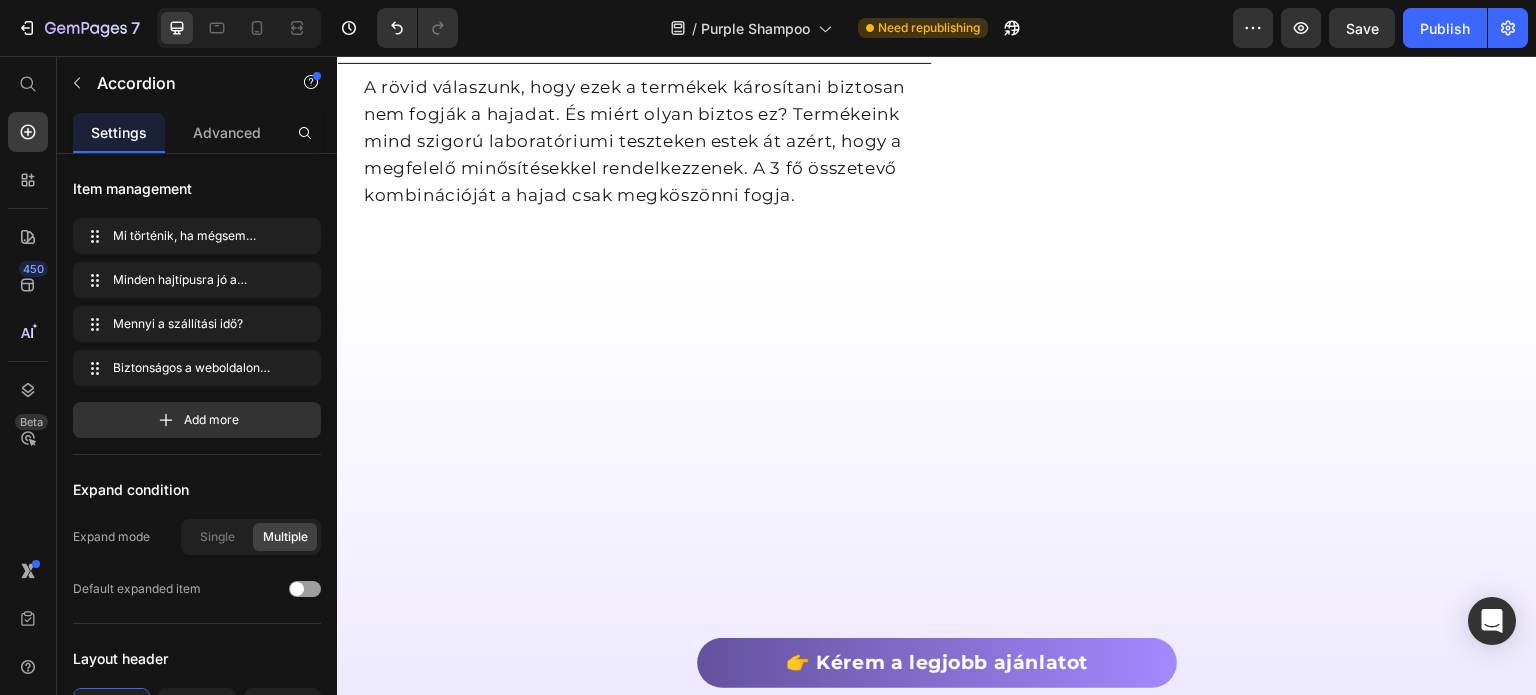 click on "Termékeinket 1-2 munkanapon belül, magyar raktárunkból szállítjuk ki MPL futárszolgálattal." at bounding box center [1239, -582] 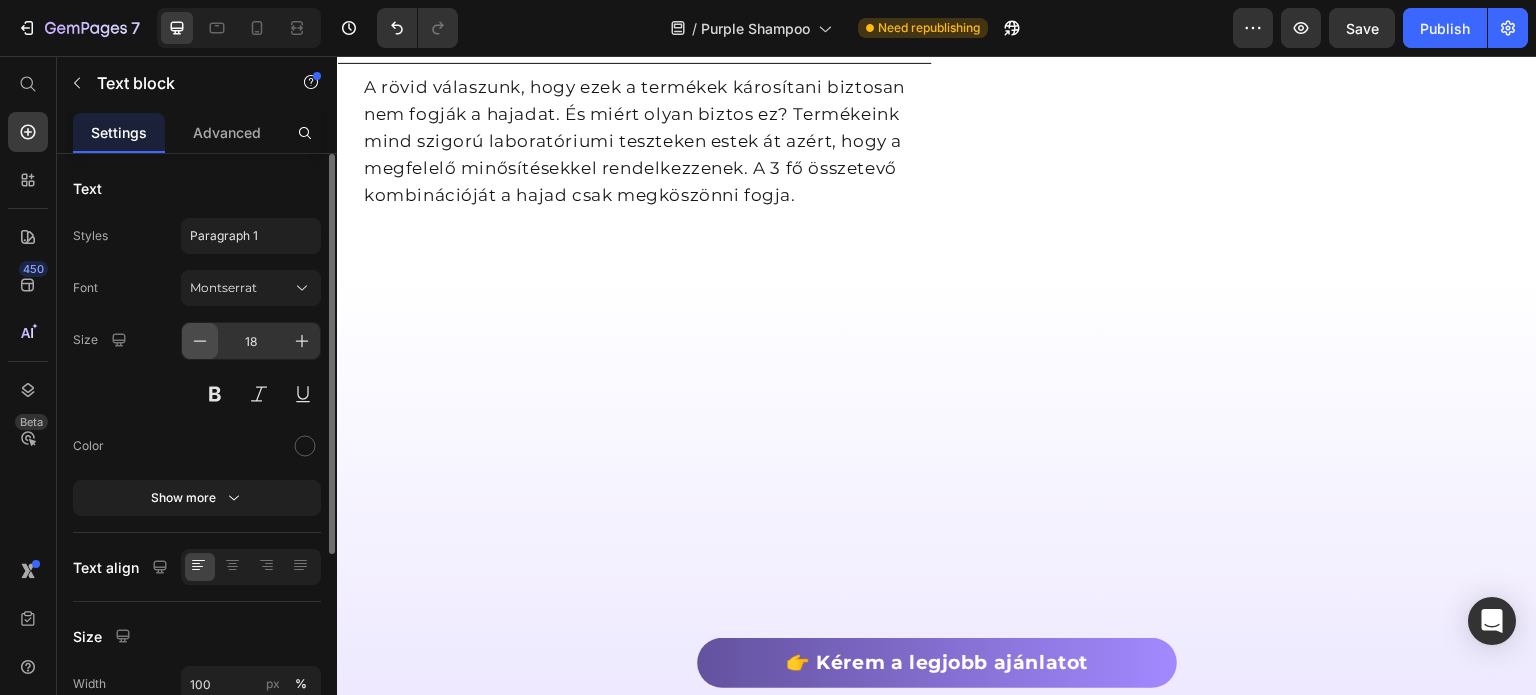 click 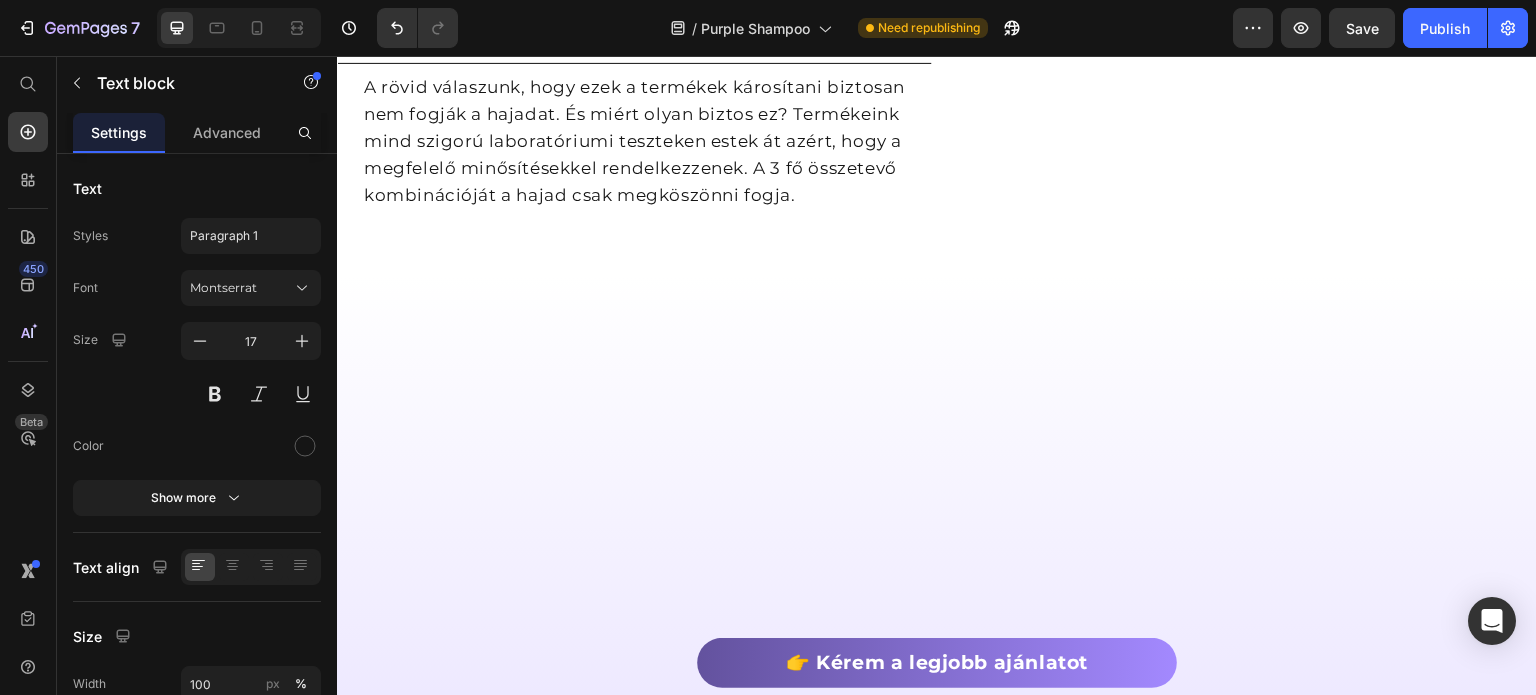 click on "Biztonságos a weboldalon fizetni?" at bounding box center (1239, -506) 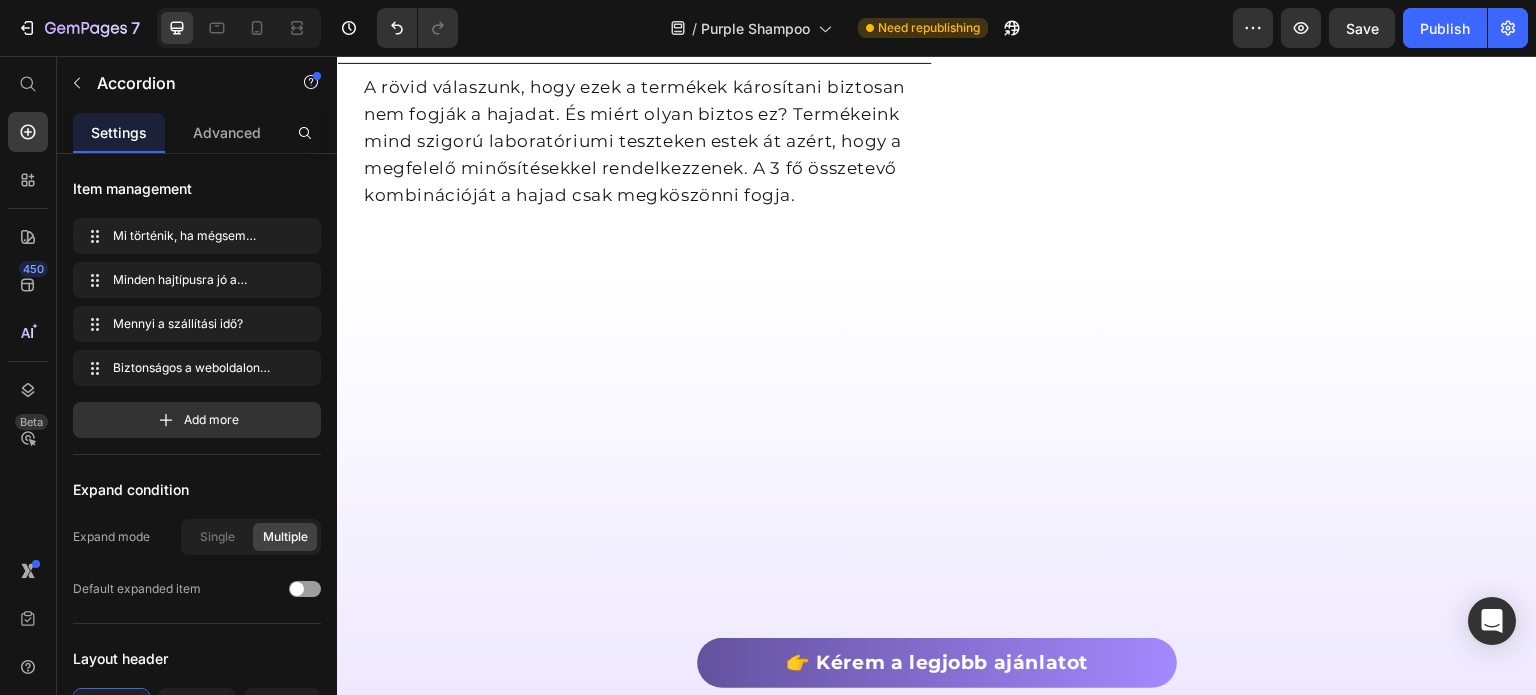 click on "Fizethetsz utánvéttel, MasterCard és Visa kártyával vagy Paypal segítségével. A kártyaadataid nem kerülnek hozzánk. A fizetési folyamat és kártyaadataid biztonságát a Paypal és a Stripe SSL-kapcsolata is garantálja." at bounding box center [1239, -399] 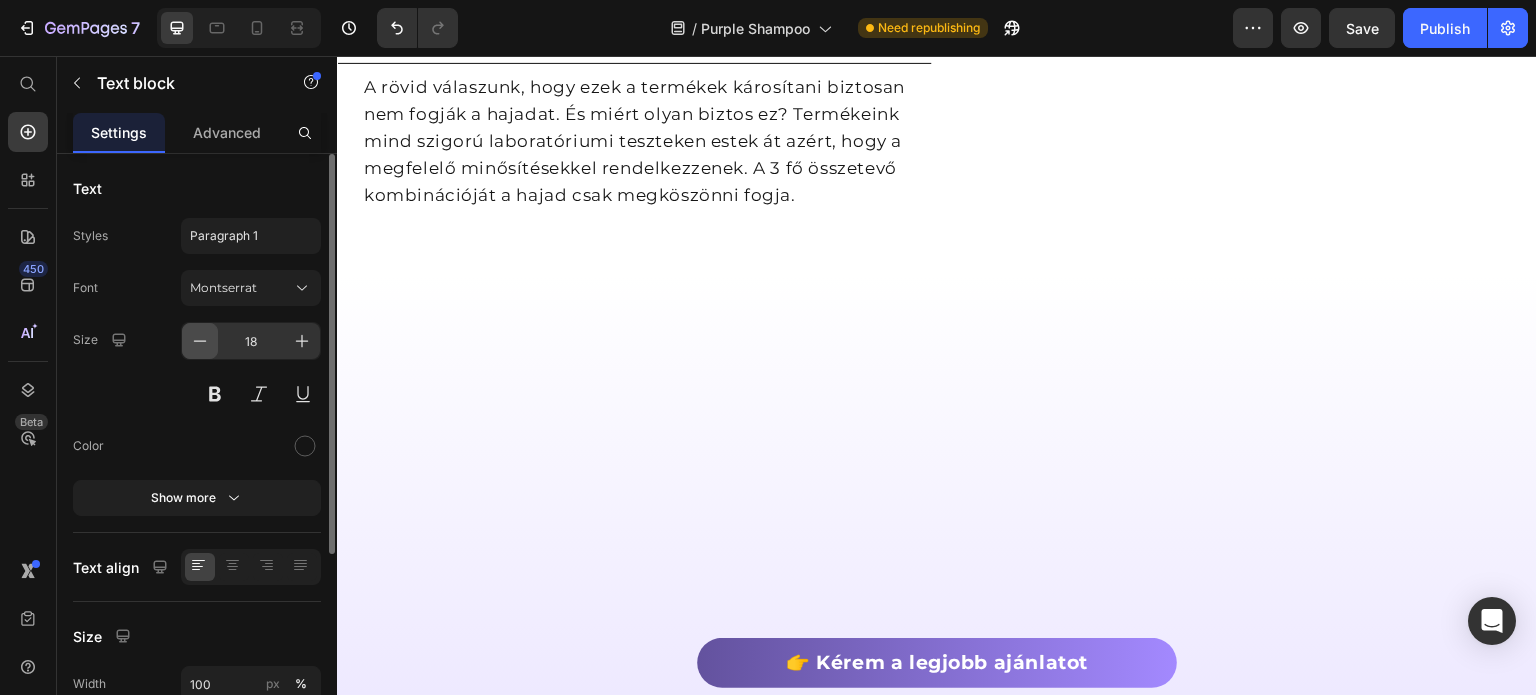click at bounding box center (200, 341) 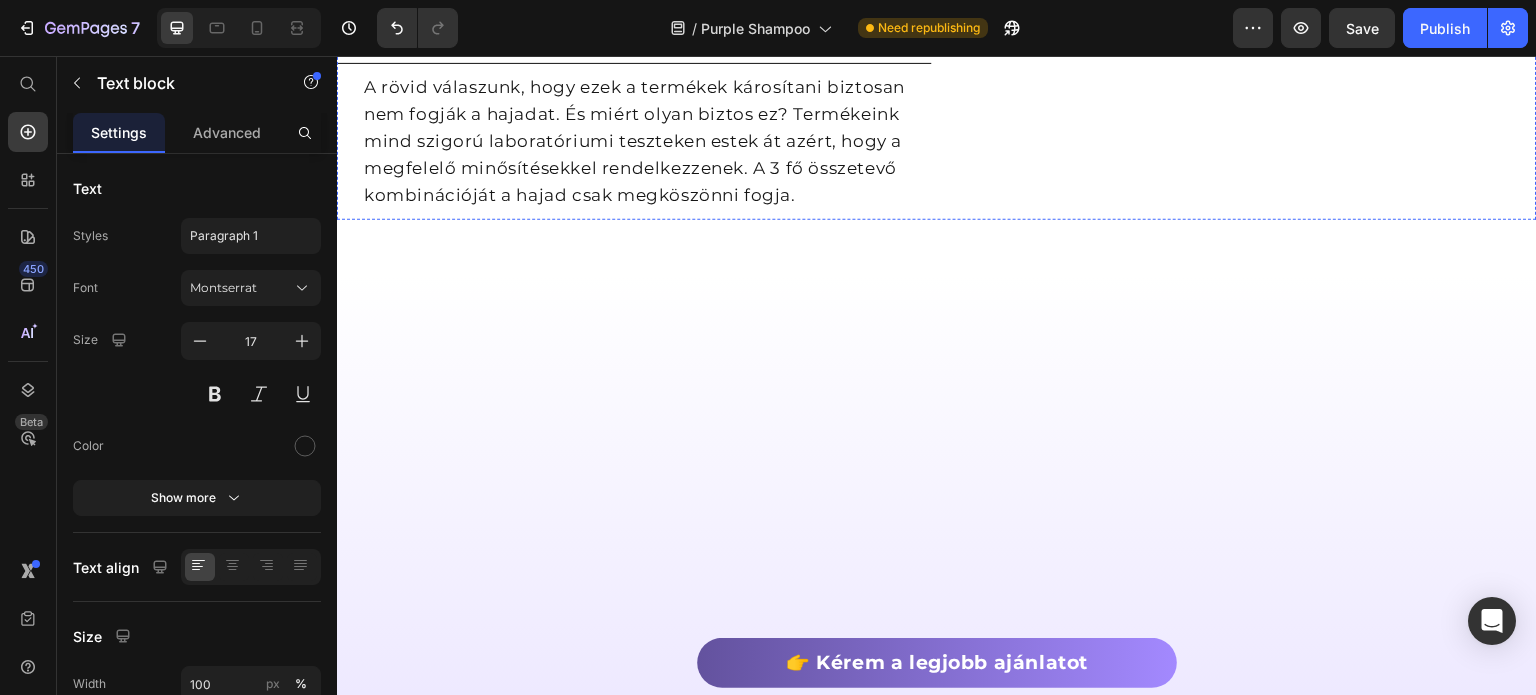 click on "Mennyi a szállítási idő?" at bounding box center (1239, -646) 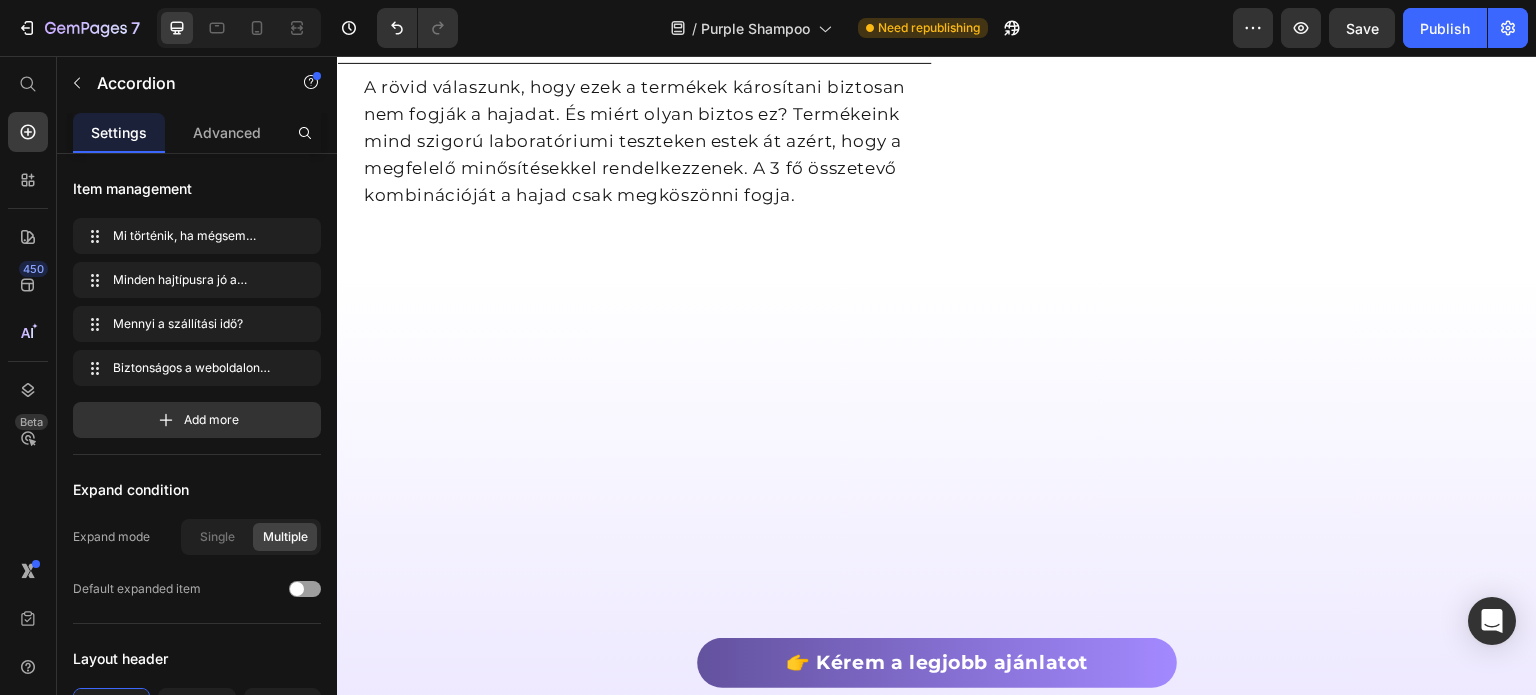 click on "Minden hajtípusra jó a termék? Göndör hajra is?" at bounding box center [1239, -787] 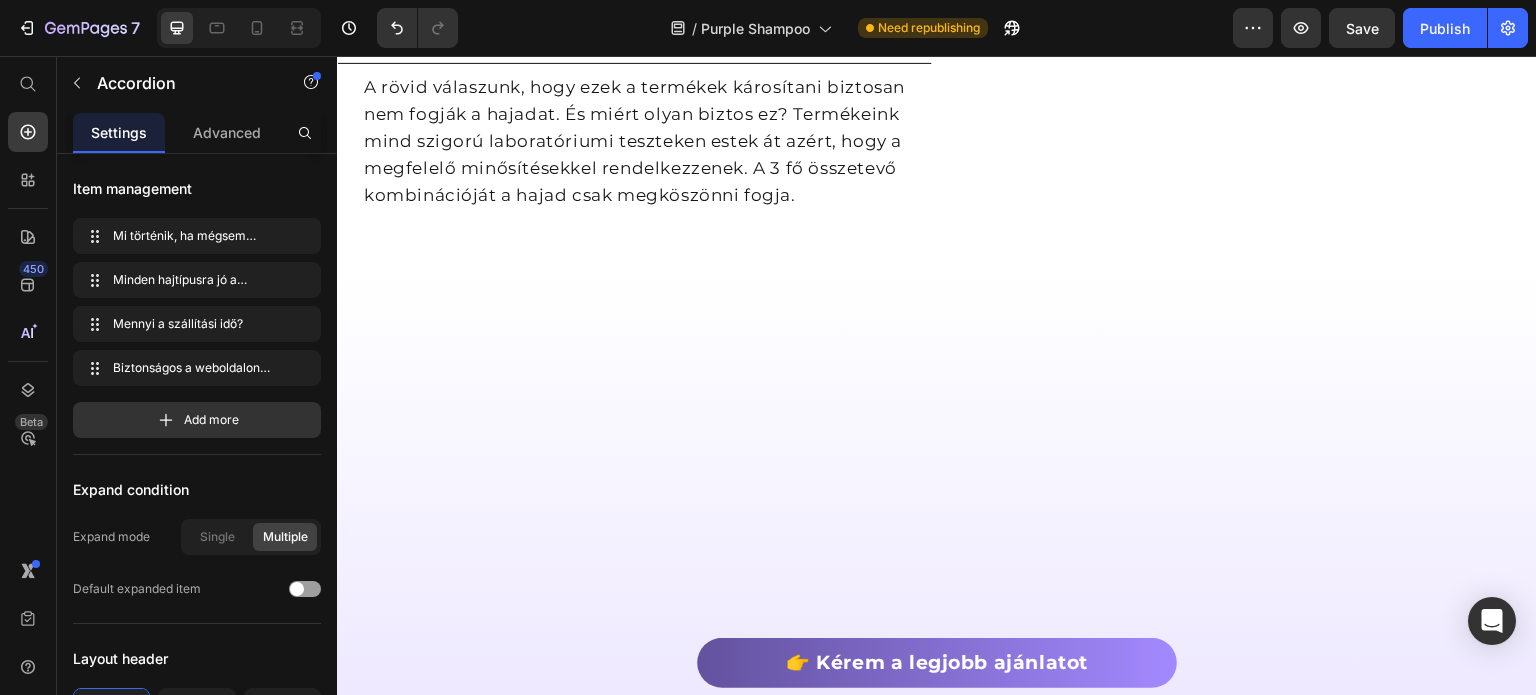 click 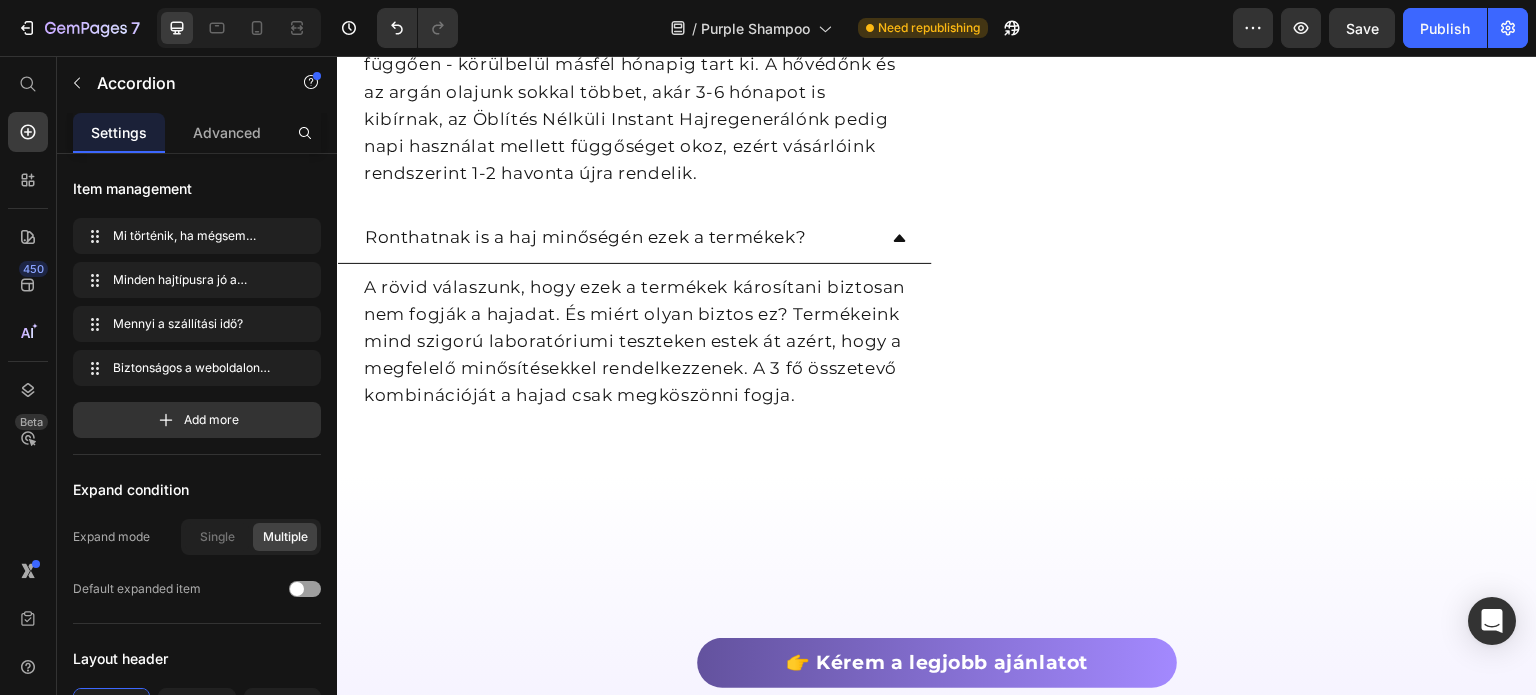 scroll, scrollTop: 9328, scrollLeft: 0, axis: vertical 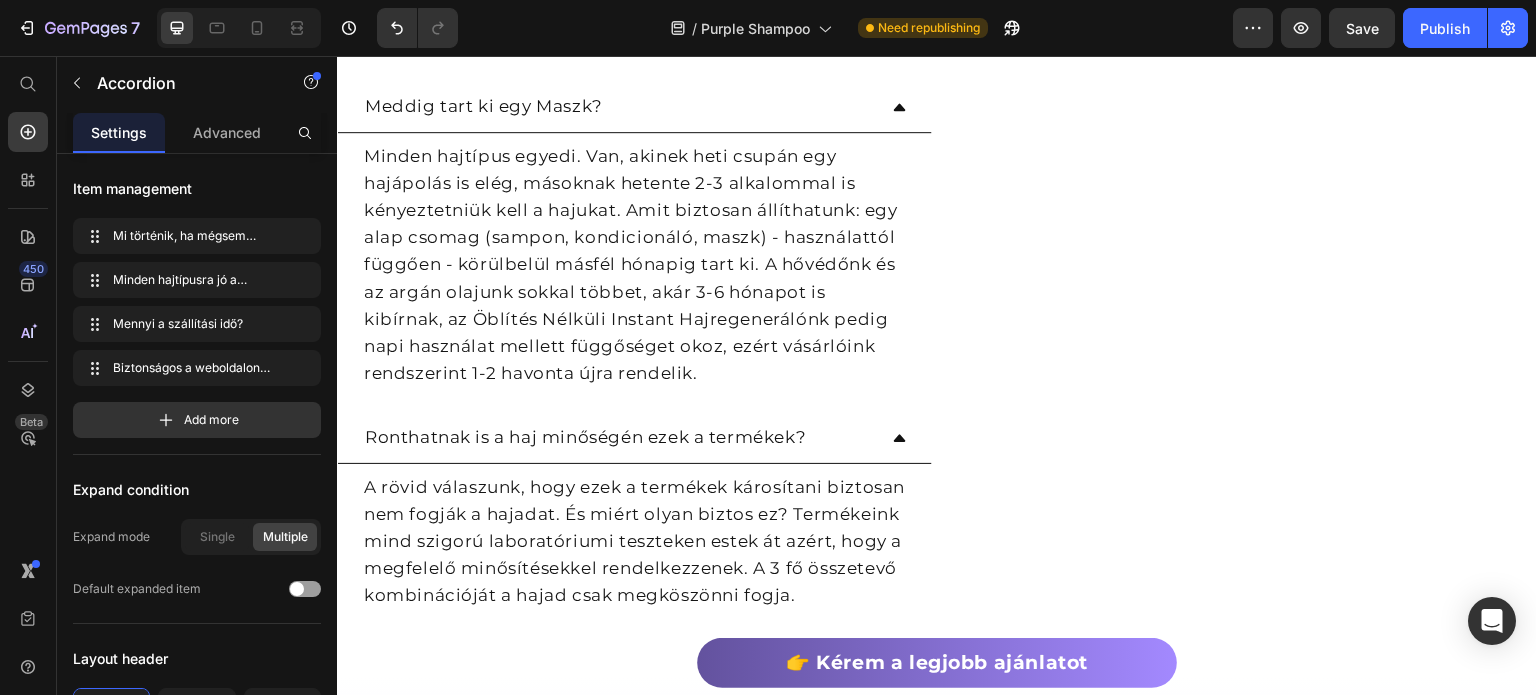 click 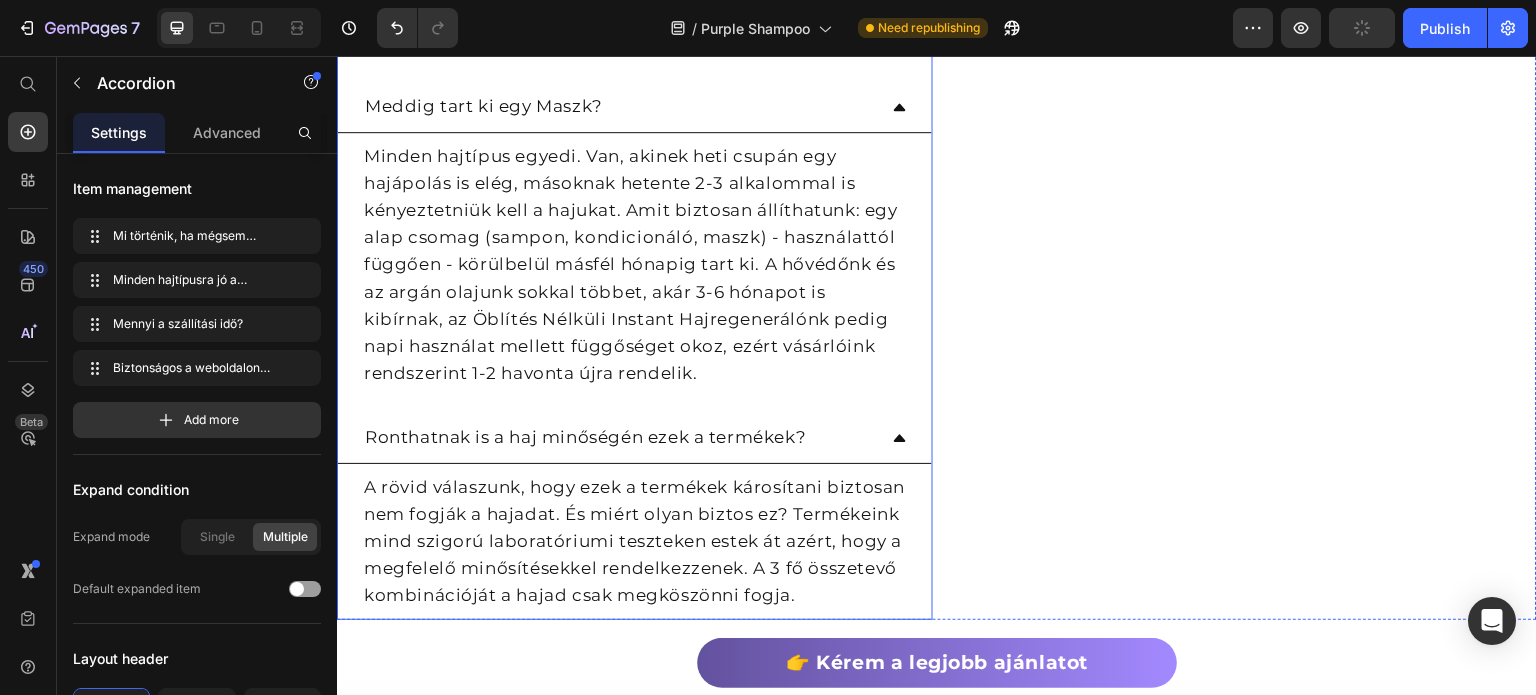 click on "A Maszk jobban hatásos, ha több ideig (30-60 perc) hagyjuk rajta a hajon?" at bounding box center (635, -428) 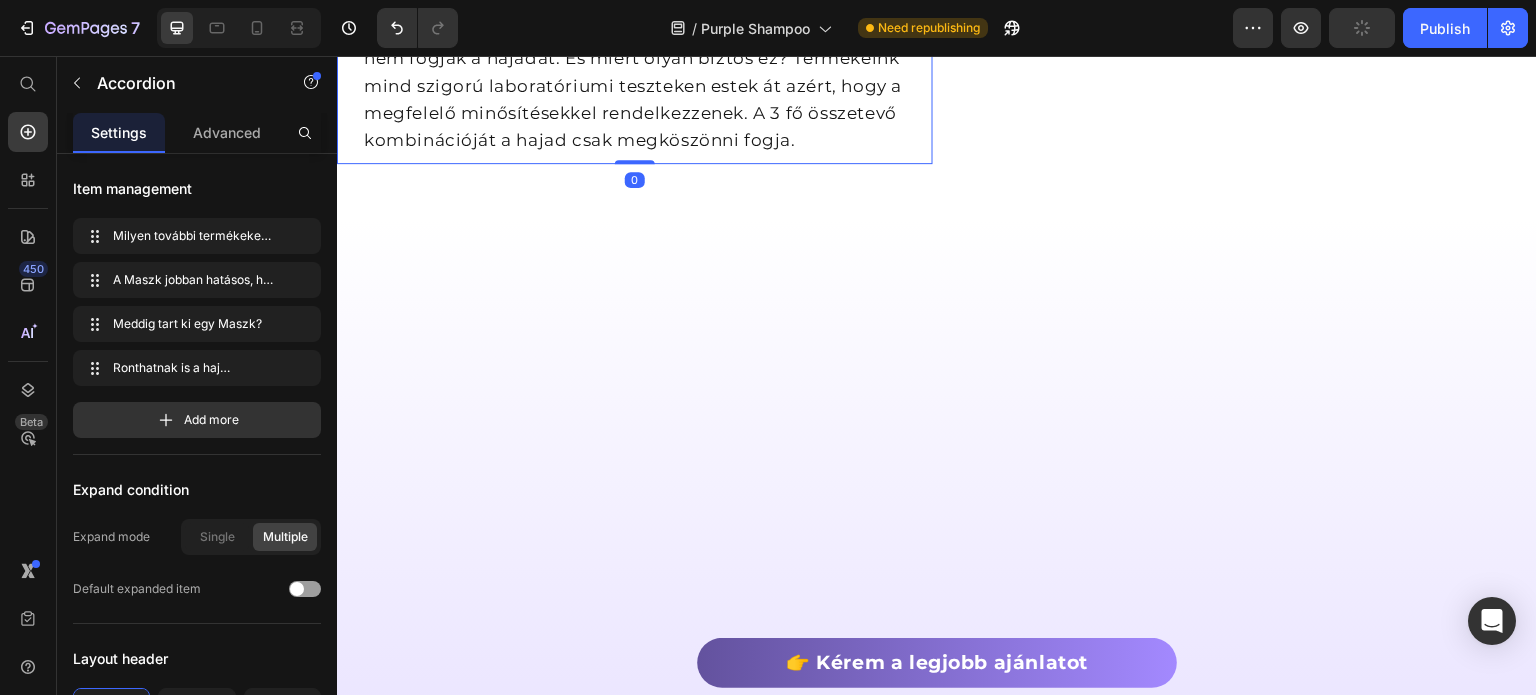 click on "Milyen további termékeket érdemes használni a maximális hatás eléréséhez?" at bounding box center (635, -705) 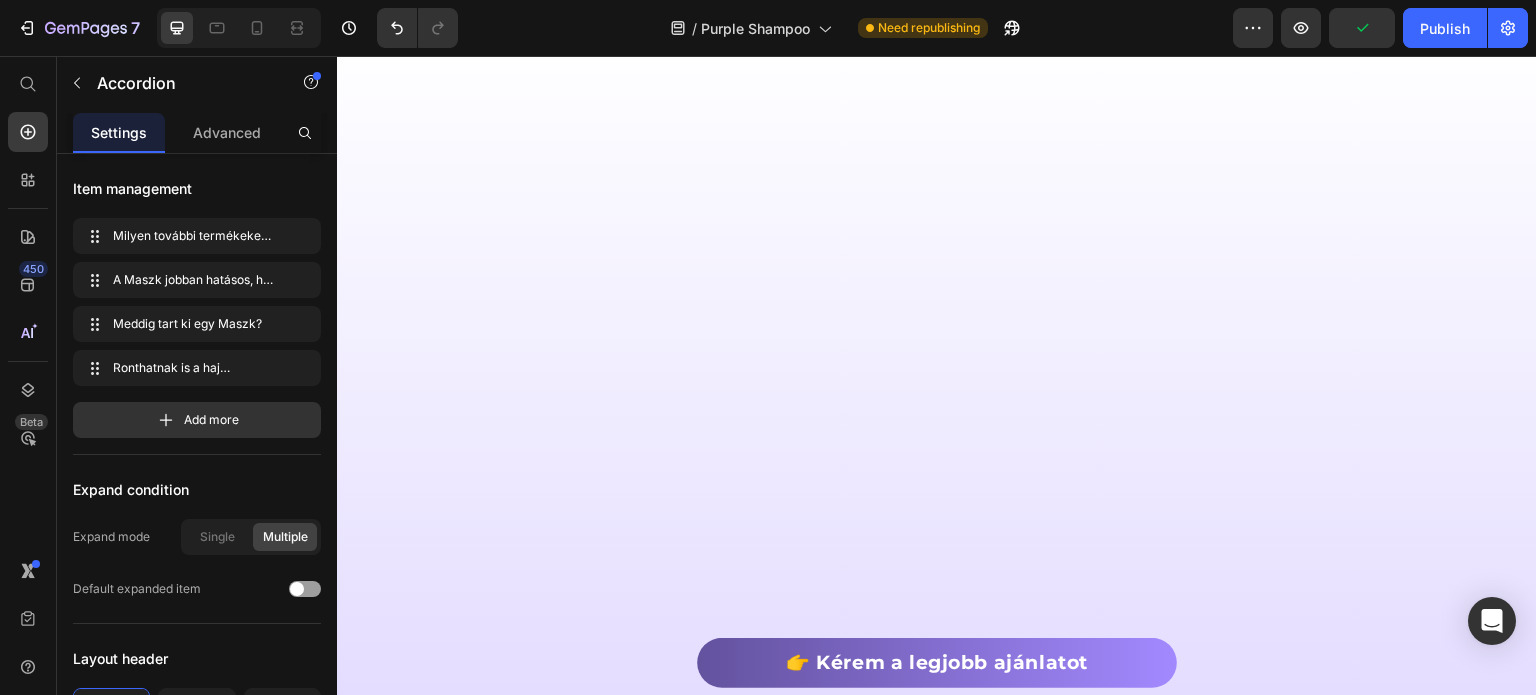 click on "Meddig tart ki egy Maszk?" at bounding box center [635, -531] 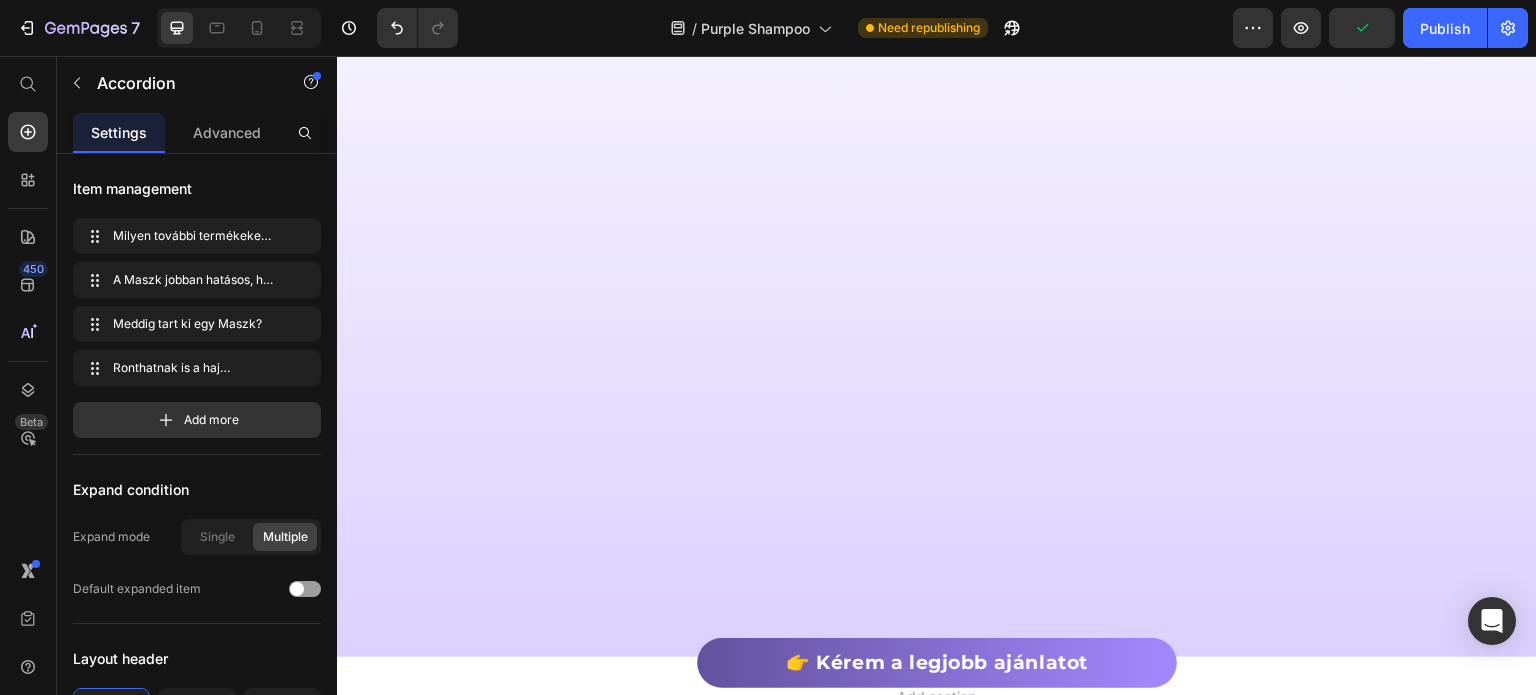 click 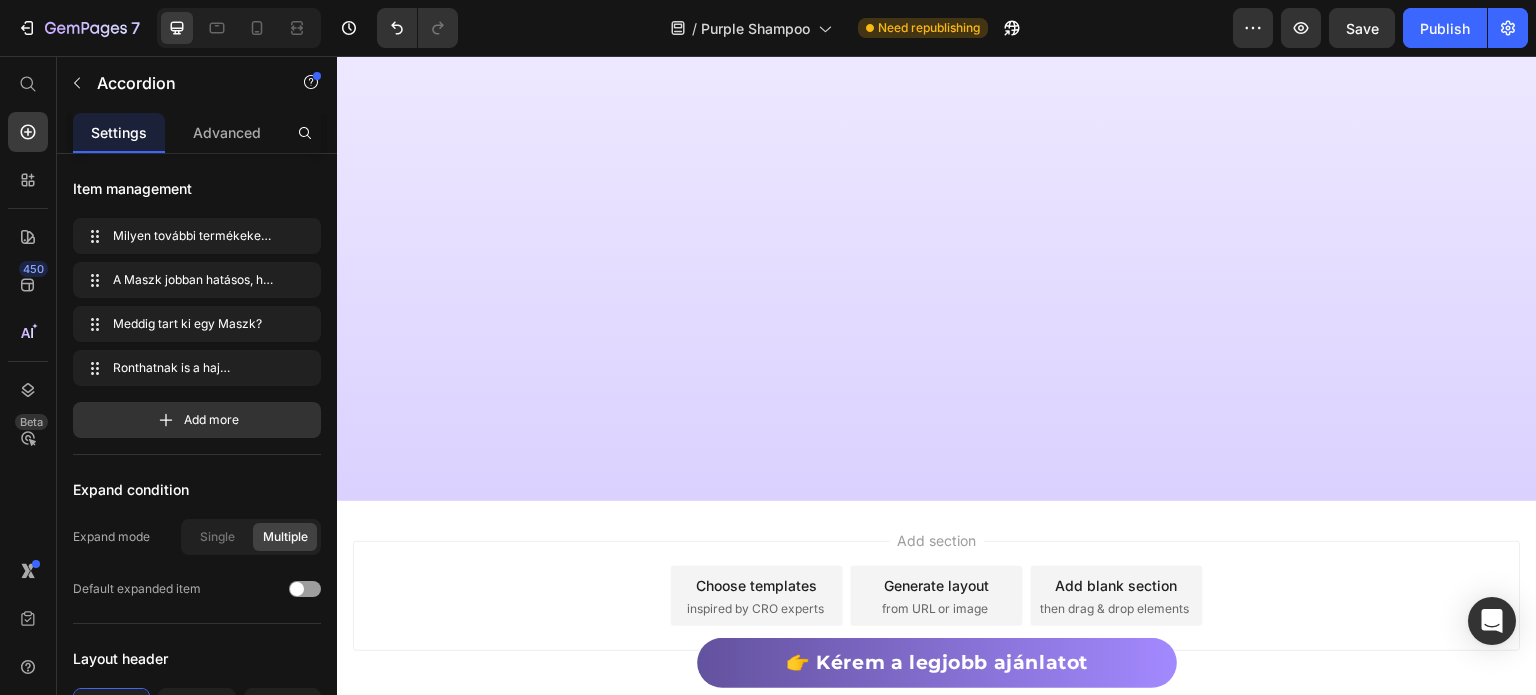 click on "Milyen további termékeket érdemes használni a maximális hatás eléréséhez?" at bounding box center (635, -705) 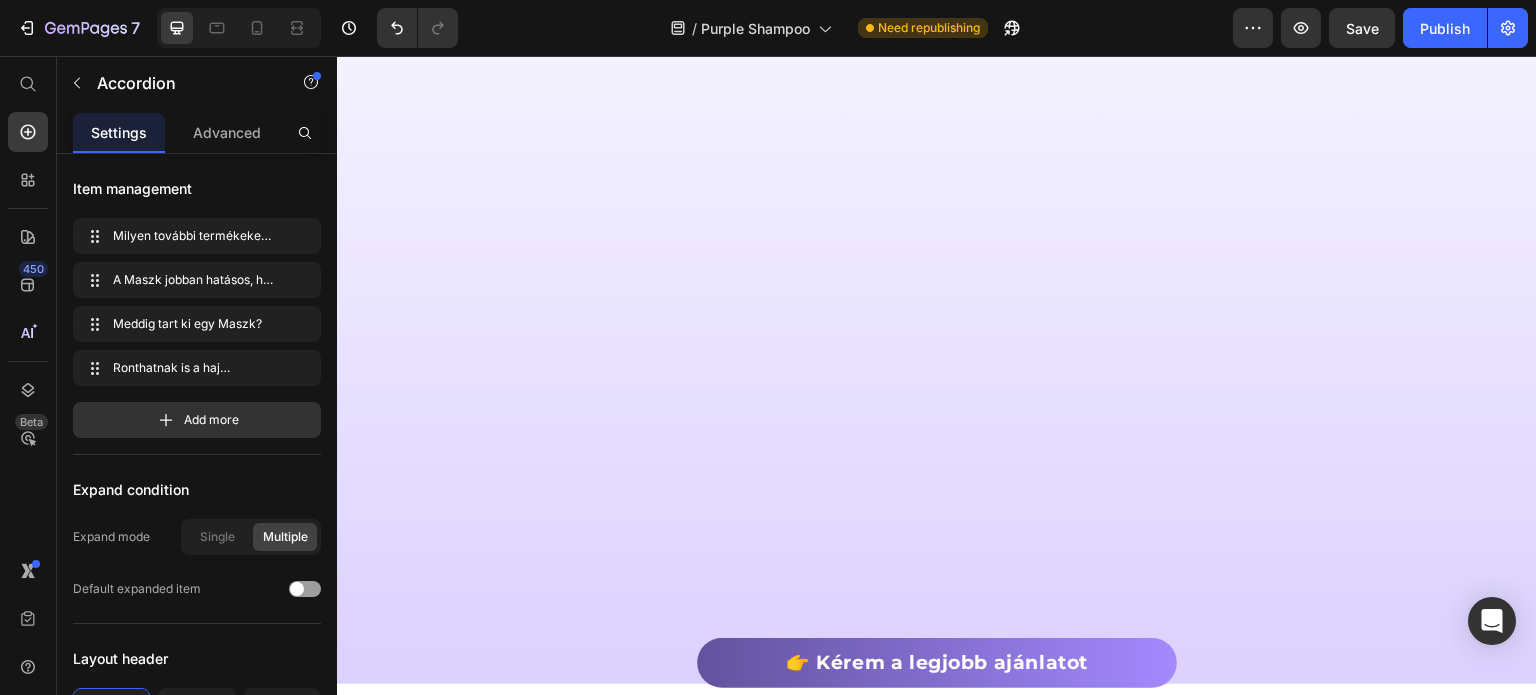 click on "A Hamvasító Lila Sampon mellé mindenképp ajánljuk a Hamvasító Lila Kondicionálót is – együtt hatékonyabban segítenek fenntartani a hűvös tónusokat és ápolni a hajat. Hetente egyszer a Hajregeneráló Maszkkal is kiegészítheted a rutint, hogy megerősítsd a szőkítés vagy festés miatt igénybevett hajszálakat." at bounding box center (635, -575) 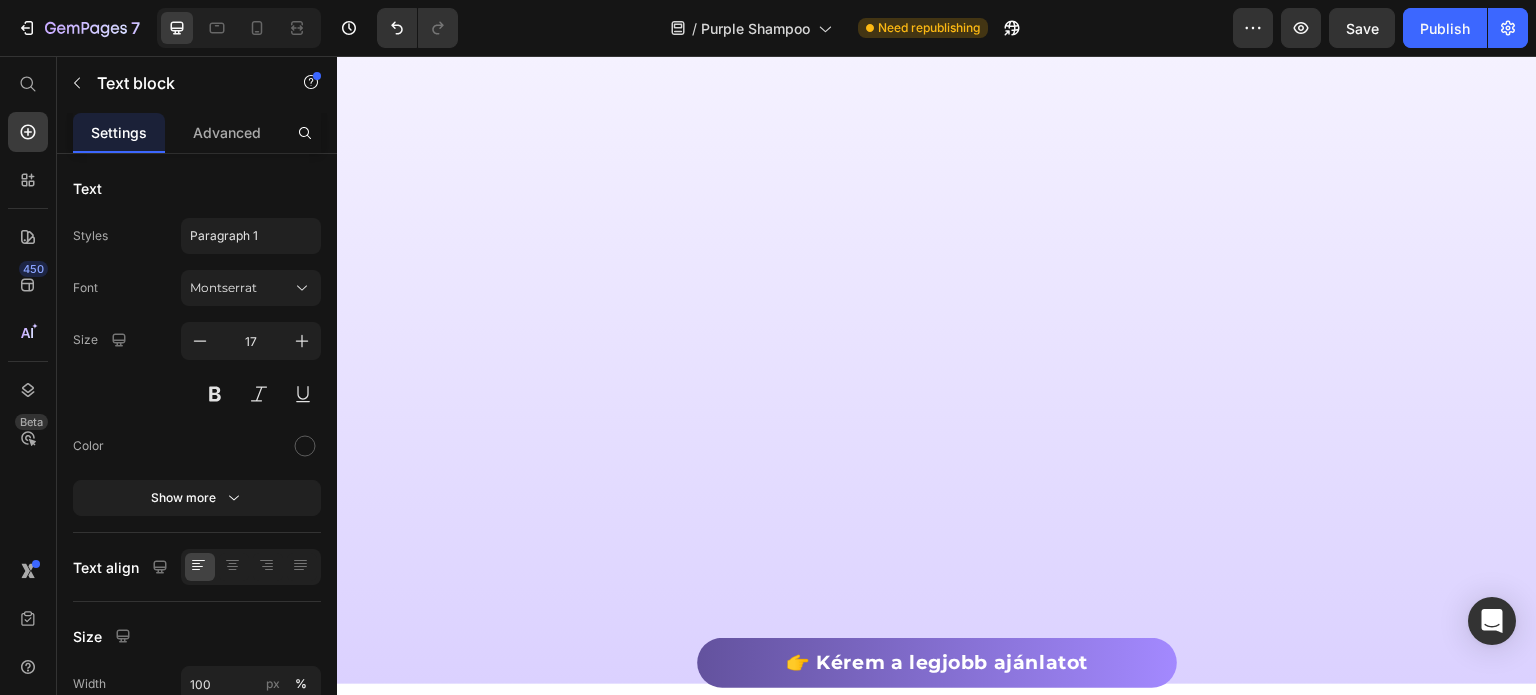 click on "A Hamvasító Lila Sampon mellé mindenképp ajánljuk a Hamvasító Lila Kondicionálót is – együtt hatékonyabban segítenek fenntartani a hűvös tónusokat és ápolni a hajat. Hetente egyszer a Hajregeneráló Maszkkal is kiegészítheted a rutint, hogy megerősítsd a szőkítés vagy festés miatt igénybevett hajszálakat." at bounding box center (635, -575) 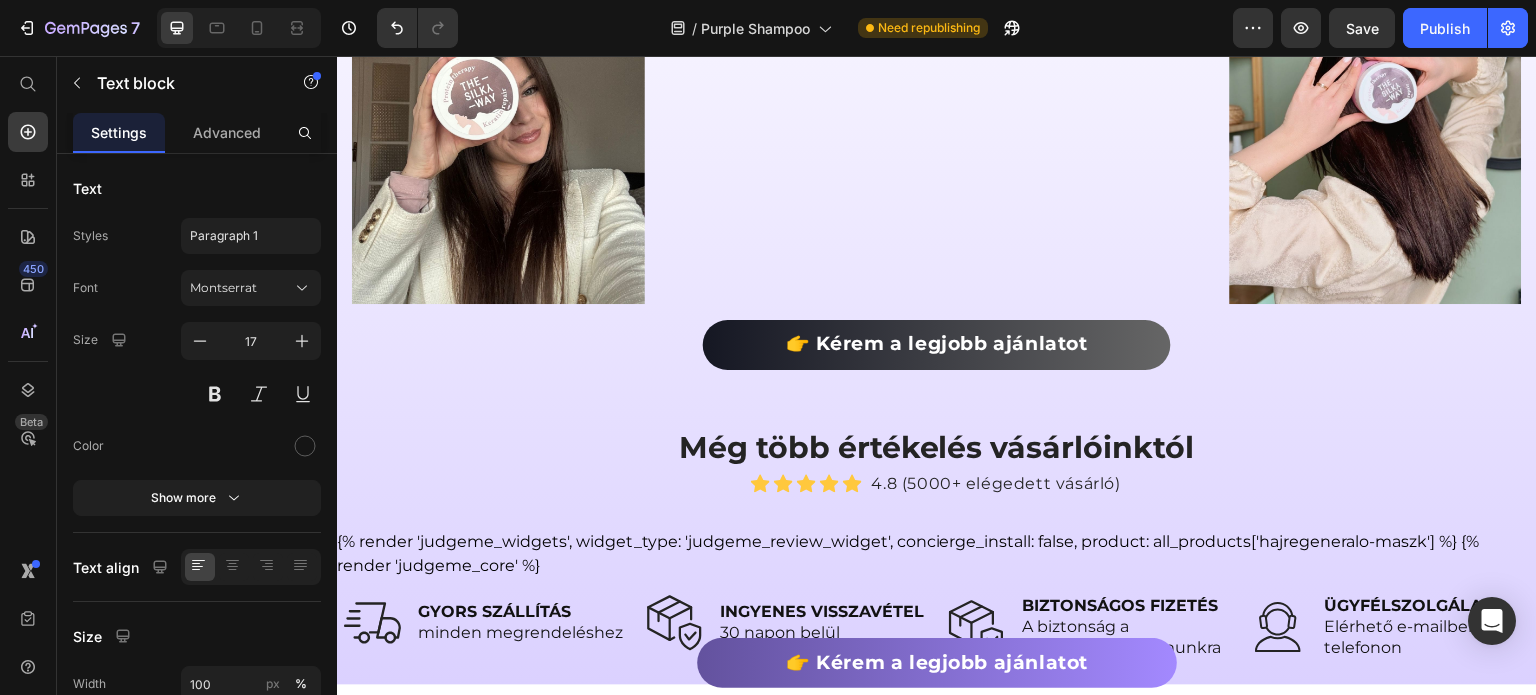 scroll, scrollTop: 9428, scrollLeft: 0, axis: vertical 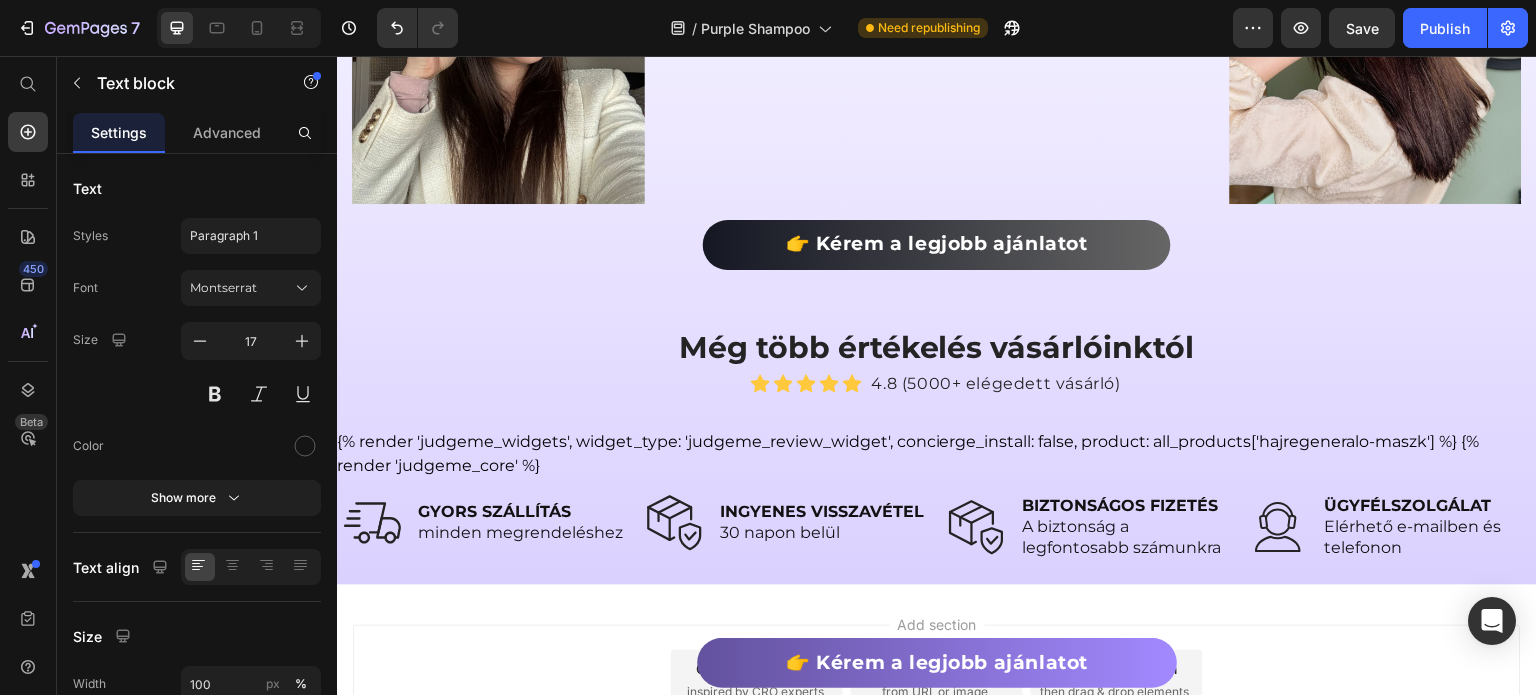 click on "A Maszk jobban hatásos, ha több ideig (30-60 perc) hagyjuk rajta a hajon?" at bounding box center (619, -528) 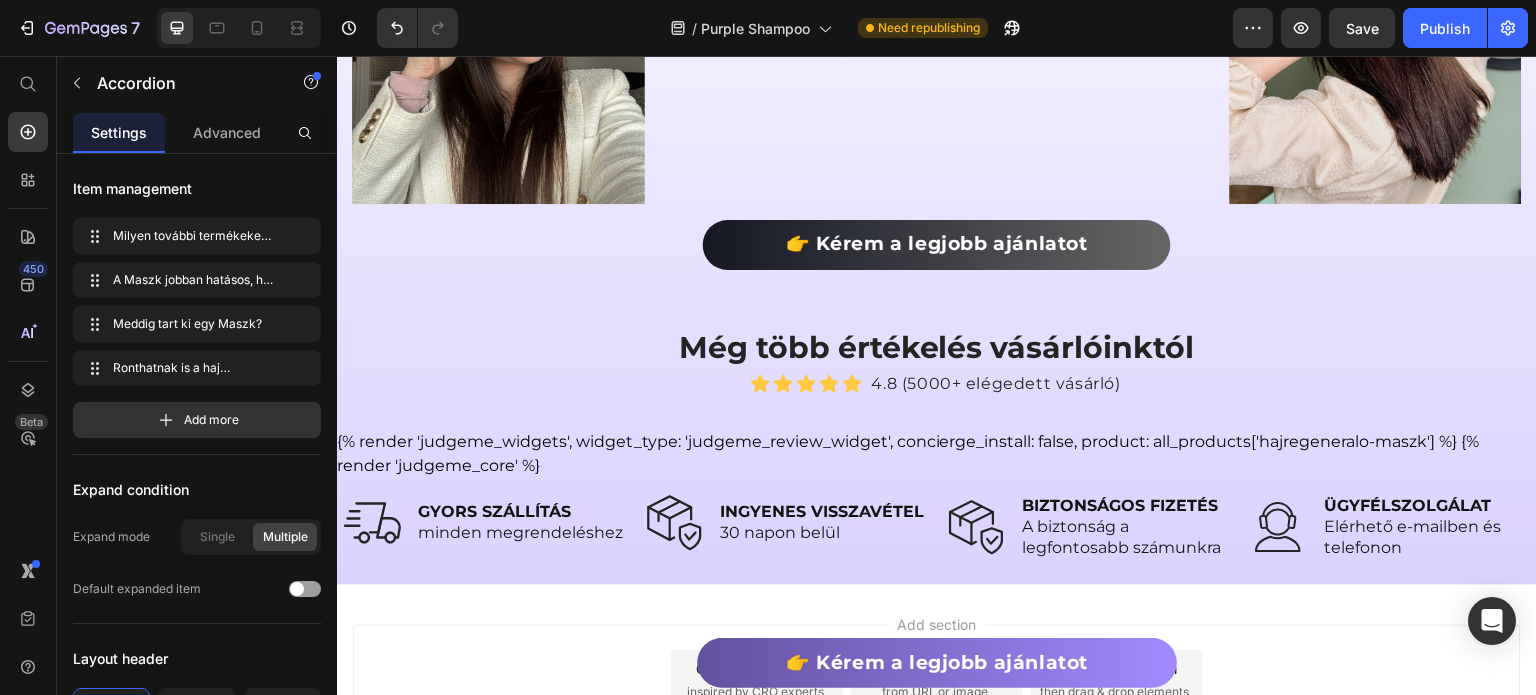 click on "A Maszk jobban hatásos, ha több ideig (30-60 perc) hagyjuk rajta a hajon?" at bounding box center [619, -528] 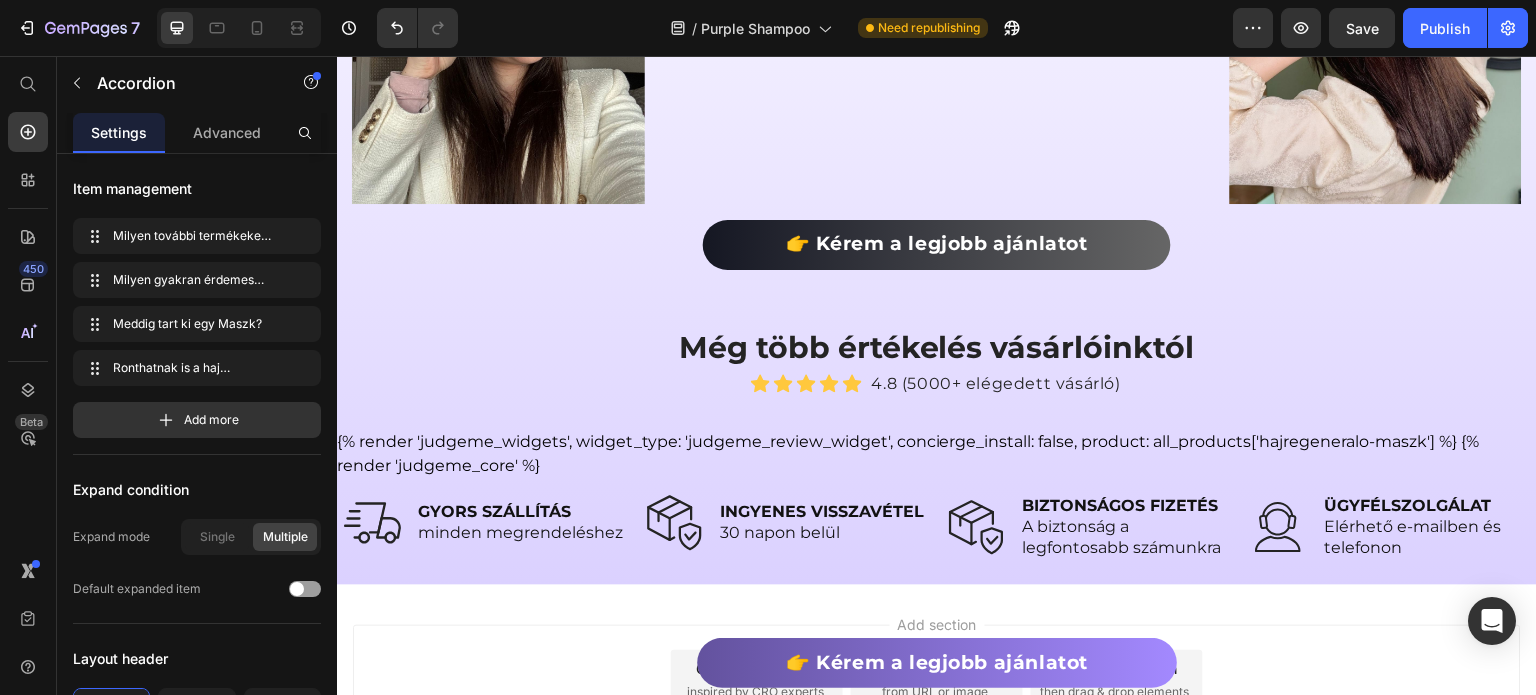 click on "Milyen gyakran érdemes használni a Hamvasító Lila Sampont?" at bounding box center (635, -528) 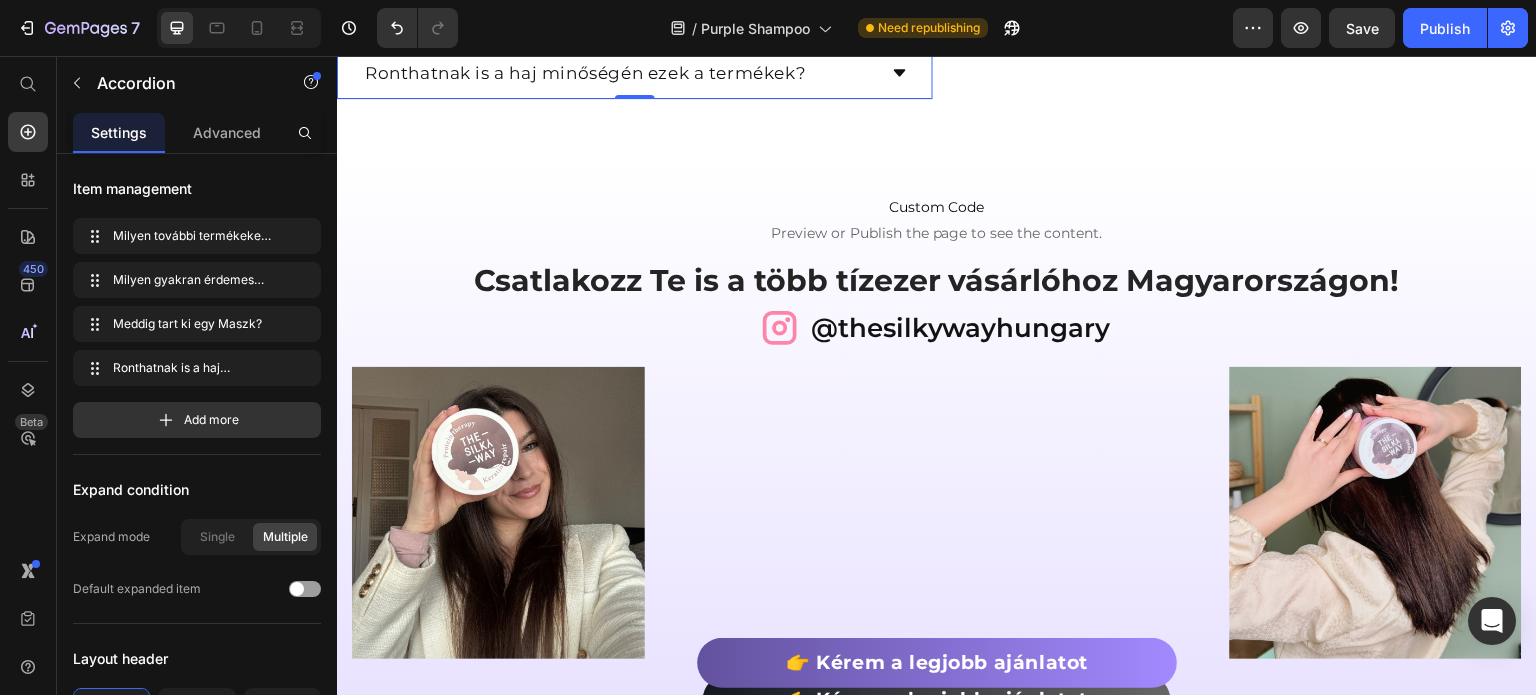 click on "A Maszk hatékonysága már 5-10 perc alatt maximálisan kifejti a hatását, így nincs szükség arra, hogy ennél hosszabb ideig rajta hagyd. Ha nagyon sérült a hajad, azt javasoljuk, hogy inkább gyakrabban, például 2-3 naponta használd a maszkot." at bounding box center (635, -411) 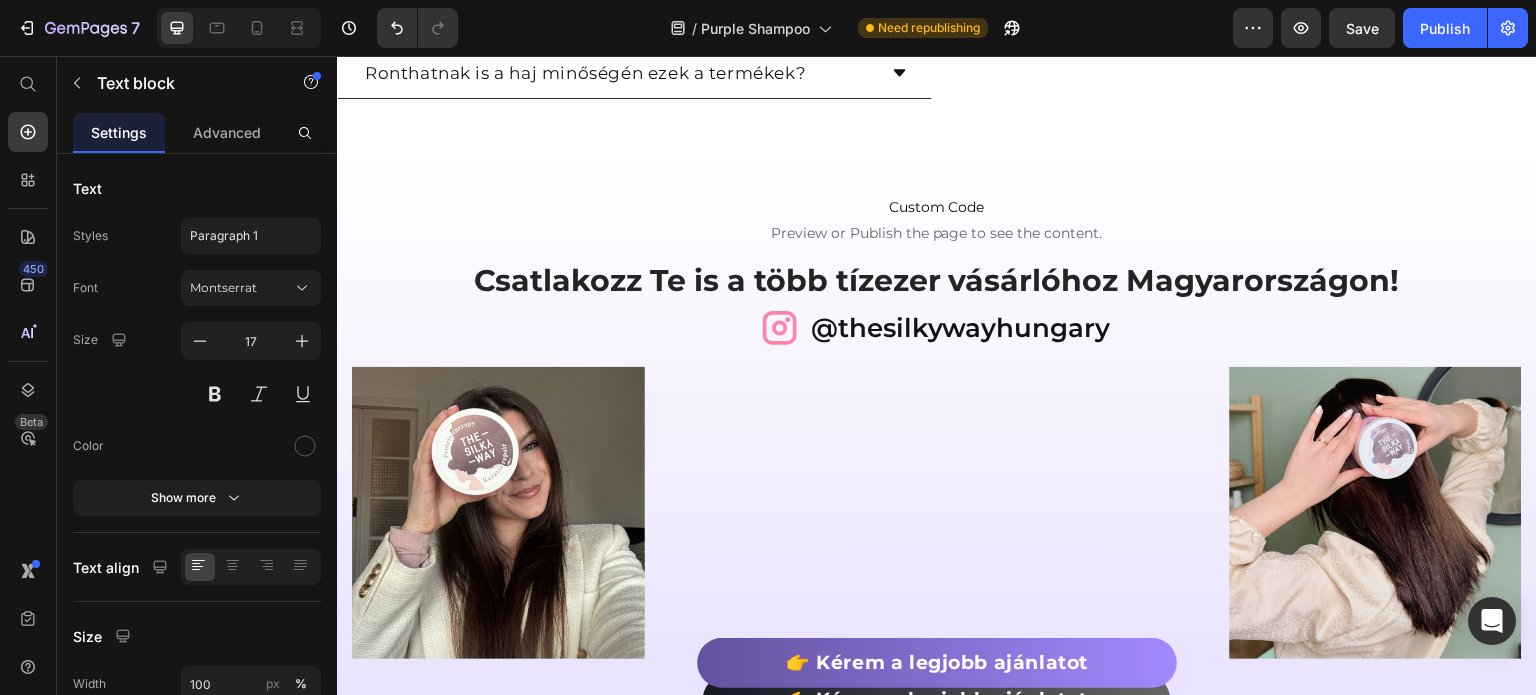 click on "A Maszk hatékonysága már 5-10 perc alatt maximálisan kifejti a hatását, így nincs szükség arra, hogy ennél hosszabb ideig rajta hagyd. Ha nagyon sérült a hajad, azt javasoljuk, hogy inkább gyakrabban, például 2-3 naponta használd a maszkot." at bounding box center [635, -411] 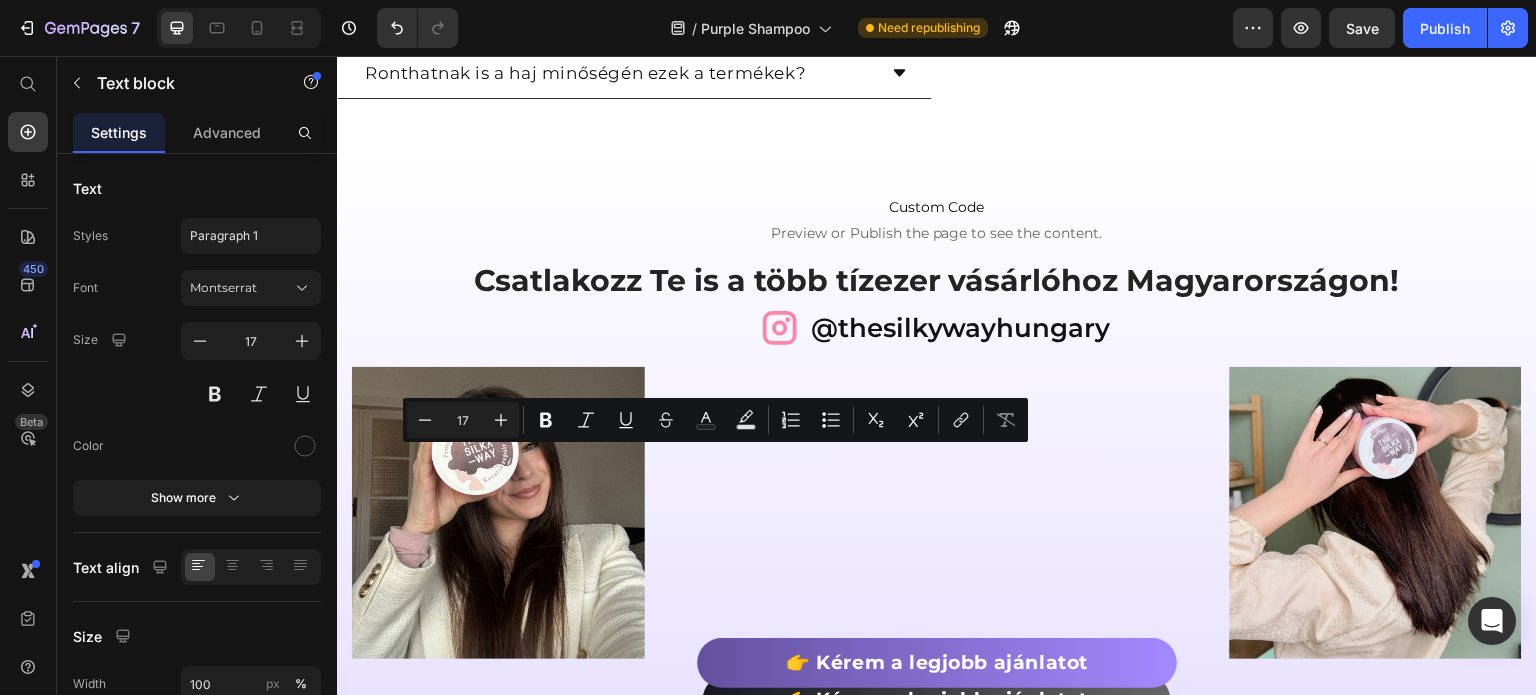 click on "A Maszk hatékonysága már 5-10 perc alatt maximálisan kifejti a hatását, így nincs szükség arra, hogy ennél hosszabb ideig rajta hagyd. Ha nagyon sérült a hajad, azt javasoljuk, hogy inkább gyakrabban, például 2-3 naponta használd a maszkot." at bounding box center [635, -411] 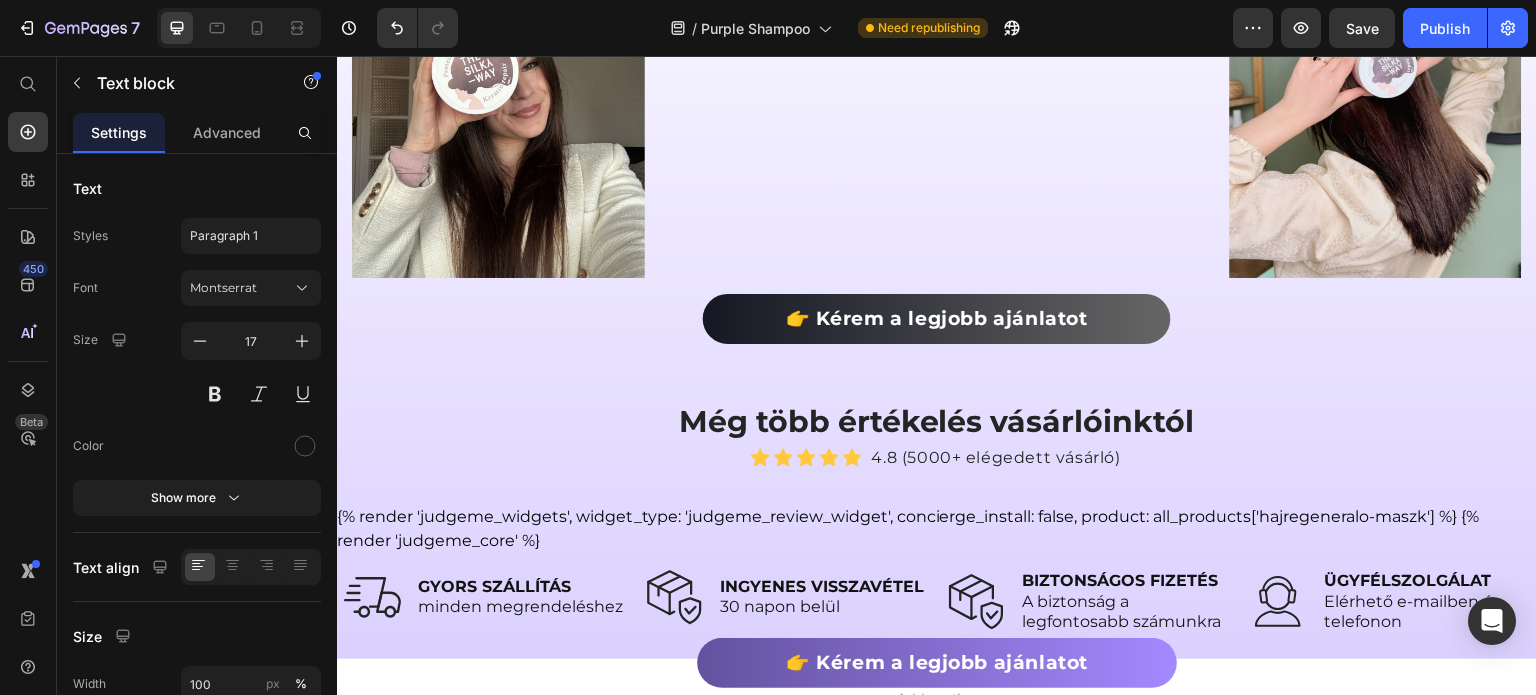 click on "Meddig tart ki egy Maszk?" at bounding box center [484, -375] 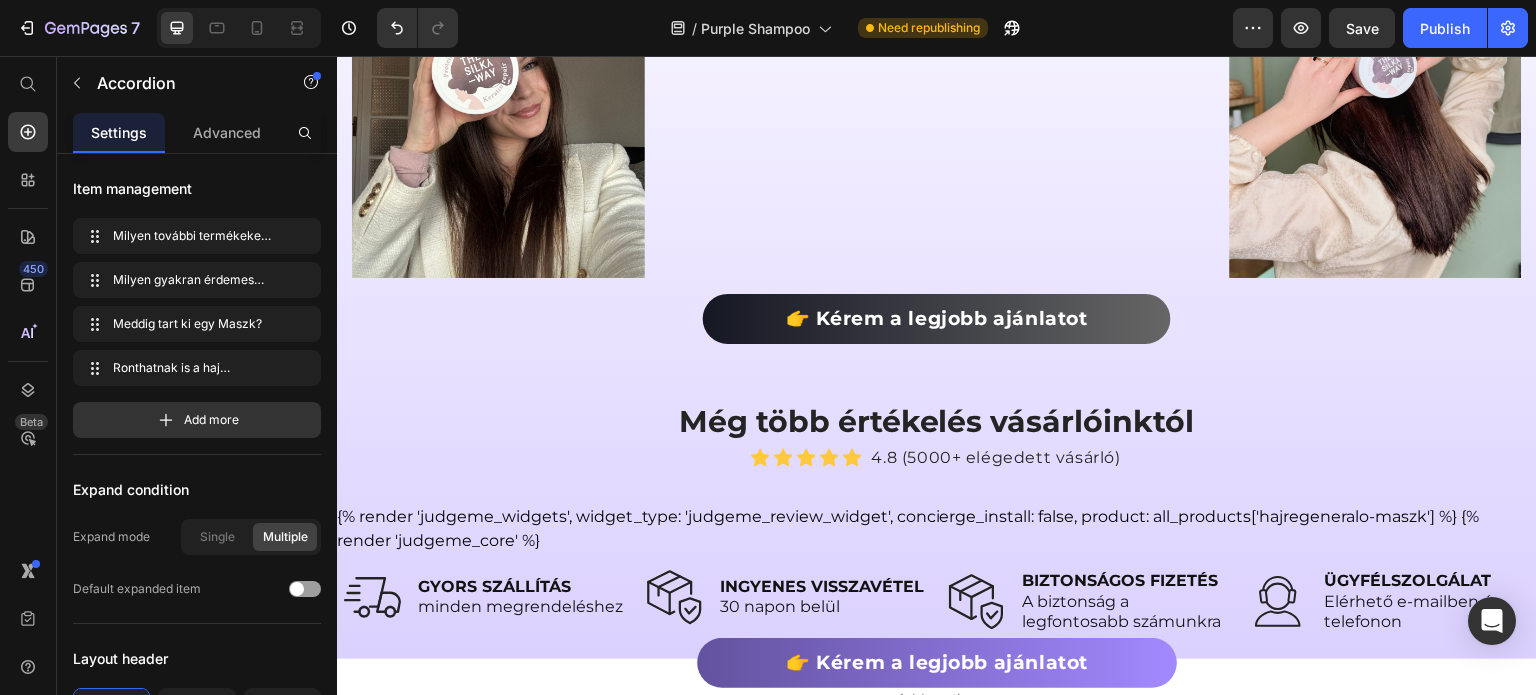 click on "Meddig tart ki egy Maszk?" at bounding box center [484, -375] 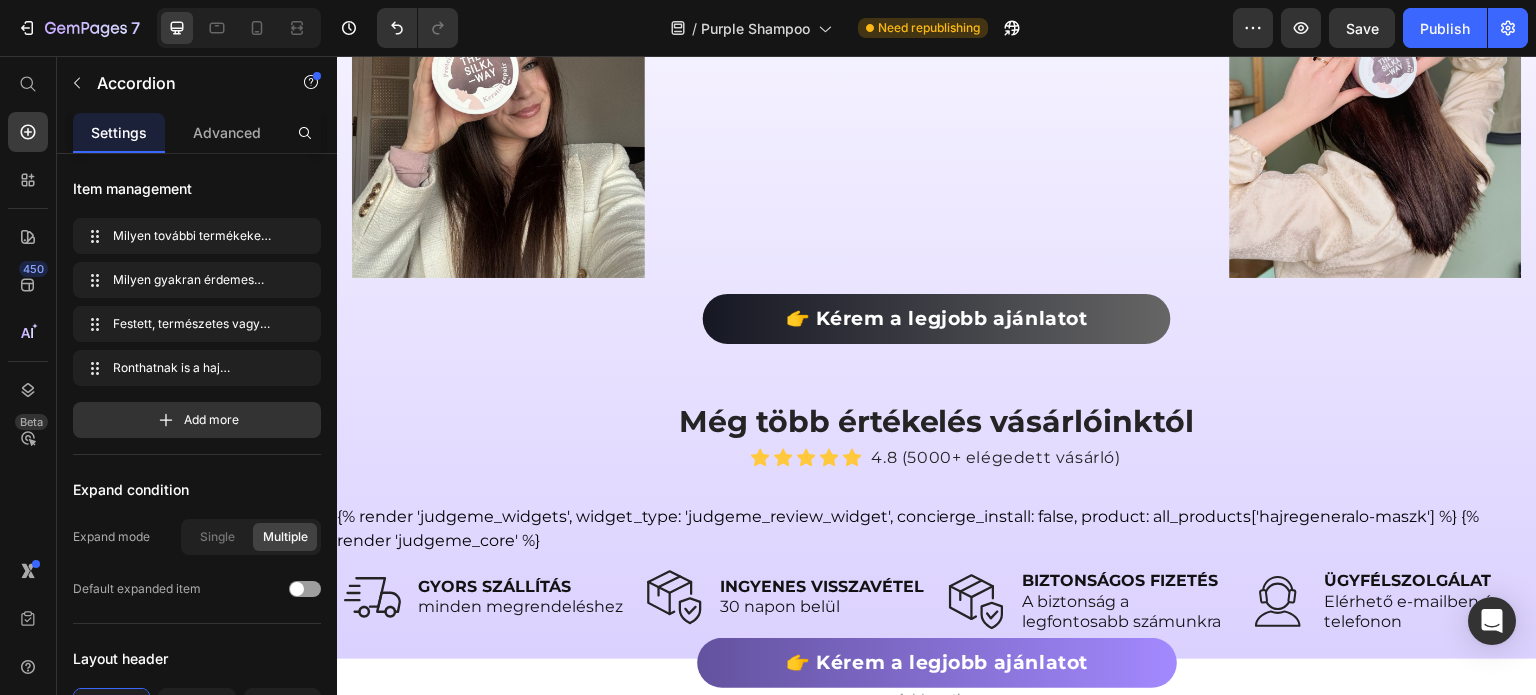 click on "Festett, természetes vagy ősz hajra is használható?" at bounding box center (635, -374) 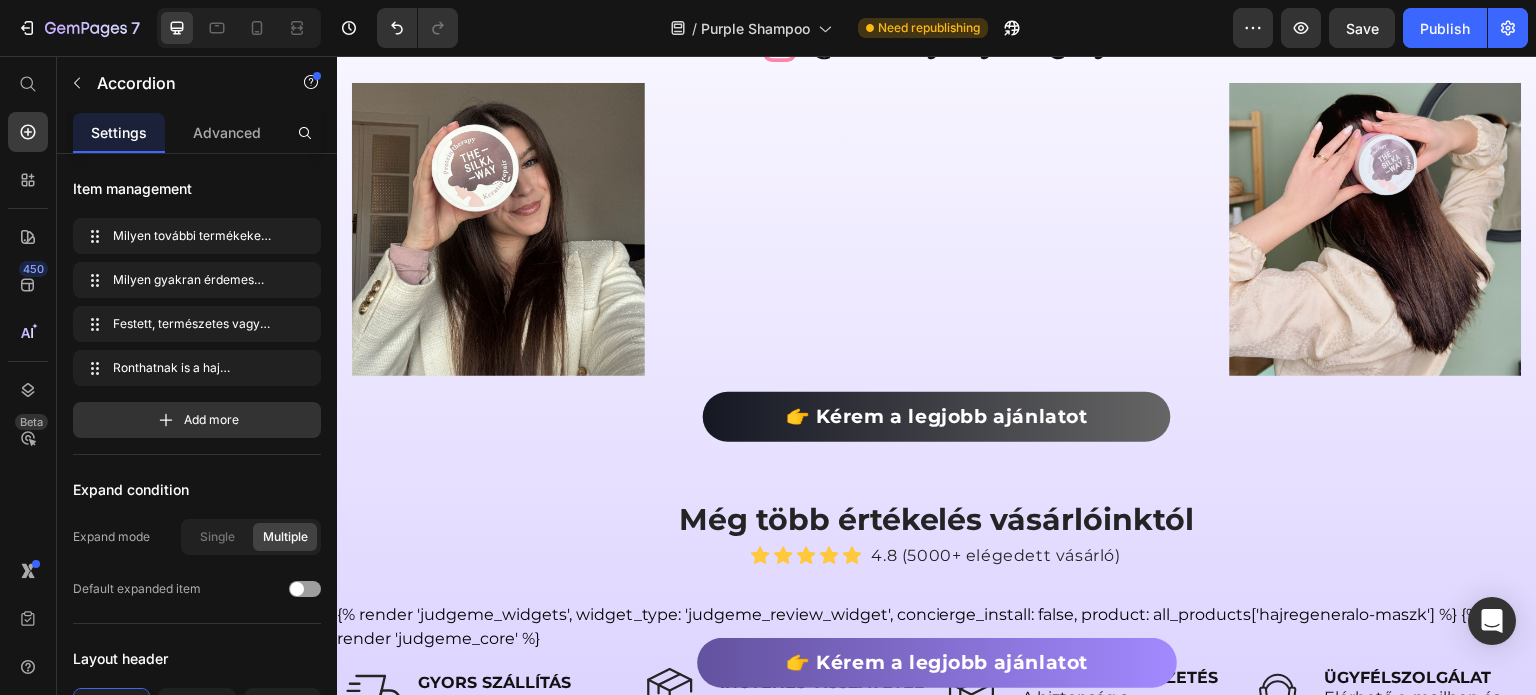 scroll, scrollTop: 9628, scrollLeft: 0, axis: vertical 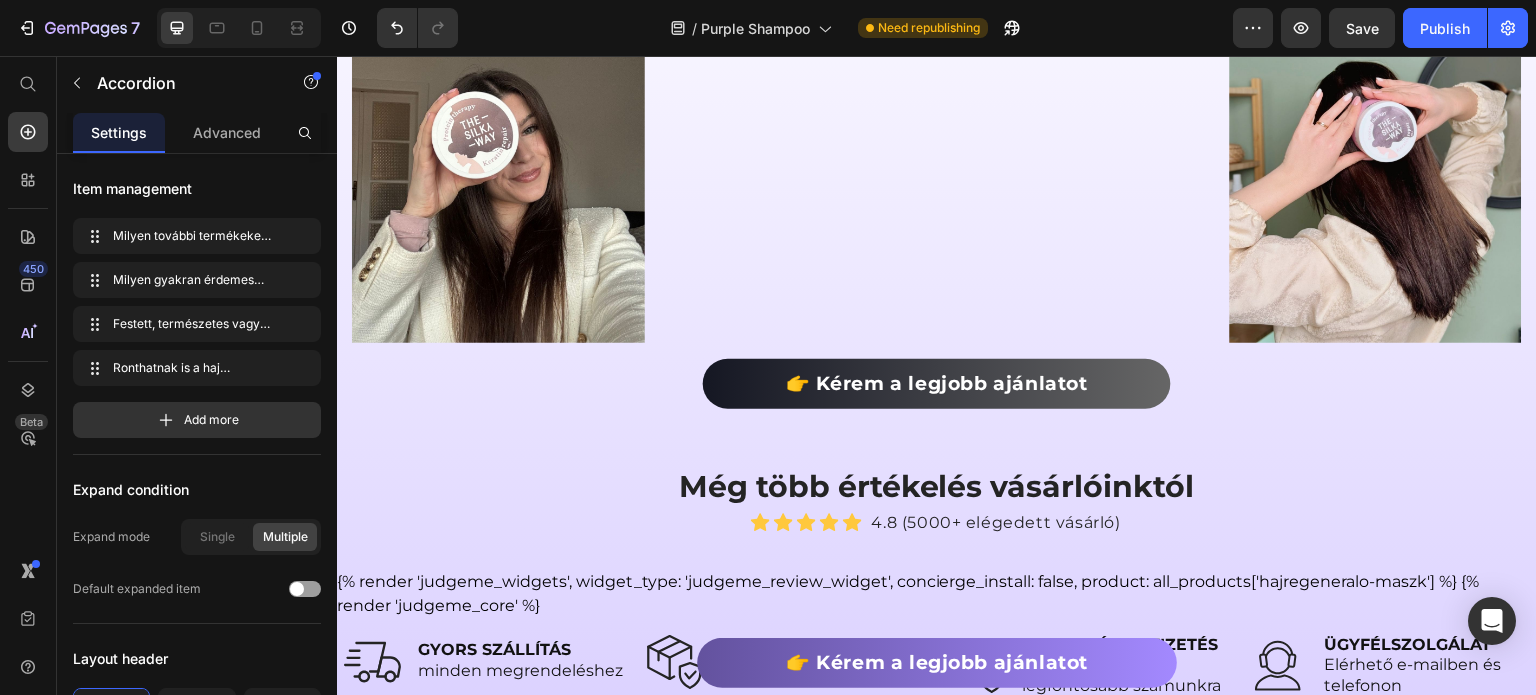 click on "Minden hajtípus egyedi. Van, akinek heti csupán egy hajápolás is elég, másoknak hetente 2-3 alkalommal is kényeztetniük kell a hajukat. Amit biztosan állíthatunk: egy alap csomag (sampon, kondicionáló, maszk) - használattól függően - körülbelül másfél hónapig tart ki. A hővédőnk és az argán olajunk sokkal többet, akár 3-6 hónapot is kibírnak, az Öblítés Nélküli Instant Hajregenerálónk pedig napi használat mellett függőséget okoz, ezért vásárlóink rendszerint 1-2 havonta újra rendelik." at bounding box center [635, -416] 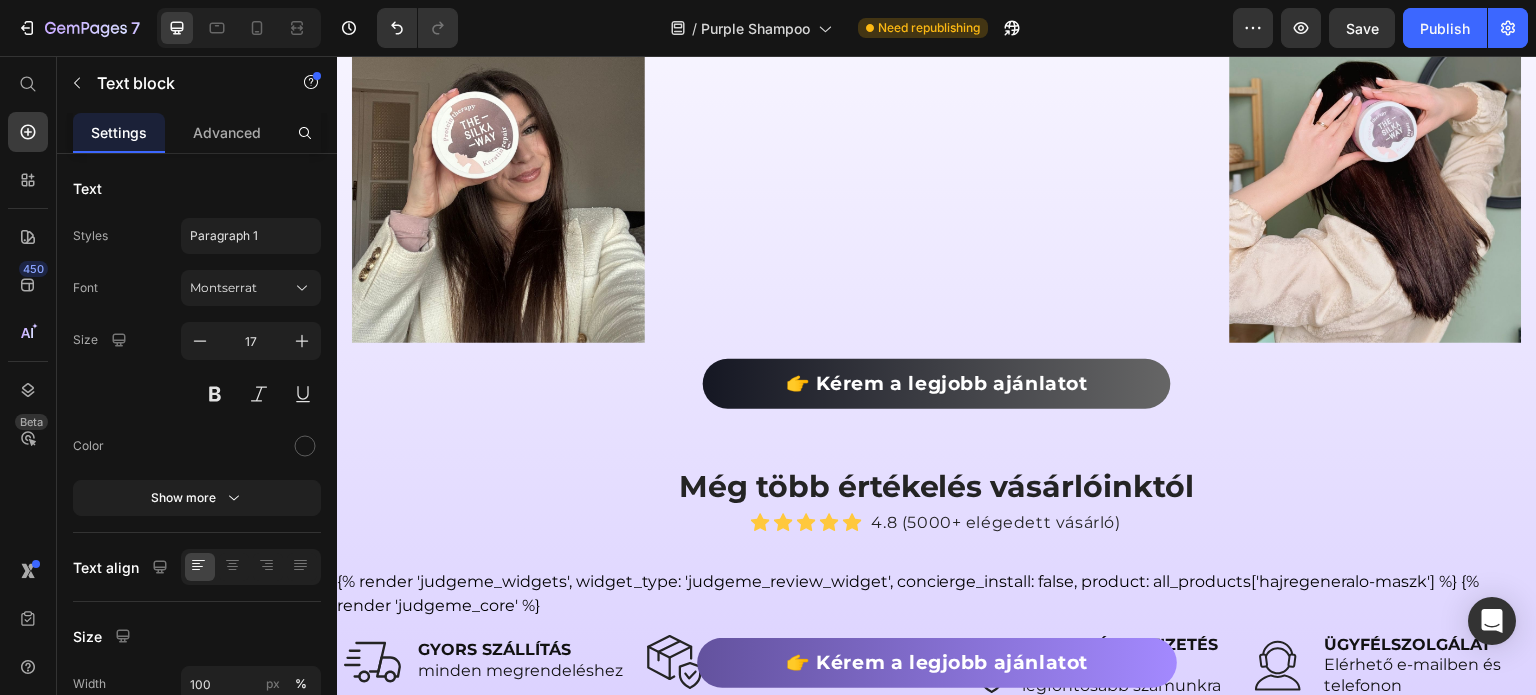 click on "Minden hajtípus egyedi. Van, akinek heti csupán egy hajápolás is elég, másoknak hetente 2-3 alkalommal is kényeztetniük kell a hajukat. Amit biztosan állíthatunk: egy alap csomag (sampon, kondicionáló, maszk) - használattól függően - körülbelül másfél hónapig tart ki. A hővédőnk és az argán olajunk sokkal többet, akár 3-6 hónapot is kibírnak, az Öblítés Nélküli Instant Hajregenerálónk pedig napi használat mellett függőséget okoz, ezért vásárlóink rendszerint 1-2 havonta újra rendelik." at bounding box center [635, -416] 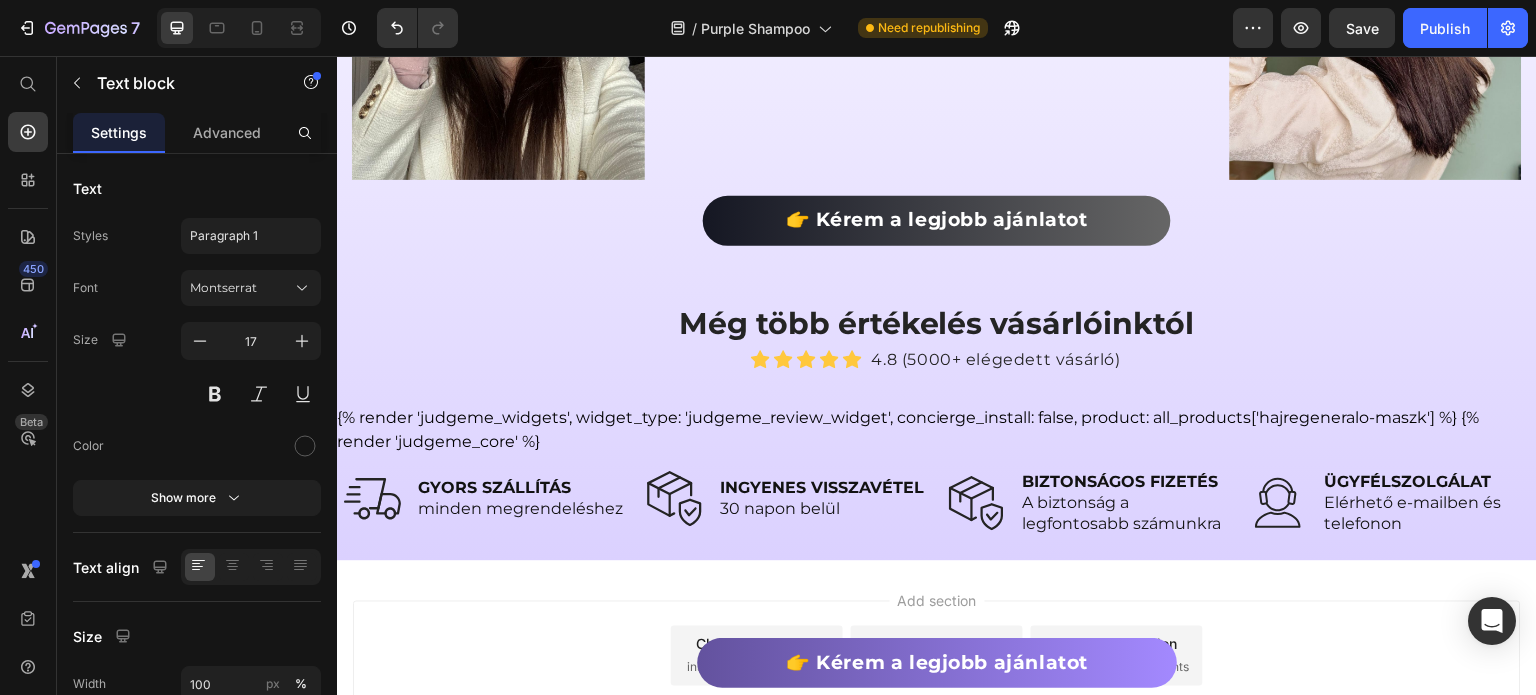 click on "Ronthatnak is a haj minőségén ezek a termékek?" at bounding box center (586, -407) 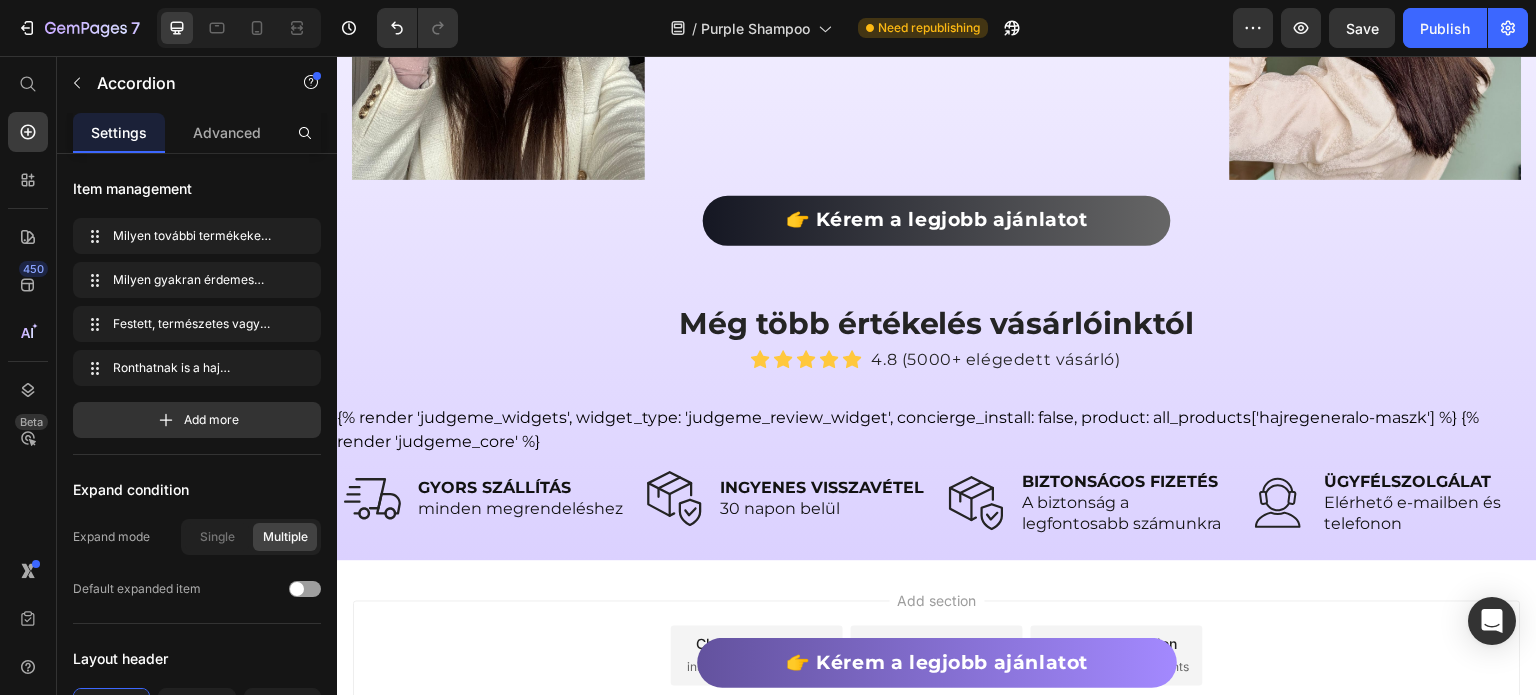 click on "Ronthatnak is a haj minőségén ezek a termékek?" at bounding box center [586, -407] 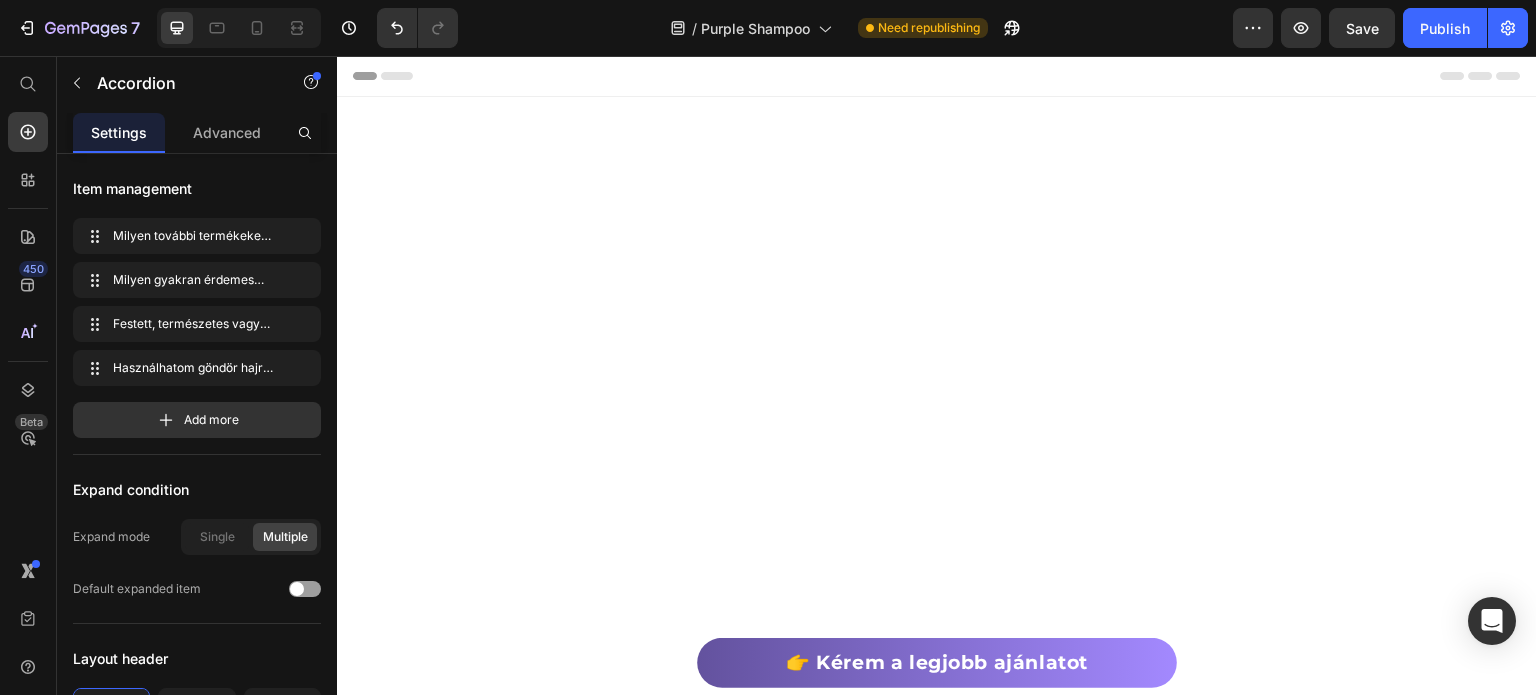 scroll, scrollTop: 9628, scrollLeft: 0, axis: vertical 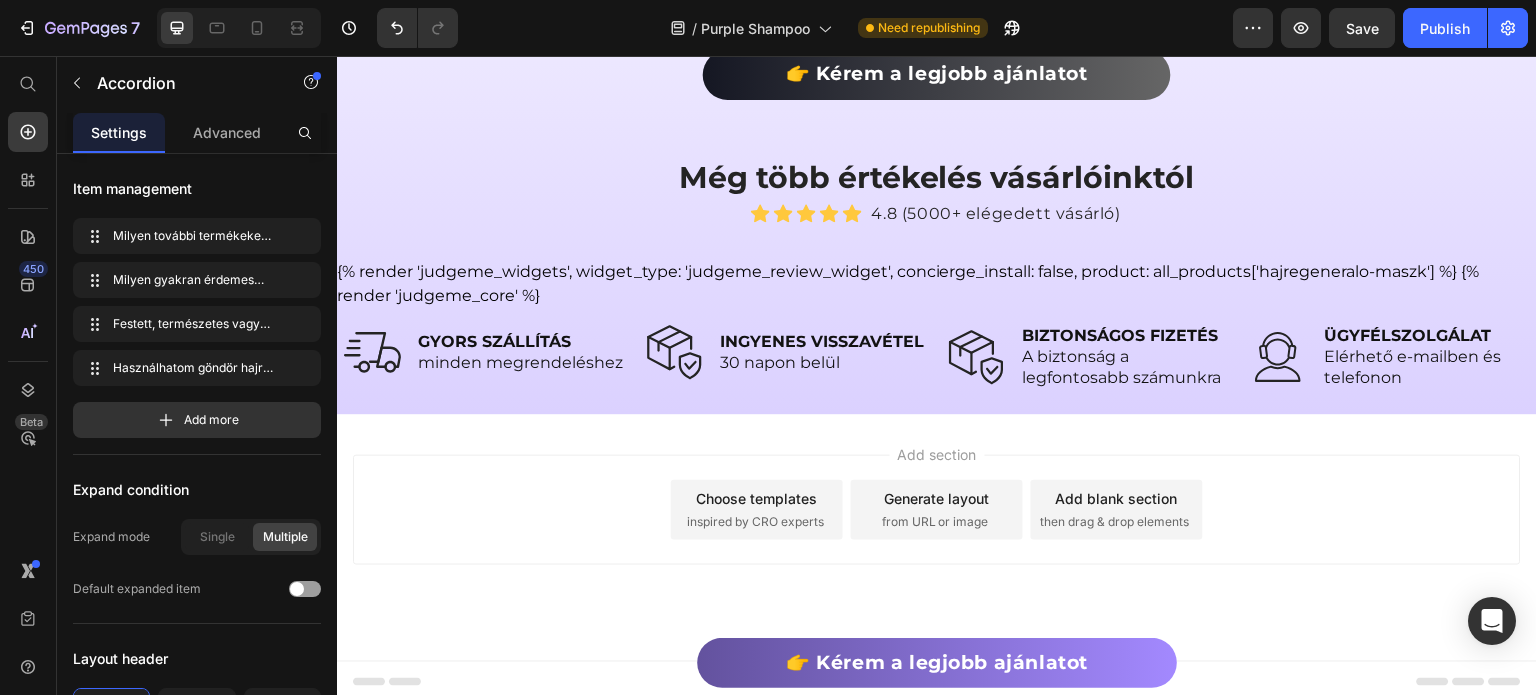 click on "Használhatom göndör hajra is?" at bounding box center [635, -406] 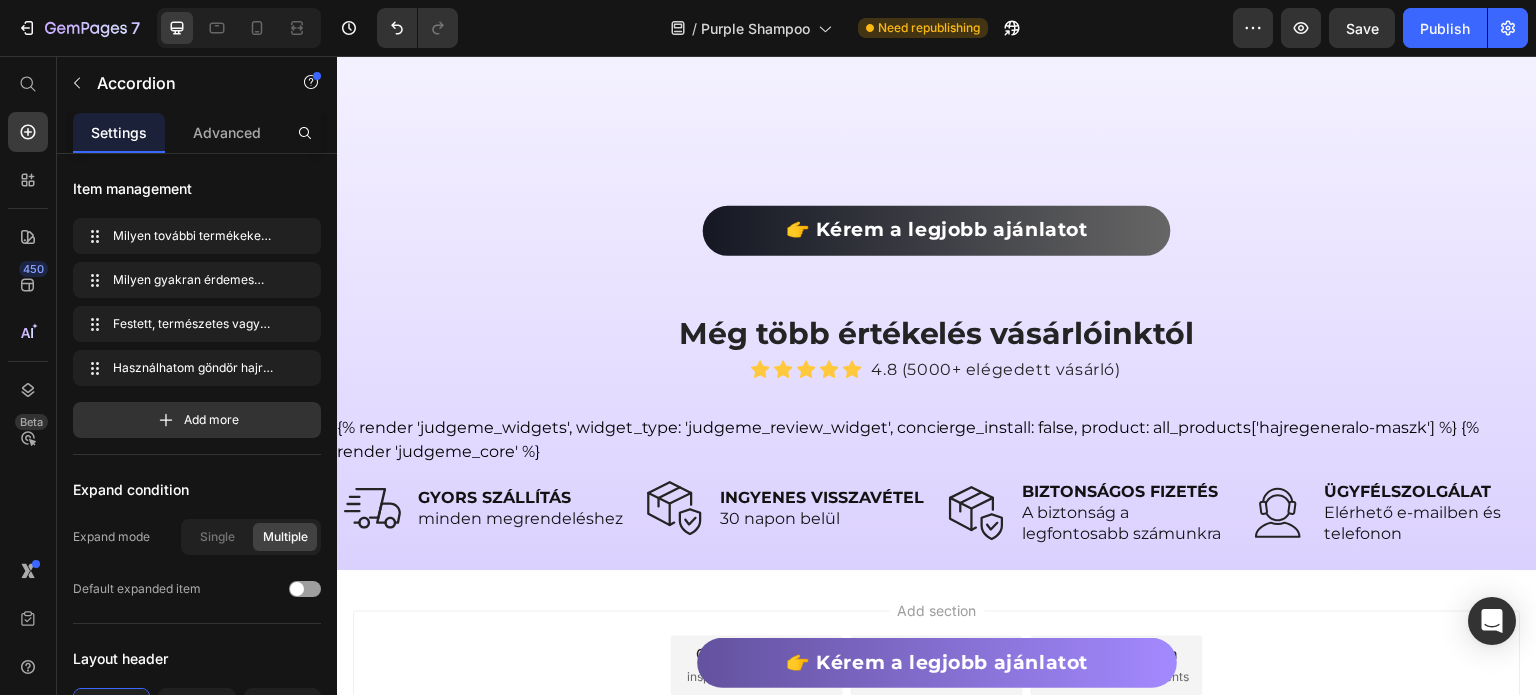 click on "A rövid válaszunk, hogy ezek a termékek károsítani biztosan nem fogják a hajadat. És miért olyan biztos ez? Termékeink mind szigorú laboratóriumi teszteken estek át azért, hogy a megfelelő minősítésekkel rendelkezzenek. A 3 fő összetevő kombinációját a hajad csak megköszönni fogja." at bounding box center [635, -303] 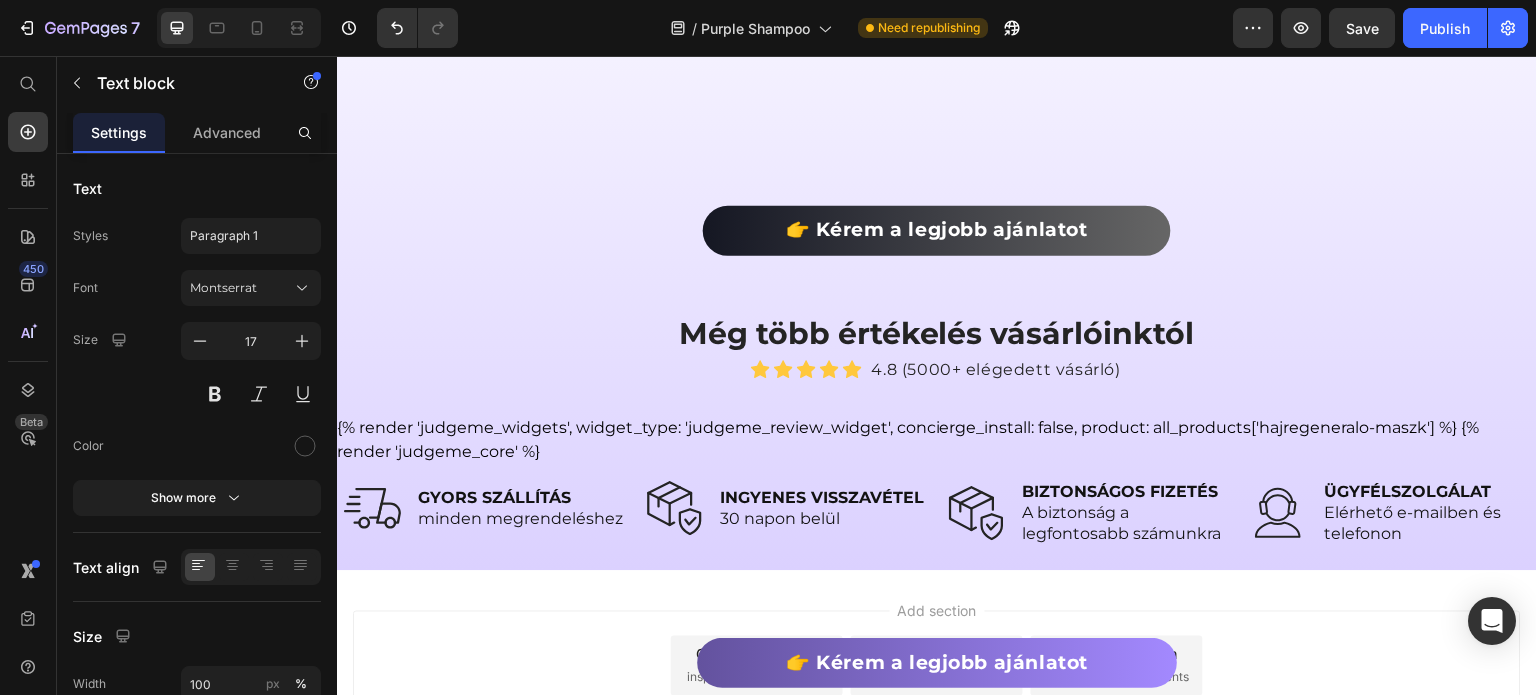 click on "A rövid válaszunk, hogy ezek a termékek károsítani biztosan nem fogják a hajadat. És miért olyan biztos ez? Termékeink mind szigorú laboratóriumi teszteken estek át azért, hogy a megfelelő minősítésekkel rendelkezzenek. A 3 fő összetevő kombinációját a hajad csak megköszönni fogja." at bounding box center [635, -303] 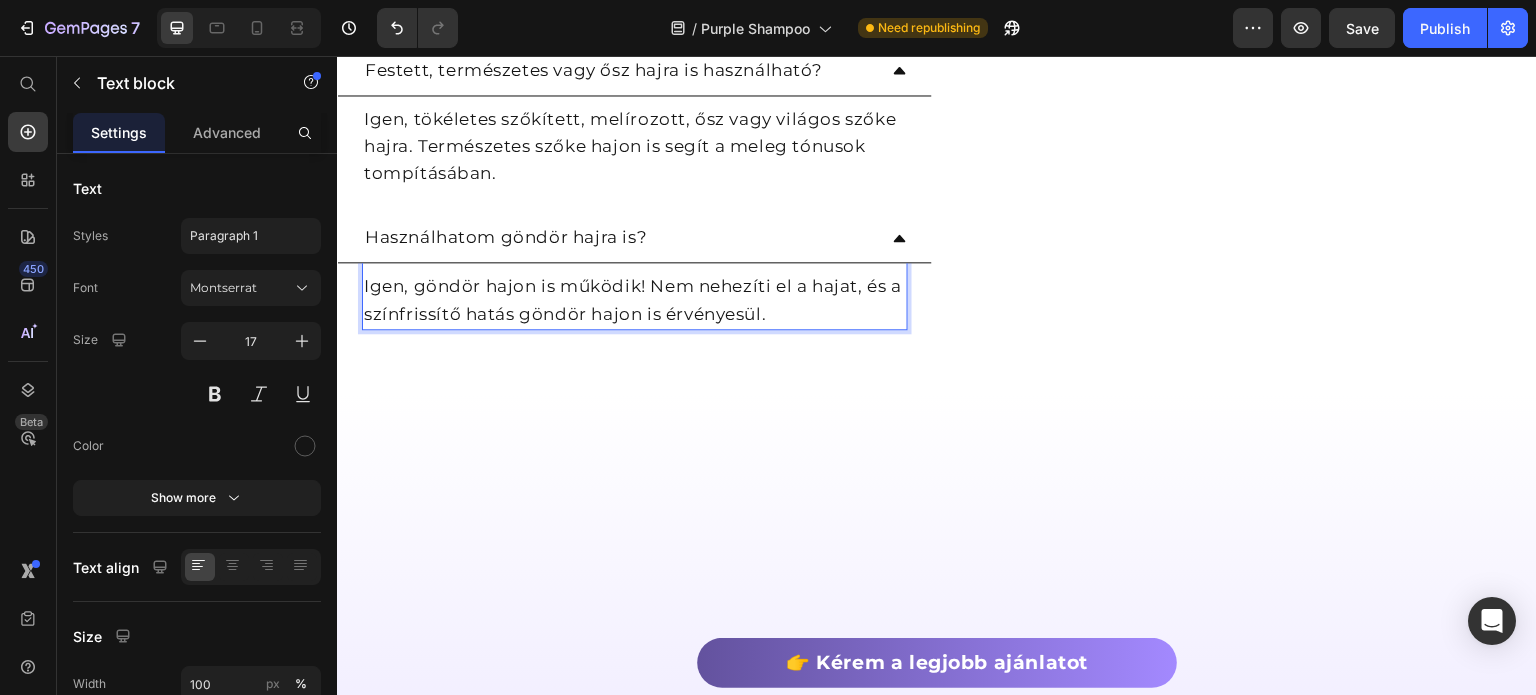 scroll, scrollTop: 9228, scrollLeft: 0, axis: vertical 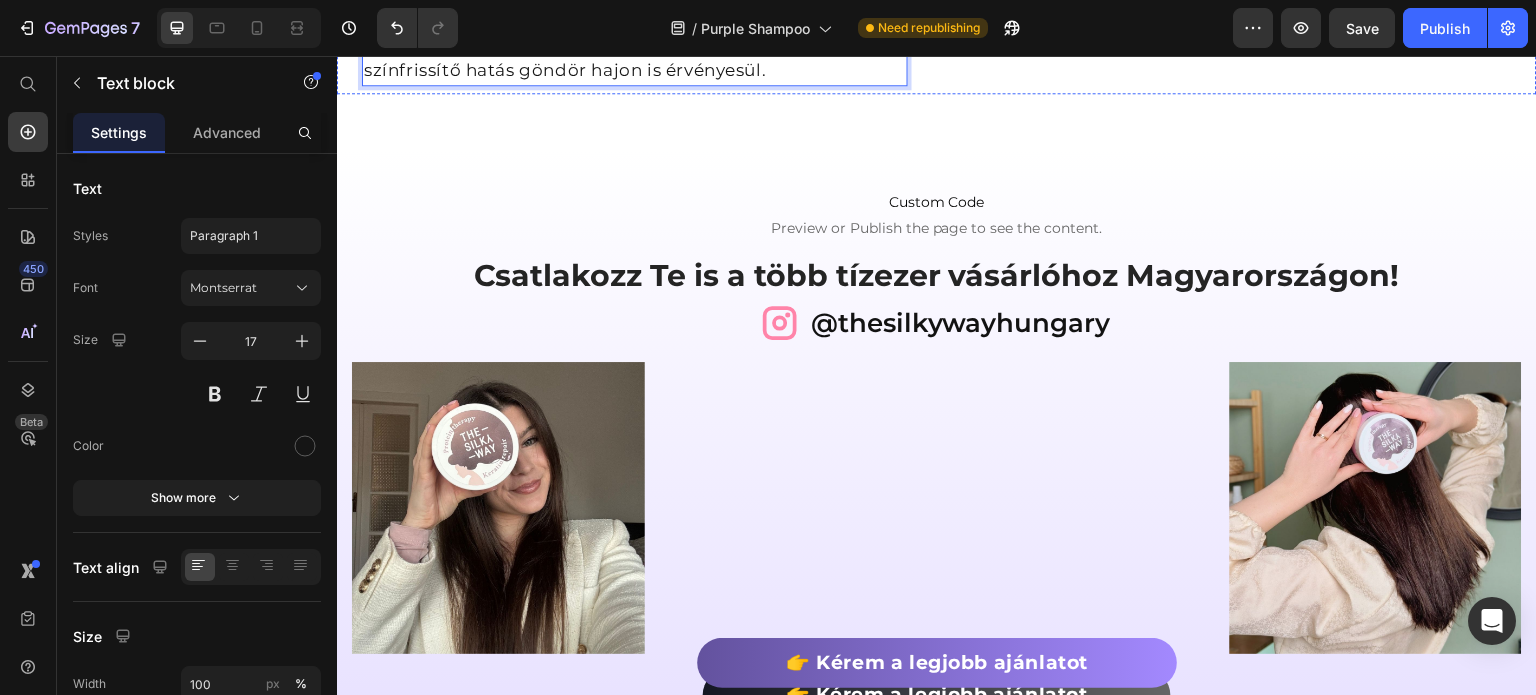 click on "Mi történik, ha mégsem válik be a termék?" at bounding box center (1162, -619) 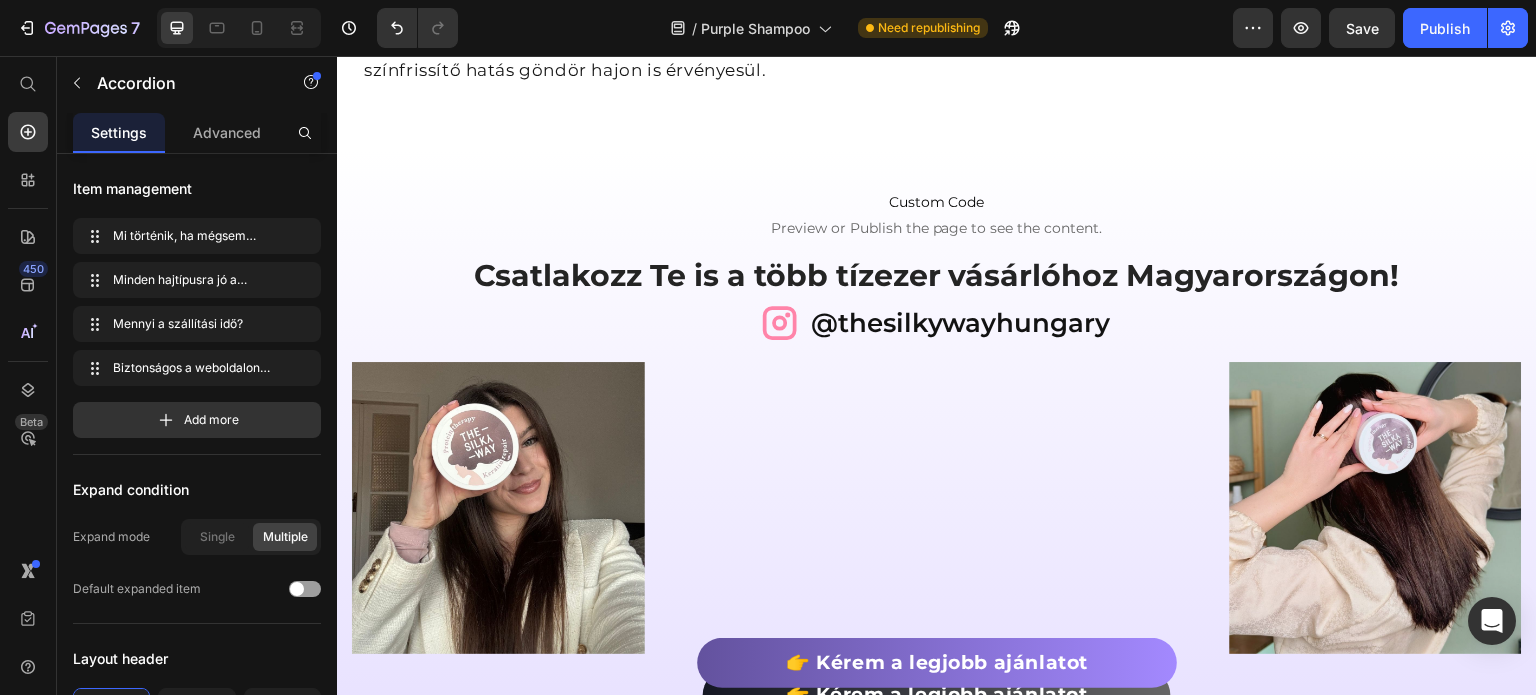 click on "Mi történik, ha mégsem válik be a termék?" at bounding box center (1162, -619) 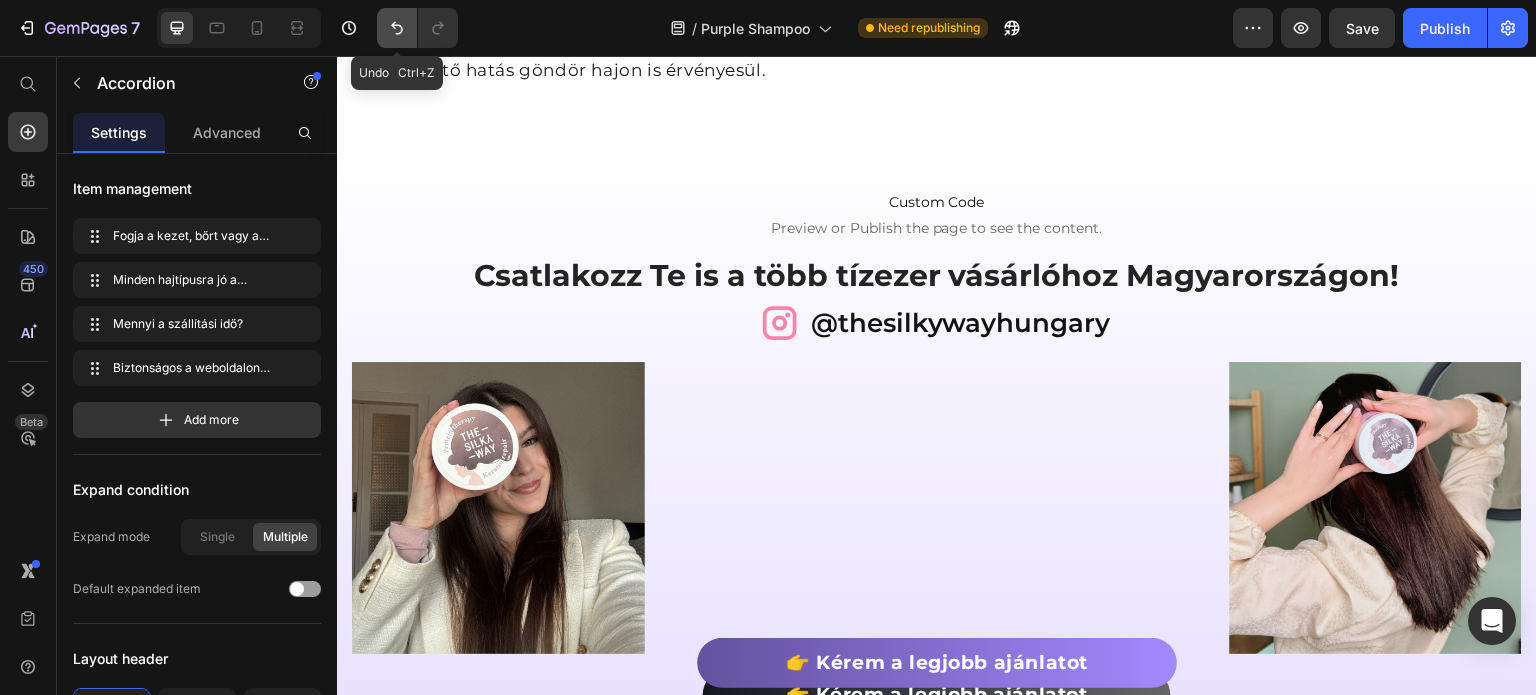 click 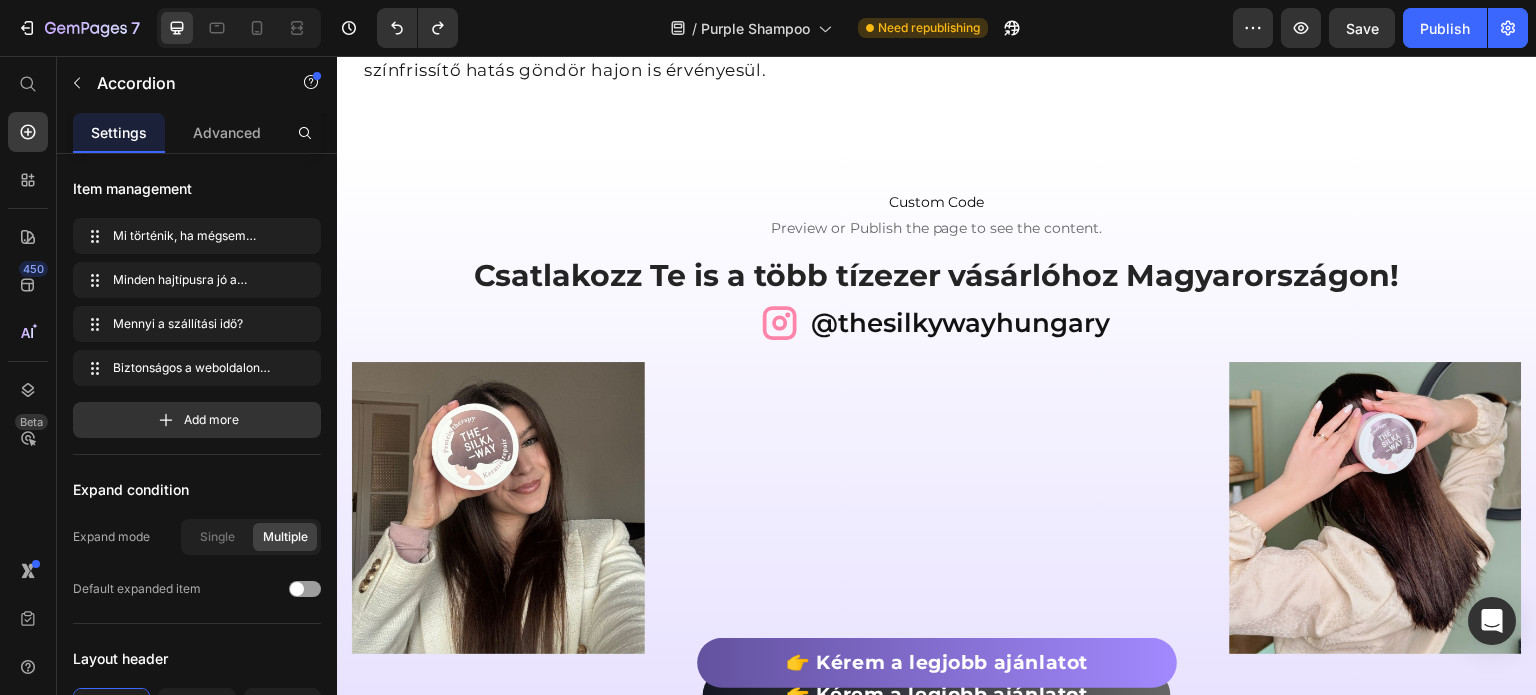 click on "Fogja a kezet, bőrt vagy a zuhanyt?" at bounding box center (1223, -619) 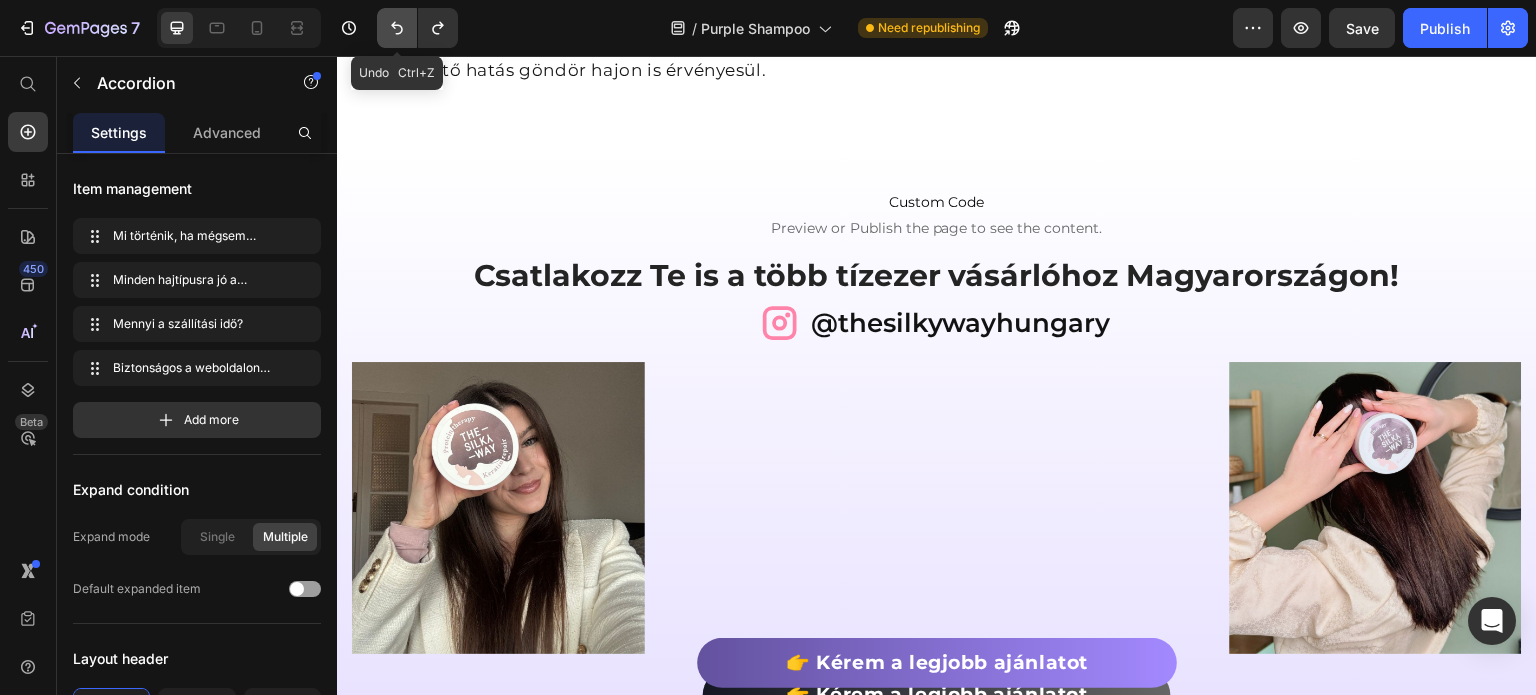 click 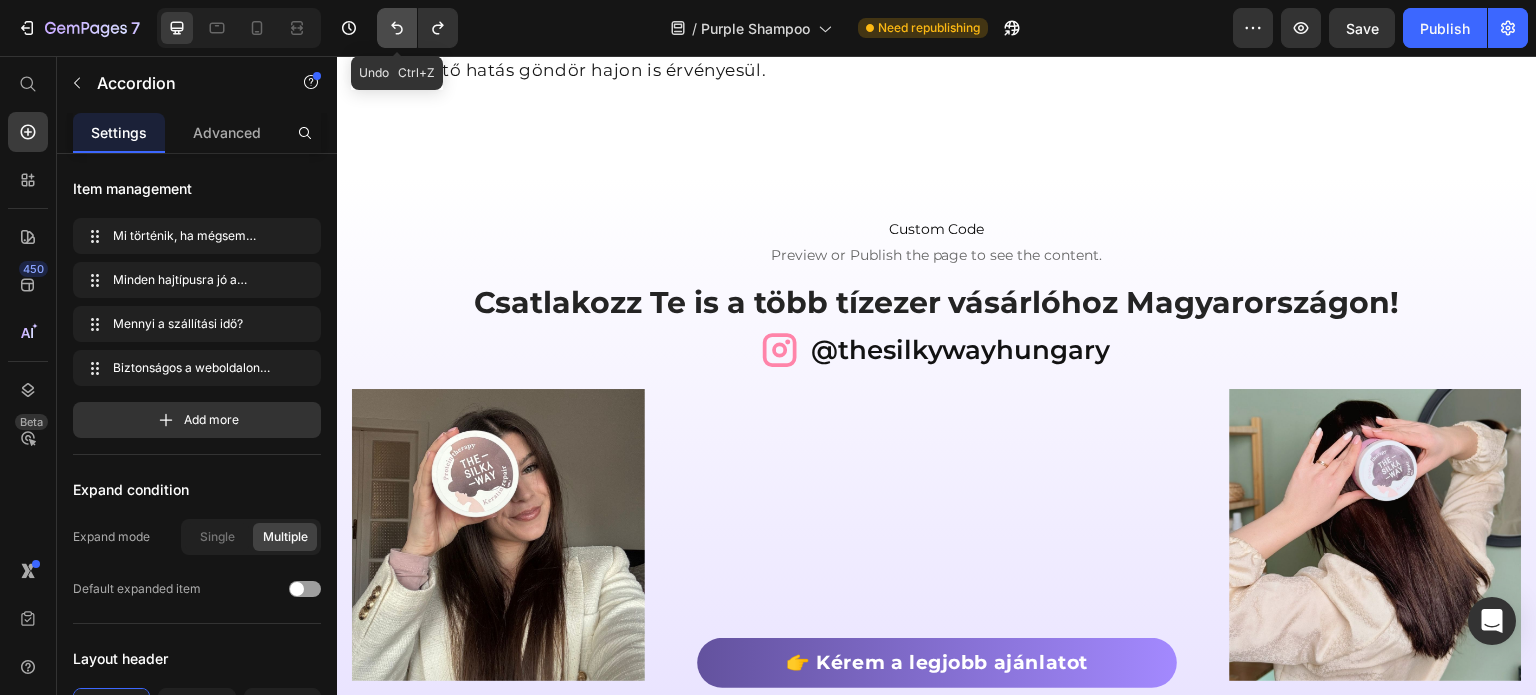 click 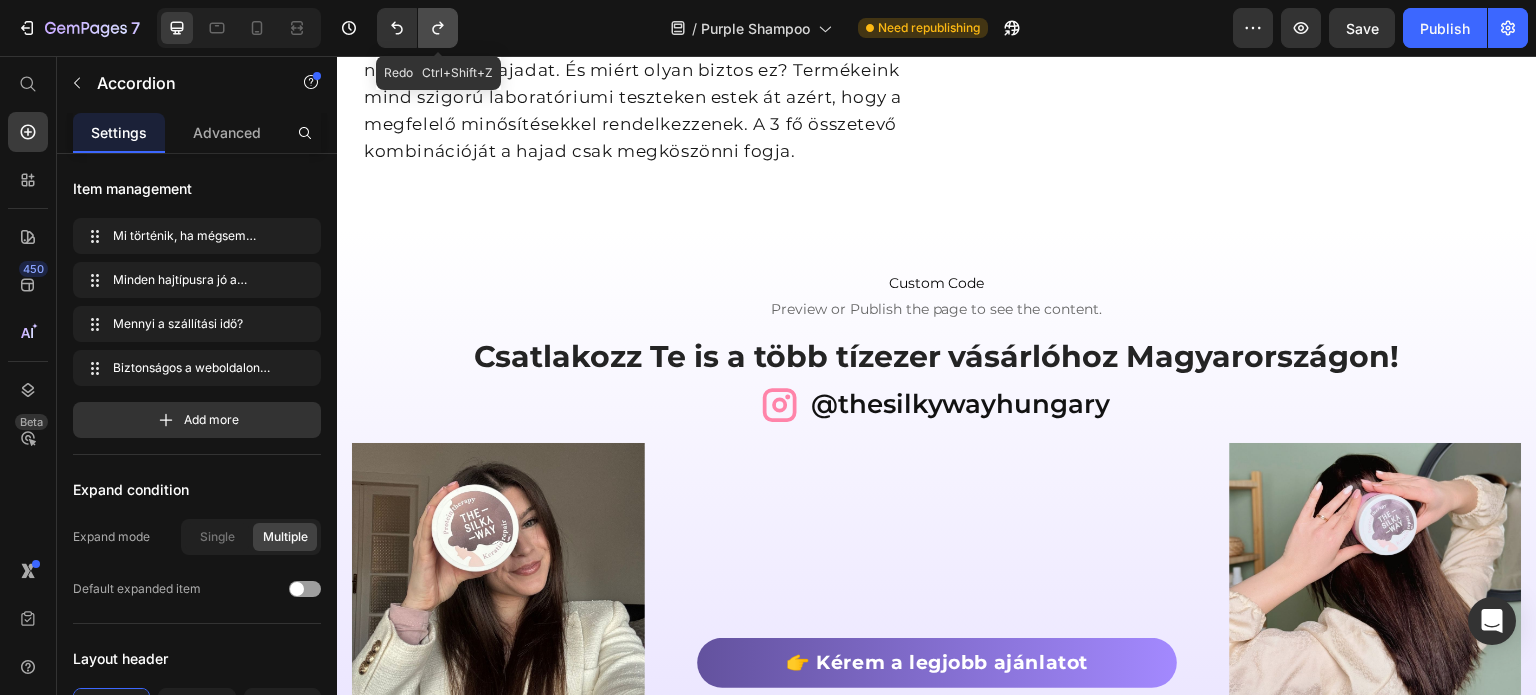 click 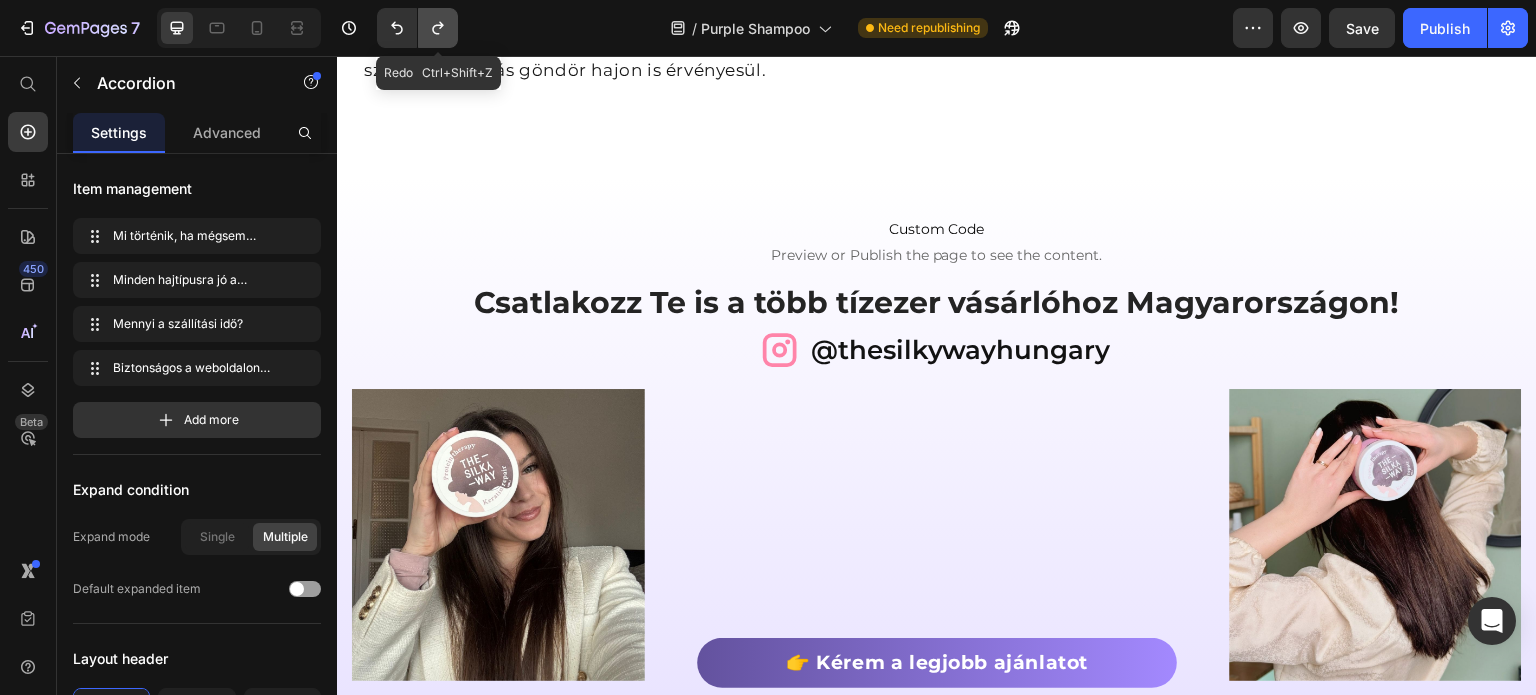 click 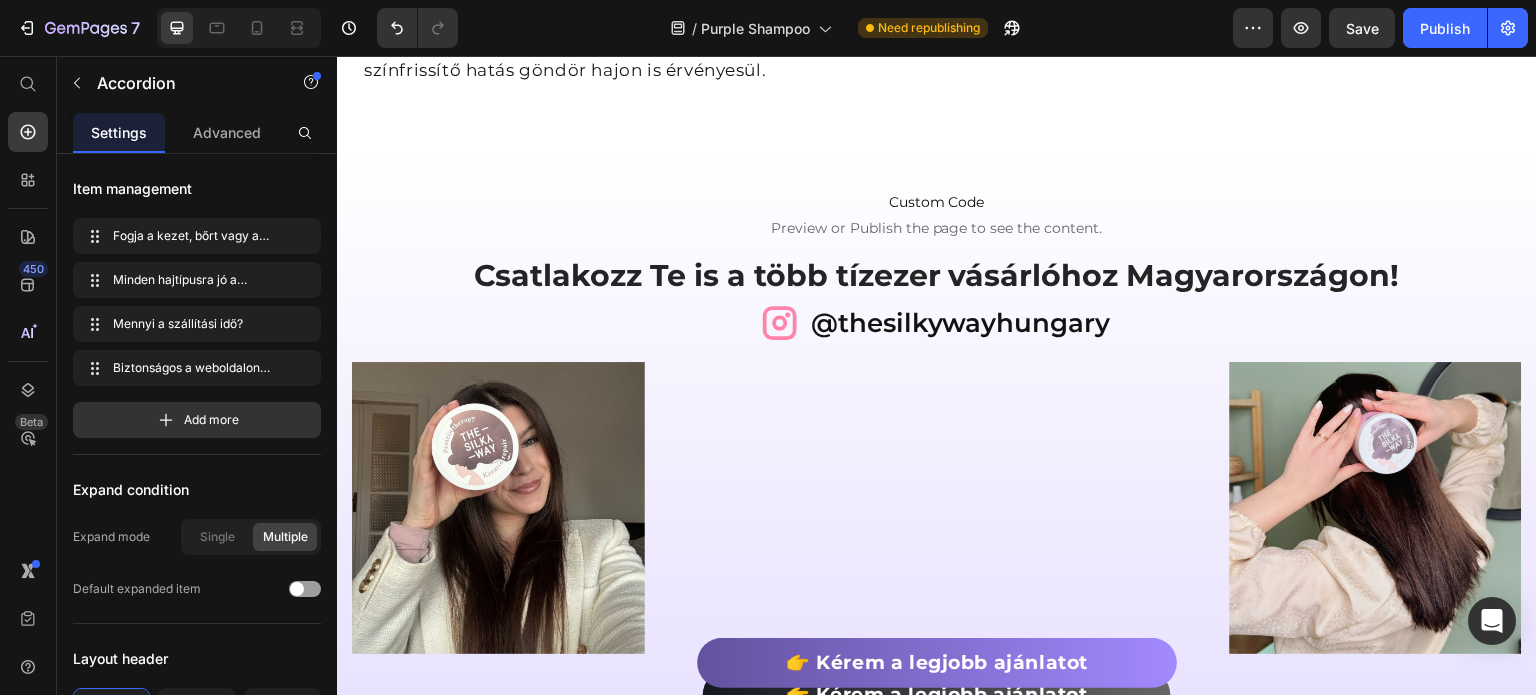 click on "Fogja a kezet, bőrt vagy a zuhanyt?" at bounding box center [1128, -619] 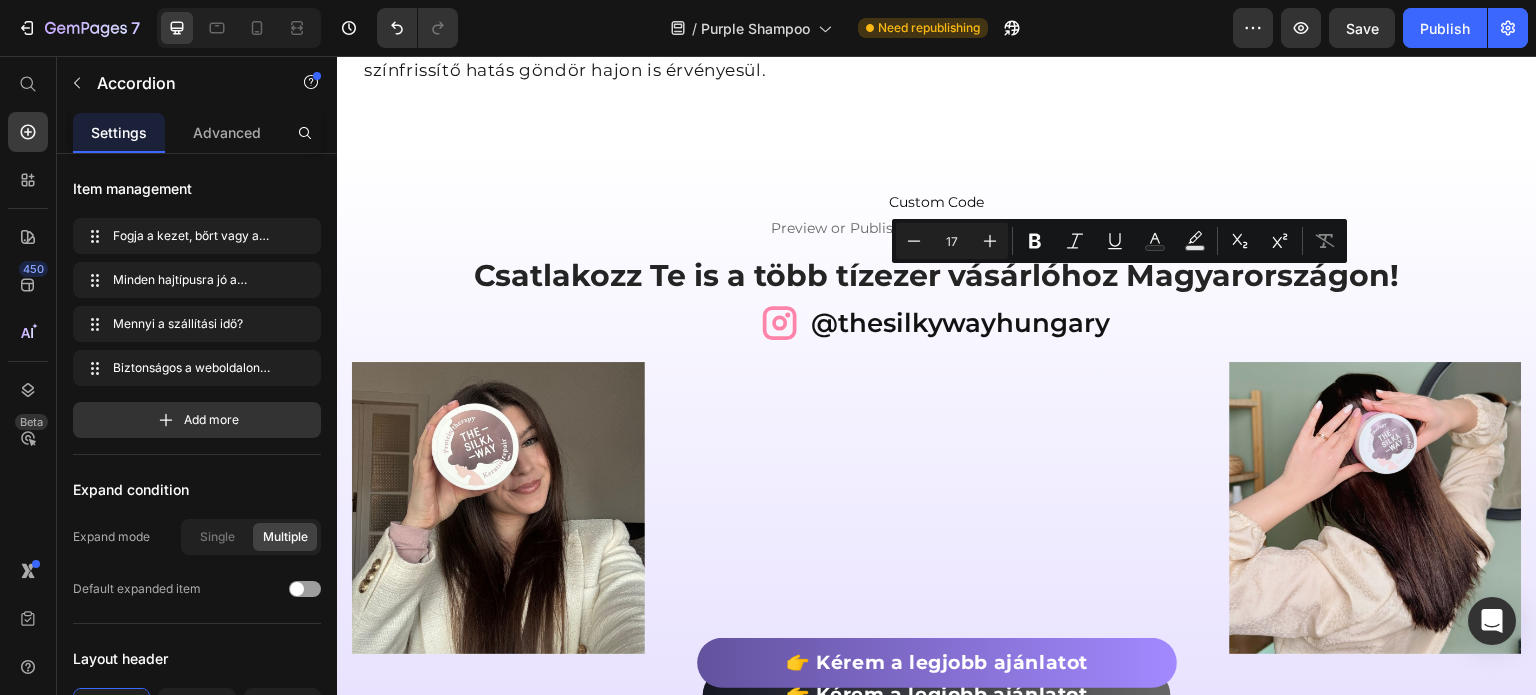click on "Fogja a kezet, bőrt vagy a zuhanyt?" at bounding box center (1239, -618) 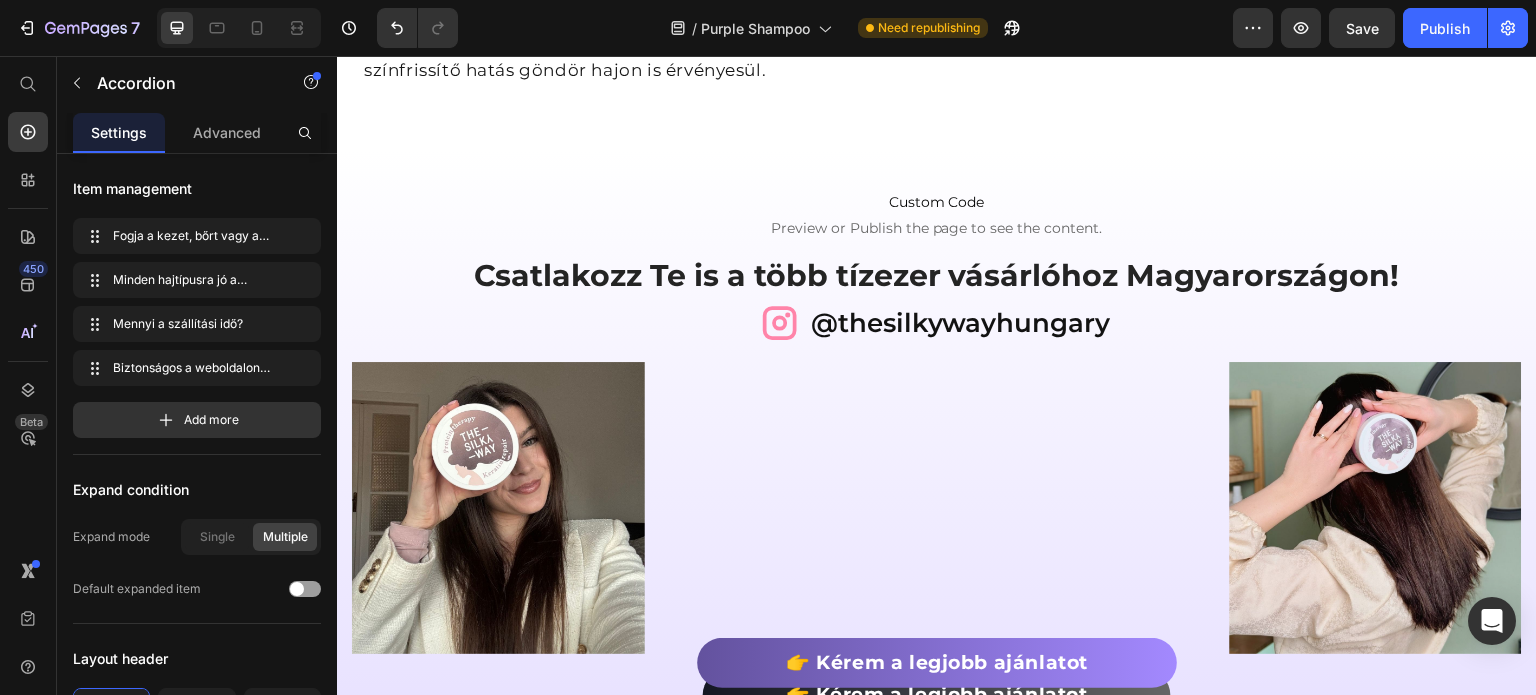 click on "Fogja a kezet, bőrt vagy a zuhanyt?" at bounding box center [1223, -619] 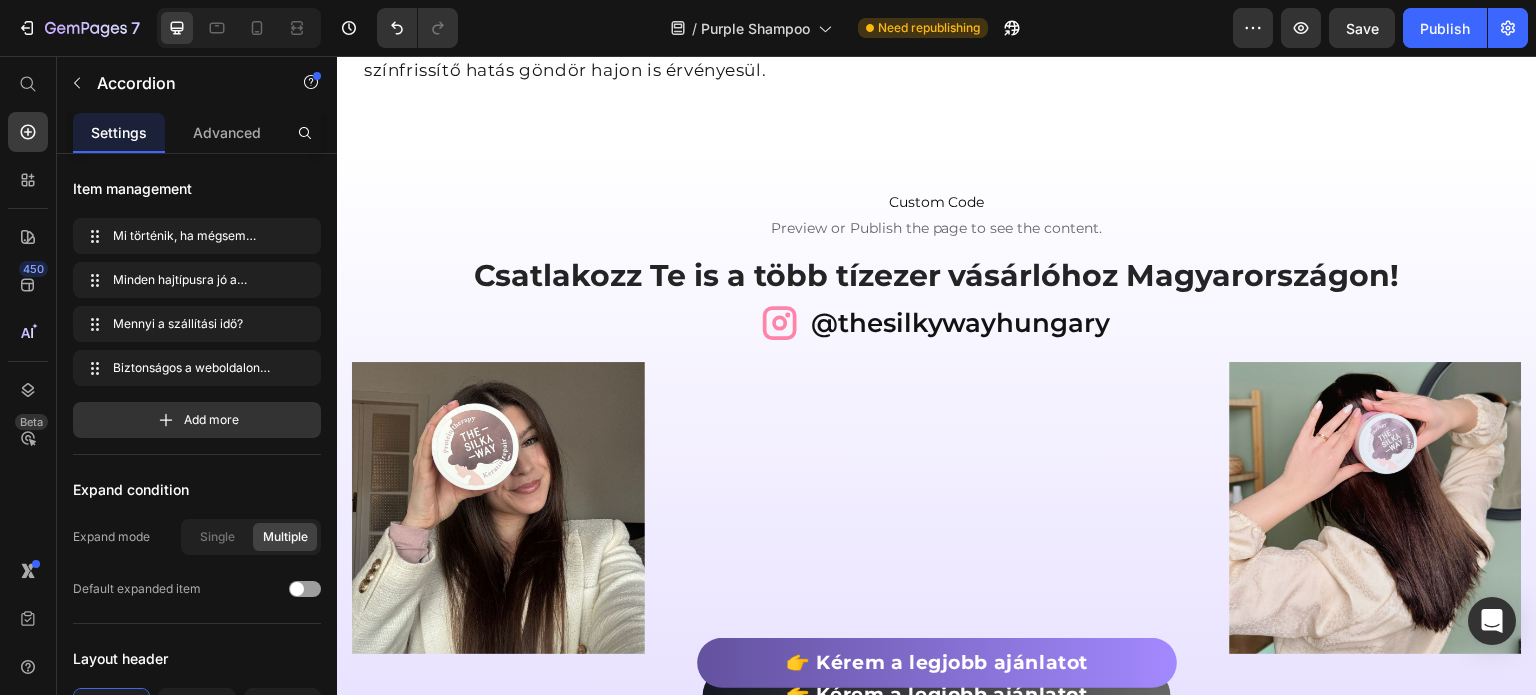 click on "Mi történik, ha mégsem válik be a termék?" at bounding box center [1162, -605] 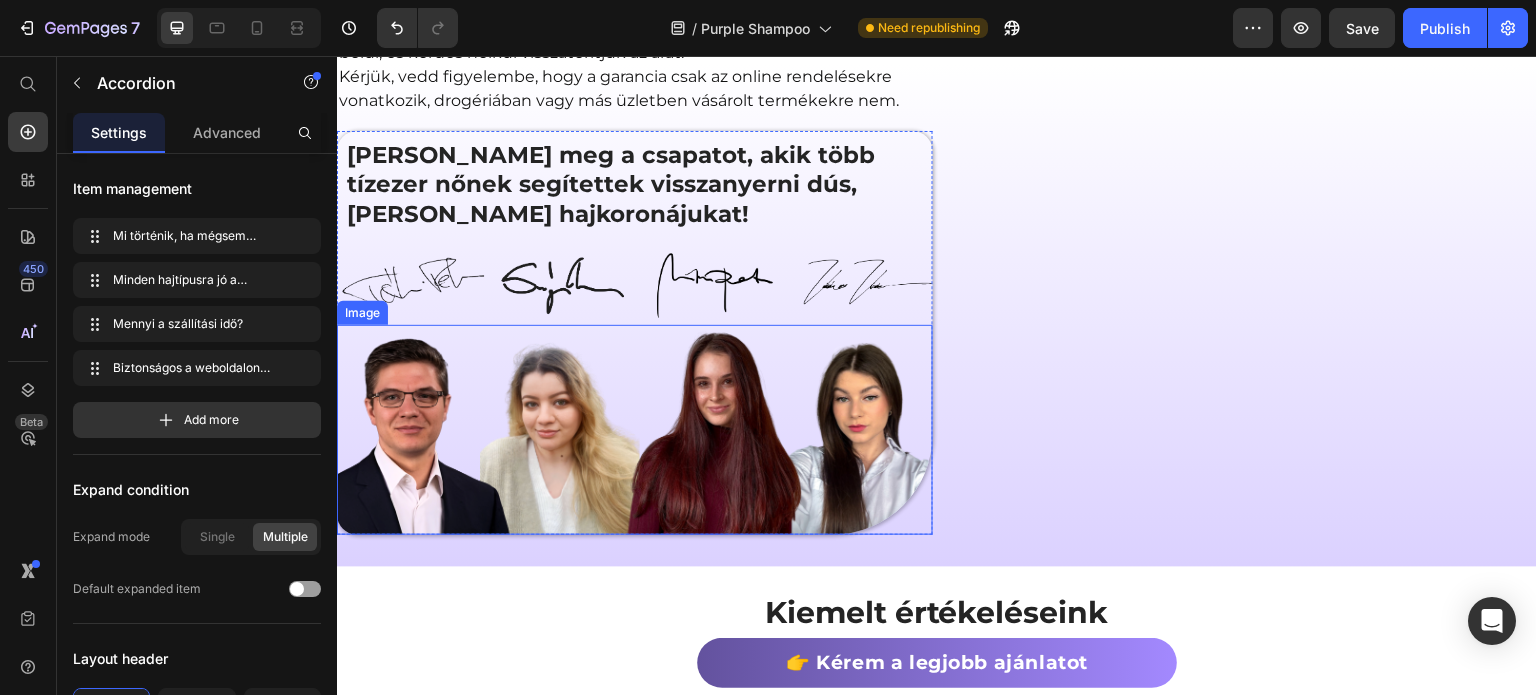 scroll, scrollTop: 6728, scrollLeft: 0, axis: vertical 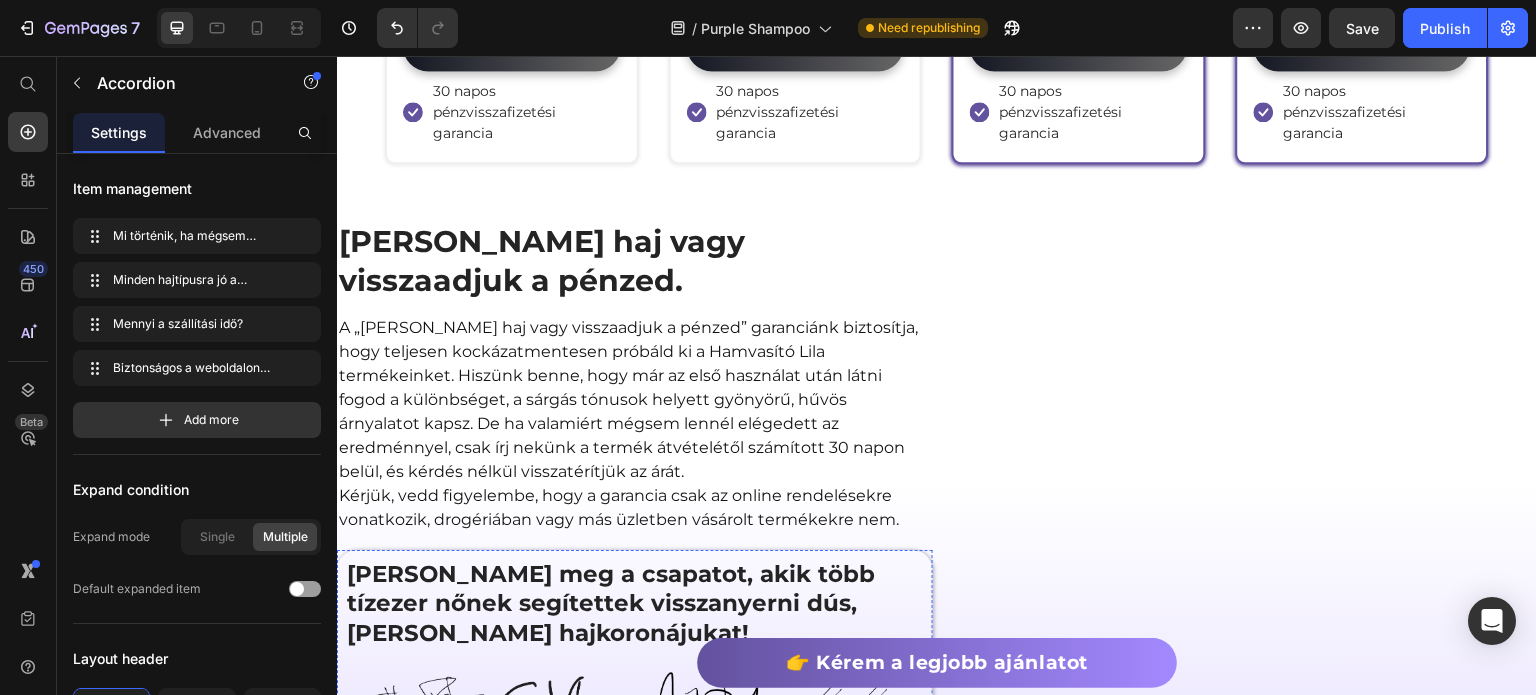 click on "A „[PERSON_NAME] haj vagy visszaadjuk a pénzed” garanciánk biztosítja, hogy teljesen kockázatmentesen próbáld ki a Hamvasító Lila termékeinket. Hiszünk benne, hogy már az első használat után látni fogod a különbséget, a sárgás tónusok helyett gyönyörű, hűvös árnyalatot kapsz. De ha valamiért mégsem lennél elégedett az eredménnyel, csak írj nekünk a termék átvételétől számított 30 napon belül, és kérdés nélkül visszatérítjük az árát." at bounding box center (635, 400) 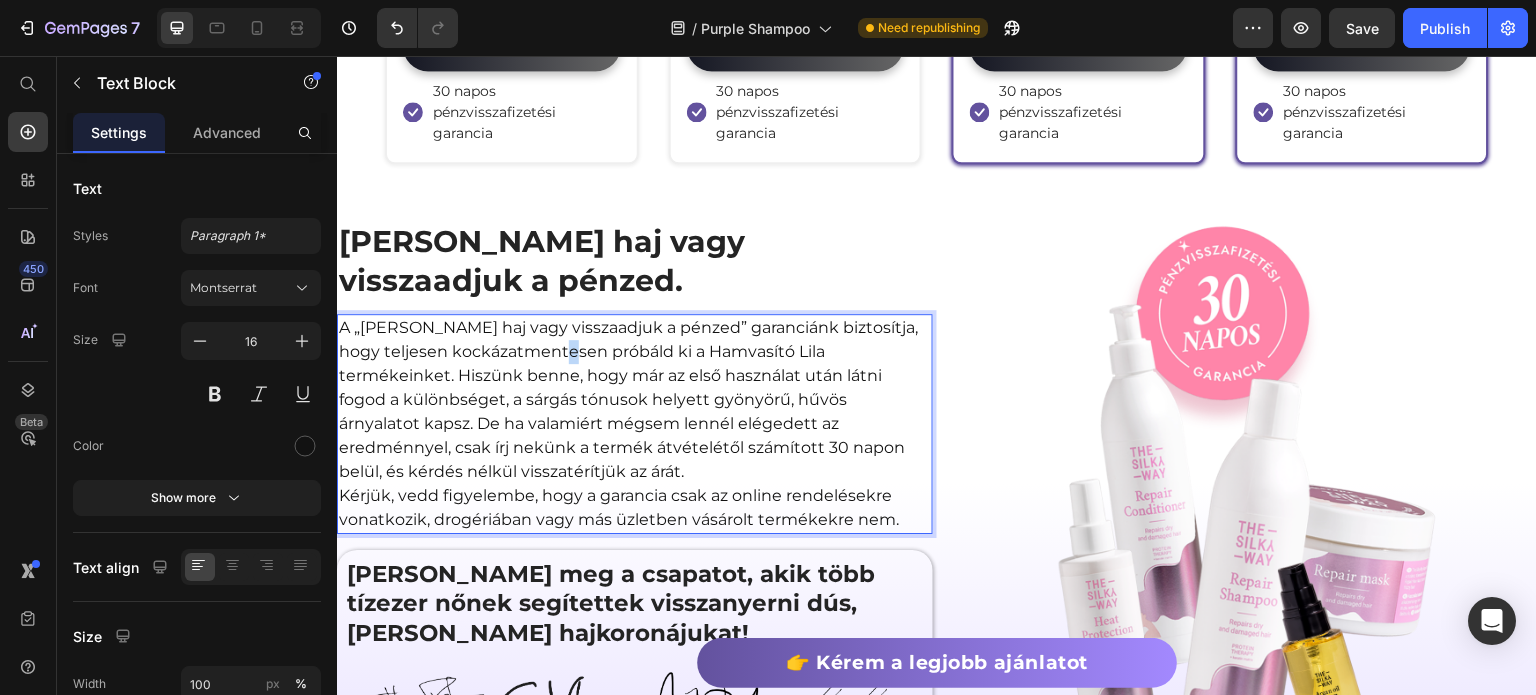 click on "A „[PERSON_NAME] haj vagy visszaadjuk a pénzed” garanciánk biztosítja, hogy teljesen kockázatmentesen próbáld ki a Hamvasító Lila termékeinket. Hiszünk benne, hogy már az első használat után látni fogod a különbséget, a sárgás tónusok helyett gyönyörű, hűvös árnyalatot kapsz. De ha valamiért mégsem lennél elégedett az eredménnyel, csak írj nekünk a termék átvételétől számított 30 napon belül, és kérdés nélkül visszatérítjük az árát." at bounding box center [635, 400] 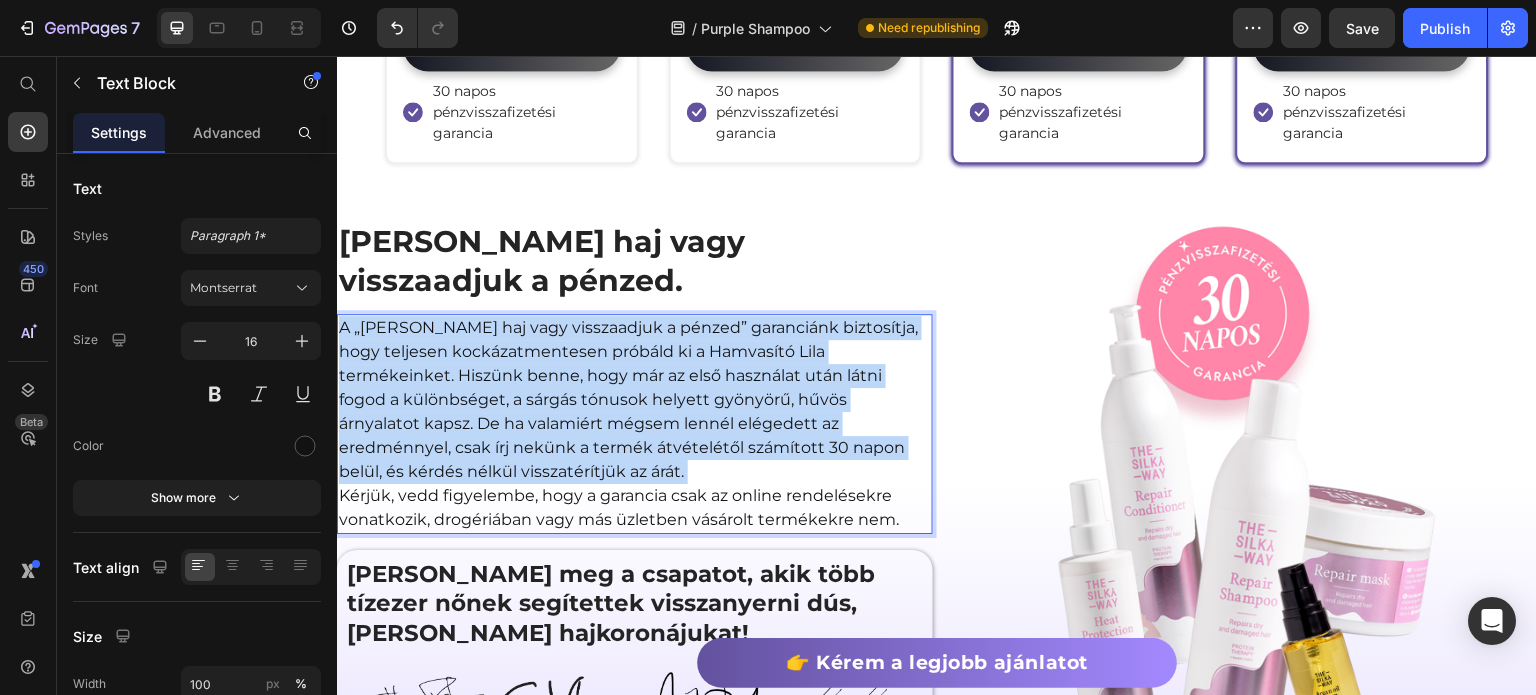 click on "A „[PERSON_NAME] haj vagy visszaadjuk a pénzed” garanciánk biztosítja, hogy teljesen kockázatmentesen próbáld ki a Hamvasító Lila termékeinket. Hiszünk benne, hogy már az első használat után látni fogod a különbséget, a sárgás tónusok helyett gyönyörű, hűvös árnyalatot kapsz. De ha valamiért mégsem lennél elégedett az eredménnyel, csak írj nekünk a termék átvételétől számított 30 napon belül, és kérdés nélkül visszatérítjük az árát." at bounding box center (635, 400) 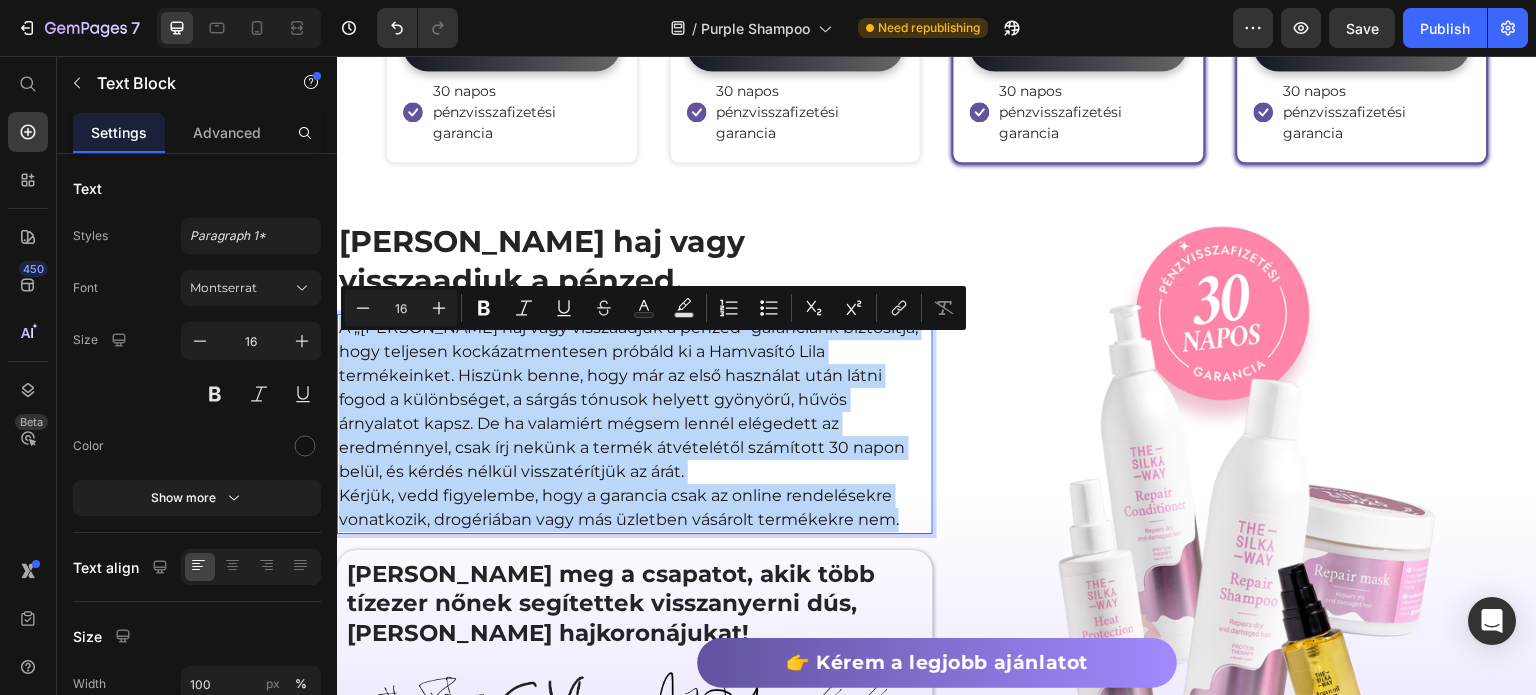 copy on "A „Hamvasabb haj vagy visszaadjuk a pénzed” garanciánk biztosítja, hogy teljesen kockázatmentesen próbáld ki a Hamvasító Lila termékeinket. Hiszünk benne, hogy már az első használat után látni fogod a különbséget, a sárgás tónusok helyett gyönyörű, hűvös árnyalatot kapsz. De ha valamiért mégsem lennél elégedett az eredménnyel, csak írj nekünk a termék átvételétől számított 30 napon belül, és kérdés nélkül visszatérítjük az árát. Kérjük, vedd figyelembe, hogy a garancia csak az online rendelésekre vonatkozik, drogériában vagy más üzletben vásárolt termékekre nem." 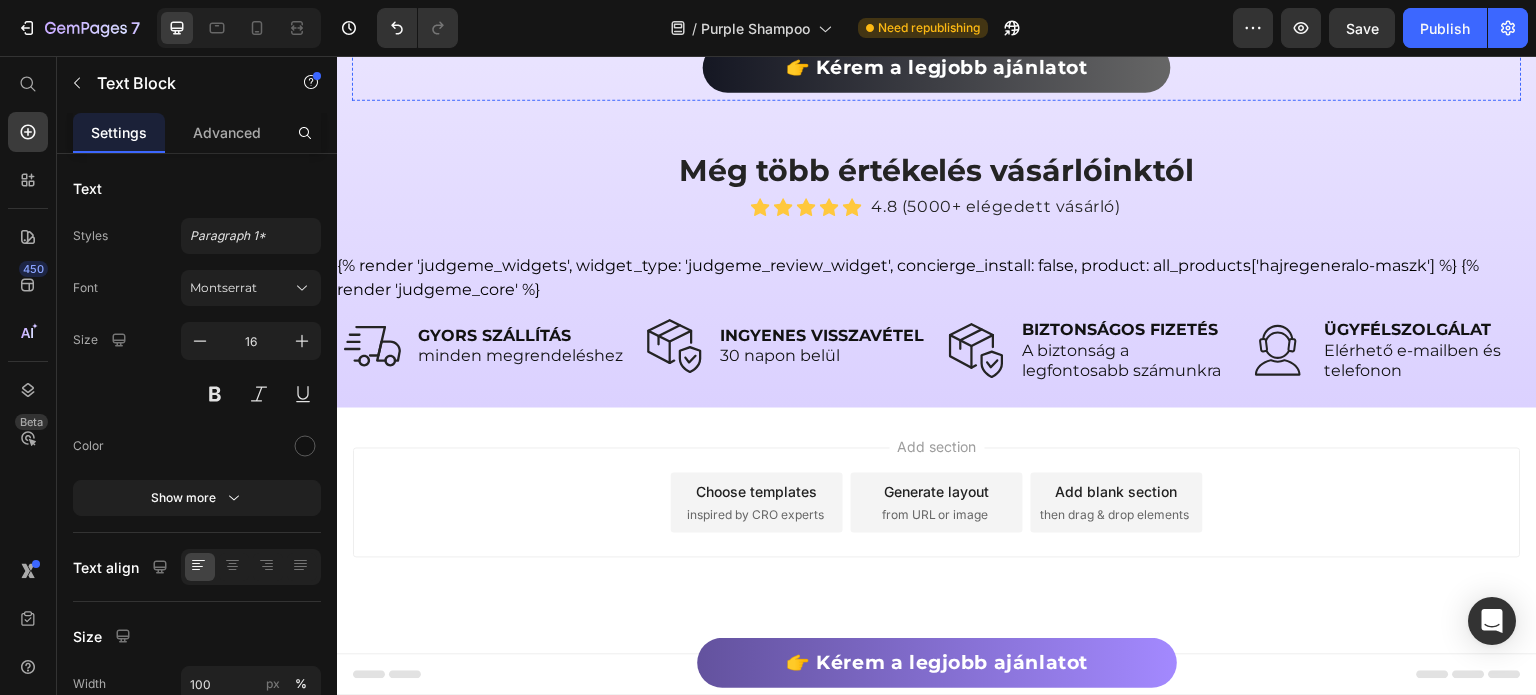 scroll, scrollTop: 9328, scrollLeft: 0, axis: vertical 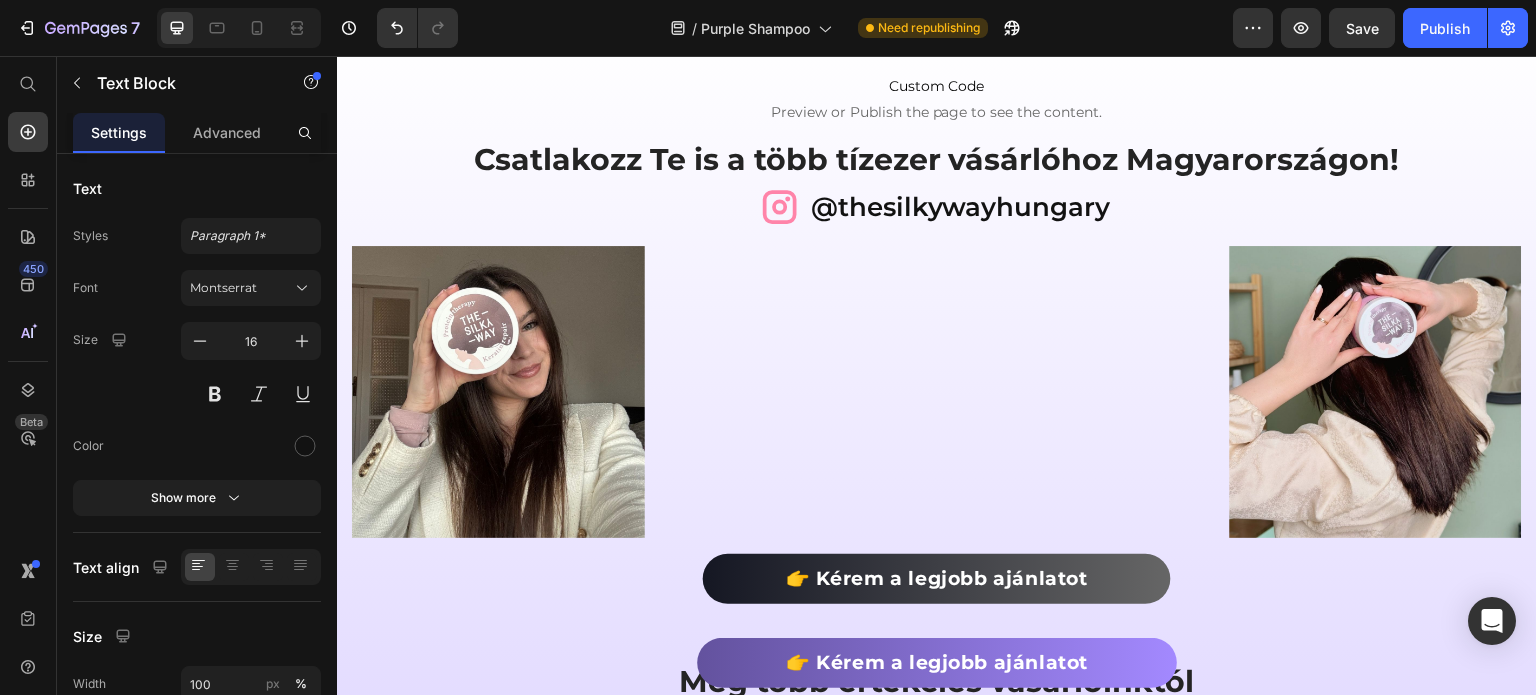 click on "Mi történik, ha mégsem válik be a termék?" at bounding box center (1223, -301) 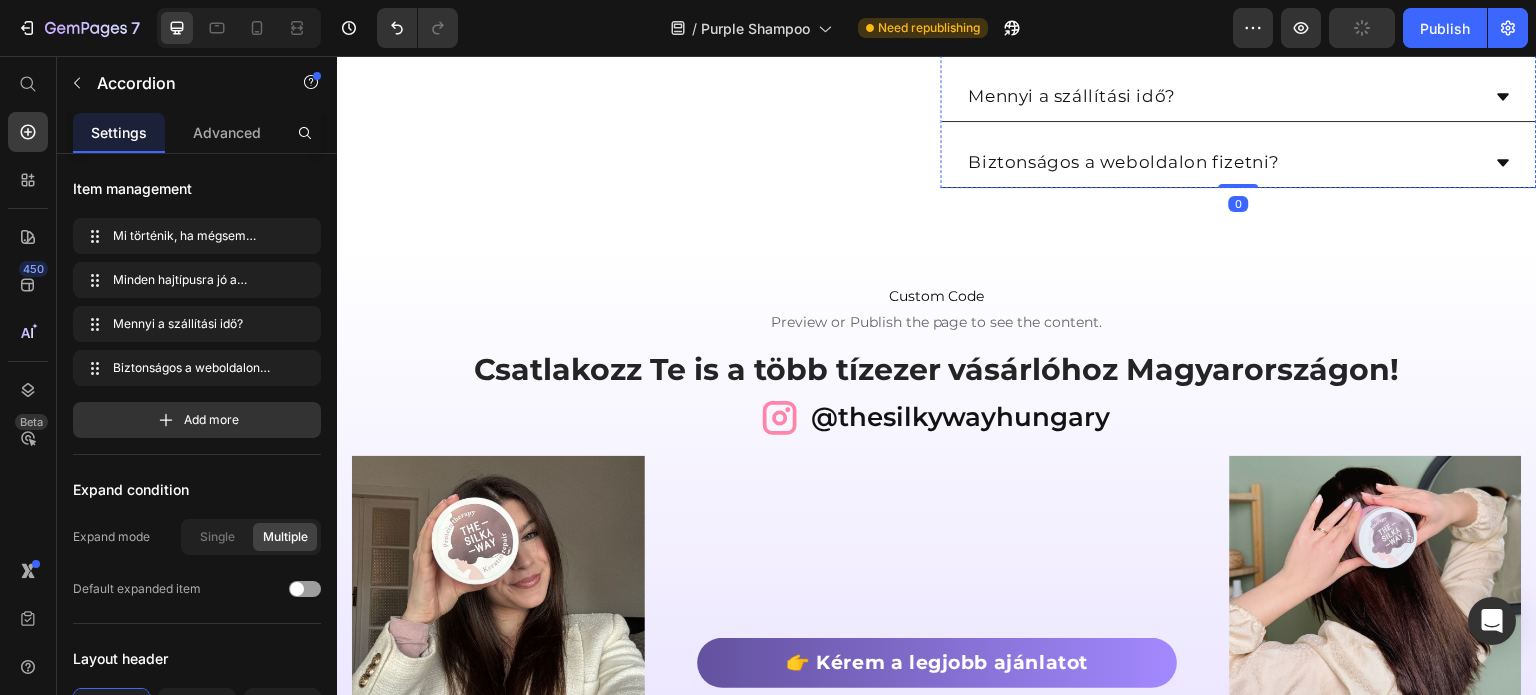 click on "A „Gyönyörű lesz a hajad vagy visszaadjuk a pénzed” garanciánk biztosítja a 100%-ig kockázatmentes online rendelést. Hiszünk benne, hogy termékeinkkel gyönyörű és egészséges hajat érsz majd el. Ha azonban valamilyen oknál fogva mégsem vagy elragadtatva az eredménytől, a termék kézhezvételétől számított 30 napon belül írj nekünk egy e-mailt, és kérdés nélkül visszatérítjük a pénzed! Kérjük, vedd figyelembe, hogy a garancia nem vonatkozik drogériában vagy boltokban vásárolt termékekre." at bounding box center (1239, -143) 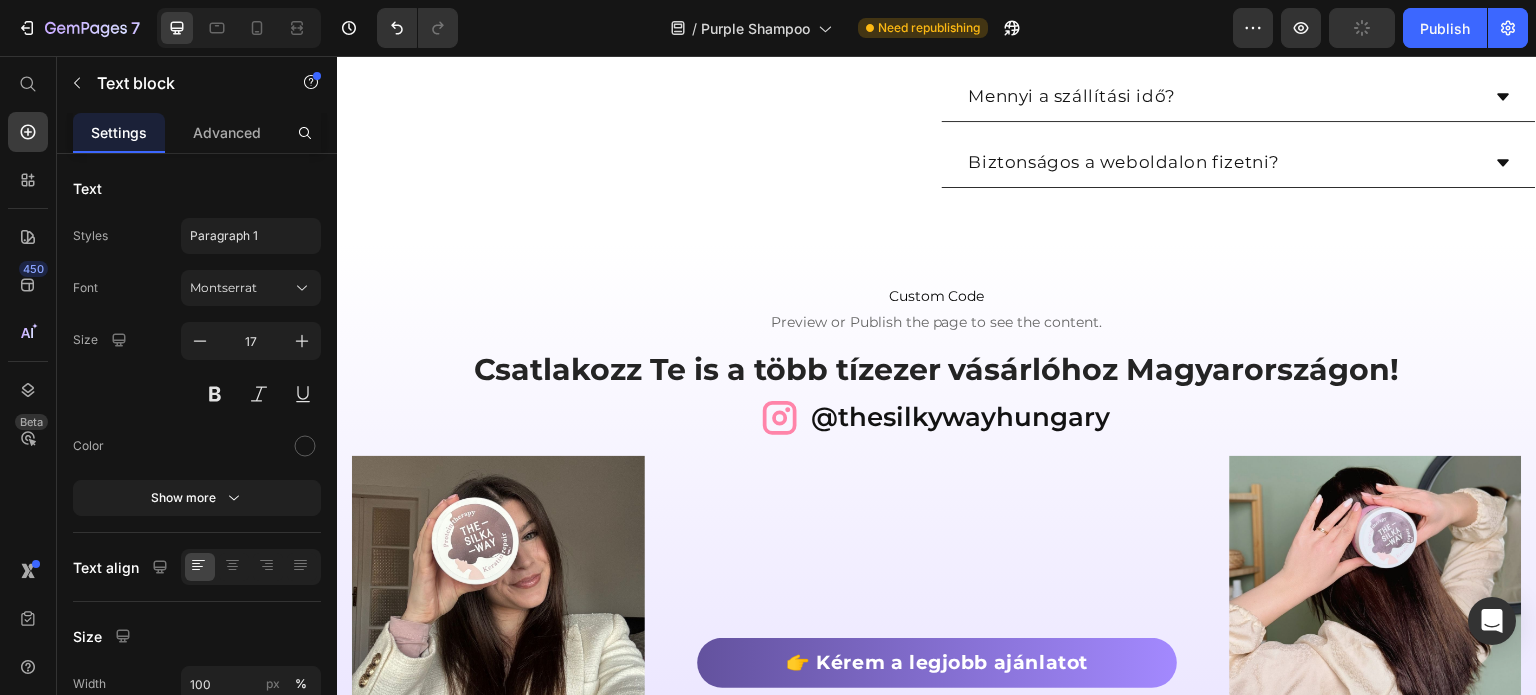 click on "A „Gyönyörű lesz a hajad vagy visszaadjuk a pénzed” garanciánk biztosítja a 100%-ig kockázatmentes online rendelést. Hiszünk benne, hogy termékeinkkel gyönyörű és egészséges hajat érsz majd el. Ha azonban valamilyen oknál fogva mégsem vagy elragadtatva az eredménytől, a termék kézhezvételétől számított 30 napon belül írj nekünk egy e-mailt, és kérdés nélkül visszatérítjük a pénzed! Kérjük, vedd figyelembe, hogy a garancia nem vonatkozik drogériában vagy boltokban vásárolt termékekre." at bounding box center [1239, -143] 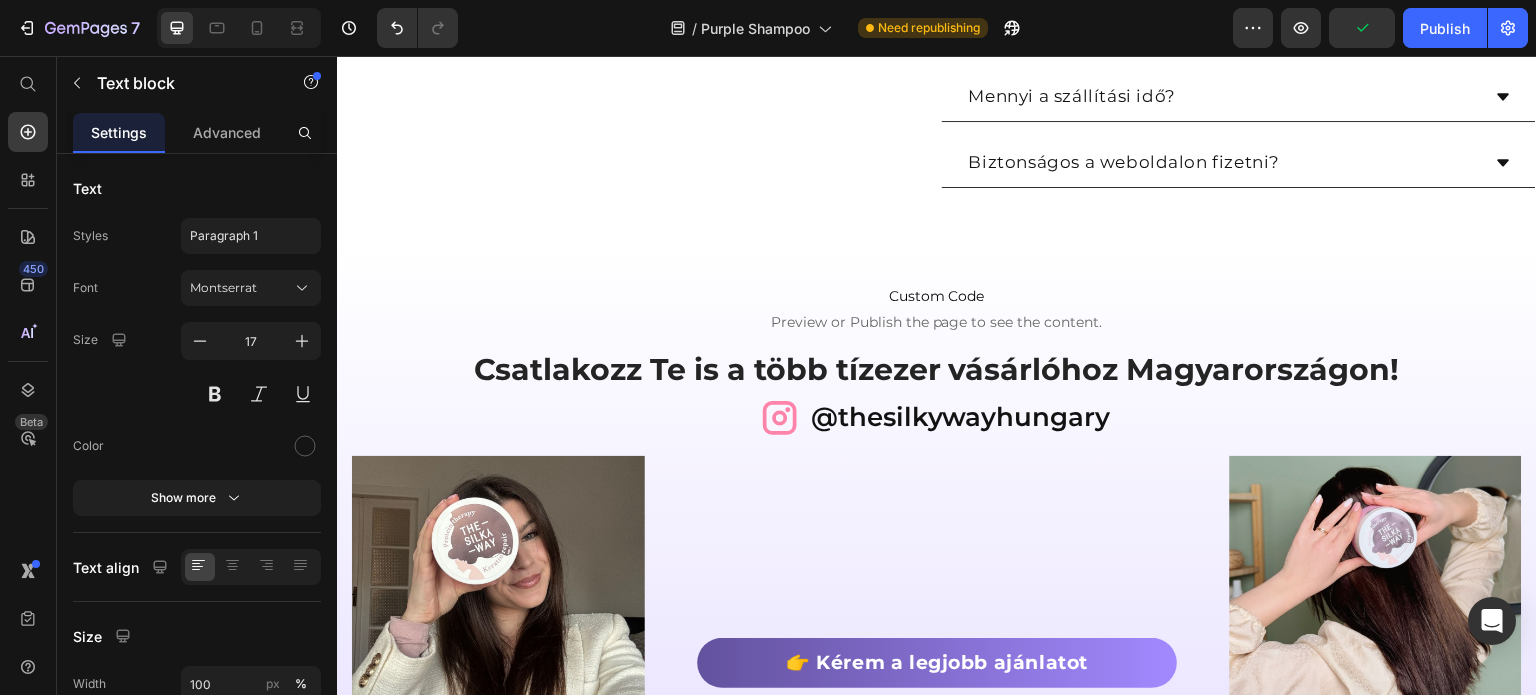 click on "A „Gyönyörű lesz a hajad vagy visszaadjuk a pénzed” garanciánk biztosítja a 100%-ig kockázatmentes online rendelést. Hiszünk benne, hogy termékeinkkel gyönyörű és egészséges hajat érsz majd el. Ha azonban valamilyen oknál fogva mégsem vagy elragadtatva az eredménytől, a termék kézhezvételétől számított 30 napon belül írj nekünk egy e-mailt, és kérdés nélkül visszatérítjük a pénzed! Kérjük, vedd figyelembe, hogy a garancia nem vonatkozik drogériában vagy boltokban vásárolt termékekre." at bounding box center [1239, -143] 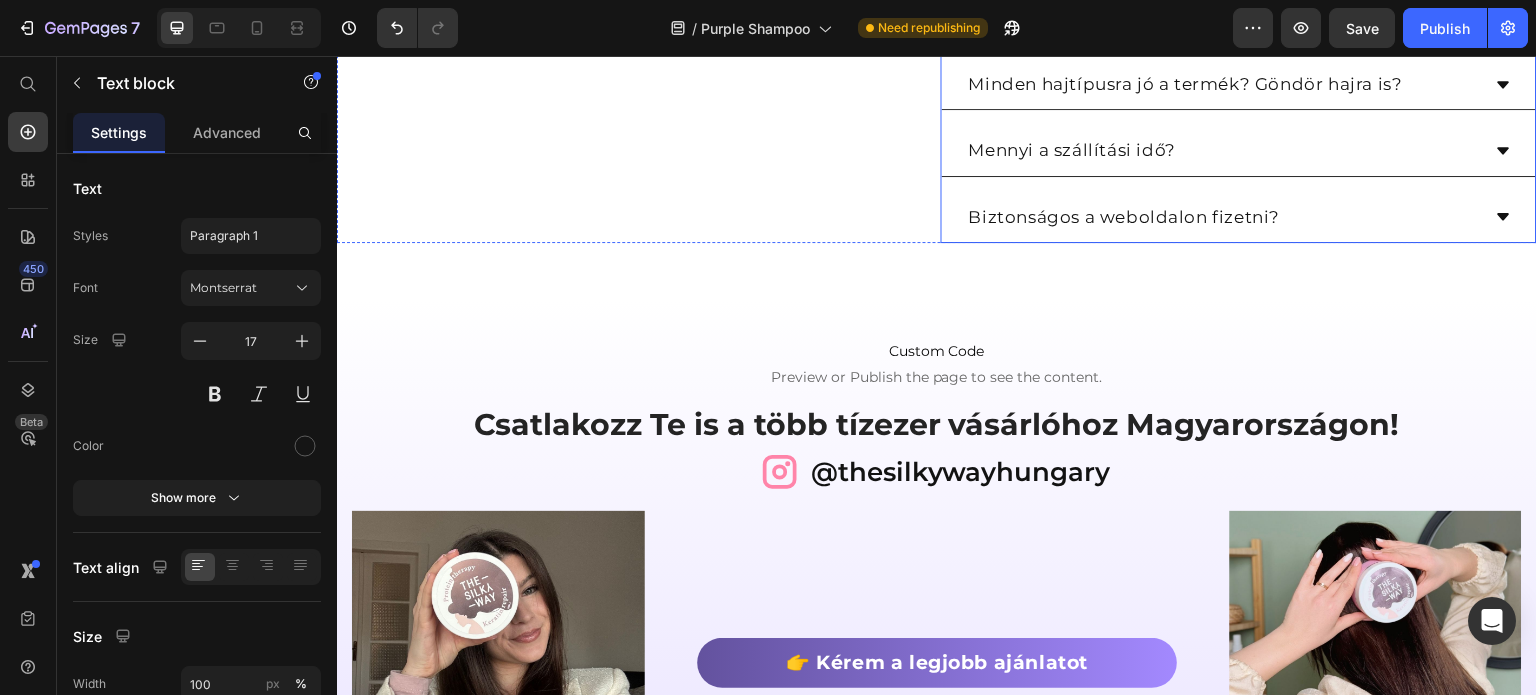 click on "Mi történik, ha mégsem válik be a termék?" at bounding box center [1239, -300] 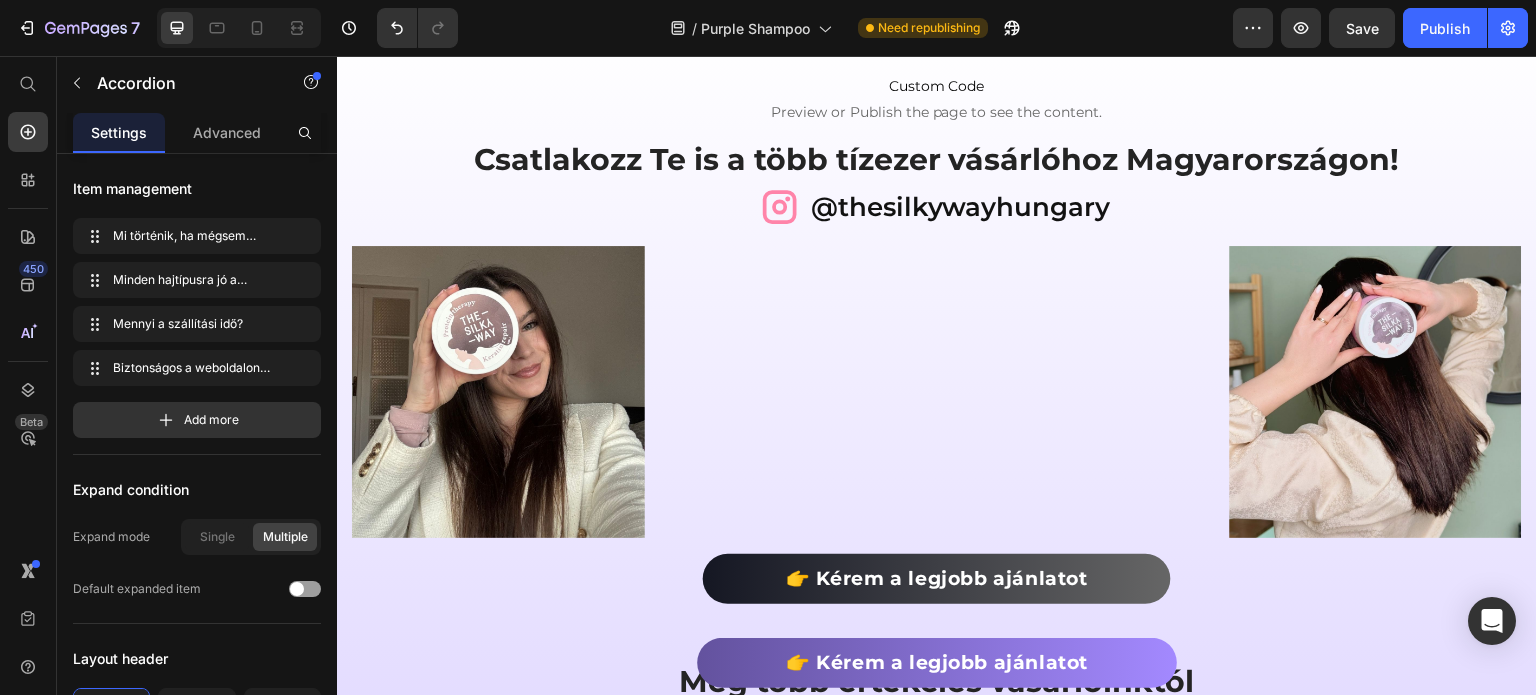 click on "Minden hajtípusra jó a termék? Göndör hajra is?" at bounding box center (1186, -235) 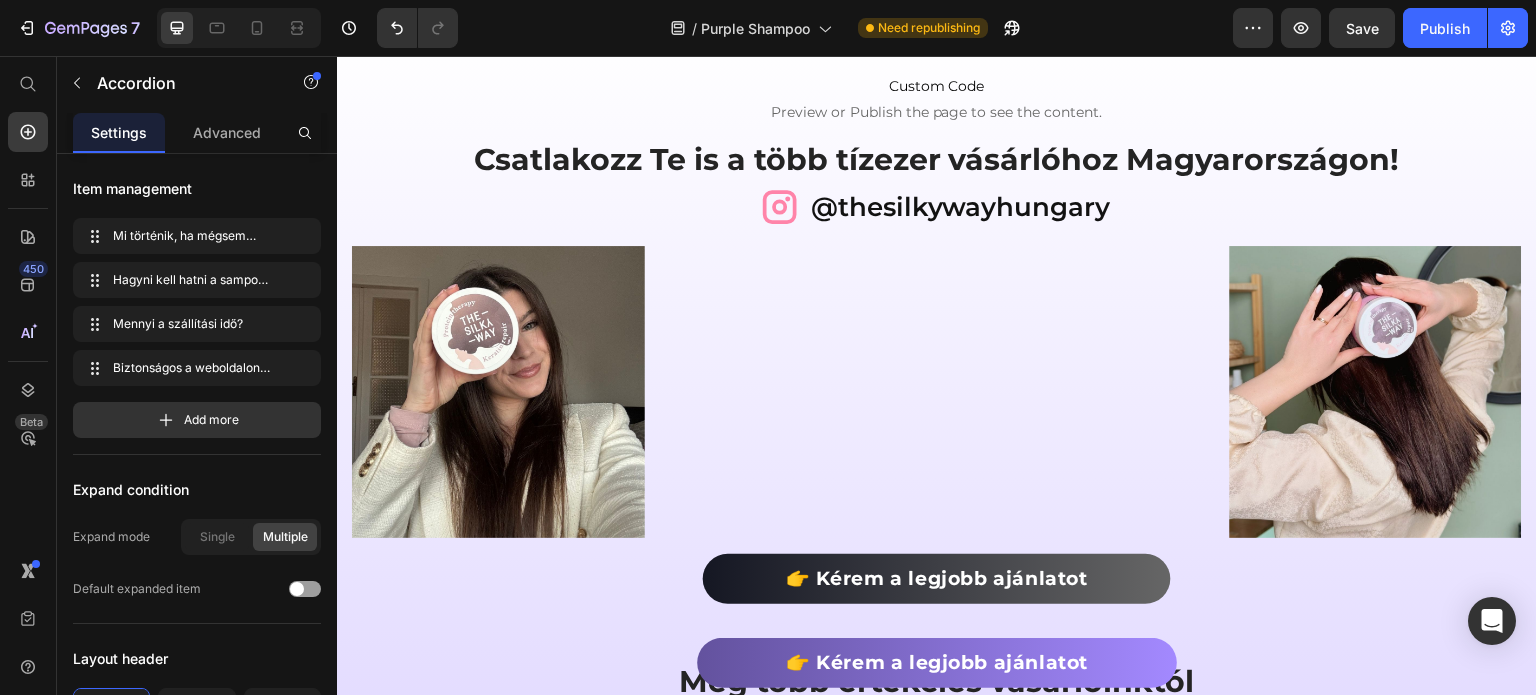 click on "Hagyni kell hatni a sampont, vagy azonnal le lehet öblíteni?" at bounding box center (1239, -221) 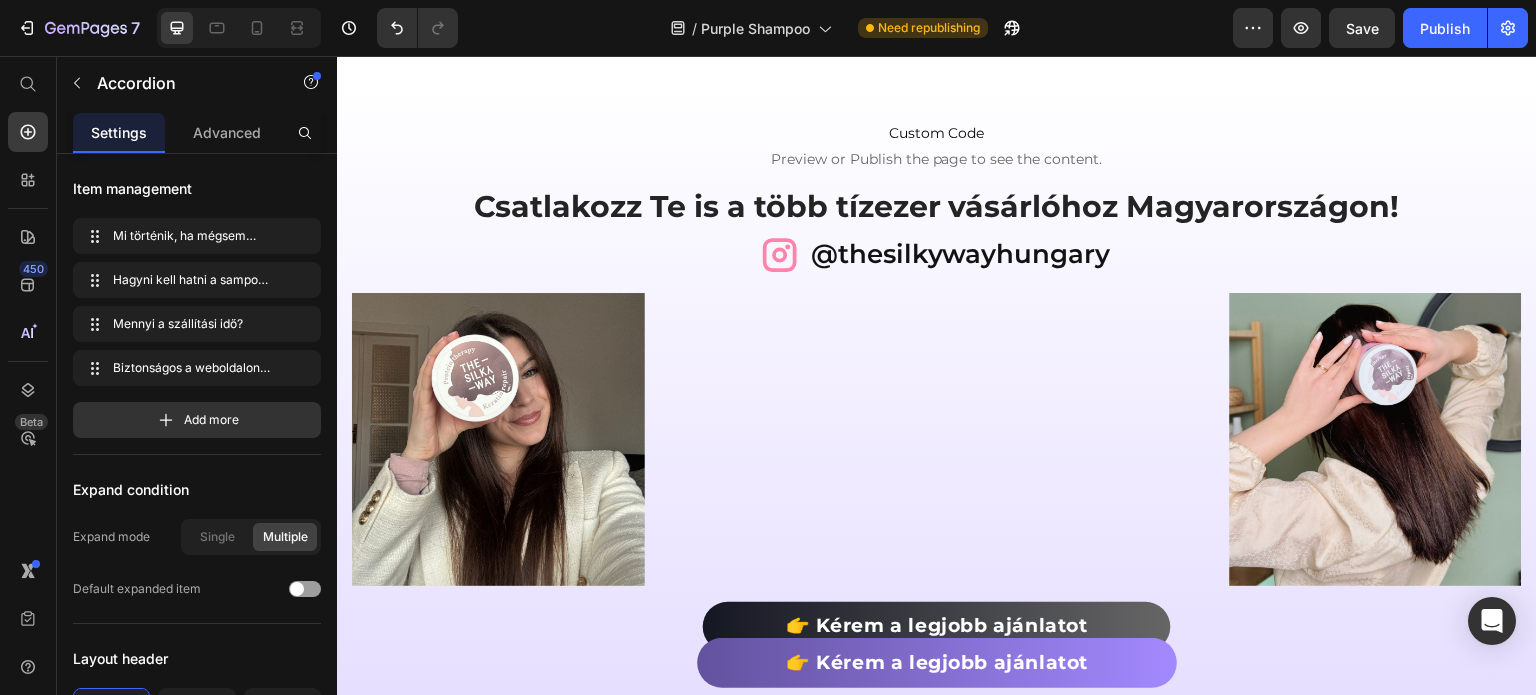 click on "A termékeink minden hajtípuson működnek, nem számít, hogy a hajad egyenes, göndör vagy 4C-s." at bounding box center (1239, -145) 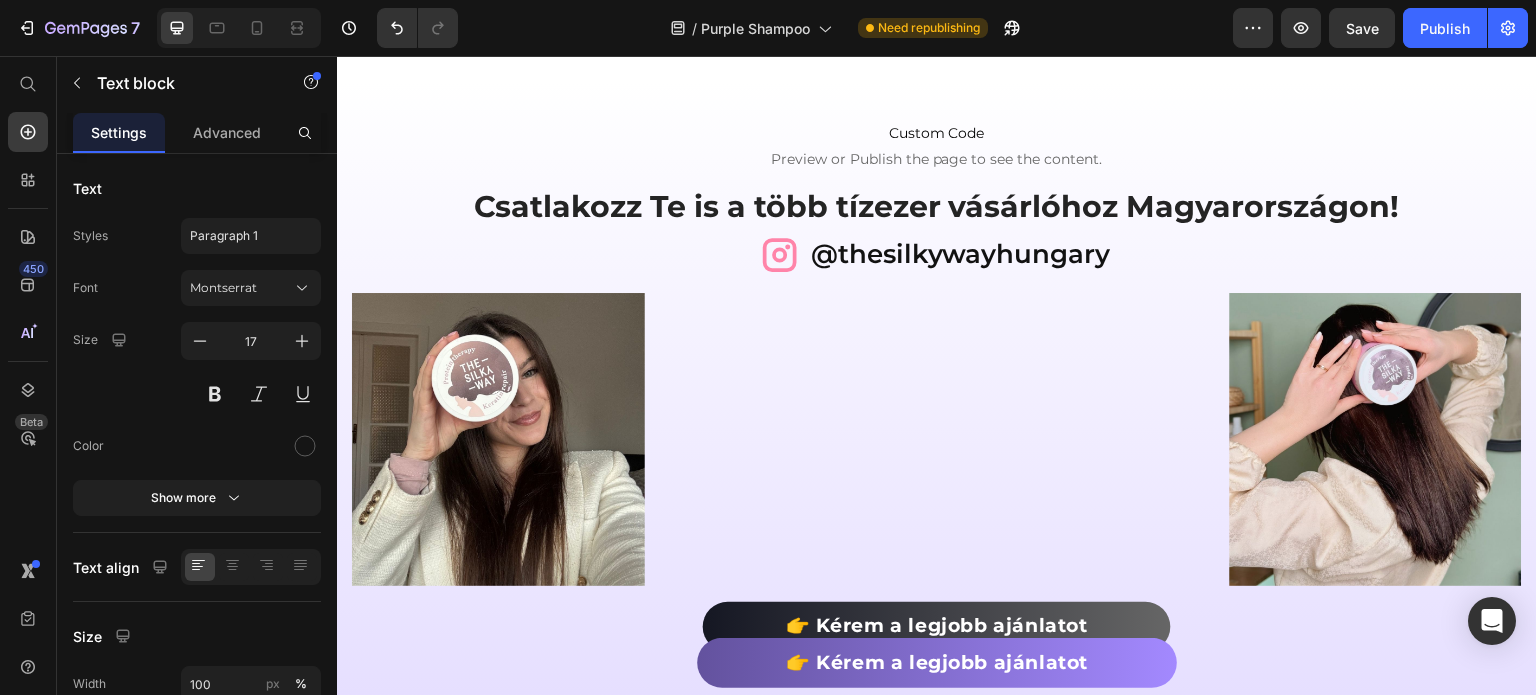 click on "A termékeink minden hajtípuson működnek, nem számít, hogy a hajad egyenes, göndör vagy 4C-s." at bounding box center [1239, -145] 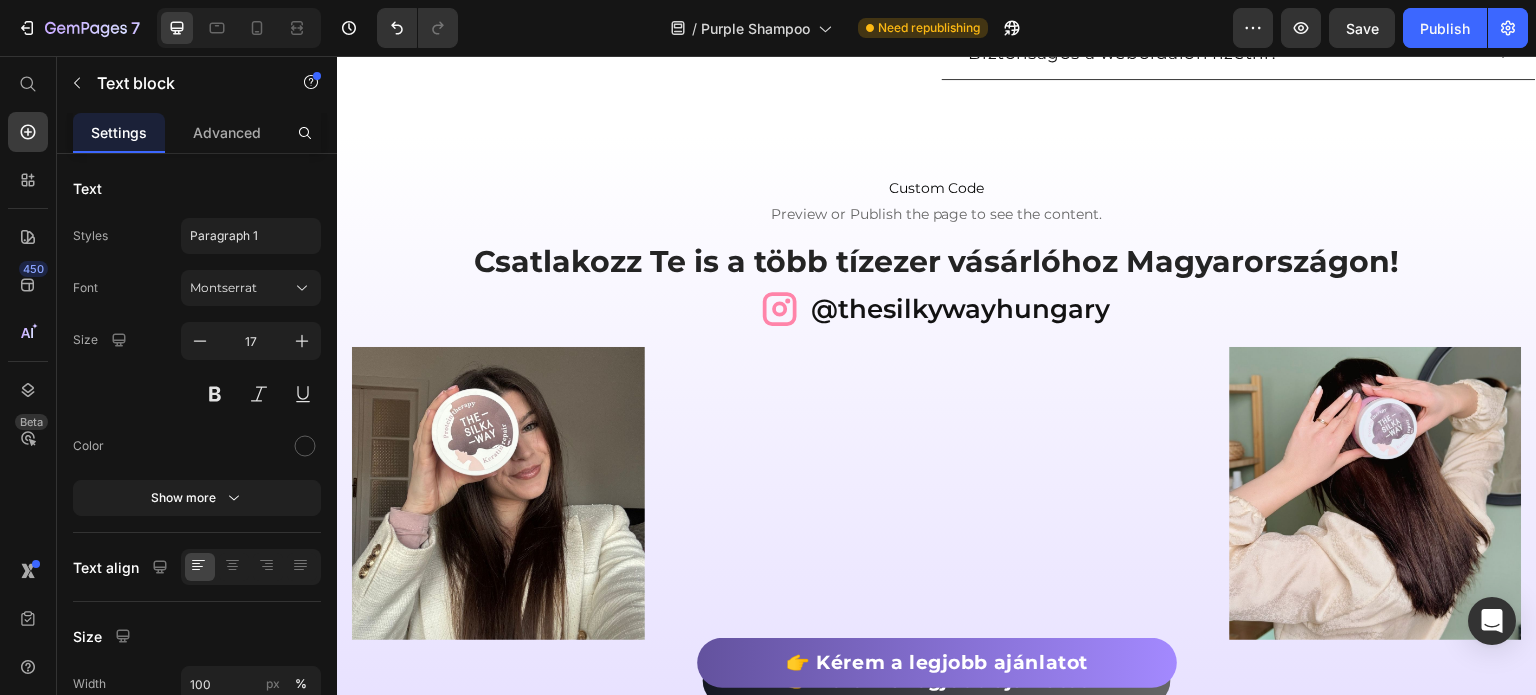 click on "Igen, hagyni kell hatni néhány percig a hajon, mielőtt leöblíted. Ez idő alatt a lila pigmentek semlegesítik a sárga tónusokat. A pontos hatóidőt a haj állapota is befolyásolja – világosabb haj esetén rövidebb idő is elegendő." at bounding box center [1239, -118] 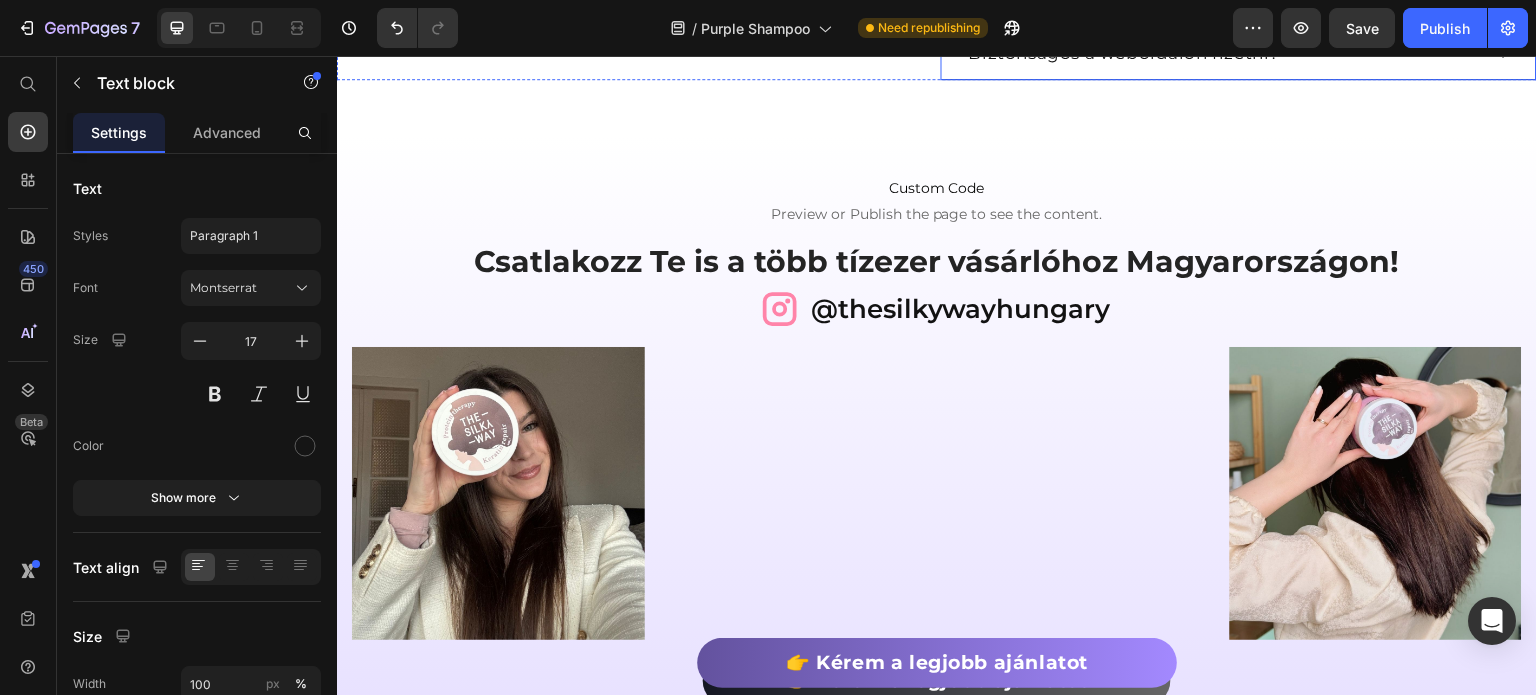 click on "Hagyni kell hatni a sampont, vagy azonnal le lehet öblíteni?" at bounding box center [1239, -221] 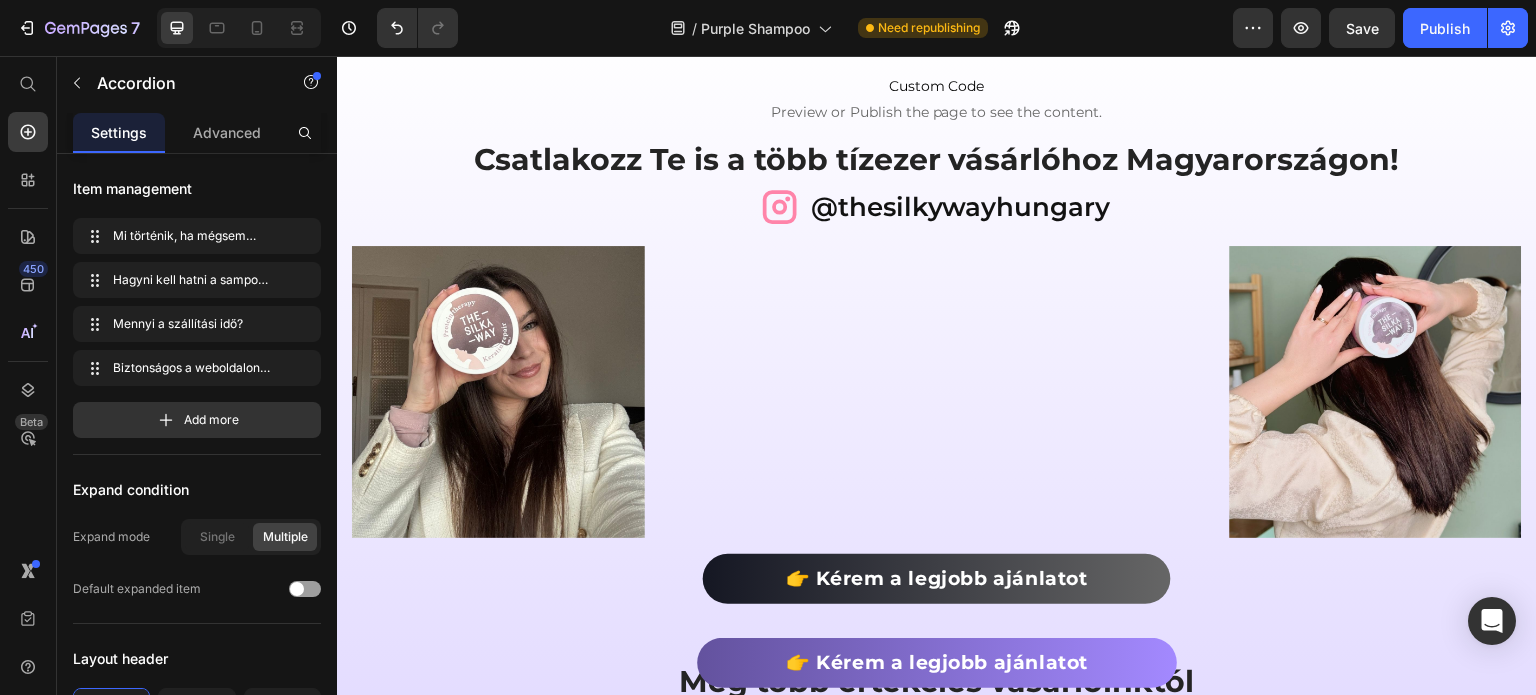 click on "Mennyi a szállítási idő?" at bounding box center (1223, -142) 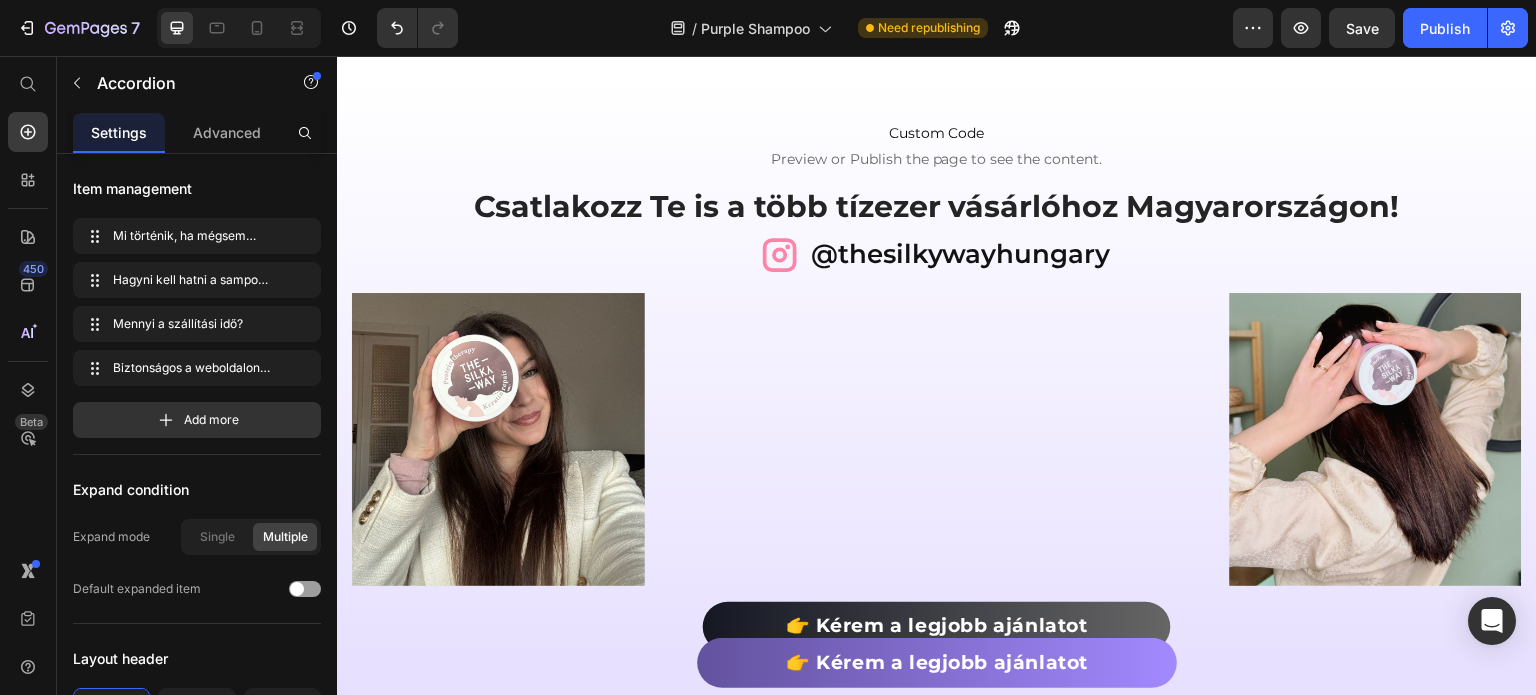 click on "Mennyi a szállítási idő?" at bounding box center (1223, -142) 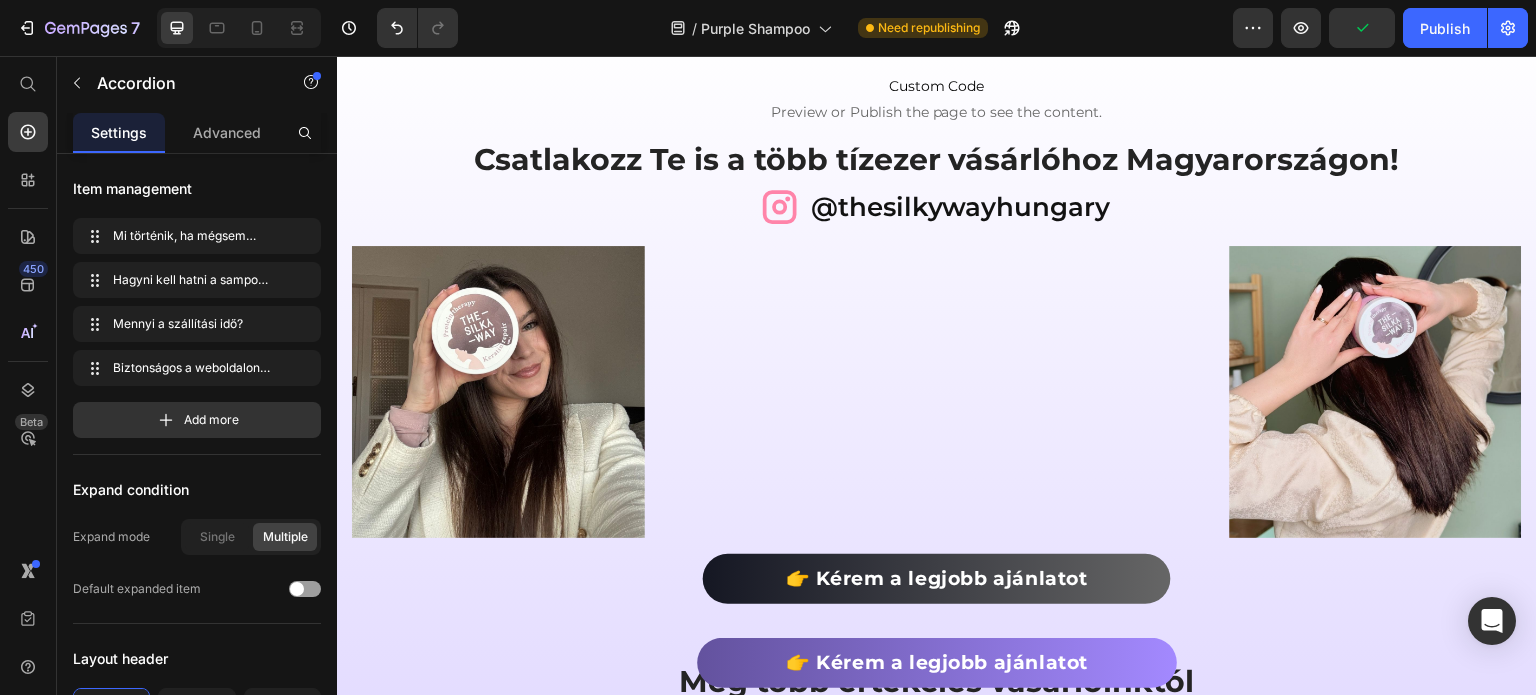 click on "Milyen gyakran érdemes használni a Hamvasító [PERSON_NAME]?" at bounding box center (635, -194) 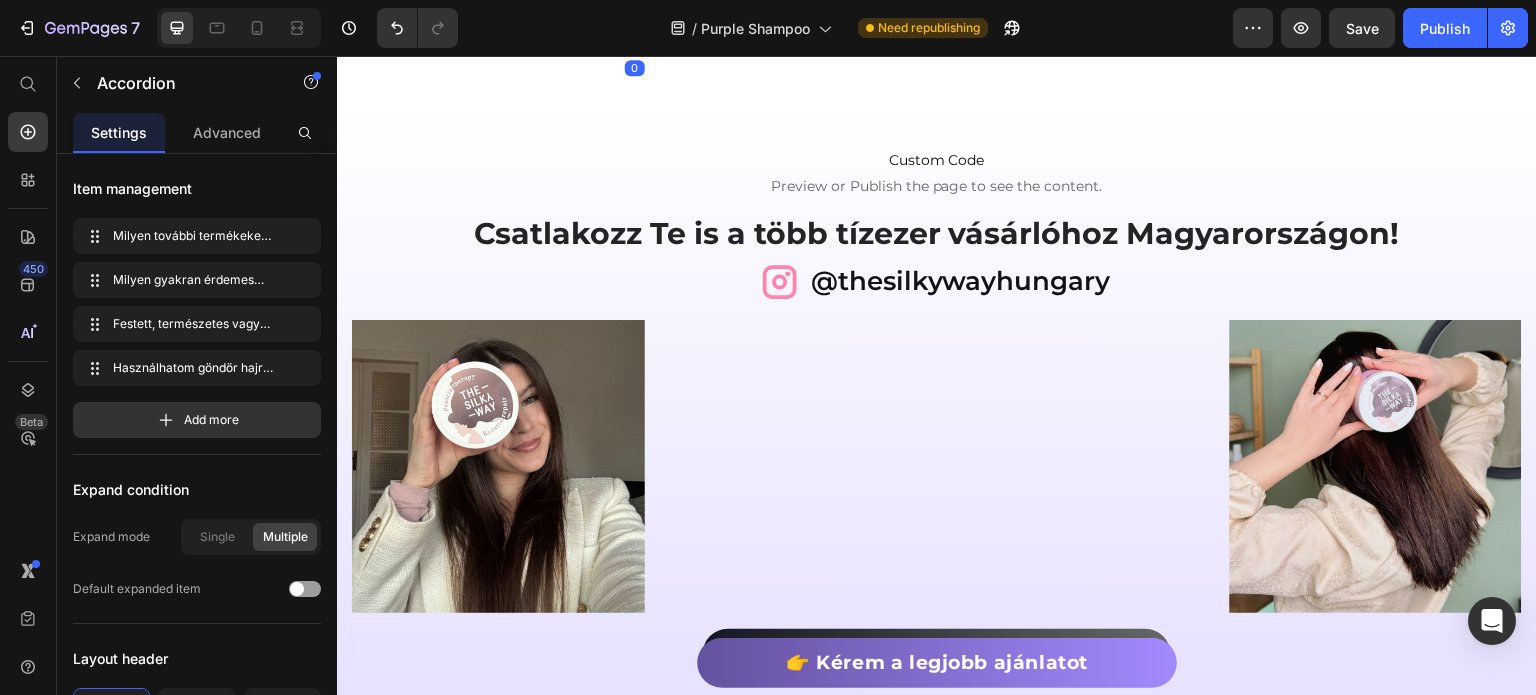 click on "Milyen gyakran érdemes használni a Hamvasító [PERSON_NAME]?" at bounding box center (635, -194) 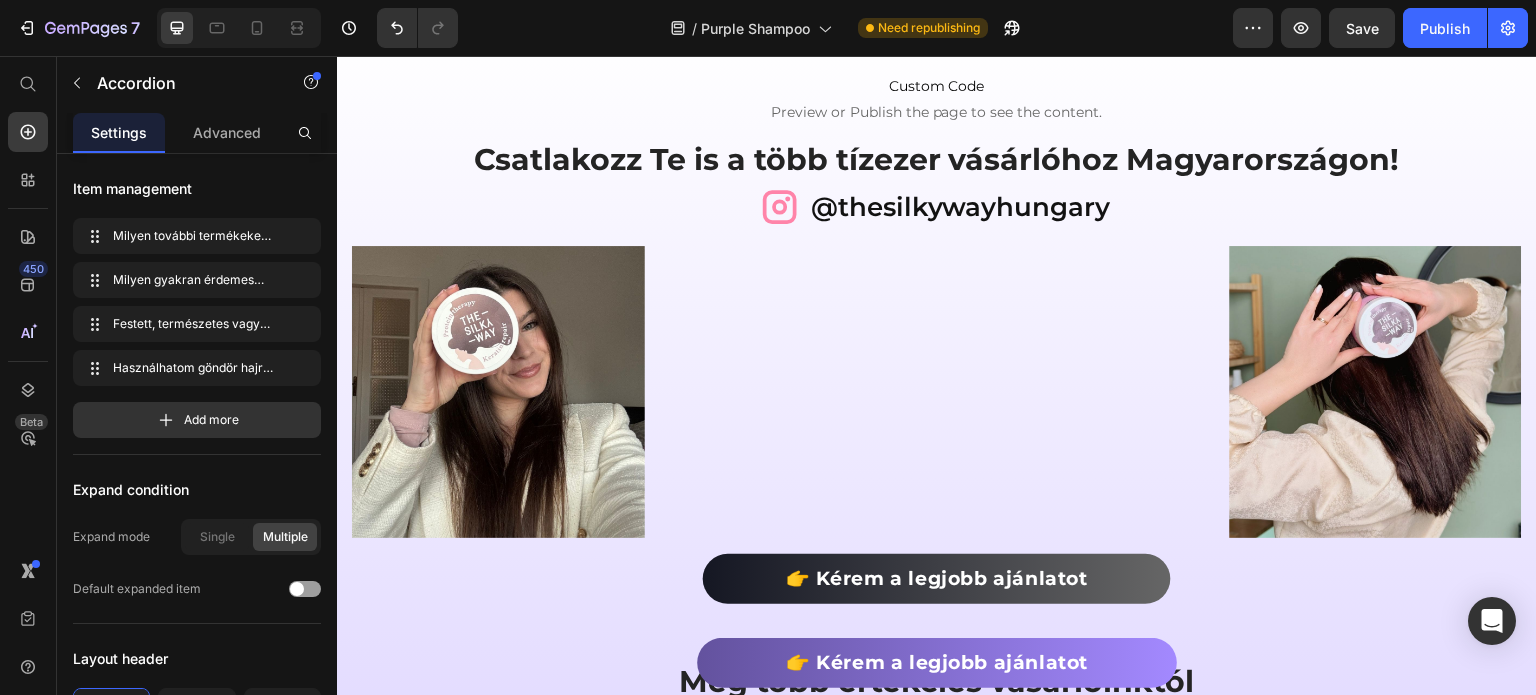 click on "Mi történik, ha mégsem válik be a termék?" at bounding box center [1223, -301] 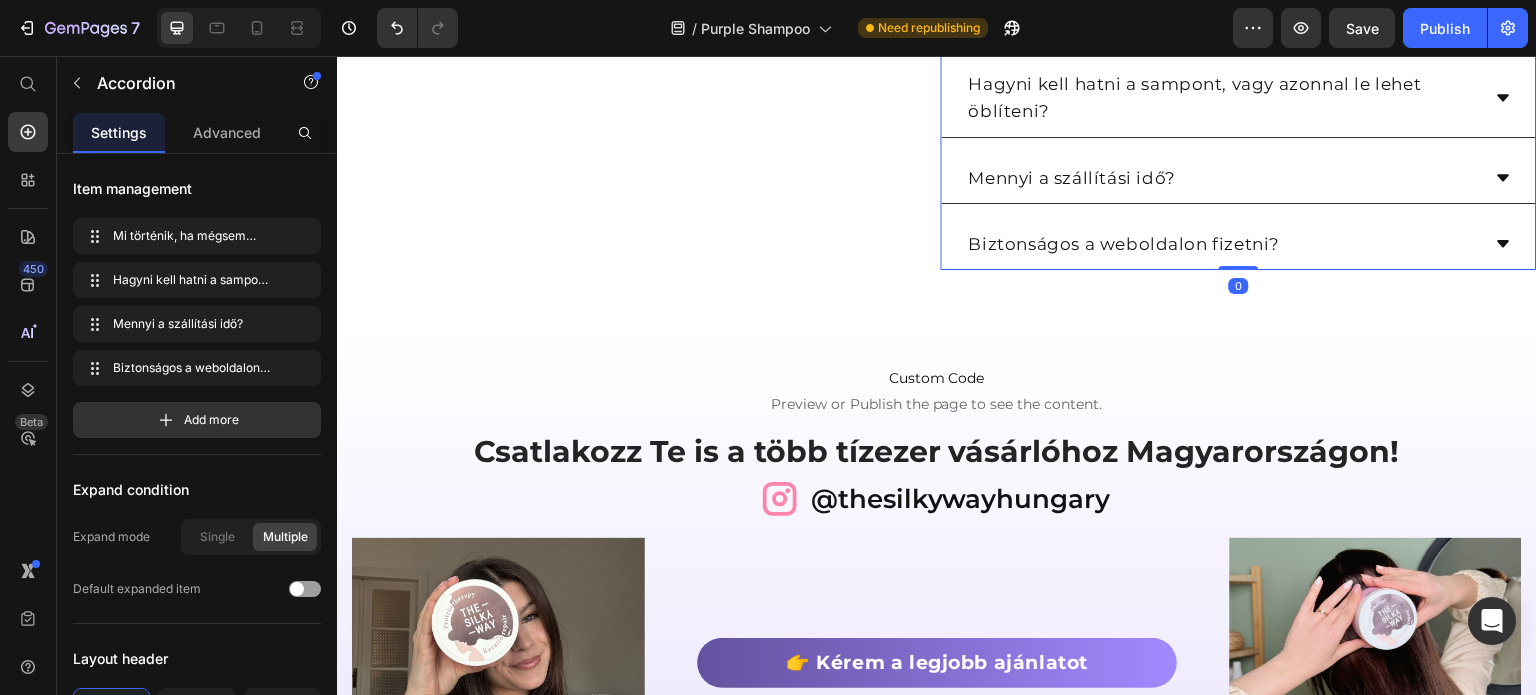 click on "Mi történik, ha mégsem válik be a termék?" at bounding box center [1223, -301] 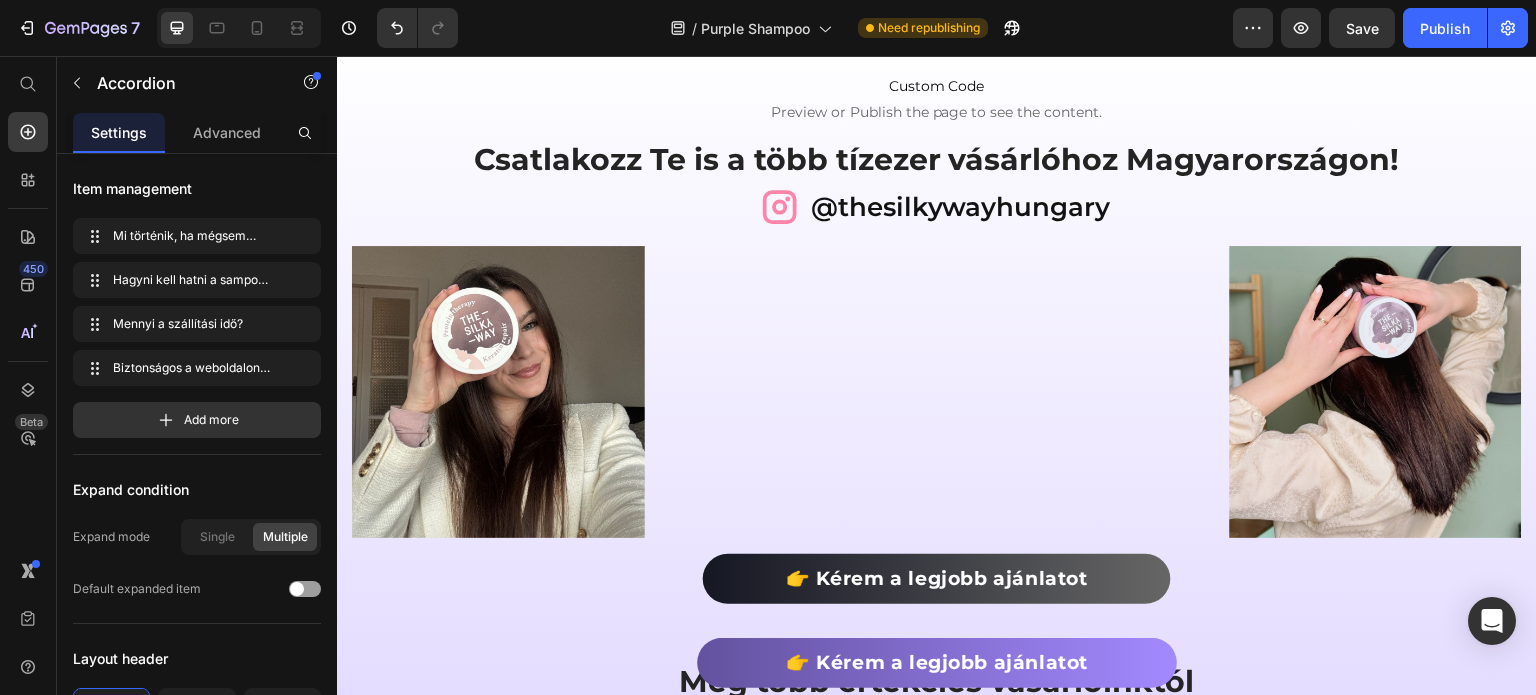 click on "Hagyni kell hatni a sampont, vagy azonnal le lehet öblíteni?" at bounding box center (1239, -221) 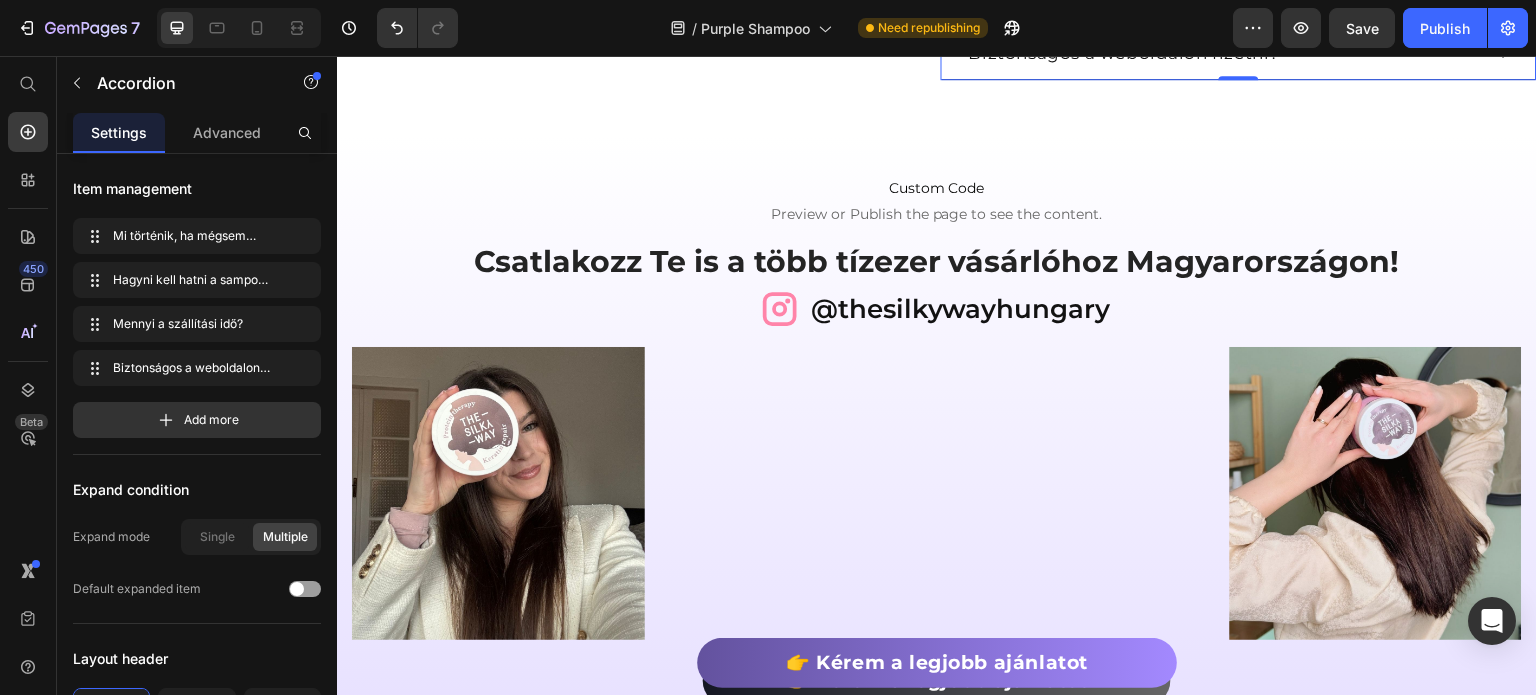 click 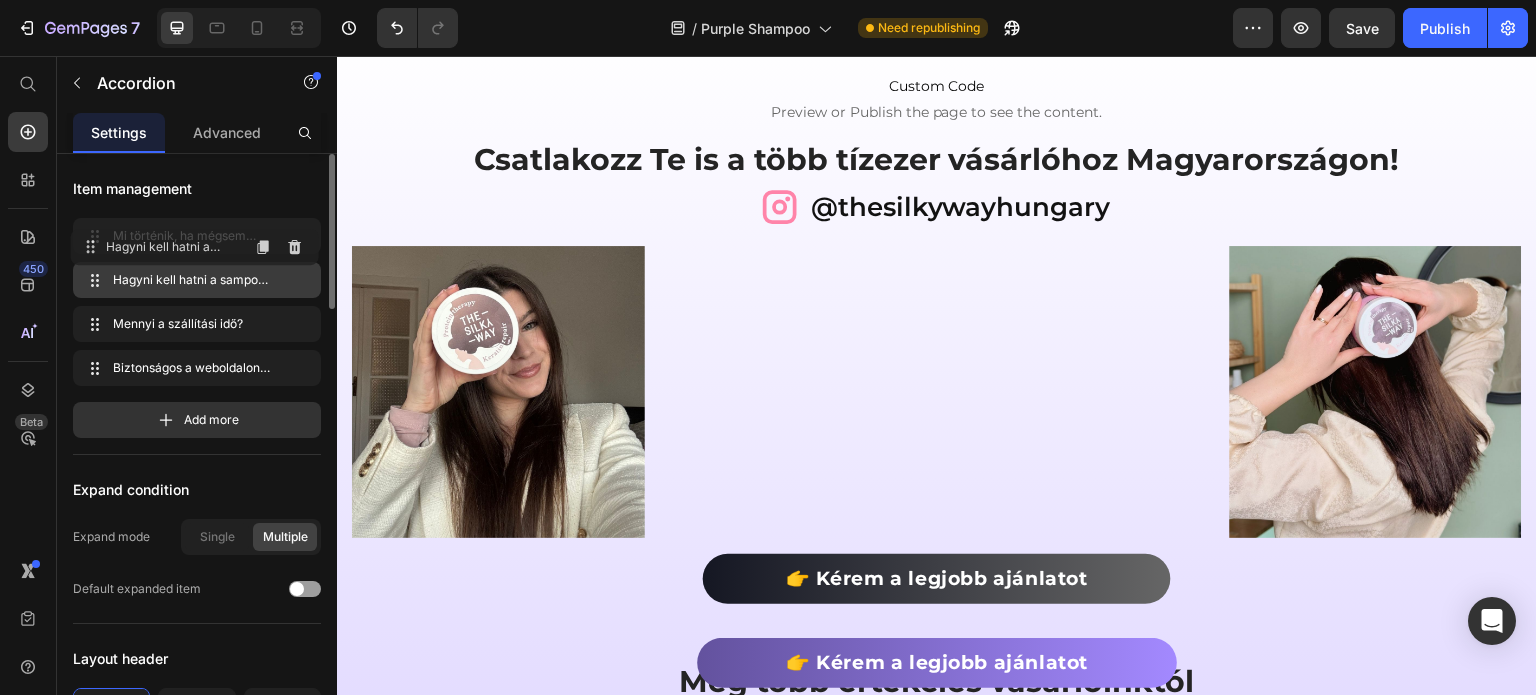 type 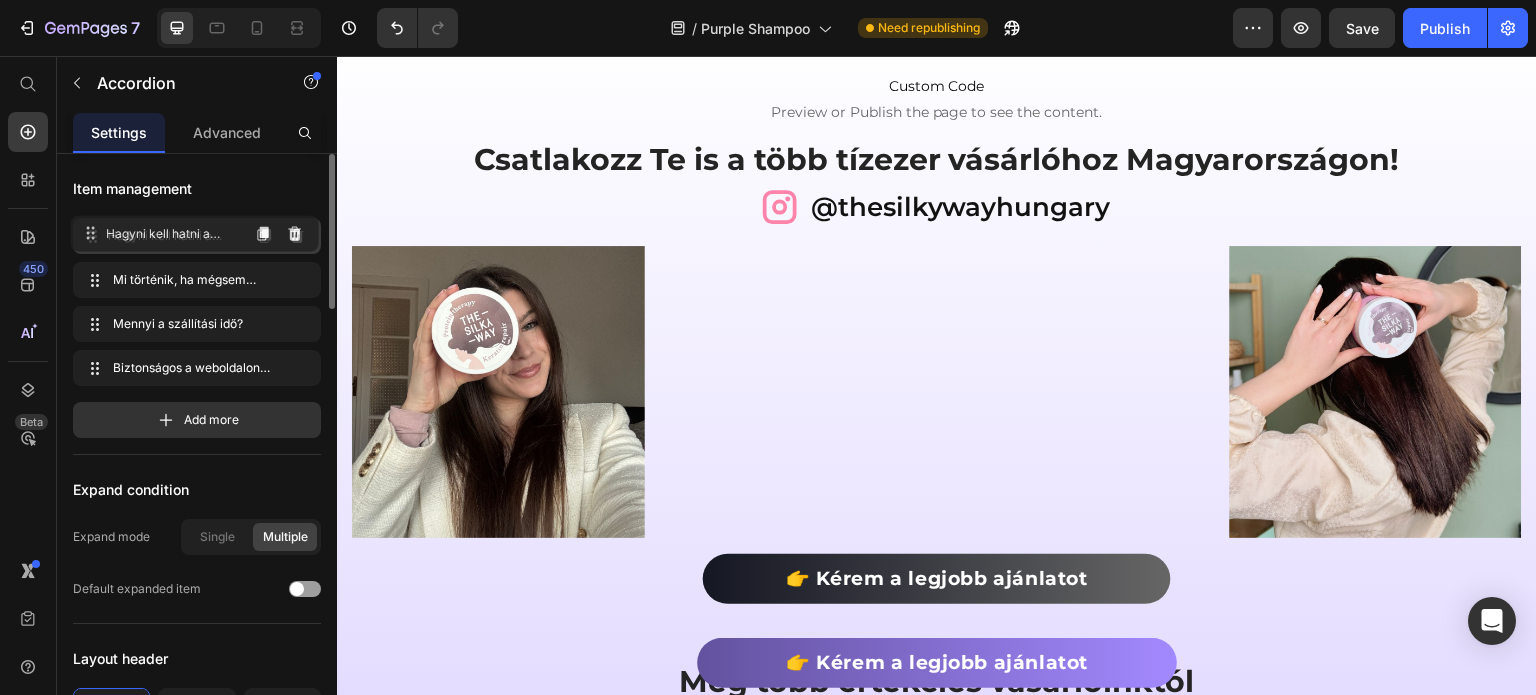 drag, startPoint x: 202, startPoint y: 289, endPoint x: 200, endPoint y: 243, distance: 46.043457 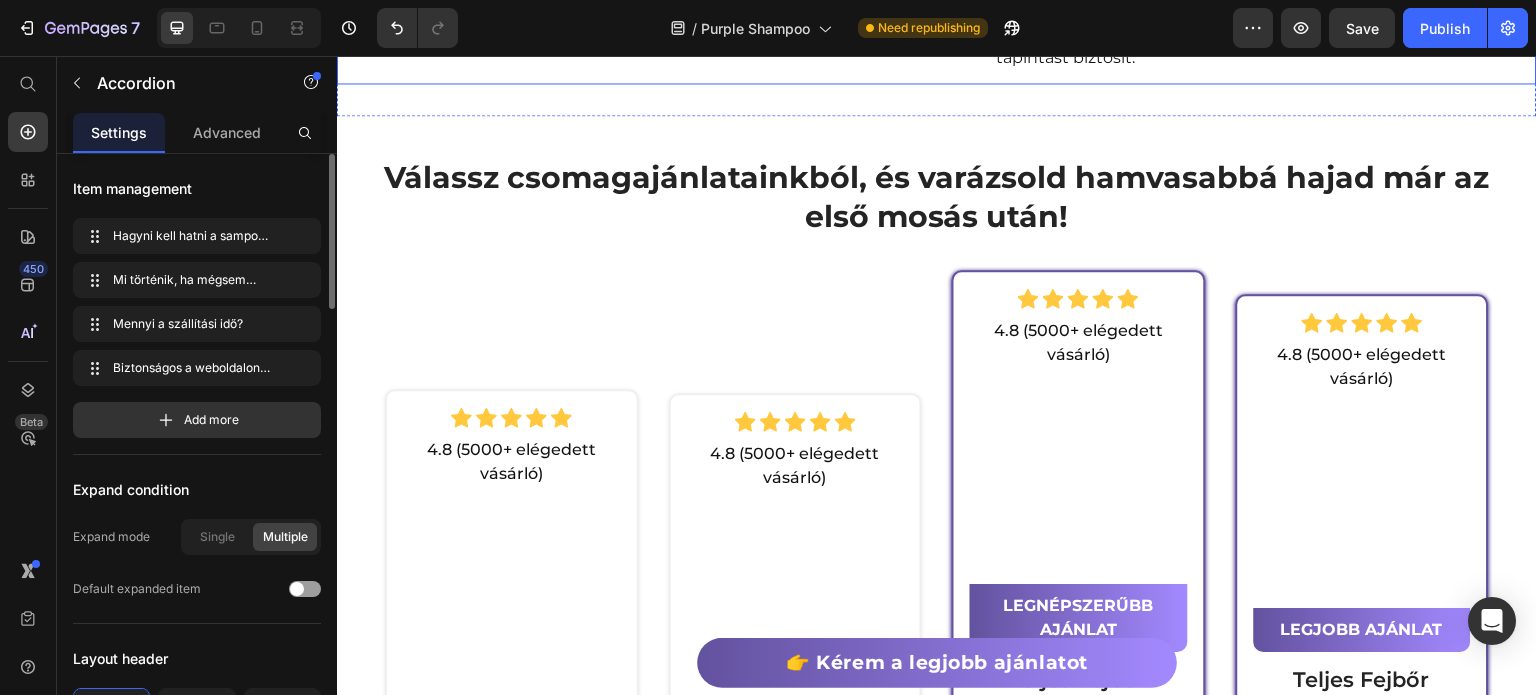 scroll, scrollTop: 5028, scrollLeft: 0, axis: vertical 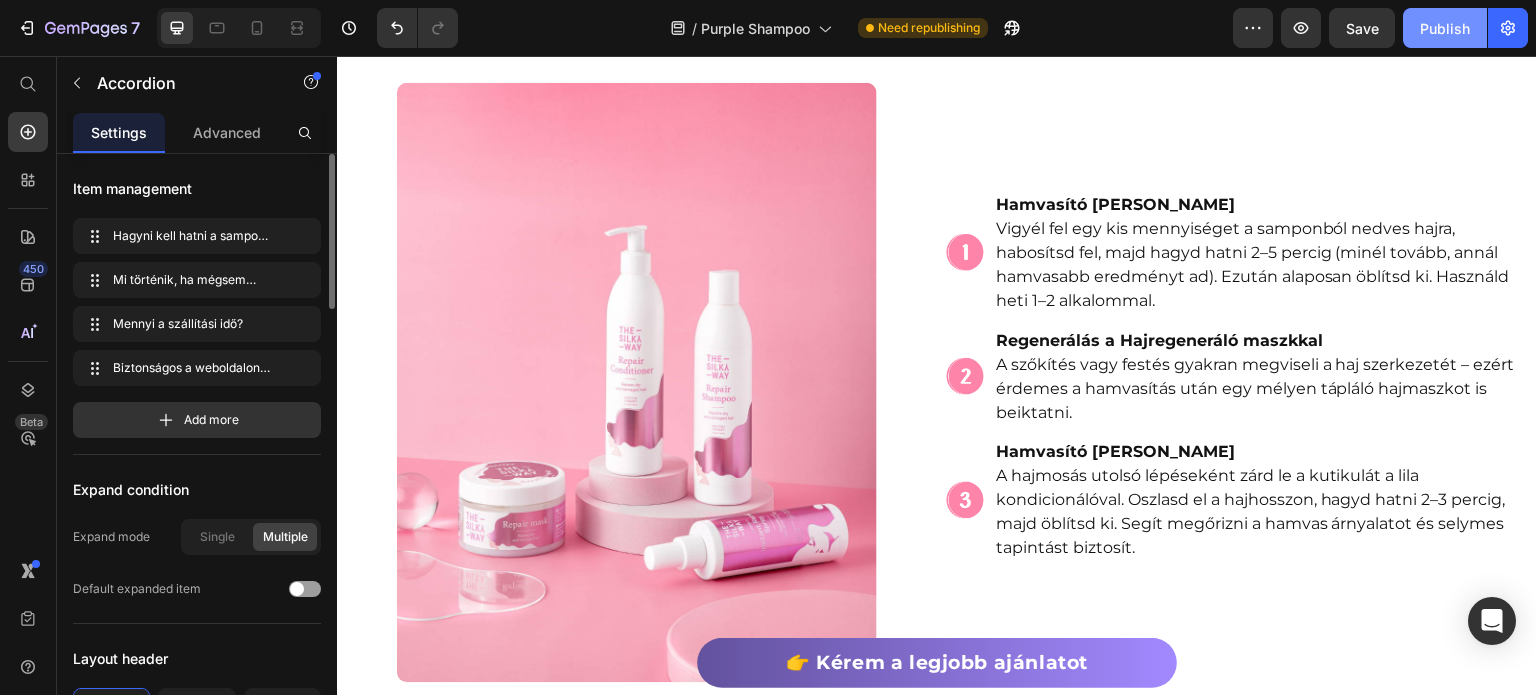 click on "Publish" 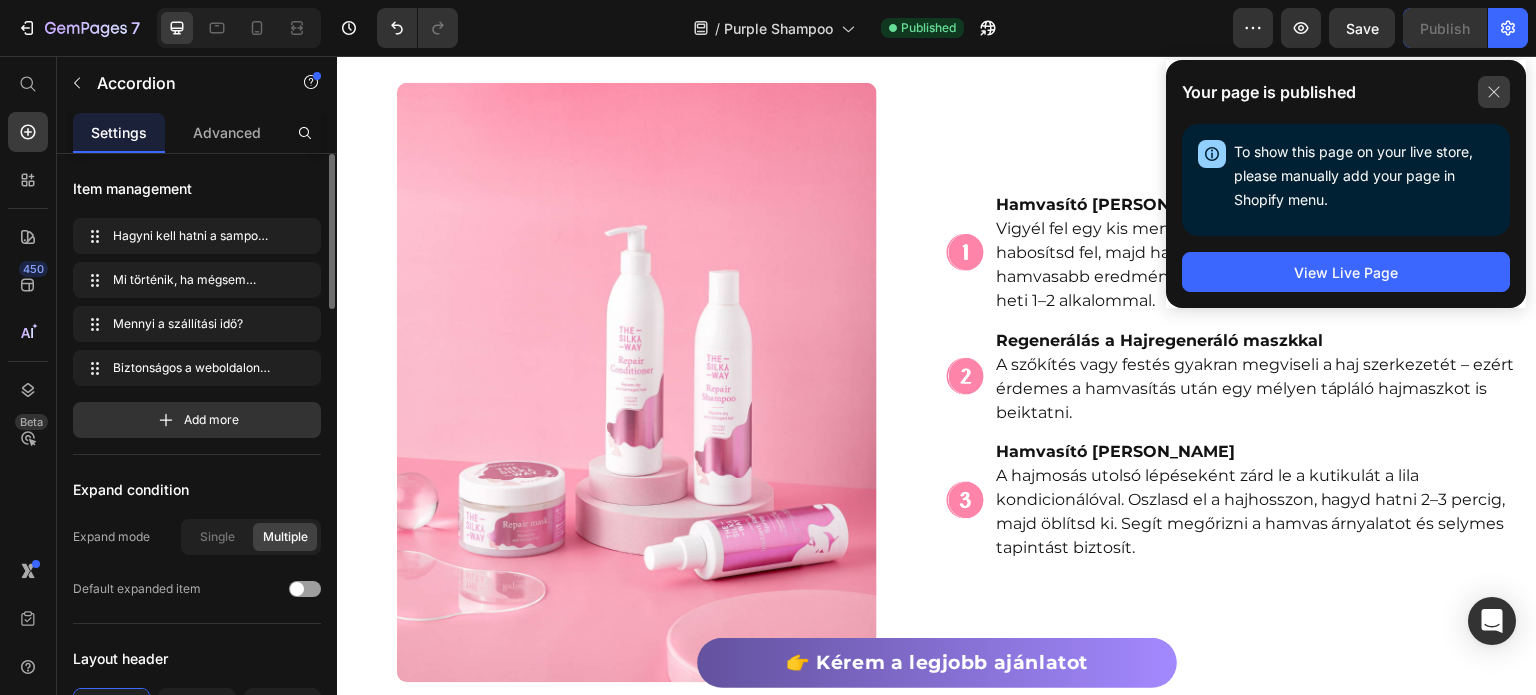 click 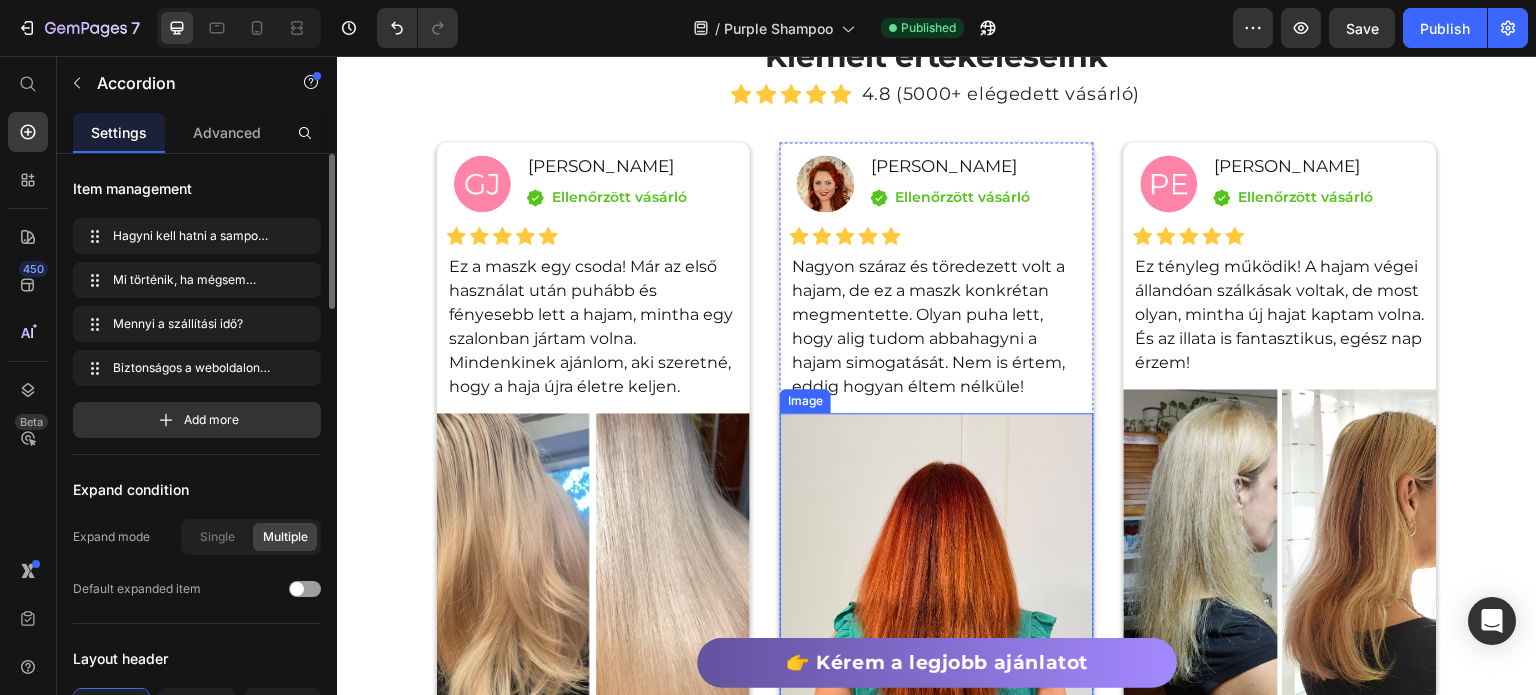 scroll, scrollTop: 7719, scrollLeft: 0, axis: vertical 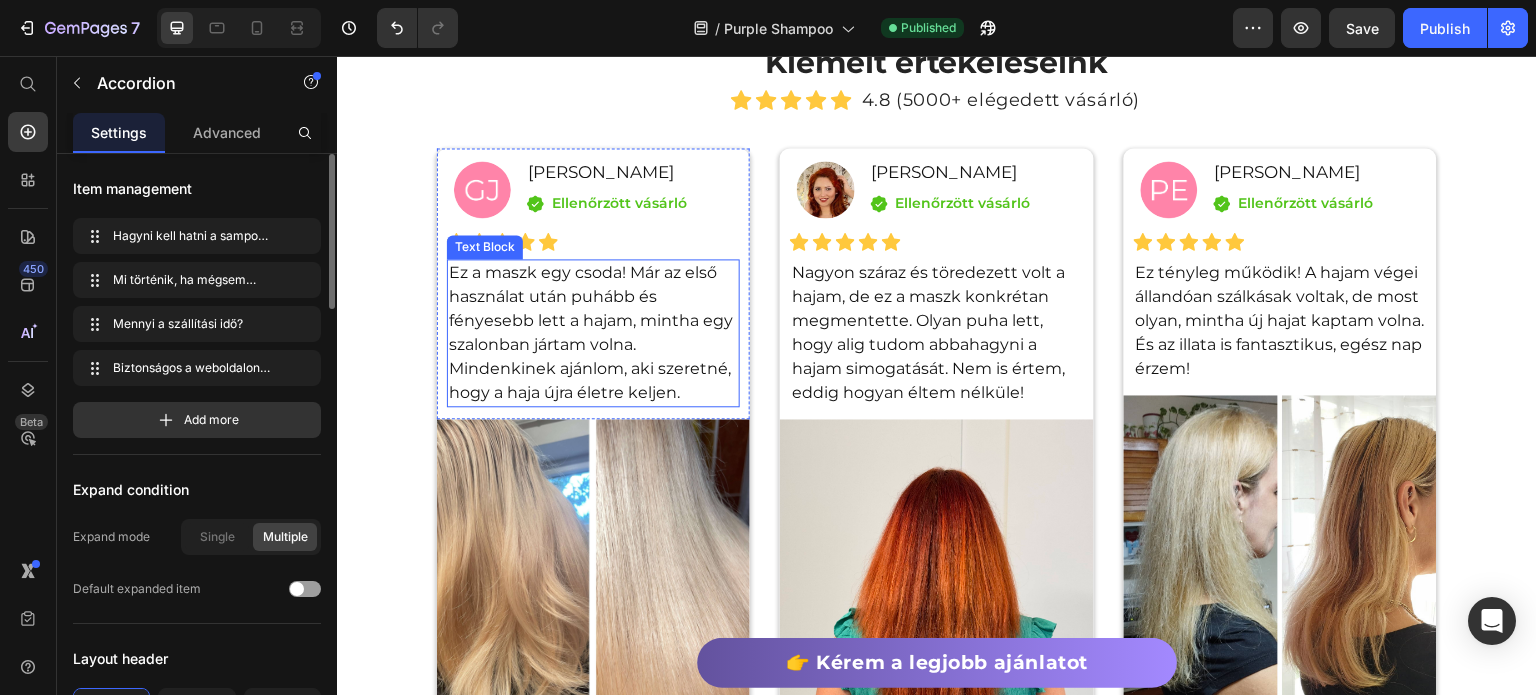 click on "Ez a maszk egy csoda! Már az első használat után puhább és fényesebb lett a hajam, mintha egy szalonban jártam volna. Mindenkinek ajánlom, aki szeretné, hogy a haja újra életre keljen." at bounding box center (593, 333) 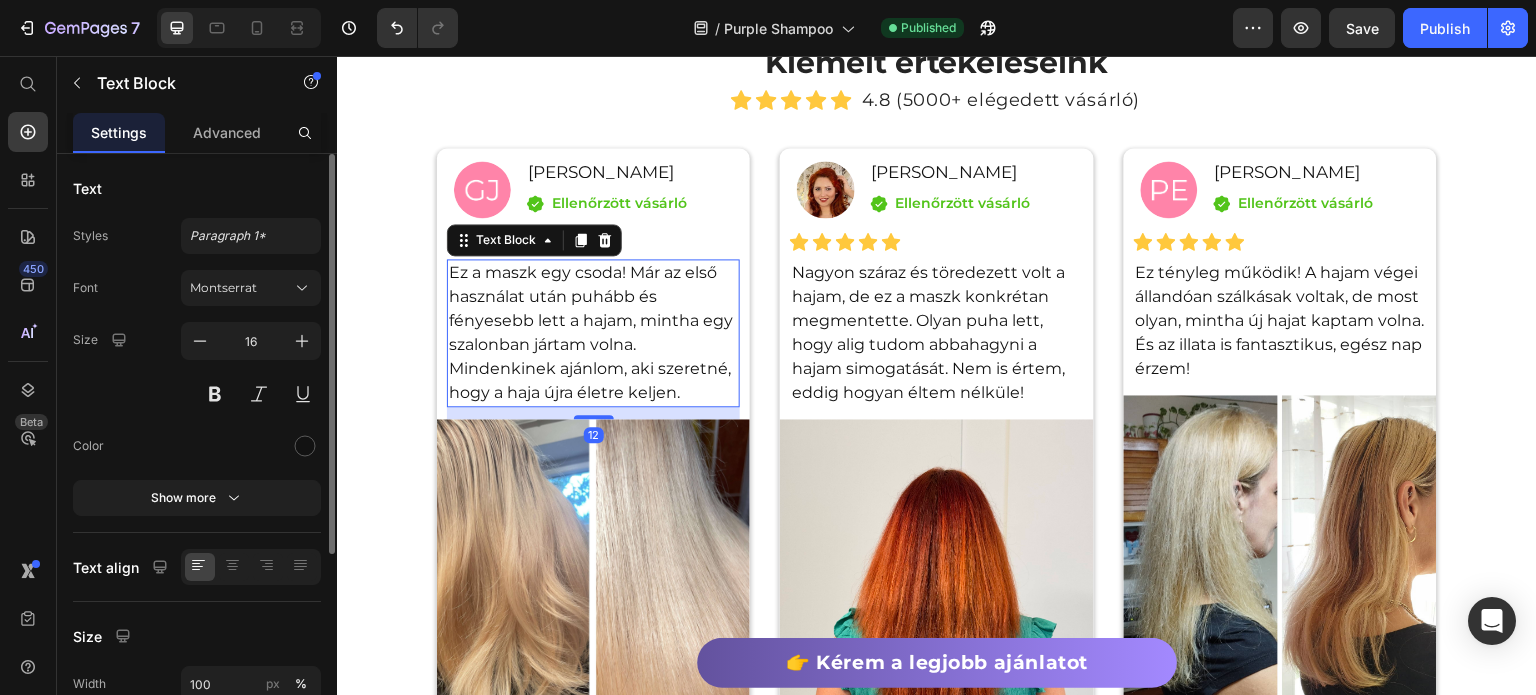 click on "Ez a maszk egy csoda! Már az első használat után puhább és fényesebb lett a hajam, mintha egy szalonban jártam volna. Mindenkinek ajánlom, aki szeretné, hogy a haja újra életre keljen." at bounding box center (593, 333) 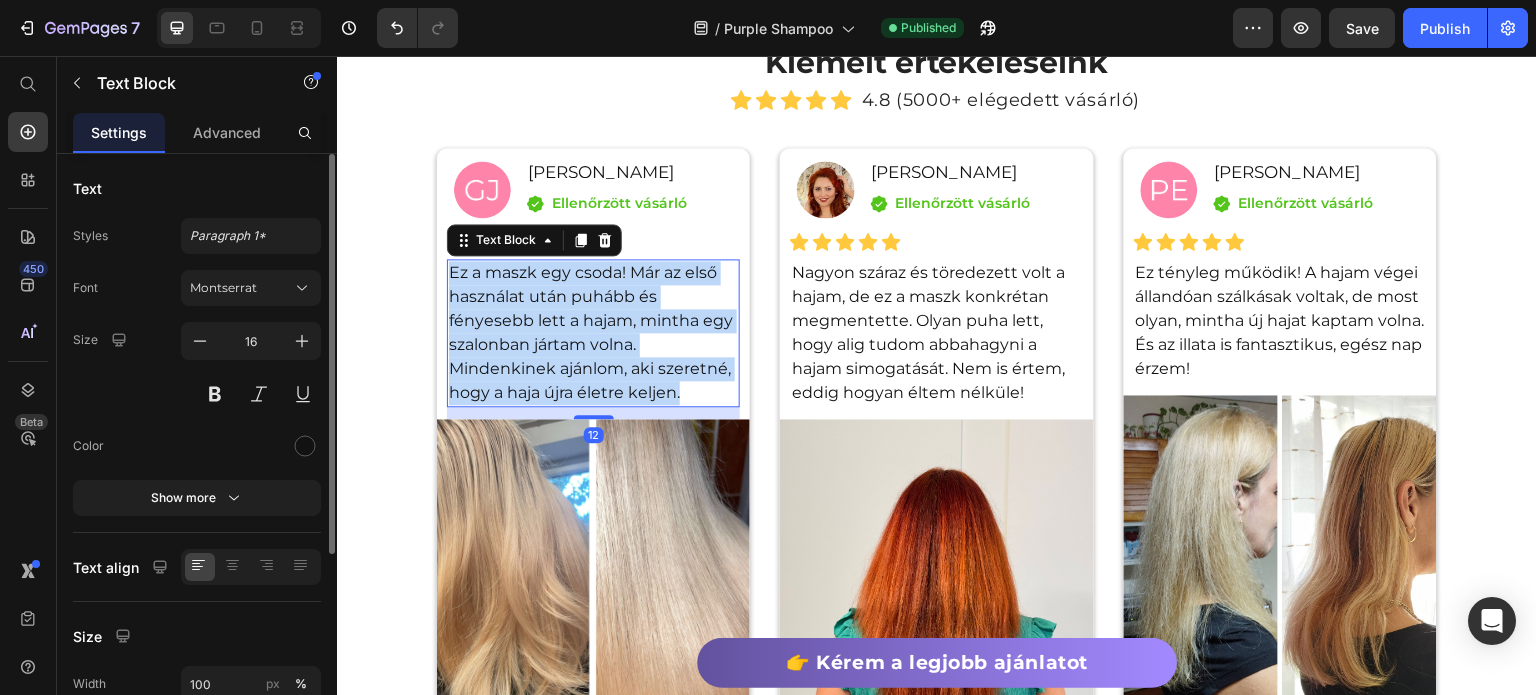 click on "Ez a maszk egy csoda! Már az első használat után puhább és fényesebb lett a hajam, mintha egy szalonban jártam volna. Mindenkinek ajánlom, aki szeretné, hogy a haja újra életre keljen." at bounding box center [593, 333] 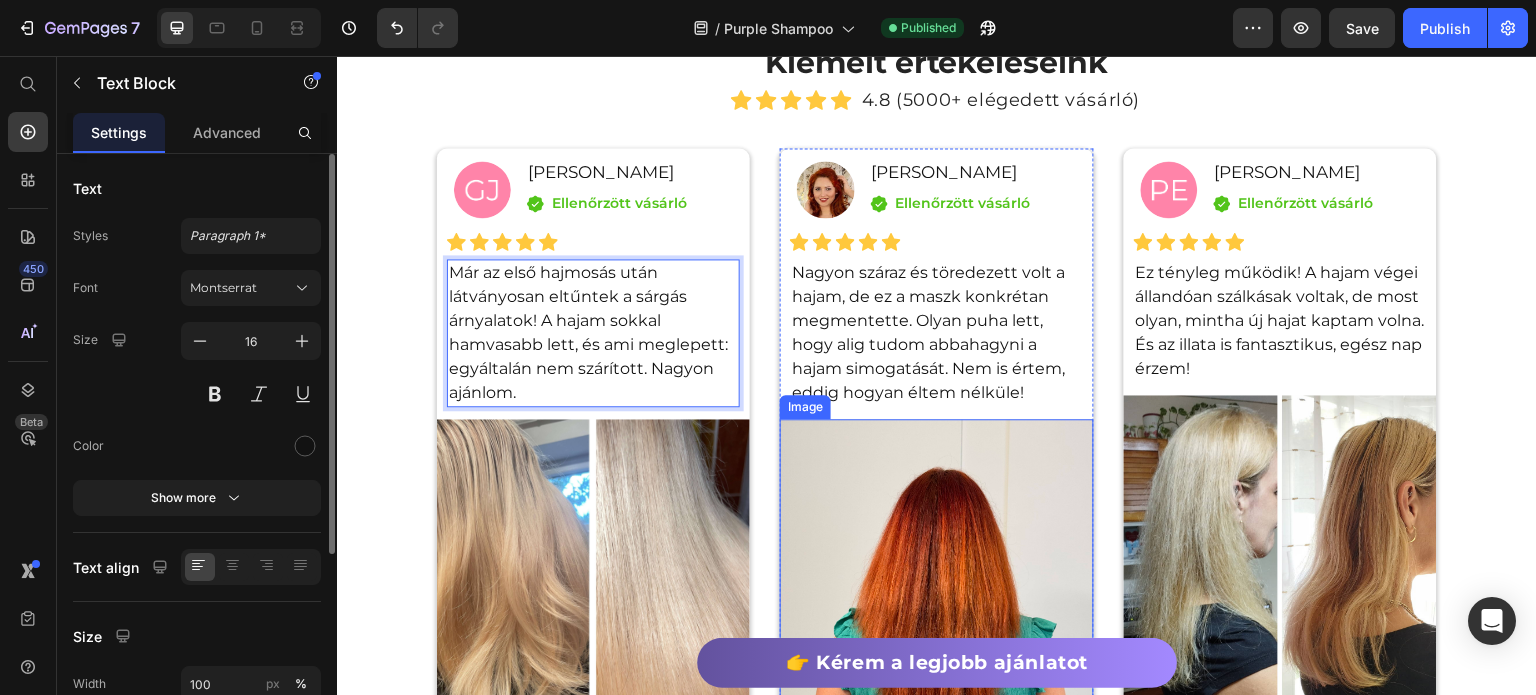 click on "Image Dukát Erika Text Block
Icon Ellenőrzött vásárló Text block Icon List Row                Icon                Icon                Icon                Icon                Icon Icon List Hoz Nagyon száraz és töredezett volt a hajam, de ez a maszk konkrétan megmentette. Olyan puha lett, hogy alig tudom abbahagyni a hajam simogatását. Nem is értem, eddig hogyan éltem nélküle! Text Block" at bounding box center [936, 289] 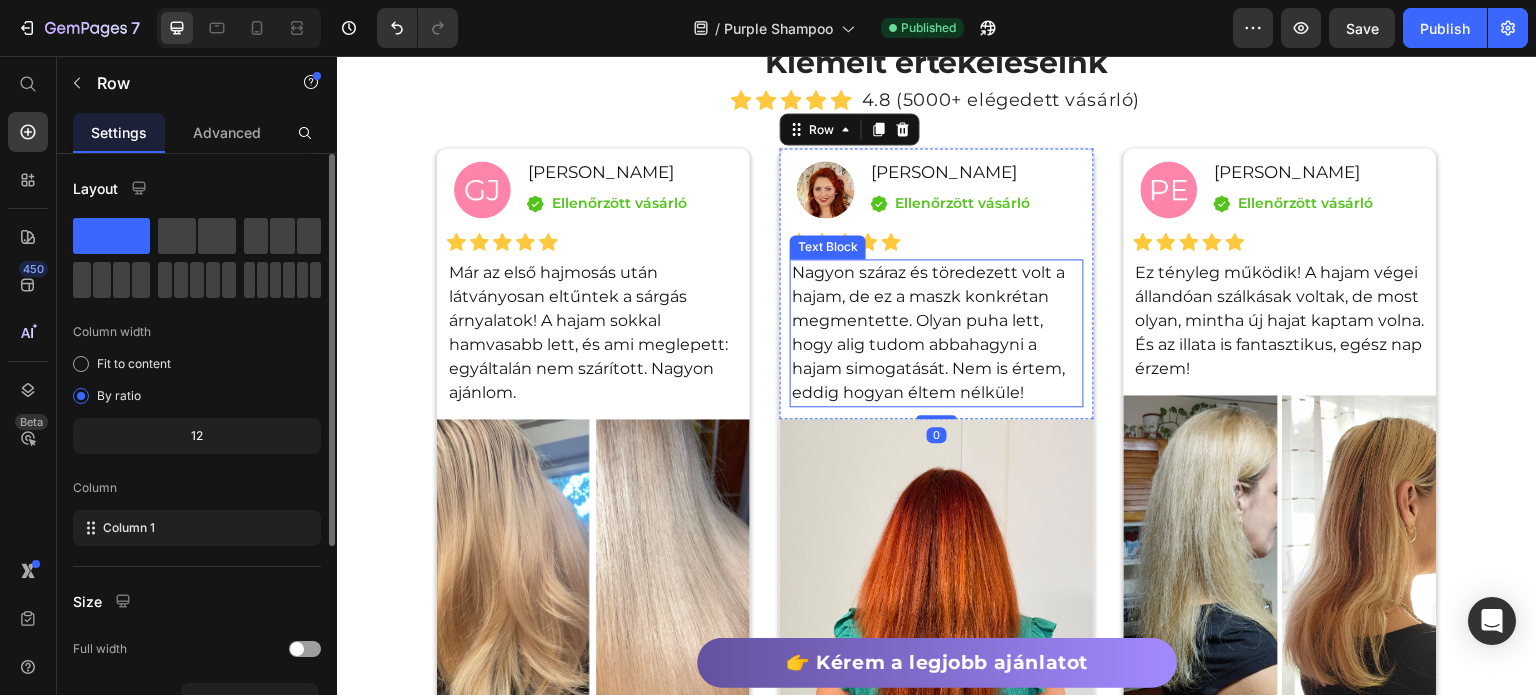 click on "Nagyon száraz és töredezett volt a hajam, de ez a maszk konkrétan megmentette. Olyan puha lett, hogy alig tudom abbahagyni a hajam simogatását. Nem is értem, eddig hogyan éltem nélküle!" at bounding box center [936, 333] 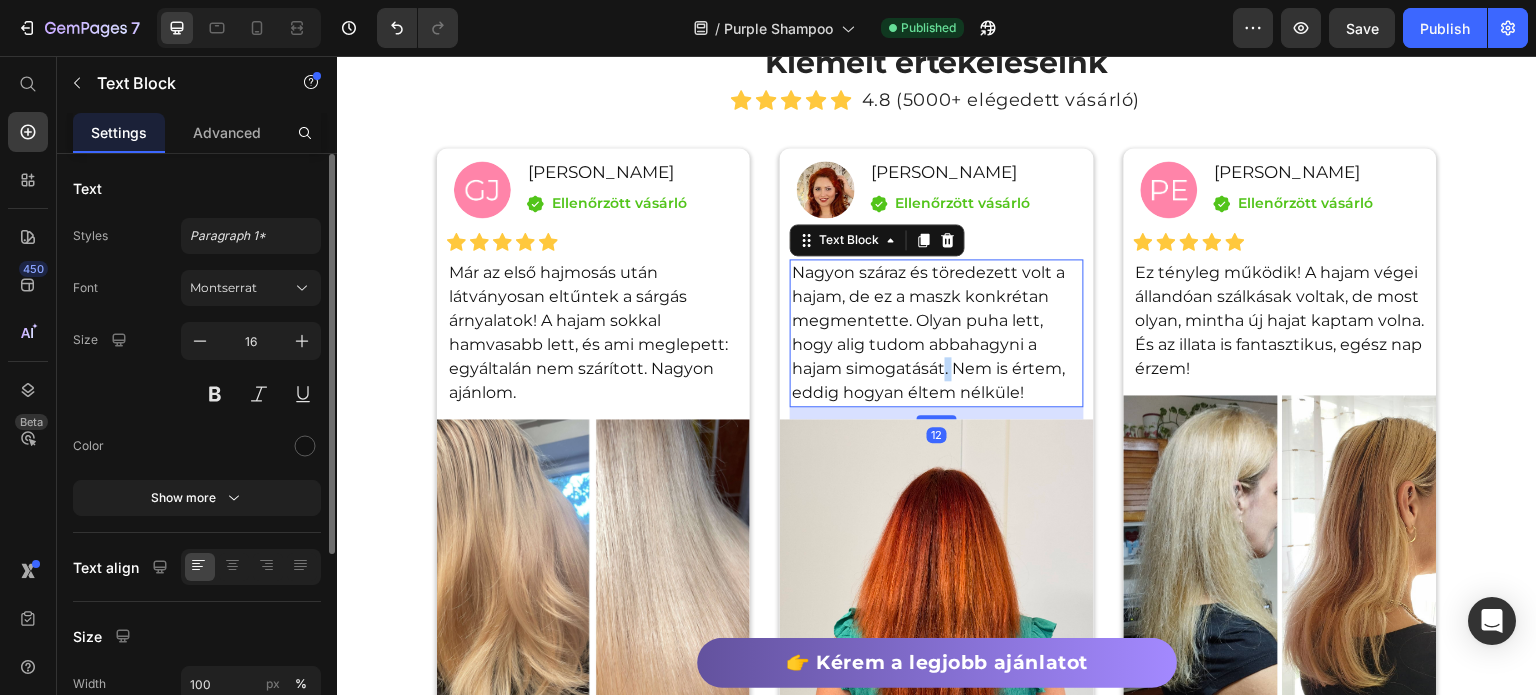 click on "Nagyon száraz és töredezett volt a hajam, de ez a maszk konkrétan megmentette. Olyan puha lett, hogy alig tudom abbahagyni a hajam simogatását. Nem is értem, eddig hogyan éltem nélküle!" at bounding box center [936, 333] 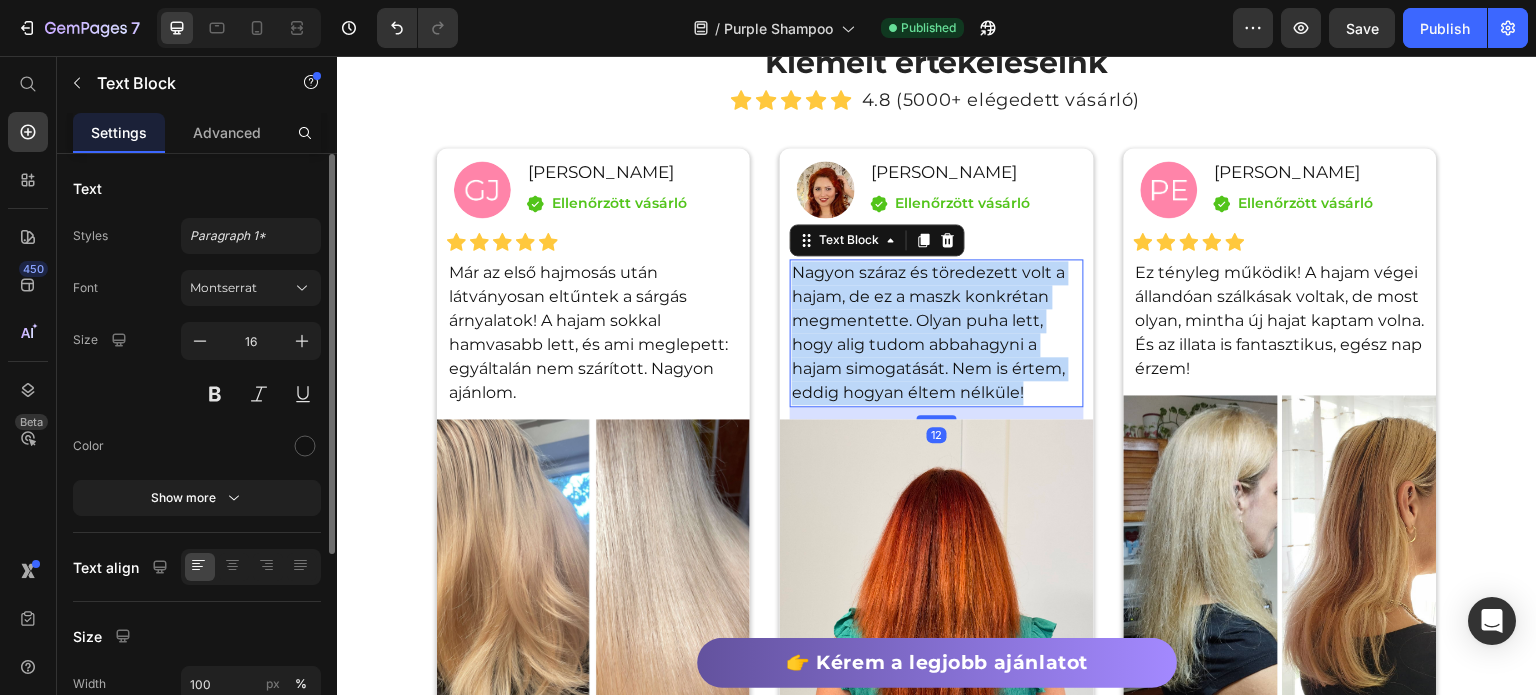 click on "Nagyon száraz és töredezett volt a hajam, de ez a maszk konkrétan megmentette. Olyan puha lett, hogy alig tudom abbahagyni a hajam simogatását. Nem is értem, eddig hogyan éltem nélküle!" at bounding box center (936, 333) 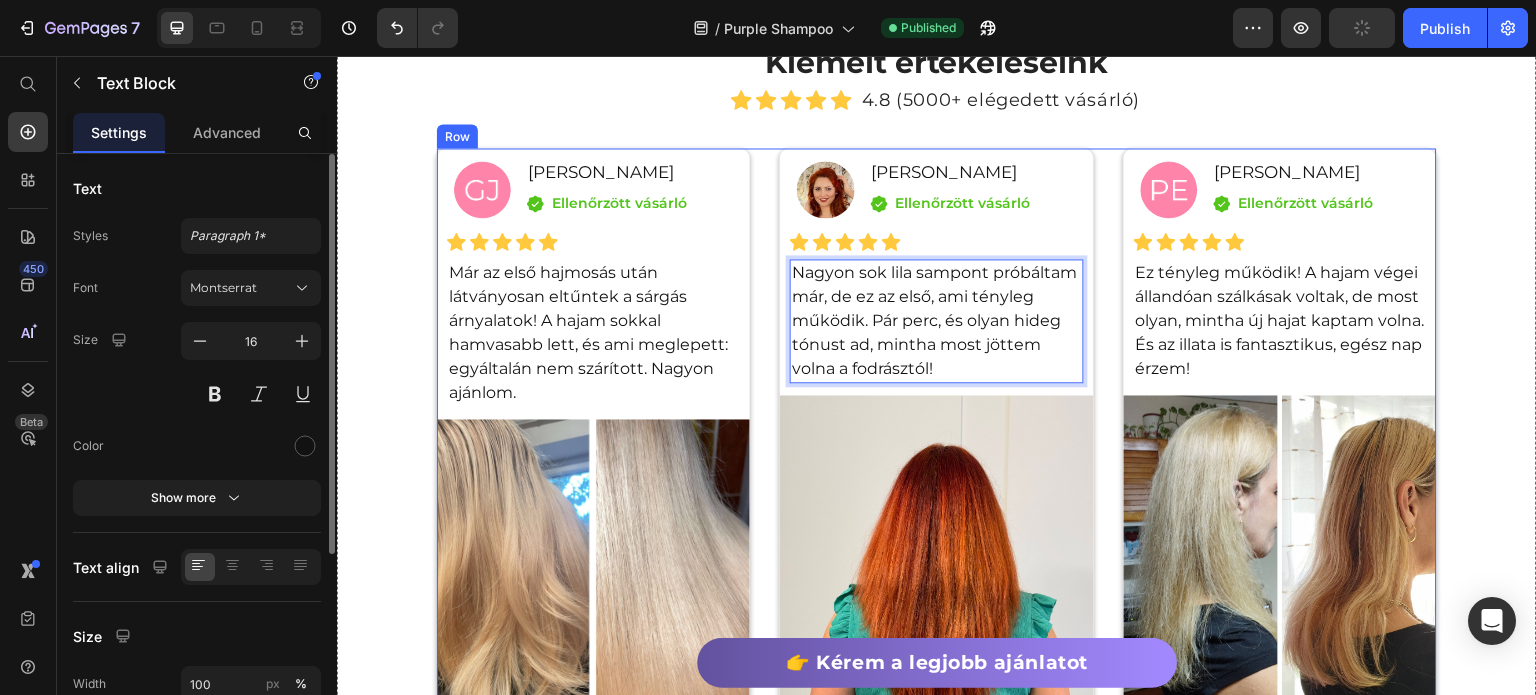 click on "Ez tényleg működik! A hajam végei állandóan szálkásak voltak, de most olyan, mintha új hajat kaptam volna. És az illata is fantasztikus, egész nap érzem!" at bounding box center (1280, 321) 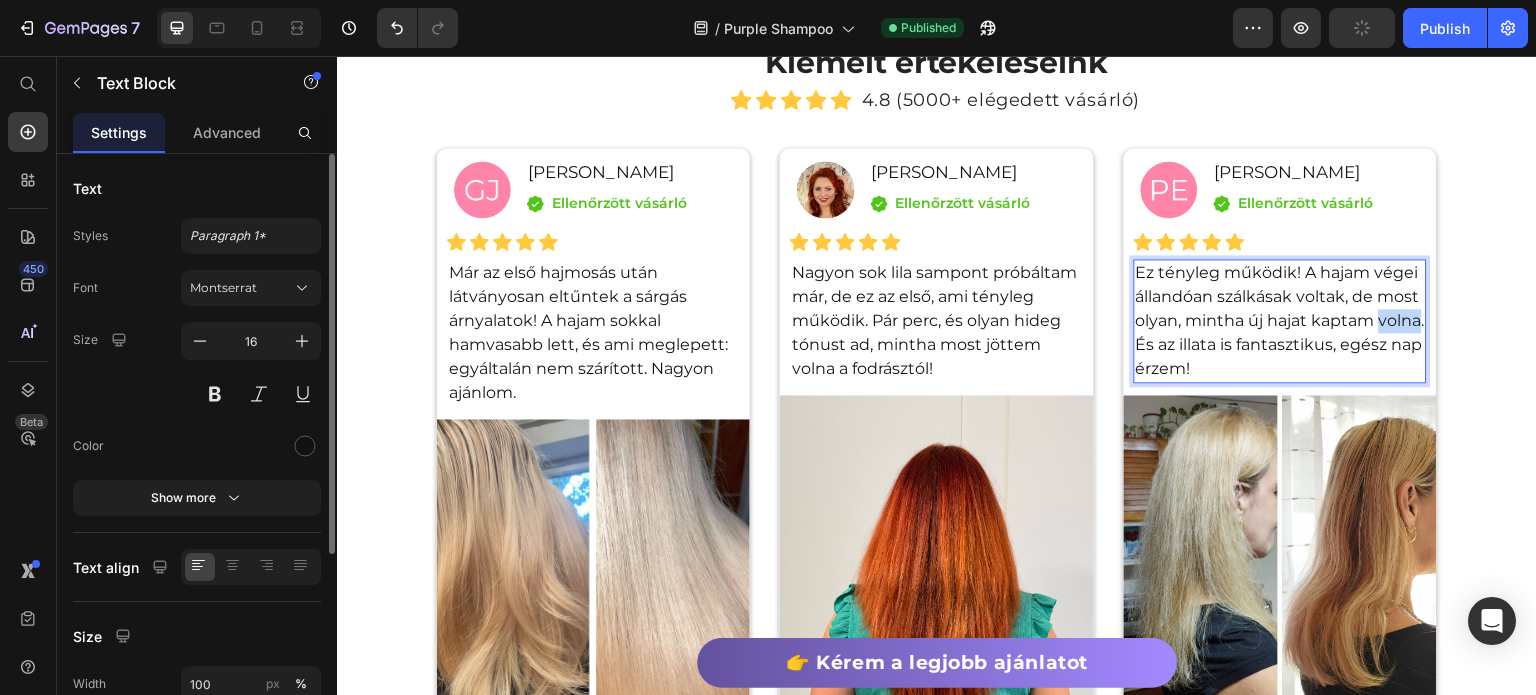 click on "Ez tényleg működik! A hajam végei állandóan szálkásak voltak, de most olyan, mintha új hajat kaptam volna. És az illata is fantasztikus, egész nap érzem!" at bounding box center [1280, 321] 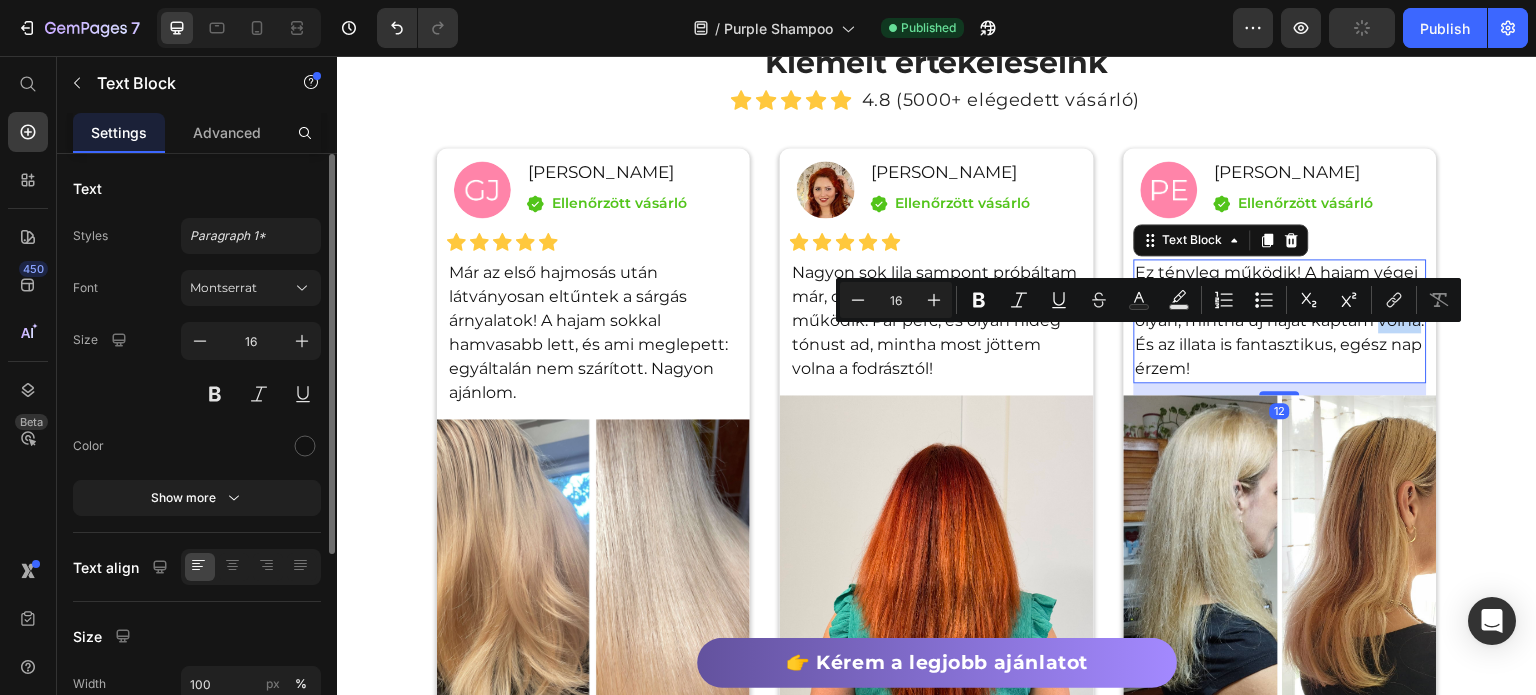 click on "Ez tényleg működik! A hajam végei állandóan szálkásak voltak, de most olyan, mintha új hajat kaptam volna. És az illata is fantasztikus, egész nap érzem!" at bounding box center [1280, 321] 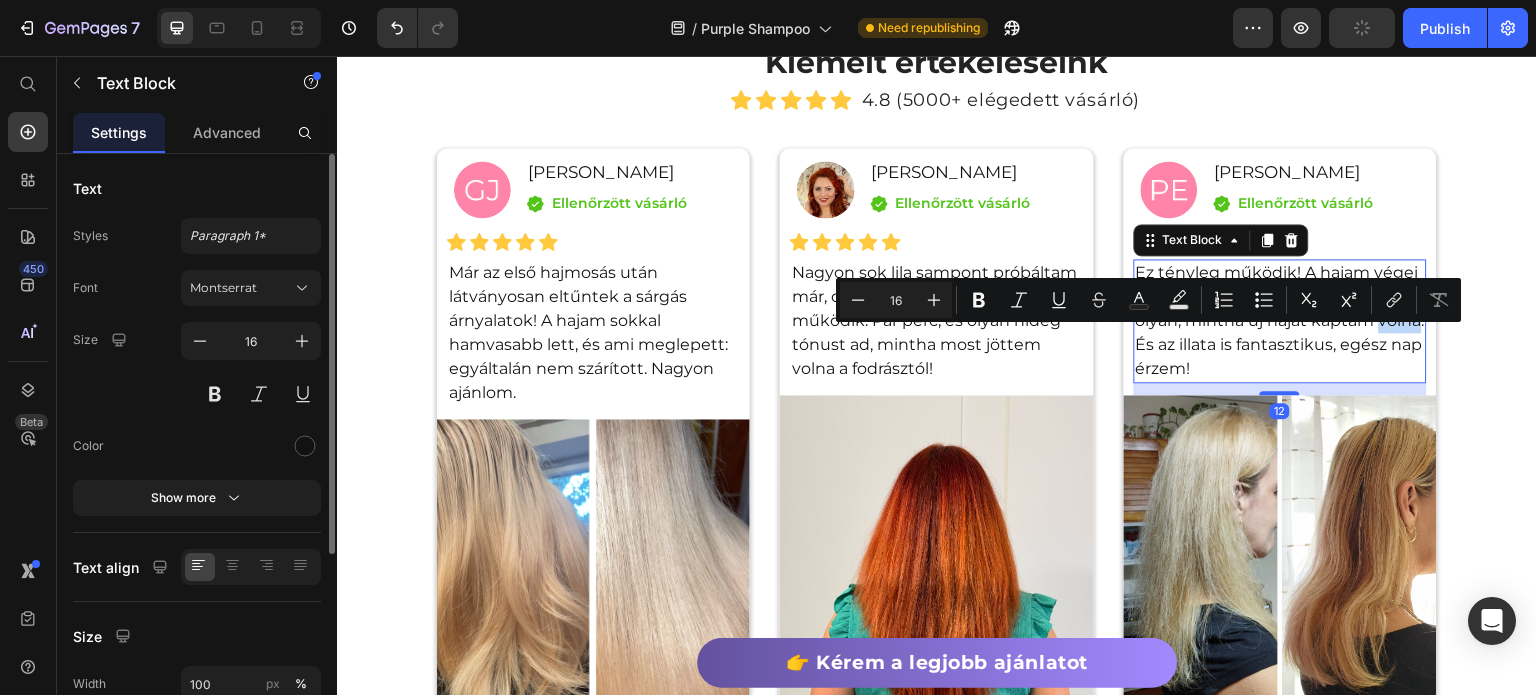 click on "Ez tényleg működik! A hajam végei állandóan szálkásak voltak, de most olyan, mintha új hajat kaptam volna. És az illata is fantasztikus, egész nap érzem!" at bounding box center [1280, 321] 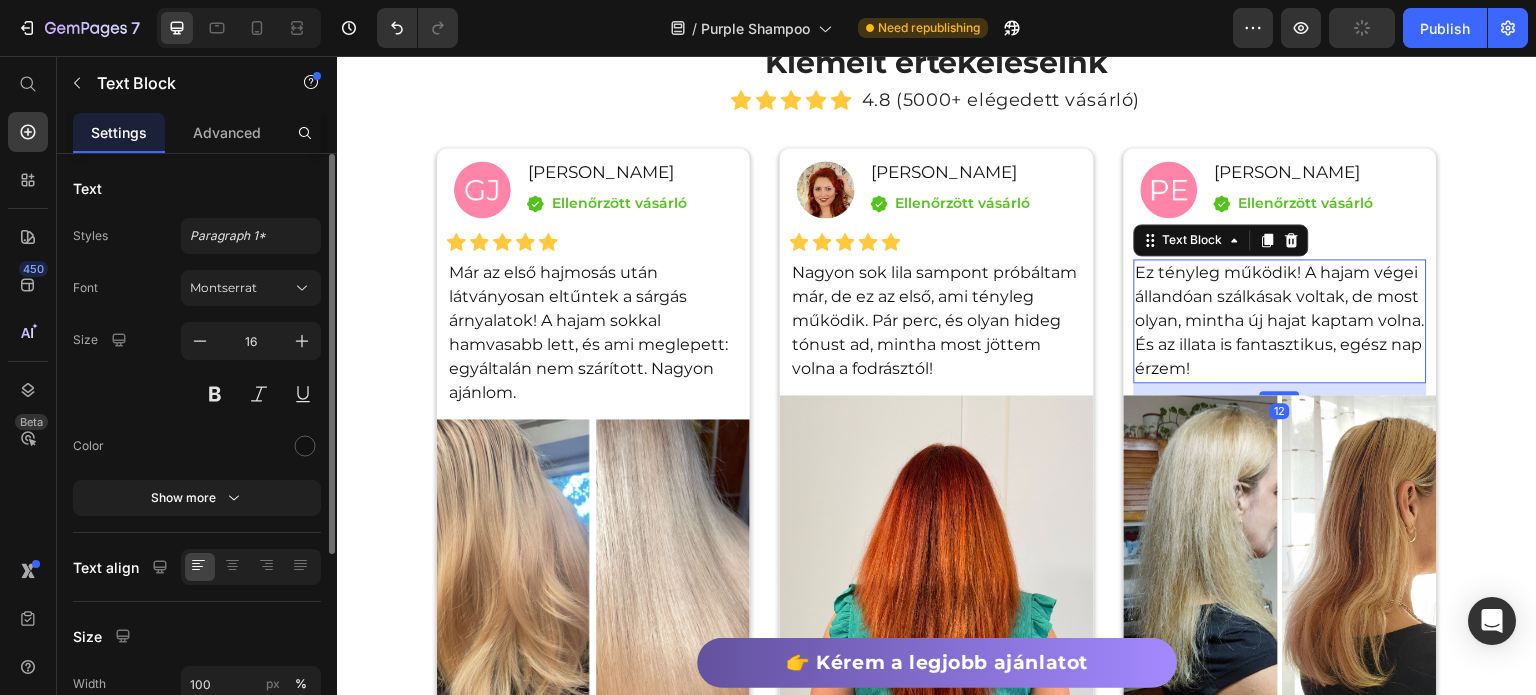 click on "Ez tényleg működik! A hajam végei állandóan szálkásak voltak, de most olyan, mintha új hajat kaptam volna. És az illata is fantasztikus, egész nap érzem!" at bounding box center (1280, 321) 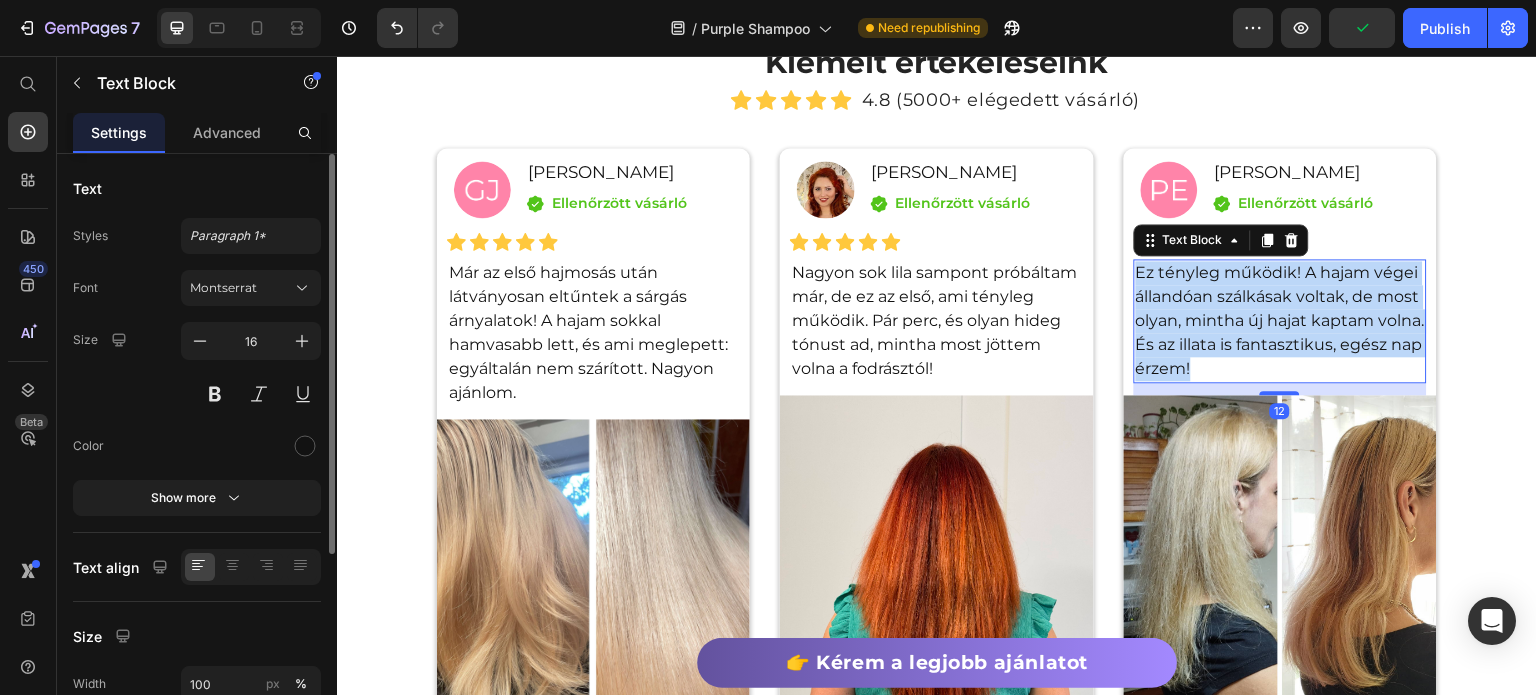 click on "Ez tényleg működik! A hajam végei állandóan szálkásak voltak, de most olyan, mintha új hajat kaptam volna. És az illata is fantasztikus, egész nap érzem!" at bounding box center [1280, 321] 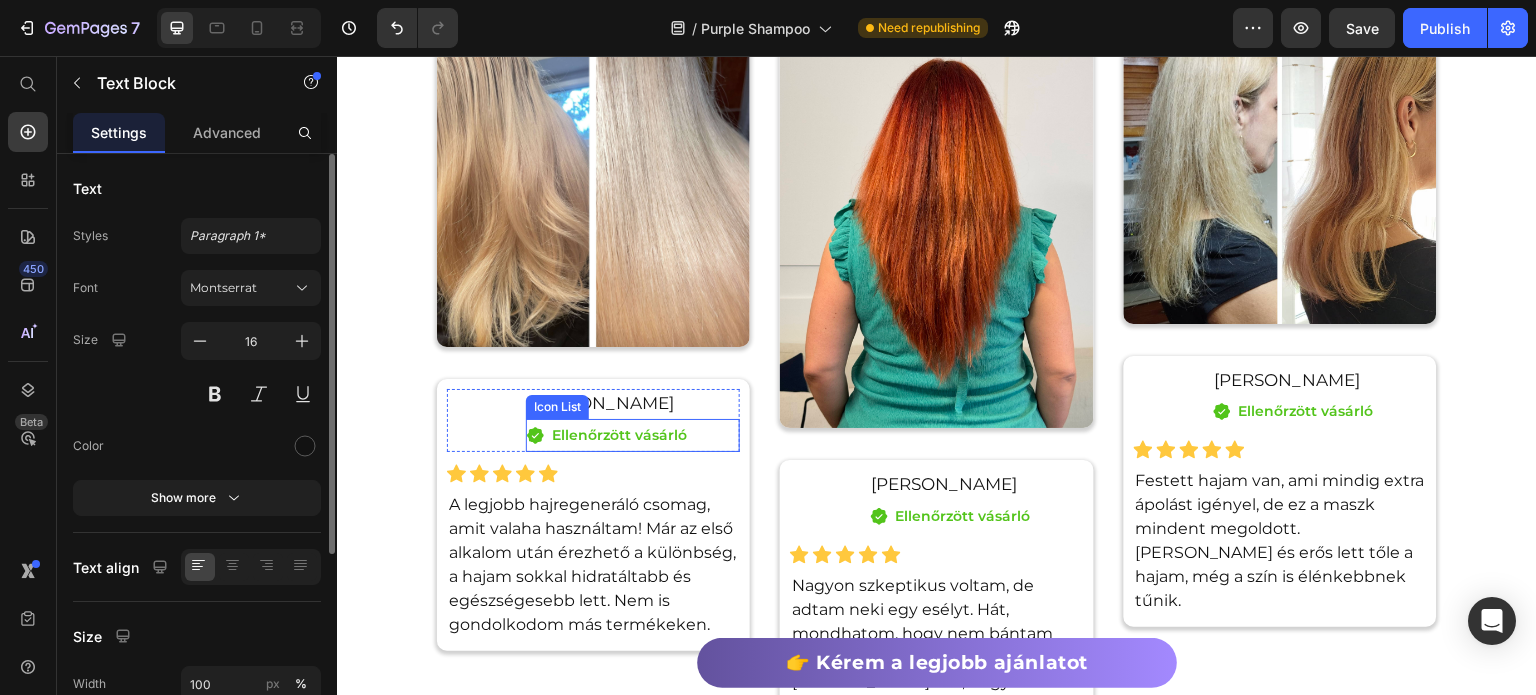 scroll, scrollTop: 8119, scrollLeft: 0, axis: vertical 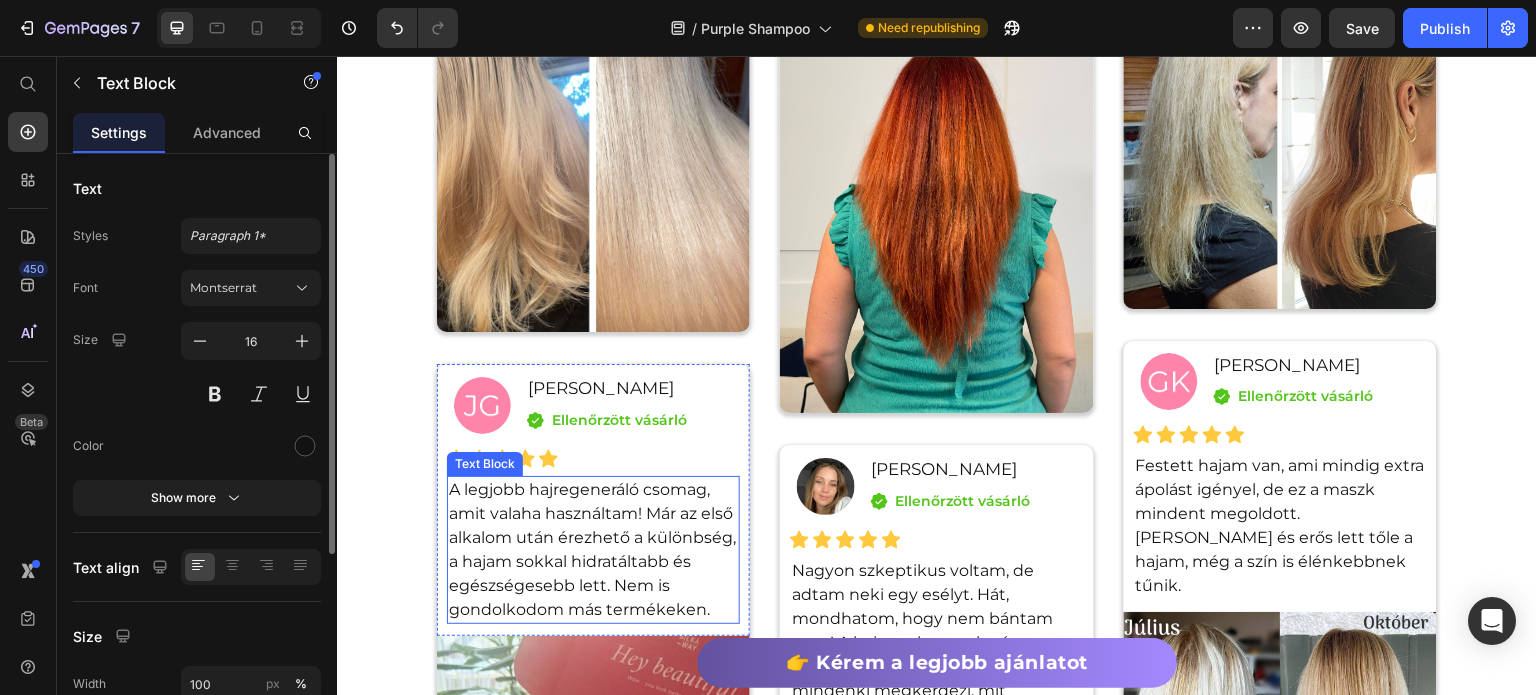 click on "A legjobb hajregeneráló csomag, amit valaha használtam! Már az első alkalom után érezhető a különbség, a hajam sokkal hidratáltabb és egészségesebb lett. Nem is gondolkodom más termékeken." at bounding box center [593, 550] 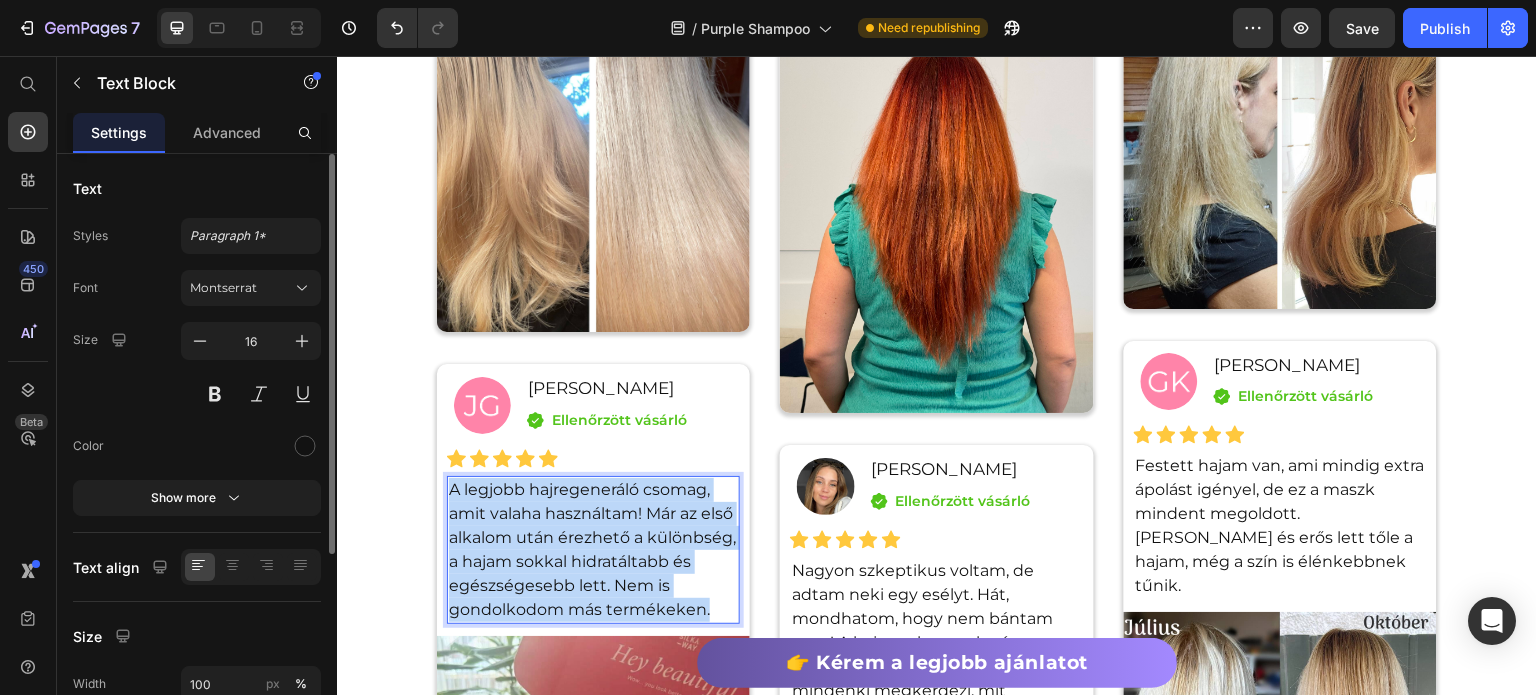 click on "A legjobb hajregeneráló csomag, amit valaha használtam! Már az első alkalom után érezhető a különbség, a hajam sokkal hidratáltabb és egészségesebb lett. Nem is gondolkodom más termékeken." at bounding box center (593, 550) 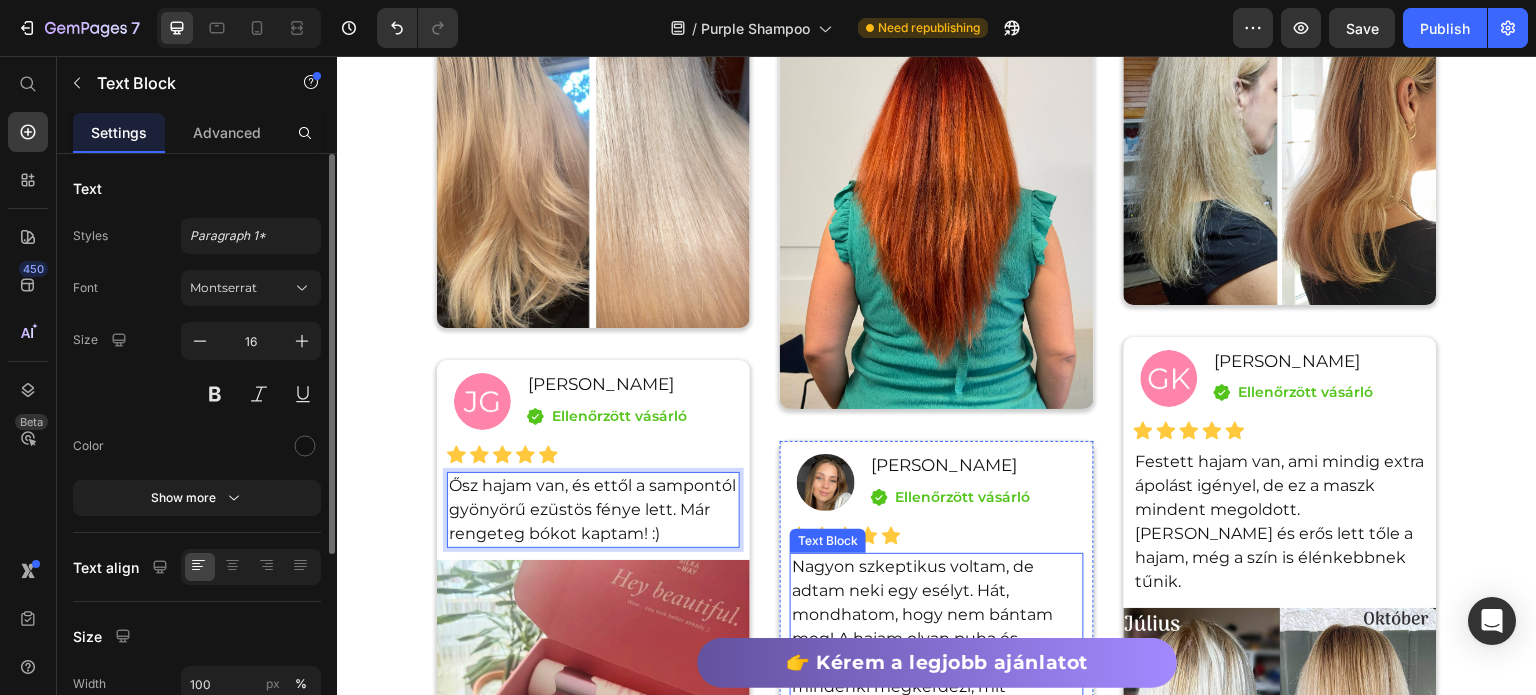 scroll, scrollTop: 8419, scrollLeft: 0, axis: vertical 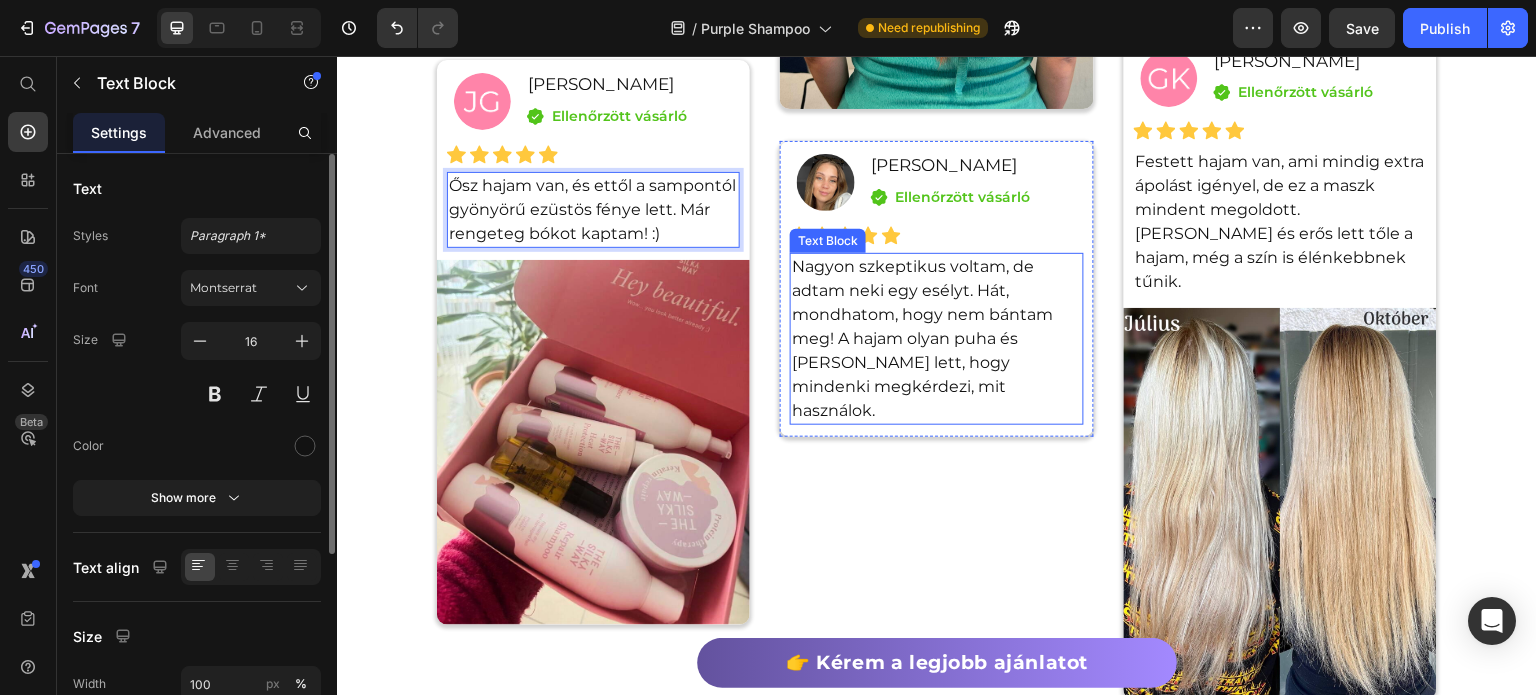 click on "Nagyon szkeptikus voltam, de adtam neki egy esélyt. Hát, mondhatom, hogy nem bántam meg! A hajam olyan puha és selymes lett, hogy mindenki megkérdezi, mit használok." at bounding box center [936, 339] 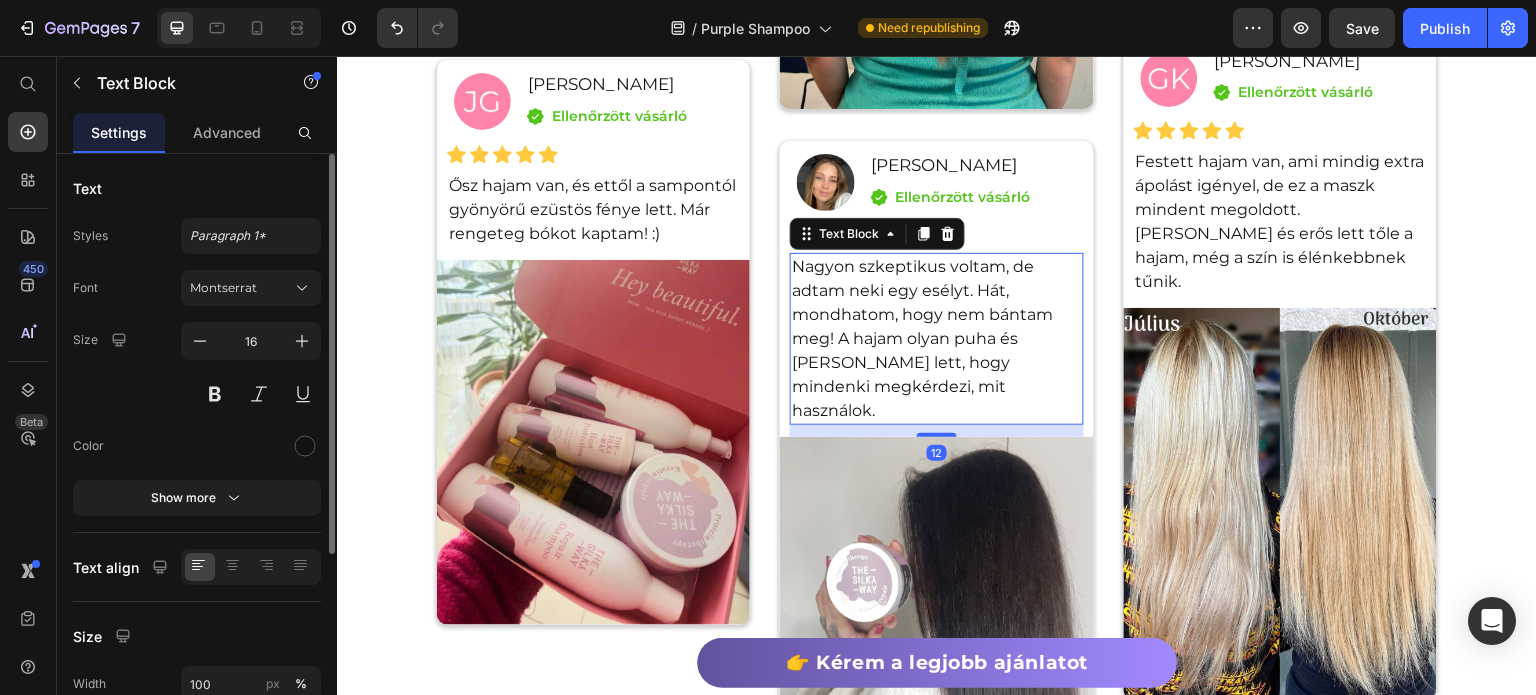 click on "Nagyon szkeptikus voltam, de adtam neki egy esélyt. Hát, mondhatom, hogy nem bántam meg! A hajam olyan puha és selymes lett, hogy mindenki megkérdezi, mit használok." at bounding box center (936, 339) 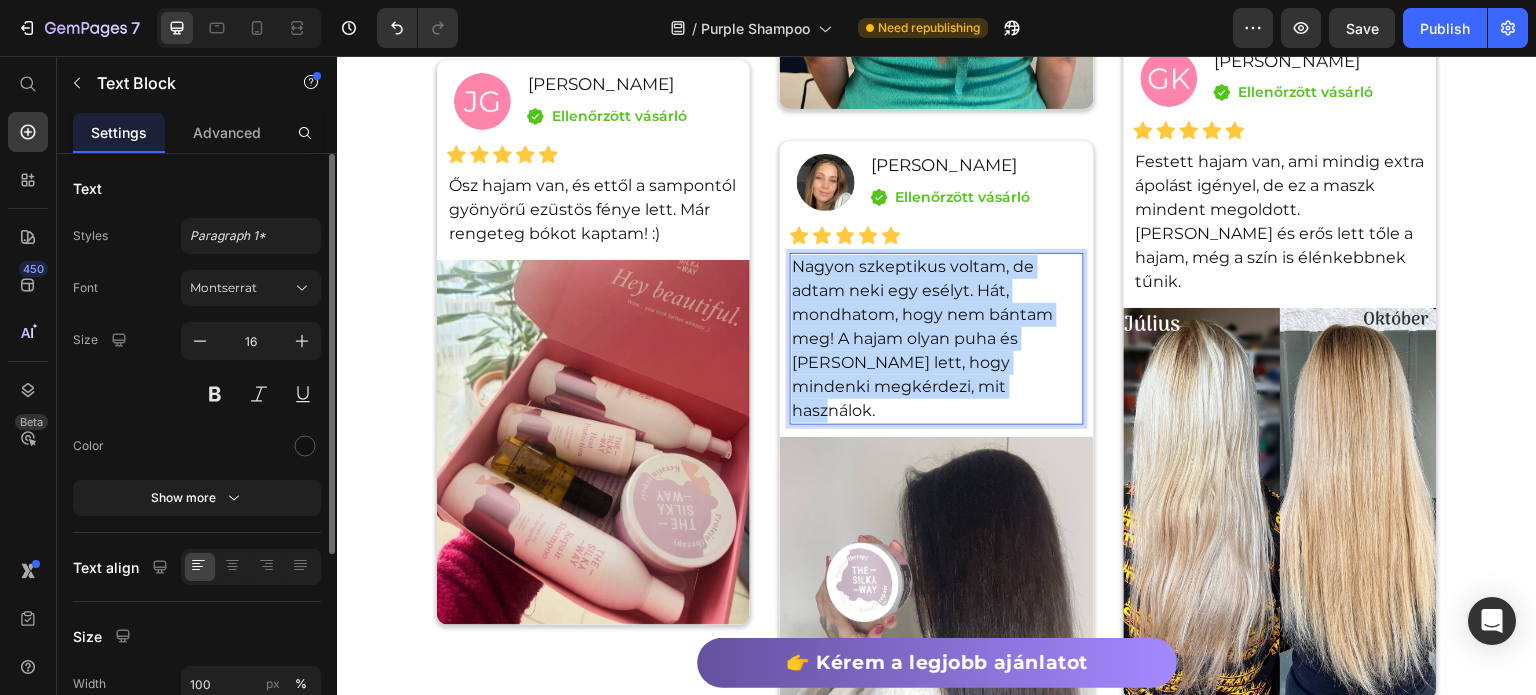 click on "Nagyon szkeptikus voltam, de adtam neki egy esélyt. Hát, mondhatom, hogy nem bántam meg! A hajam olyan puha és selymes lett, hogy mindenki megkérdezi, mit használok." at bounding box center (936, 339) 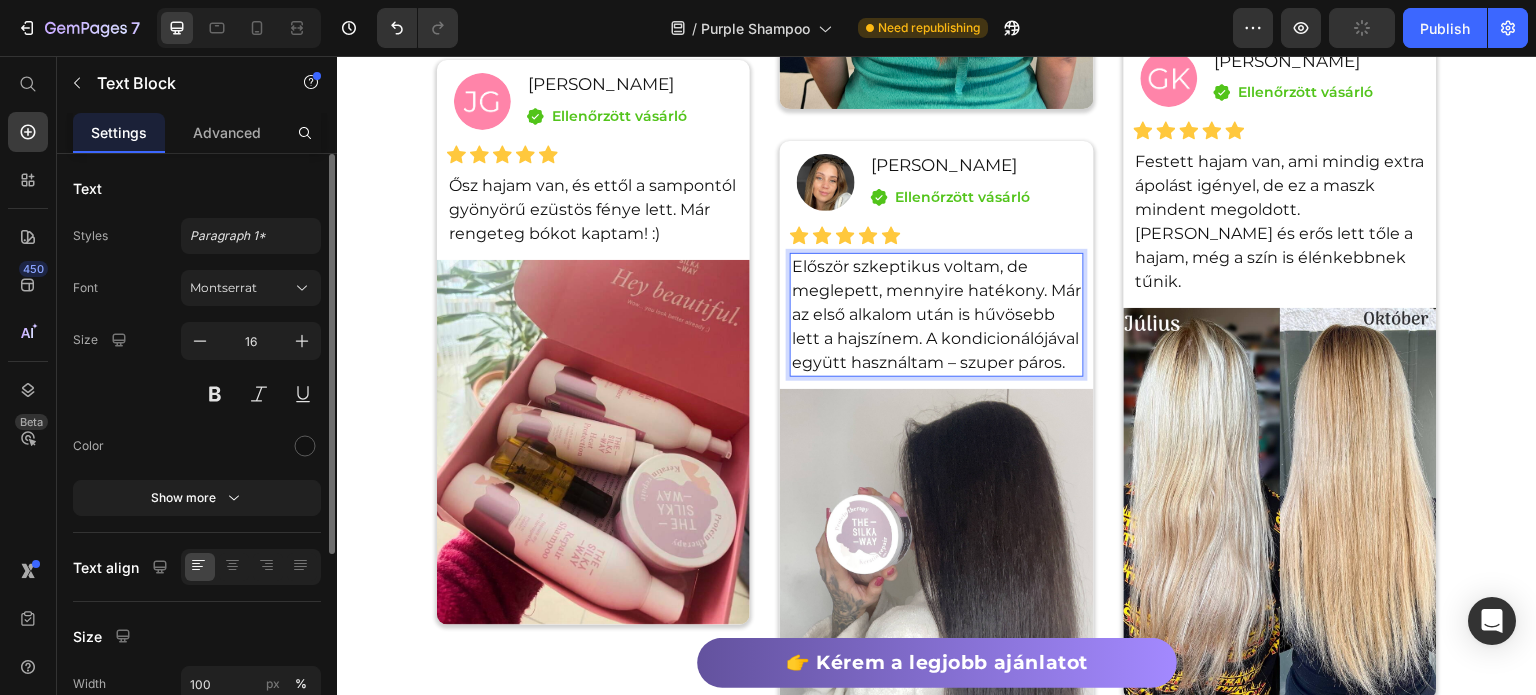 click on "Először szkeptikus voltam, de meglepett, mennyire hatékony. Már az első alkalom után is hűvösebb lett a hajszínem. A kondicionálójával együtt használtam – szuper páros." at bounding box center (936, 315) 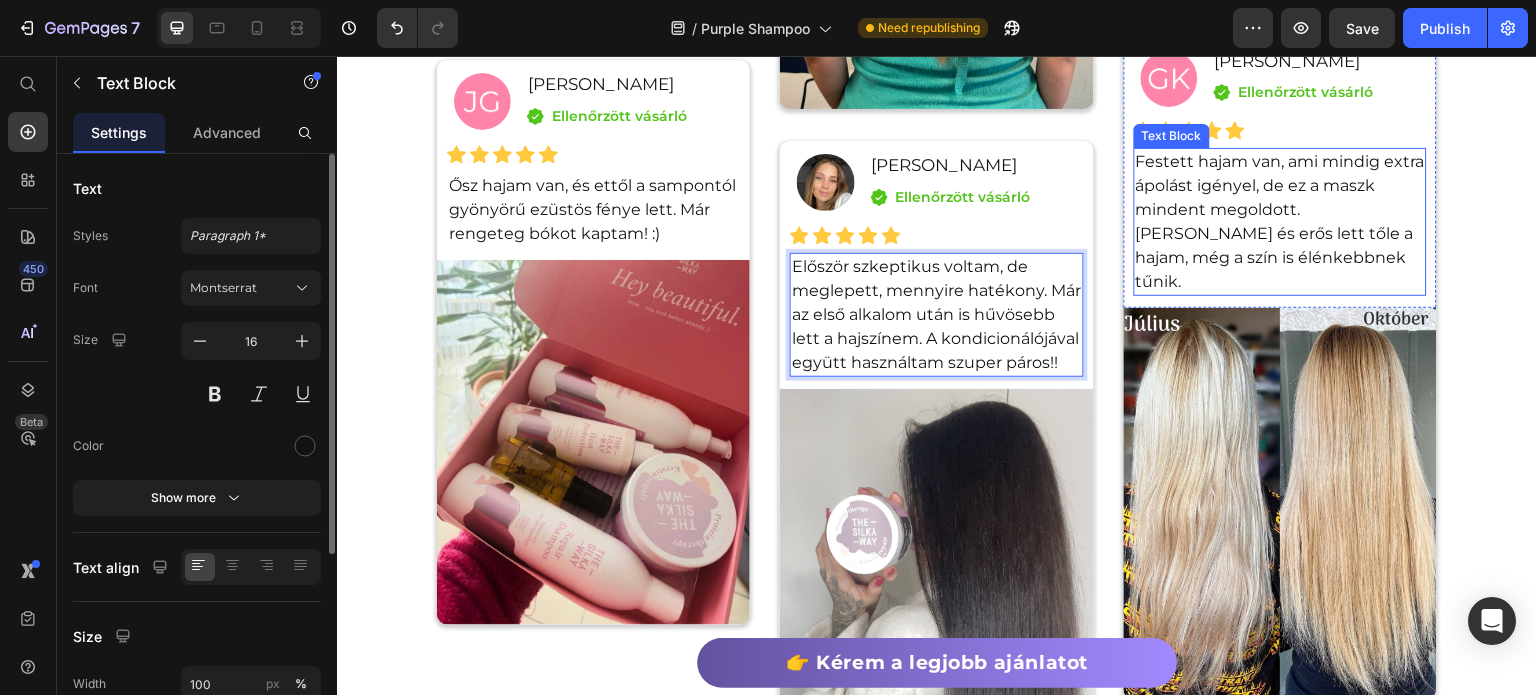 click on "Festett hajam van, ami mindig extra ápolást igényel, de ez a maszk mindent megoldott. Ragyogó és erős lett tőle a hajam, még a szín is élénkebbnek tűnik." at bounding box center (1280, 222) 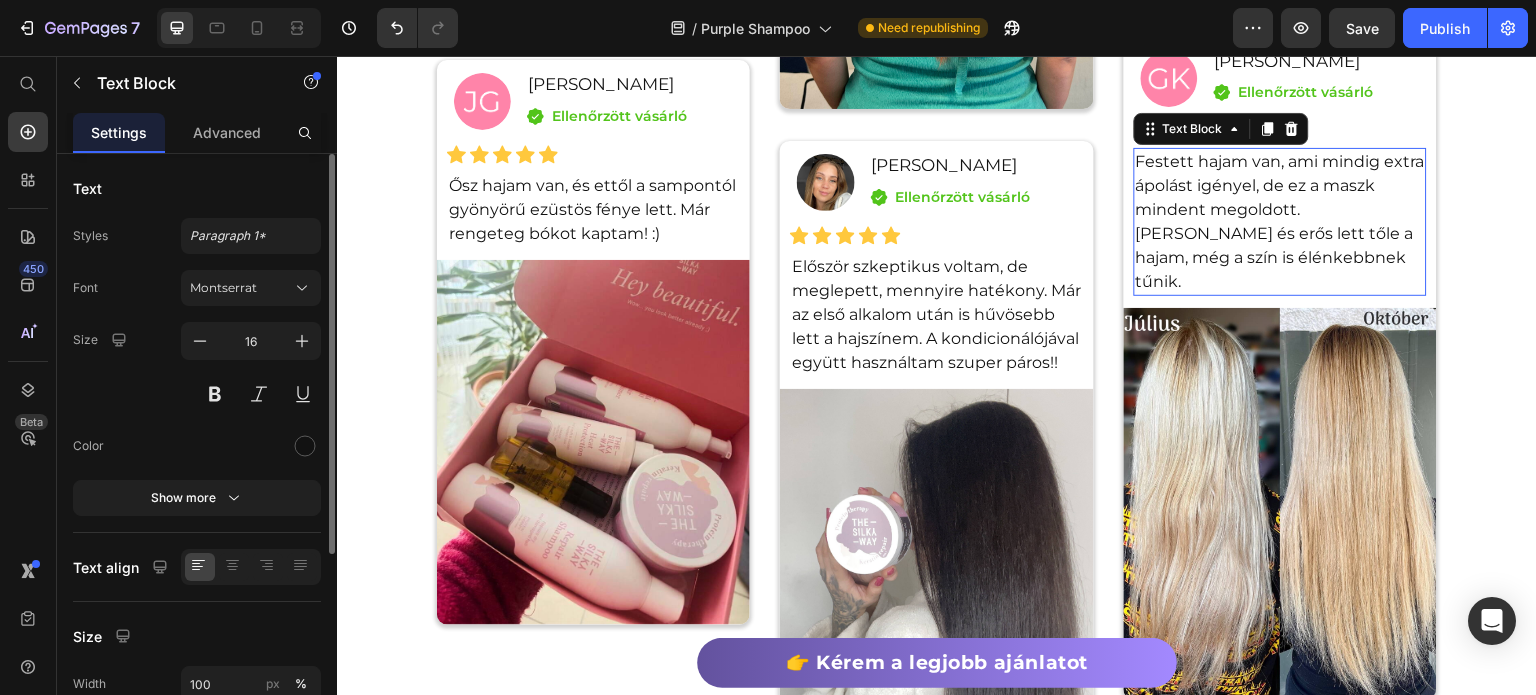 click on "Festett hajam van, ami mindig extra ápolást igényel, de ez a maszk mindent megoldott. Ragyogó és erős lett tőle a hajam, még a szín is élénkebbnek tűnik." at bounding box center (1280, 222) 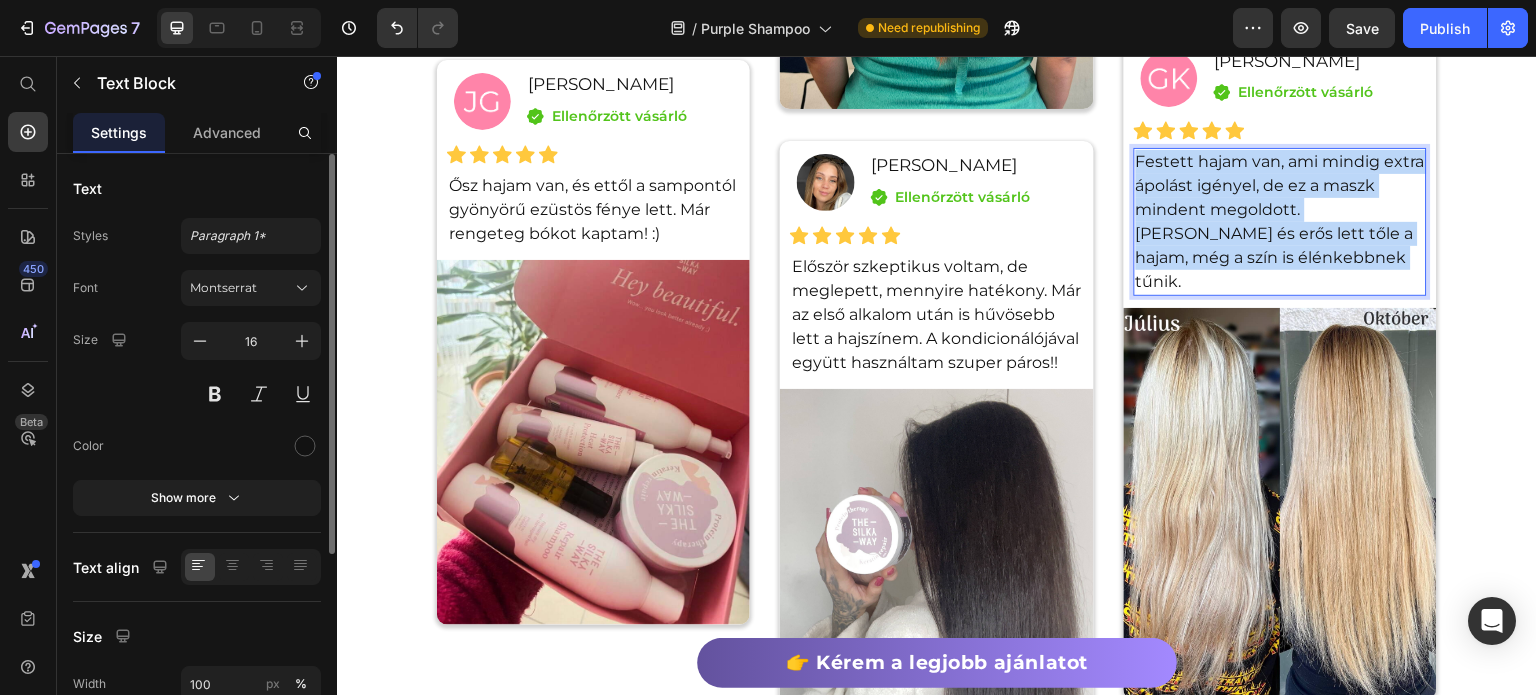 click on "Festett hajam van, ami mindig extra ápolást igényel, de ez a maszk mindent megoldott. Ragyogó és erős lett tőle a hajam, még a szín is élénkebbnek tűnik." at bounding box center (1280, 222) 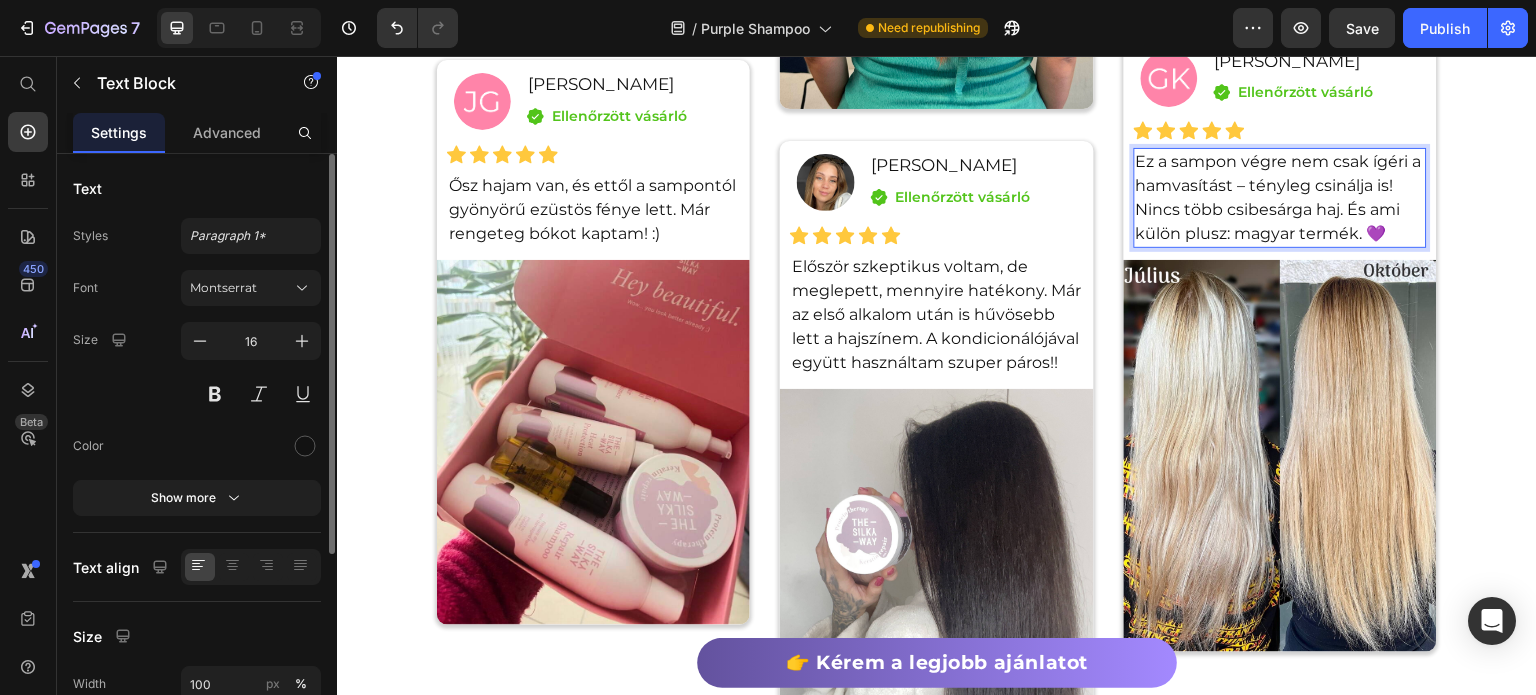click on "Ez a sampon végre nem csak ígéri a hamvasítást – tényleg csinálja is! Nincs több csibesárga haj. És ami külön plusz: magyar termék. 💜" at bounding box center (1280, 198) 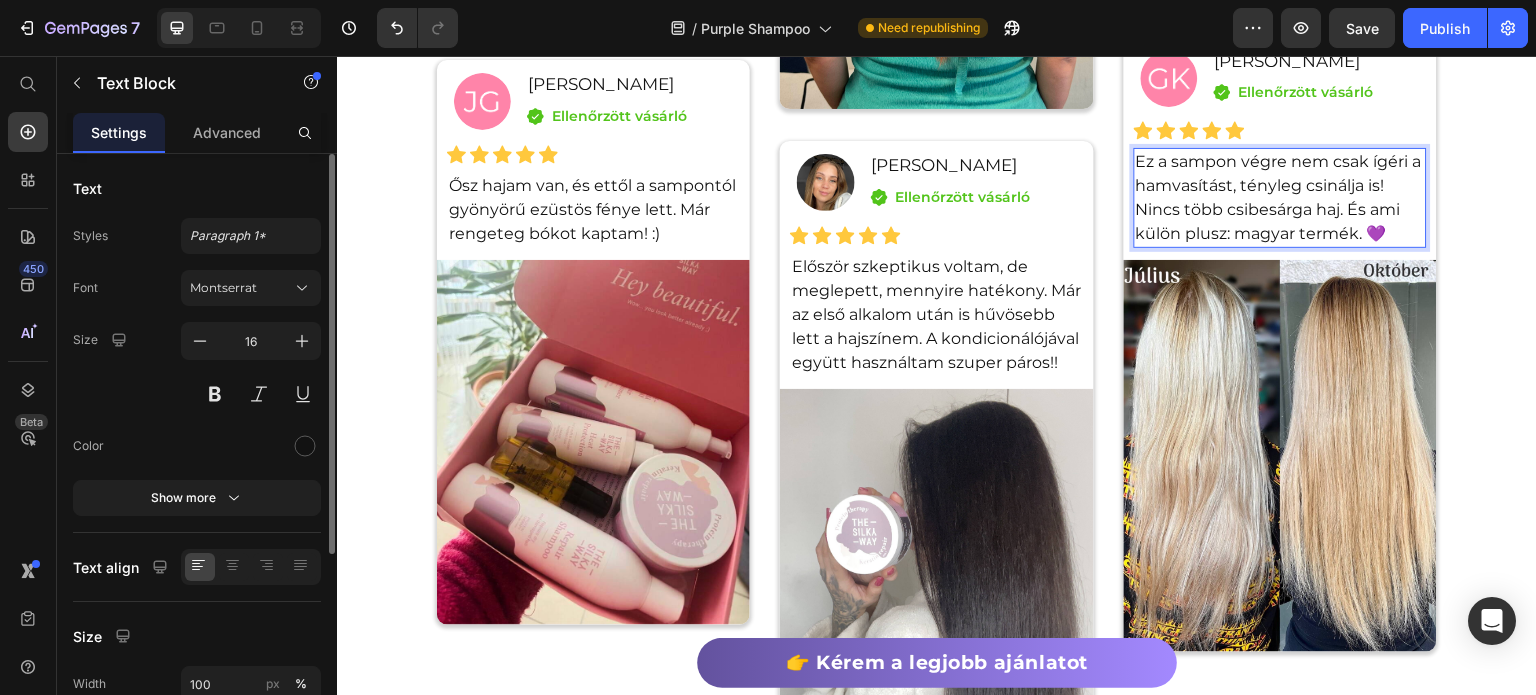 click on "Ez a sampon végre nem csak ígéri a hamvasítást, tényleg csinálja is! Nincs több csibesárga haj. És ami külön plusz: magyar termék. 💜" at bounding box center [1280, 198] 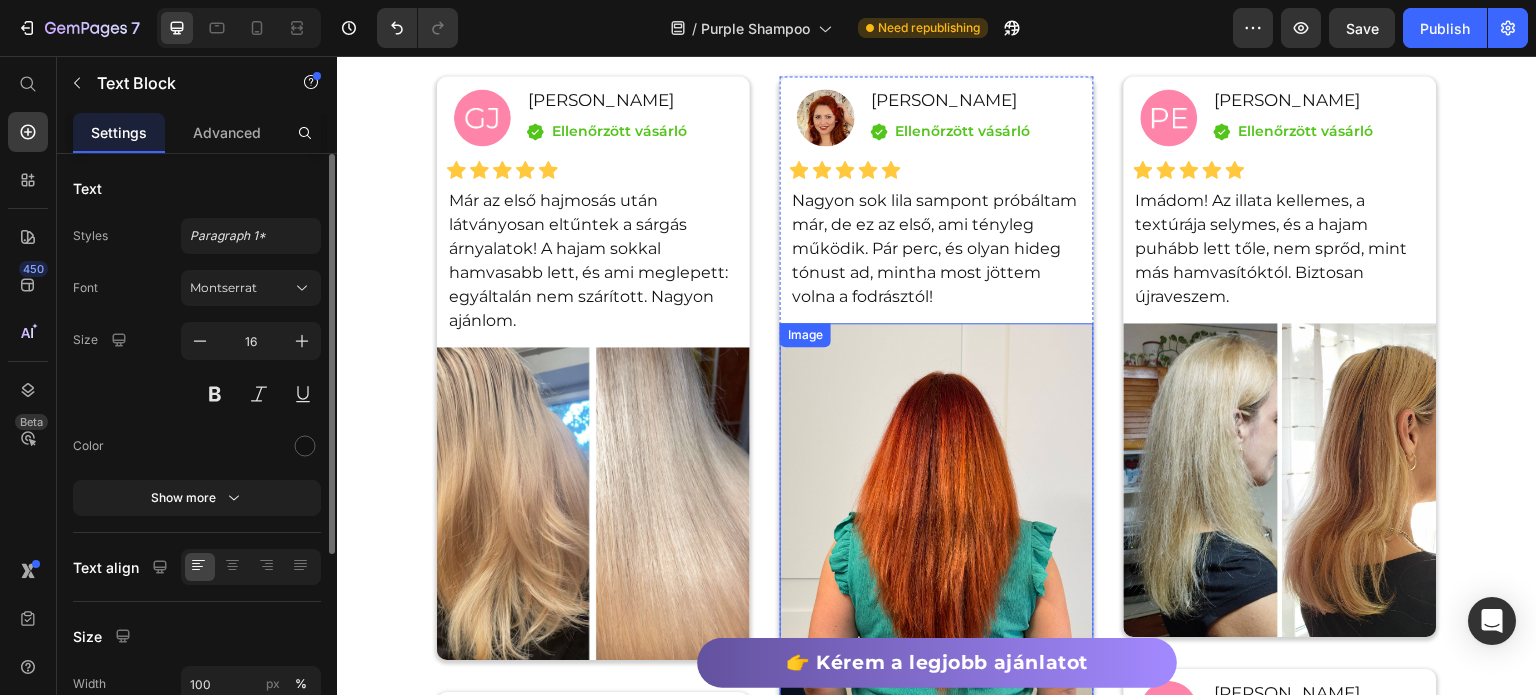 scroll, scrollTop: 7619, scrollLeft: 0, axis: vertical 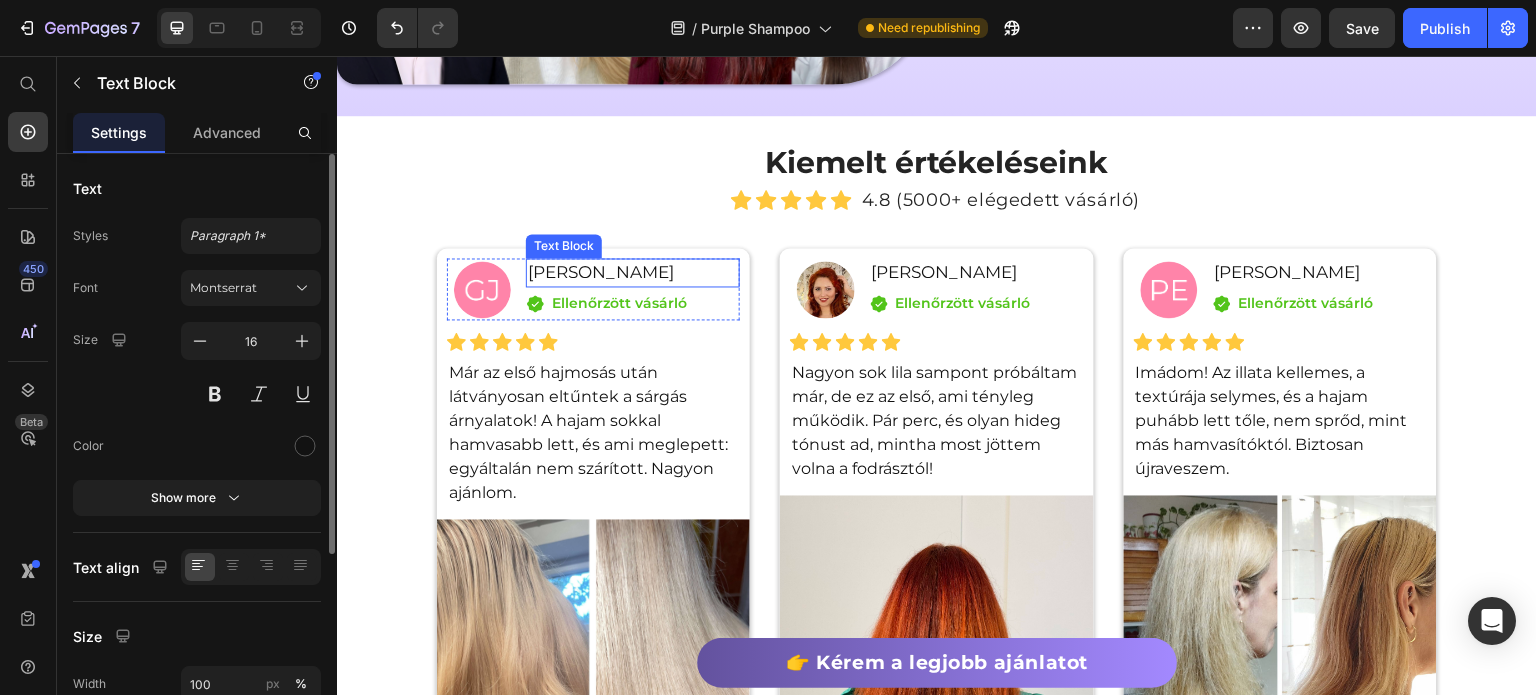 click on "Gősi Jennifer" at bounding box center (633, 273) 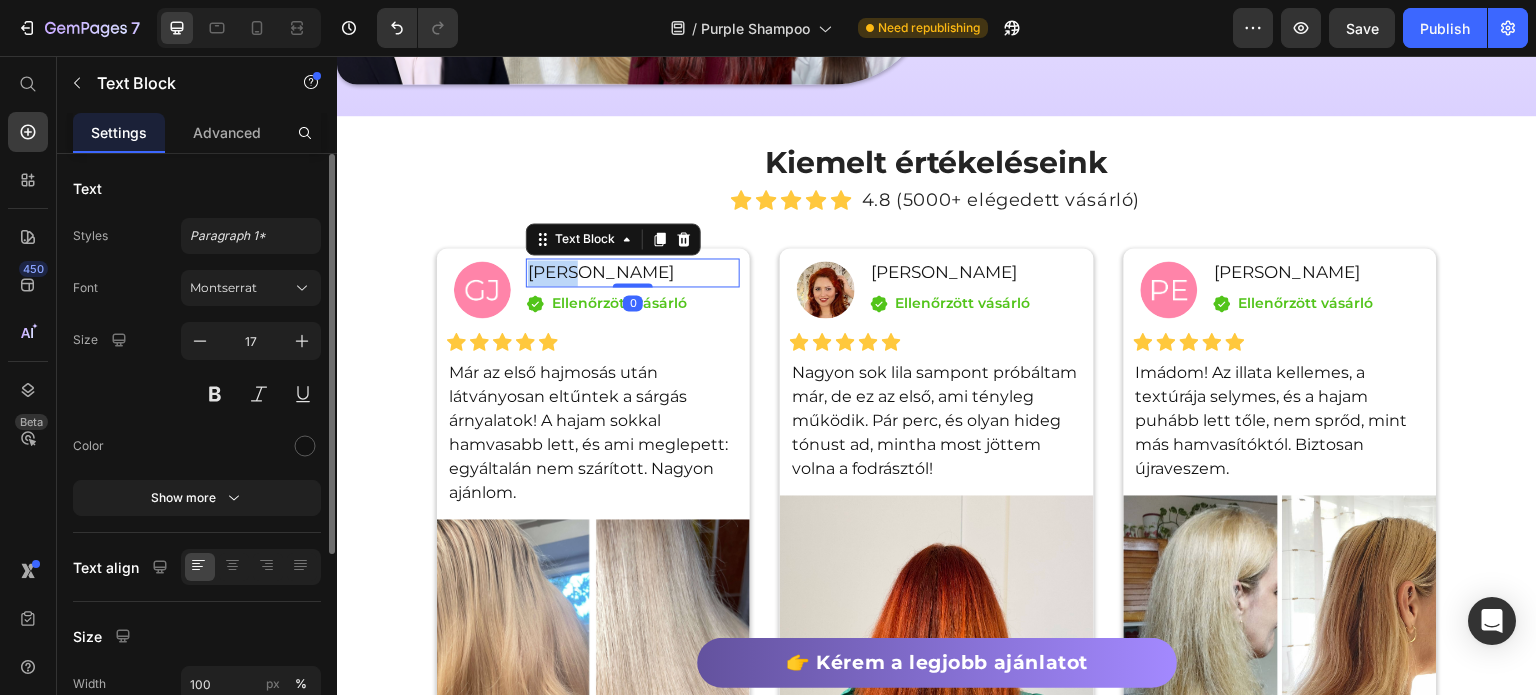 click on "Gősi Jennifer" at bounding box center (633, 273) 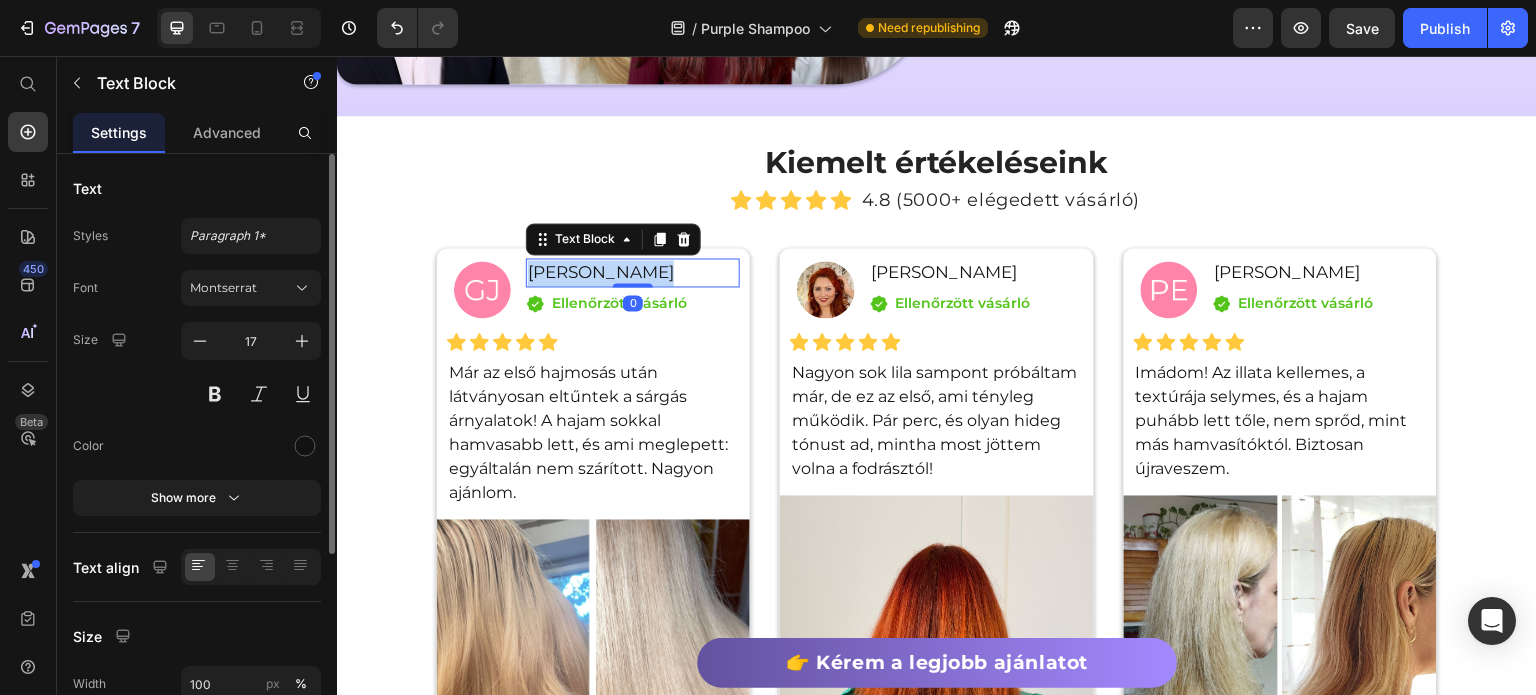 click on "Gősi Jennifer" at bounding box center [633, 273] 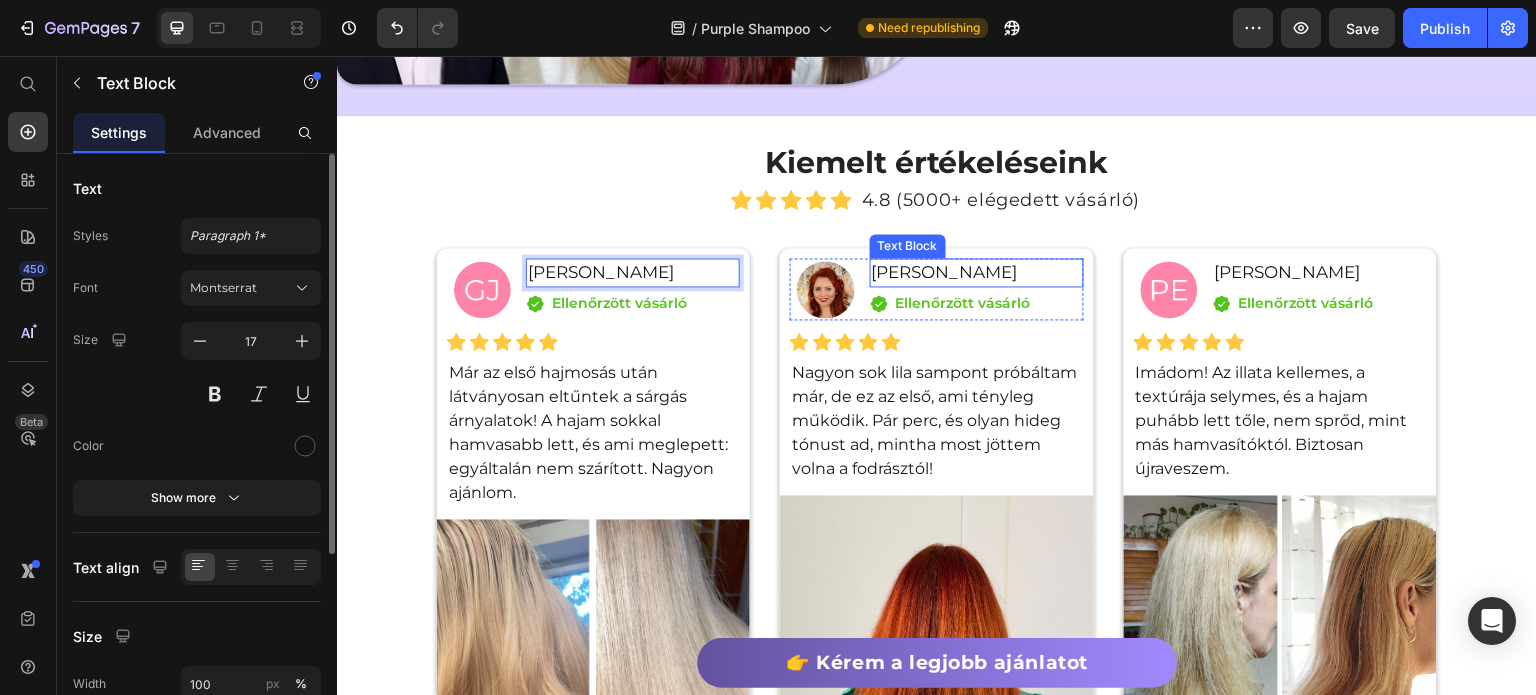 click on "Dukát Erika" at bounding box center [977, 273] 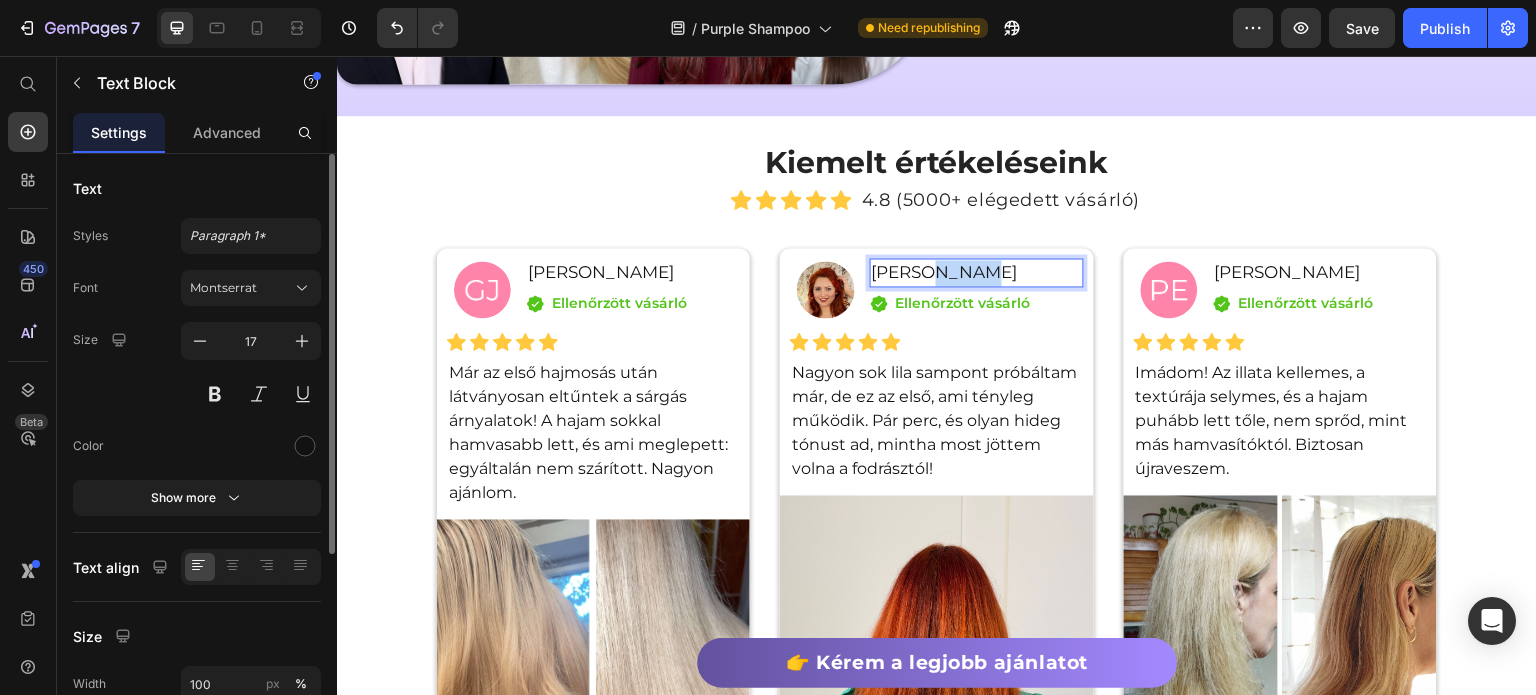 click on "Dukát Erika" at bounding box center (977, 273) 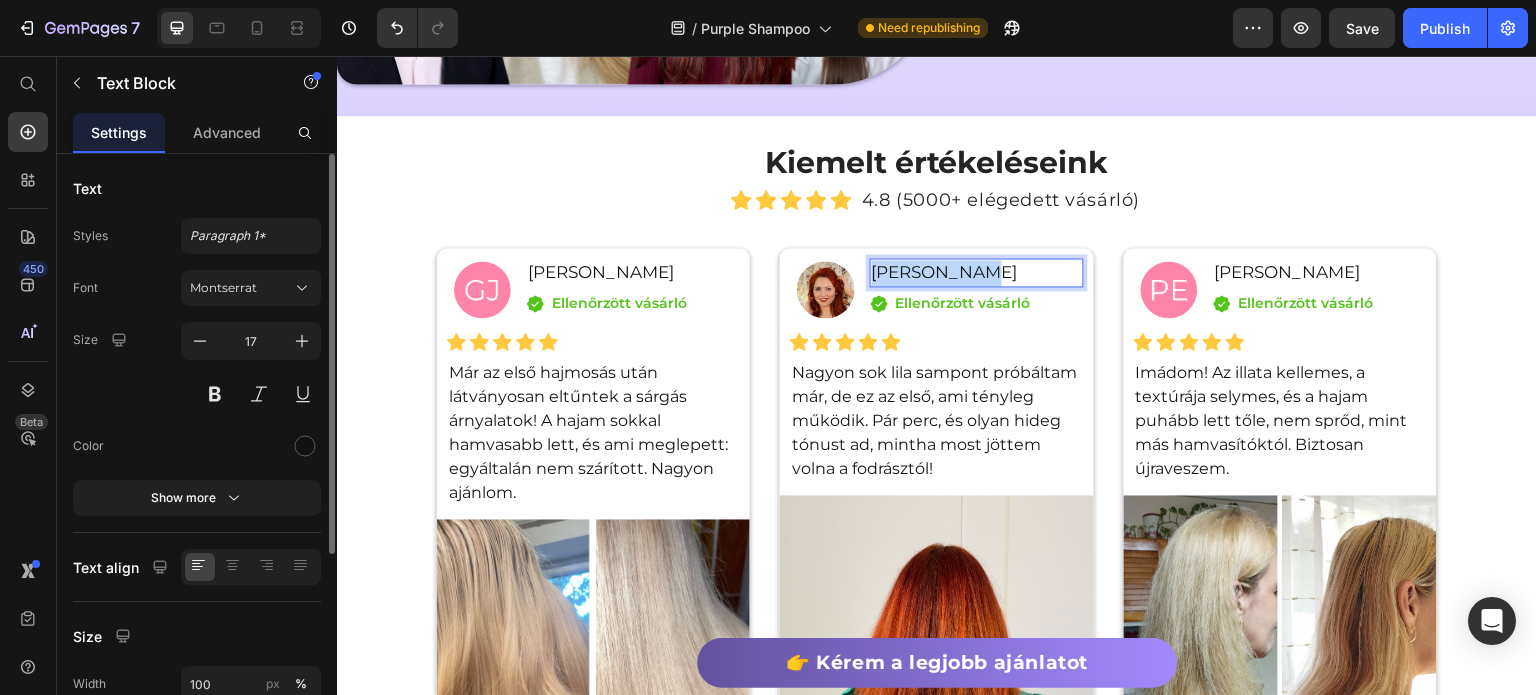 click on "Dukát Erika" at bounding box center [977, 273] 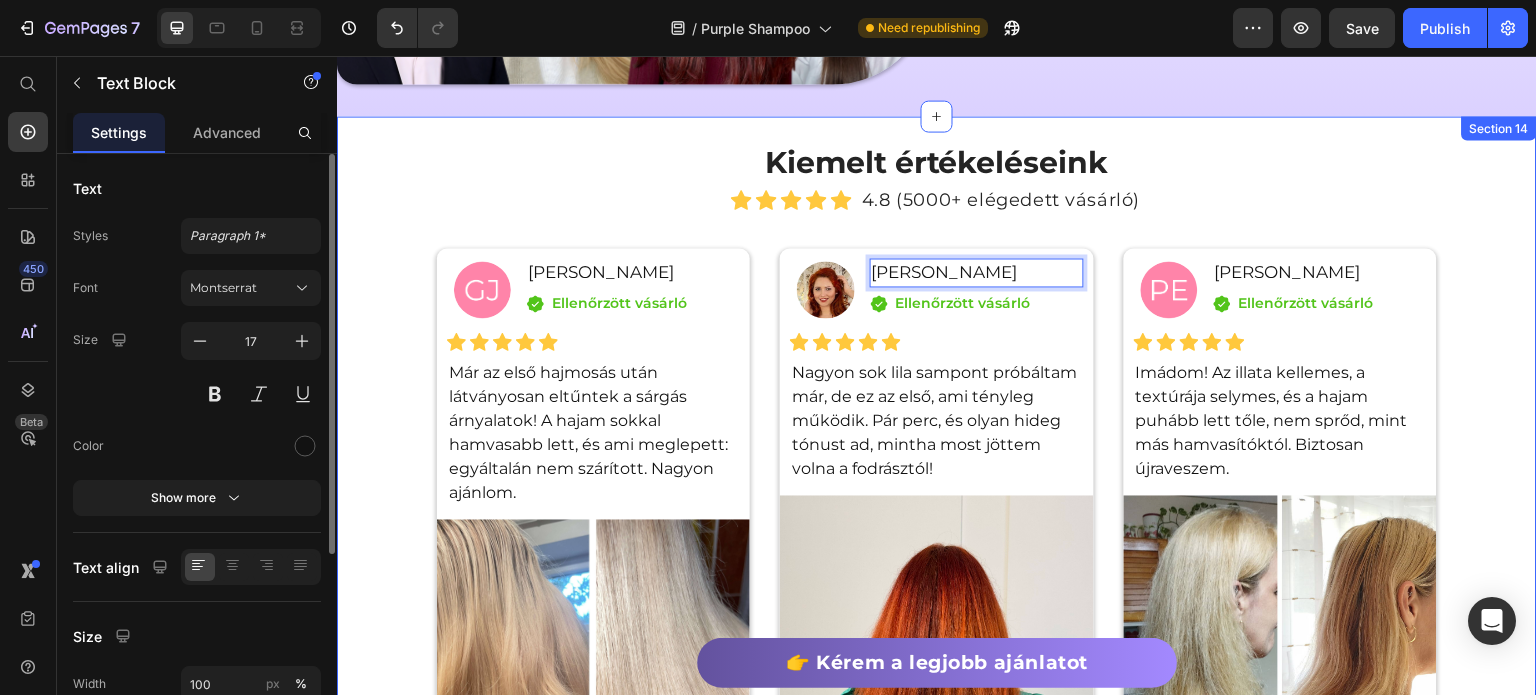 click on "Pocsai Enikő" at bounding box center [1320, 273] 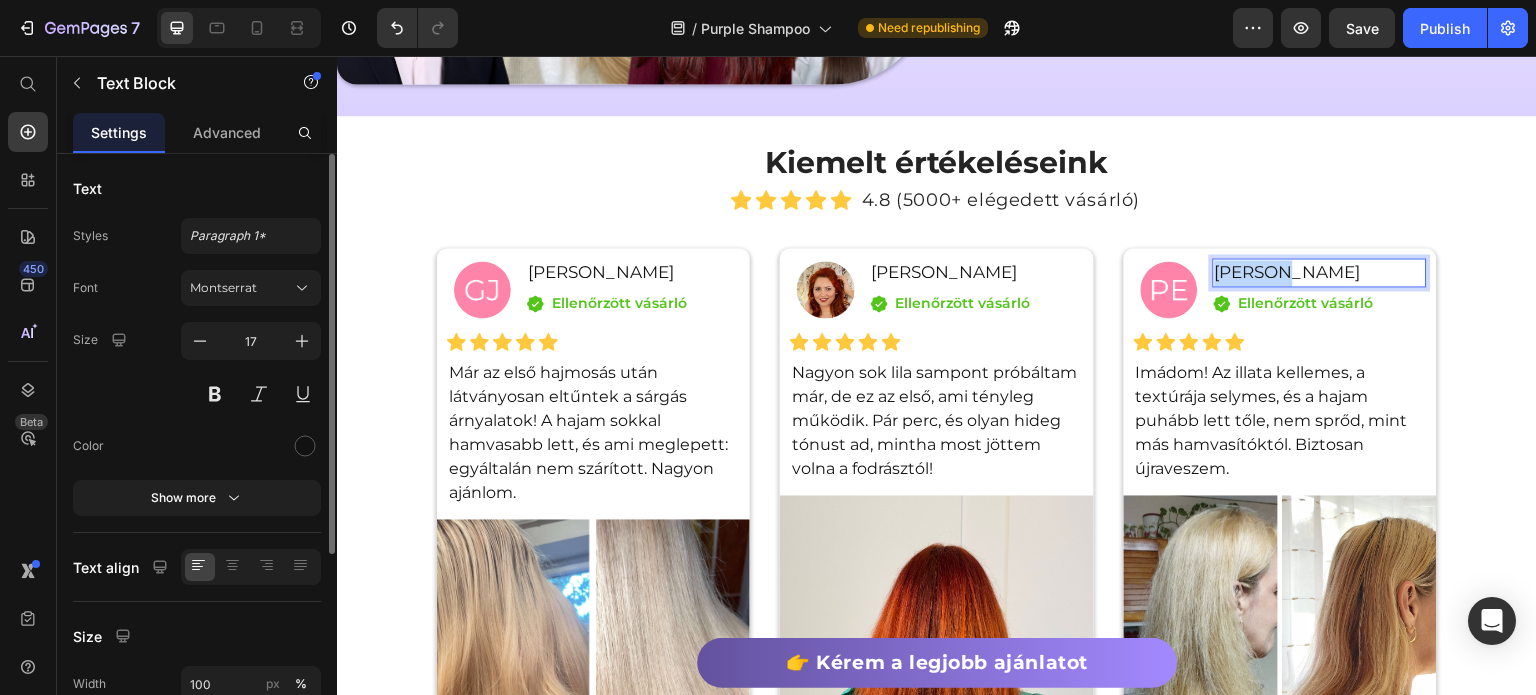 click on "Pocsai Enikő" at bounding box center (1320, 273) 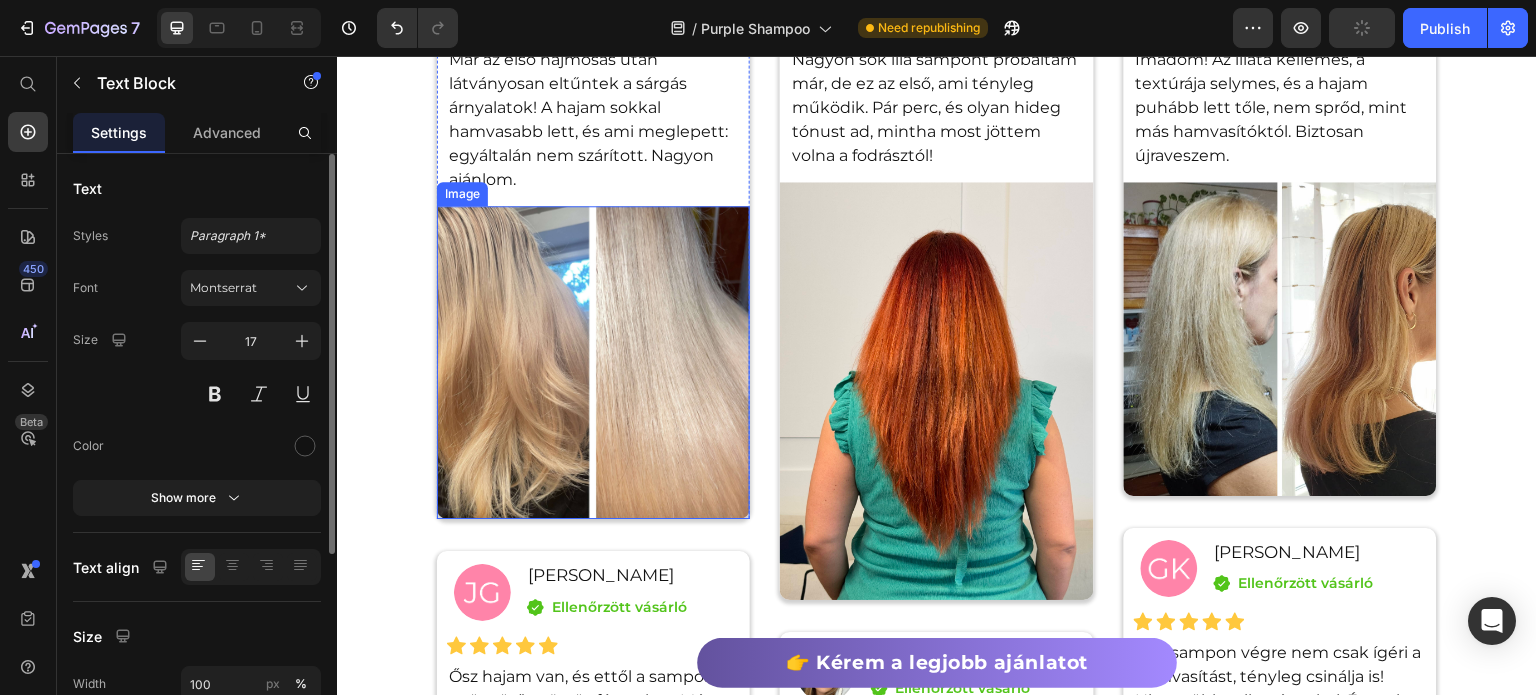 scroll, scrollTop: 8119, scrollLeft: 0, axis: vertical 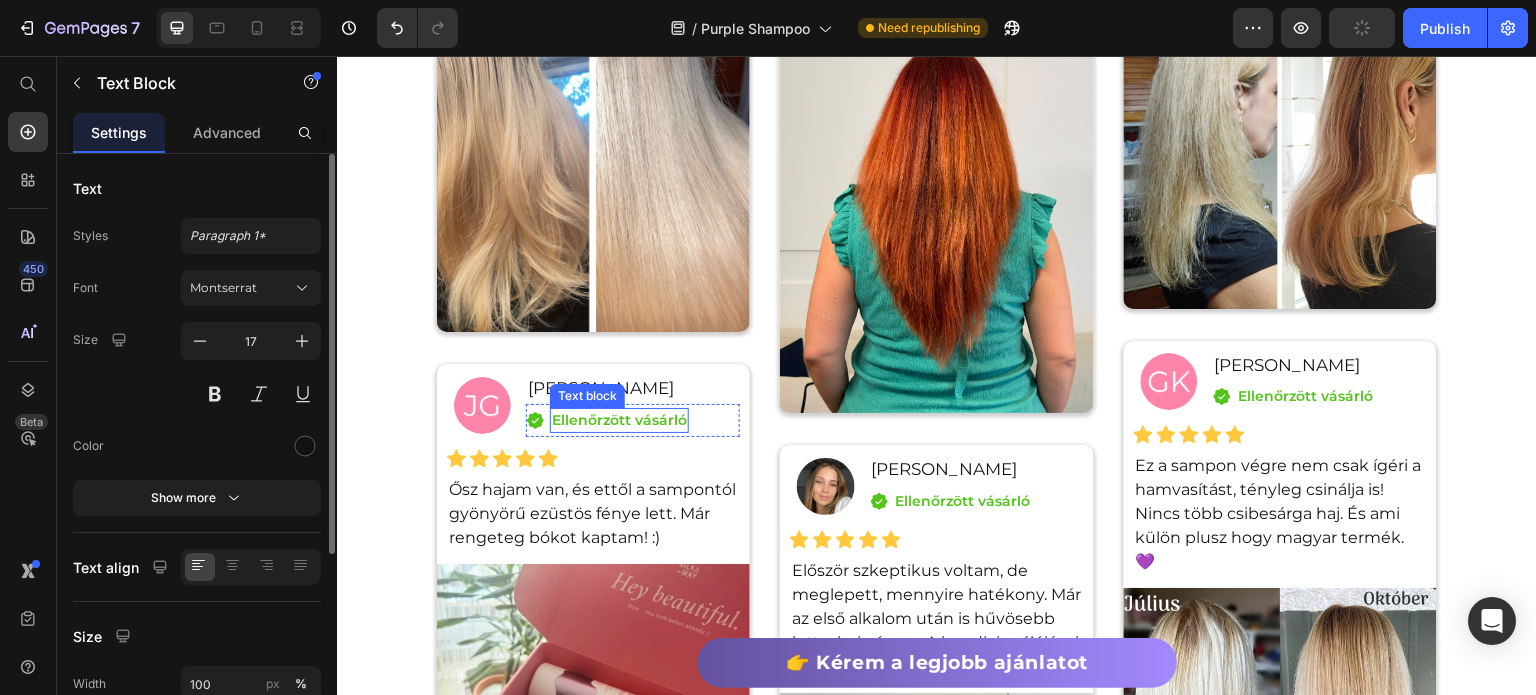 click on "Juhász Gréta" at bounding box center (633, 389) 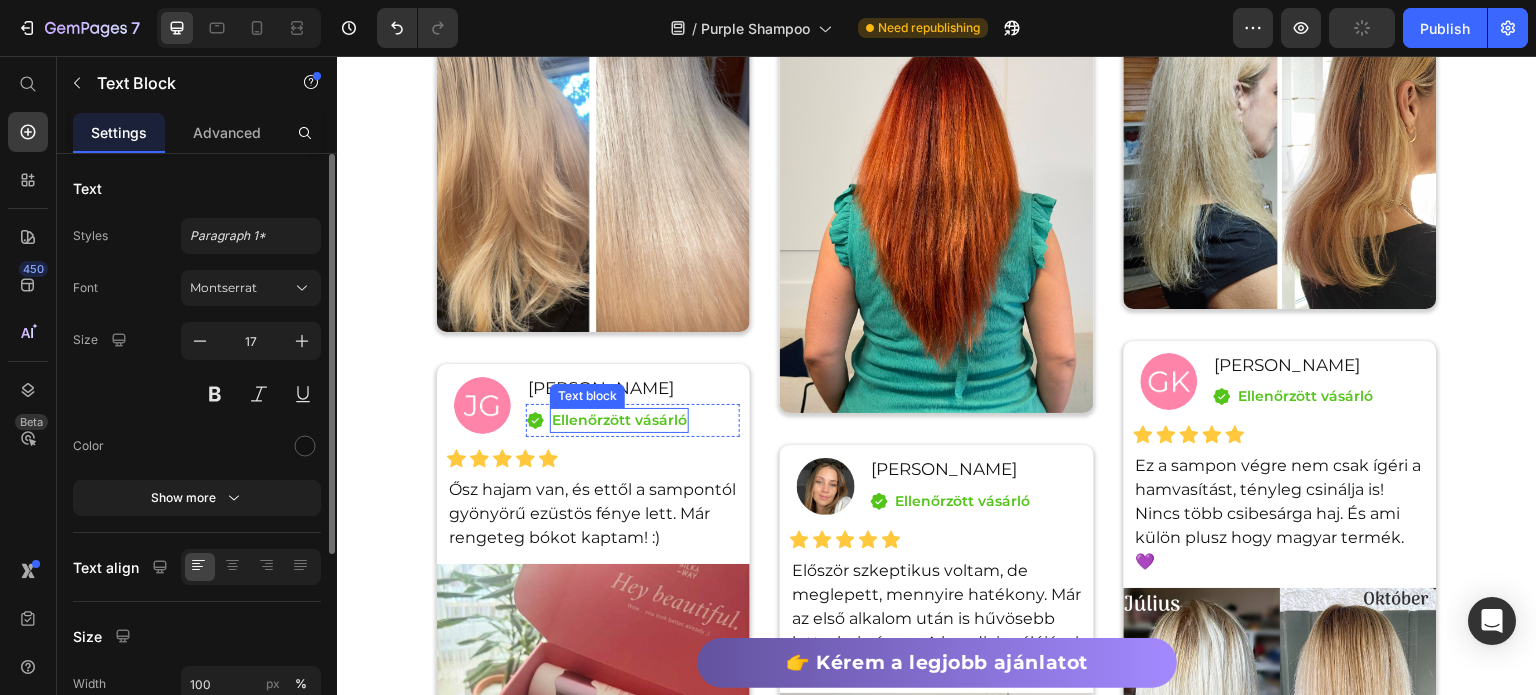 click on "[PERSON_NAME]" at bounding box center [633, 389] 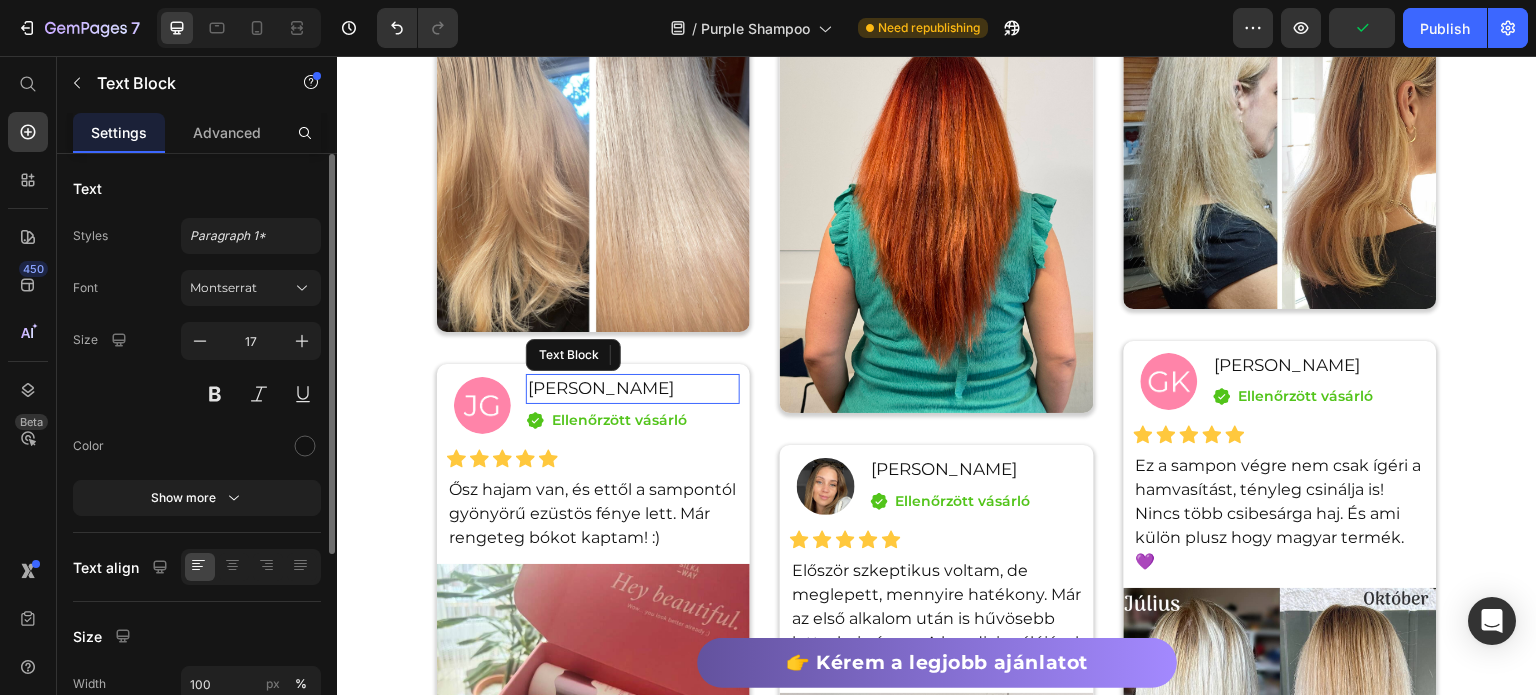 click on "[PERSON_NAME]" at bounding box center (633, 389) 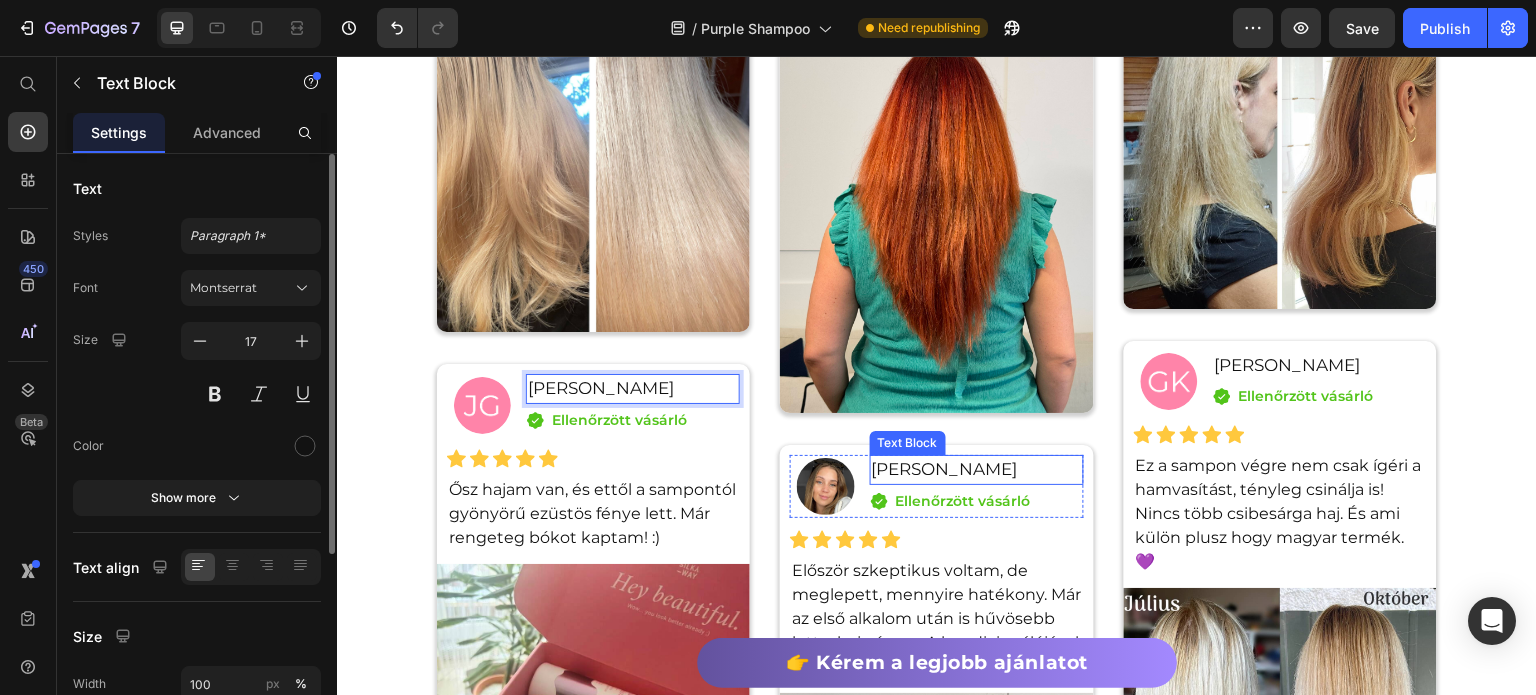 click on "[PERSON_NAME]" at bounding box center (977, 470) 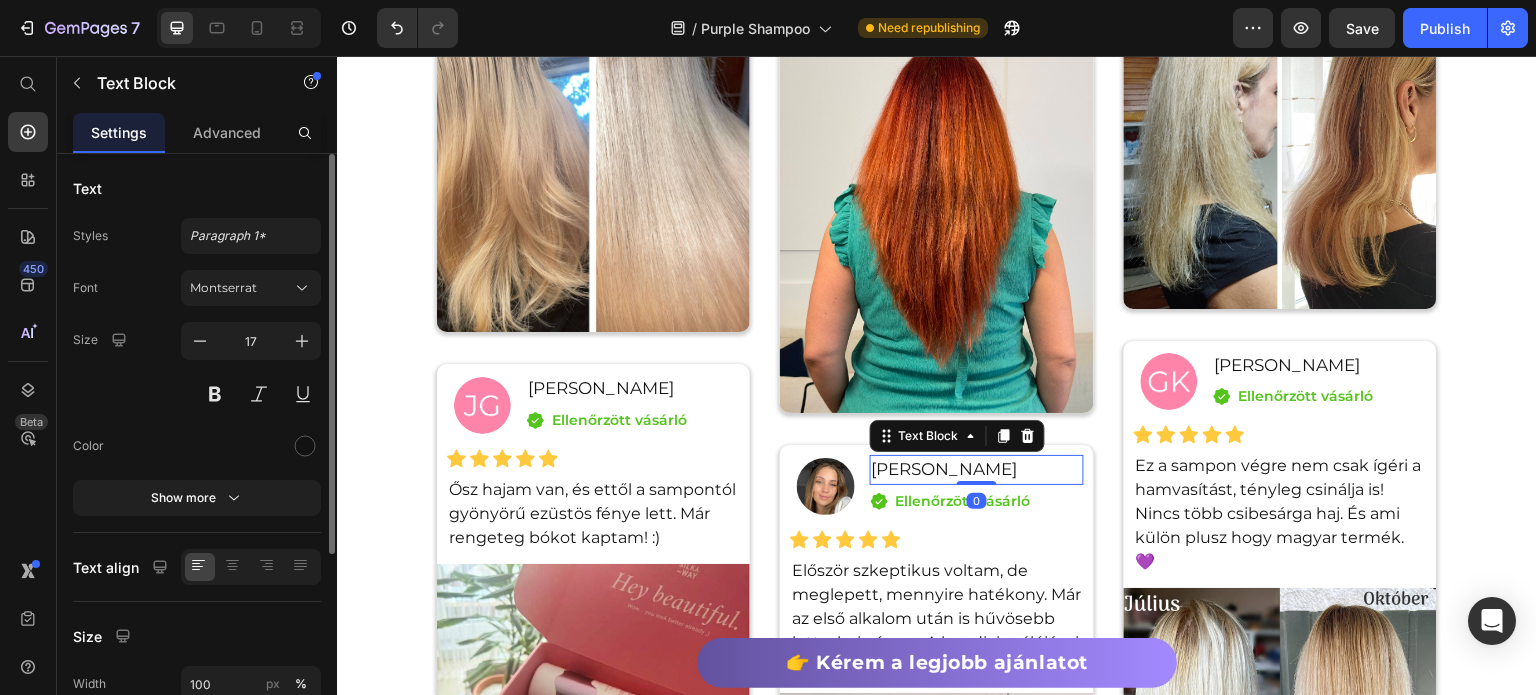 click on "[PERSON_NAME]" at bounding box center (977, 470) 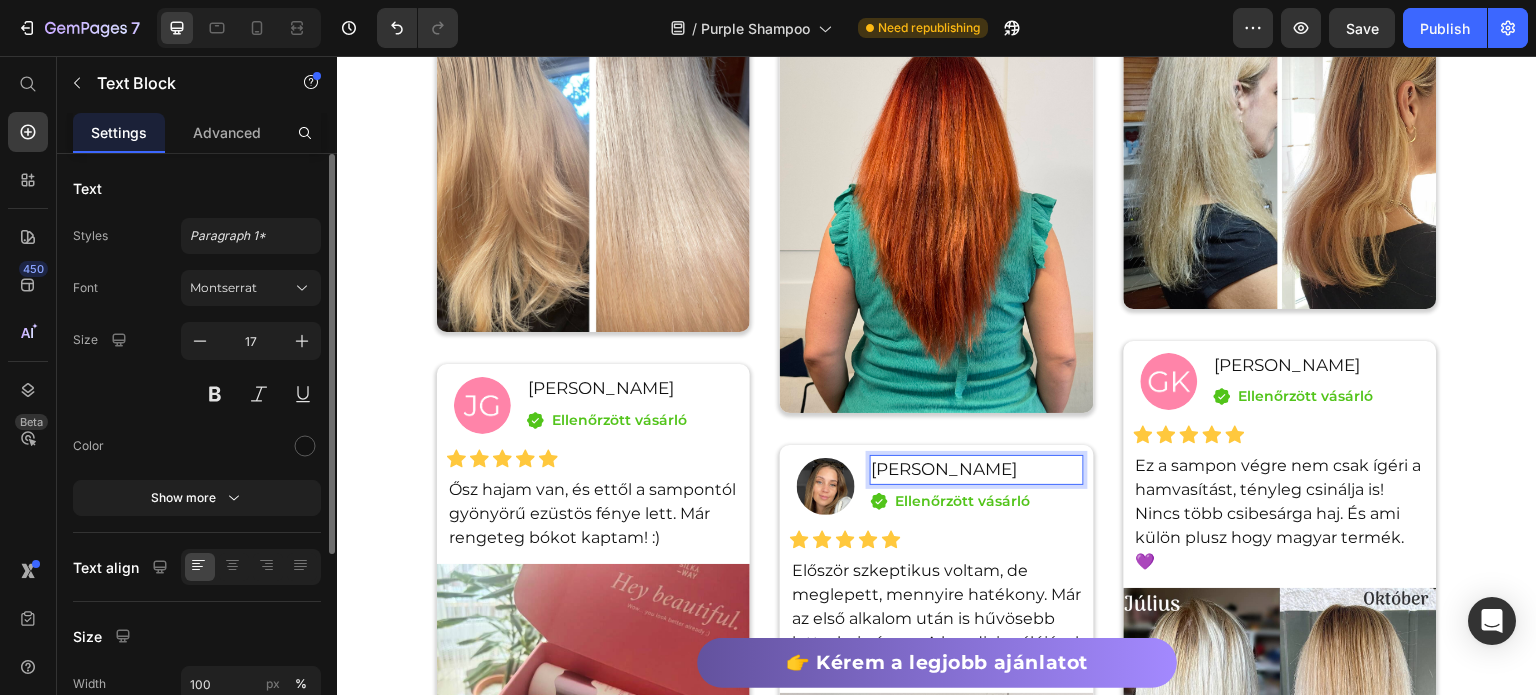 click on "[PERSON_NAME]" at bounding box center (977, 470) 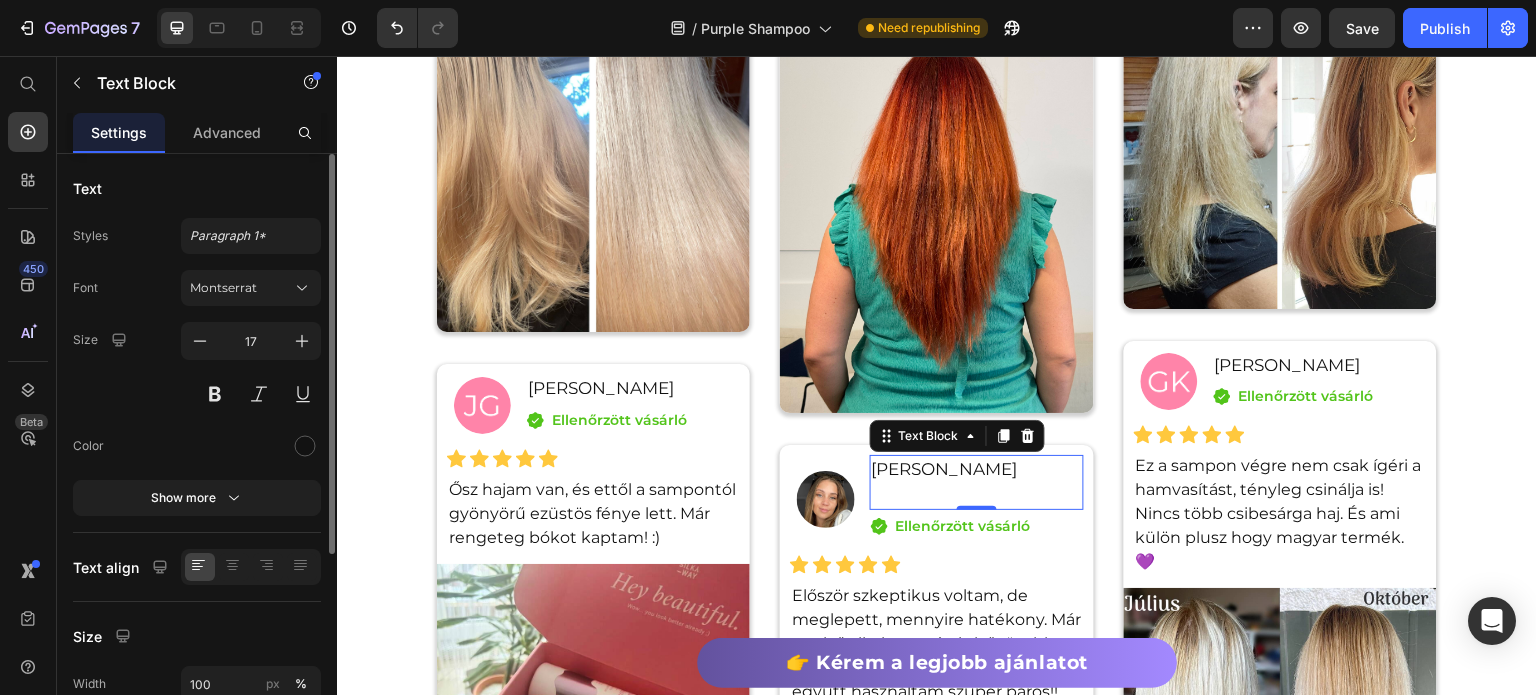 click at bounding box center (977, 496) 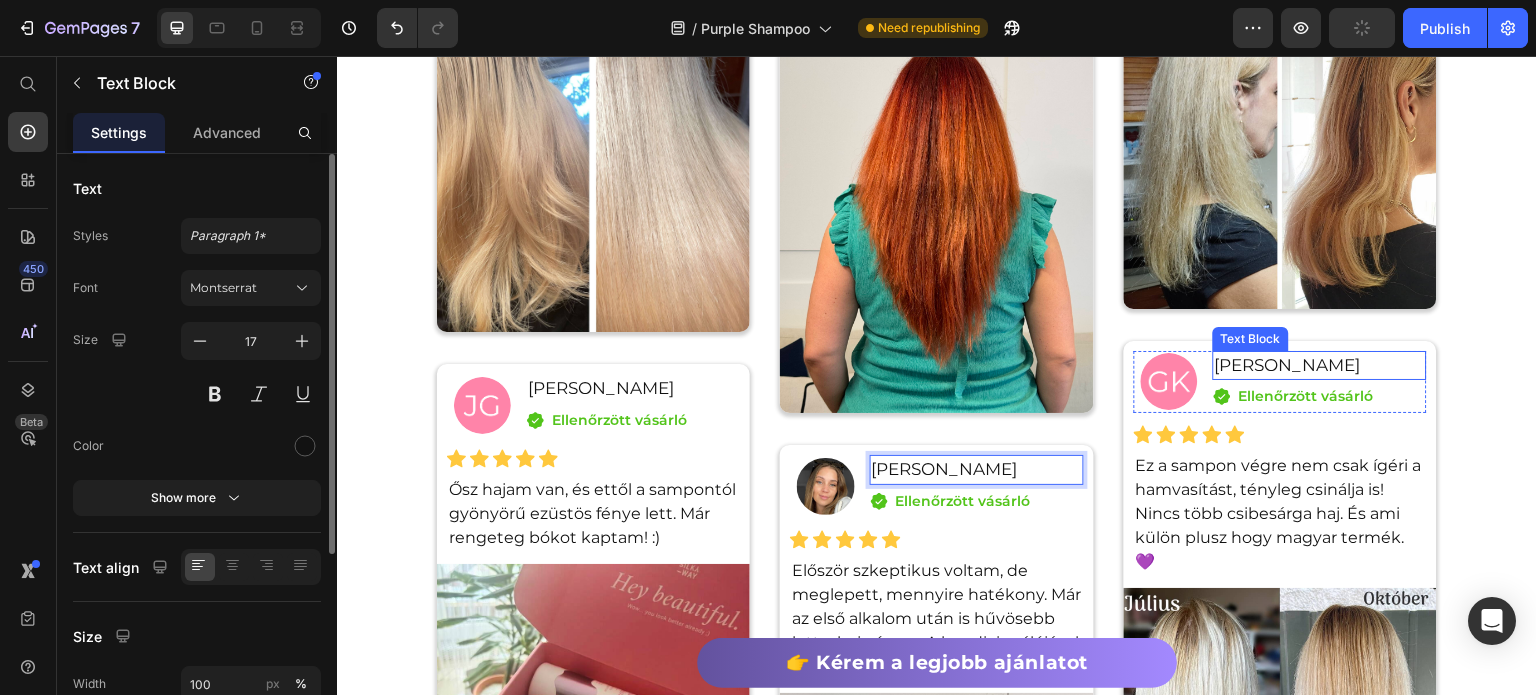 click on "[PERSON_NAME]" at bounding box center (1320, 366) 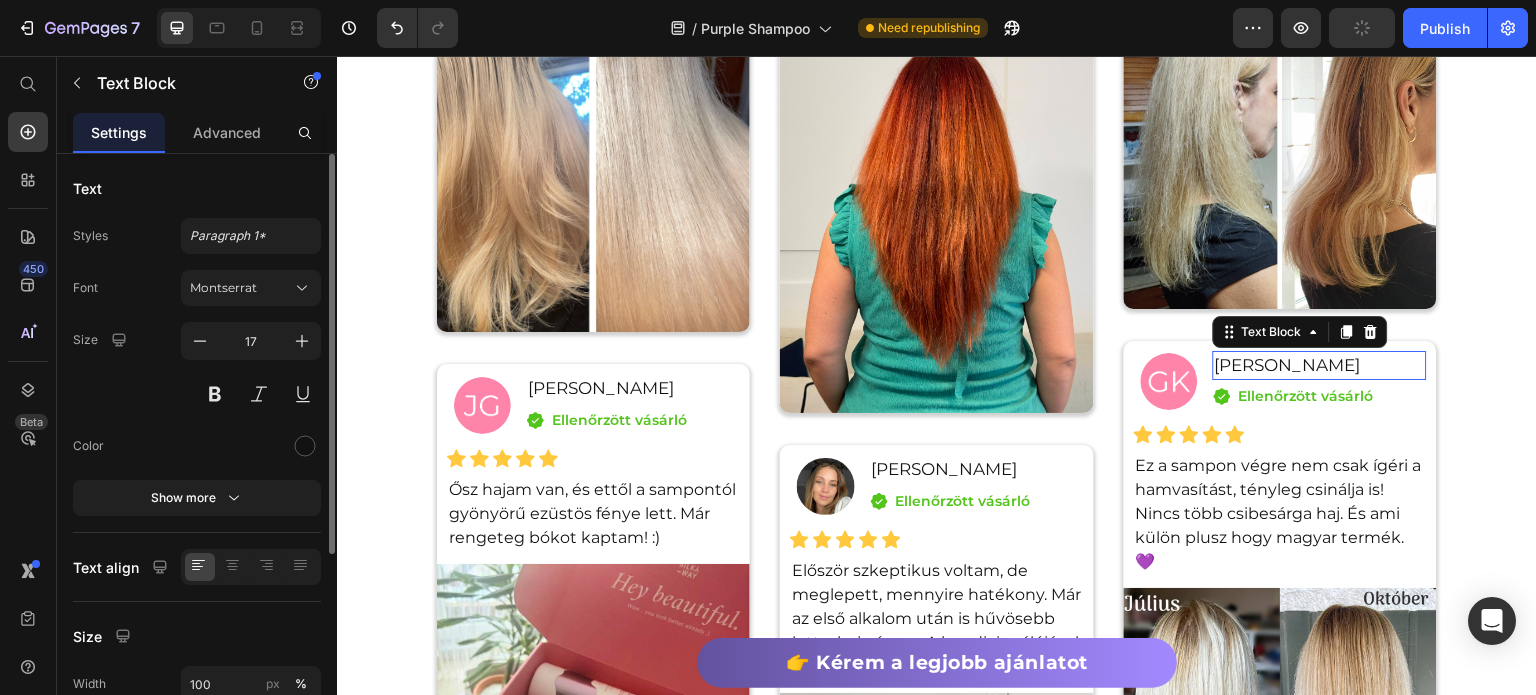 click on "[PERSON_NAME]" at bounding box center [1320, 366] 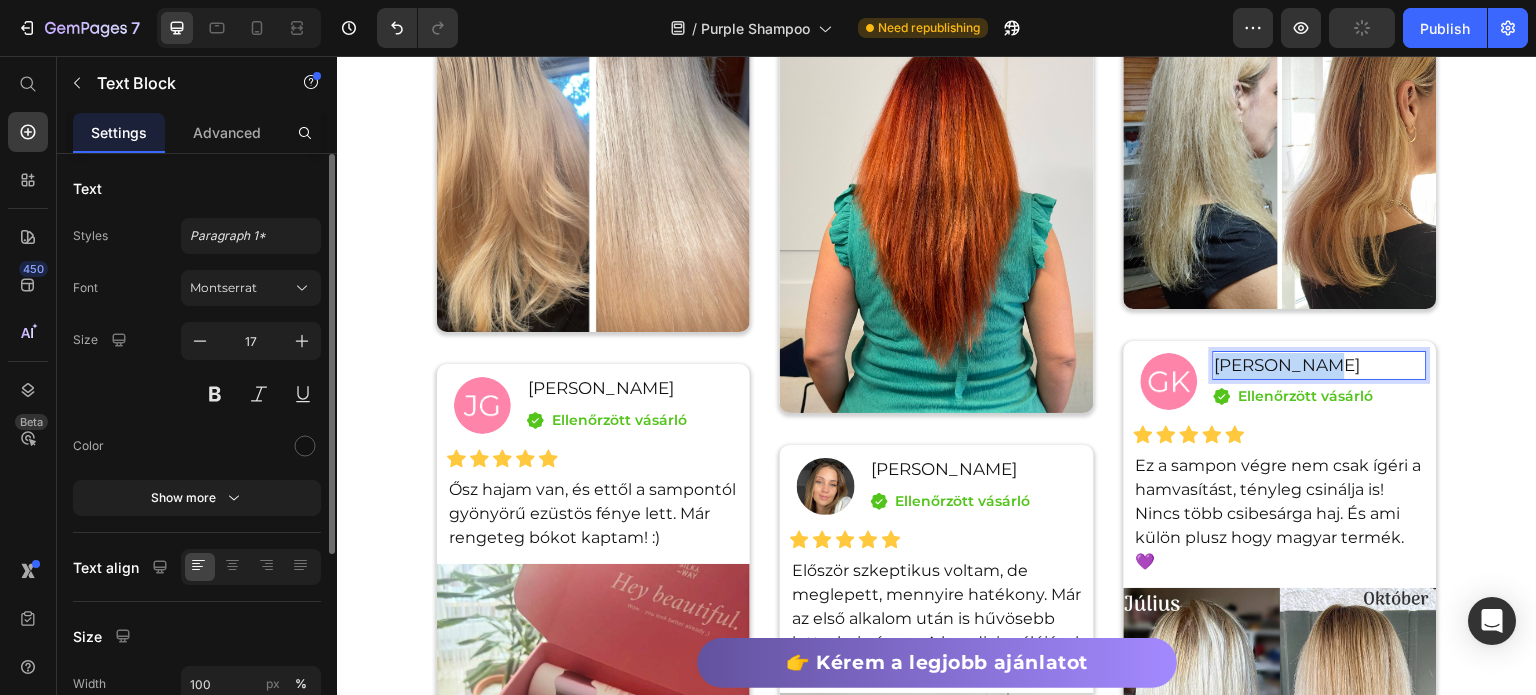 click on "[PERSON_NAME]" at bounding box center (1320, 366) 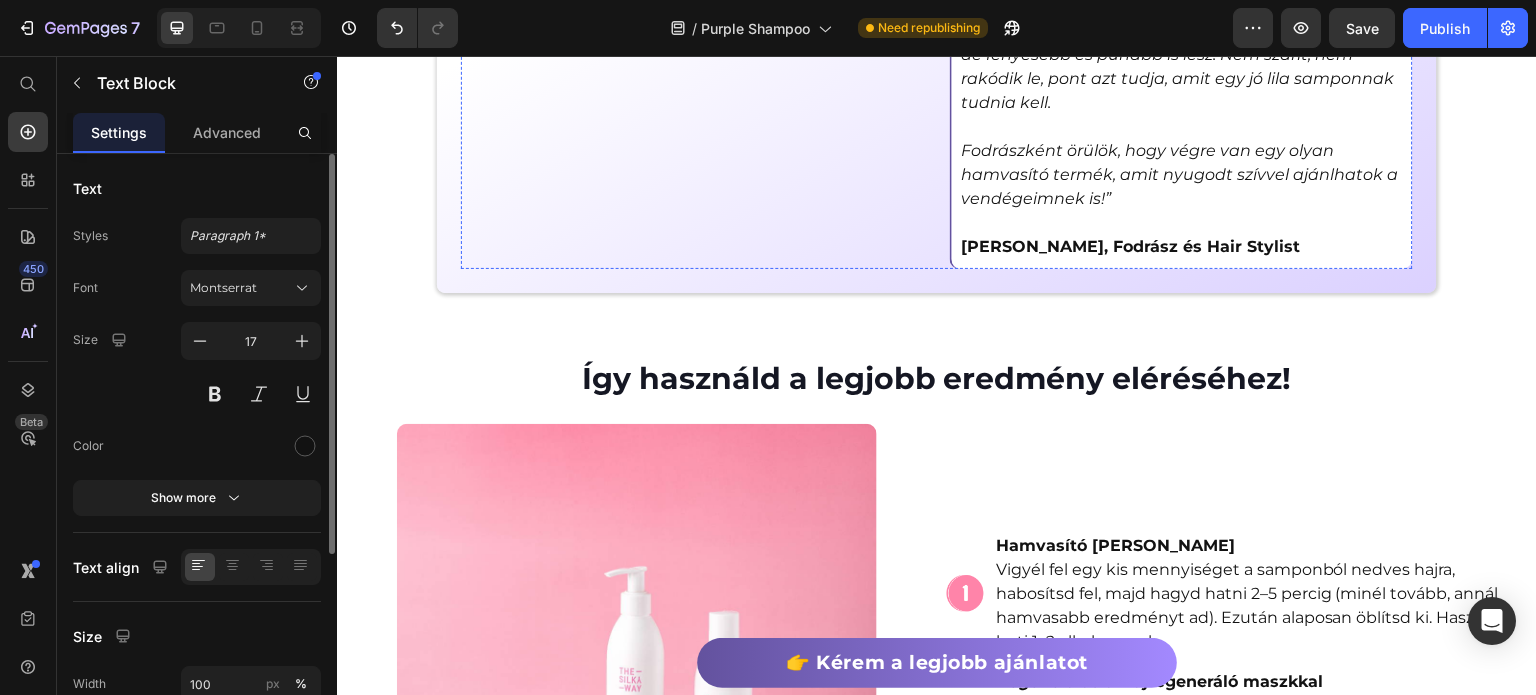 scroll, scrollTop: 5262, scrollLeft: 0, axis: vertical 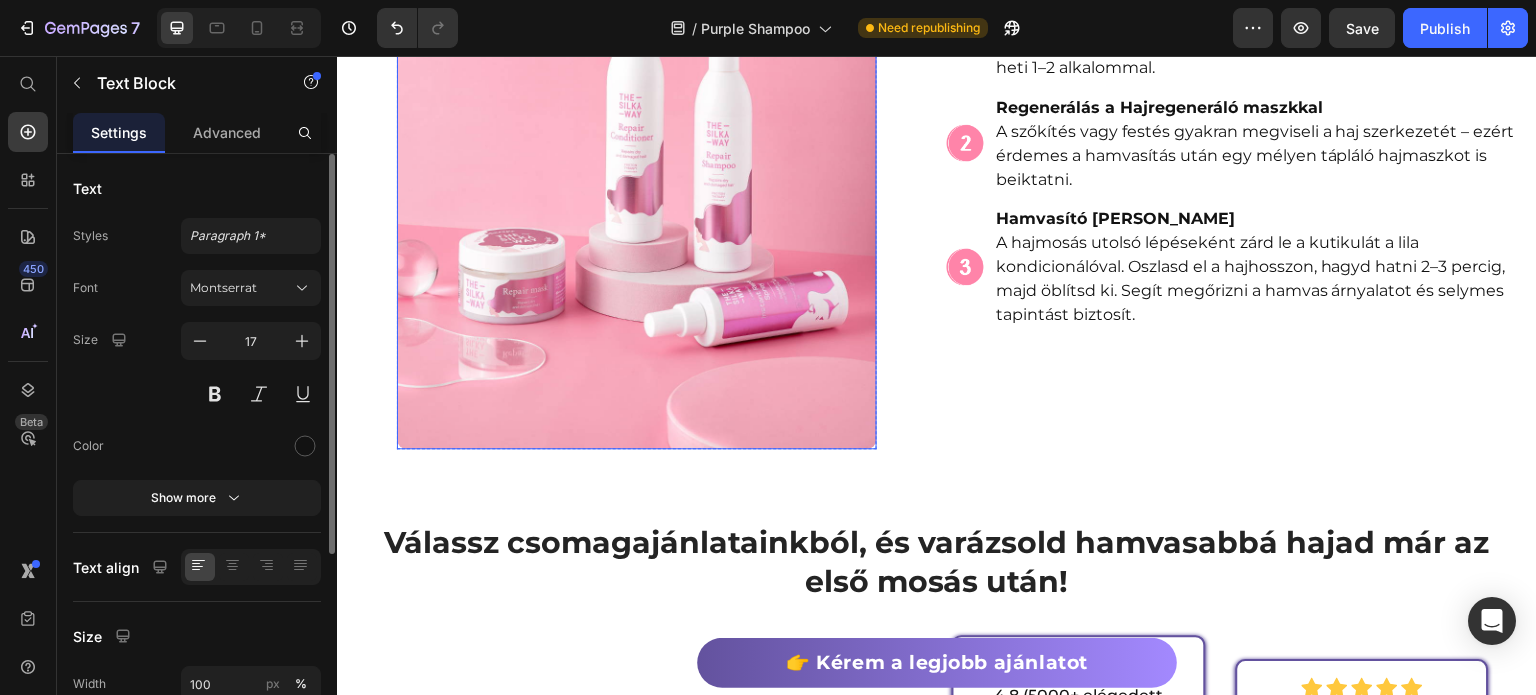 click at bounding box center [637, 149] 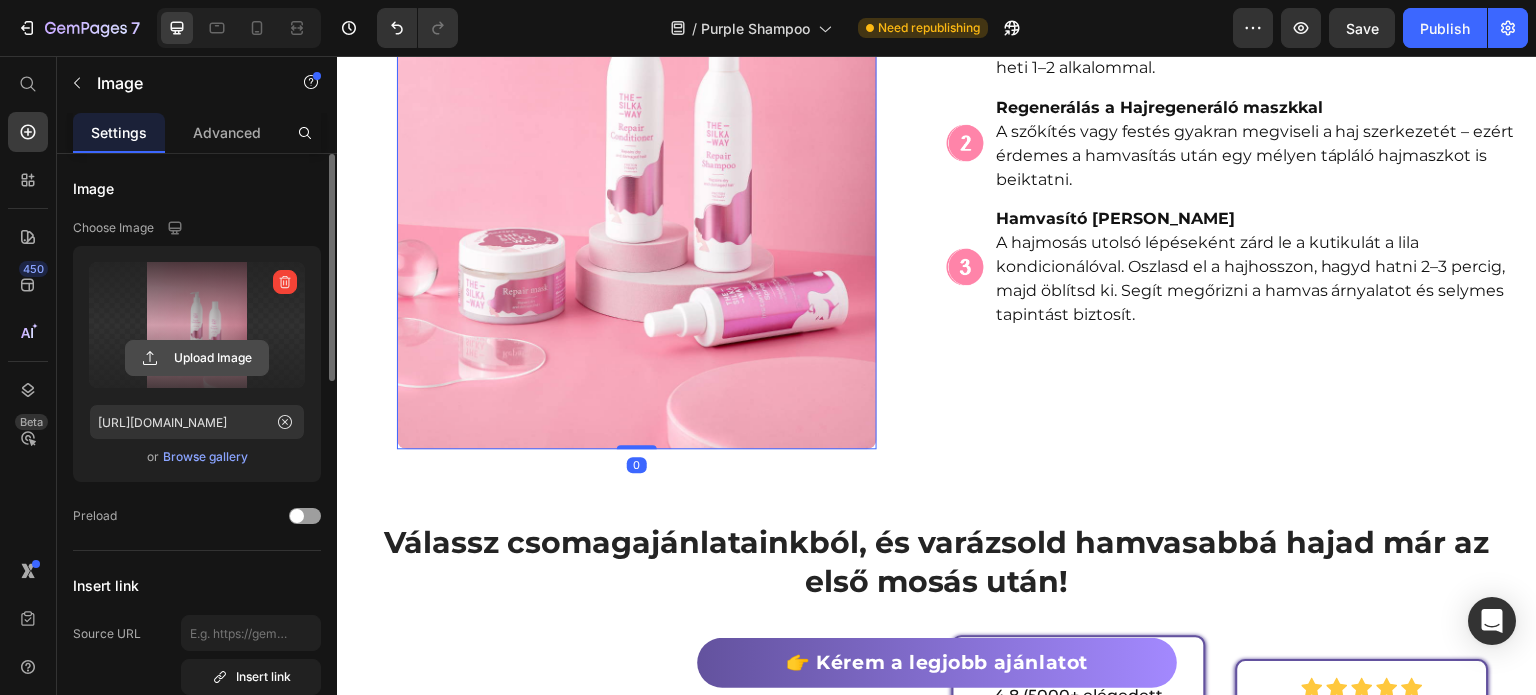 click 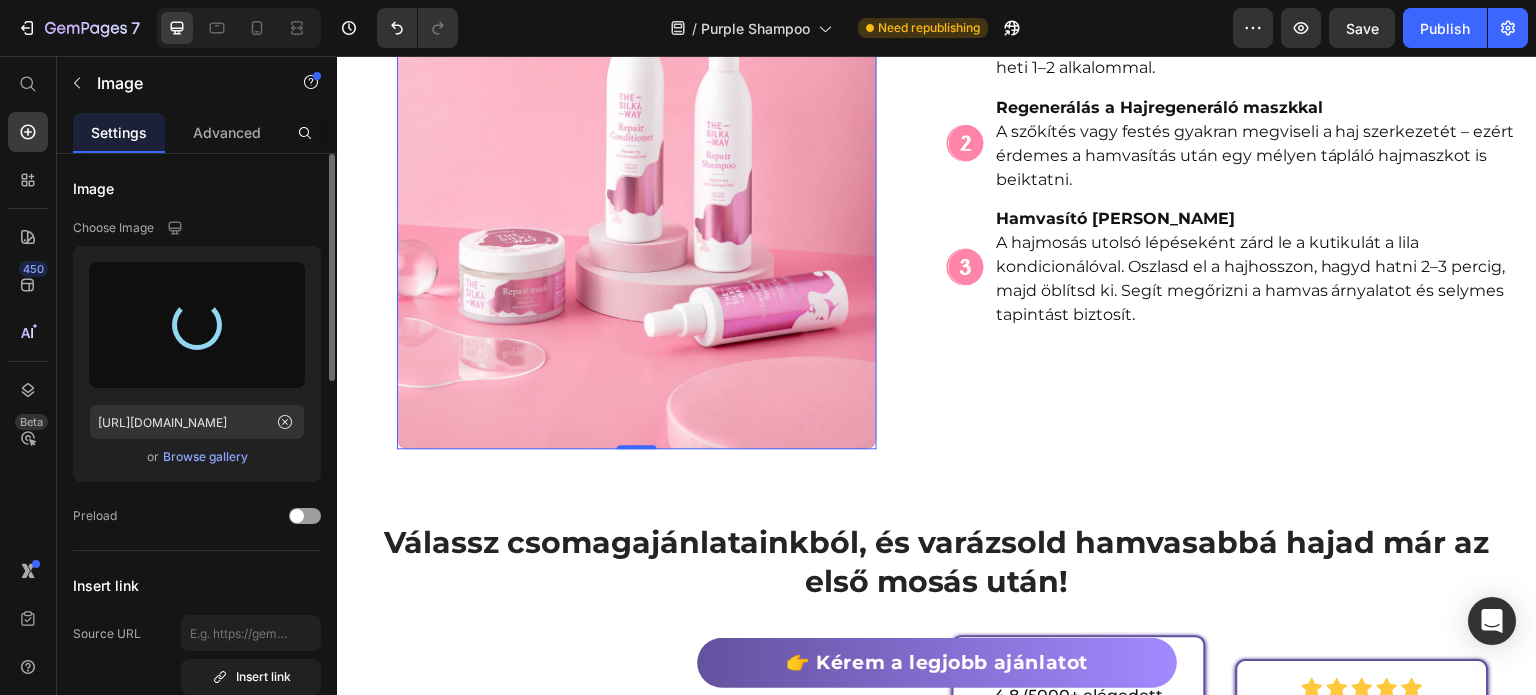 type on "https://cdn.shopify.com/s/files/1/0492/9470/4796/files/gempages_490611713016595313-9ae18b58-3777-4fc1-85e7-972050a23970.png" 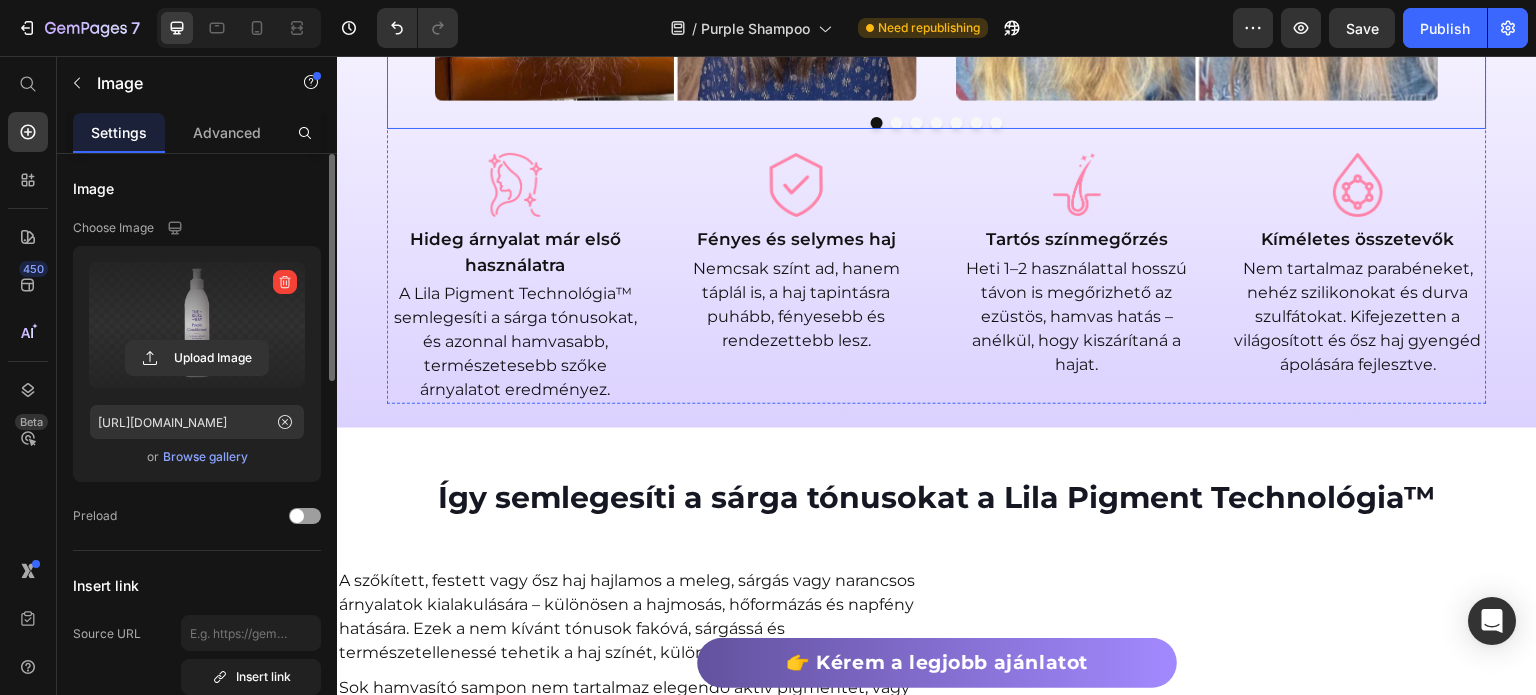 scroll, scrollTop: 0, scrollLeft: 0, axis: both 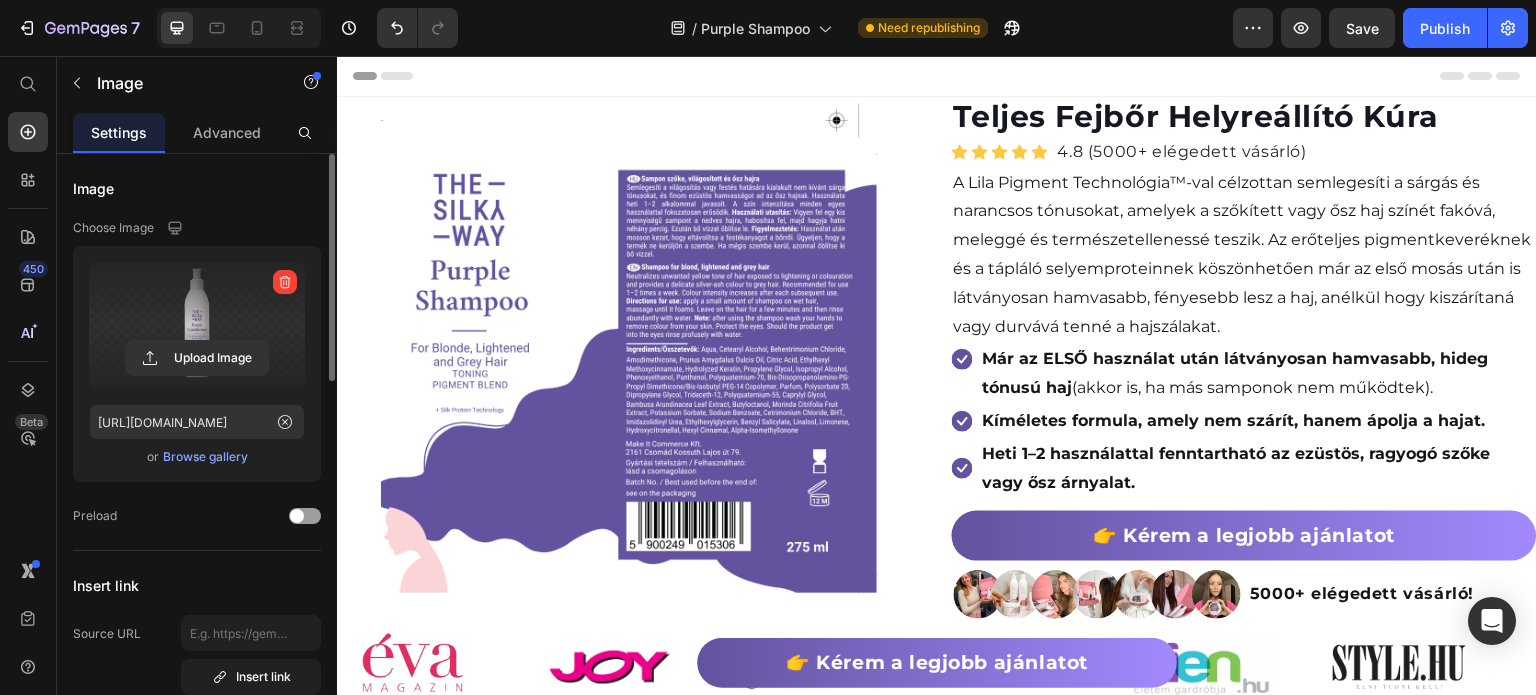 click on "Save" 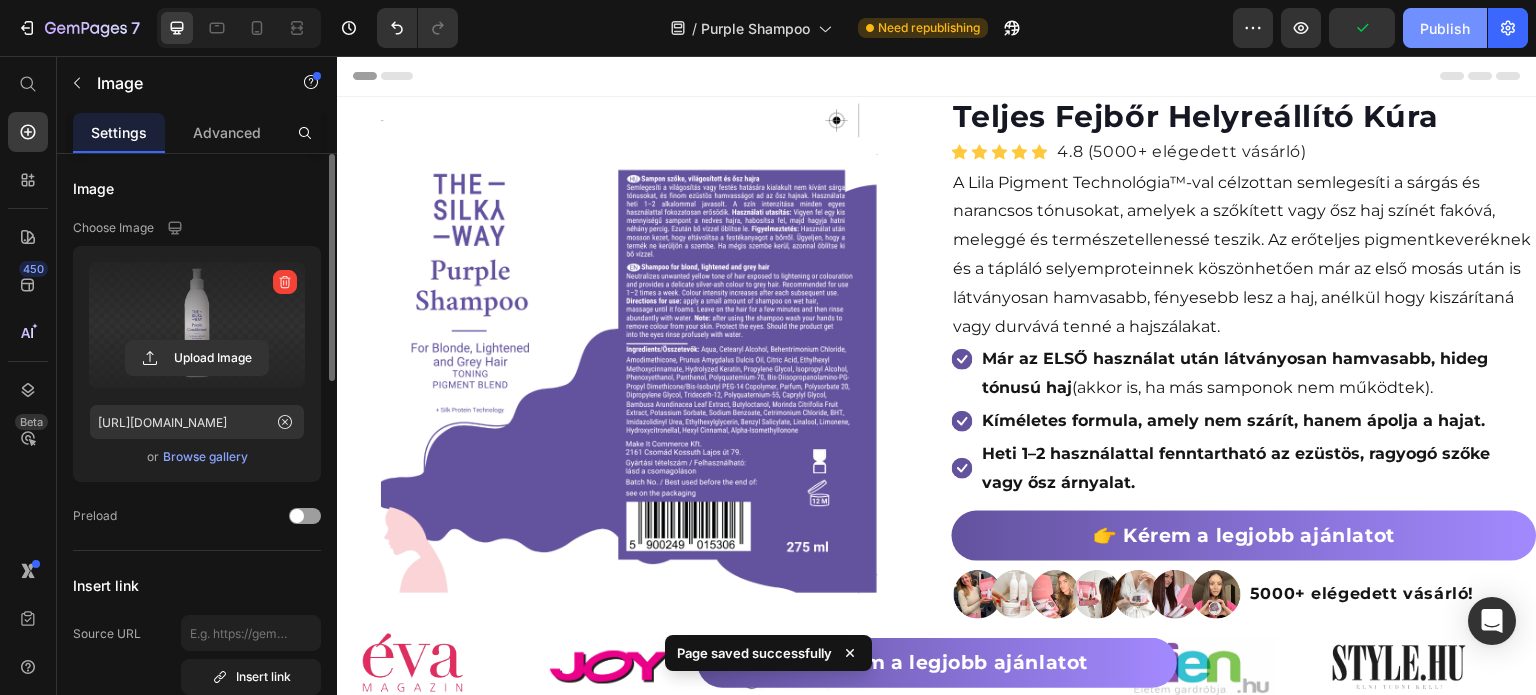 click on "Publish" 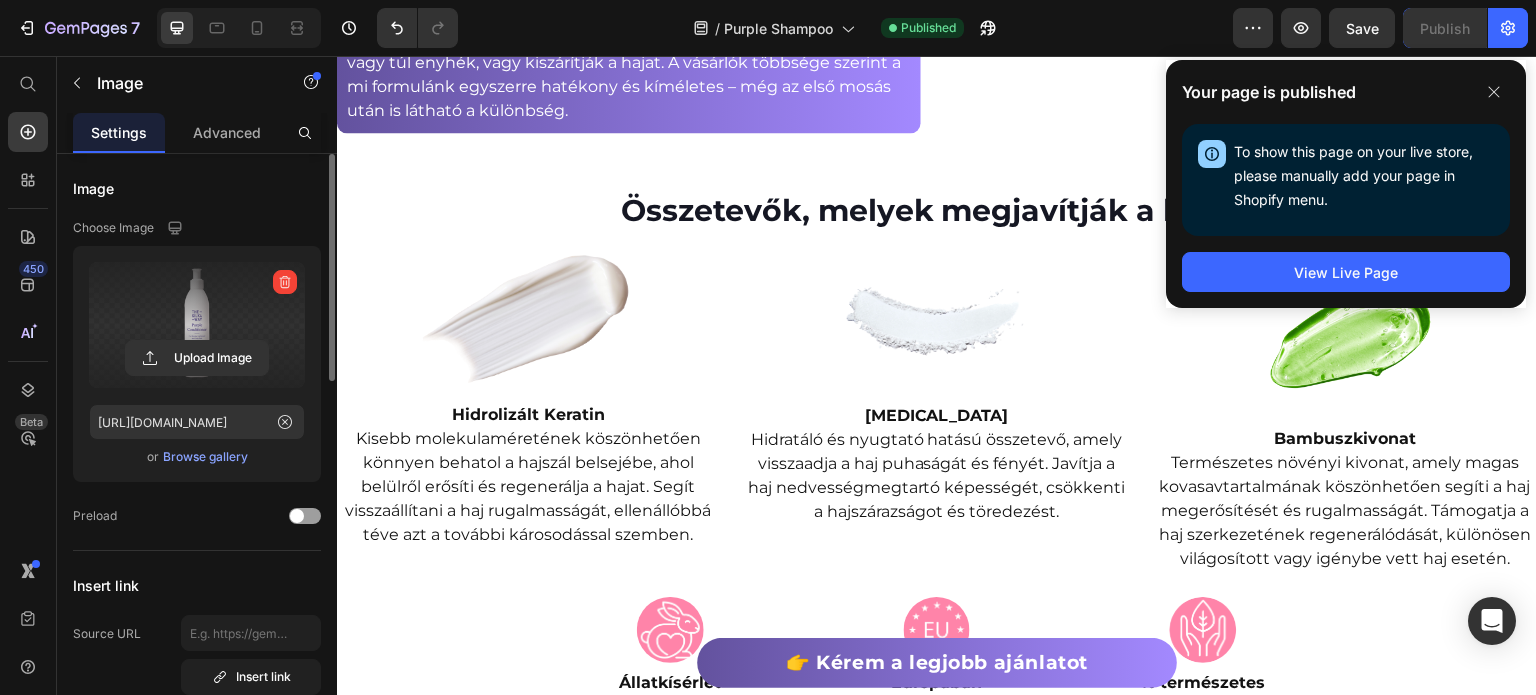 scroll, scrollTop: 3200, scrollLeft: 0, axis: vertical 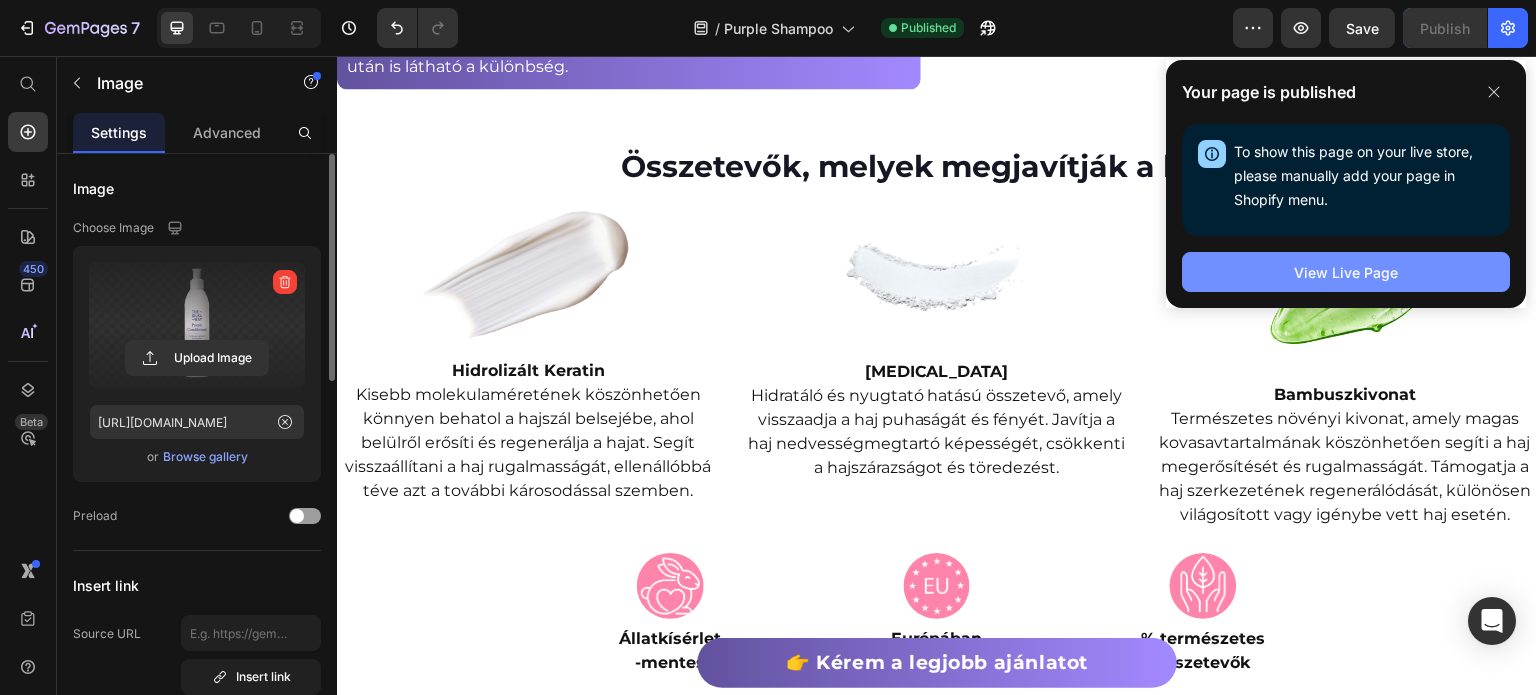 click on "View Live Page" at bounding box center (1346, 272) 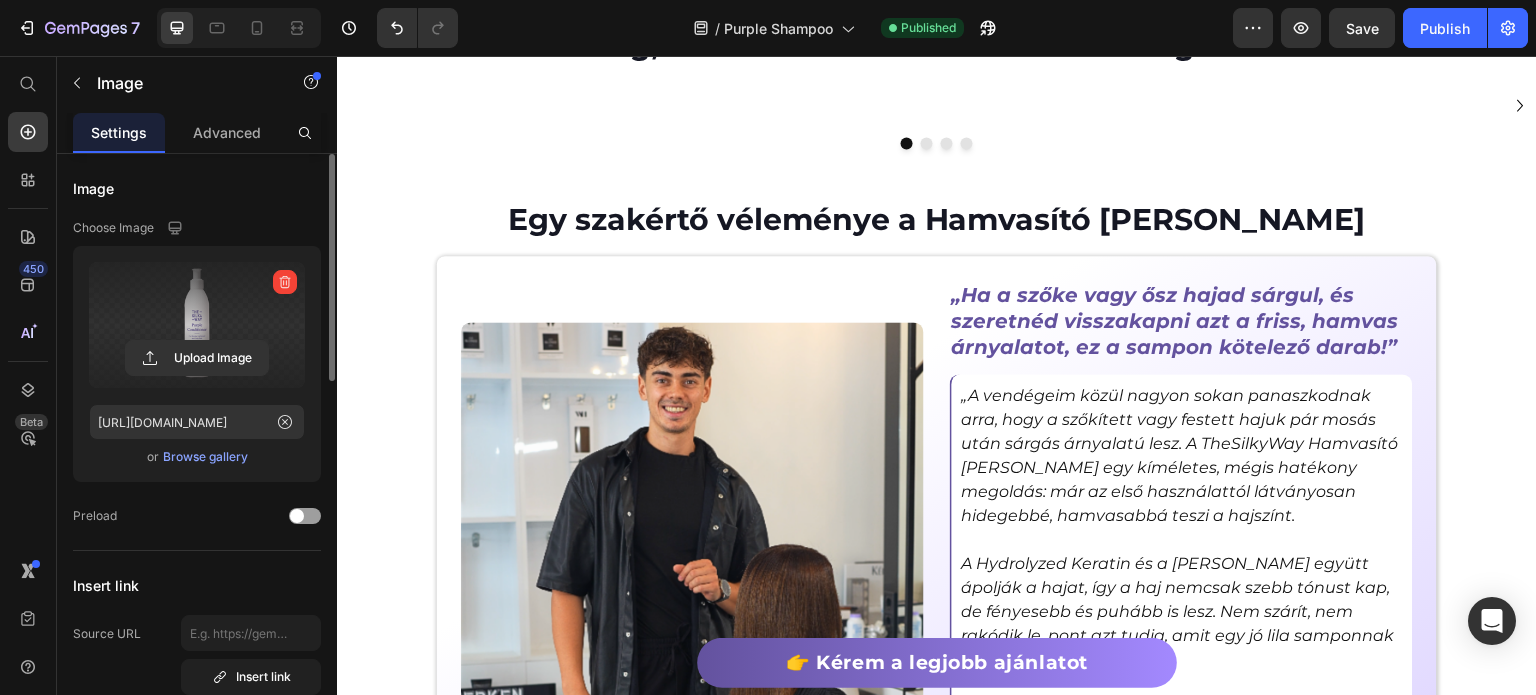 scroll, scrollTop: 3400, scrollLeft: 0, axis: vertical 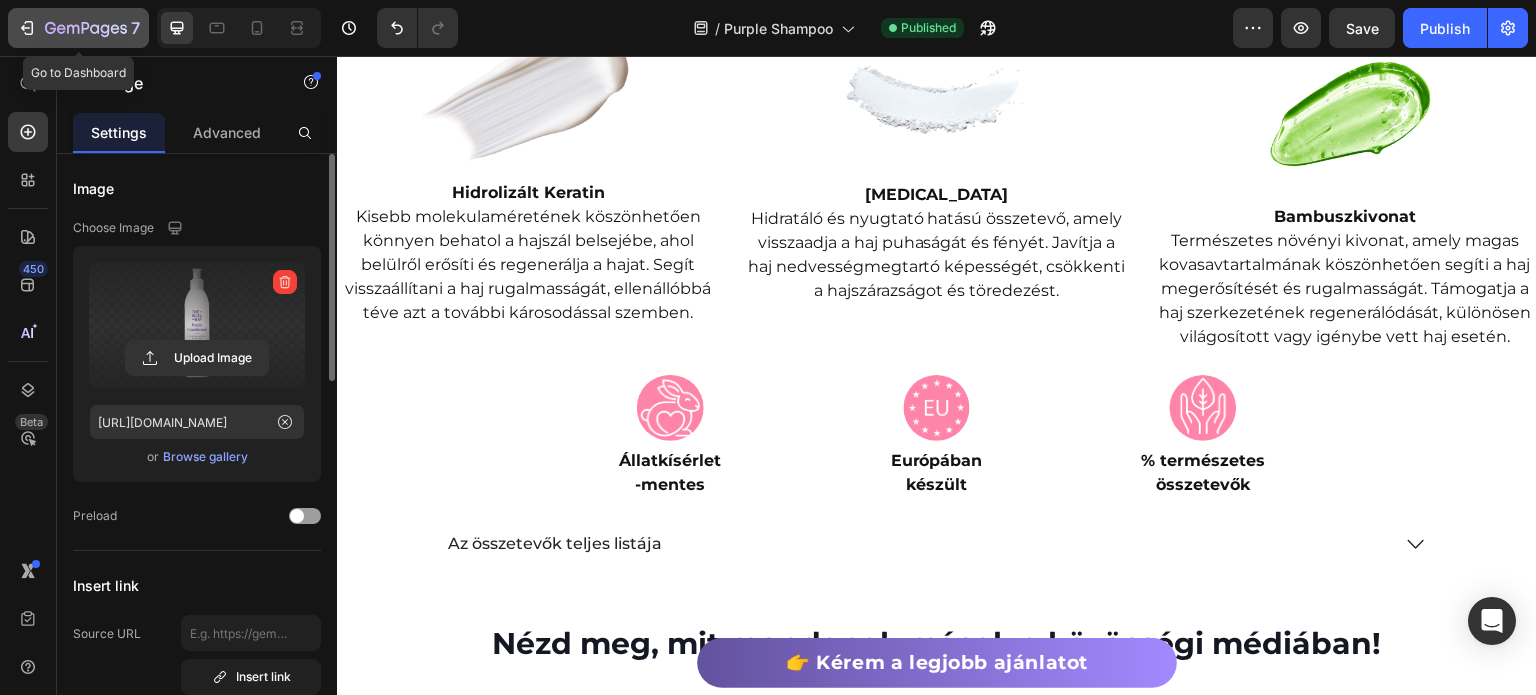 click 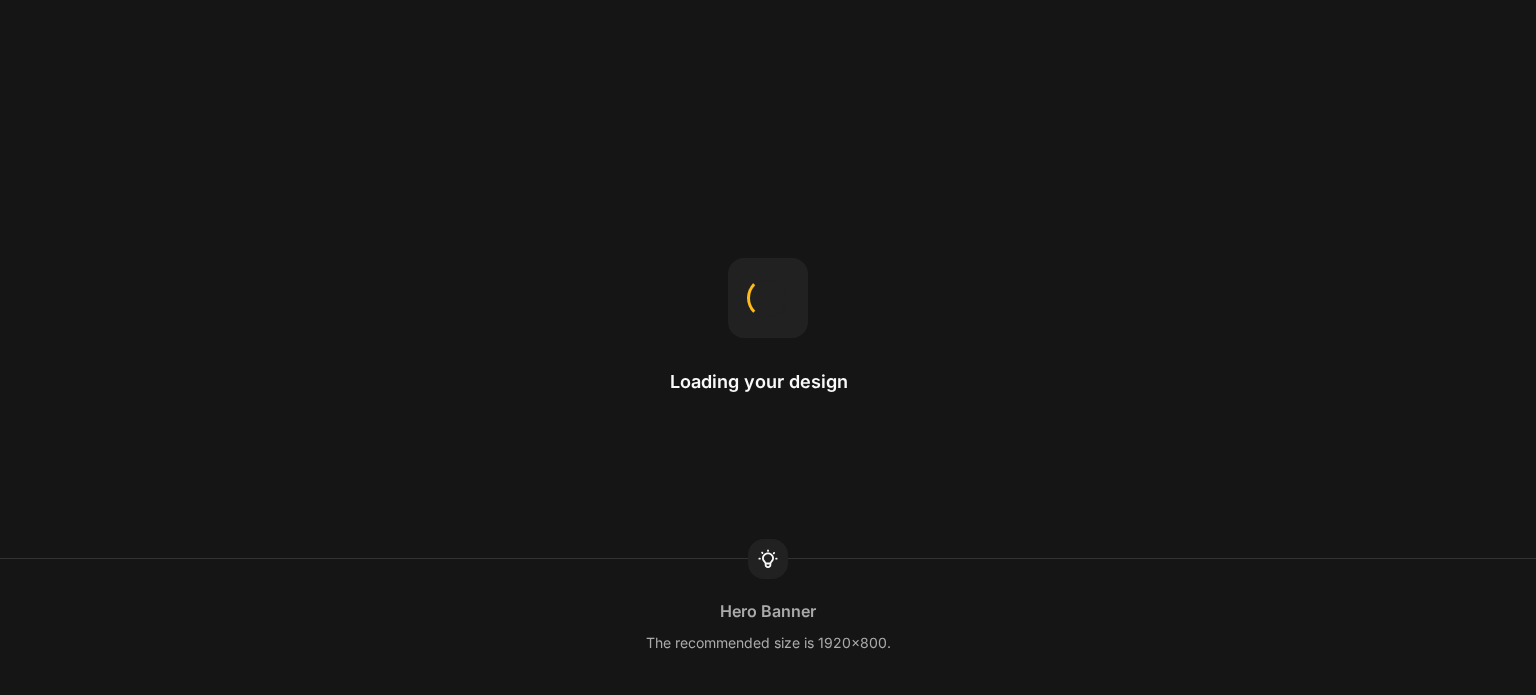 scroll, scrollTop: 0, scrollLeft: 0, axis: both 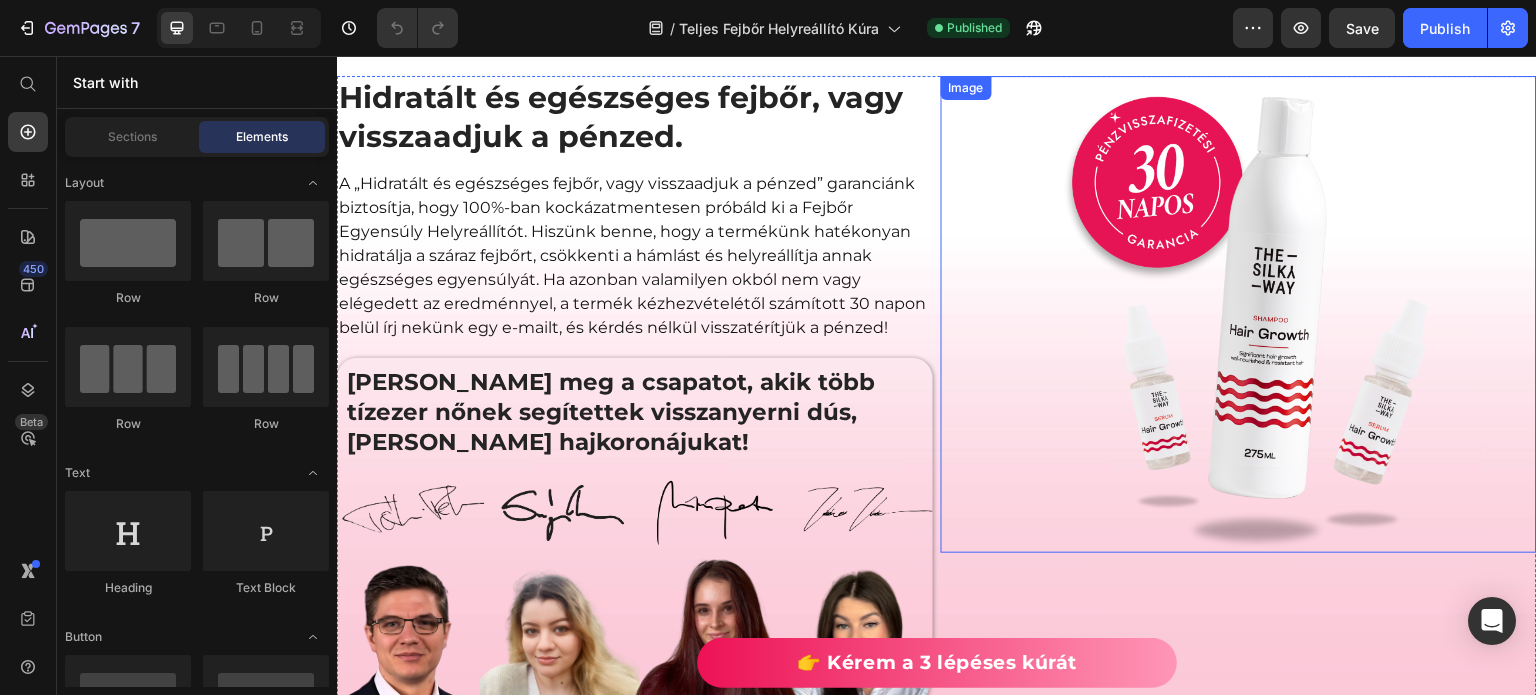 click at bounding box center [1239, 314] 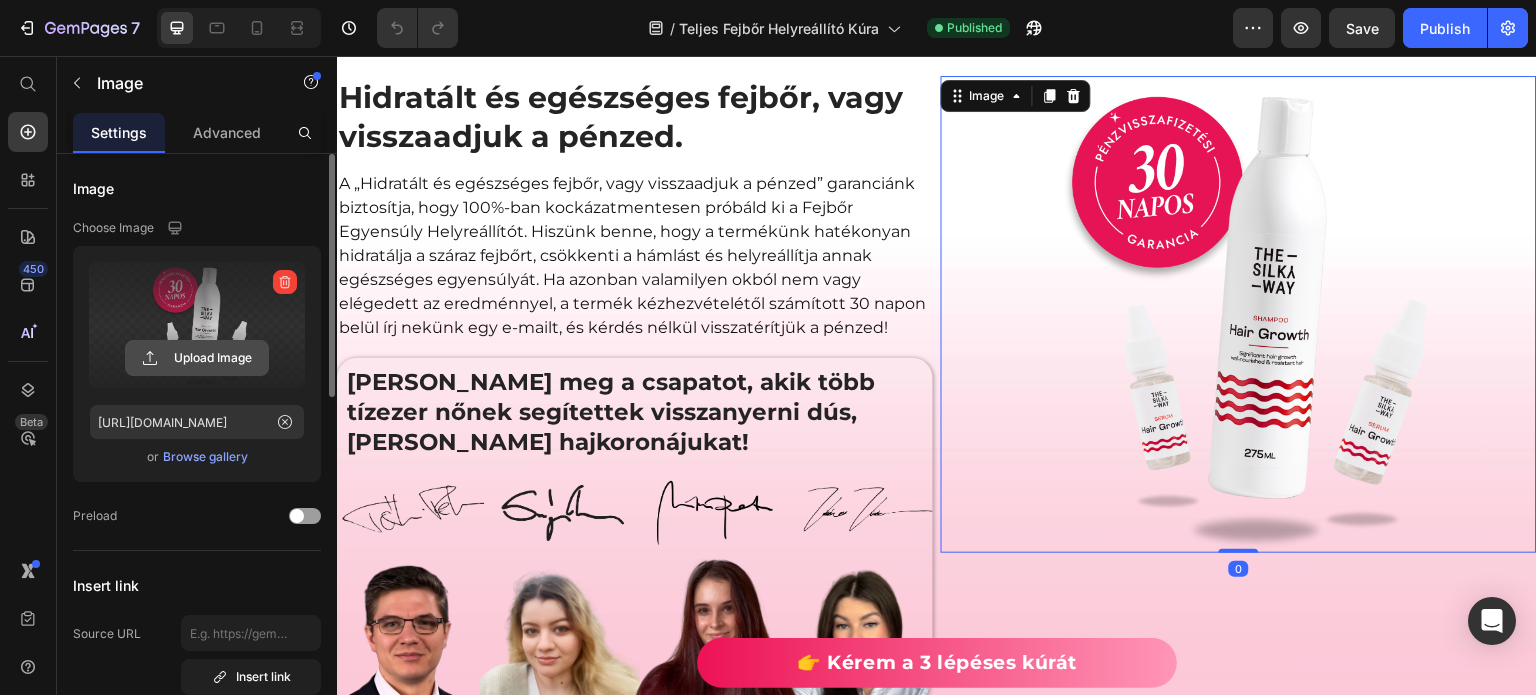 click 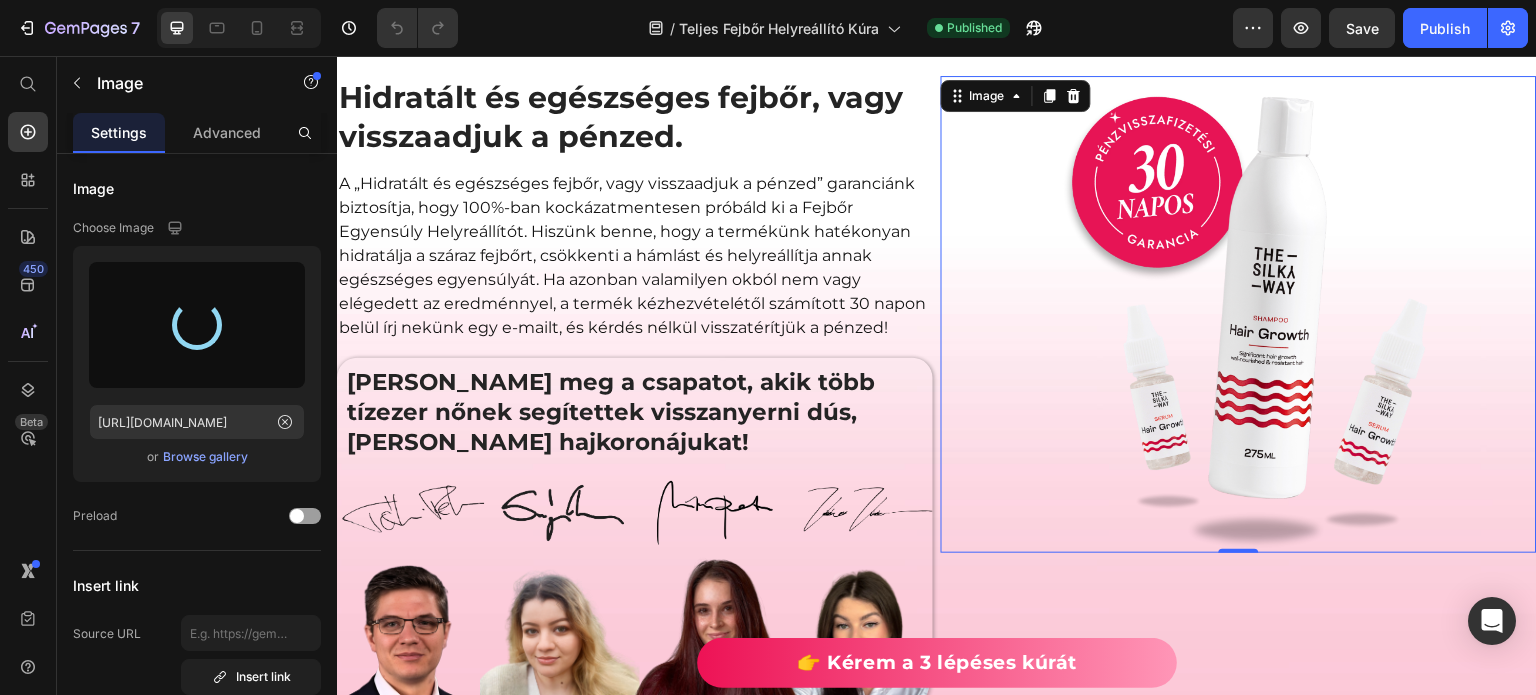 type on "[URL][DOMAIN_NAME]" 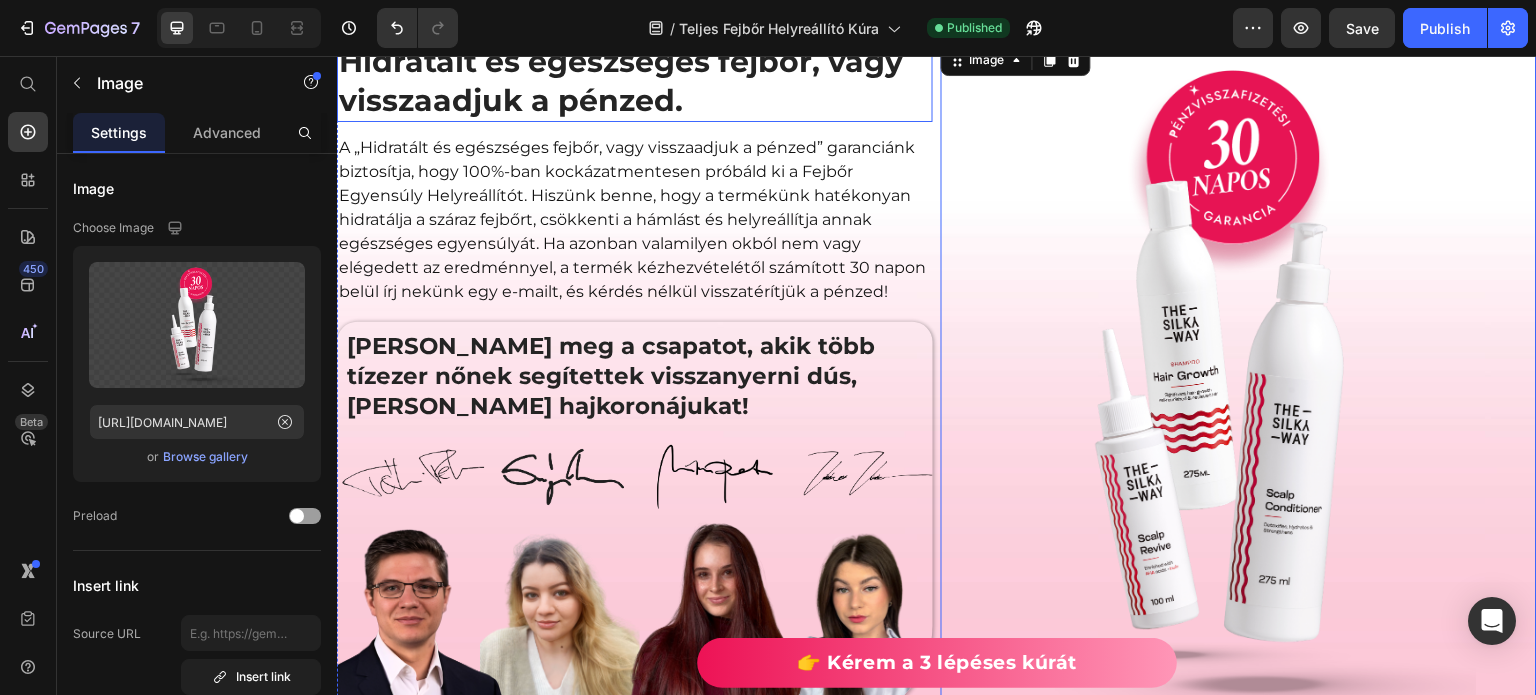 scroll, scrollTop: 7209, scrollLeft: 0, axis: vertical 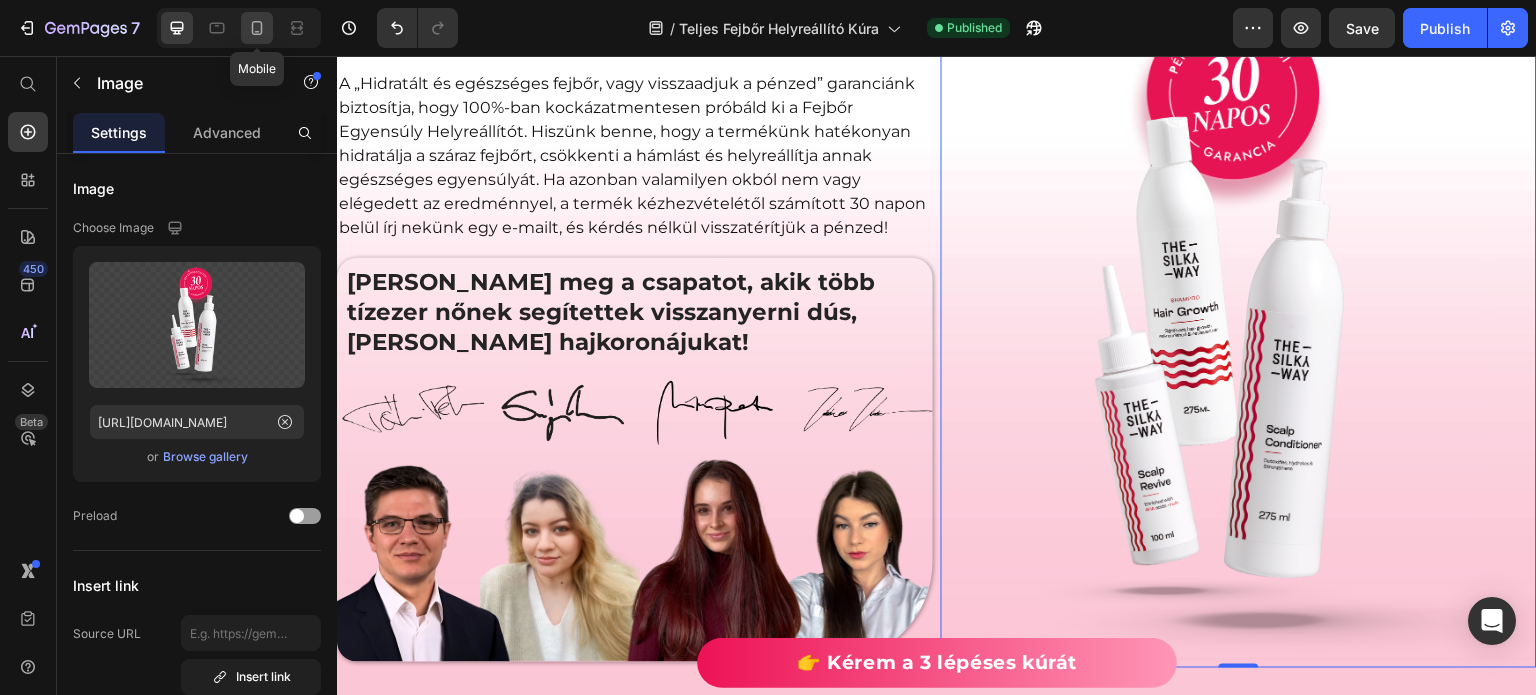 click 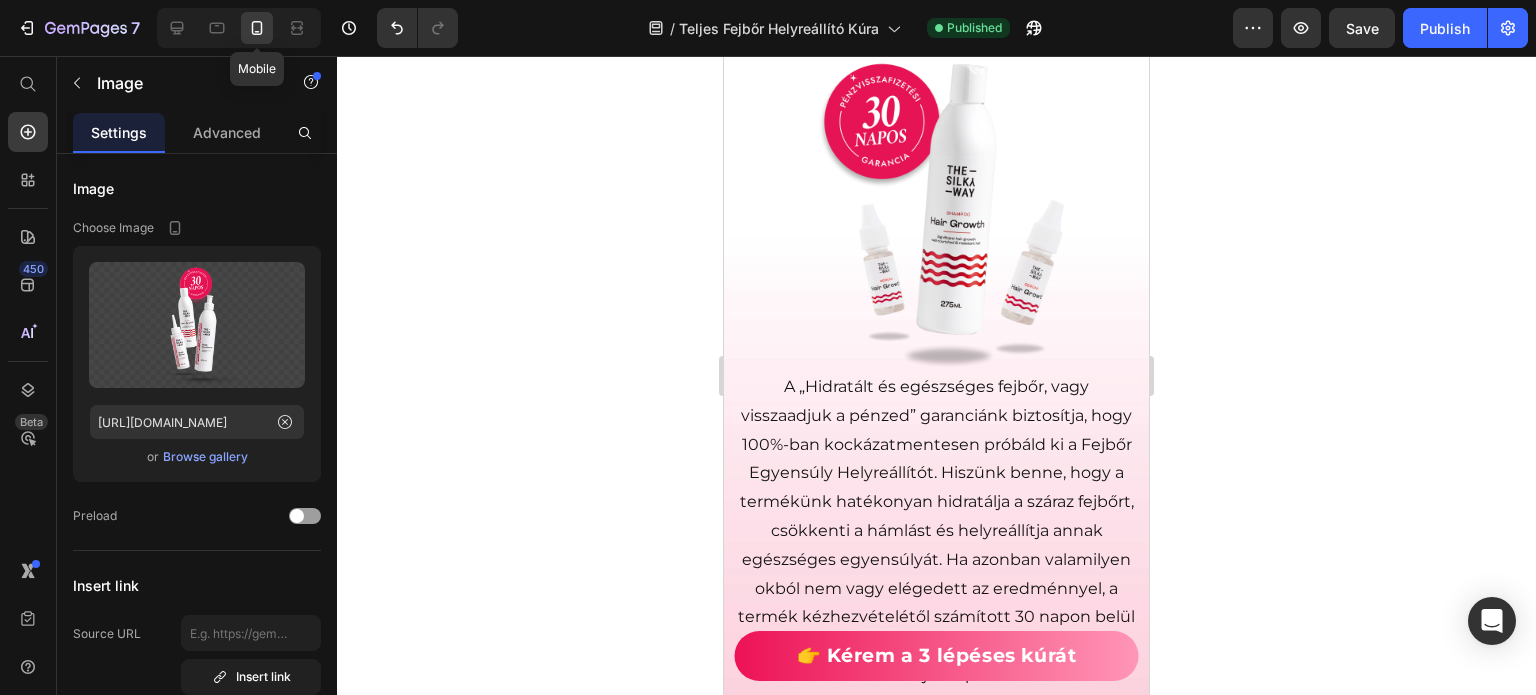 click 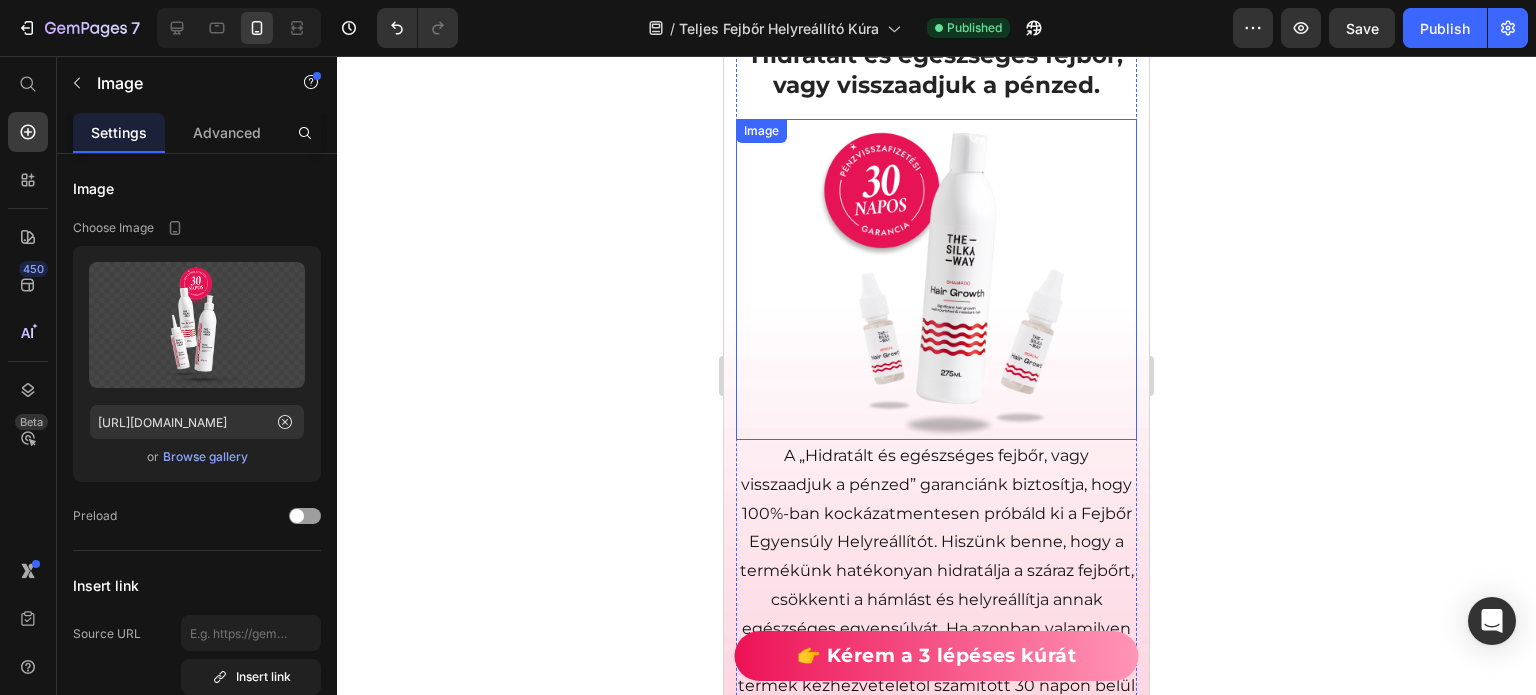 scroll, scrollTop: 7660, scrollLeft: 0, axis: vertical 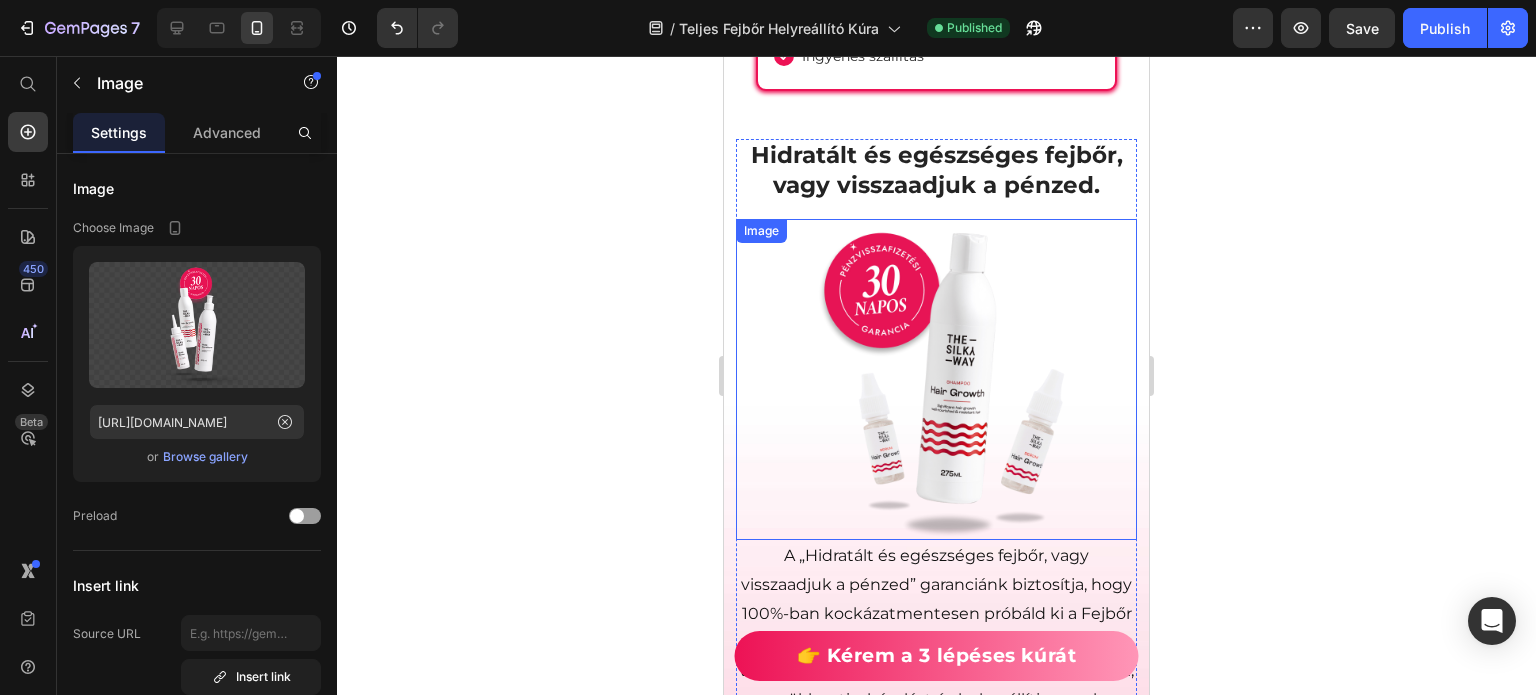 click at bounding box center (936, 379) 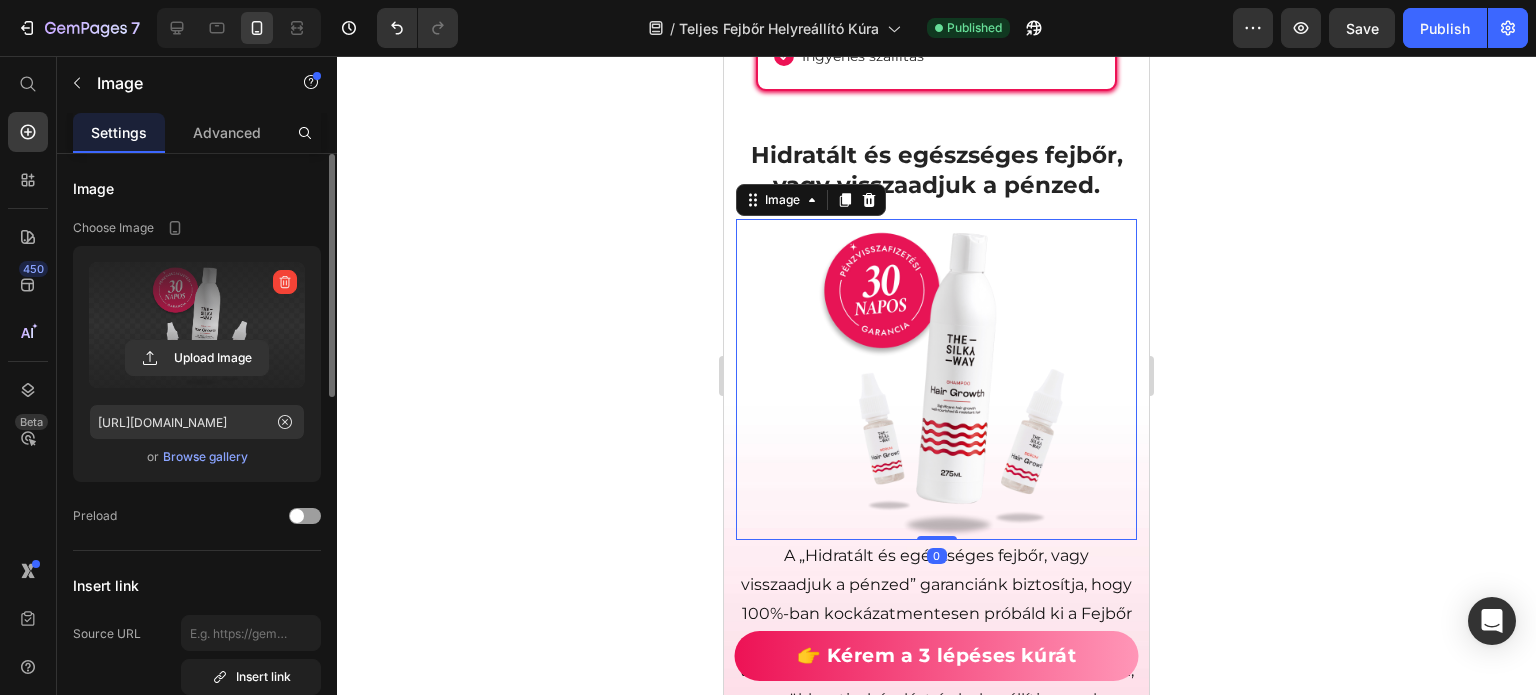 click at bounding box center (197, 325) 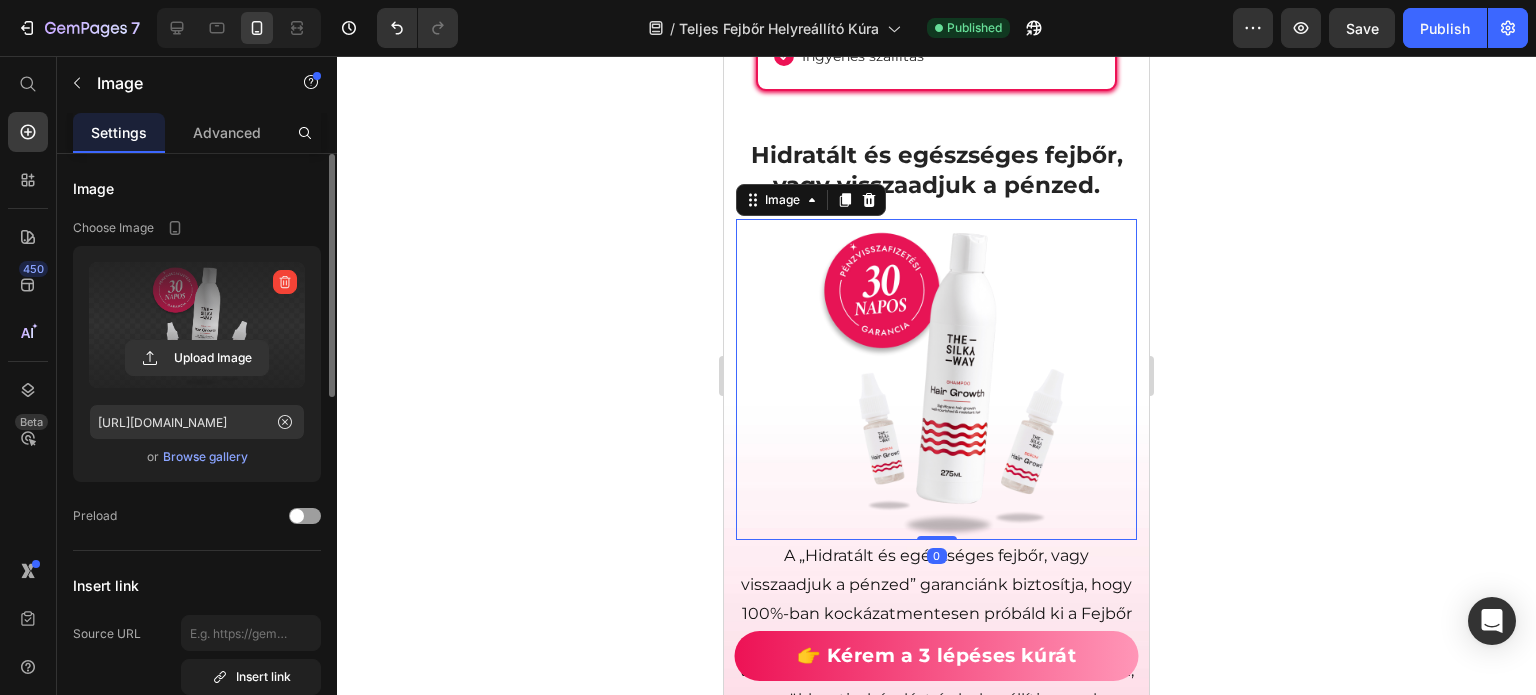 click 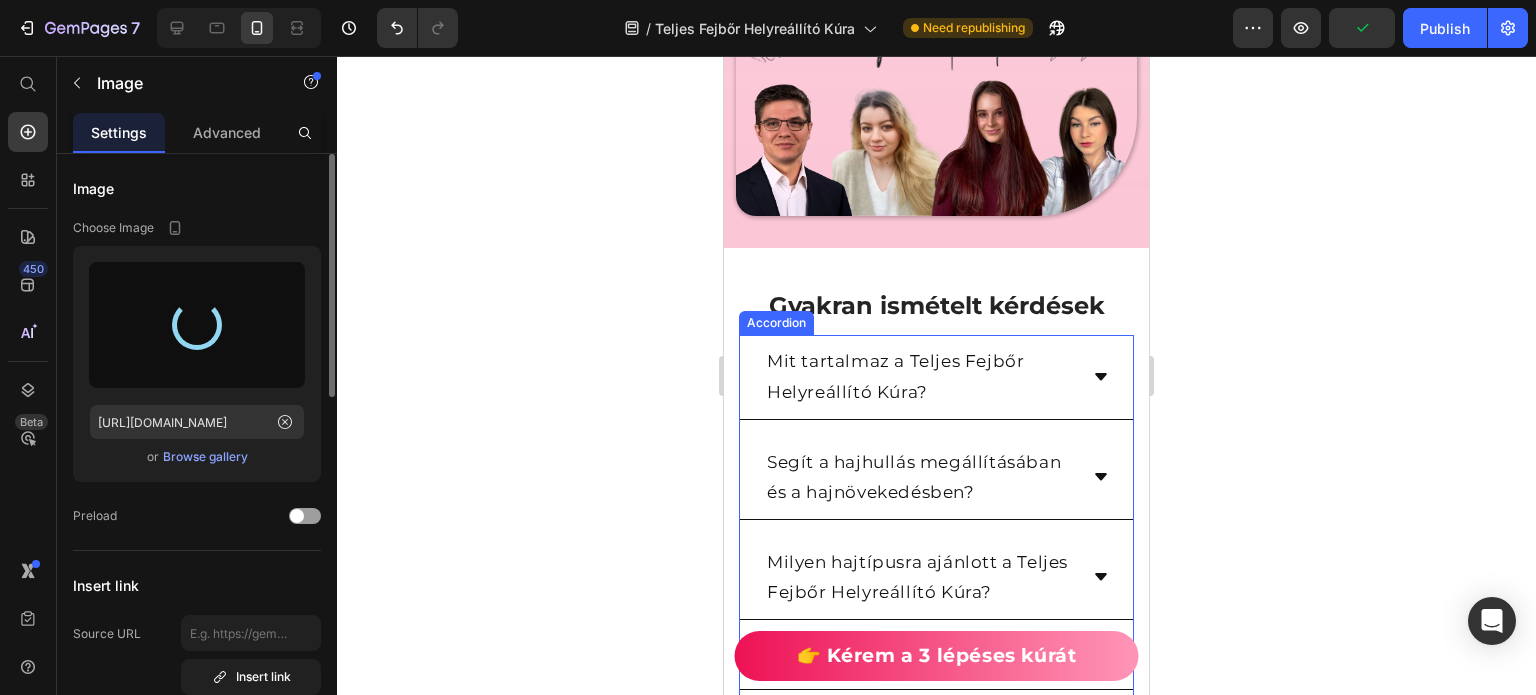 type on "https://cdn.shopify.com/s/files/1/0492/9470/4796/files/gempages_490611713016595313-e9d38be5-a93d-4e5b-bd5f-0c21a2531b4e.png" 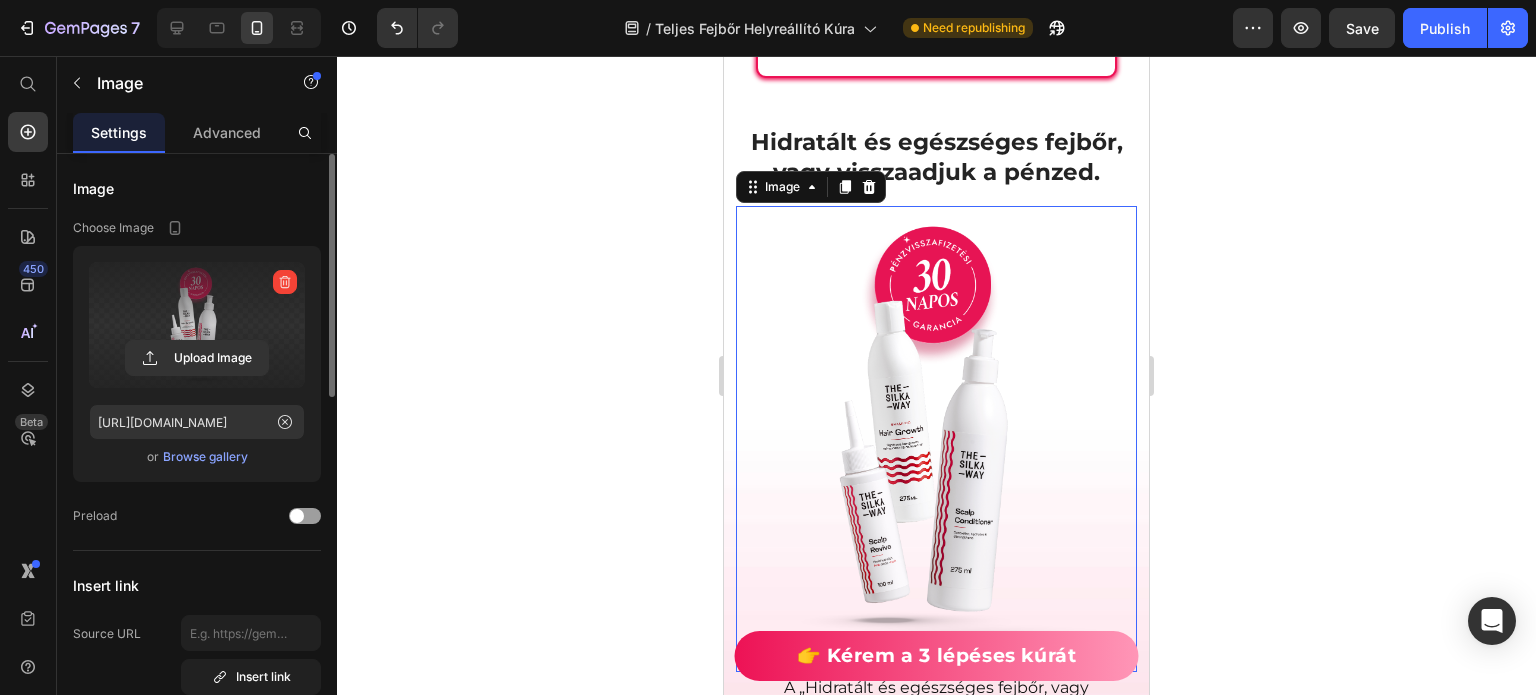 scroll, scrollTop: 7599, scrollLeft: 0, axis: vertical 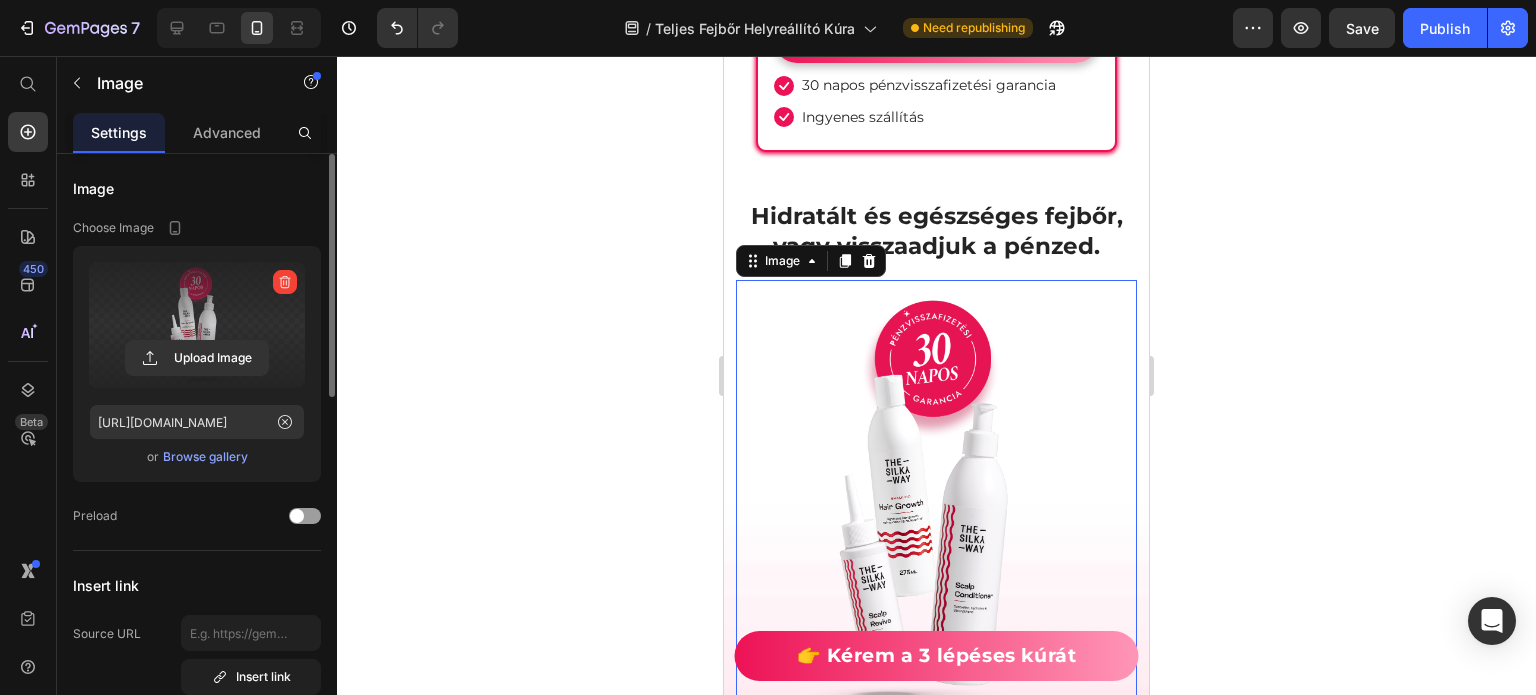 click 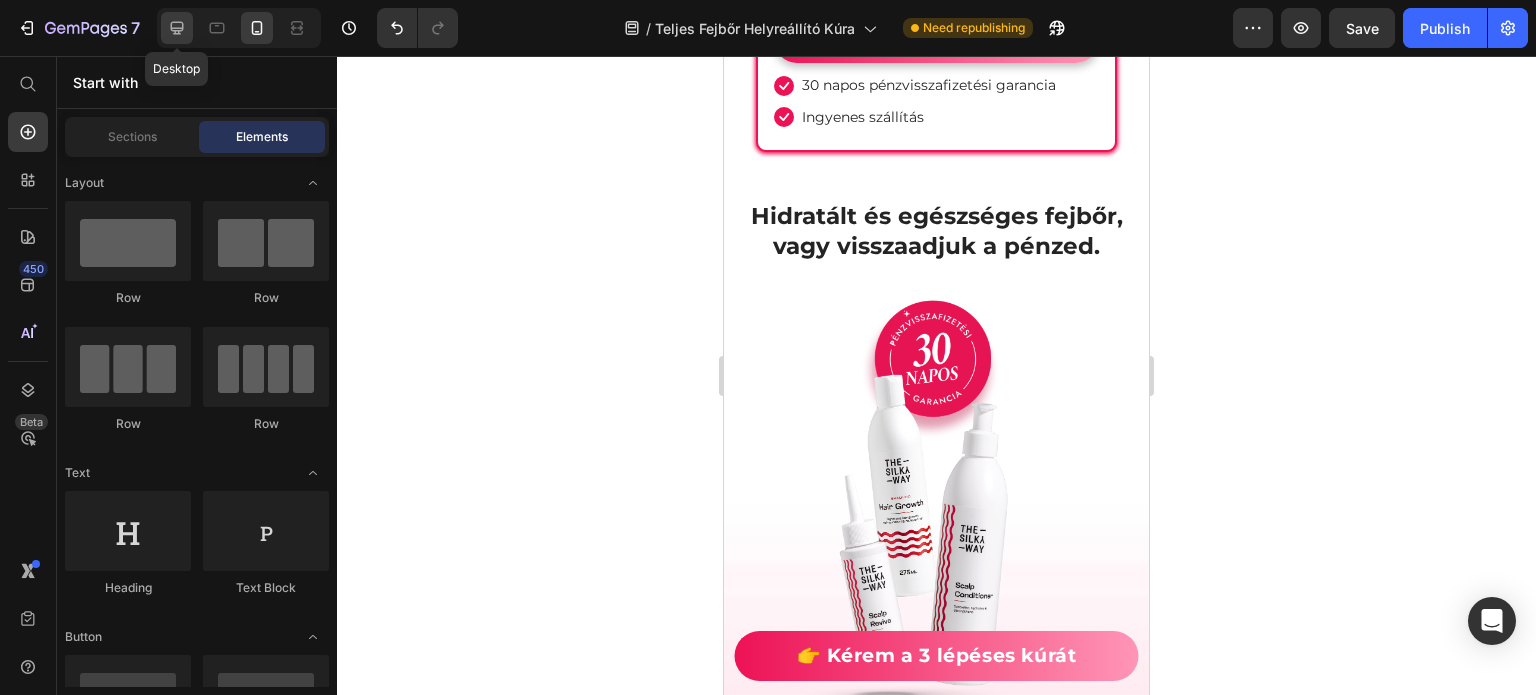 click 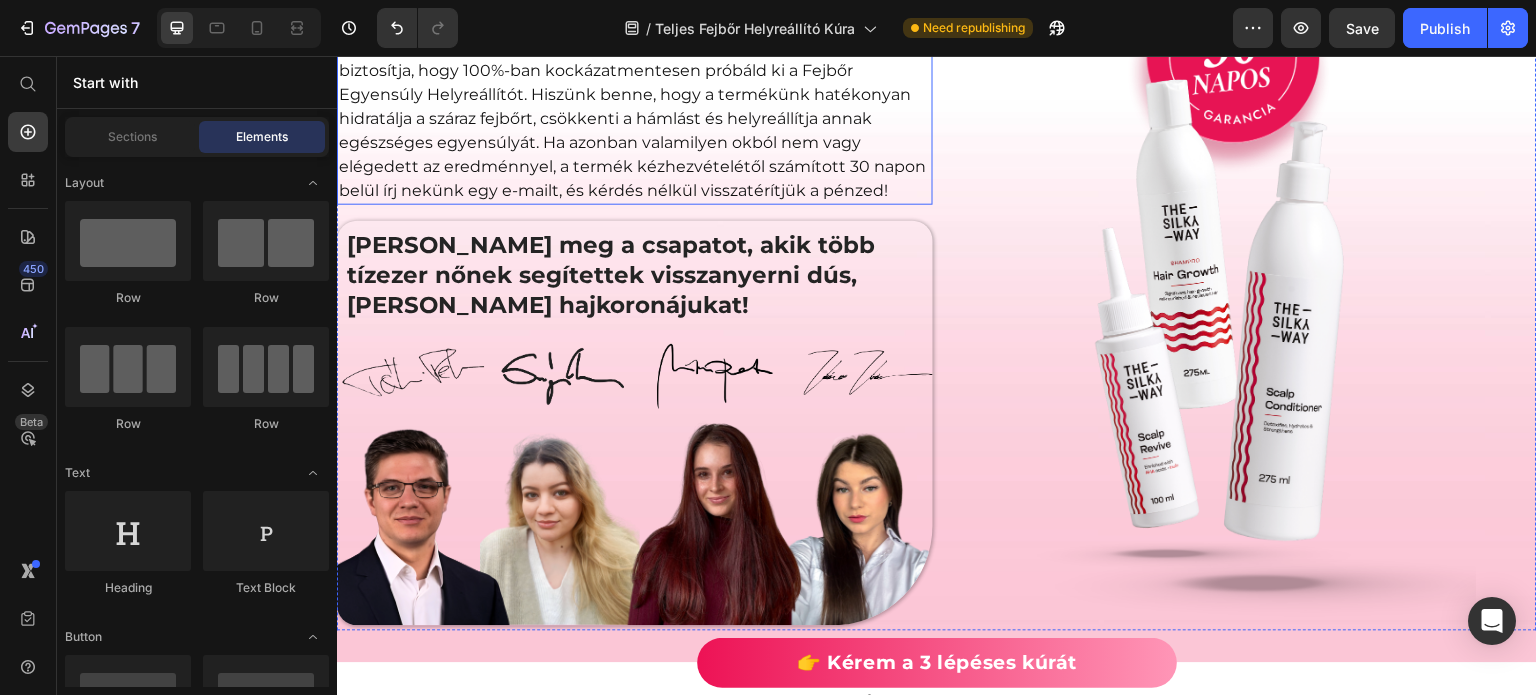 scroll, scrollTop: 7188, scrollLeft: 0, axis: vertical 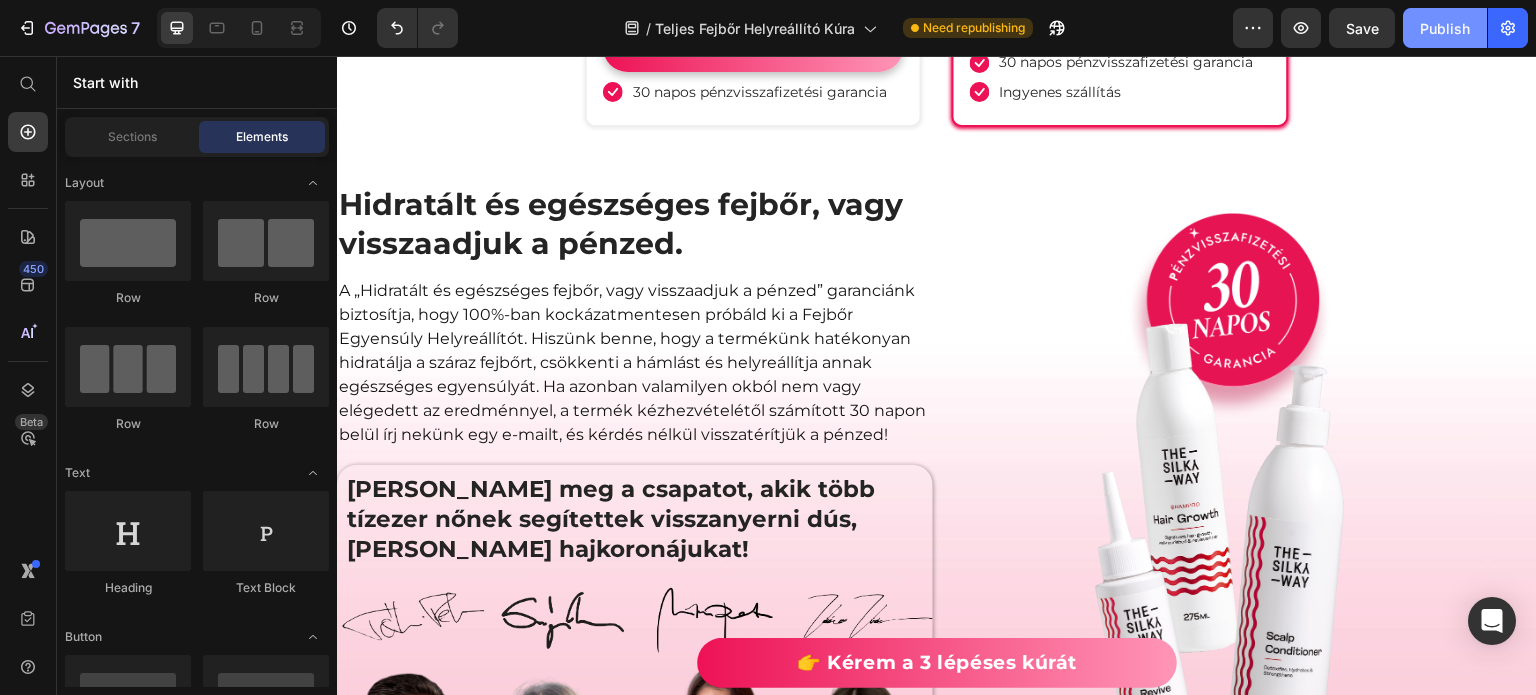 click on "Publish" 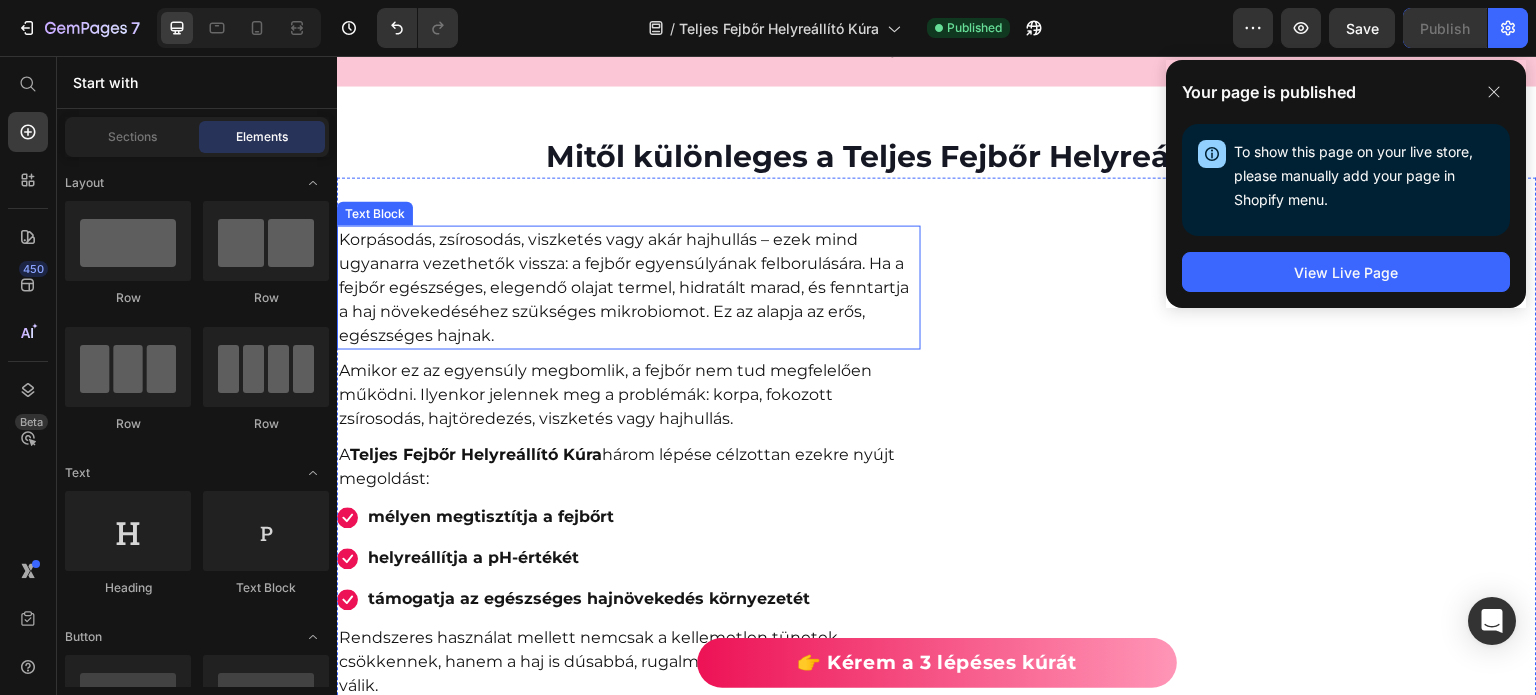 scroll, scrollTop: 1700, scrollLeft: 0, axis: vertical 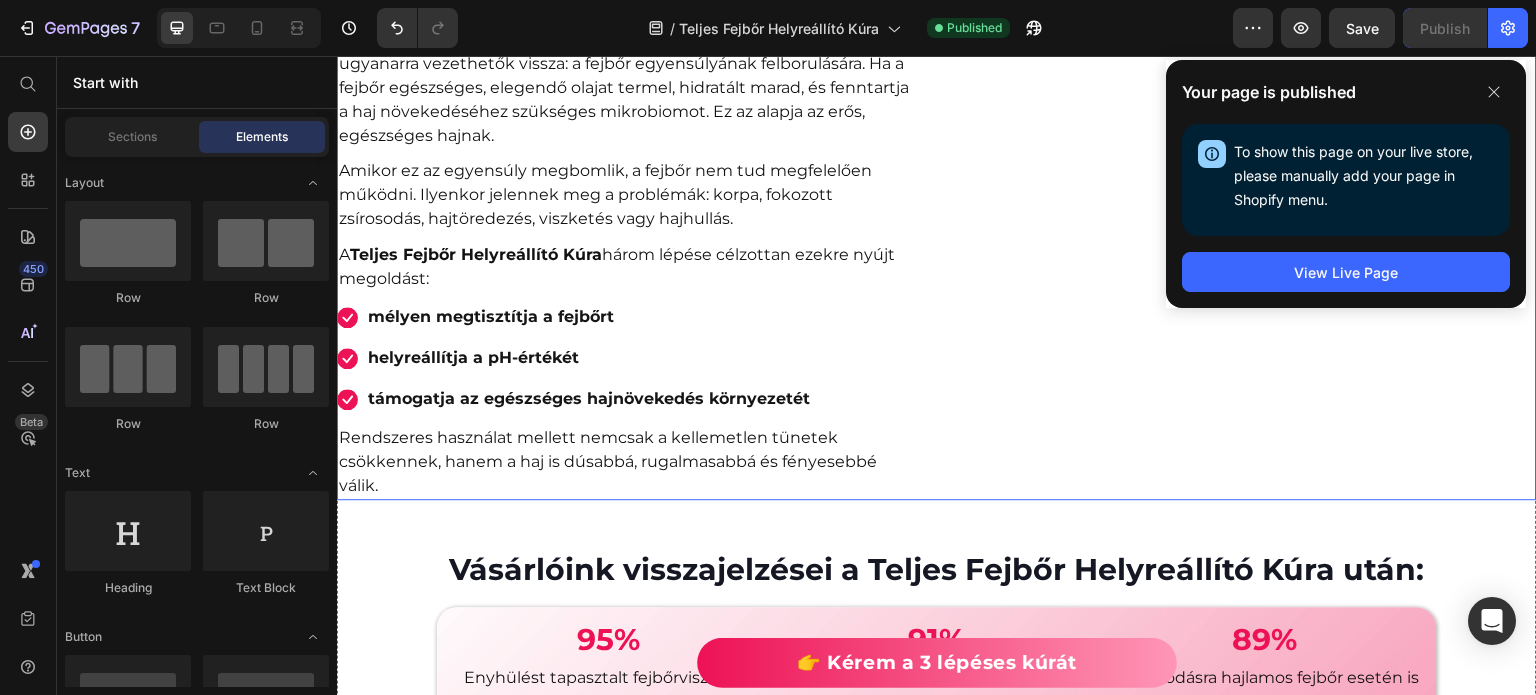 click on "Custom Code Row" at bounding box center [1245, 262] 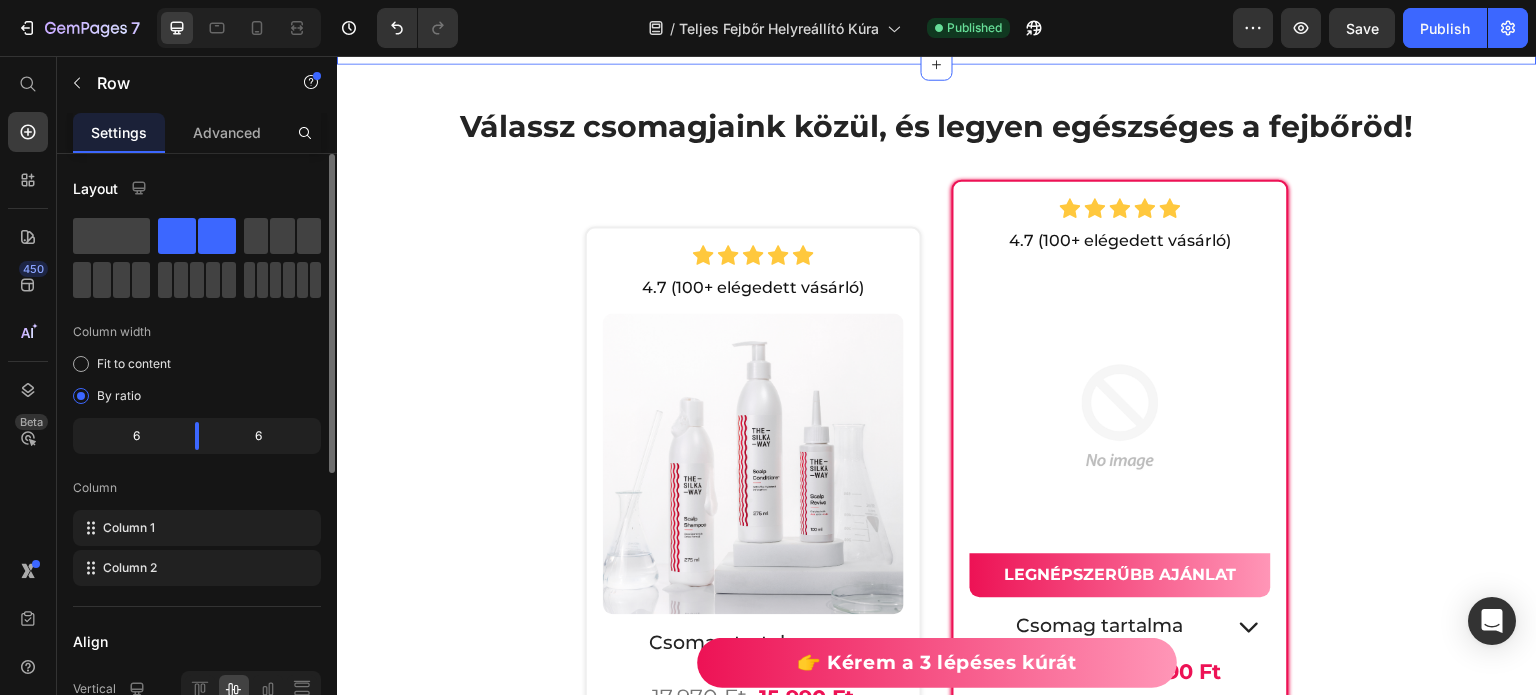 scroll, scrollTop: 6500, scrollLeft: 0, axis: vertical 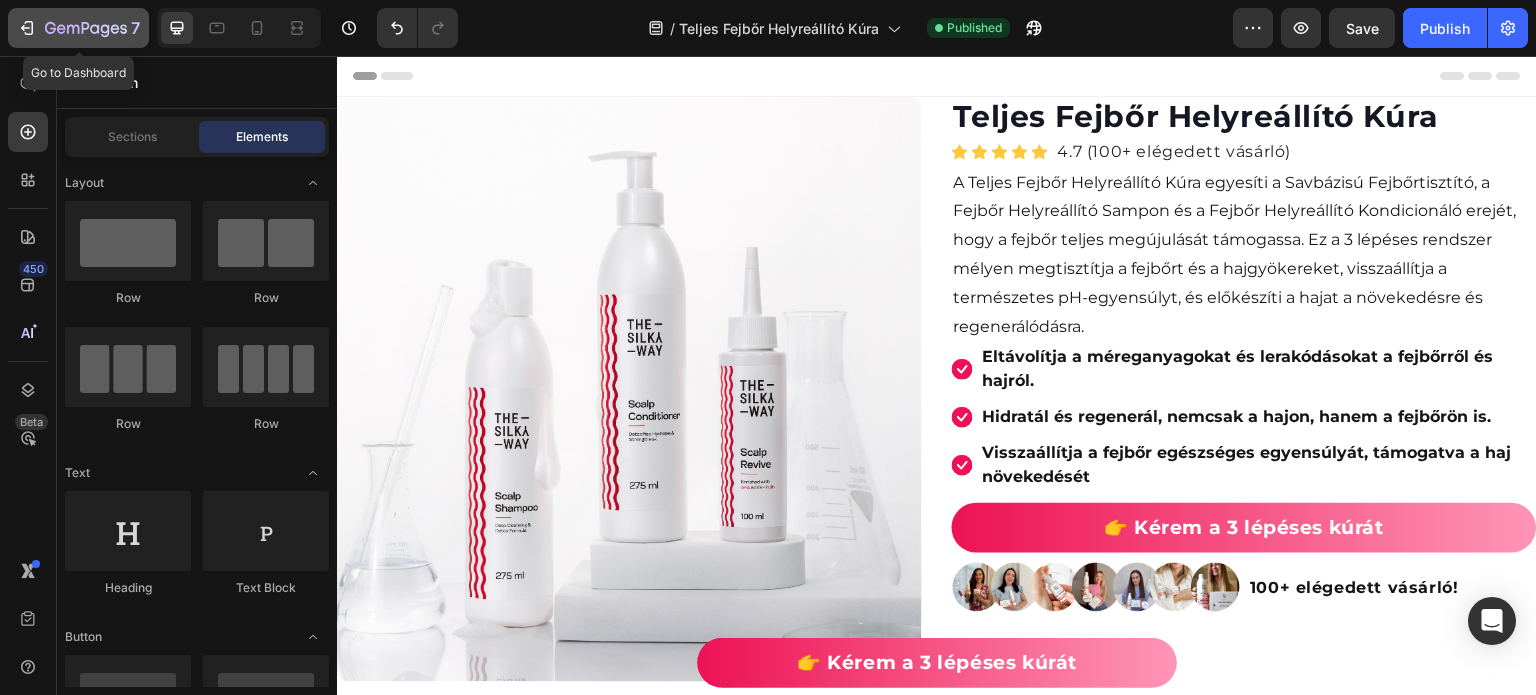 click on "7" 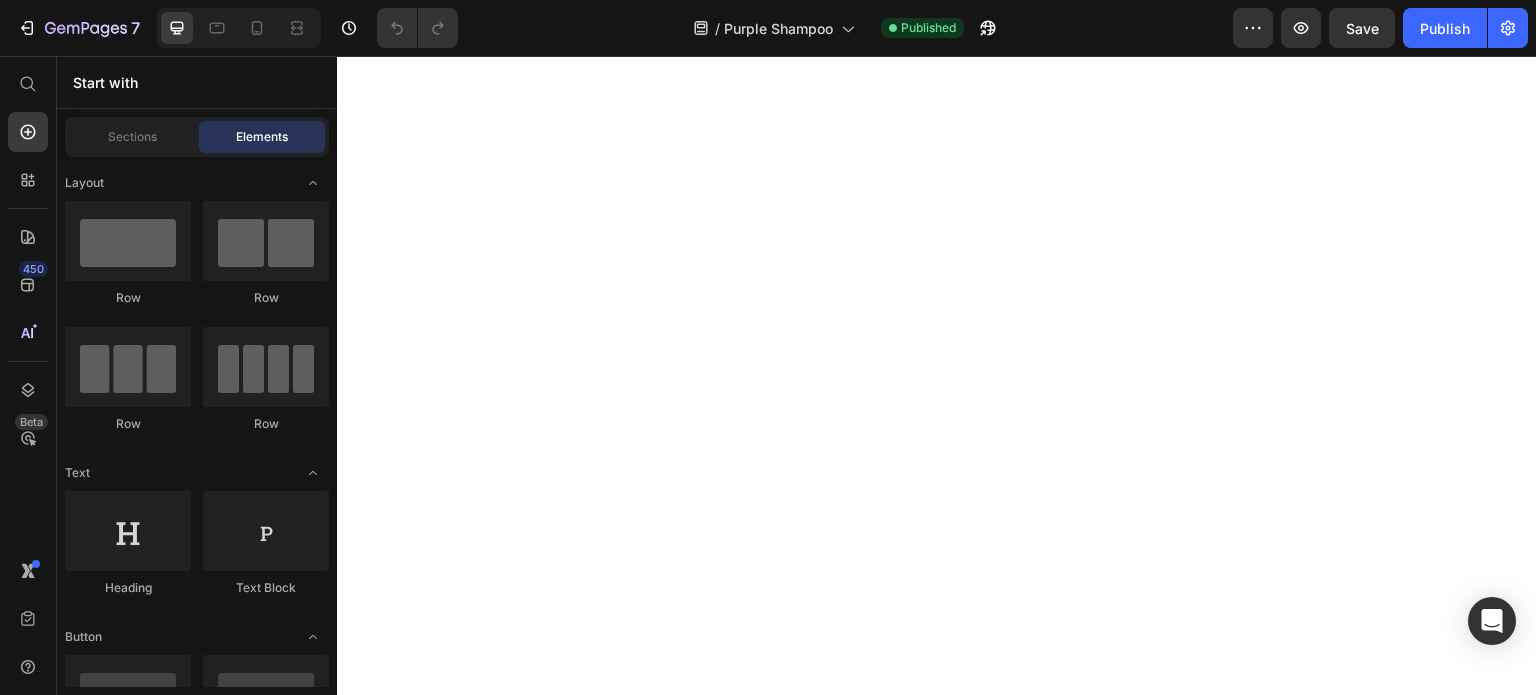 scroll, scrollTop: 0, scrollLeft: 0, axis: both 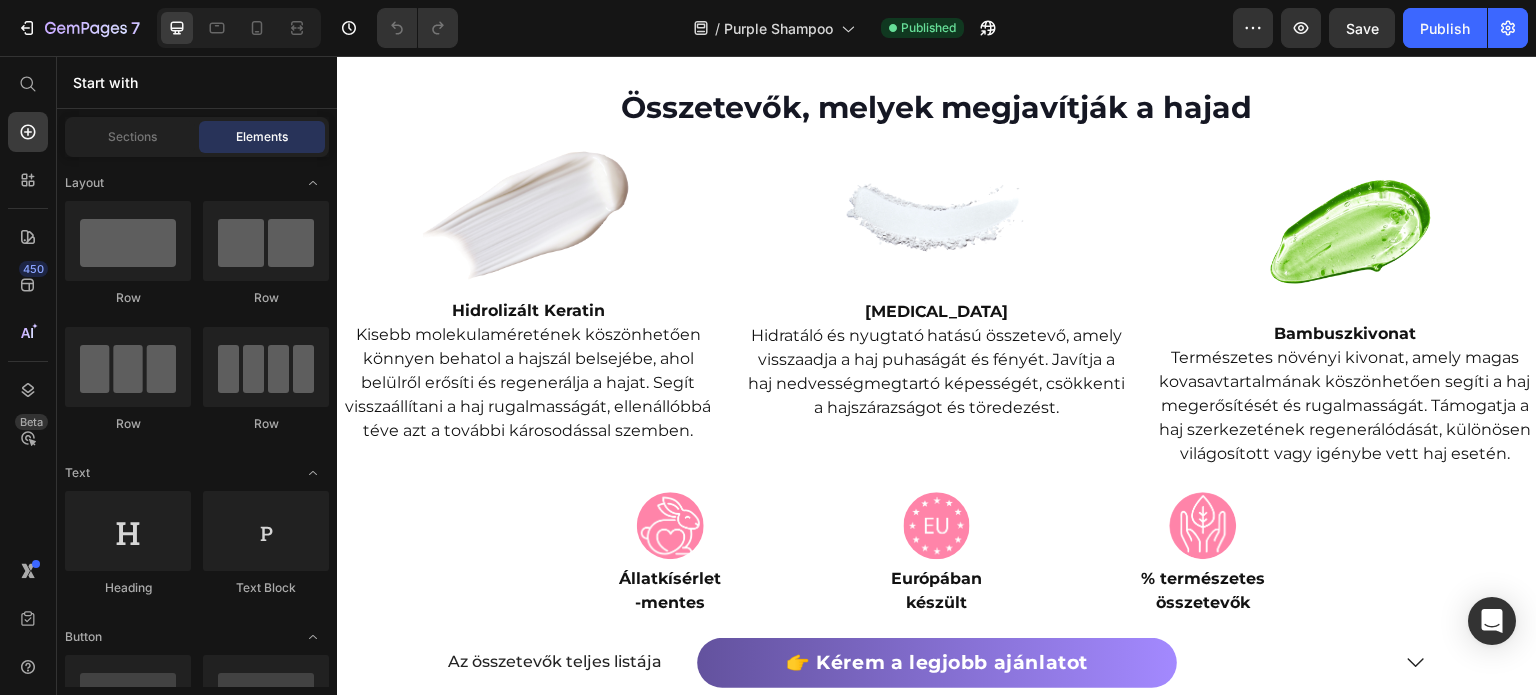 click on "87%-os javulás a haj árnyalatában:  A Lila Pigment Technológia™ azonnal semlegesíti a nem kívánt sárga tónusokat, így a haj hamvasabb, hidegebb árnyalatot kap anélkül, hogy kiszáradna." at bounding box center (629, -141) 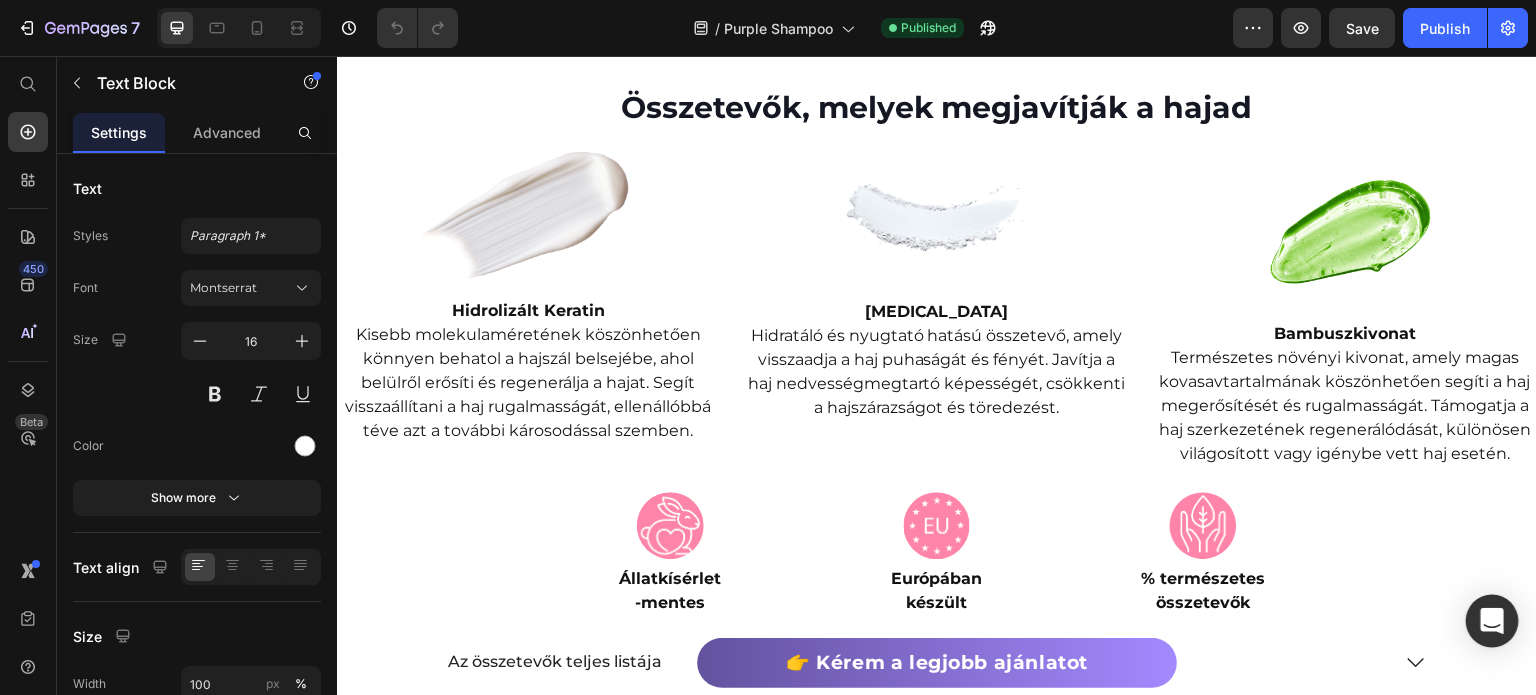 click 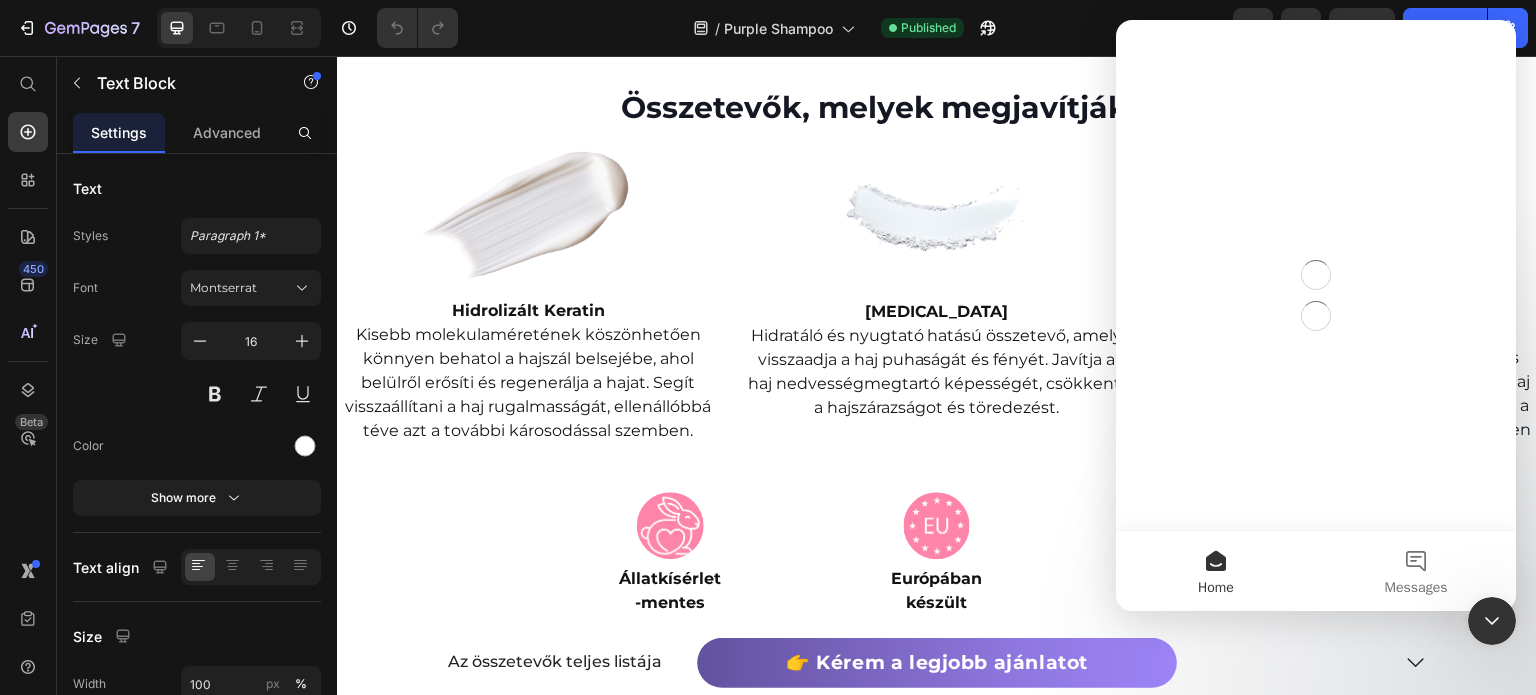 scroll, scrollTop: 0, scrollLeft: 0, axis: both 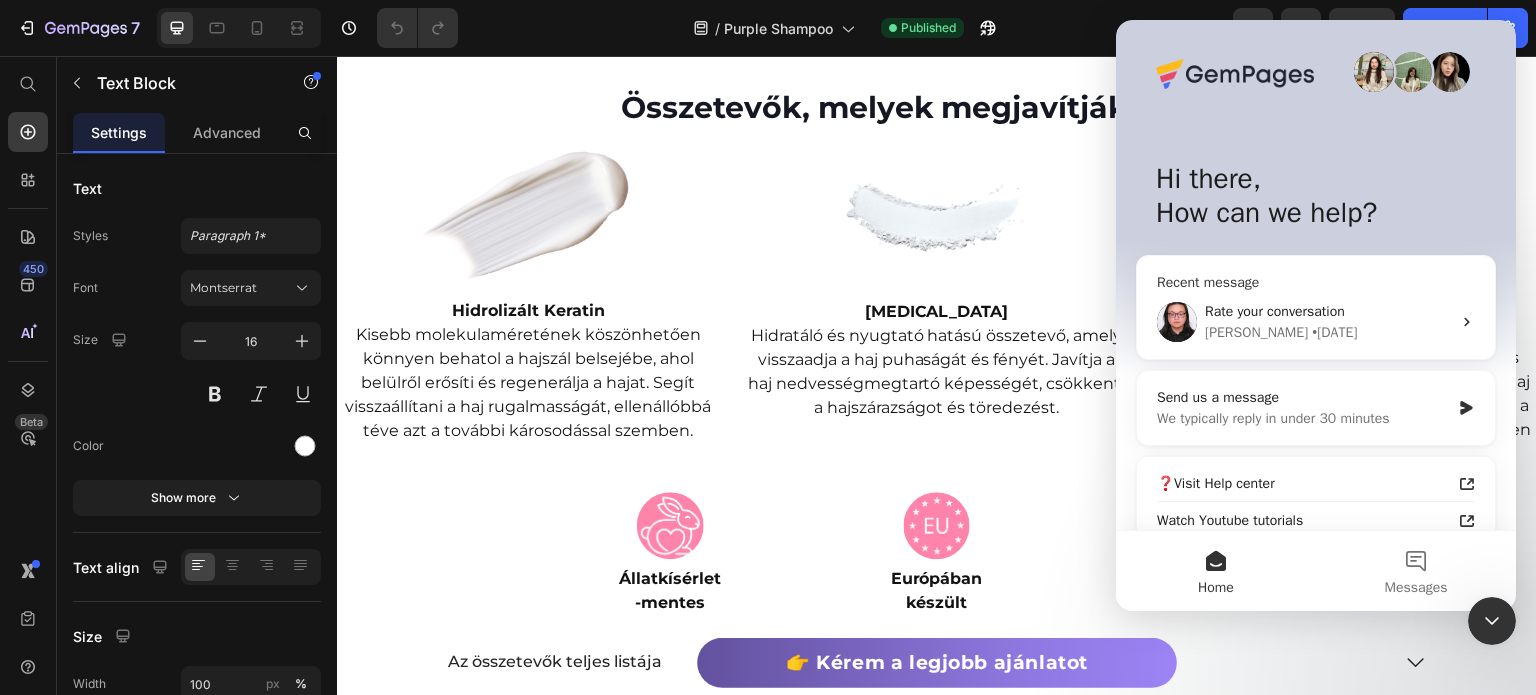 click on "Rate your conversation [PERSON_NAME] •  [DATE]" at bounding box center (1328, 322) 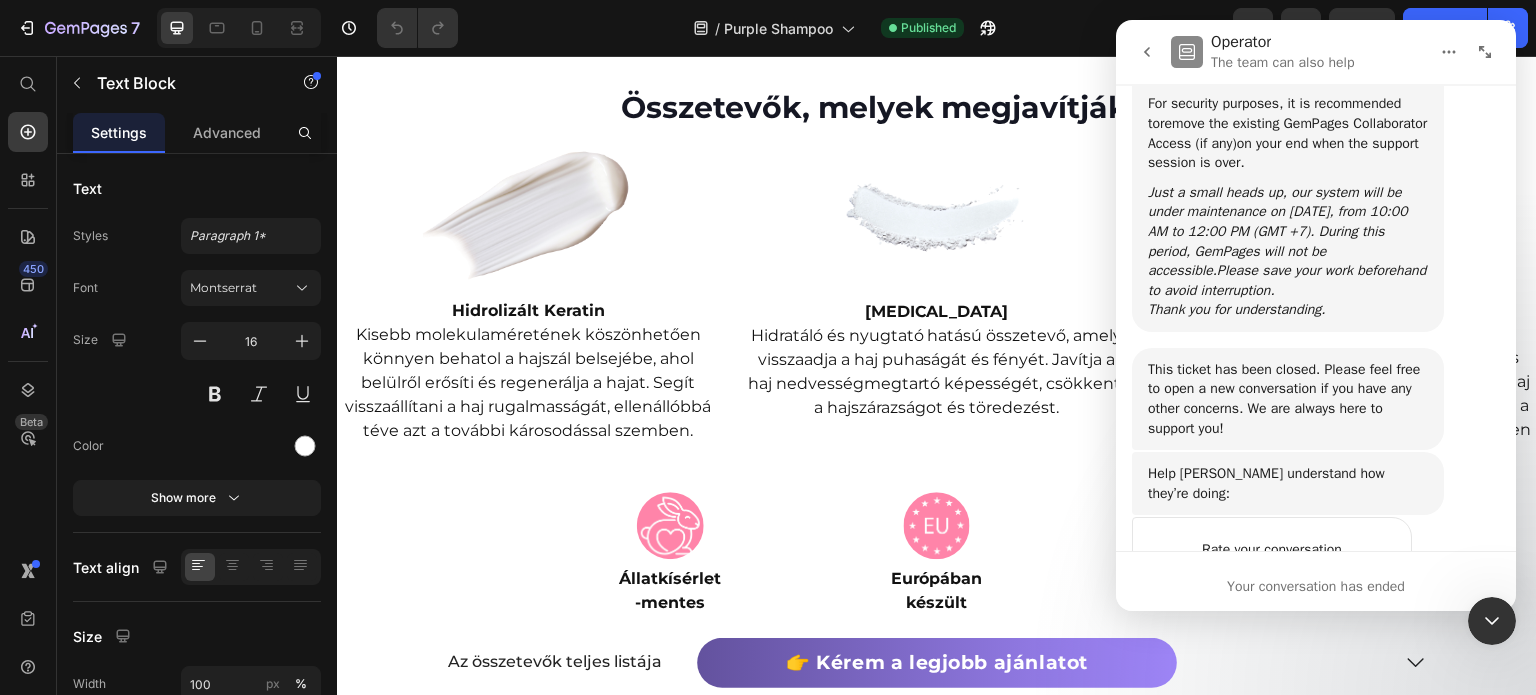 scroll, scrollTop: 4312, scrollLeft: 0, axis: vertical 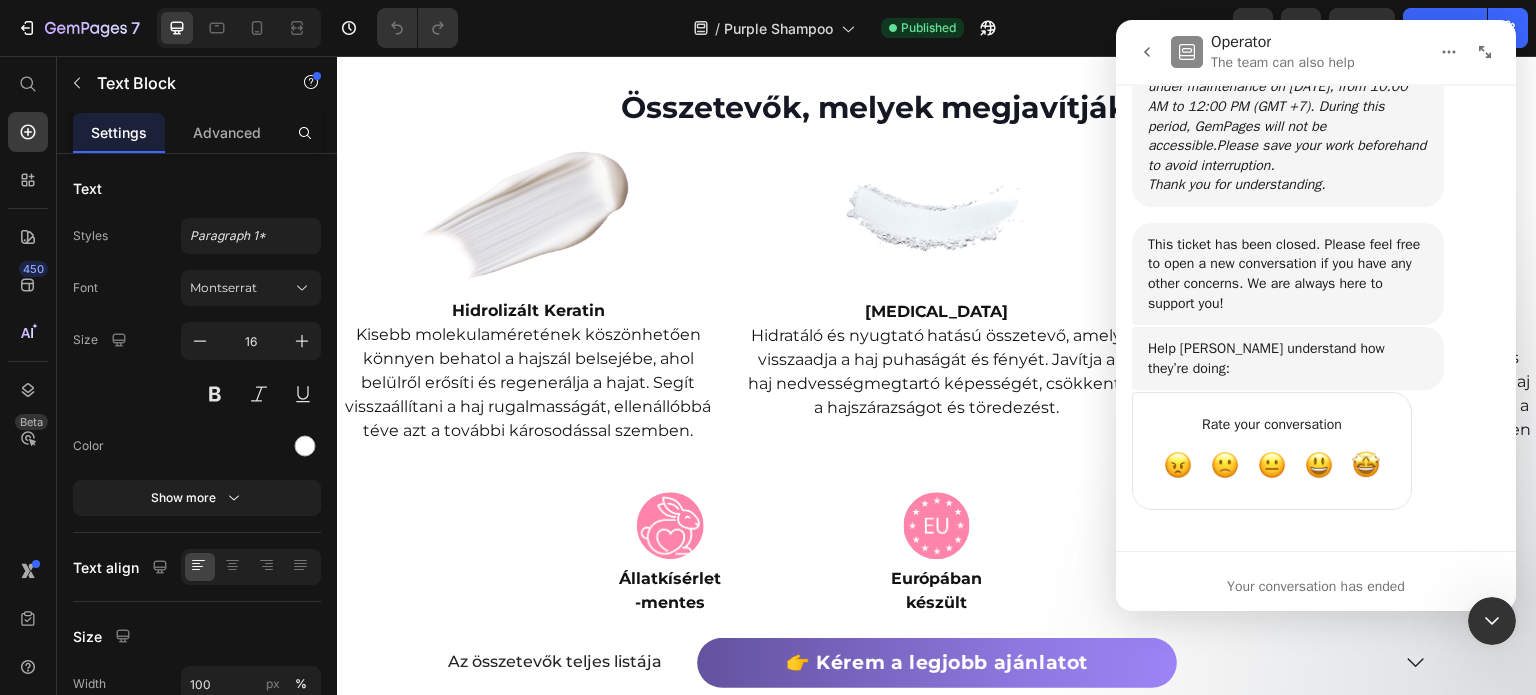 click at bounding box center [1147, 52] 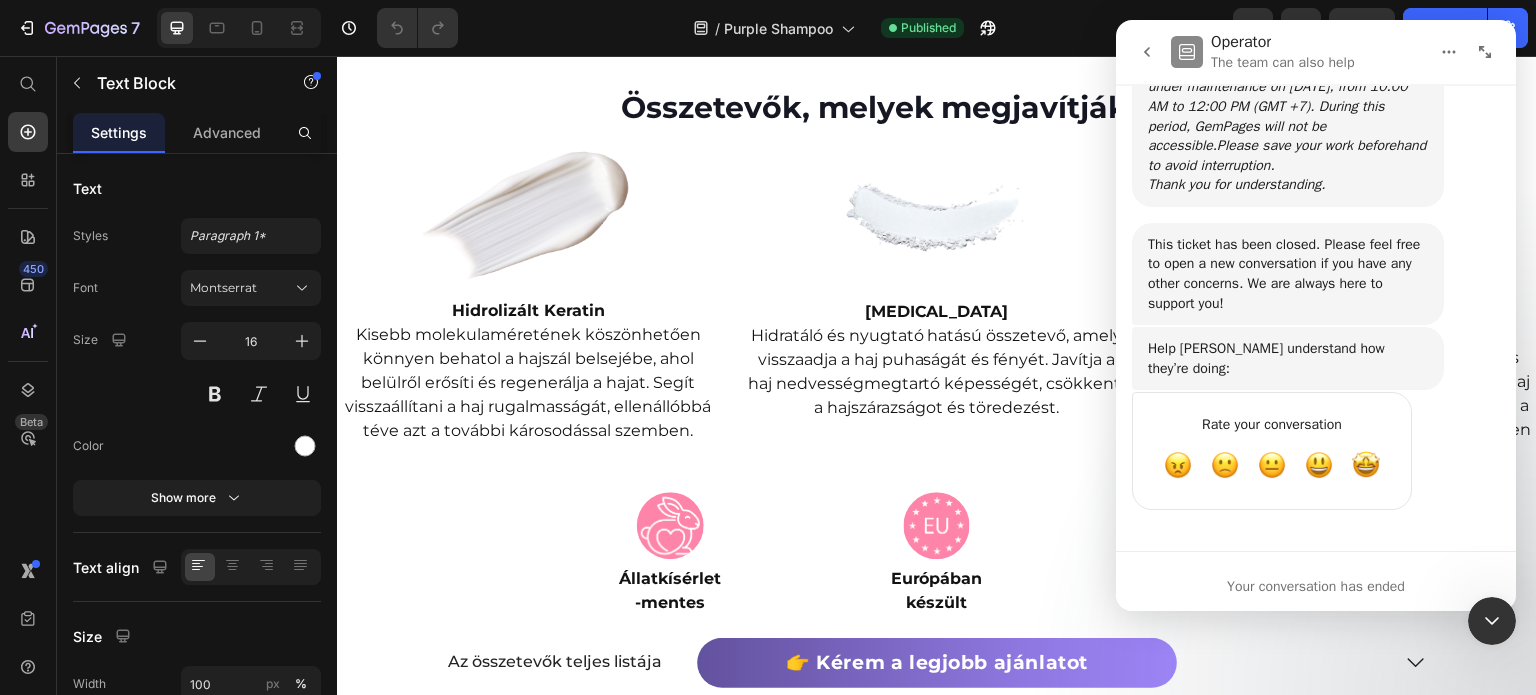 scroll, scrollTop: 0, scrollLeft: 0, axis: both 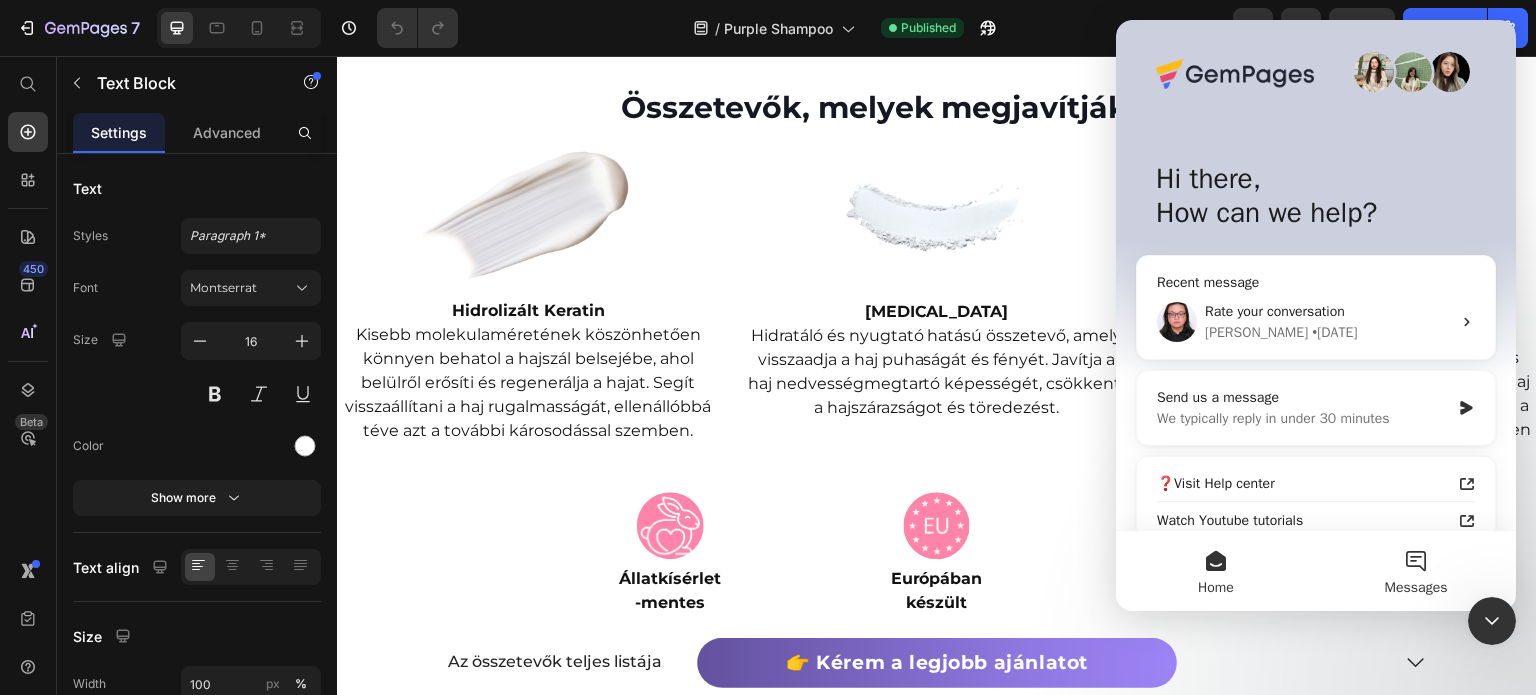 click on "Messages" at bounding box center (1416, 571) 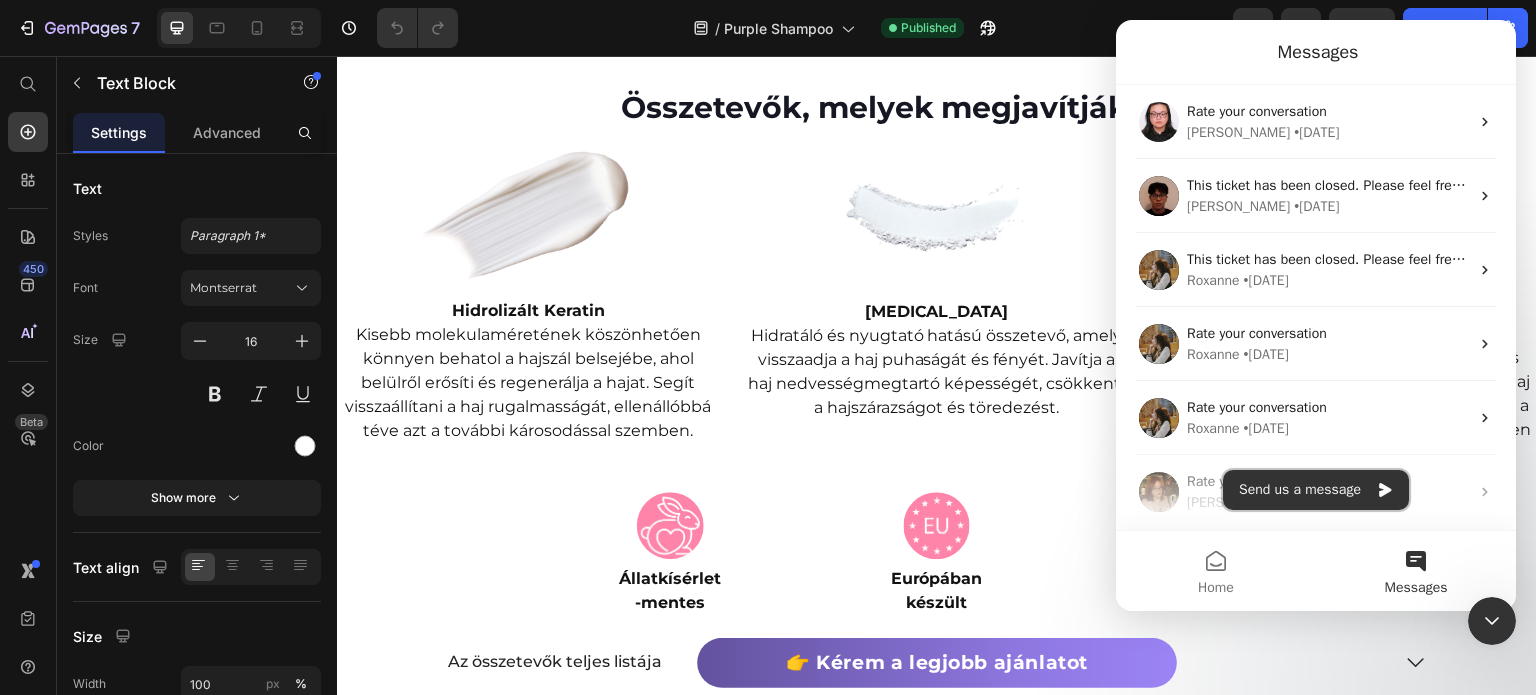 click on "Send us a message" at bounding box center (1316, 490) 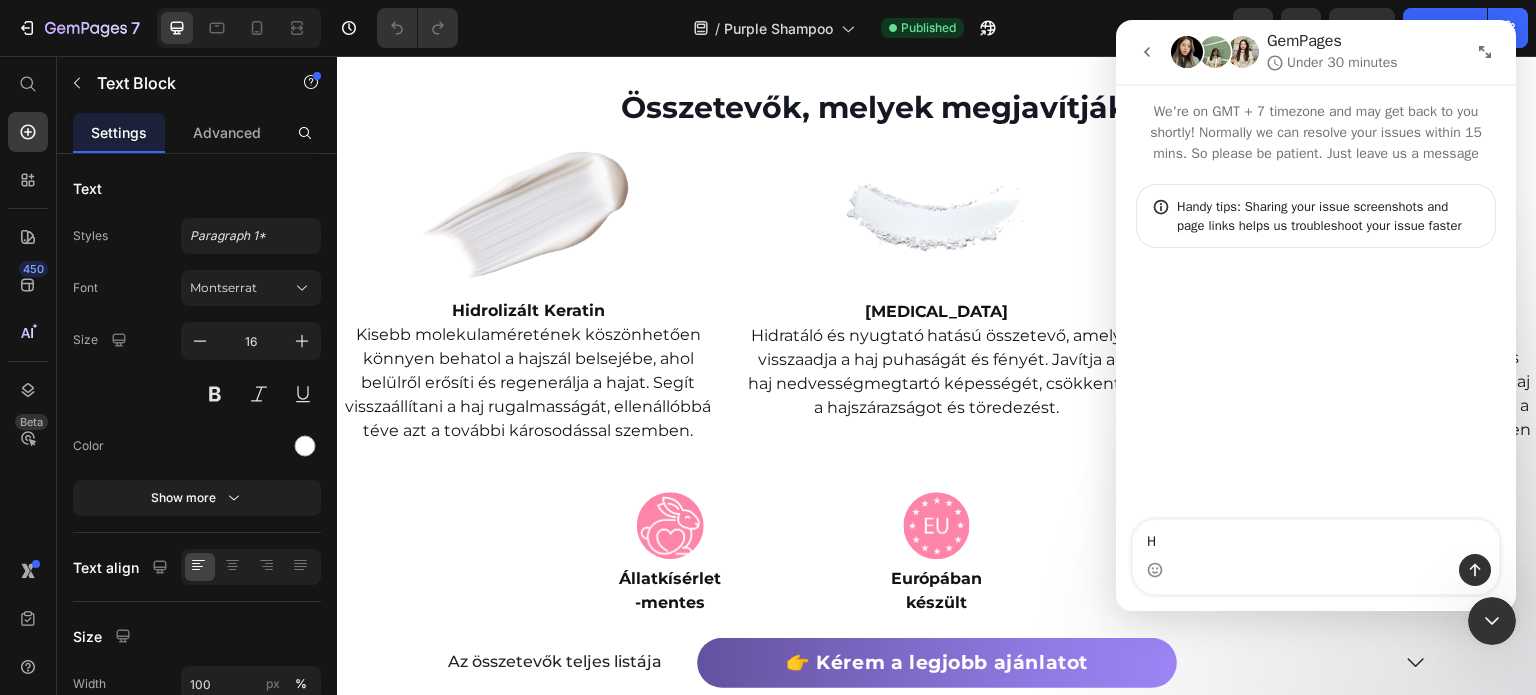 type on "Hi" 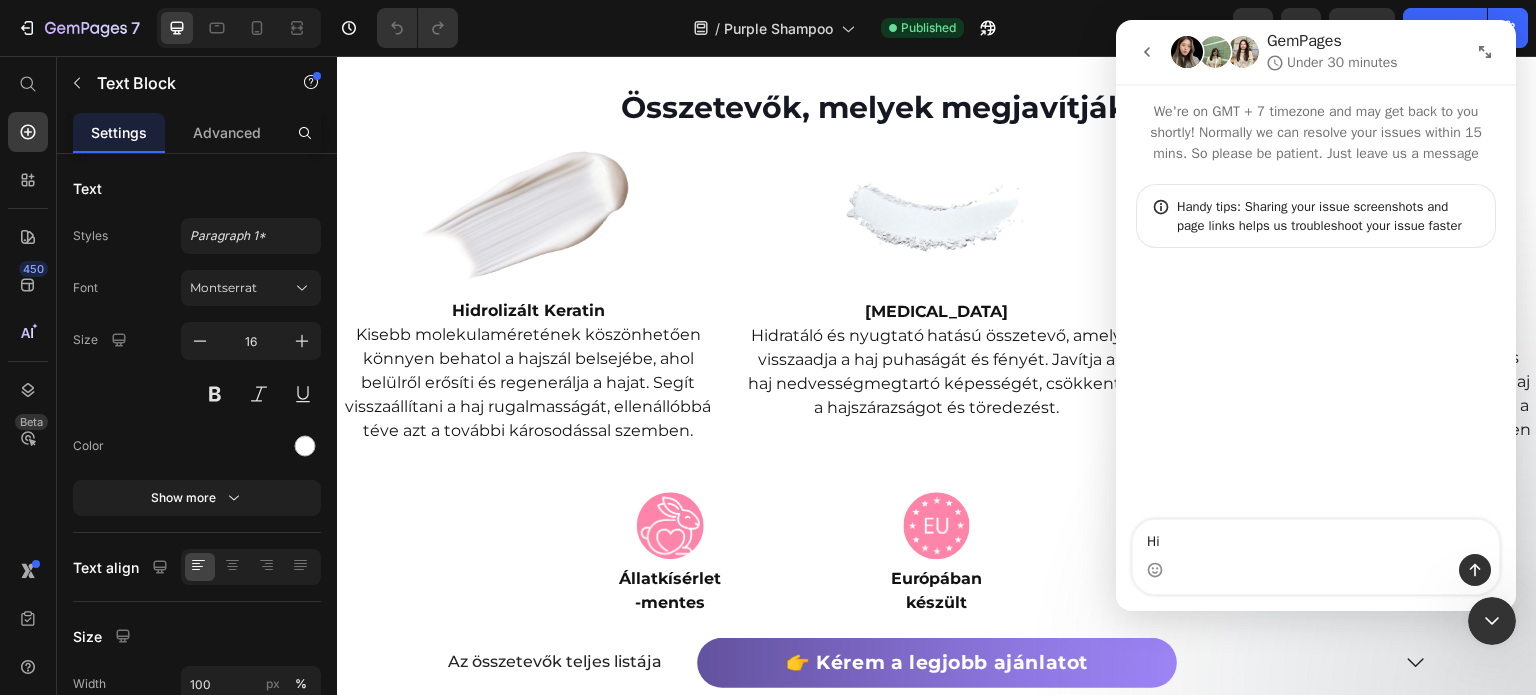 type 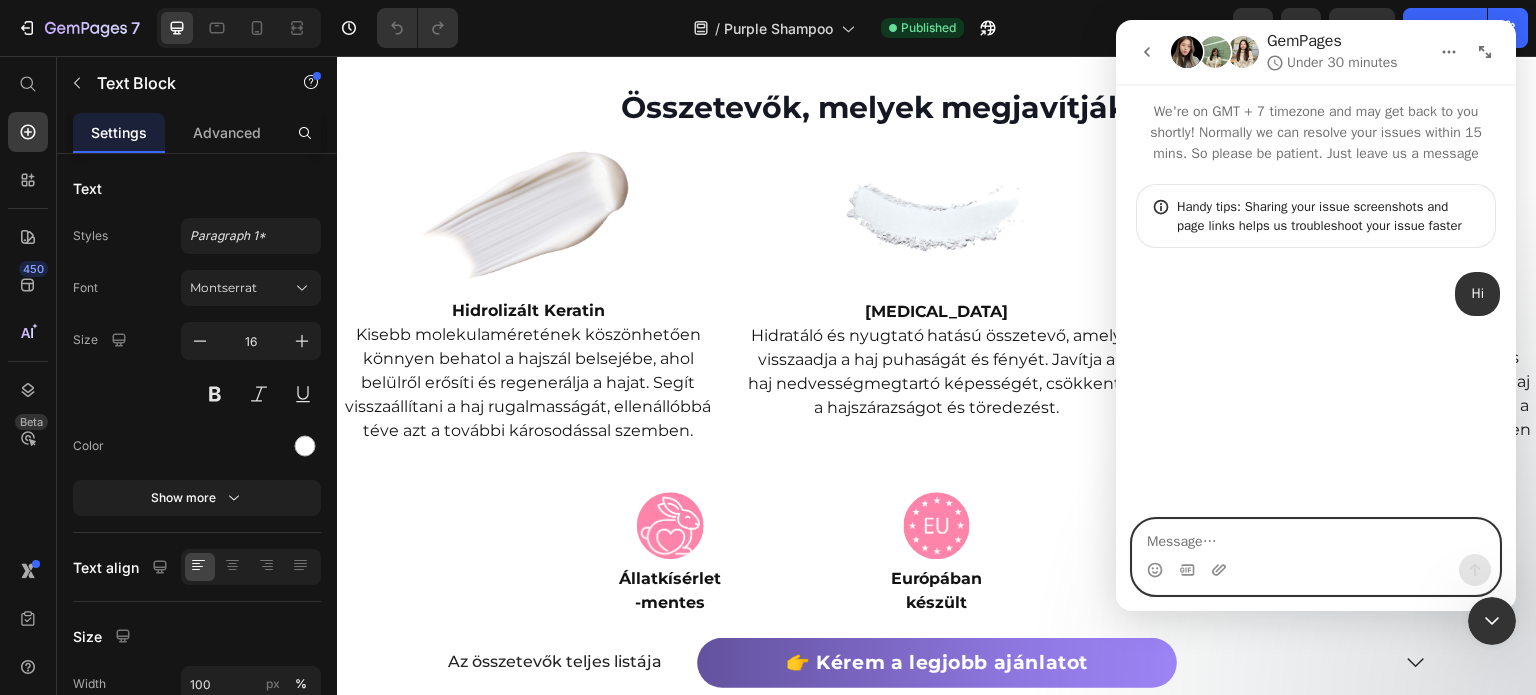 click at bounding box center (1316, 537) 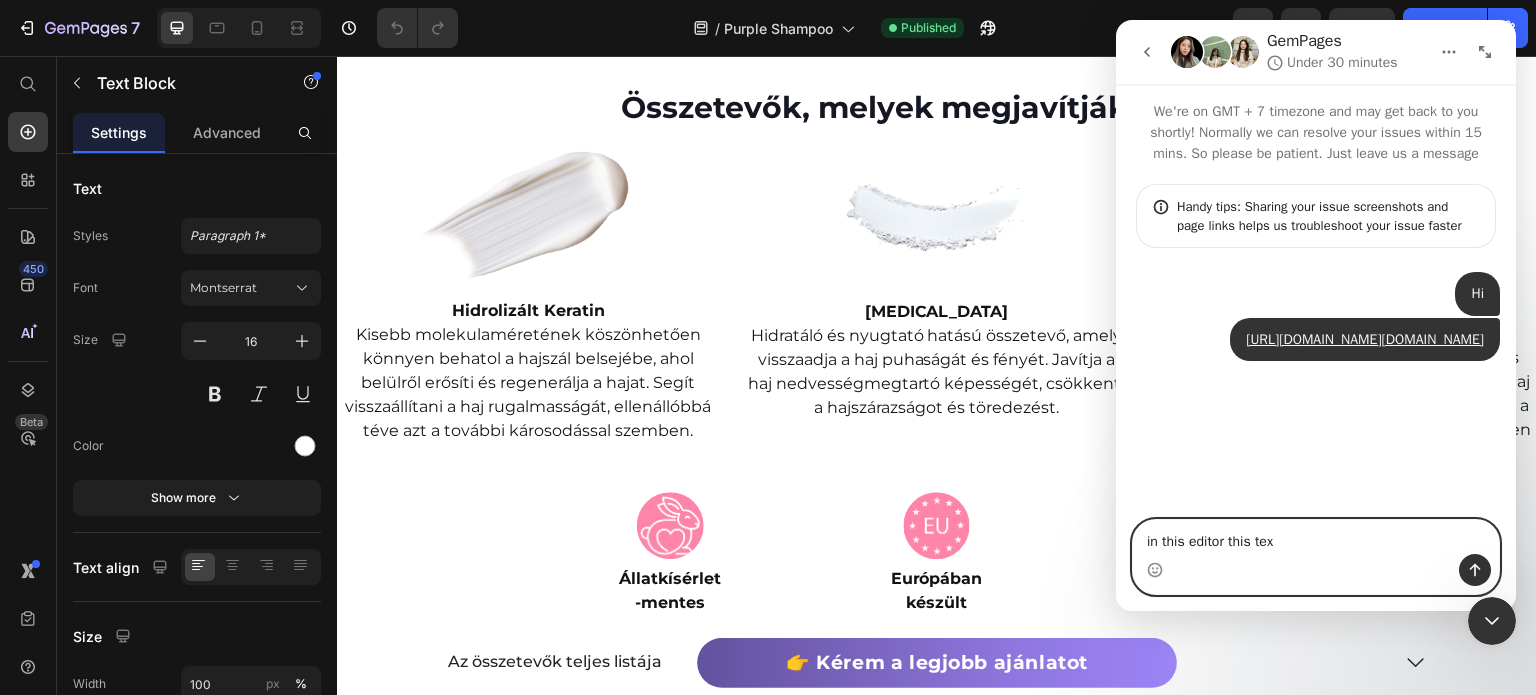 type on "in this editor this text" 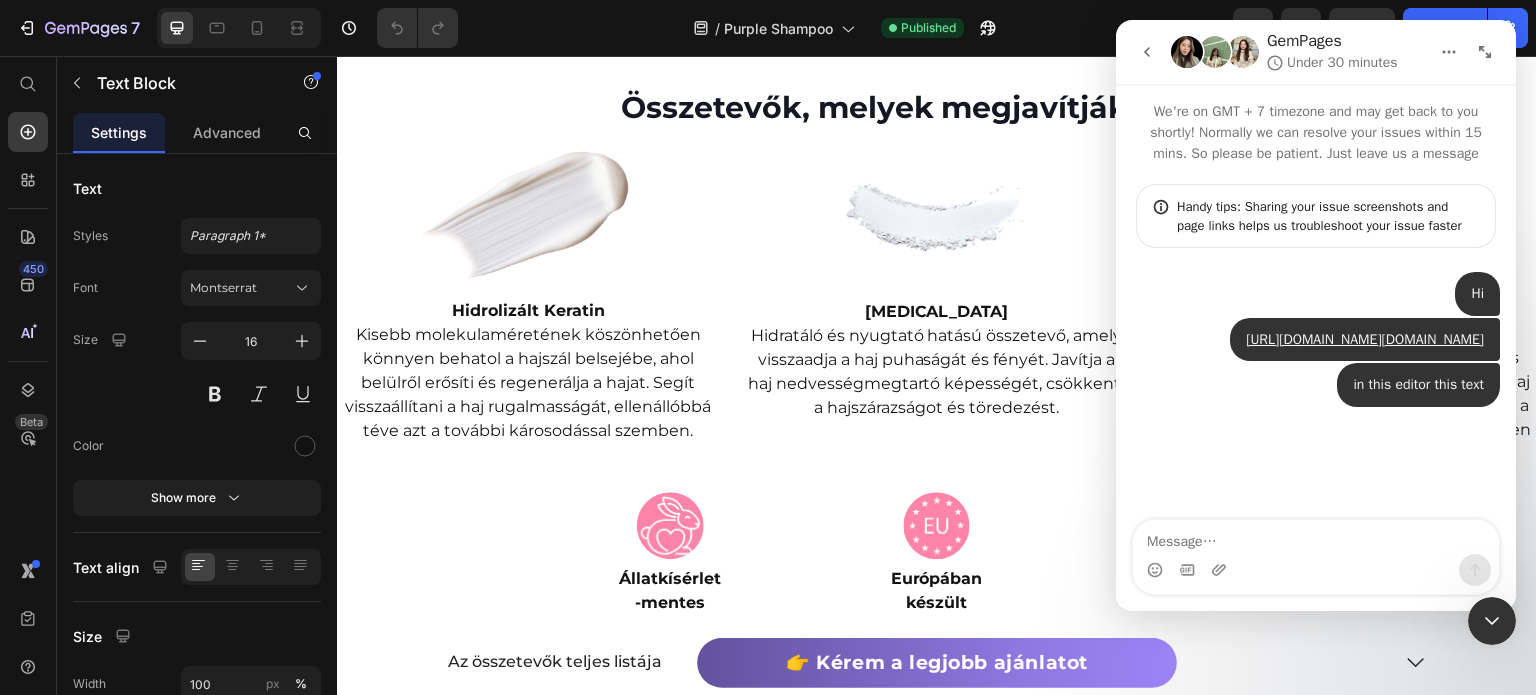 click on "A TheSilkyWay Hamvasító [PERSON_NAME] már az első használattól hat a haj színére és állapotára – különösen világosított, festett és ősz hajon:" at bounding box center [629, -221] 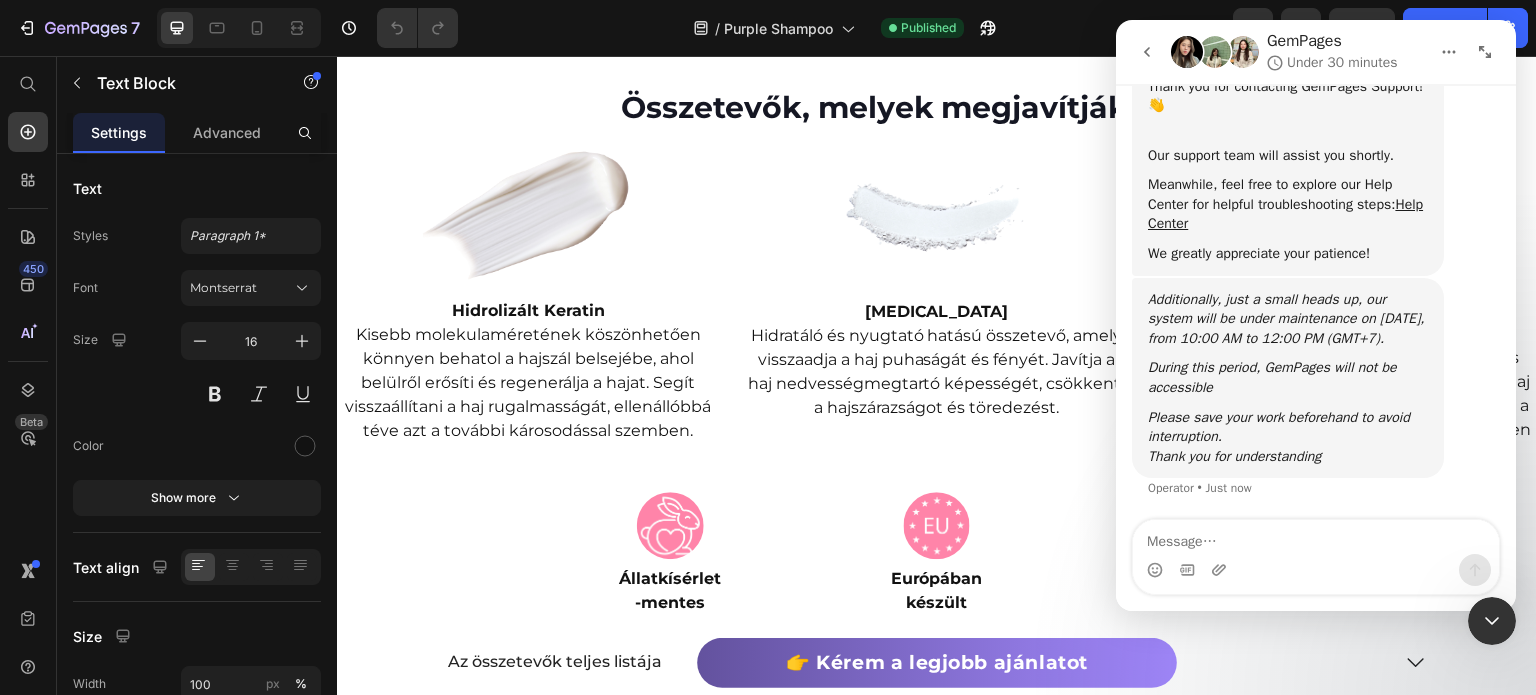 scroll, scrollTop: 435, scrollLeft: 0, axis: vertical 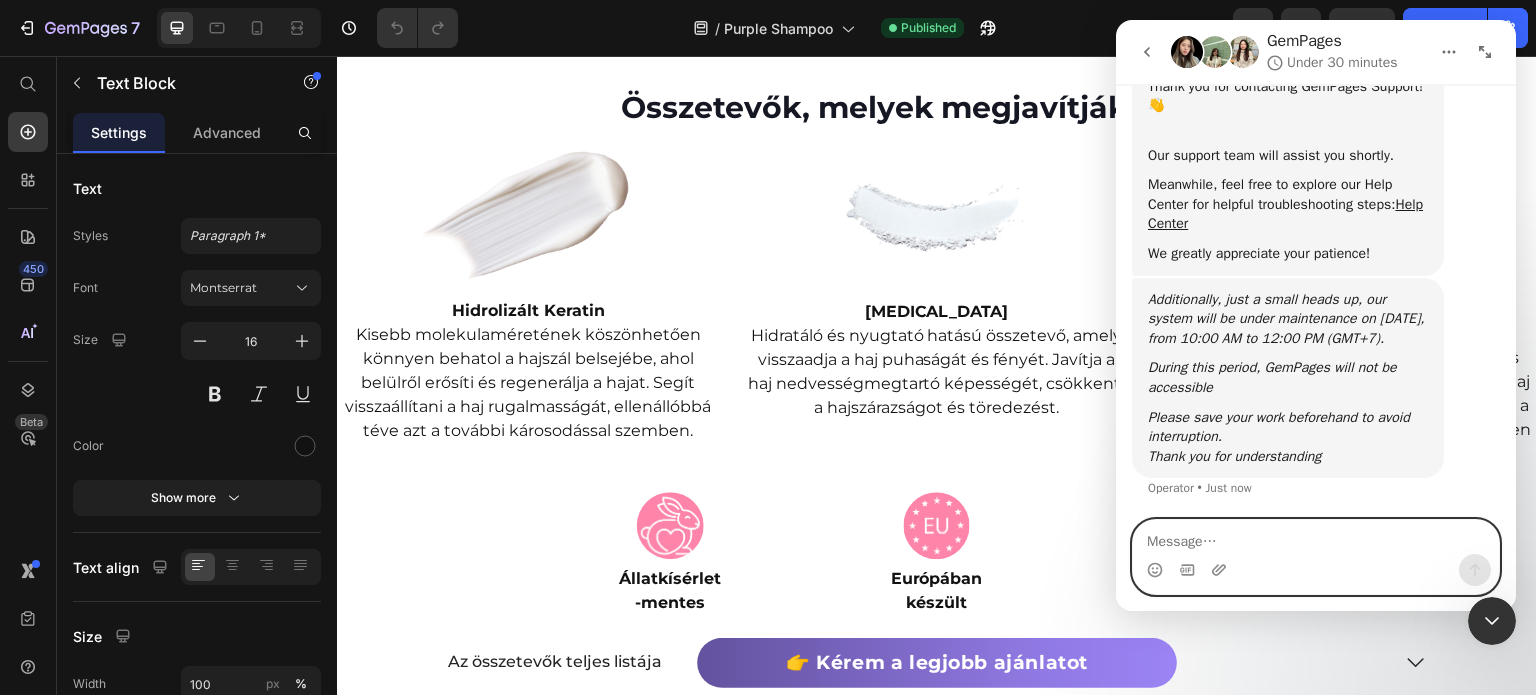 click at bounding box center [1316, 537] 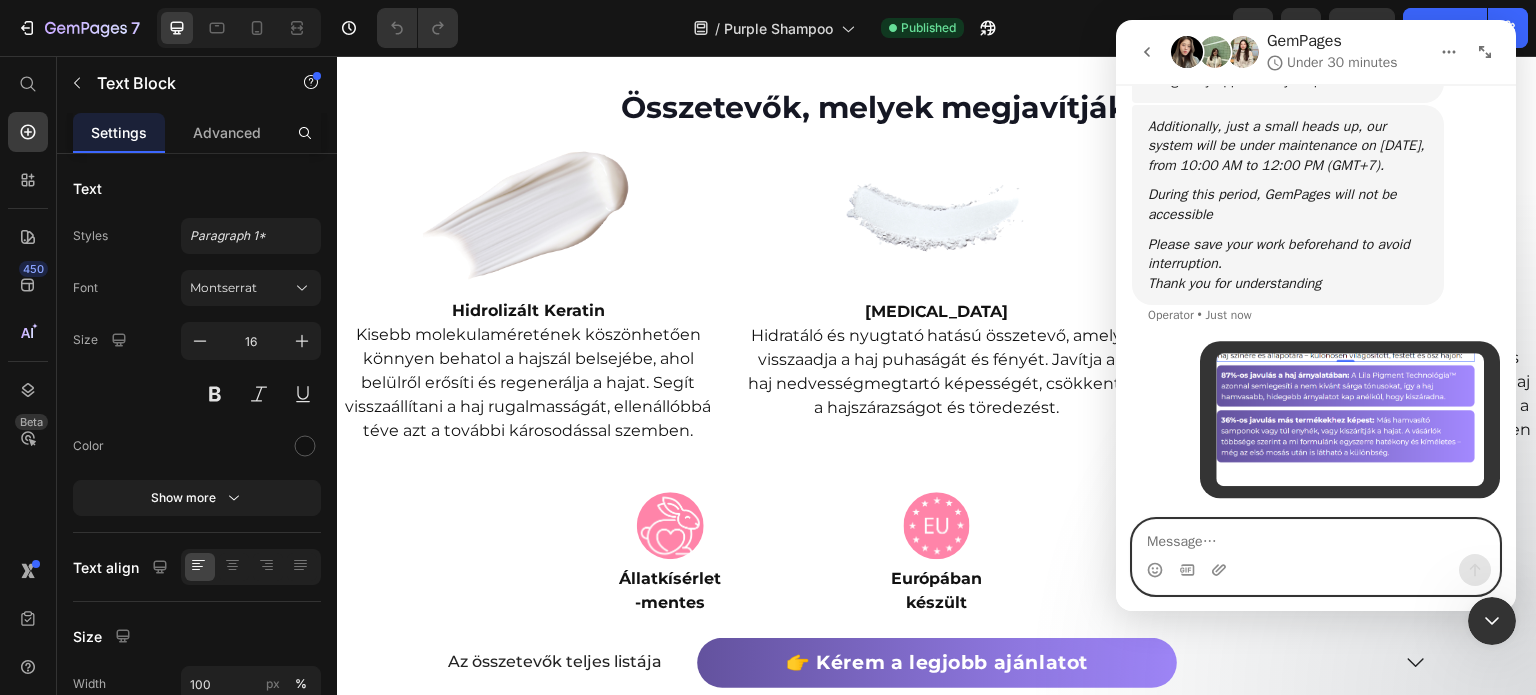 scroll, scrollTop: 607, scrollLeft: 0, axis: vertical 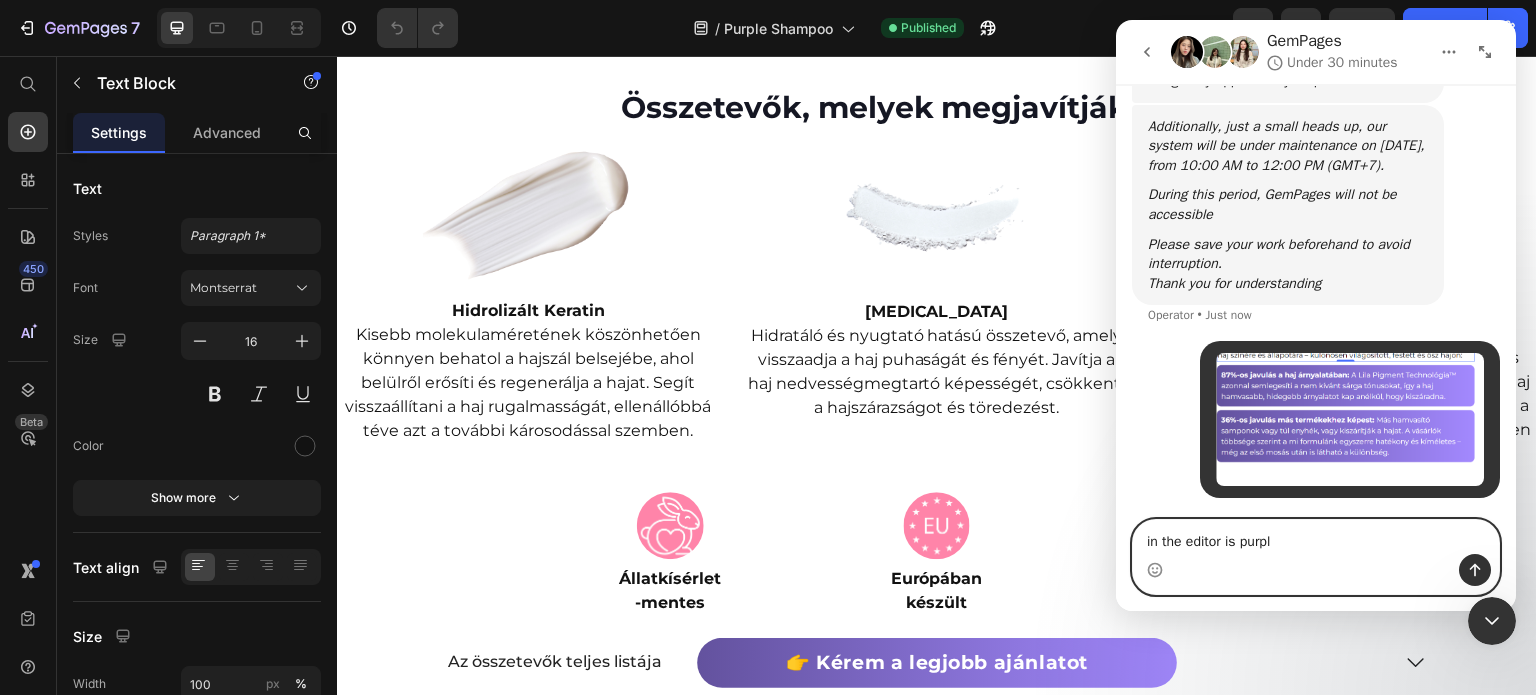 type on "in the editor is purple" 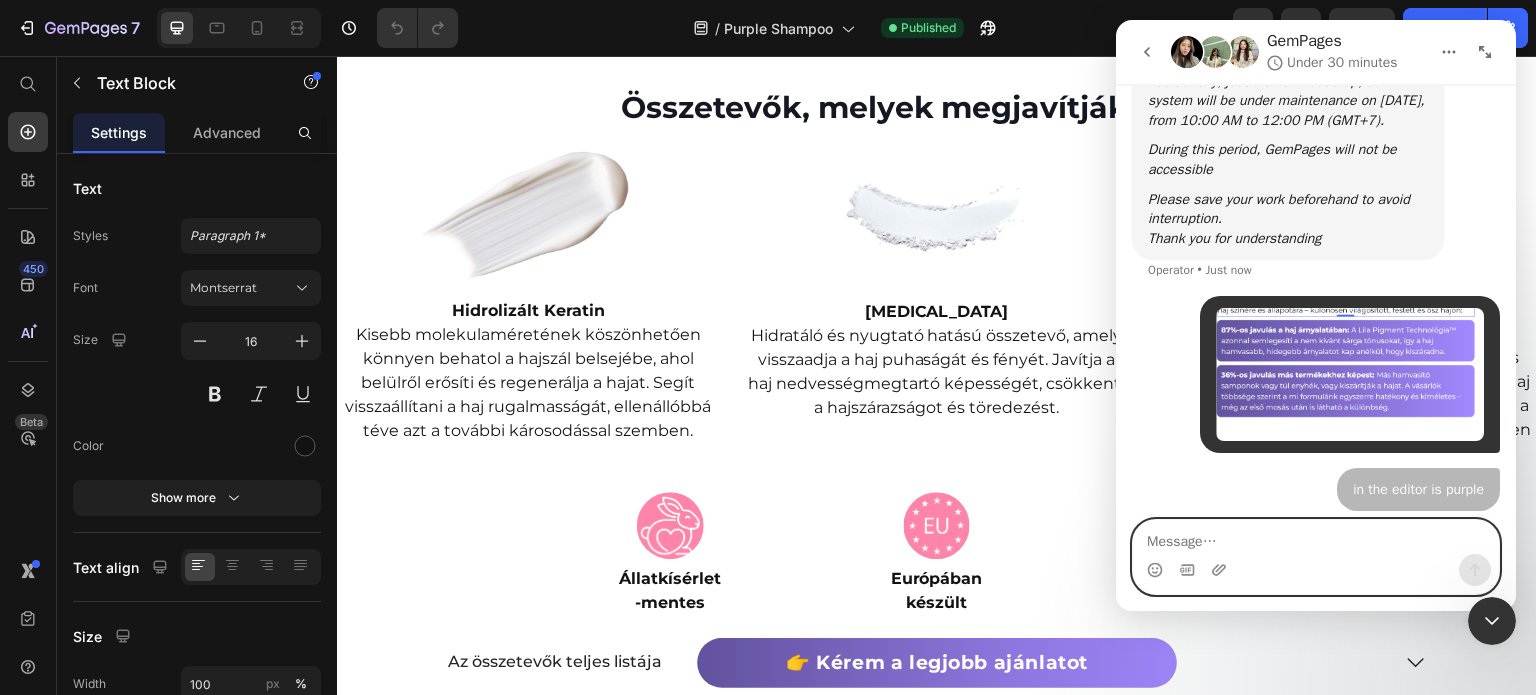 scroll, scrollTop: 652, scrollLeft: 0, axis: vertical 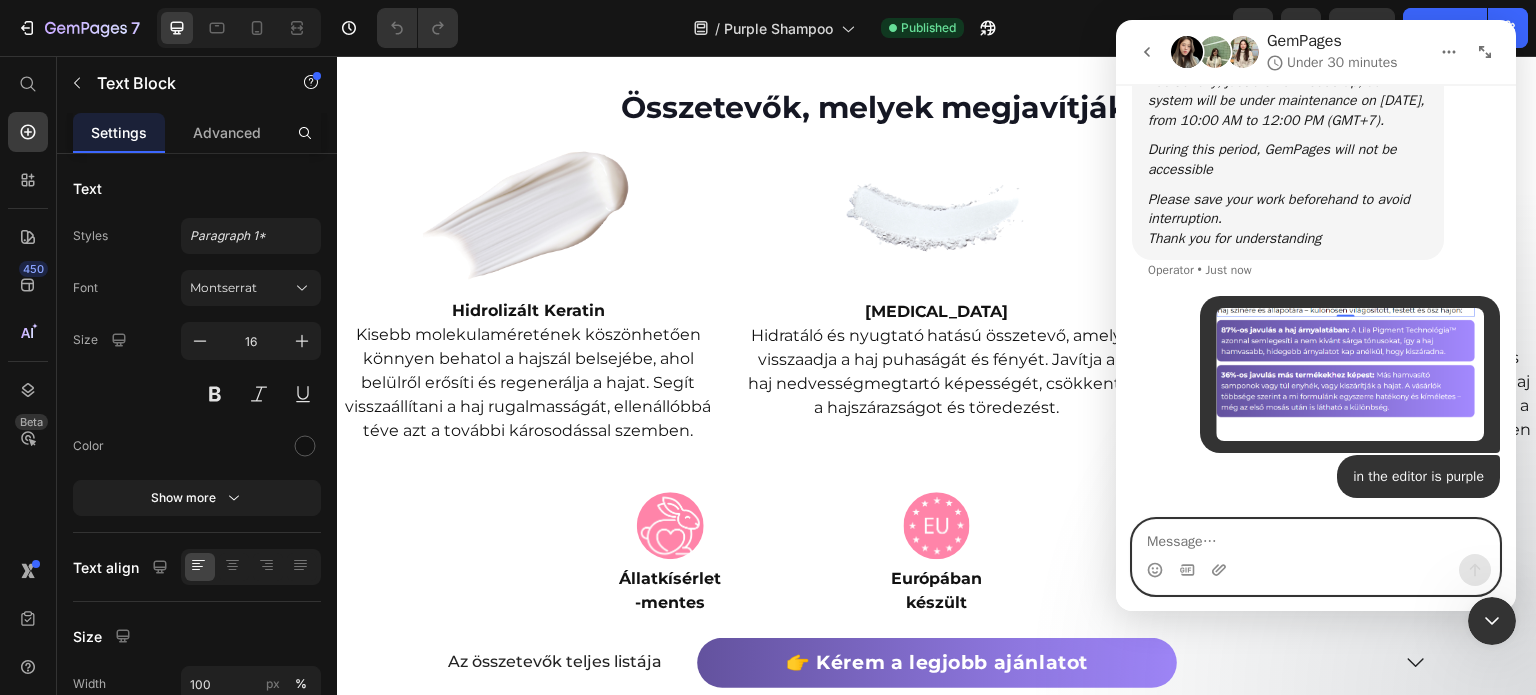 paste on "b" 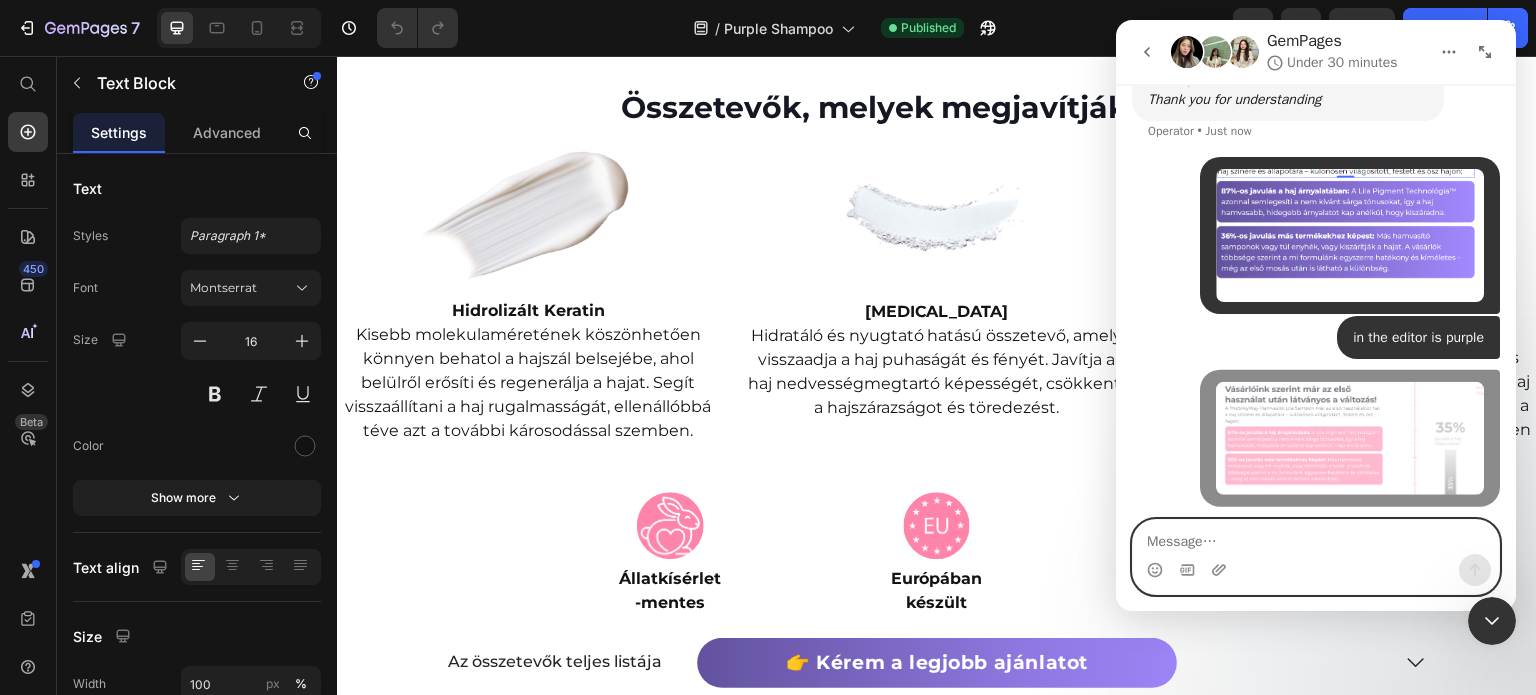 scroll, scrollTop: 792, scrollLeft: 0, axis: vertical 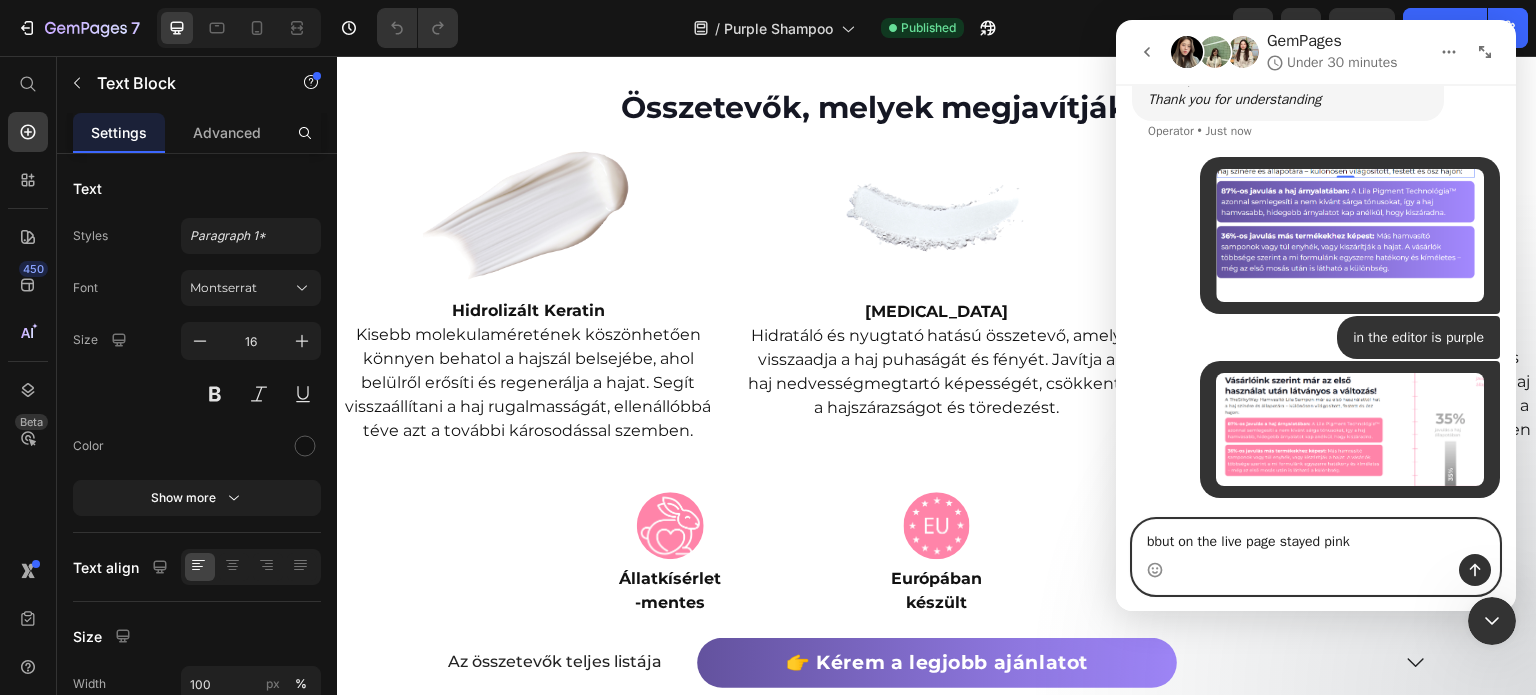 click on "bbut on the live page stayed pink" at bounding box center [1316, 537] 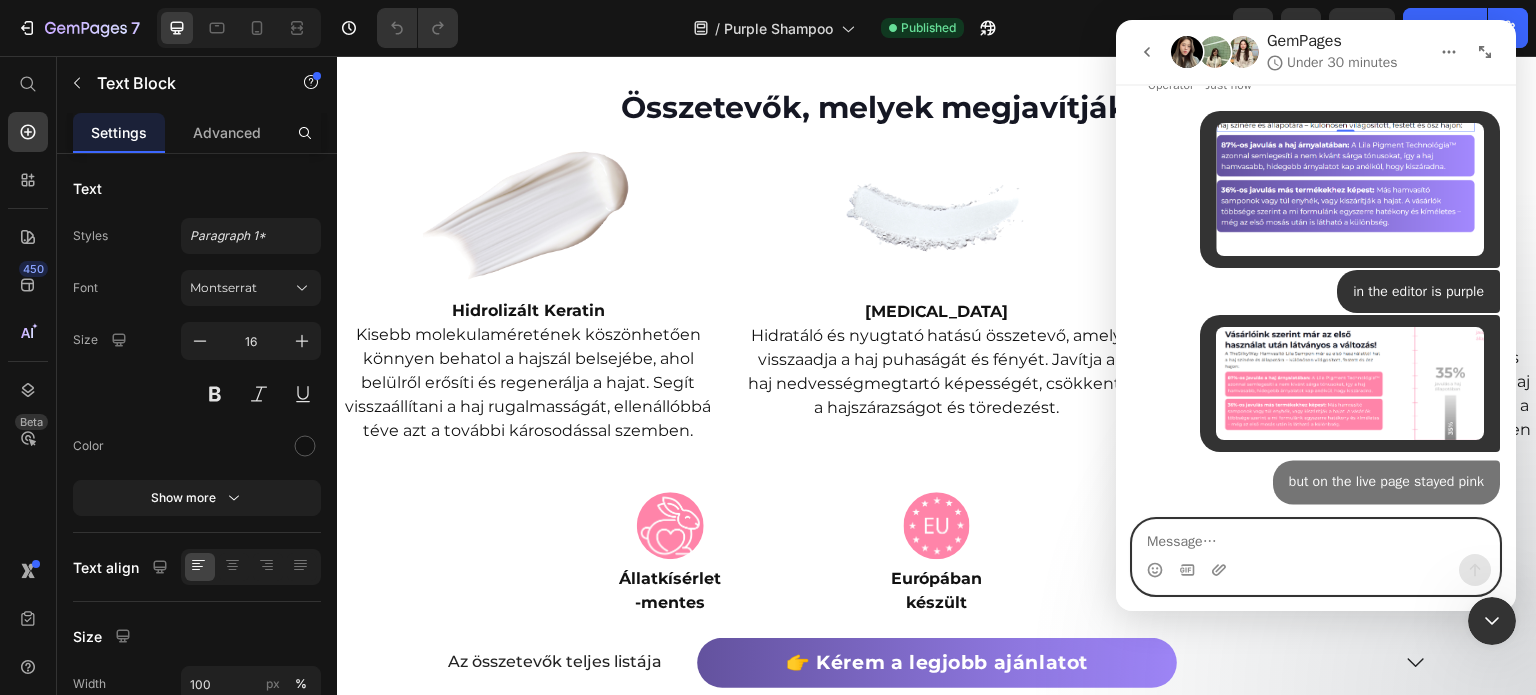 scroll, scrollTop: 837, scrollLeft: 0, axis: vertical 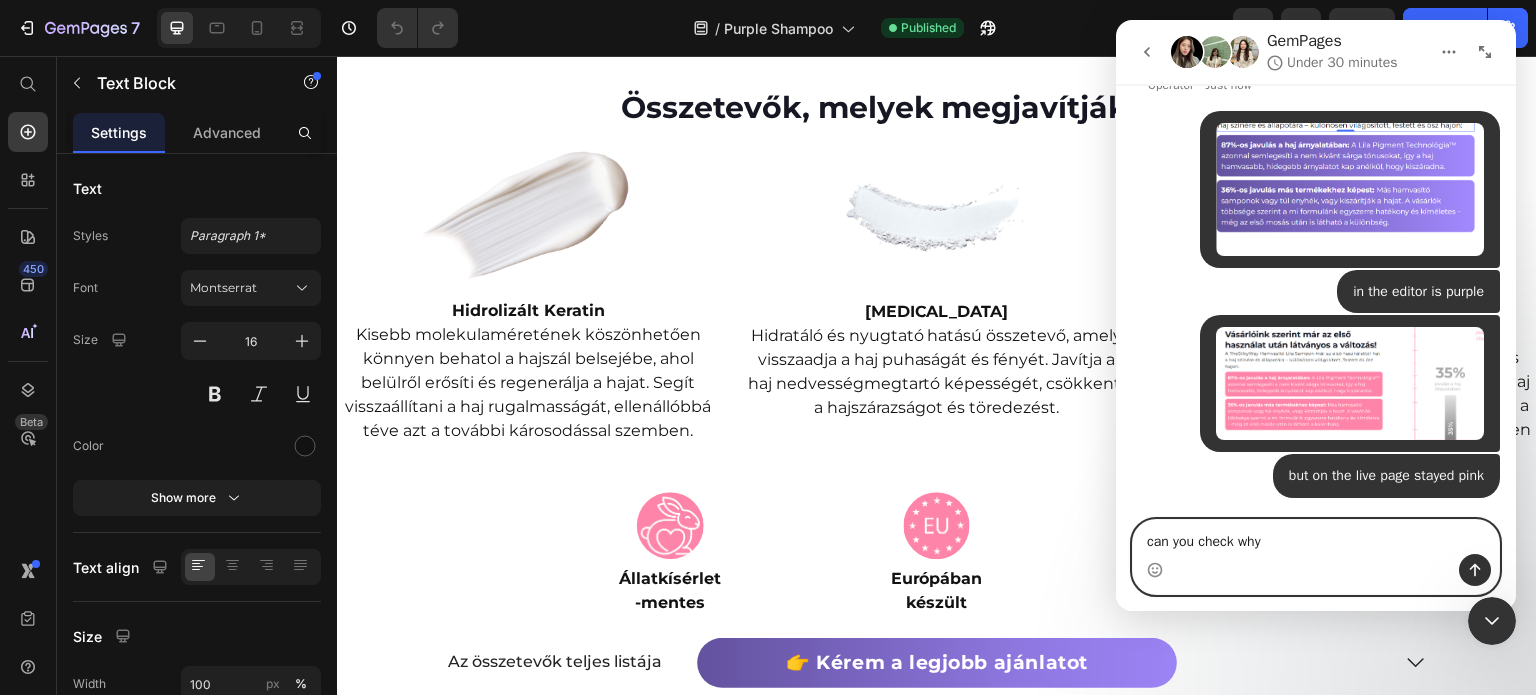 type on "can you check why?" 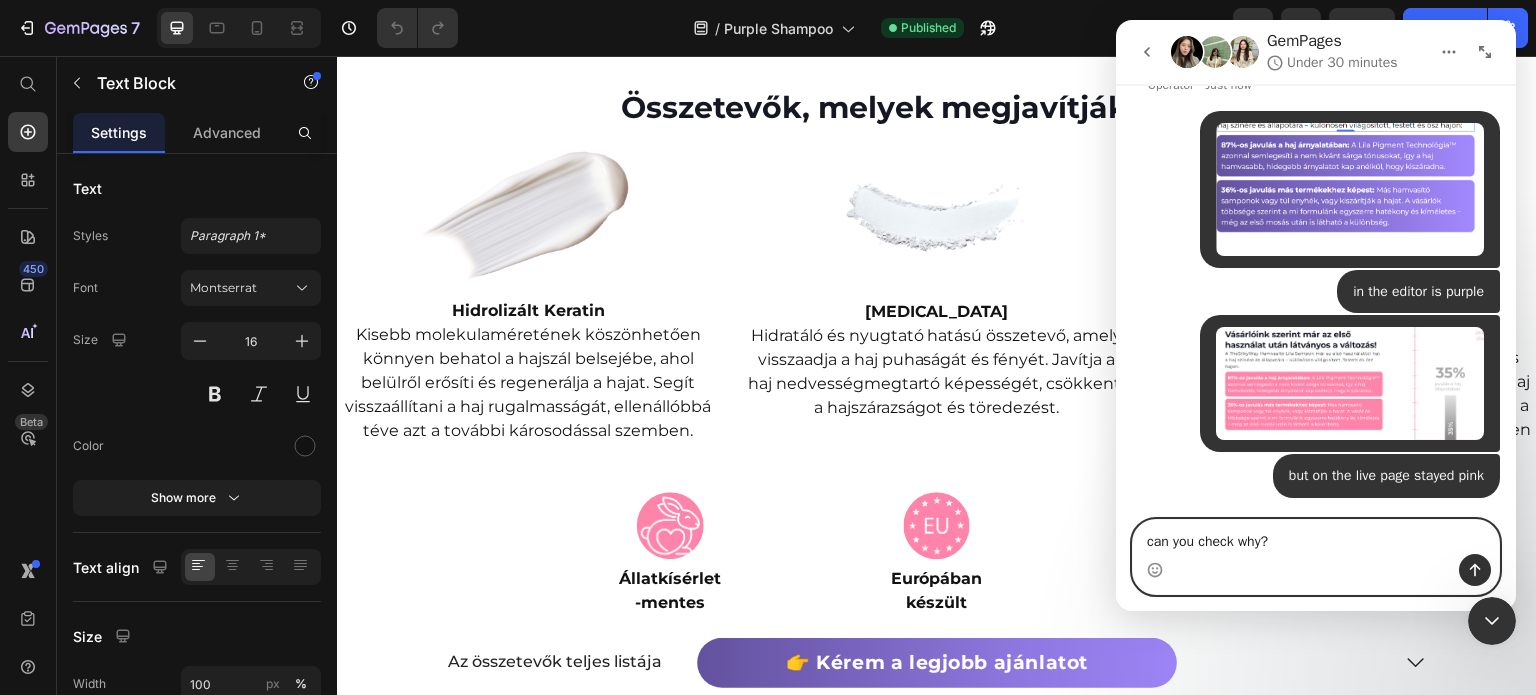 type 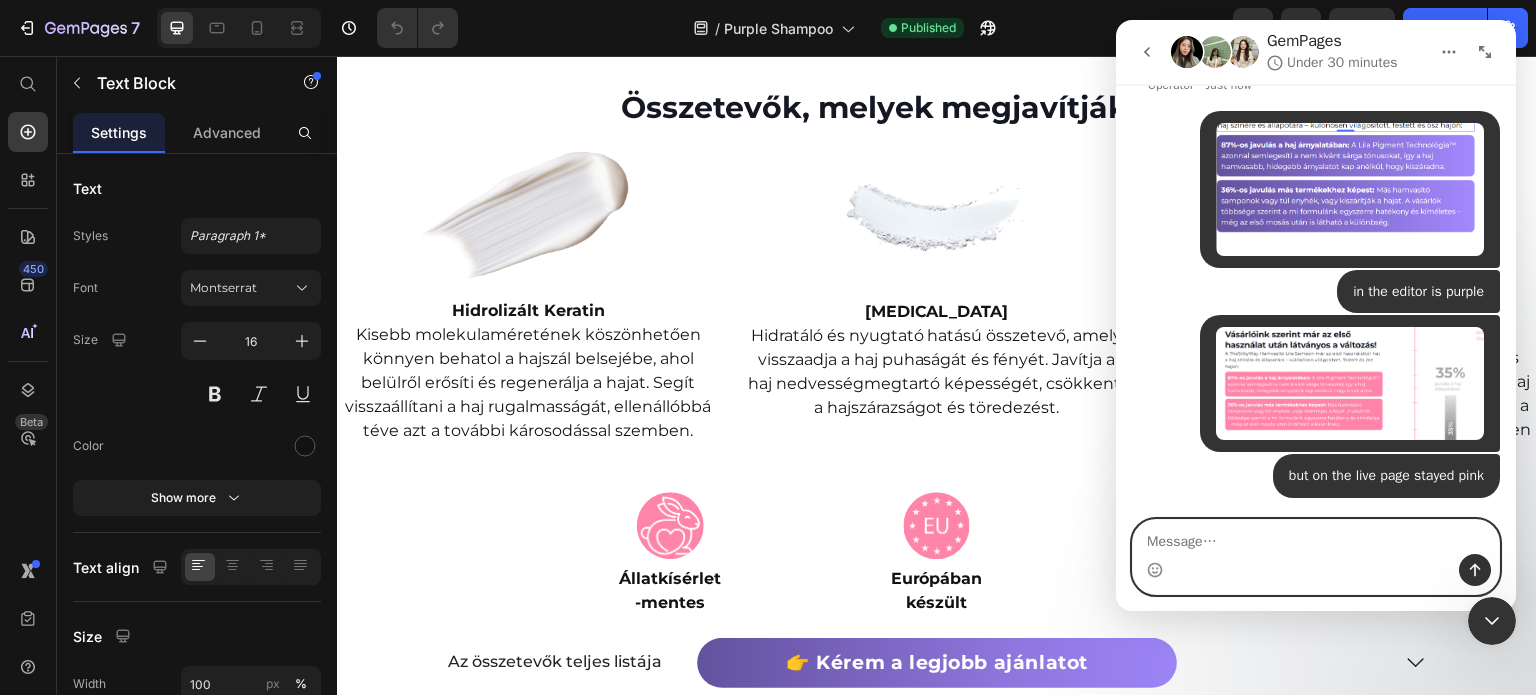 scroll, scrollTop: 883, scrollLeft: 0, axis: vertical 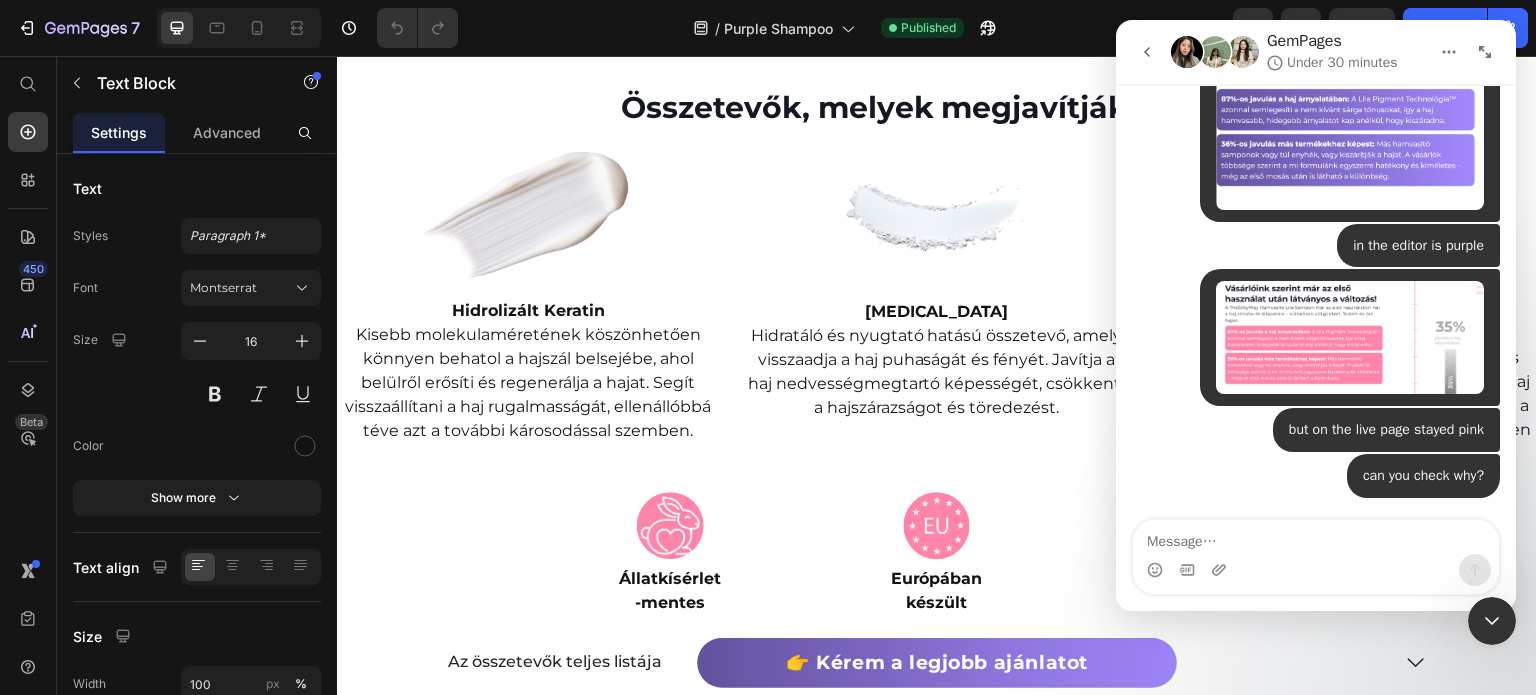 click 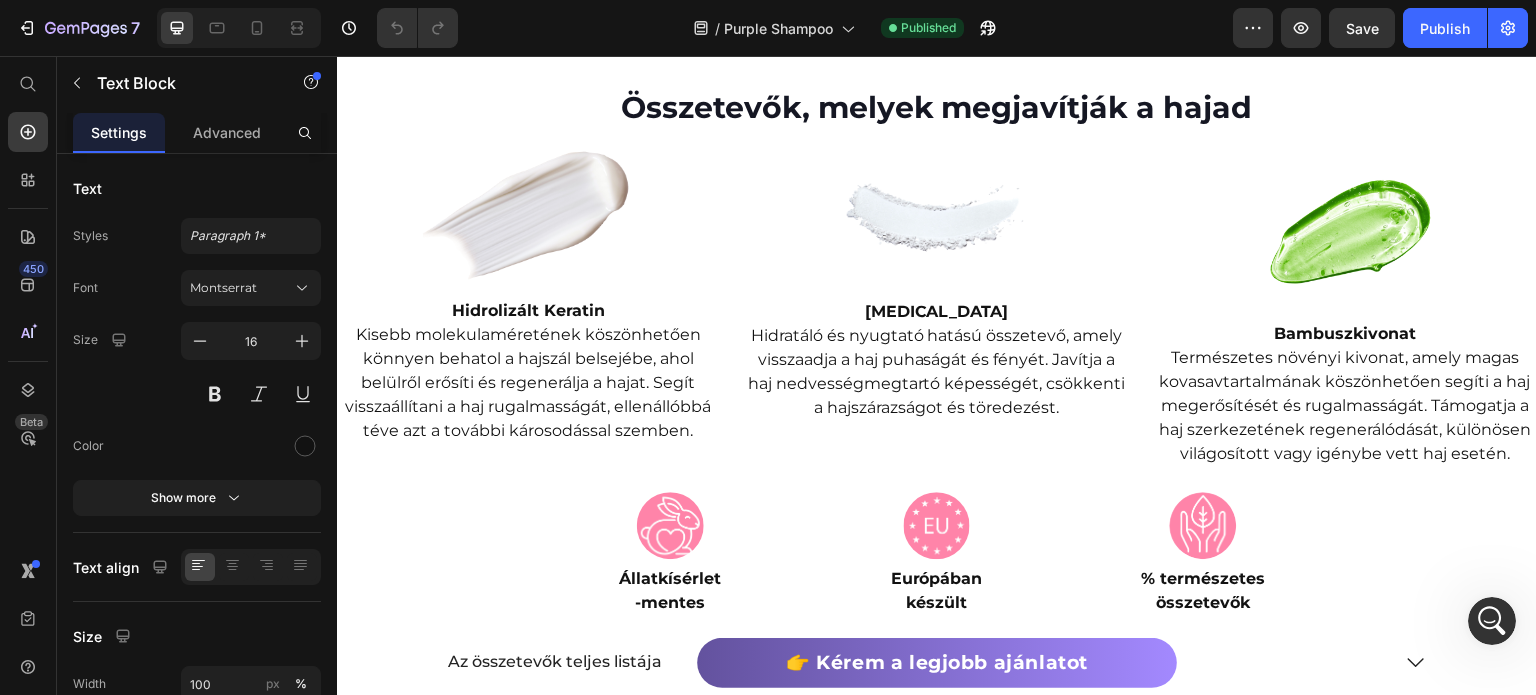 scroll, scrollTop: 0, scrollLeft: 0, axis: both 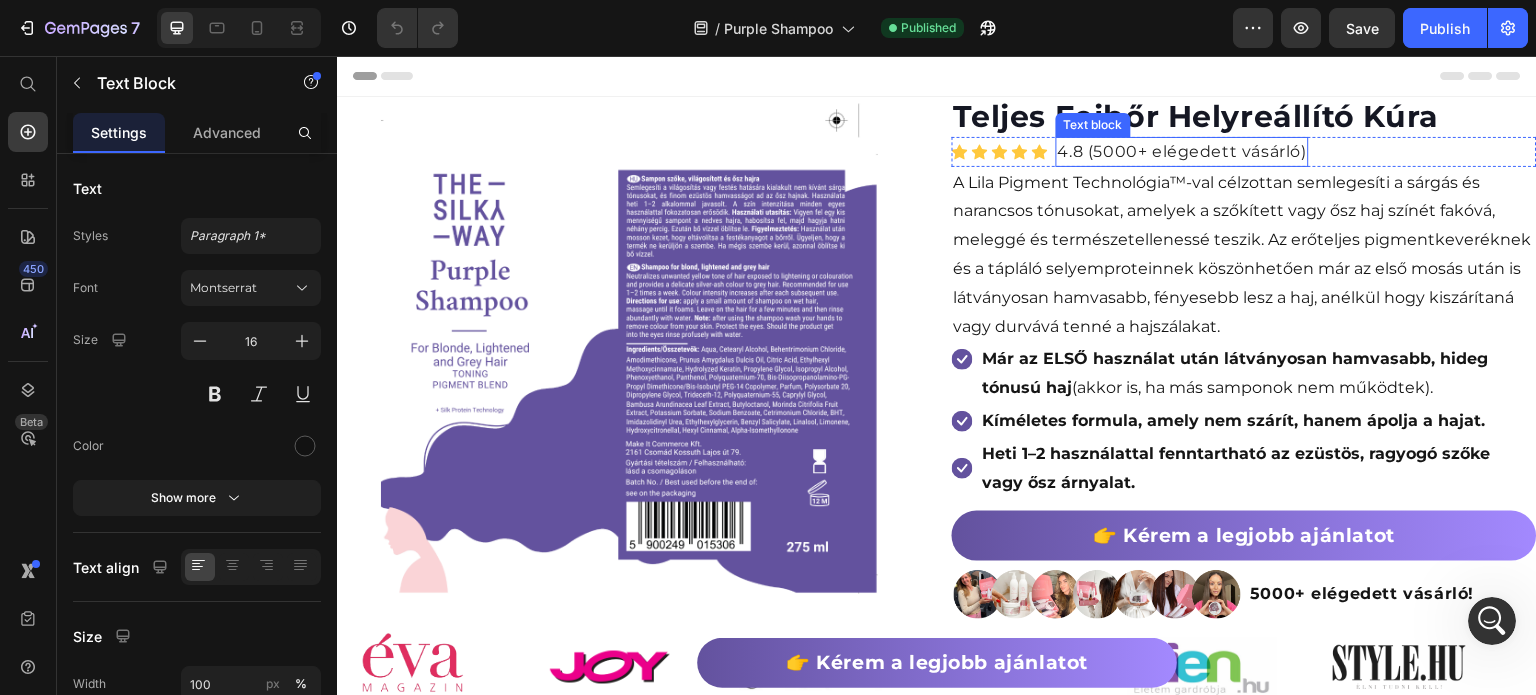 click on "4.8 (5000+ elégedett vásárló)" at bounding box center [1182, 152] 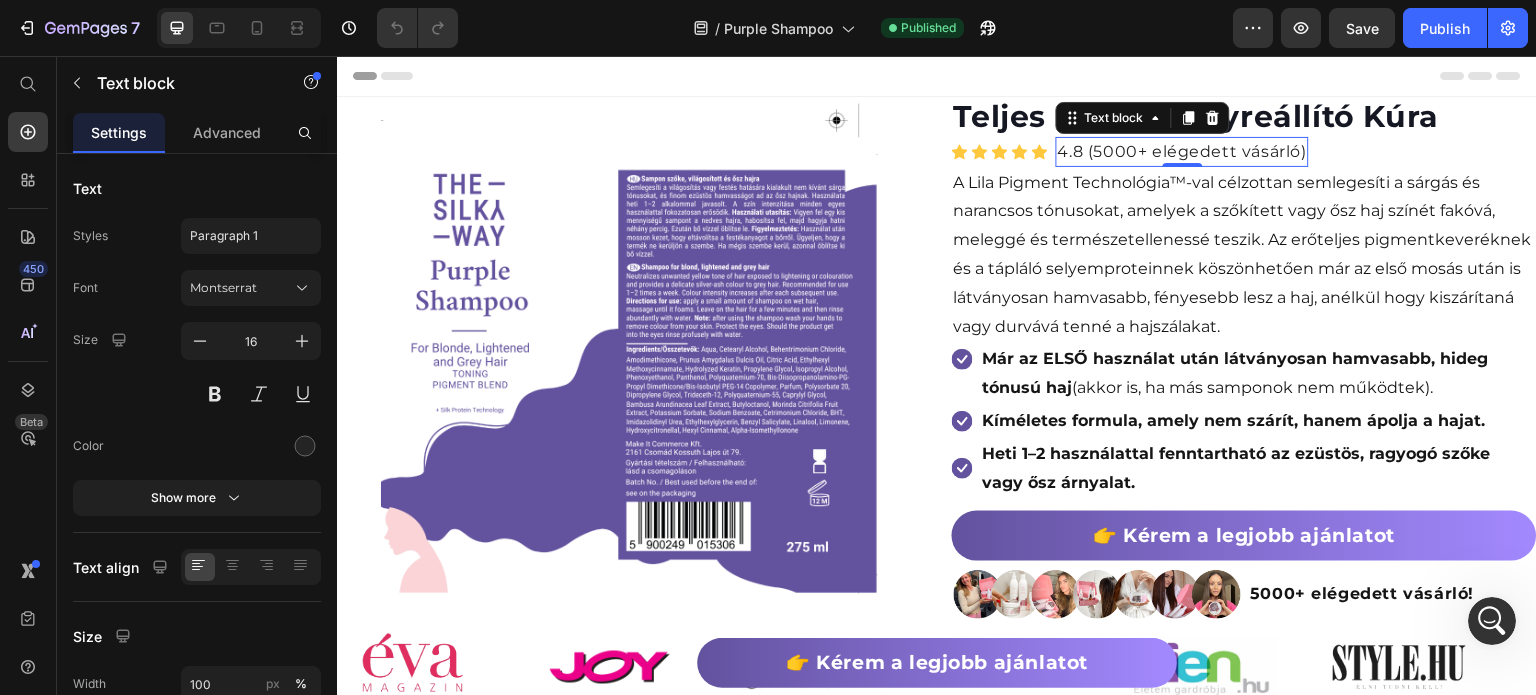click on "4.8 (5000+ elégedett vásárló)" at bounding box center (1182, 152) 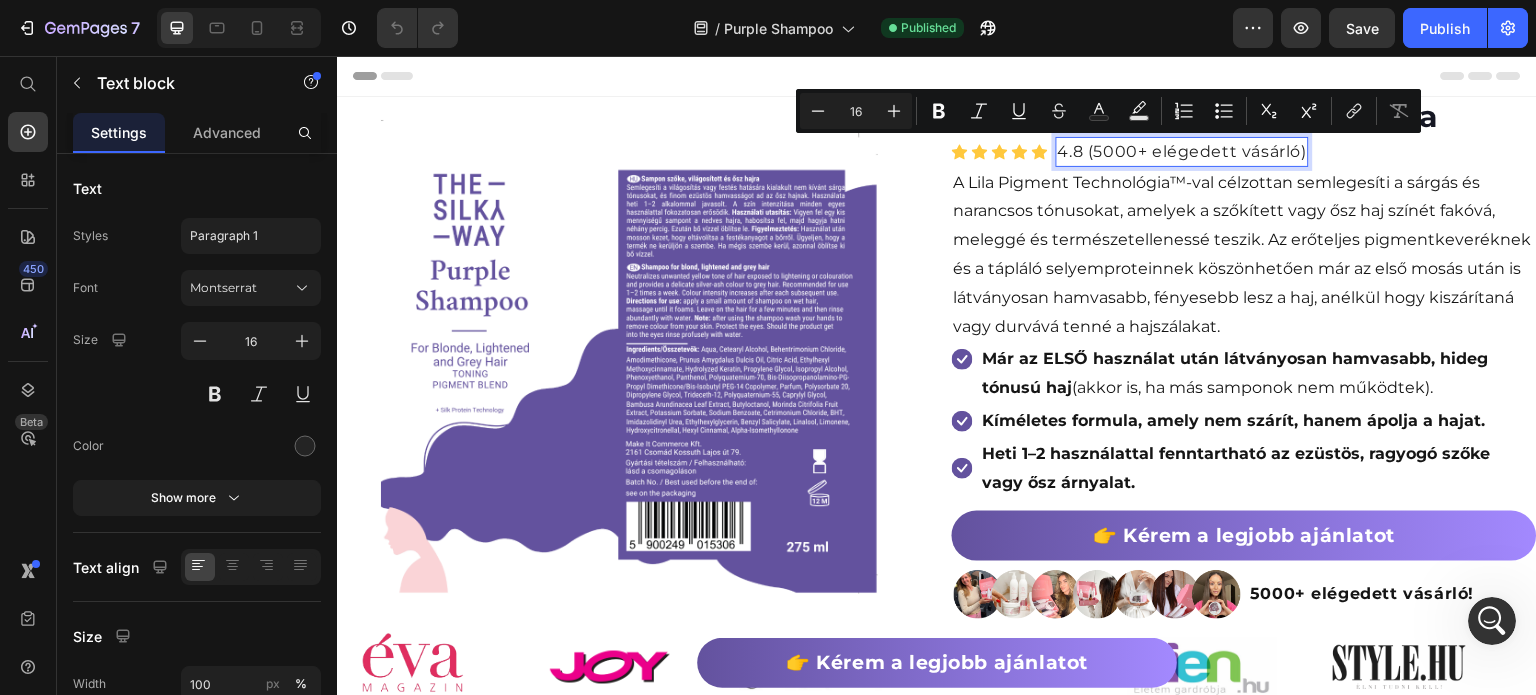 click on "4.8 (5000+ elégedett vásárló)" at bounding box center [1182, 152] 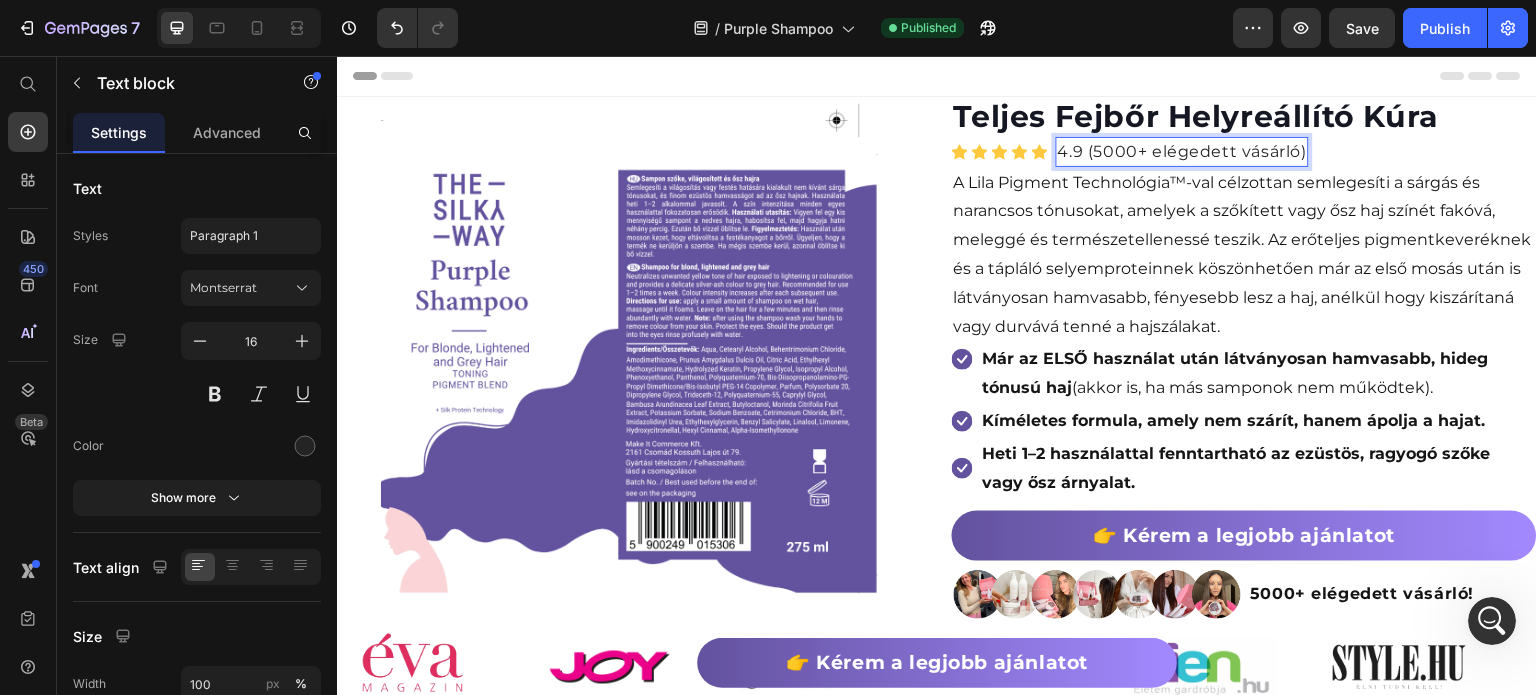click on "4.9 (5000+ elégedett vásárló)" at bounding box center (1182, 152) 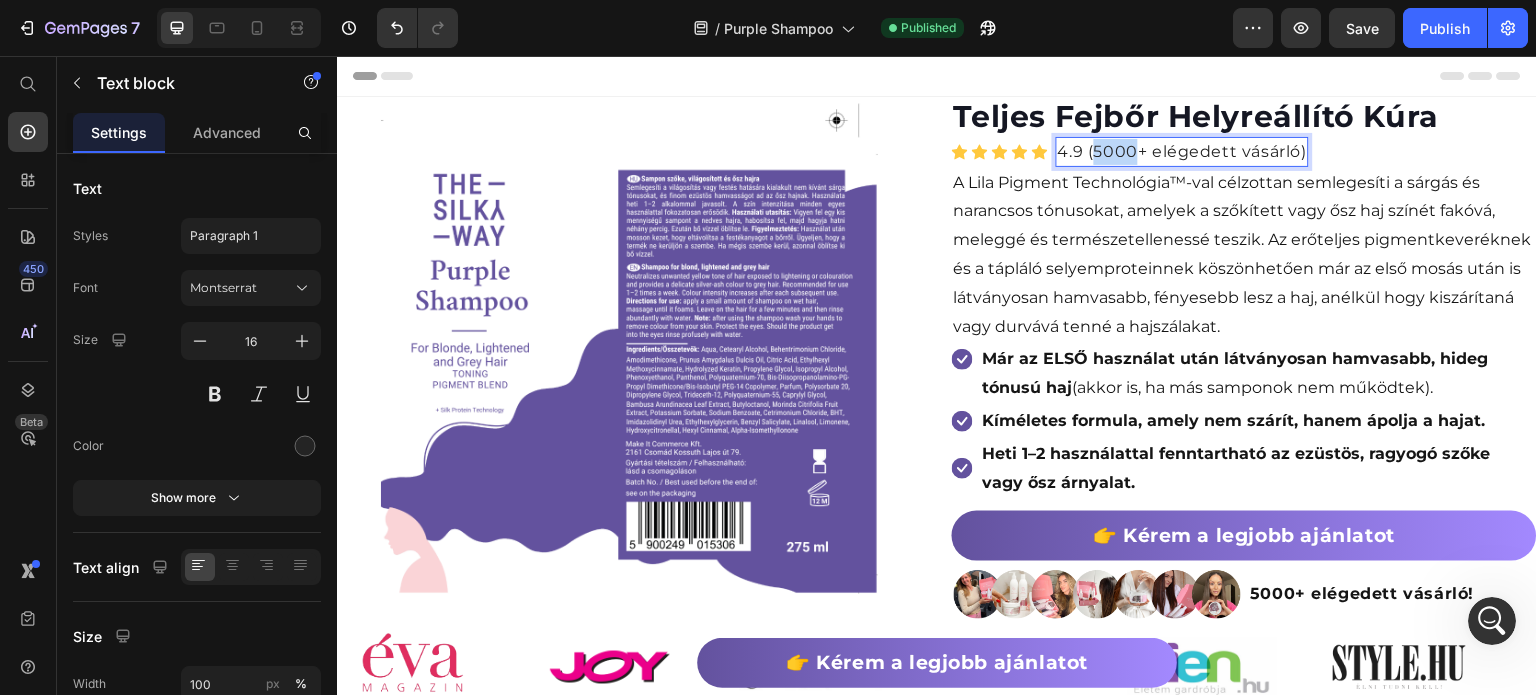 click on "4.9 (5000+ elégedett vásárló)" at bounding box center [1182, 152] 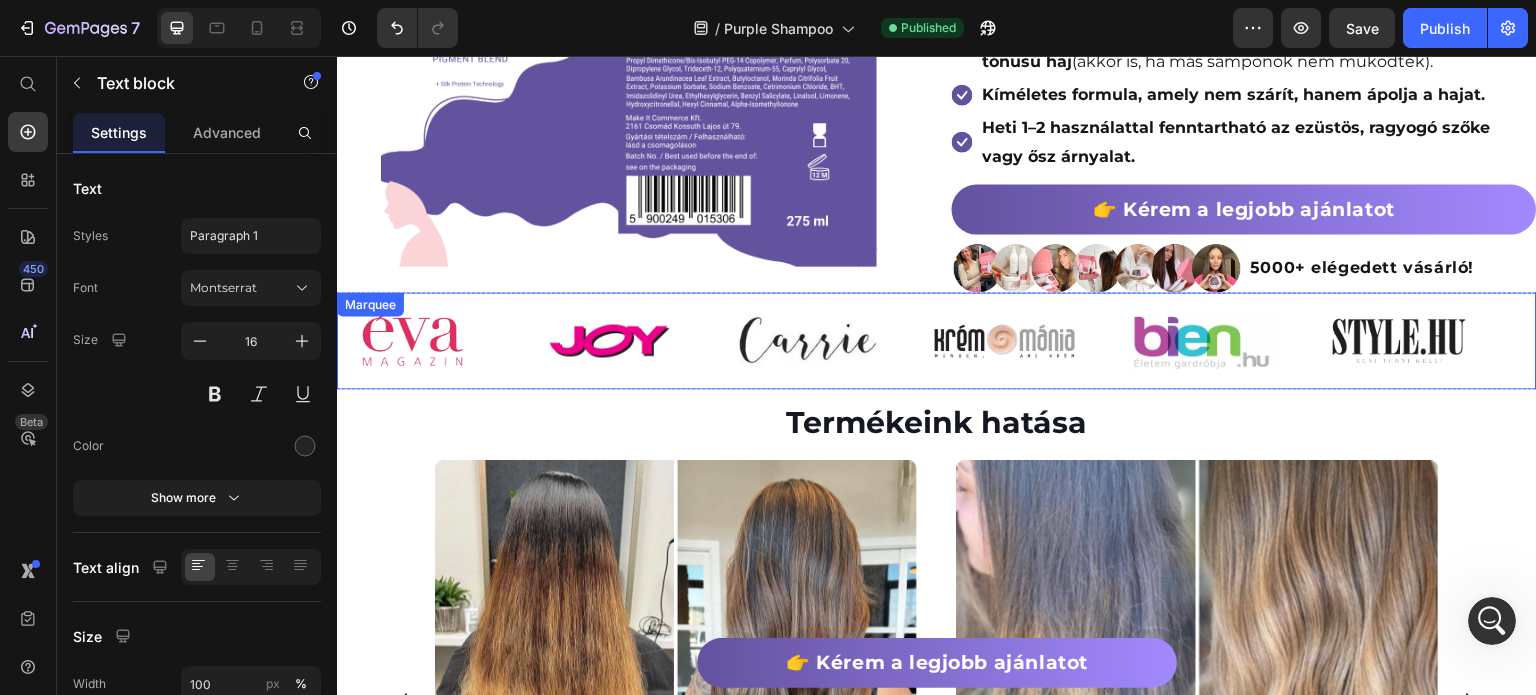scroll, scrollTop: 400, scrollLeft: 0, axis: vertical 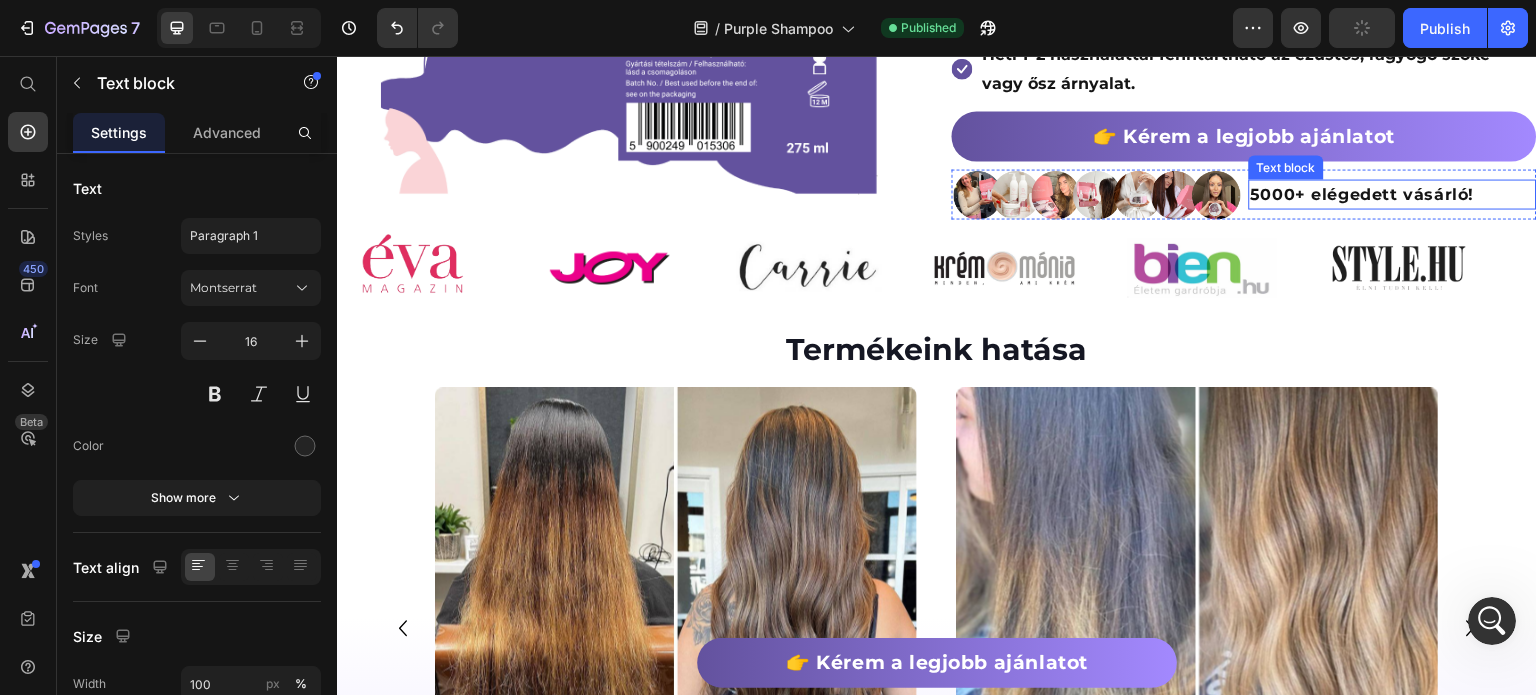 click on "5000+ elégedett vásárló!" at bounding box center [1393, 194] 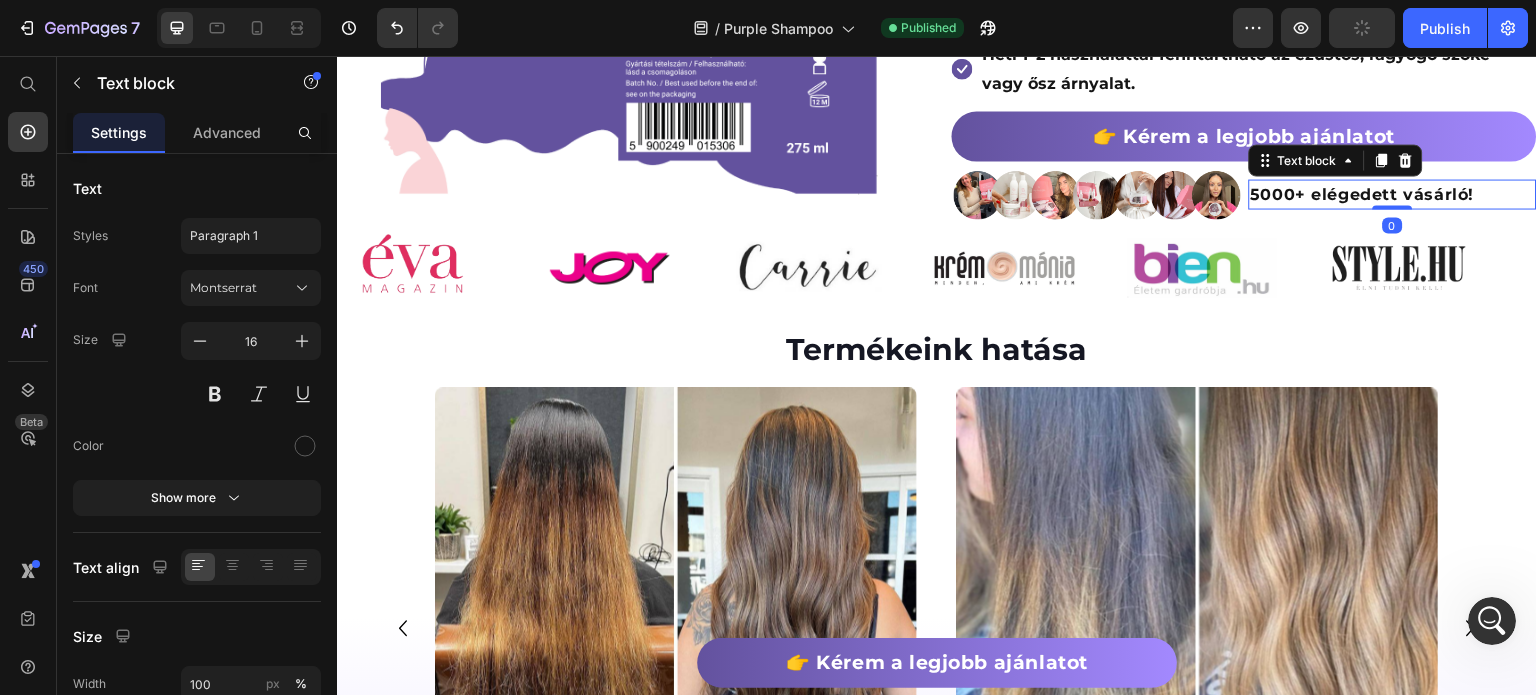 click on "5000+ elégedett vásárló!" at bounding box center (1393, 194) 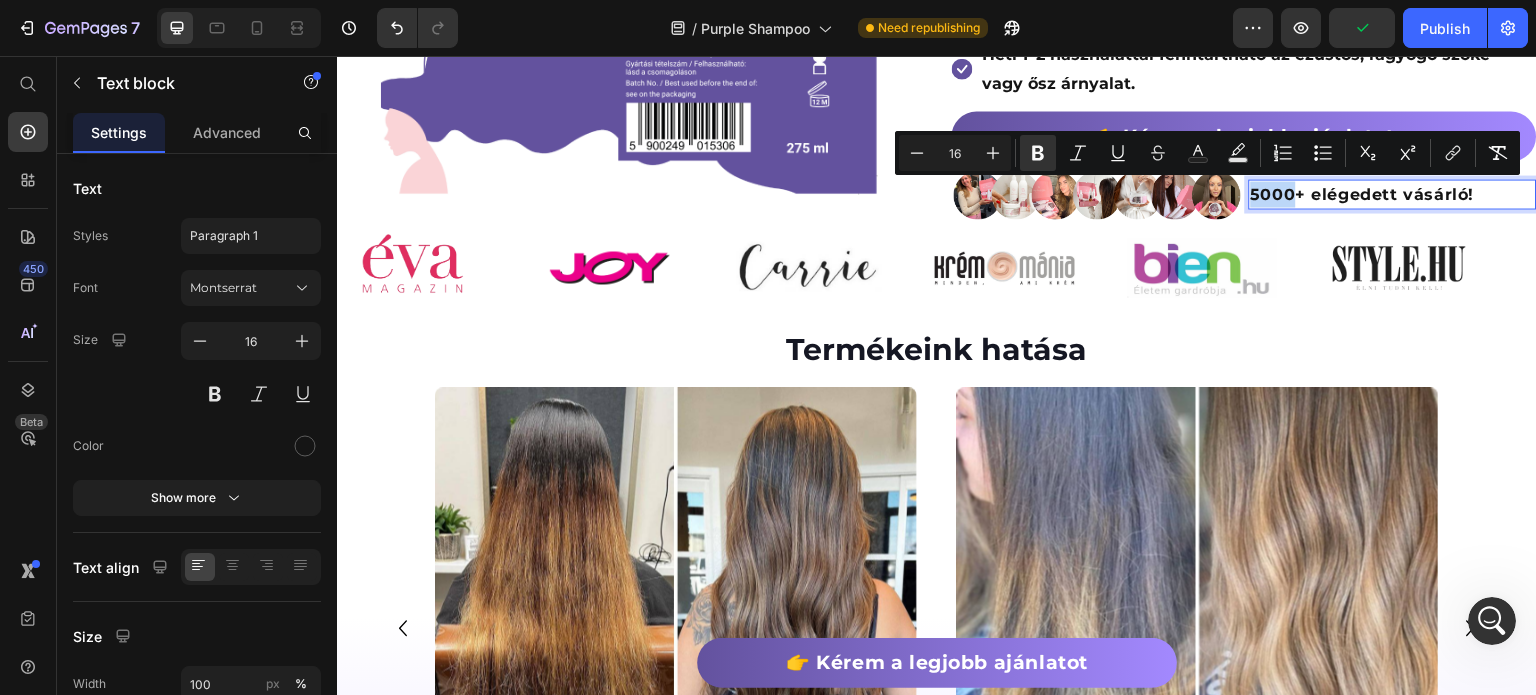 click on "5000+ elégedett vásárló!" at bounding box center [1363, 193] 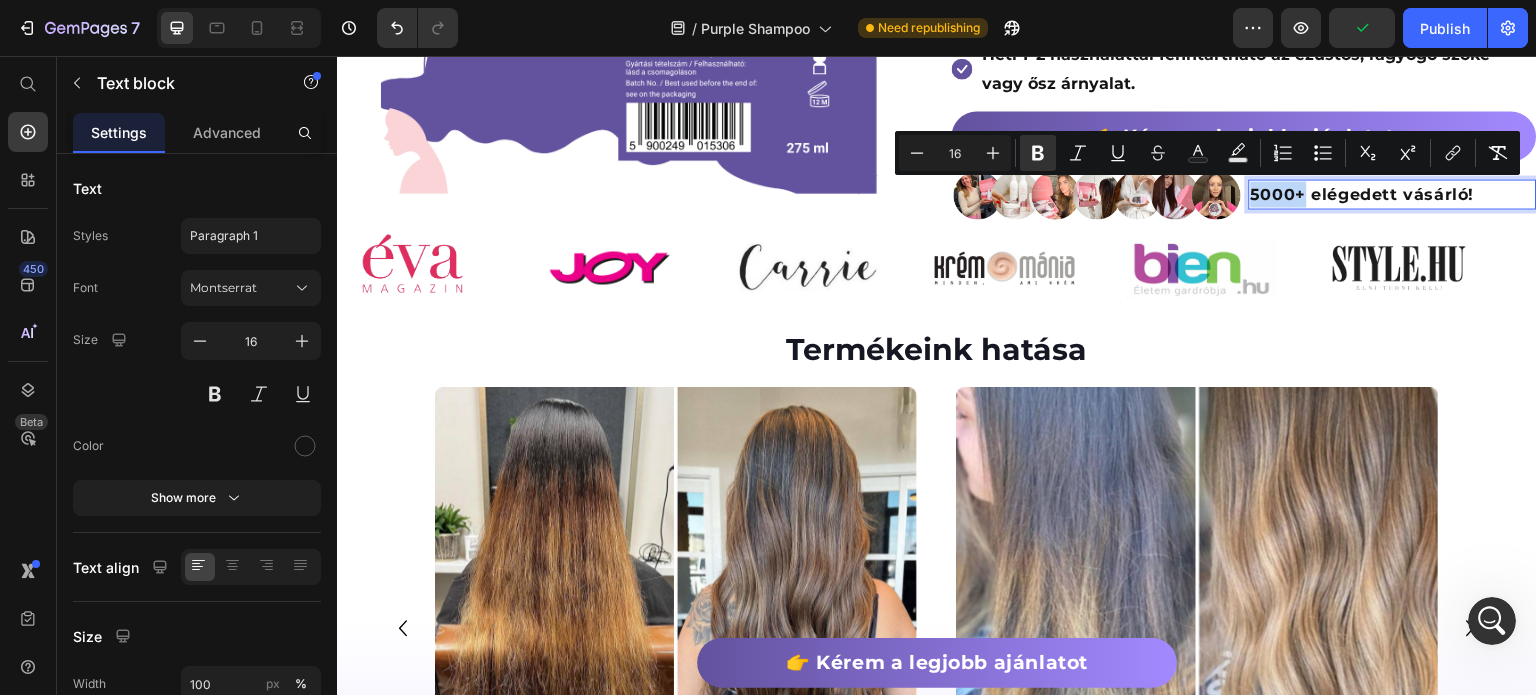 drag, startPoint x: 1291, startPoint y: 196, endPoint x: 1239, endPoint y: 202, distance: 52.34501 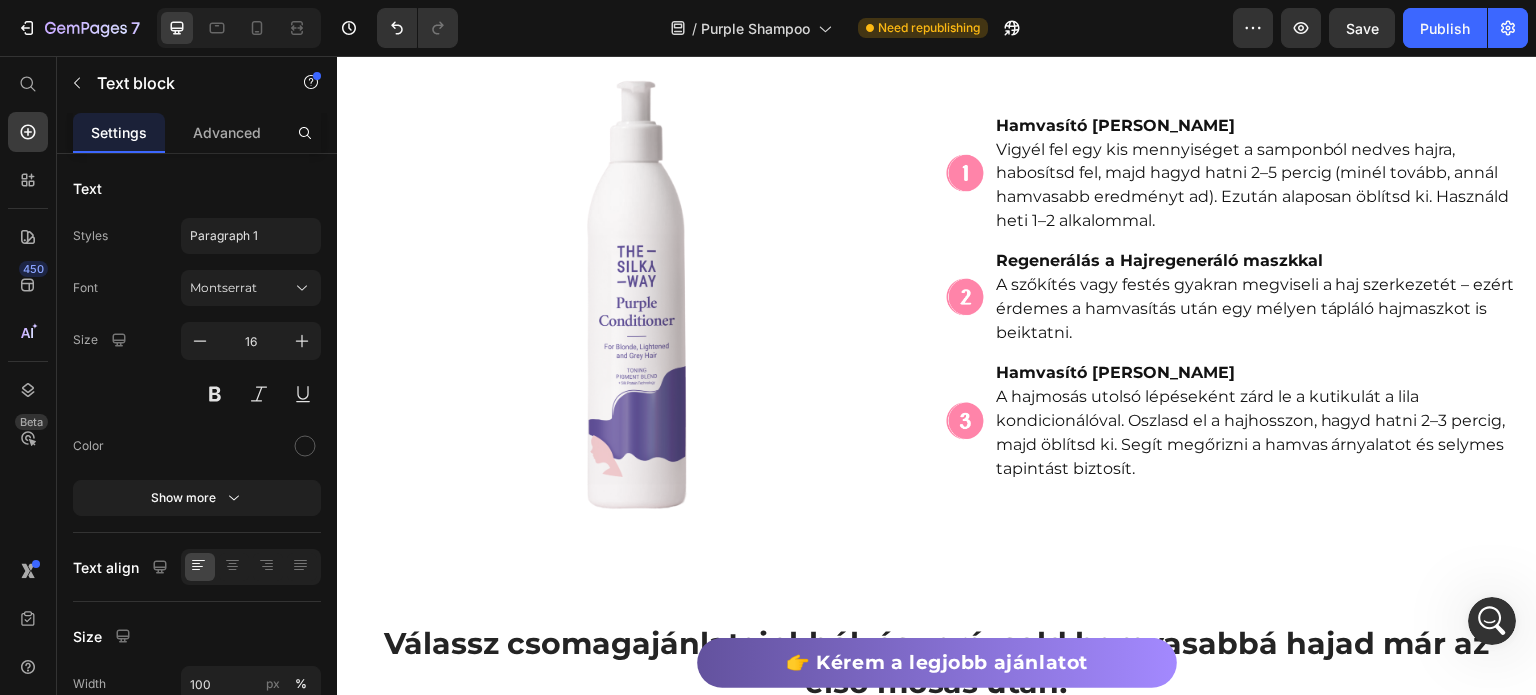 scroll, scrollTop: 5900, scrollLeft: 0, axis: vertical 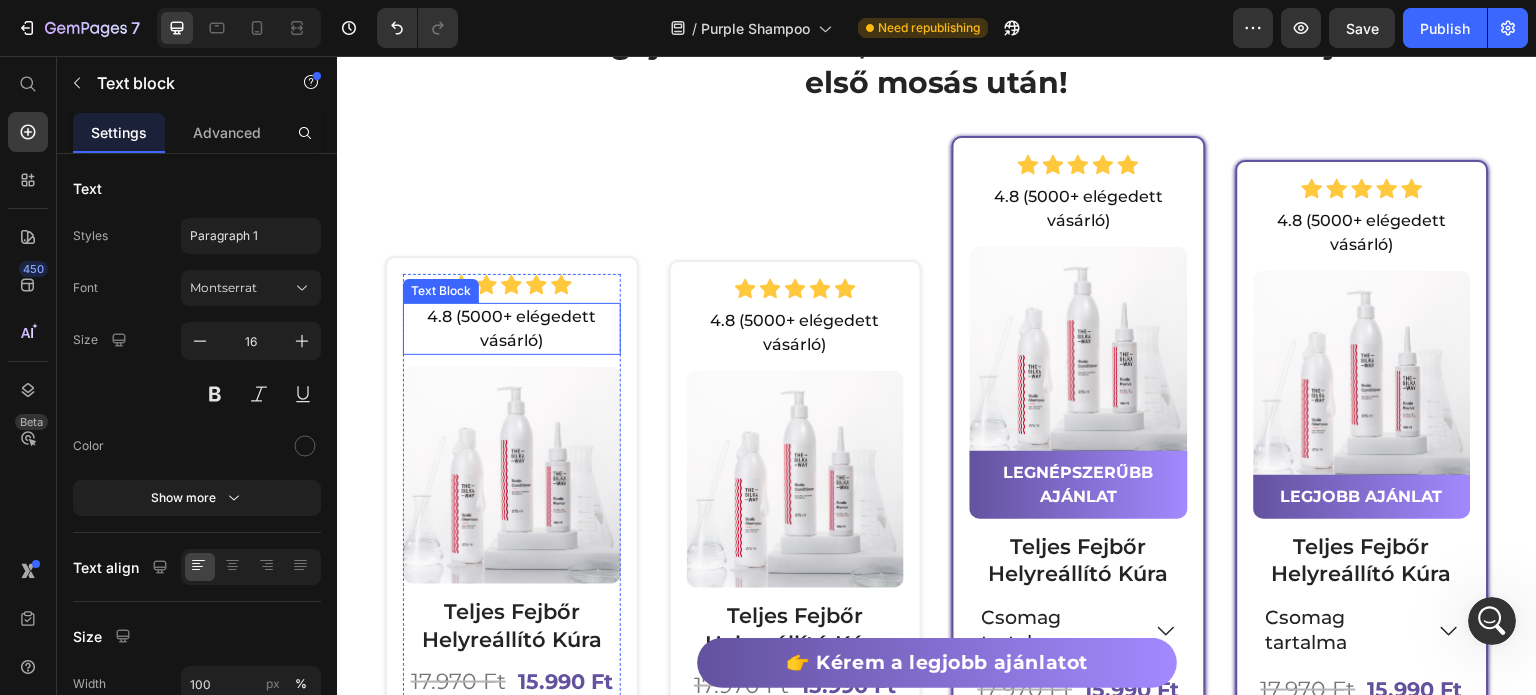 click on "4.8 (5000+ elégedett vásárló)" at bounding box center [512, 329] 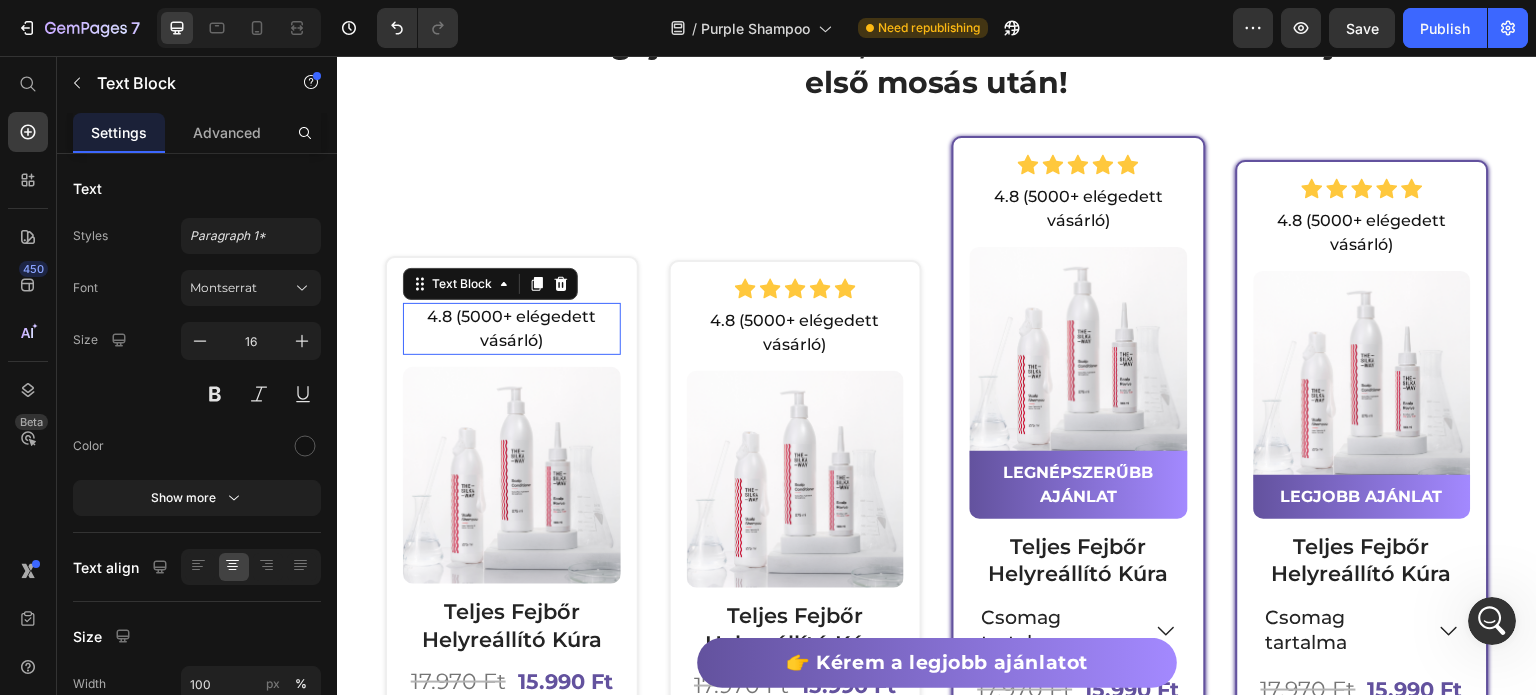 click on "4.8 (5000+ elégedett vásárló)" at bounding box center (512, 329) 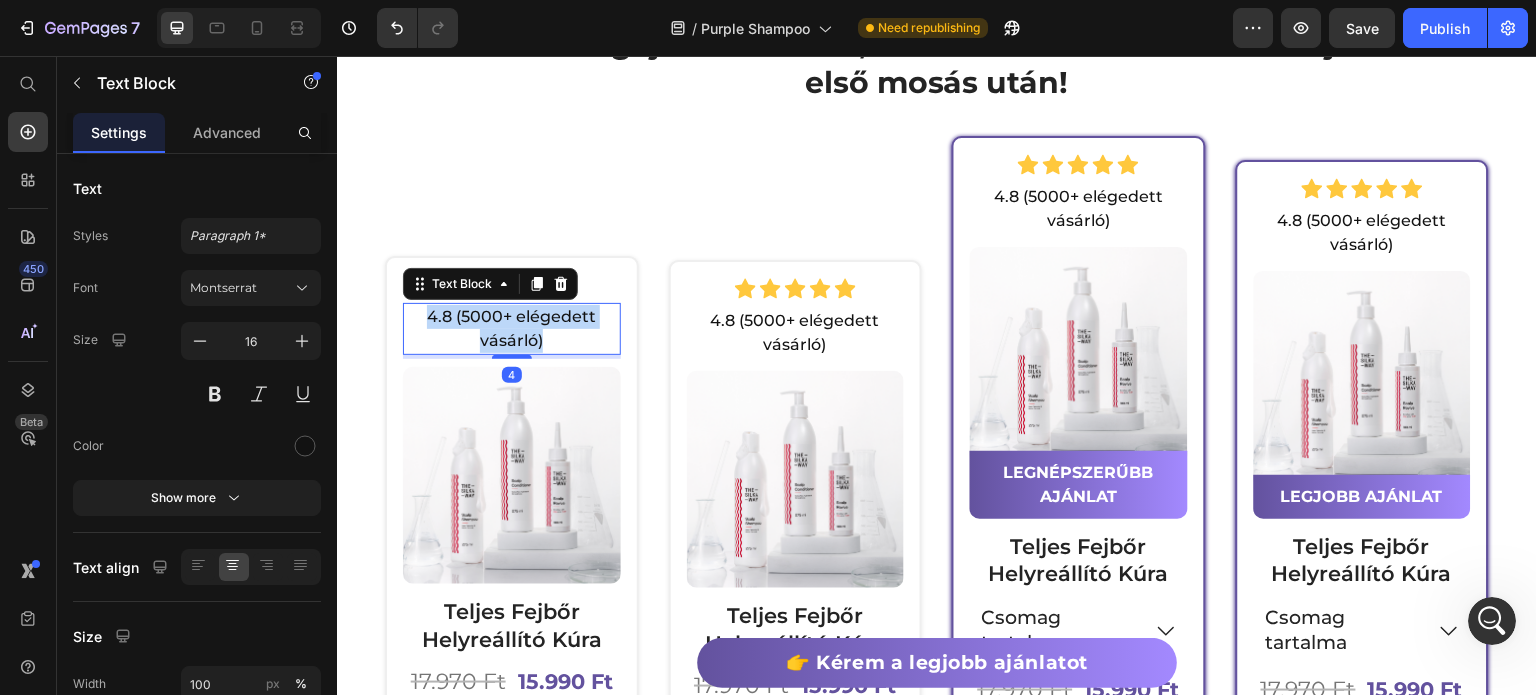 click on "4.8 (5000+ elégedett vásárló)" at bounding box center [512, 329] 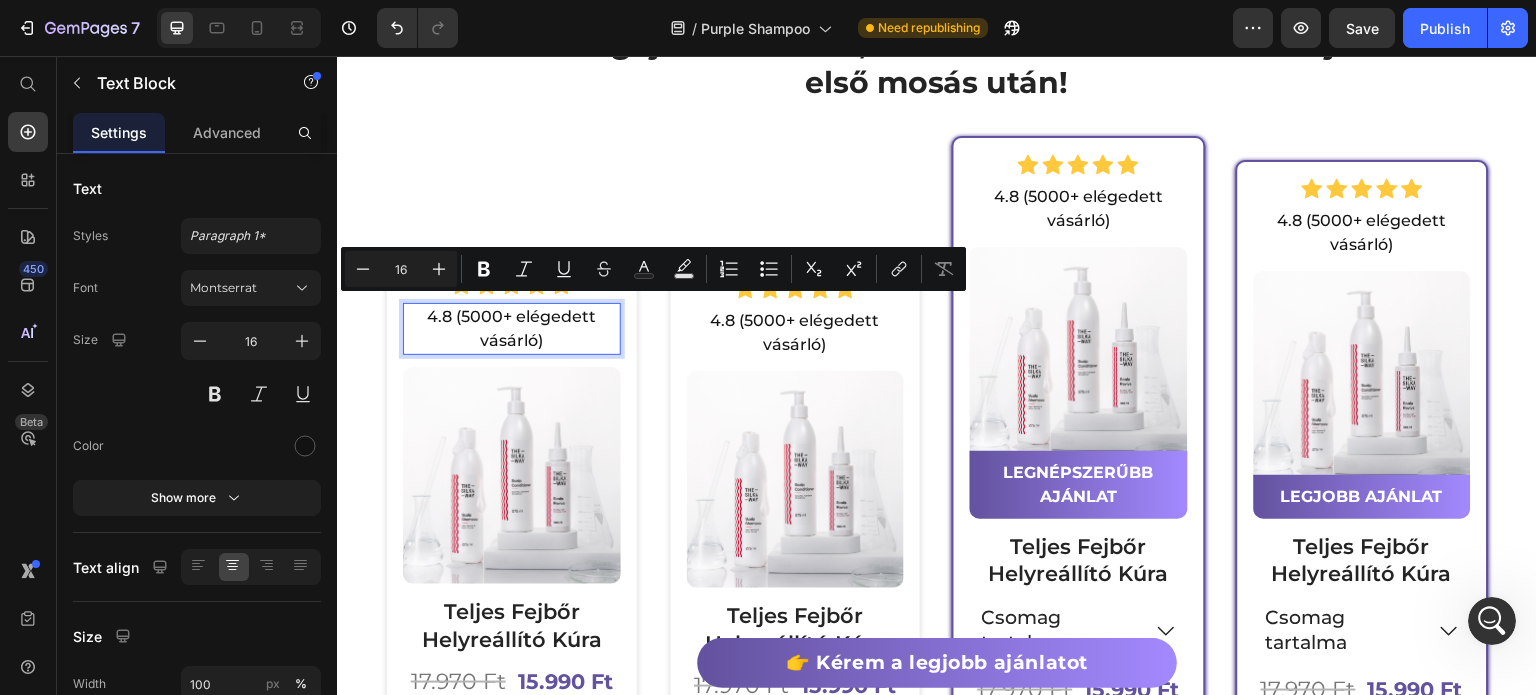 scroll, scrollTop: 5924, scrollLeft: 0, axis: vertical 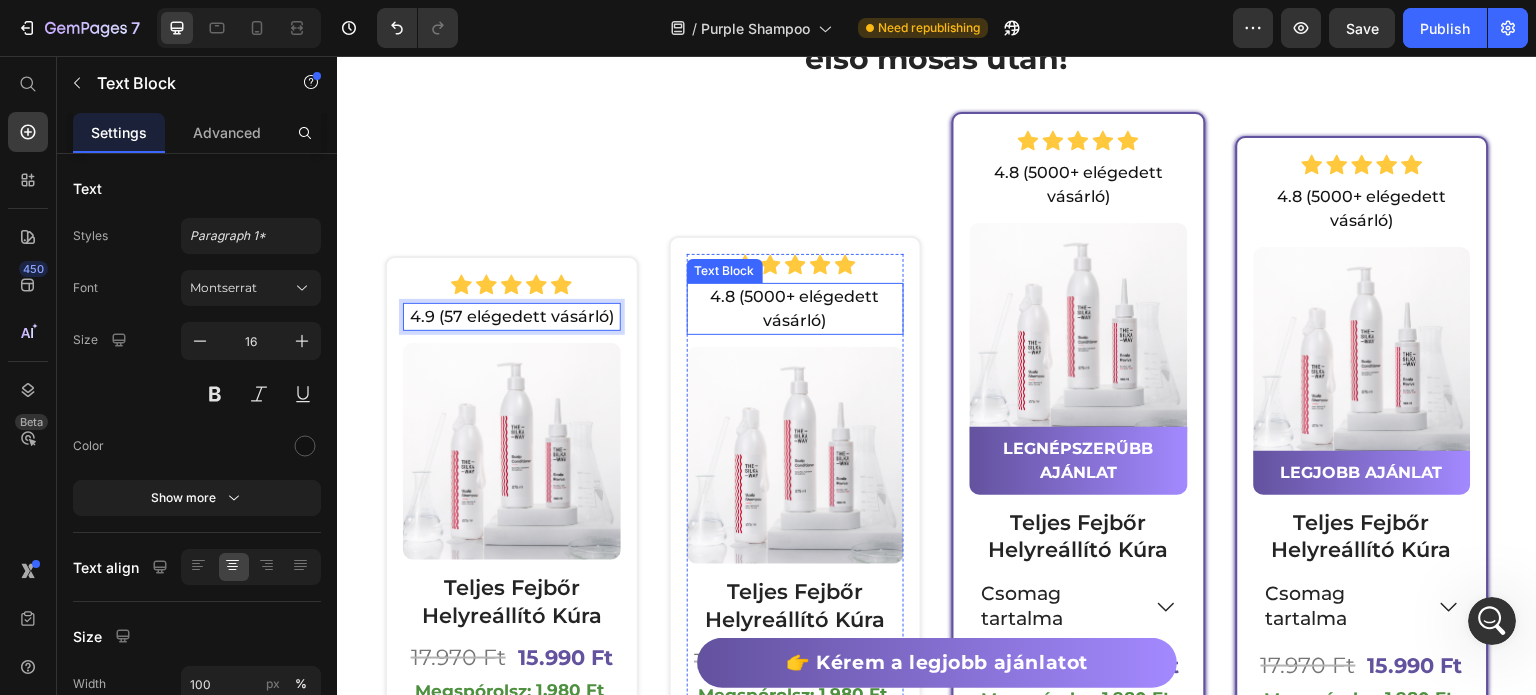 click on "4.8 (5000+ elégedett vásárló)" at bounding box center (796, 309) 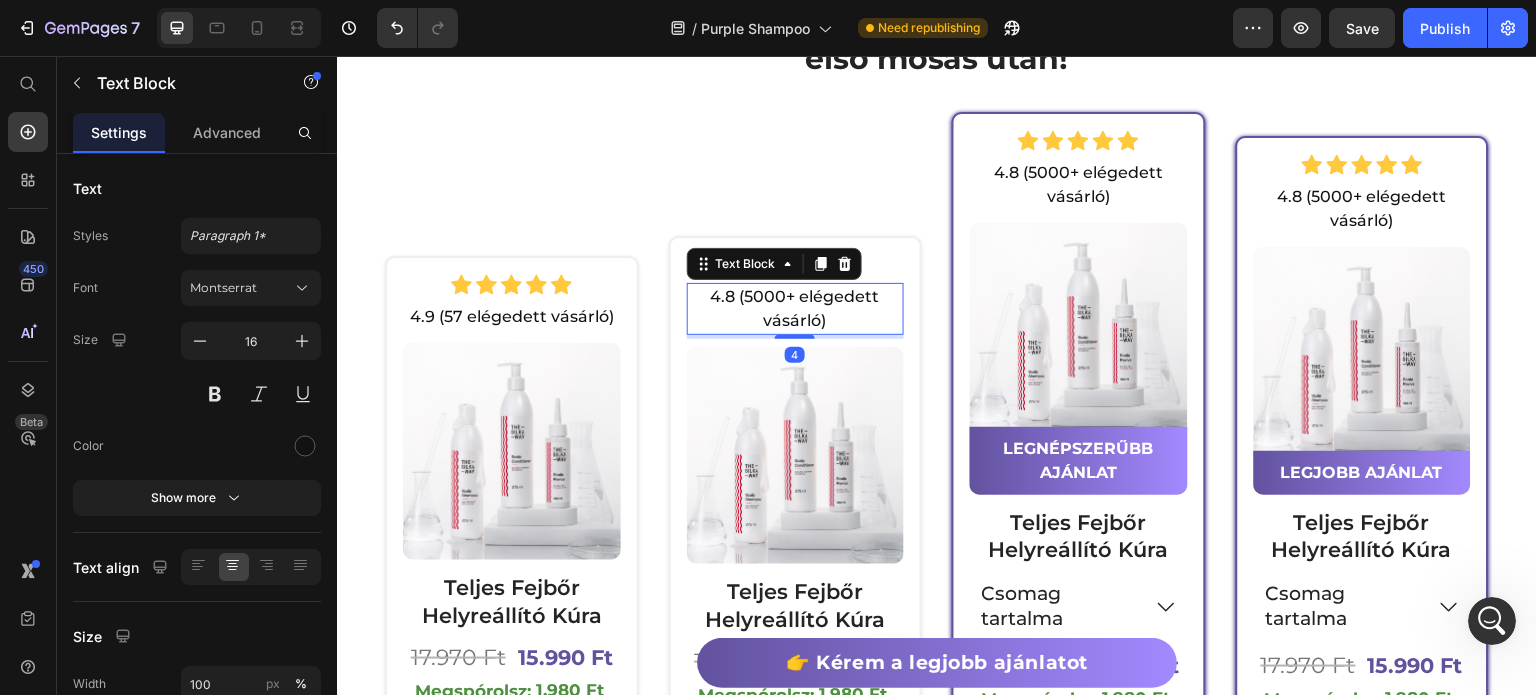 click on "4.8 (5000+ elégedett vásárló)" at bounding box center (796, 309) 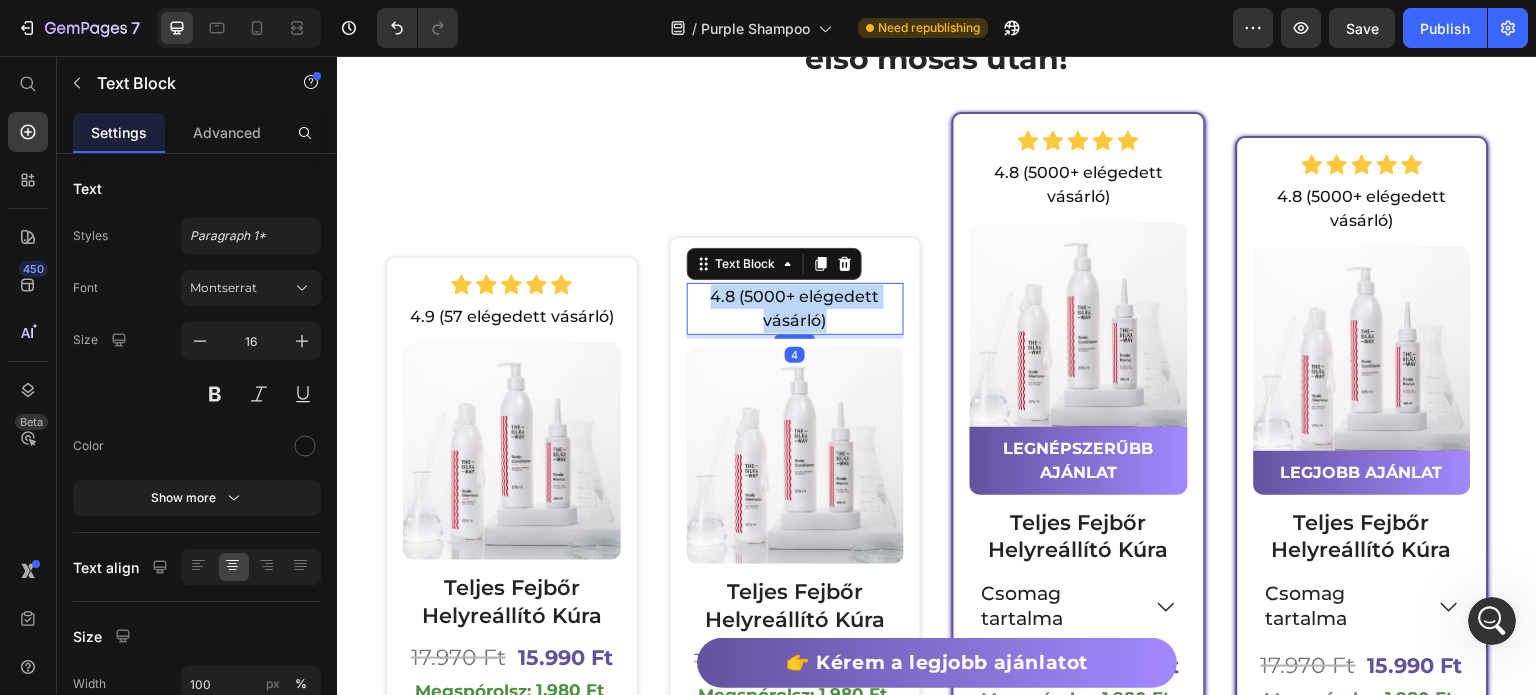 click on "4.8 (5000+ elégedett vásárló)" at bounding box center [796, 309] 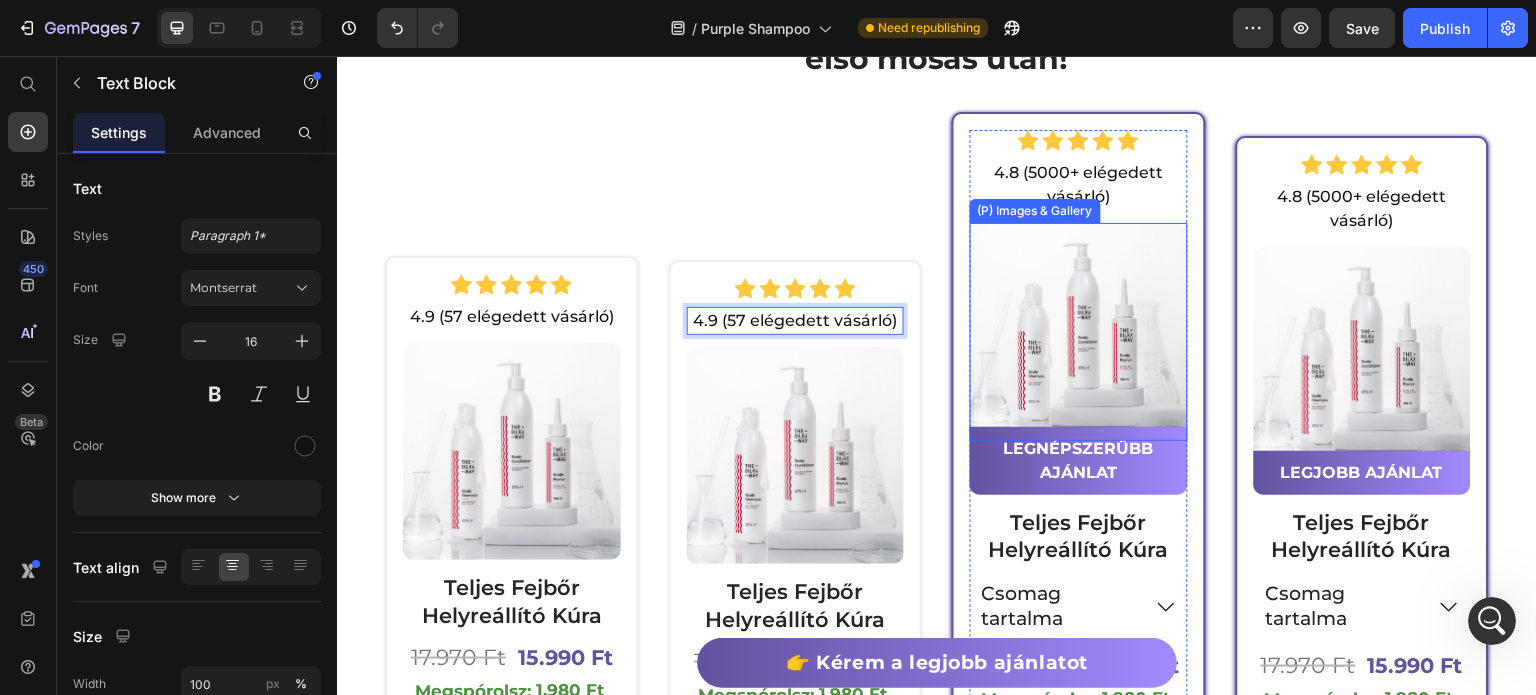 scroll, scrollTop: 5948, scrollLeft: 0, axis: vertical 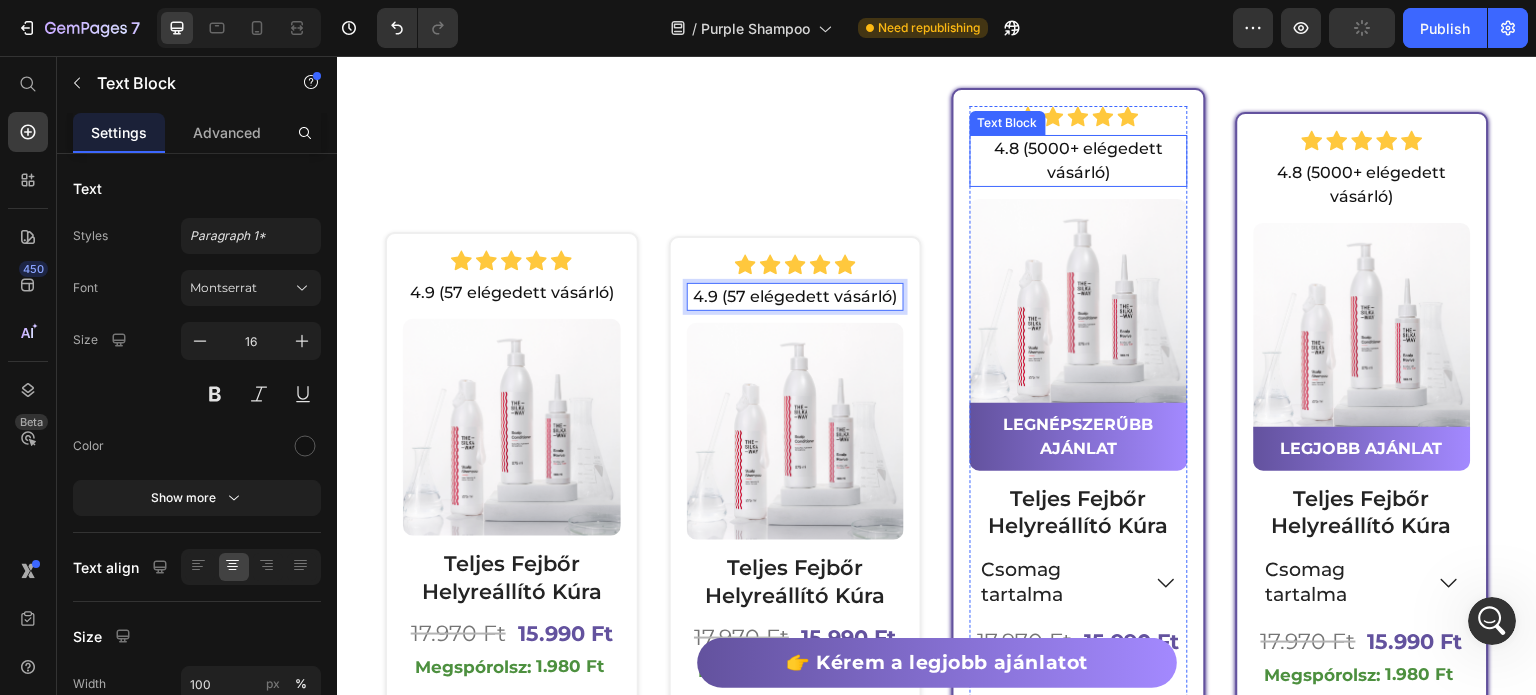 click on "4.8 (5000+ elégedett vásárló)" at bounding box center [1079, 161] 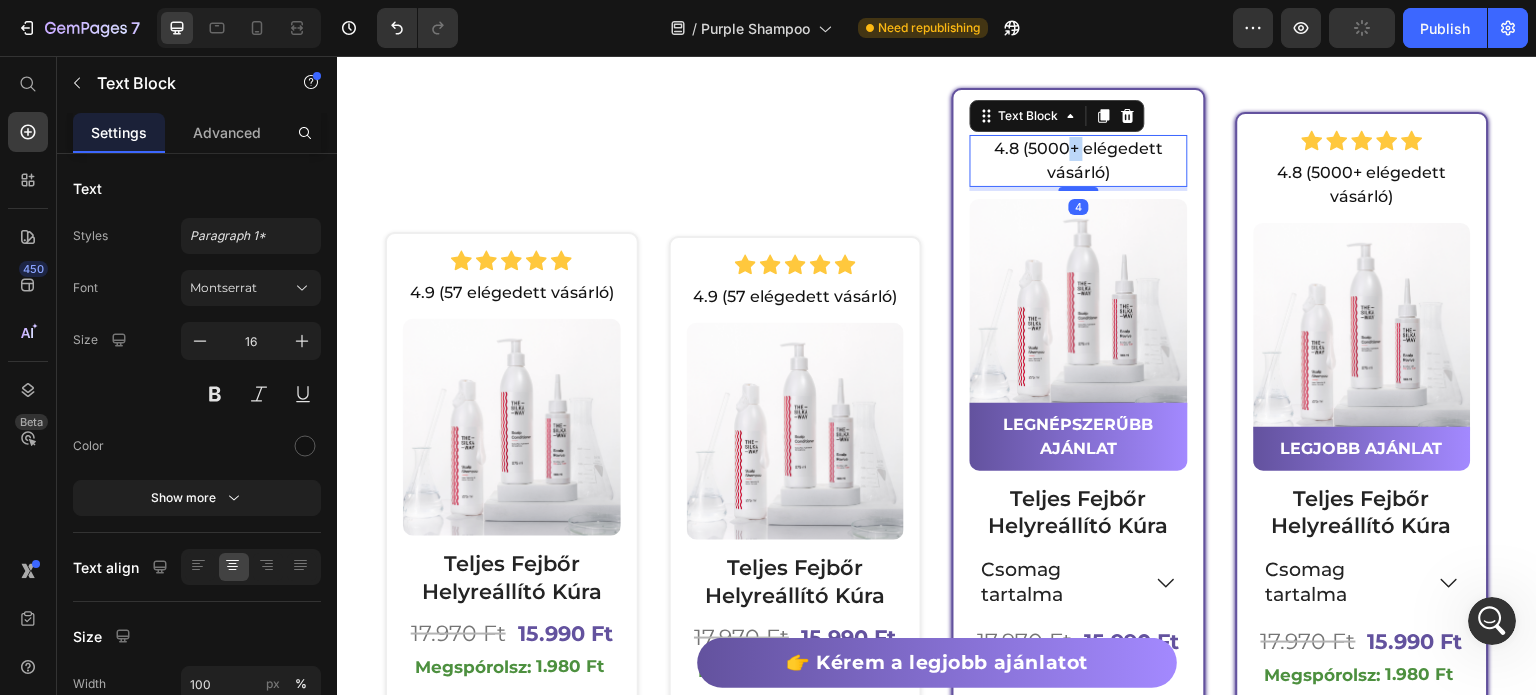 click on "4.8 (5000+ elégedett vásárló)" at bounding box center [1079, 161] 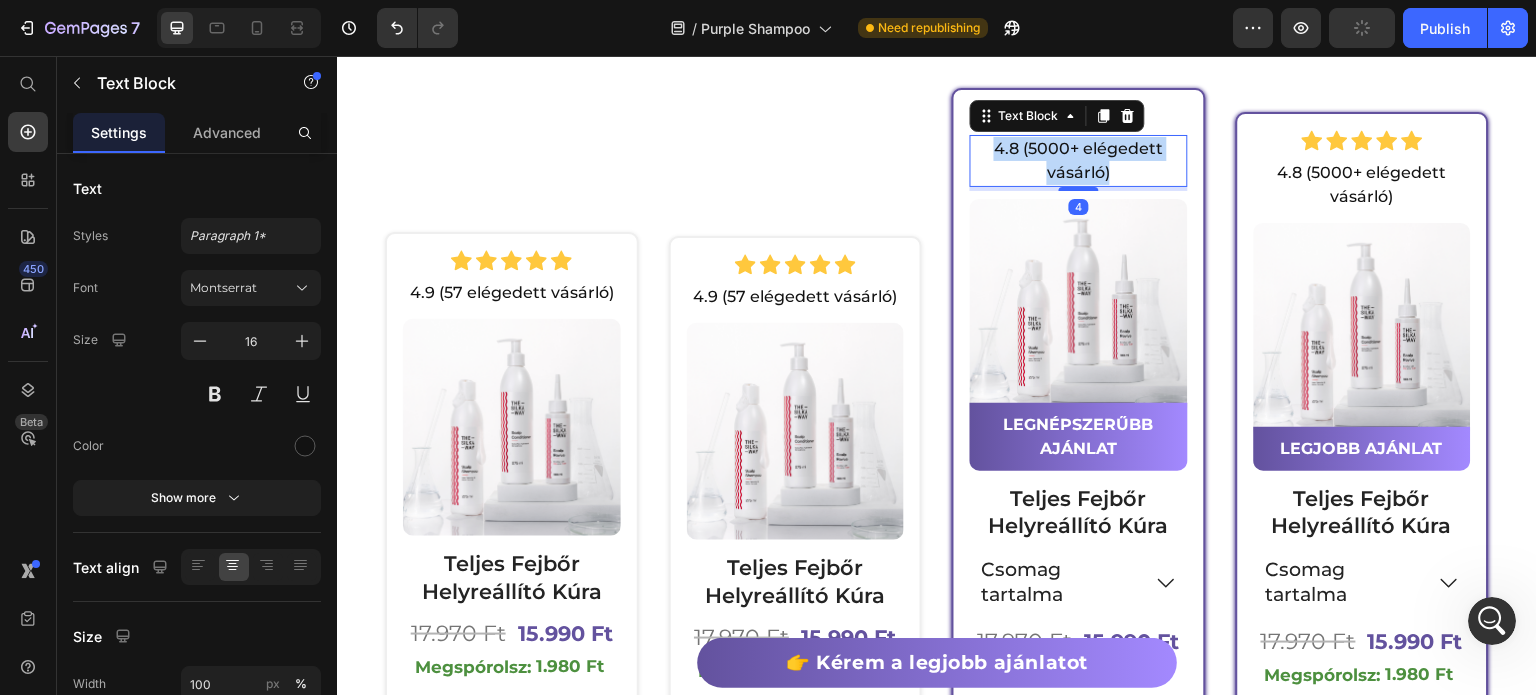 click on "4.8 (5000+ elégedett vásárló)" at bounding box center [1079, 161] 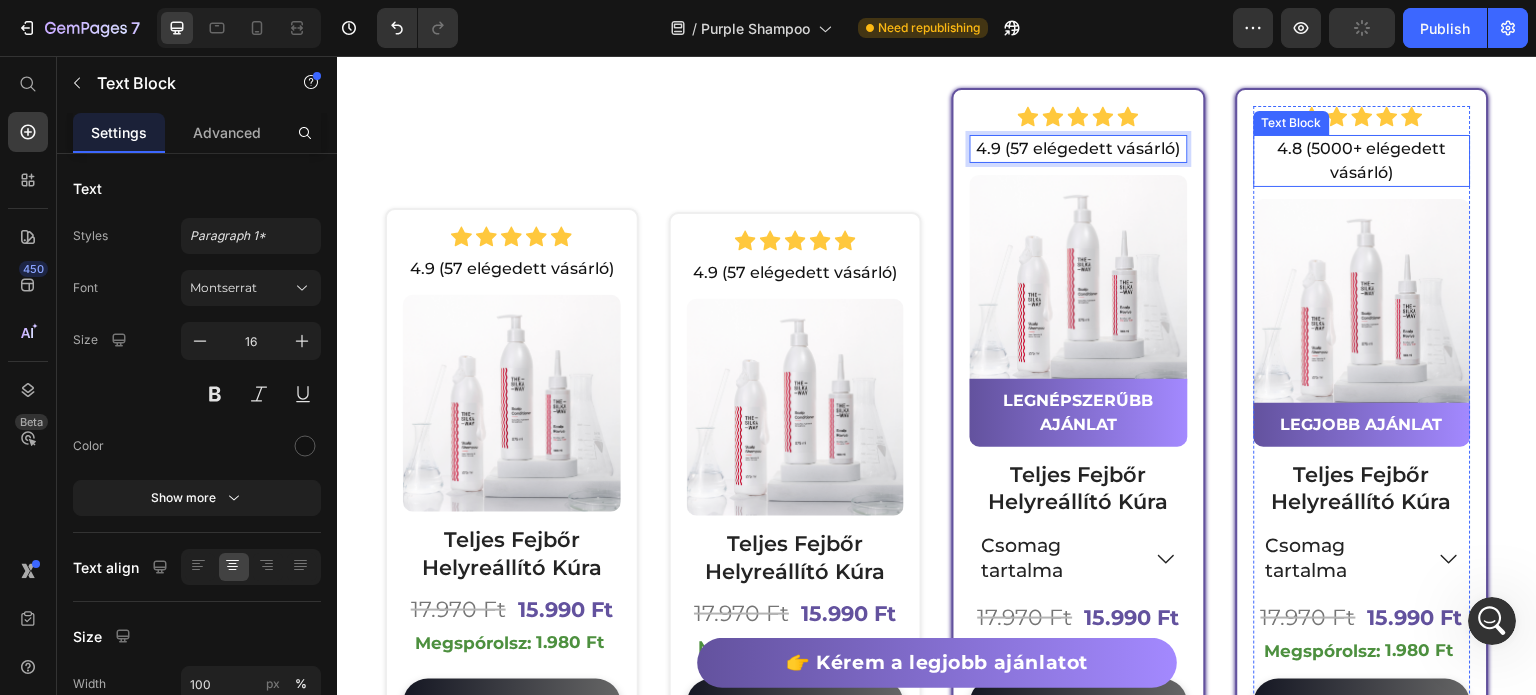 click on "4.8 (5000+ elégedett vásárló)" at bounding box center (1363, 161) 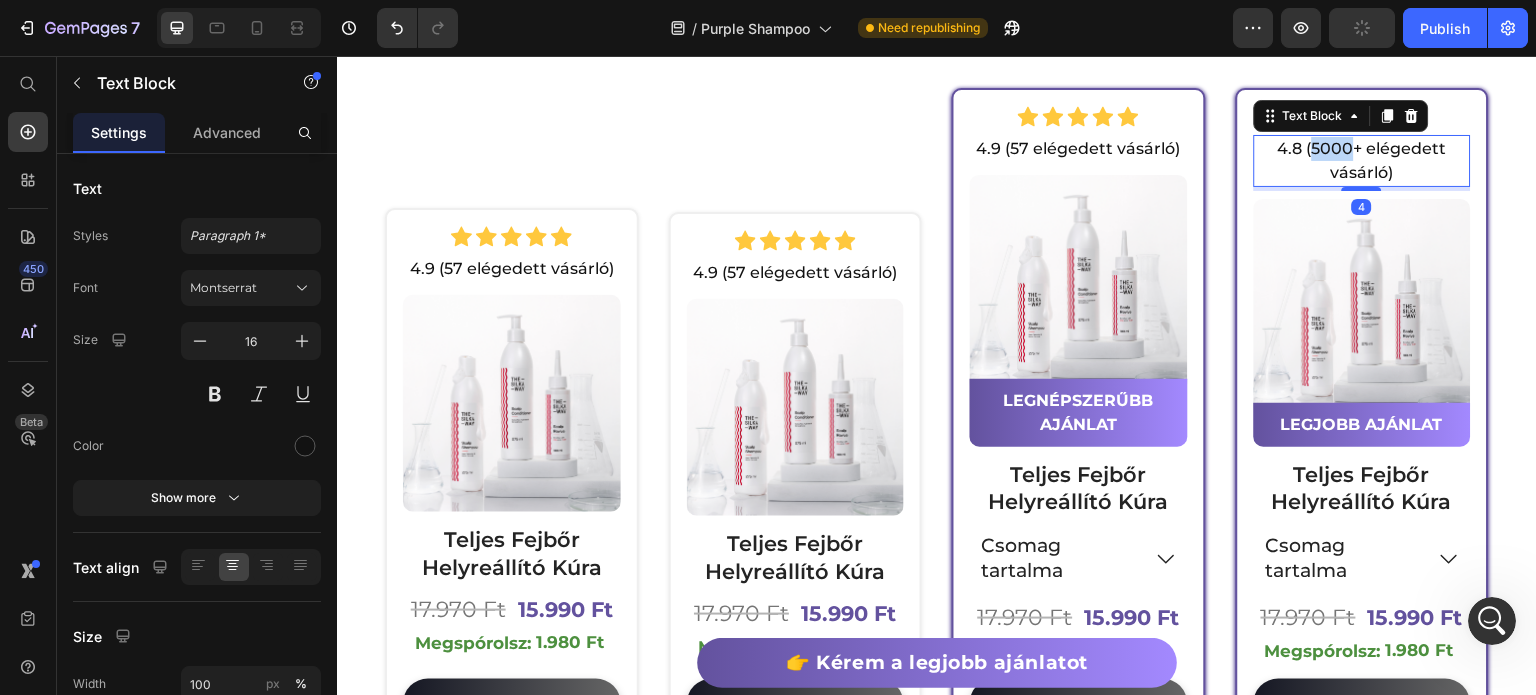 click on "4.8 (5000+ elégedett vásárló)" at bounding box center (1363, 161) 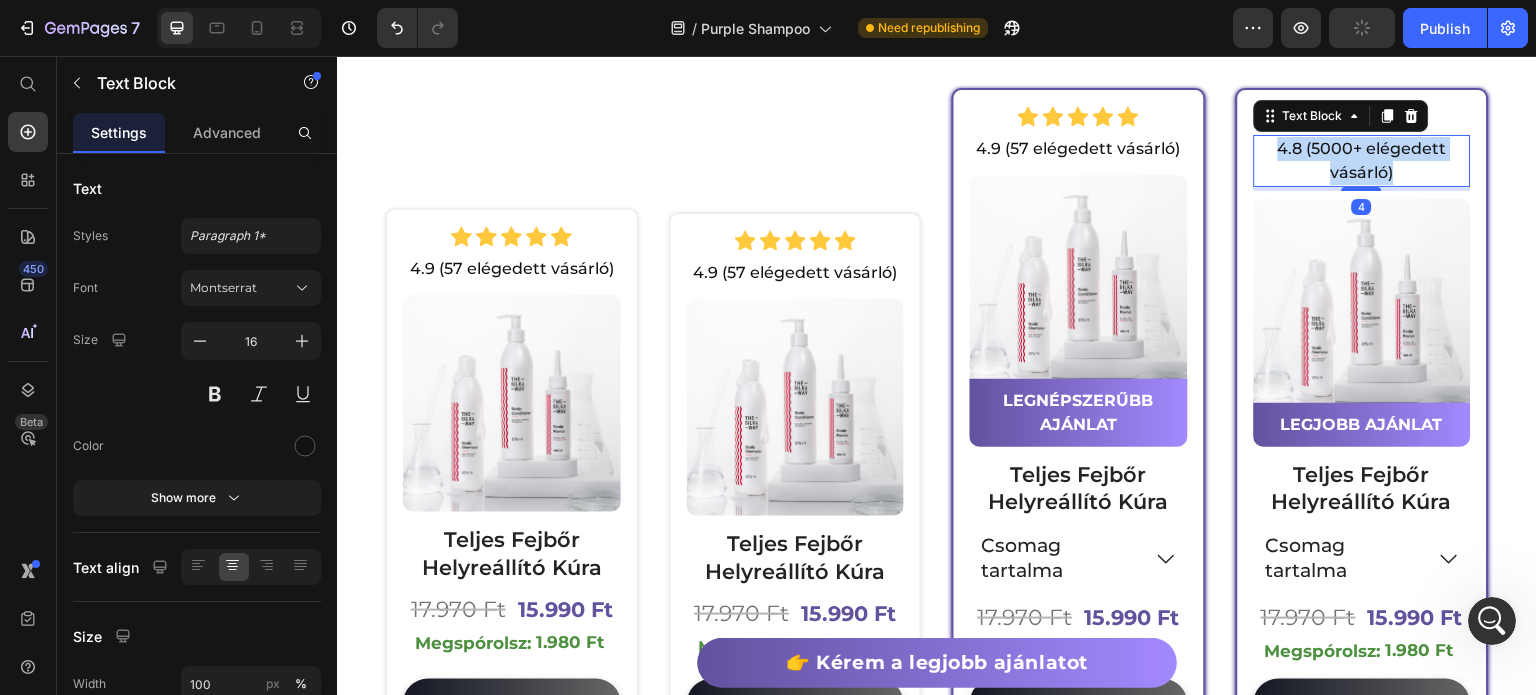 click on "4.8 (5000+ elégedett vásárló)" at bounding box center (1363, 161) 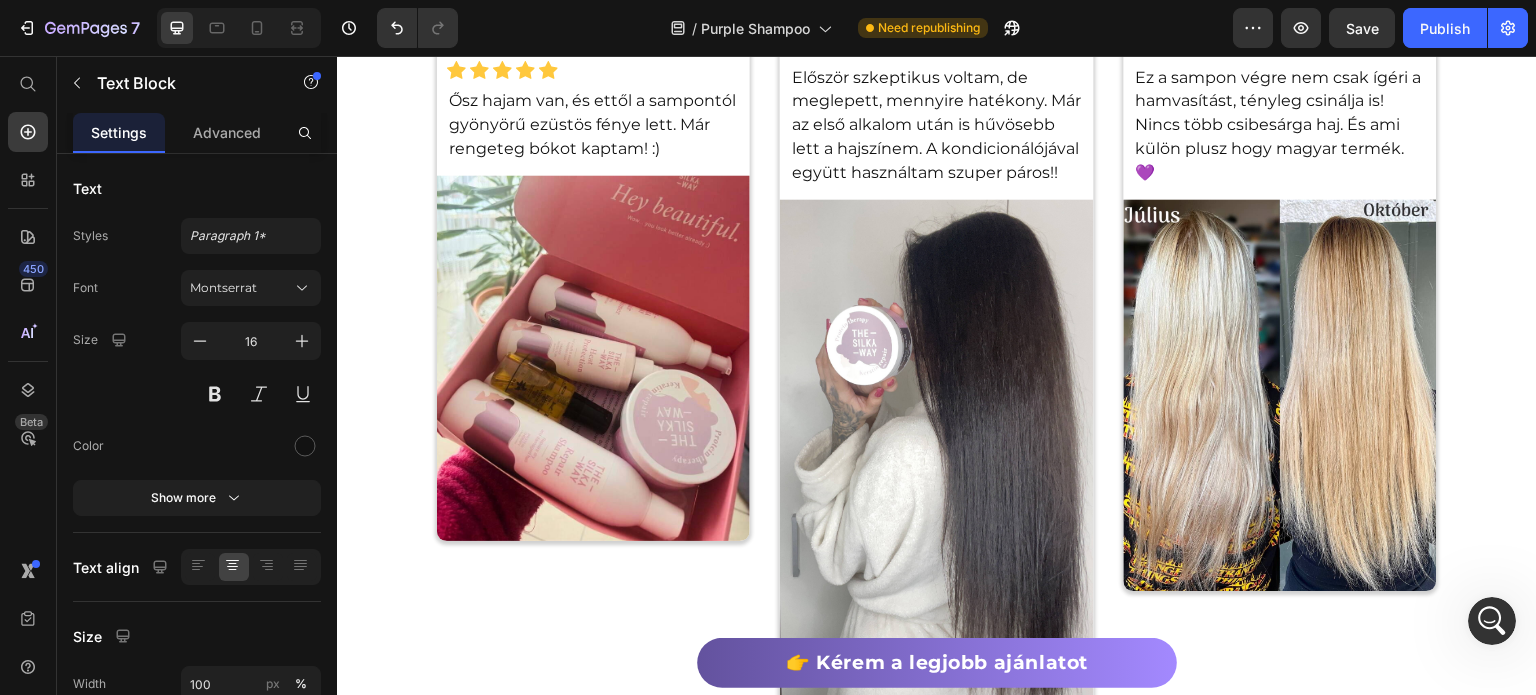 scroll, scrollTop: 7472, scrollLeft: 0, axis: vertical 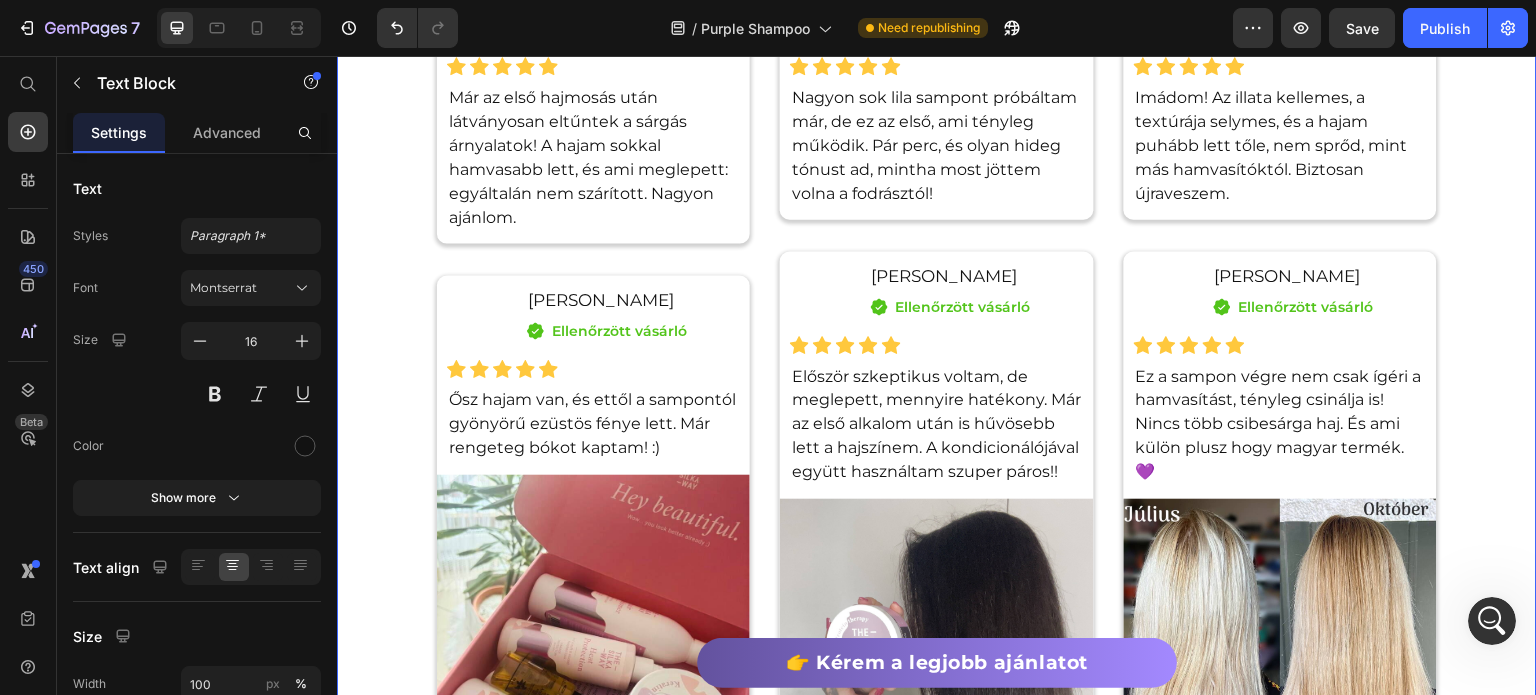click on "4.8 (5000+ elégedett vásárló)" at bounding box center (1001, -76) 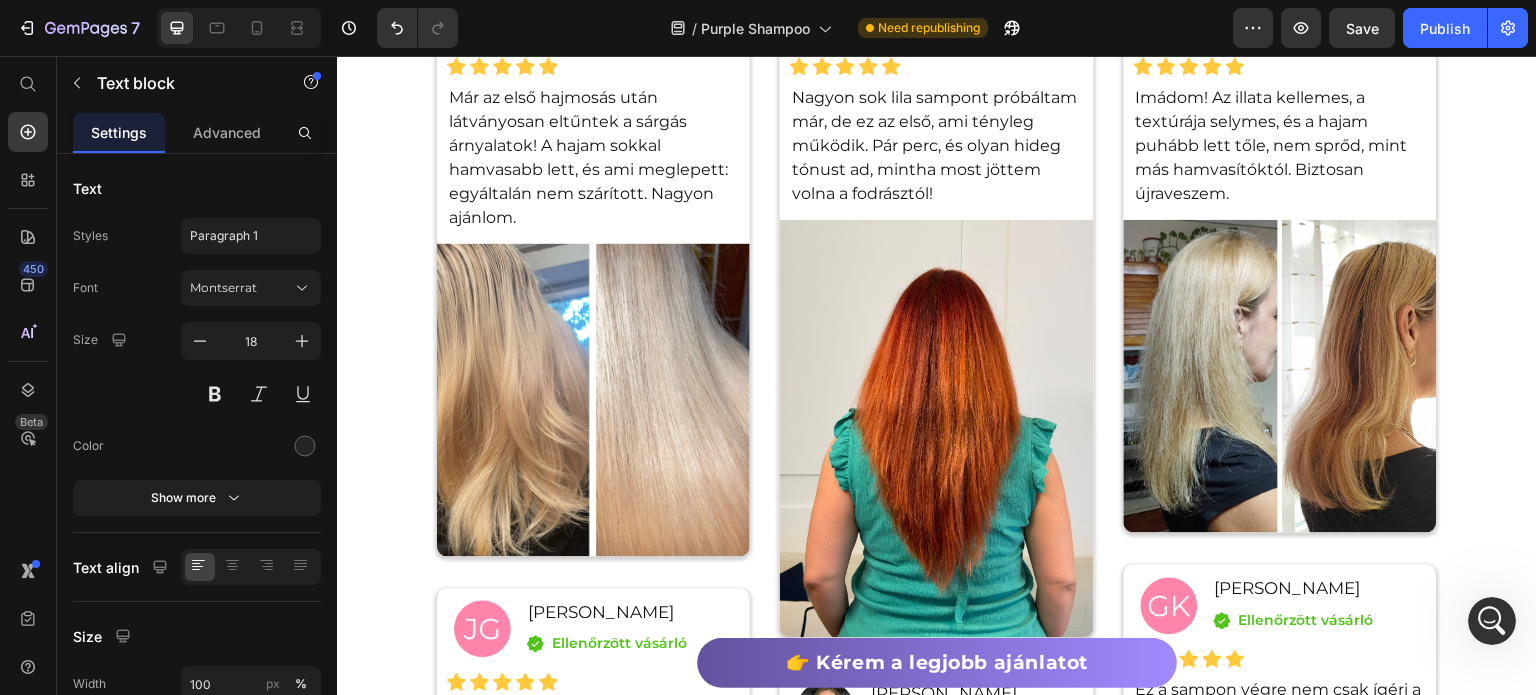 click on "4.8 (5000+ elégedett vásárló)" at bounding box center (1001, -76) 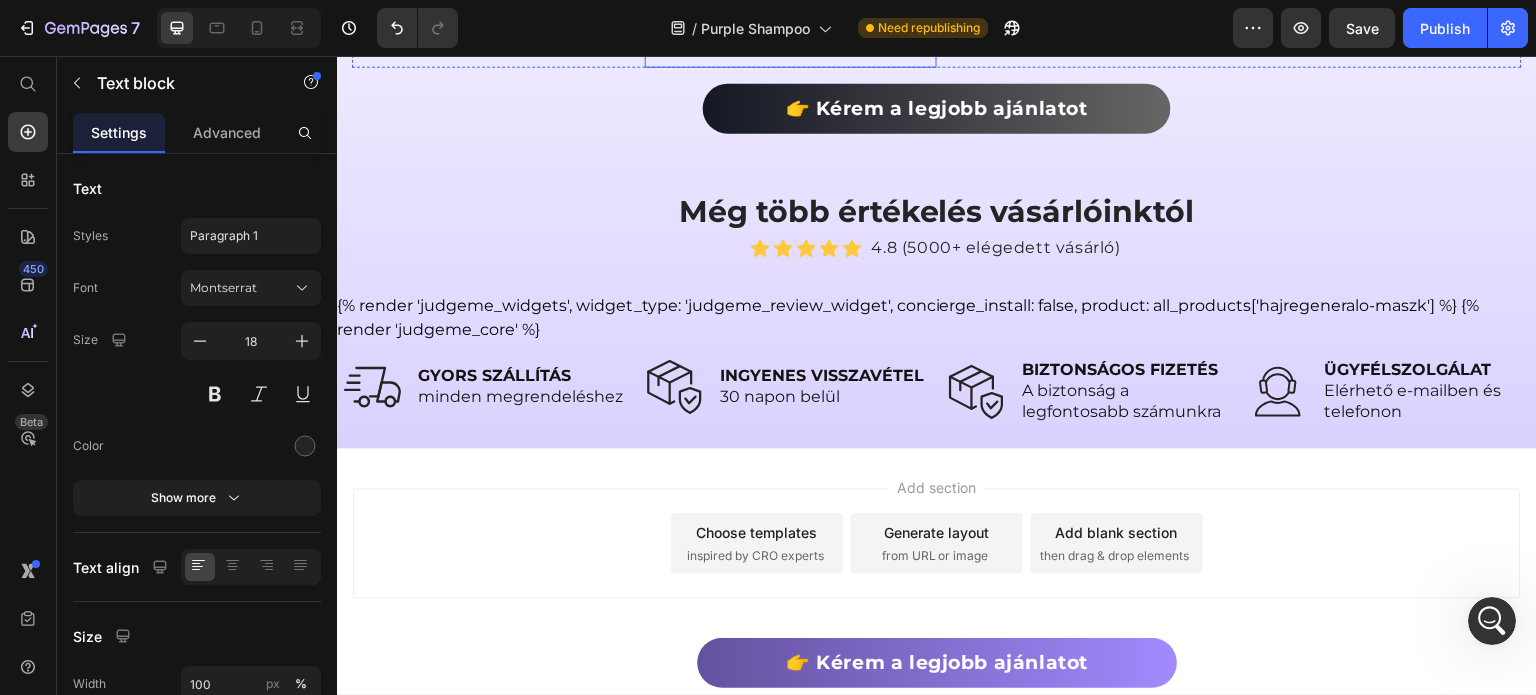 scroll, scrollTop: 9972, scrollLeft: 0, axis: vertical 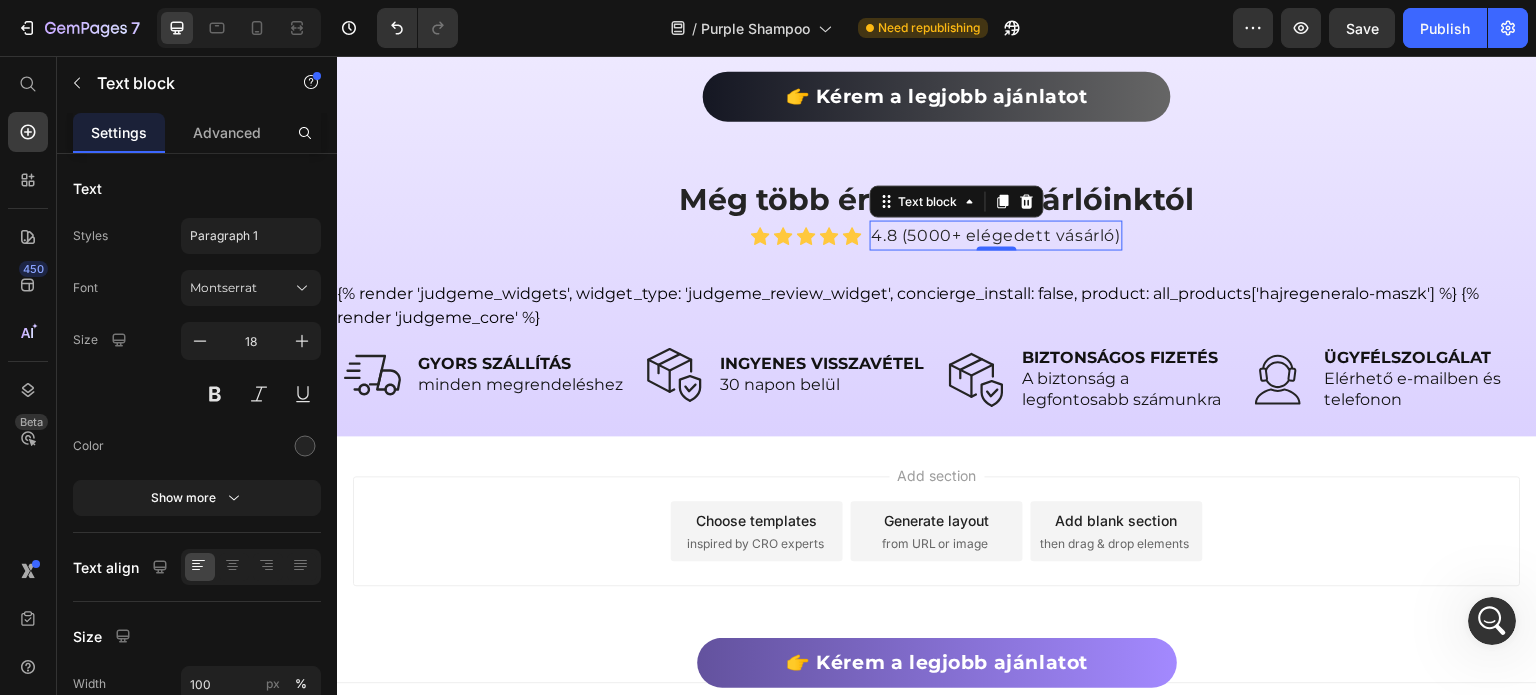 click on "4.8 (5000+ elégedett vásárló)" at bounding box center (996, 235) 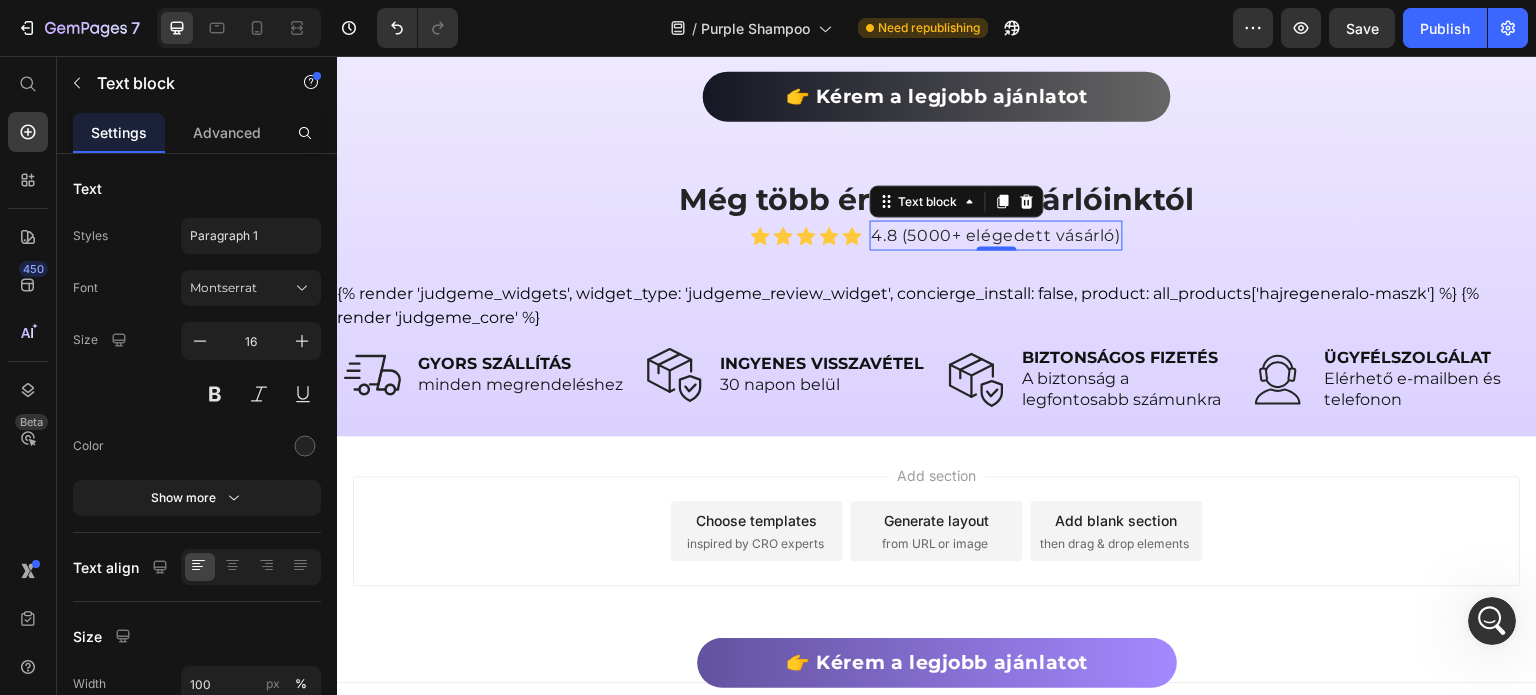 click on "4.8 (5000+ elégedett vásárló)" at bounding box center [996, 235] 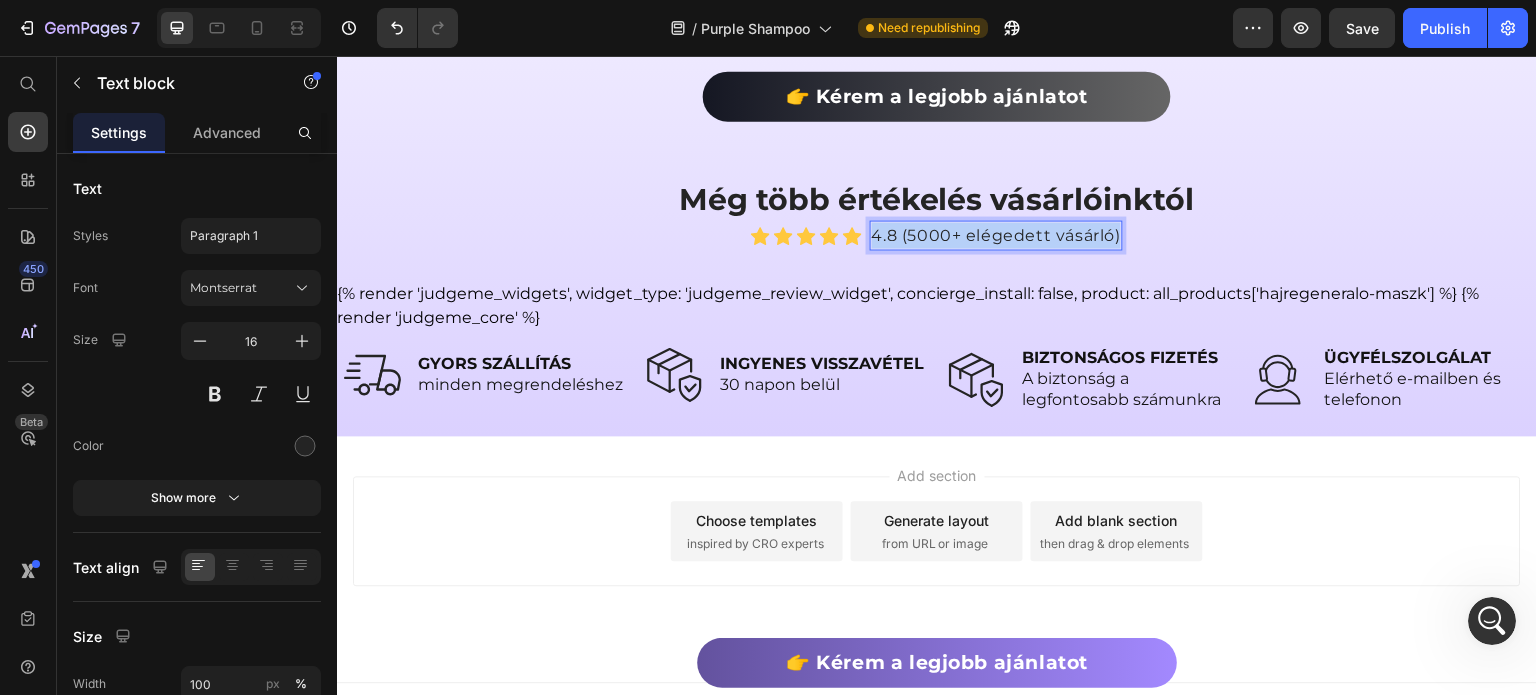 click on "4.8 (5000+ elégedett vásárló)" at bounding box center [996, 235] 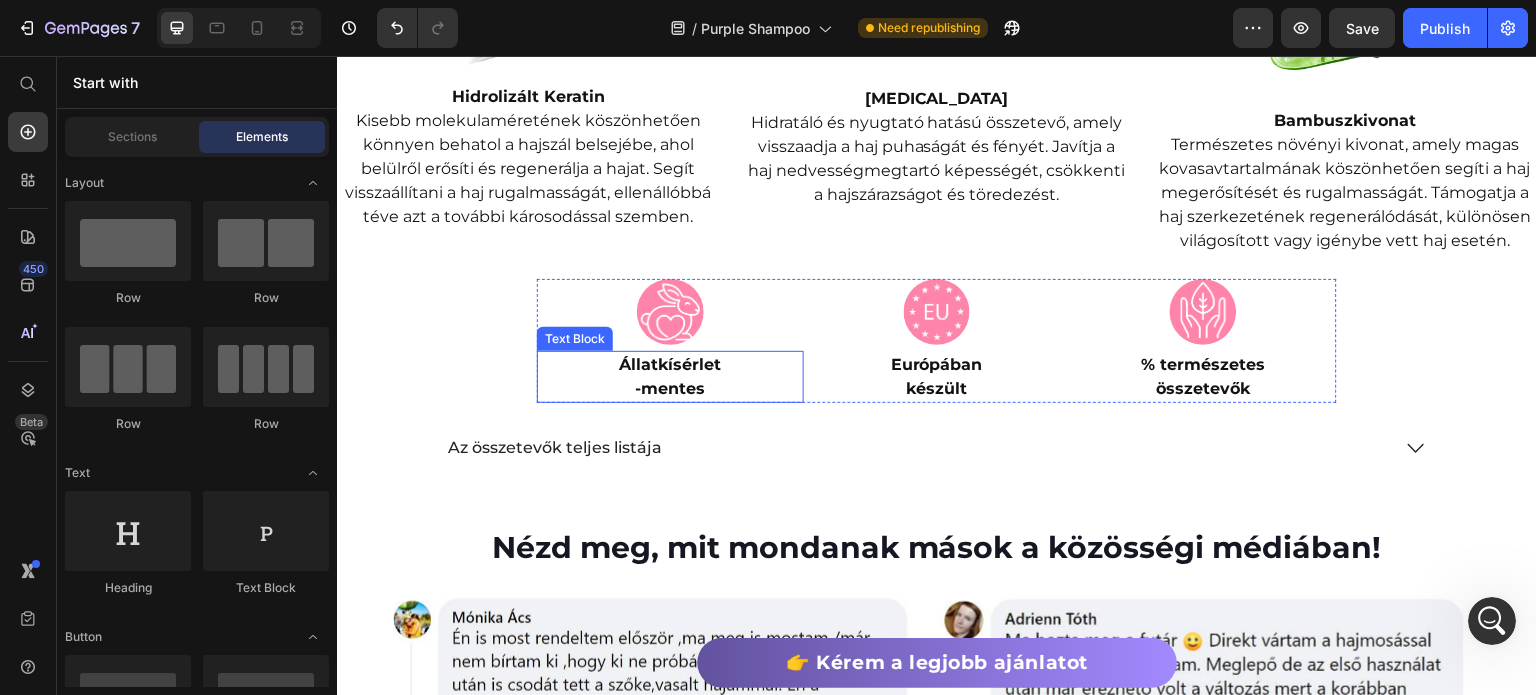 scroll, scrollTop: 3400, scrollLeft: 0, axis: vertical 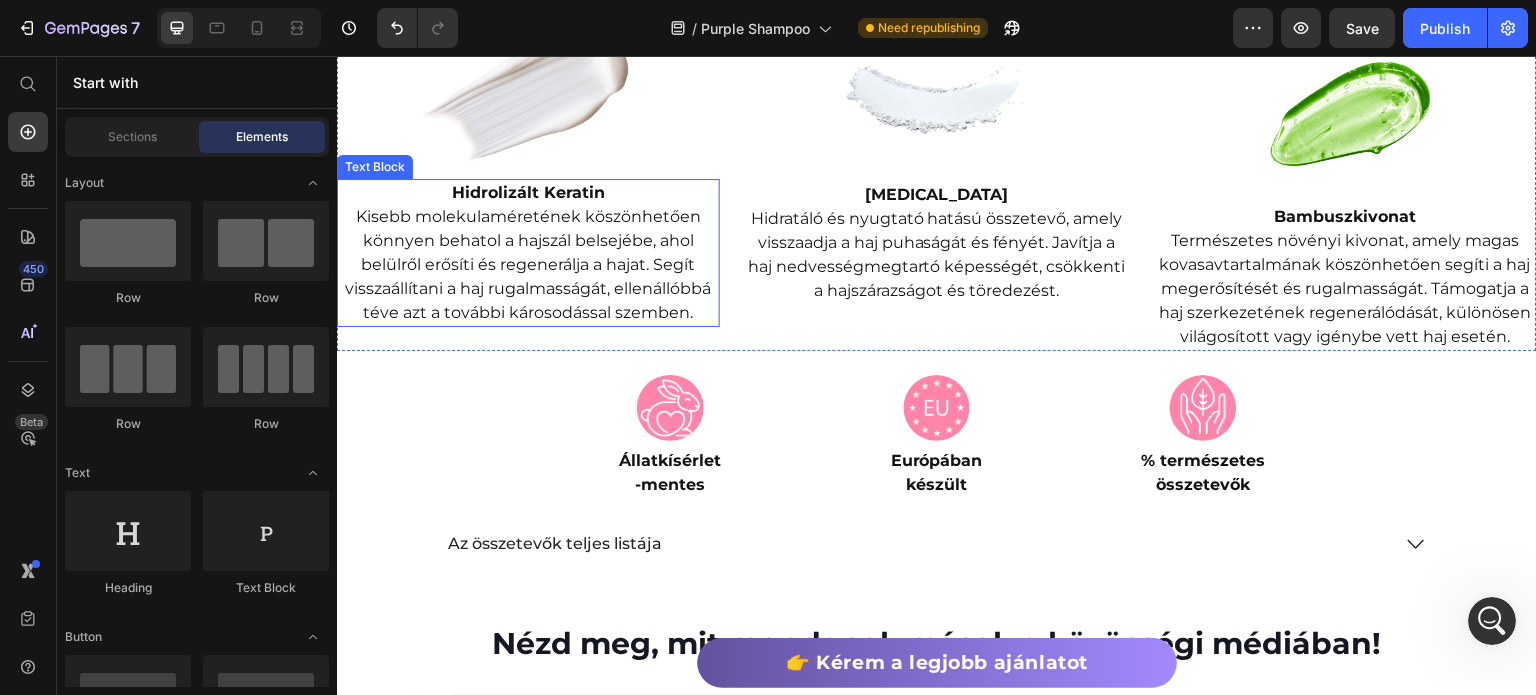 click on "Hidrolizált Keratin" at bounding box center (528, 192) 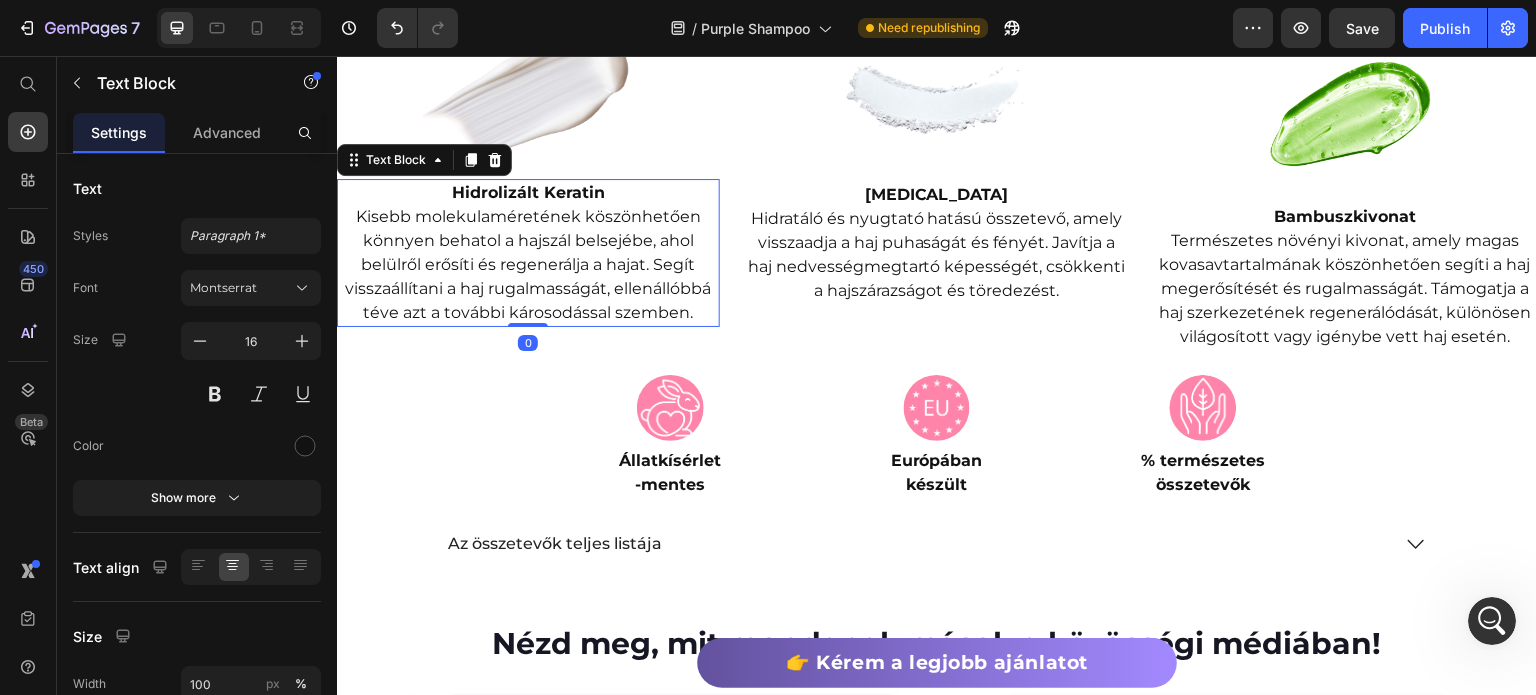 click on "Hidrolizált Keratin" at bounding box center (528, 192) 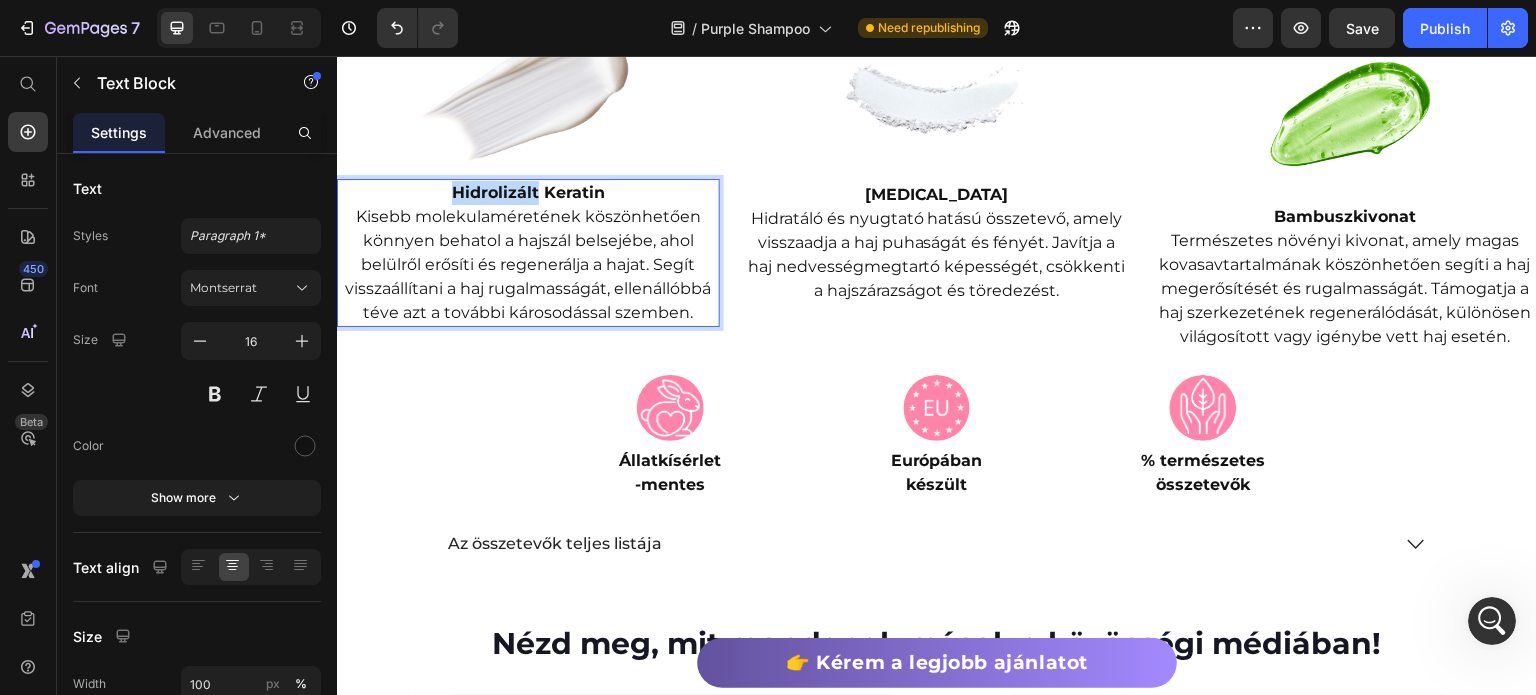 drag, startPoint x: 439, startPoint y: 320, endPoint x: 534, endPoint y: 324, distance: 95.084175 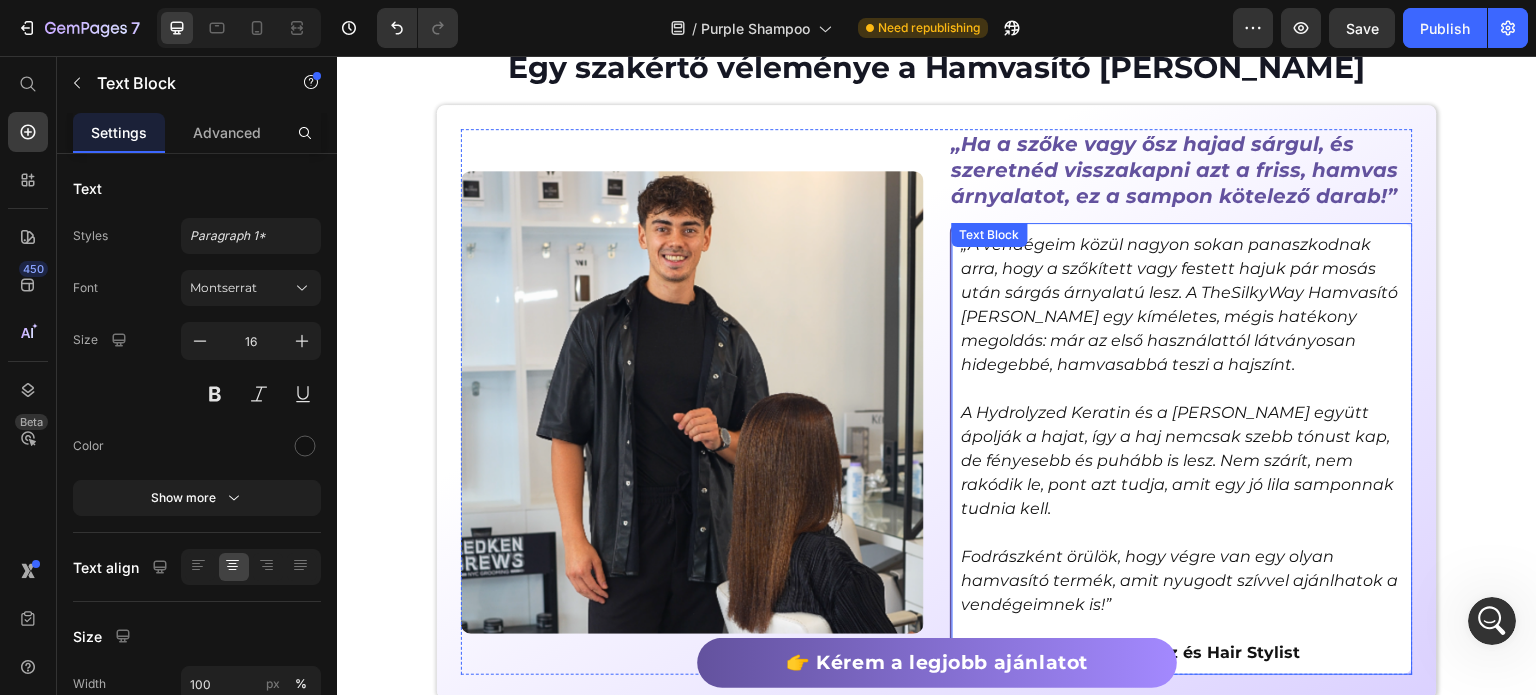 scroll, scrollTop: 4700, scrollLeft: 0, axis: vertical 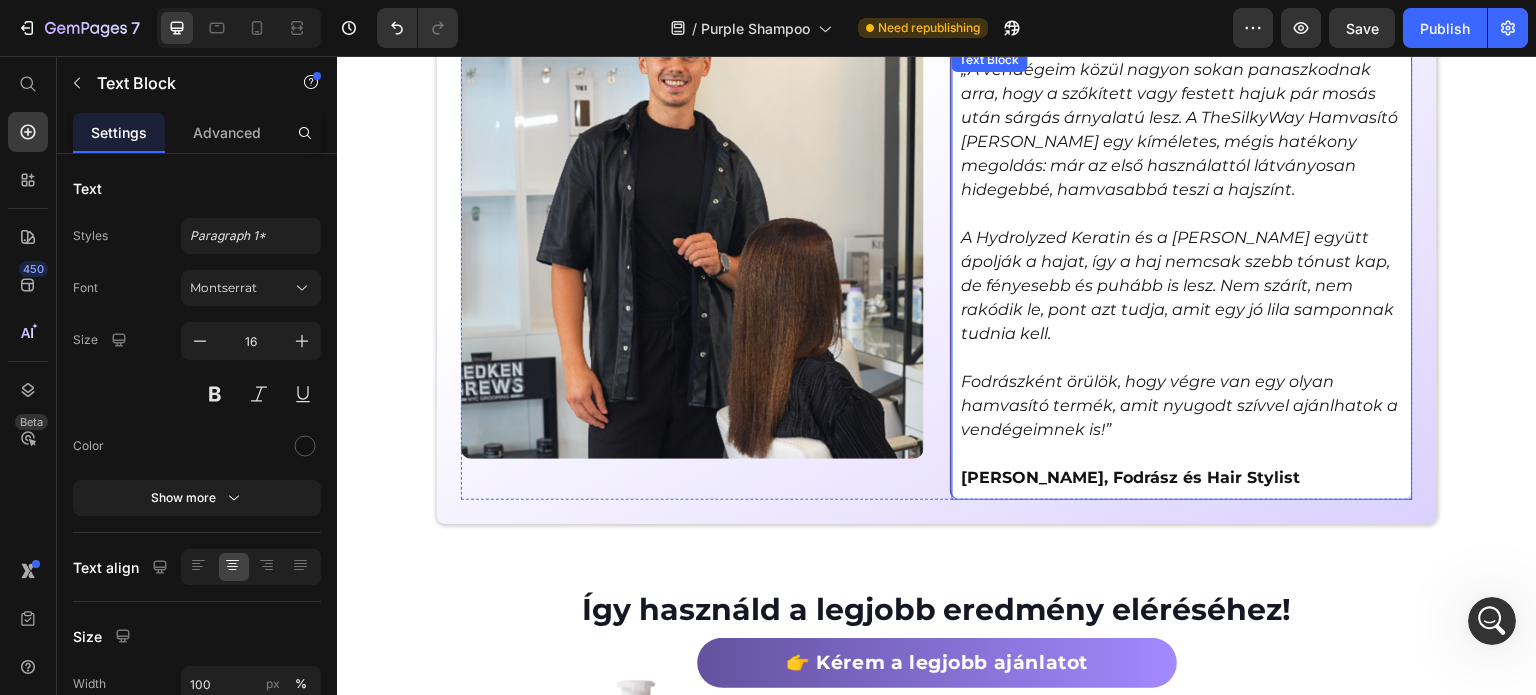 click at bounding box center (1182, 358) 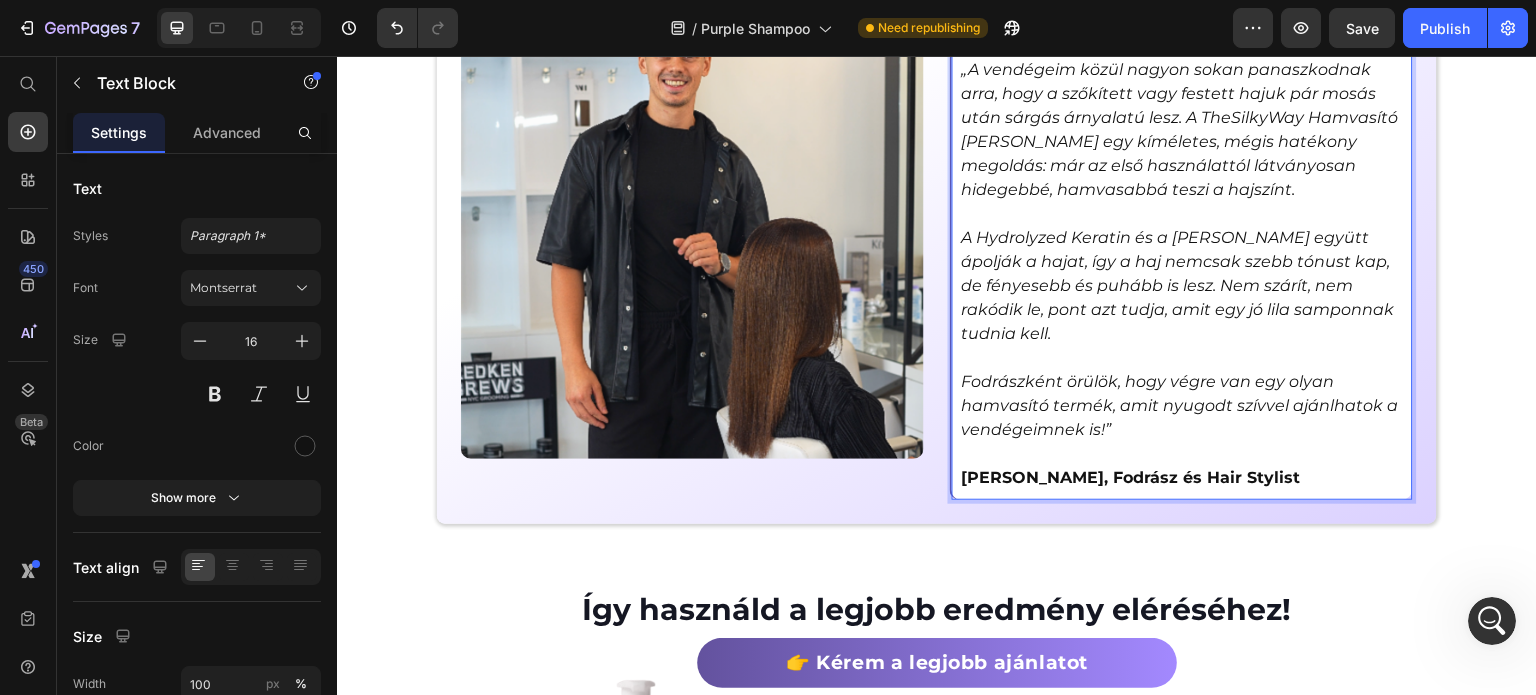 click on "A Hydrolyzed Keratin és a Panthenol együtt ápolják a hajat, így a haj nemcsak szebb tónust kap, de fényesebb és puhább is lesz. Nem szárít, nem rakódik le, pont azt tudja, amit egy jó lila samponnak tudnia kell." at bounding box center (1178, 285) 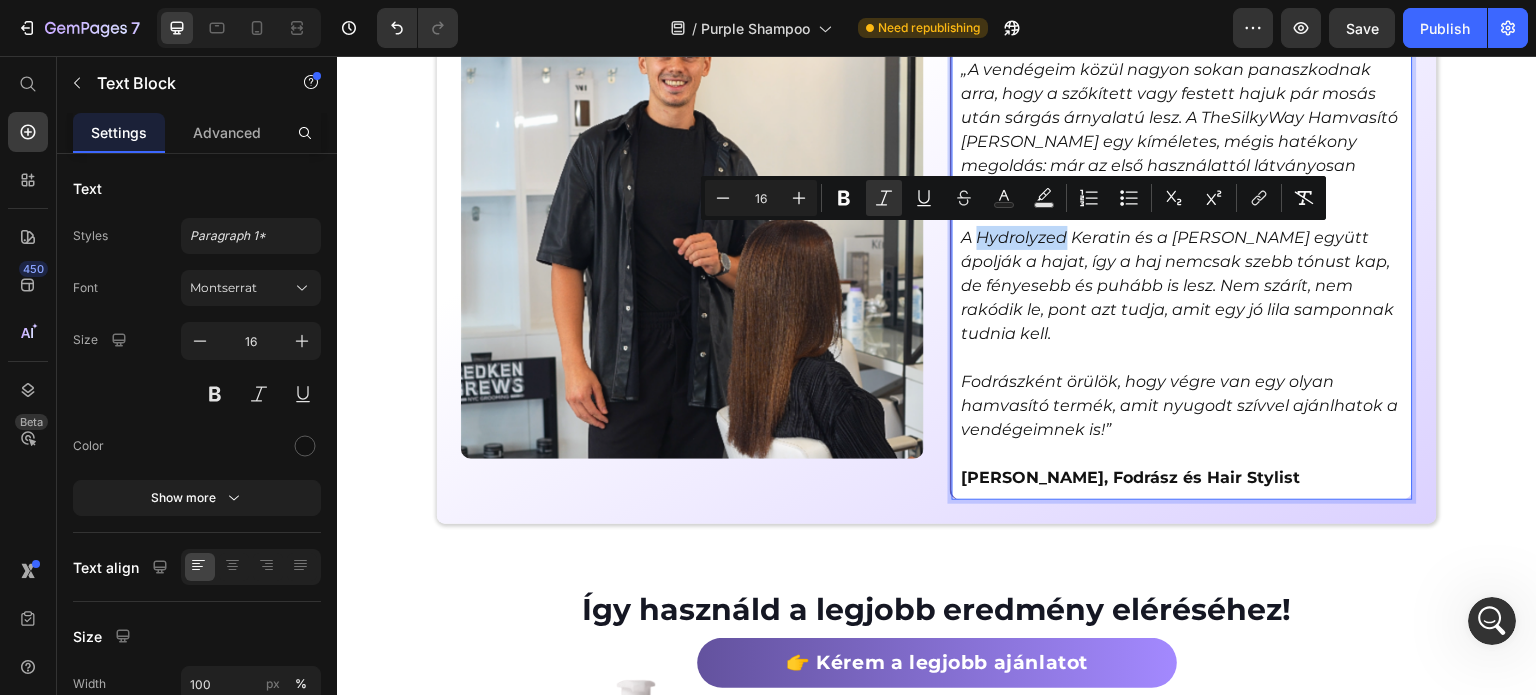 drag, startPoint x: 975, startPoint y: 239, endPoint x: 1057, endPoint y: 236, distance: 82.05486 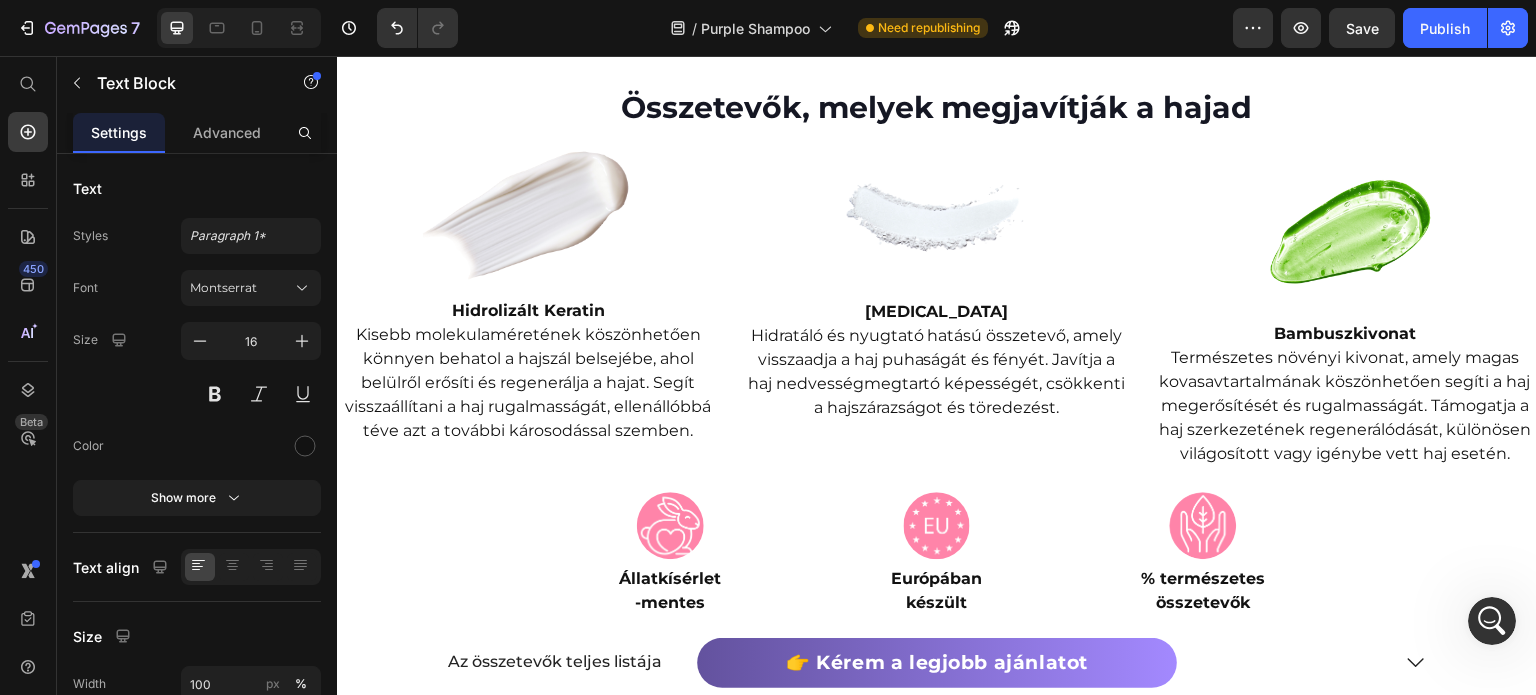 scroll, scrollTop: 2800, scrollLeft: 0, axis: vertical 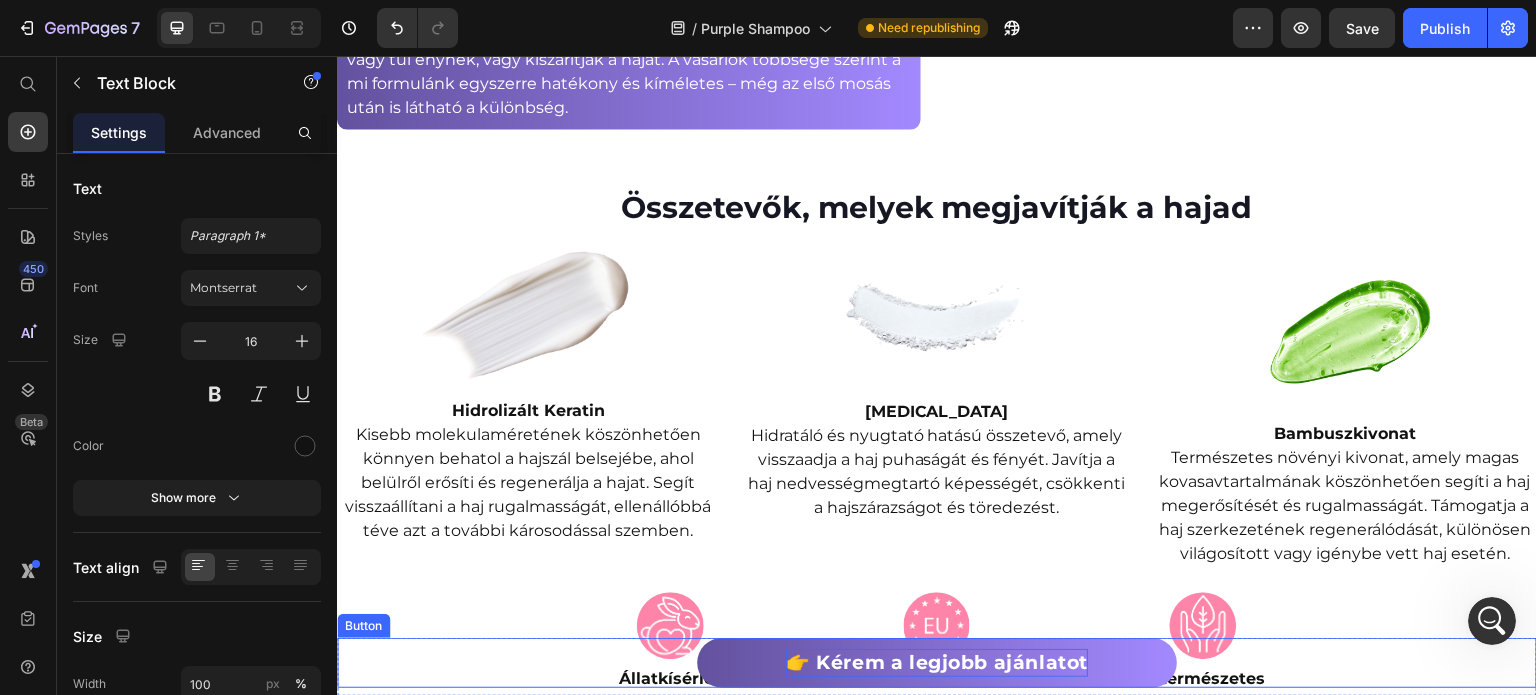 click on "👉 Kérem a legjobb ajánlatot" at bounding box center (937, 662) 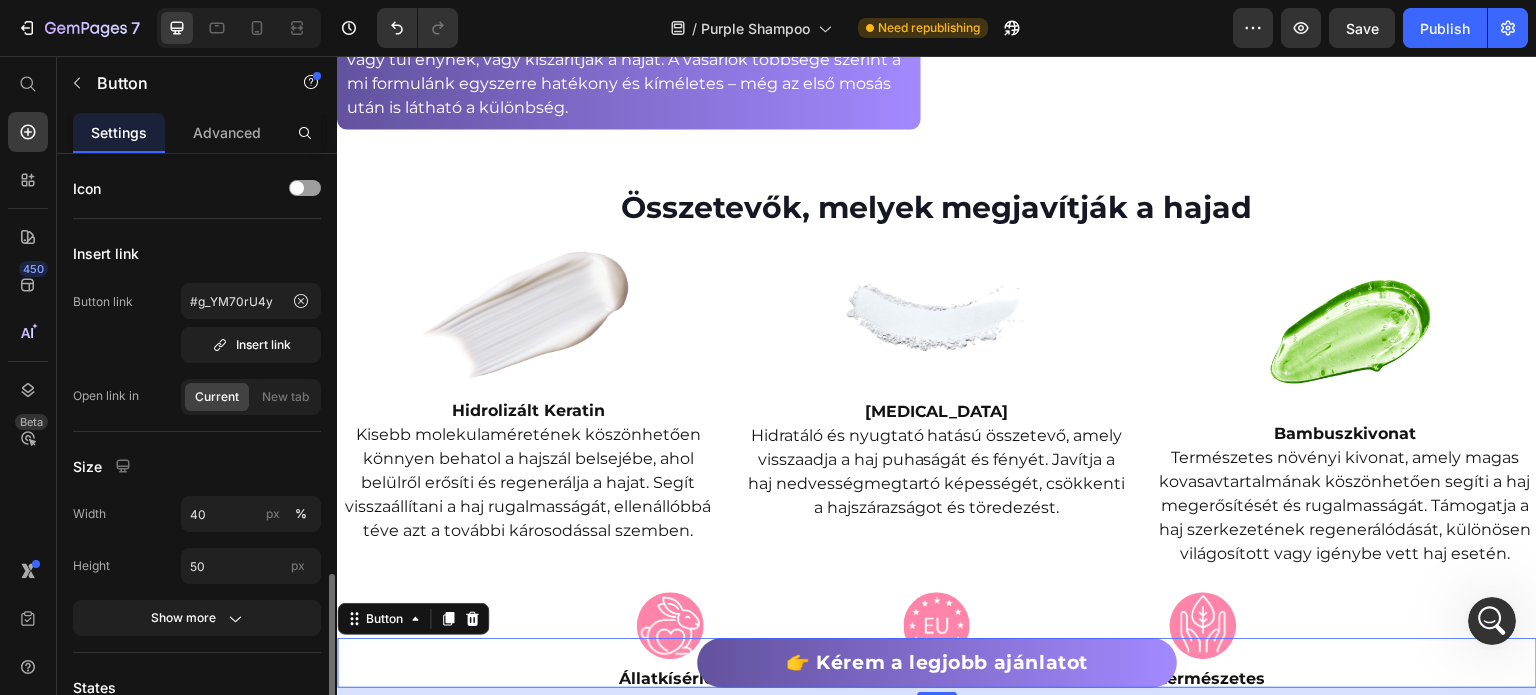 scroll, scrollTop: 400, scrollLeft: 0, axis: vertical 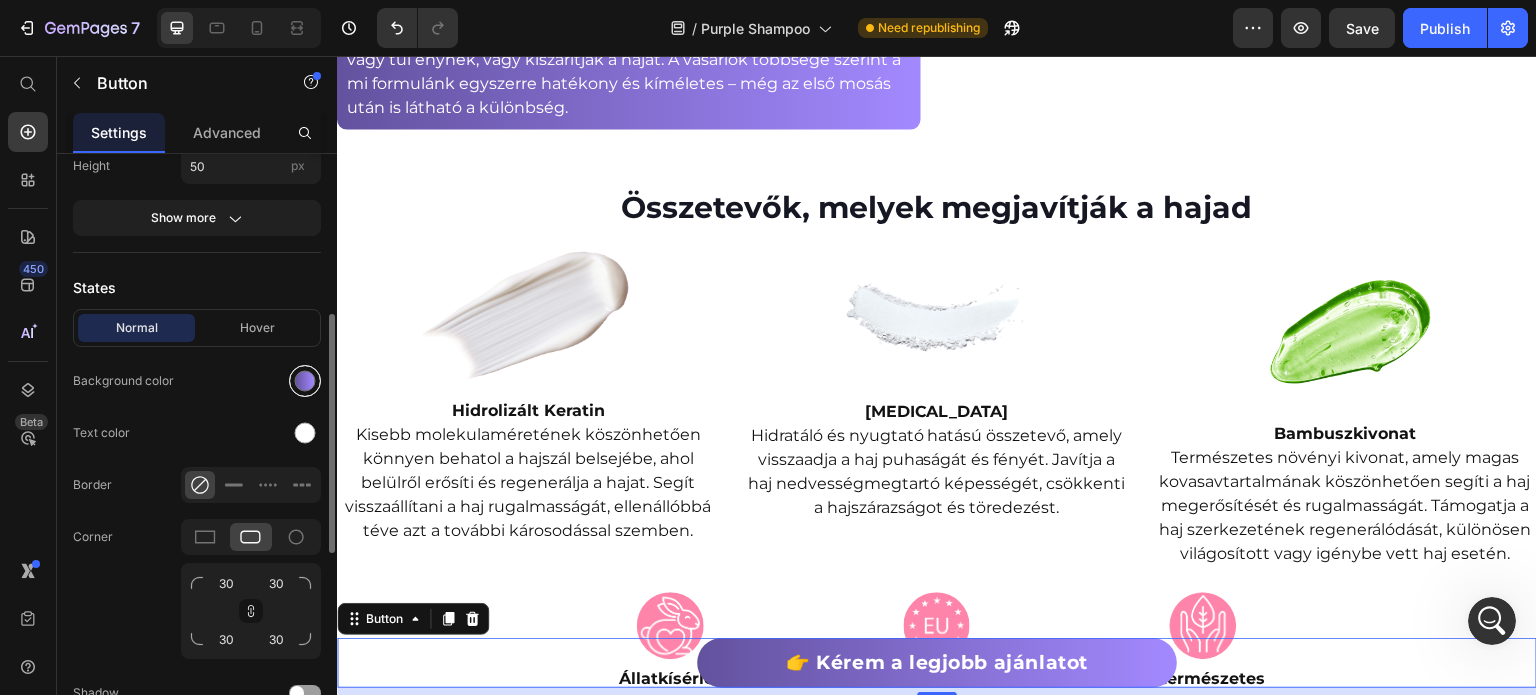 click at bounding box center [305, 381] 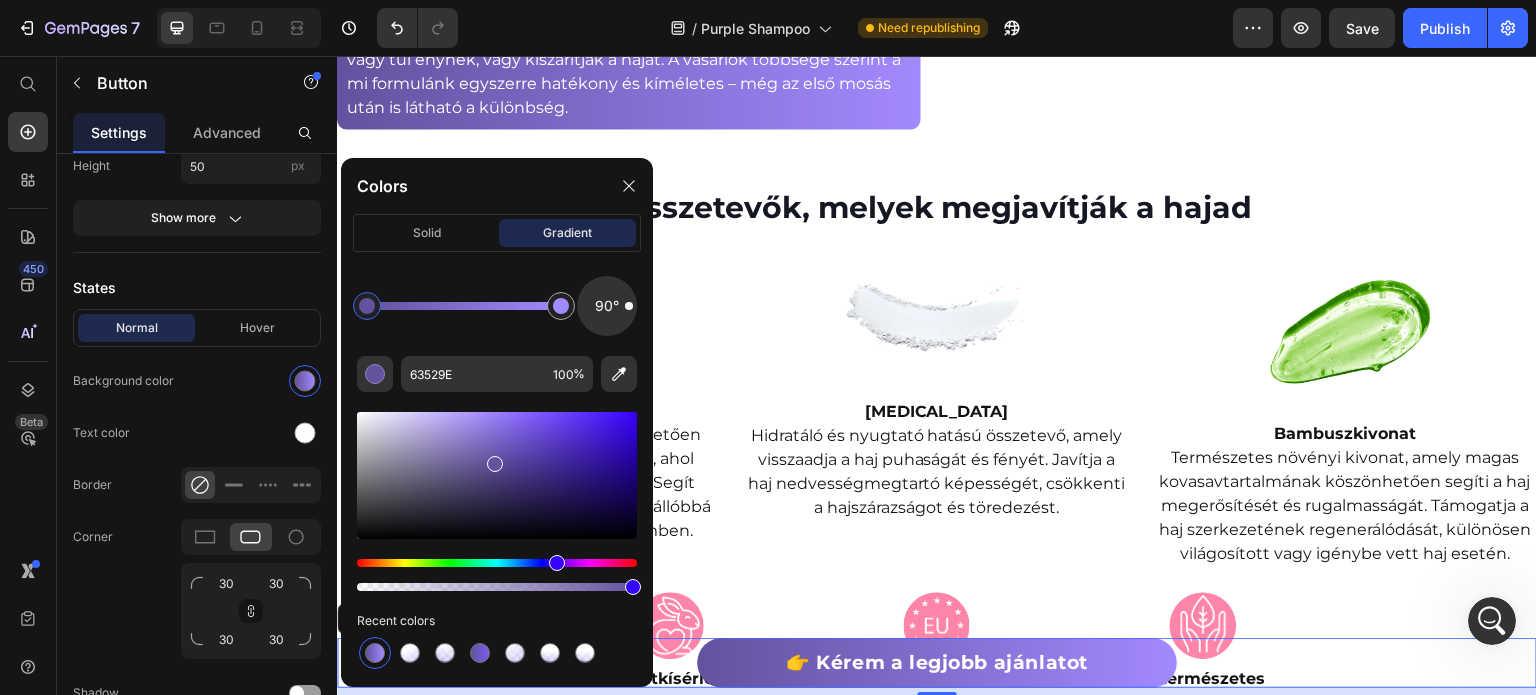 click 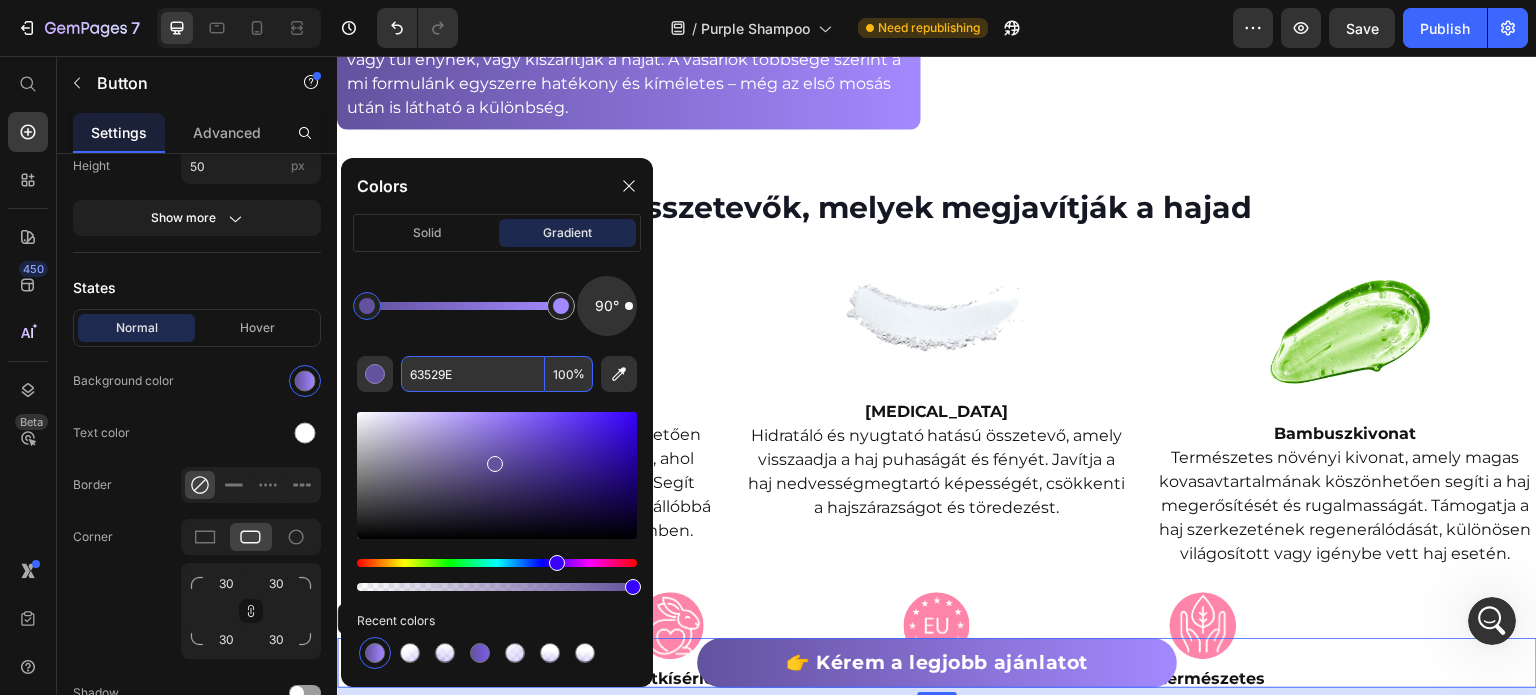 click on "63529E" at bounding box center [473, 374] 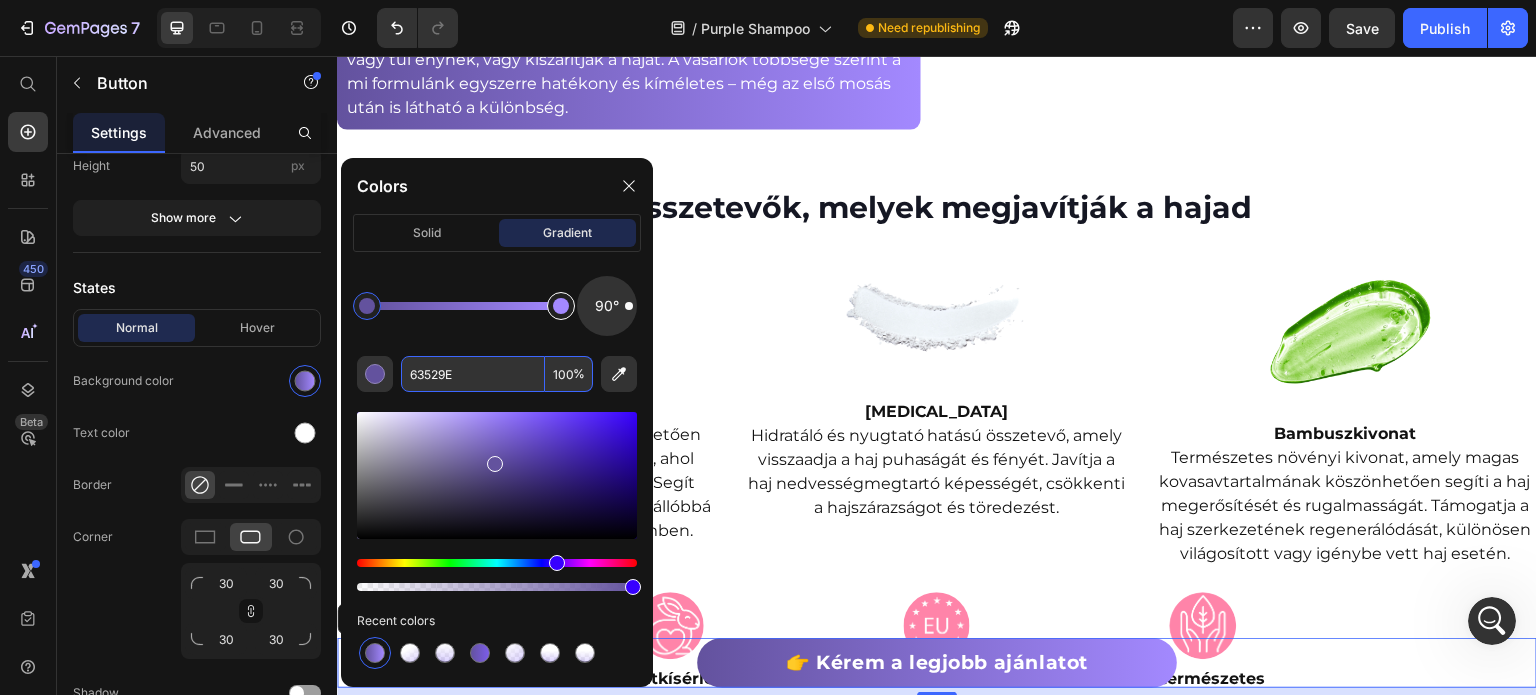 type on "A389FF" 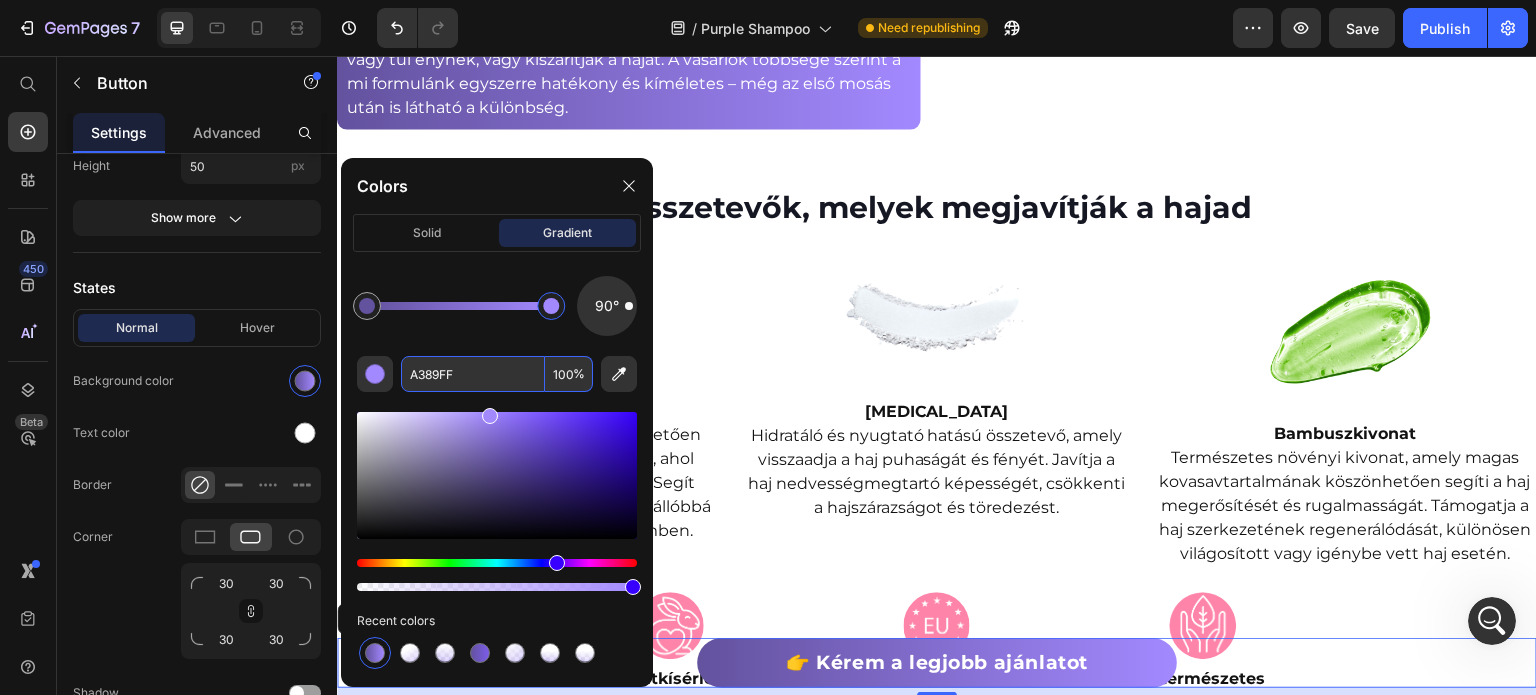 drag, startPoint x: 552, startPoint y: 313, endPoint x: 580, endPoint y: 311, distance: 28.071337 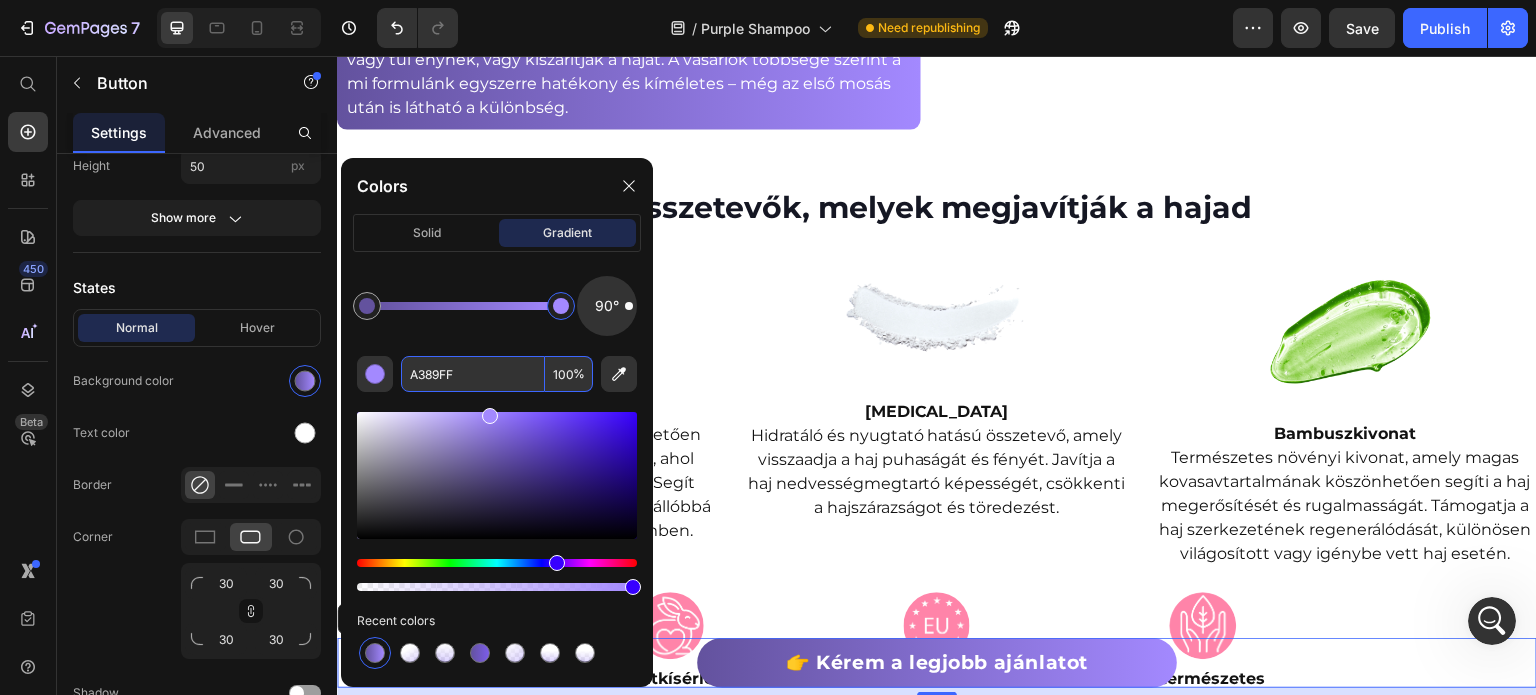 click on "A389FF" at bounding box center [473, 374] 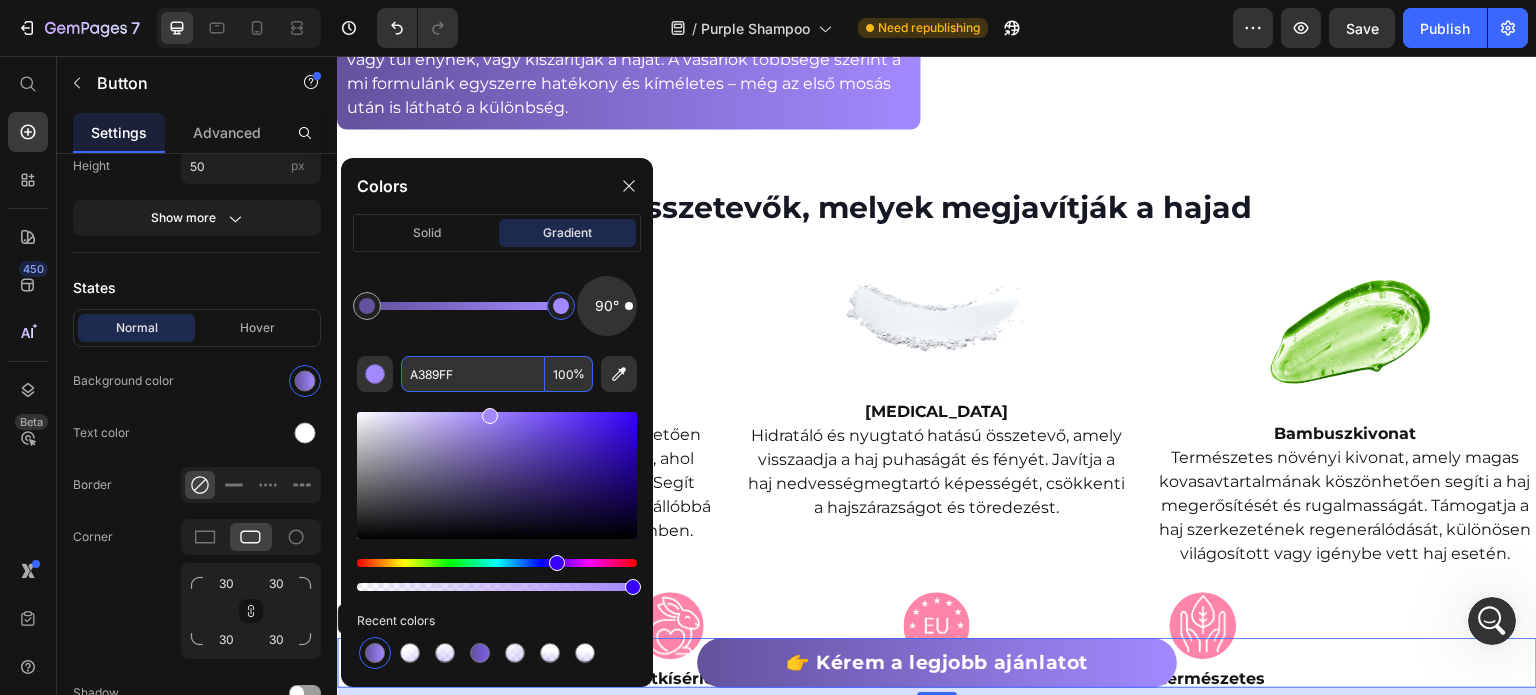 click at bounding box center (1245, -50) 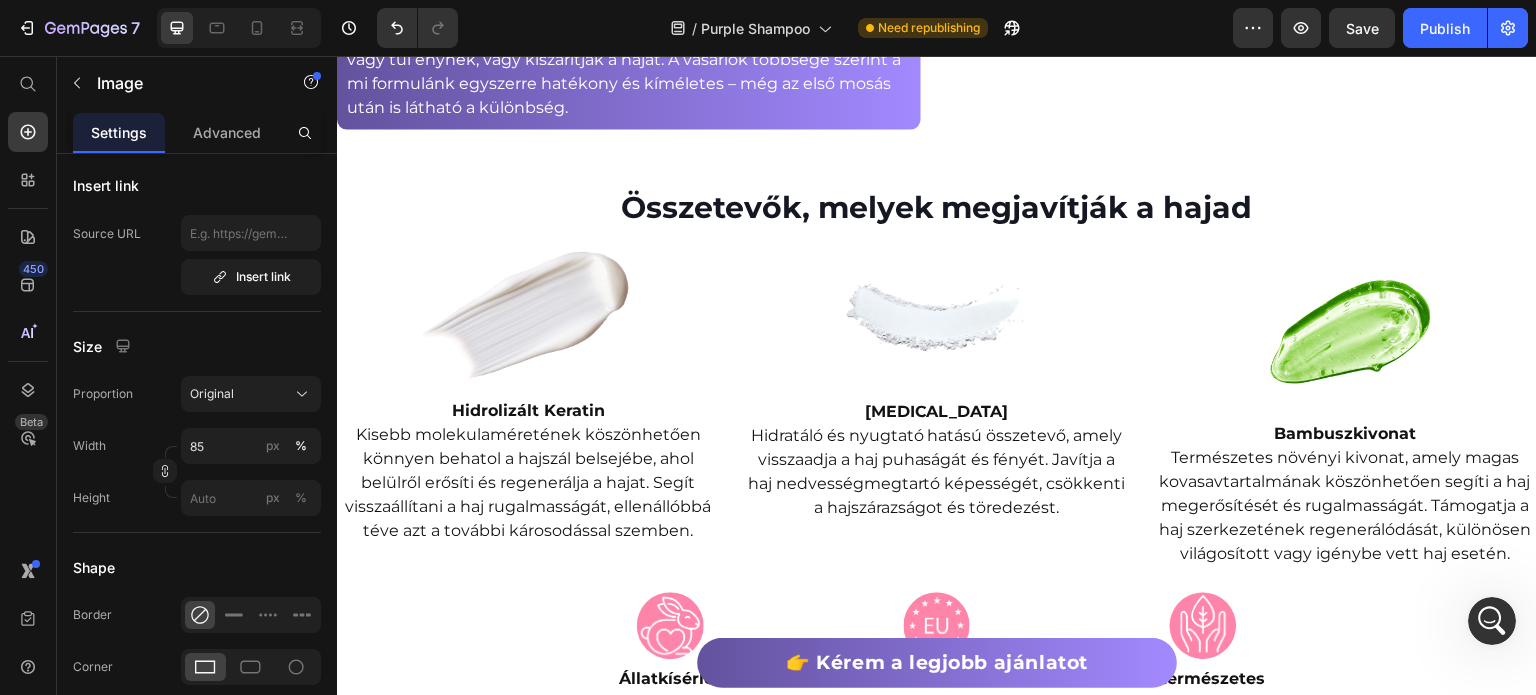 scroll, scrollTop: 0, scrollLeft: 0, axis: both 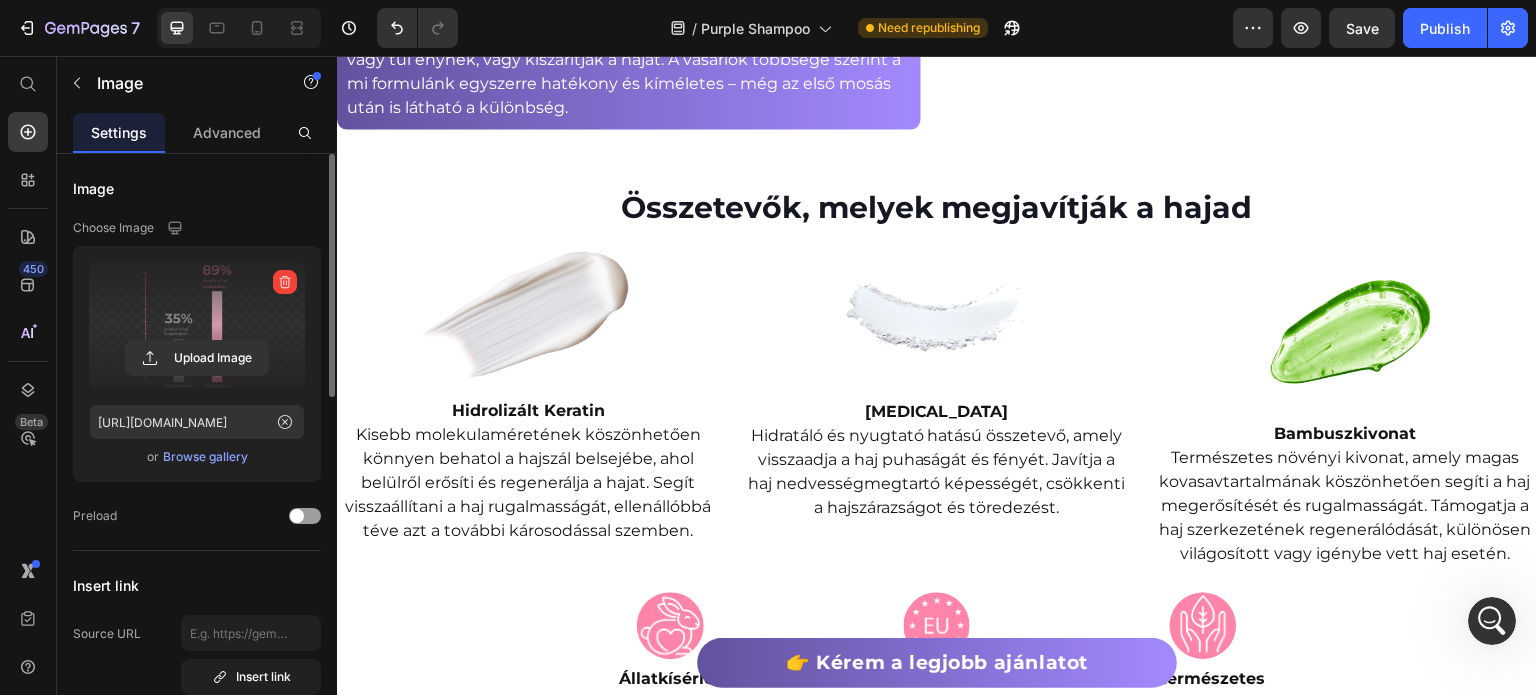 click at bounding box center (197, 325) 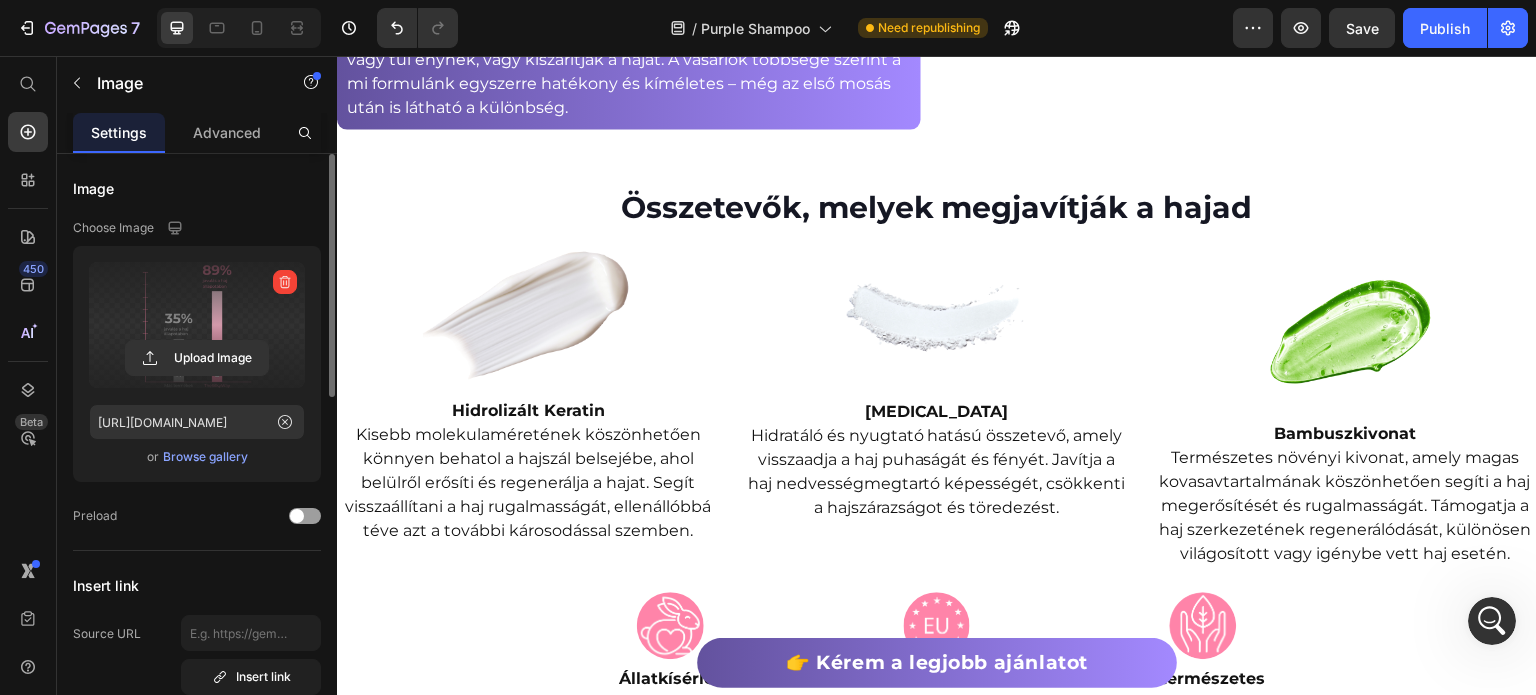 click 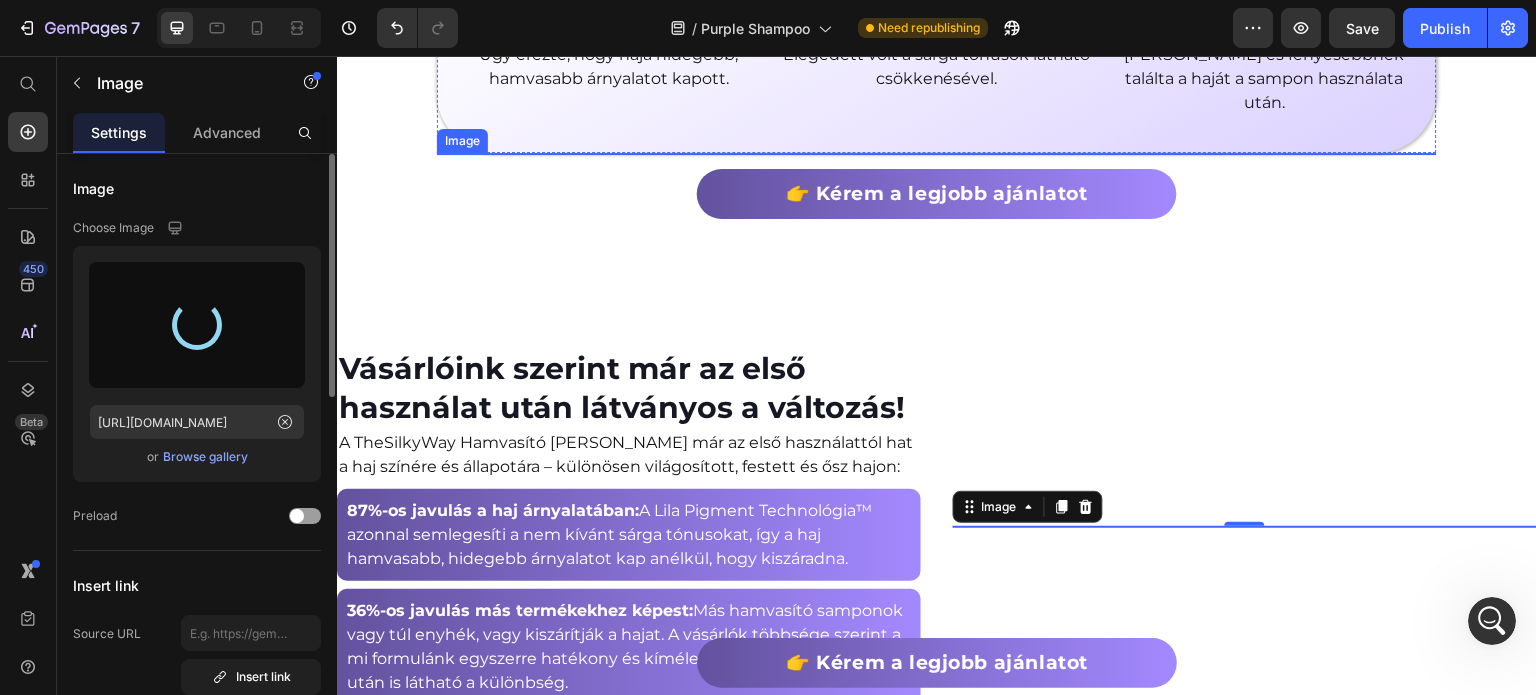 scroll, scrollTop: 2200, scrollLeft: 0, axis: vertical 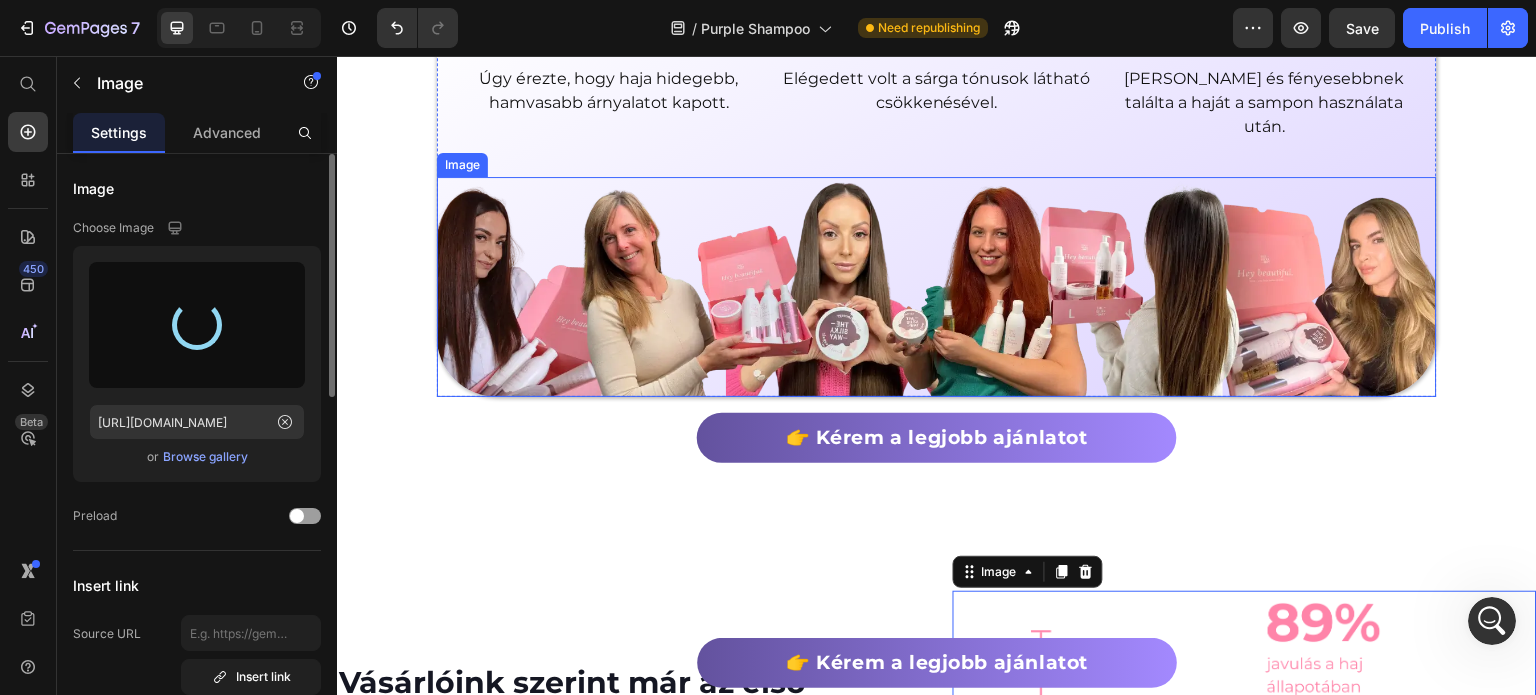 type on "https://cdn.shopify.com/s/files/1/0492/9470/4796/files/gempages_490611713016595313-4270163a-a395-4ccb-b44a-36292ee08206.png" 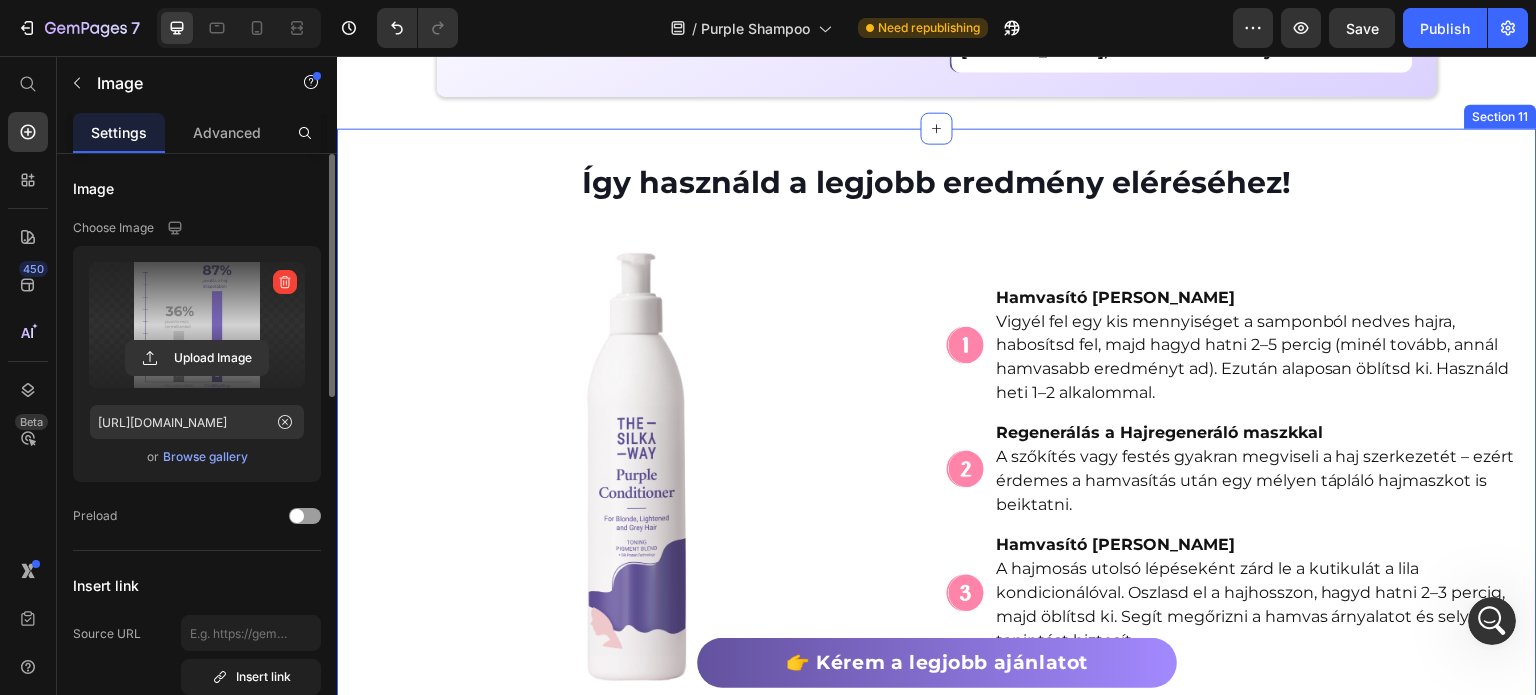 scroll, scrollTop: 5200, scrollLeft: 0, axis: vertical 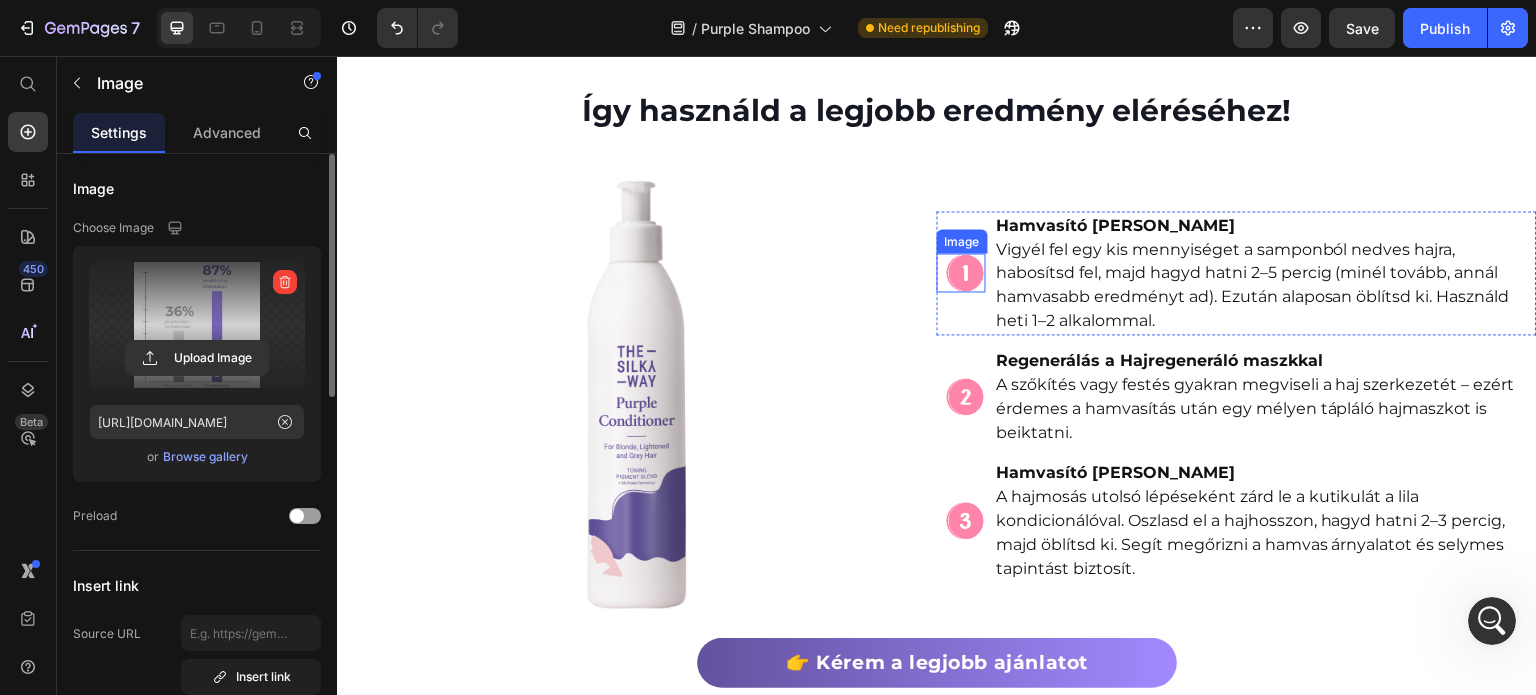 click at bounding box center (961, 272) 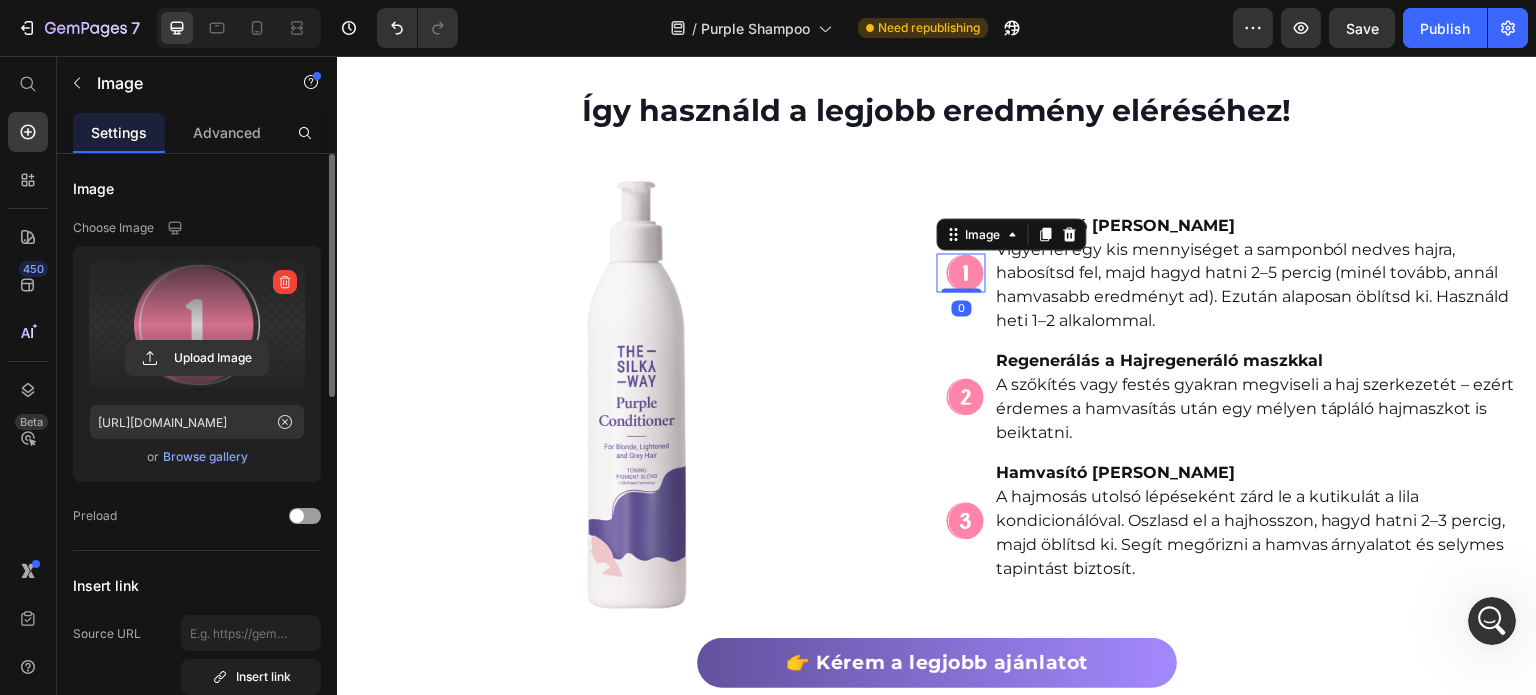 click on "Upload Image" at bounding box center (197, 358) 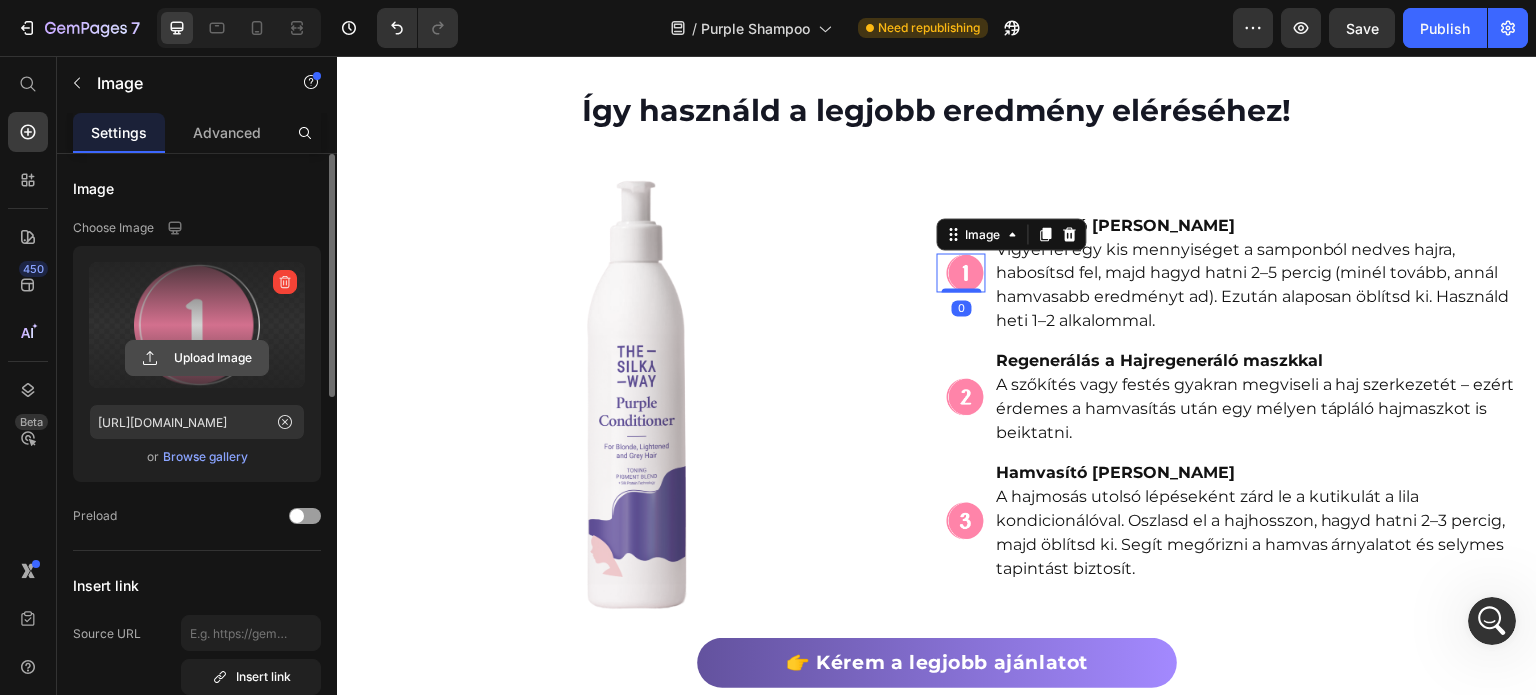 click 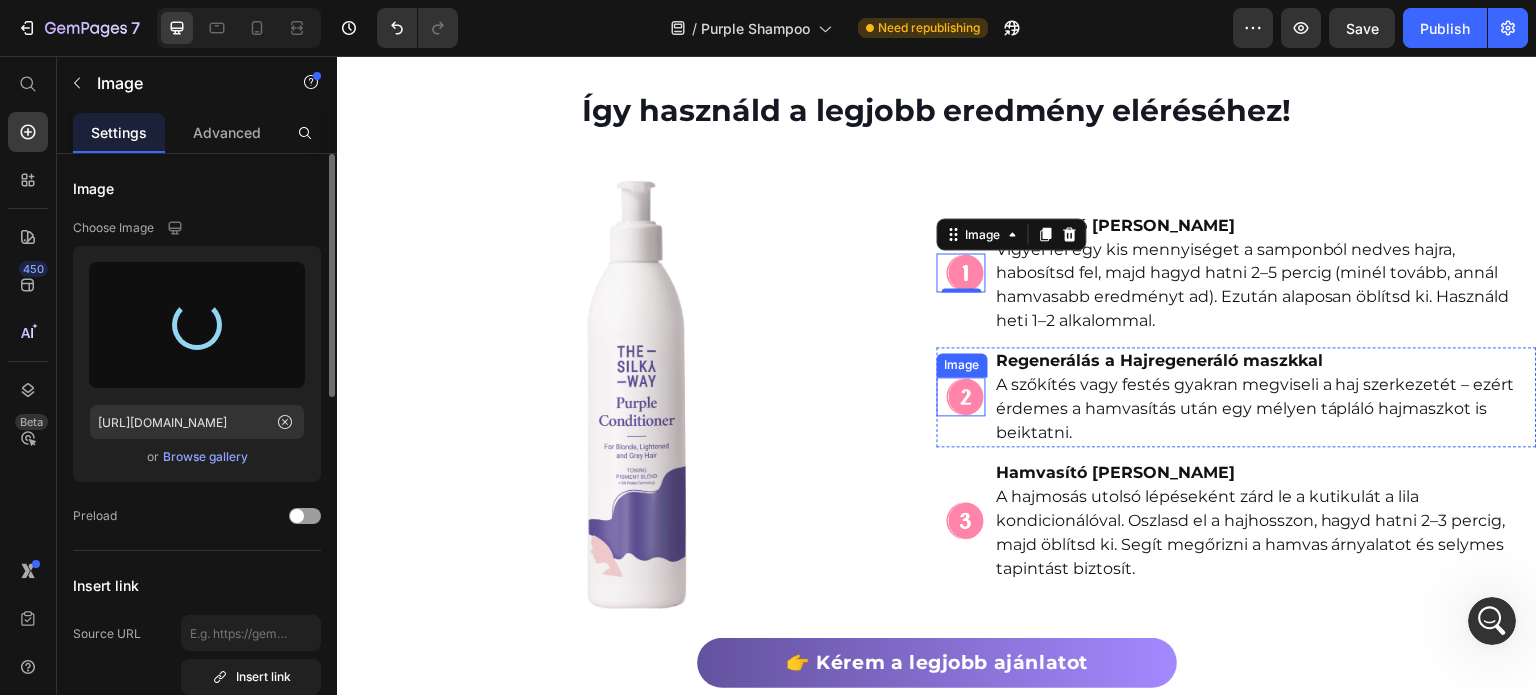 type on "https://cdn.shopify.com/s/files/1/0492/9470/4796/files/gempages_490611713016595313-d51cddad-7c02-4e15-8b2f-90baa893f4a7.png" 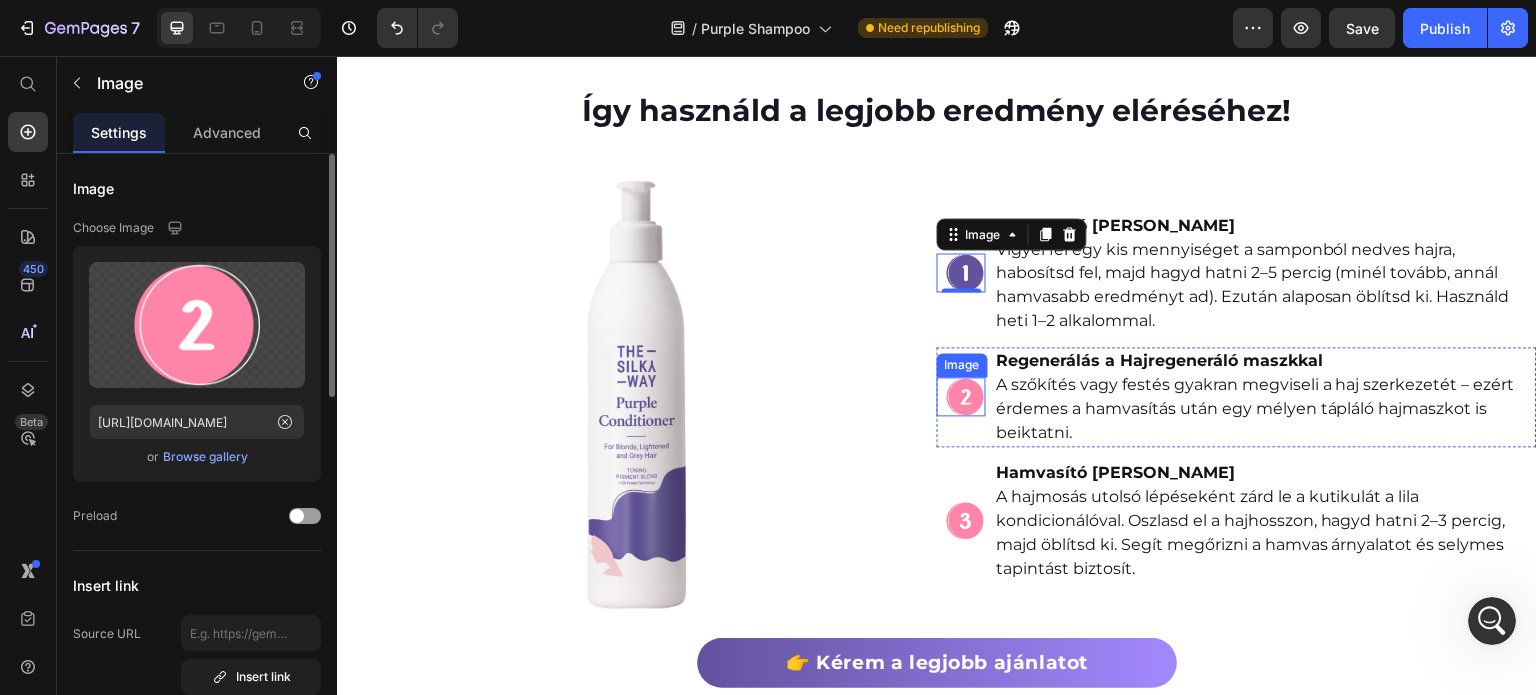 click at bounding box center [961, 396] 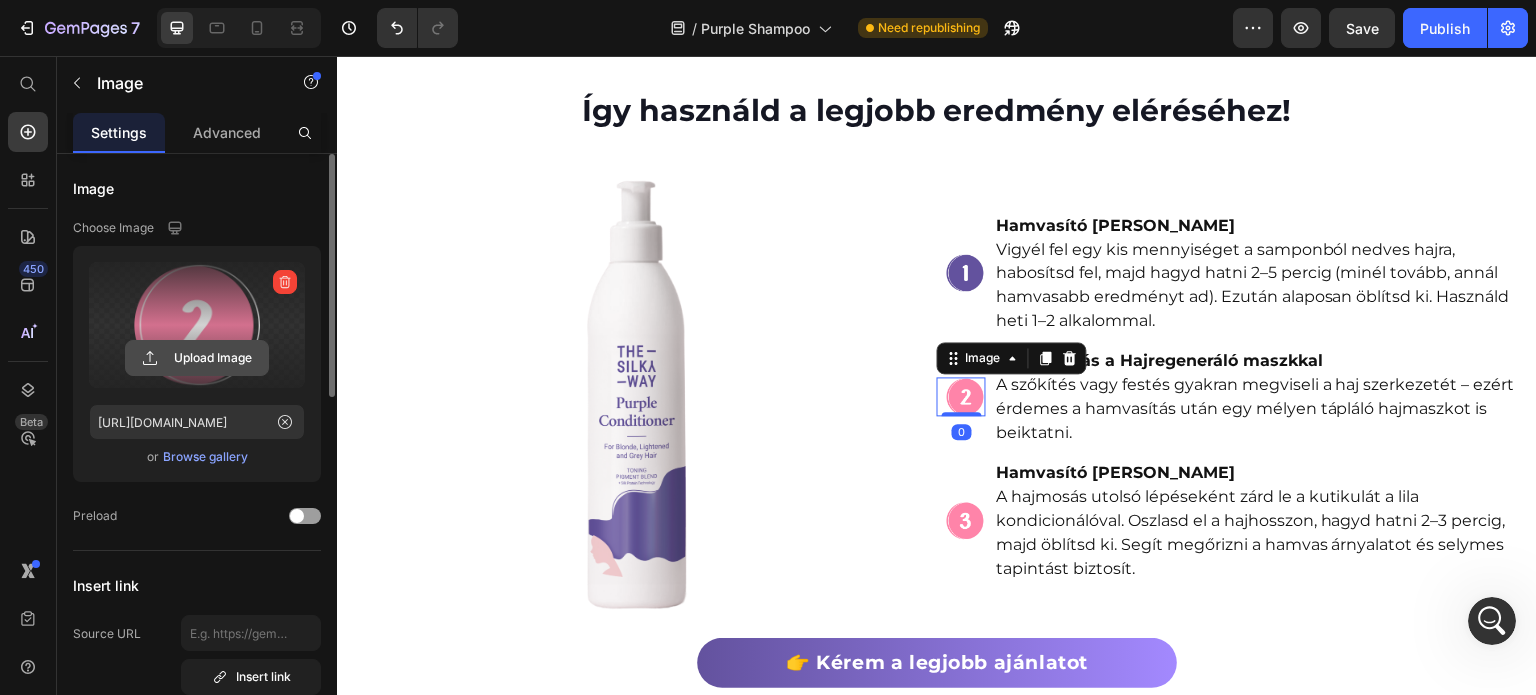 click 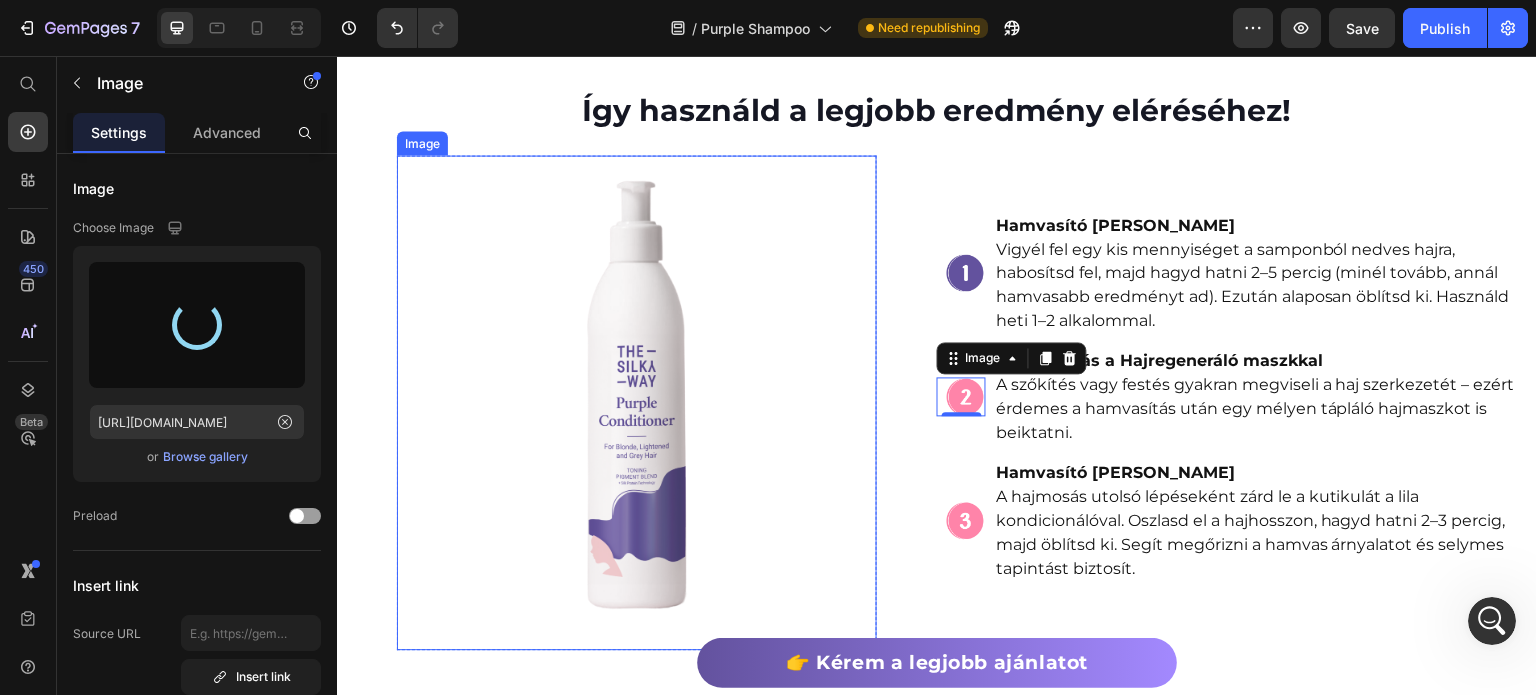 type on "https://cdn.shopify.com/s/files/1/0492/9470/4796/files/gempages_490611713016595313-6e414a7a-2542-4cc7-b79e-ff3c3c6b8b5b.png" 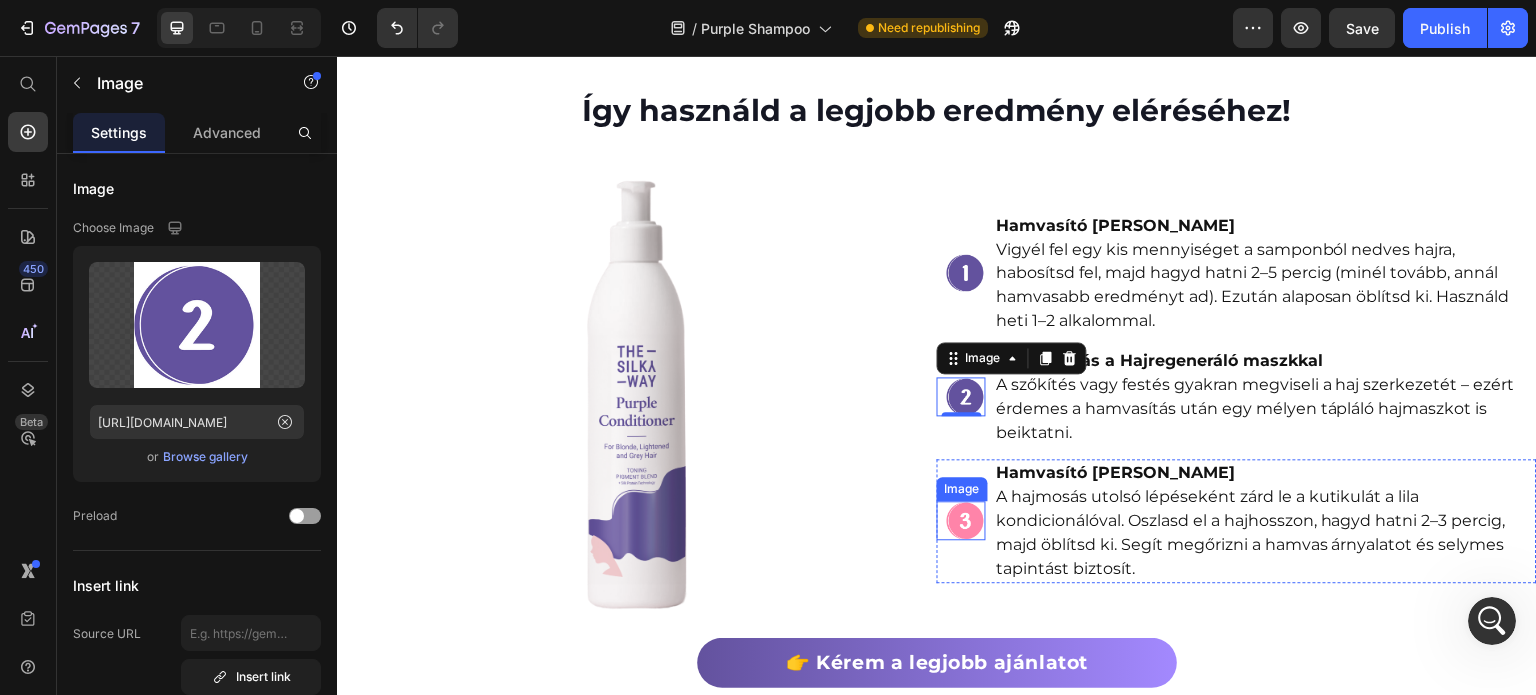 click at bounding box center (961, 520) 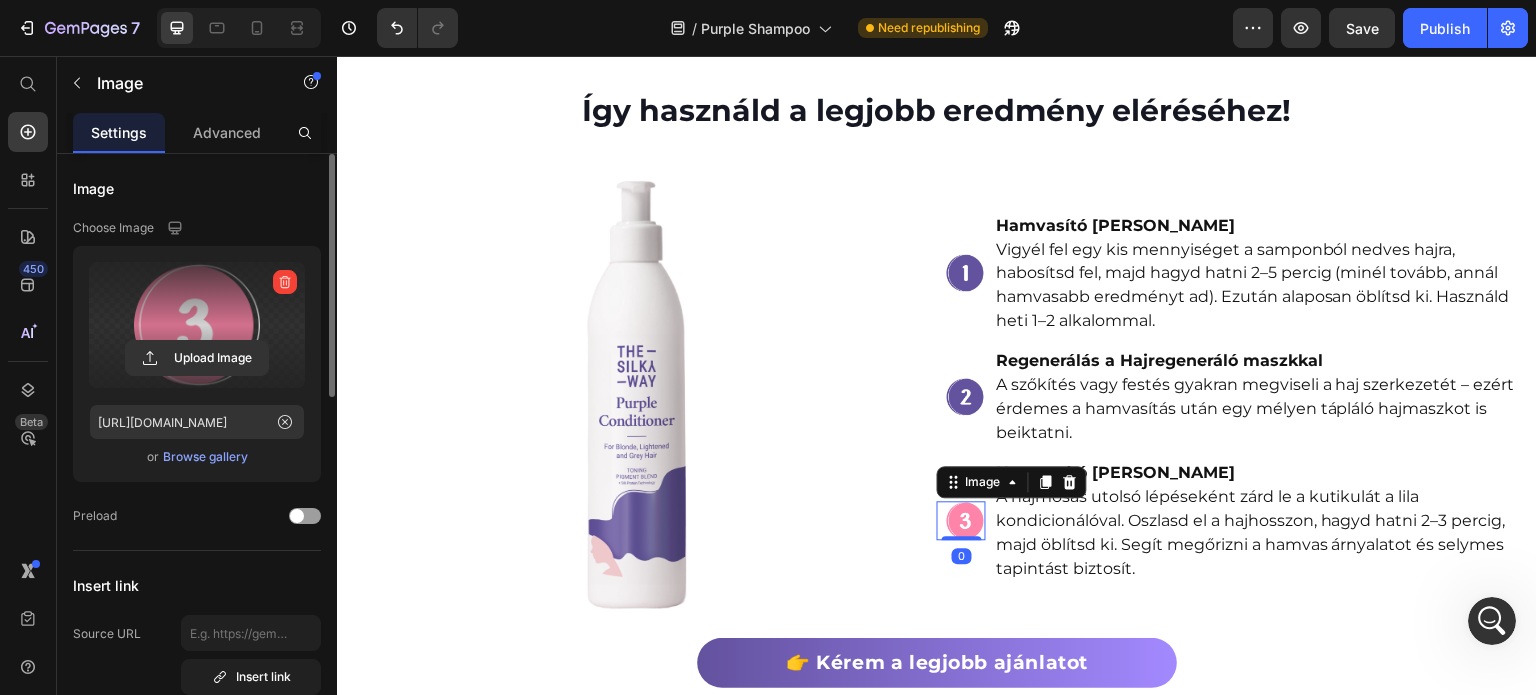 click at bounding box center (197, 325) 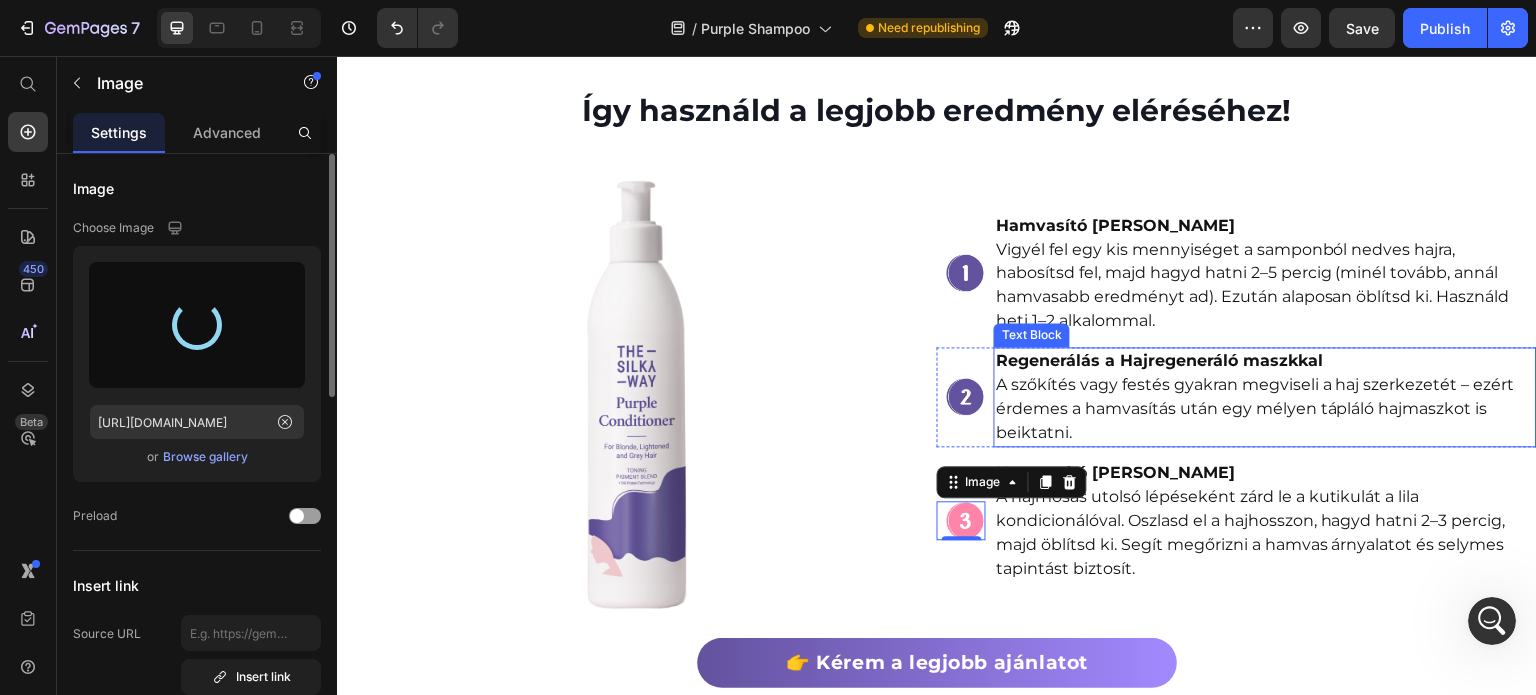 type on "https://cdn.shopify.com/s/files/1/0492/9470/4796/files/gempages_490611713016595313-5d50981d-ec87-4152-8da6-aff60c335faf.png" 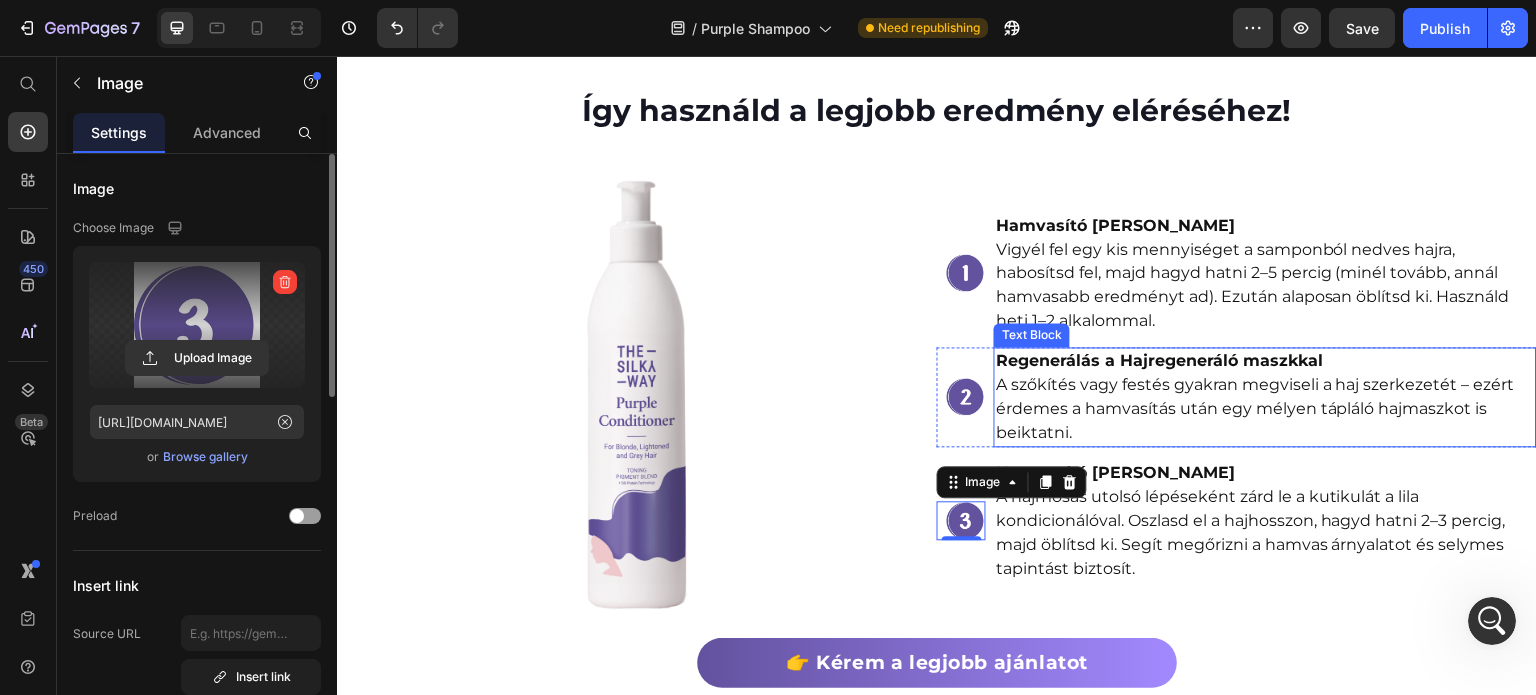 click on "Regenerálás a Hajregeneráló maszkkal" at bounding box center [1159, 360] 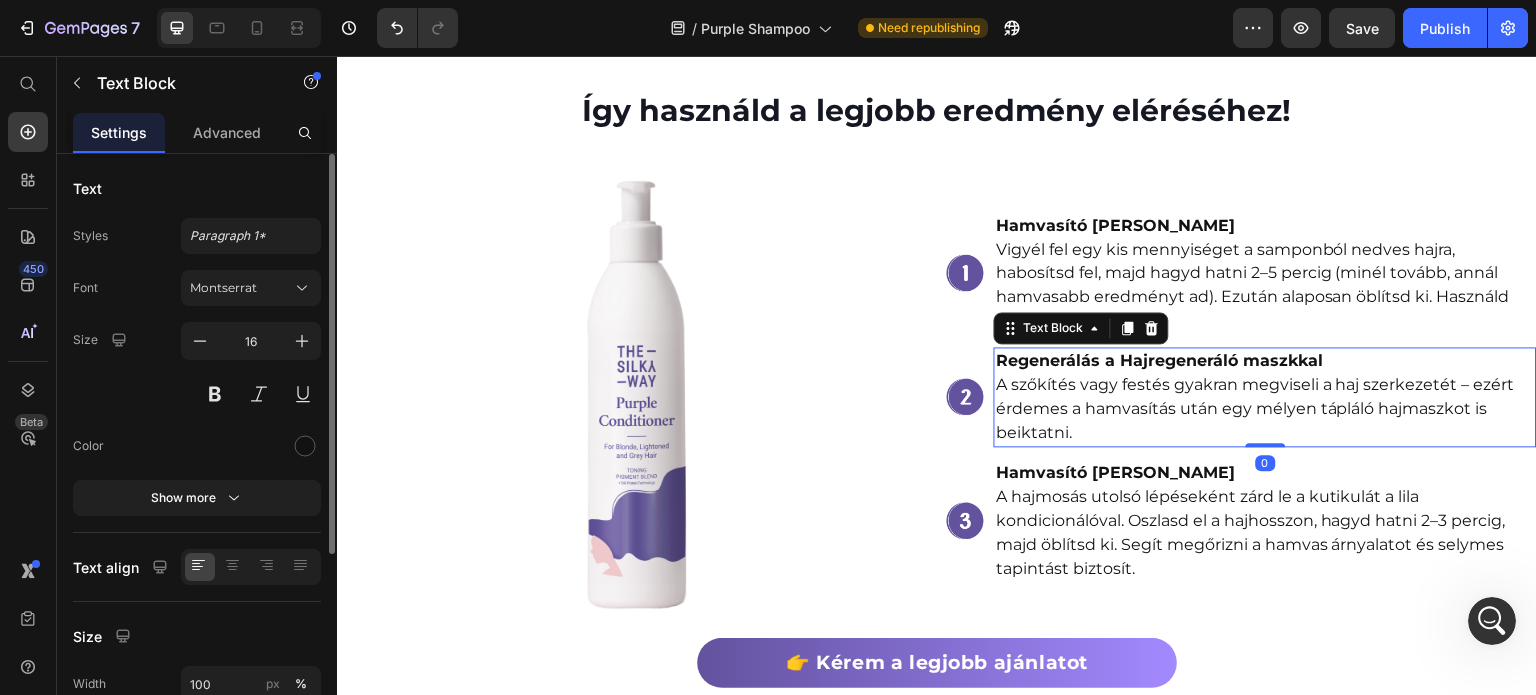click on "Regenerálás a Hajregeneráló maszkkal" at bounding box center [1159, 360] 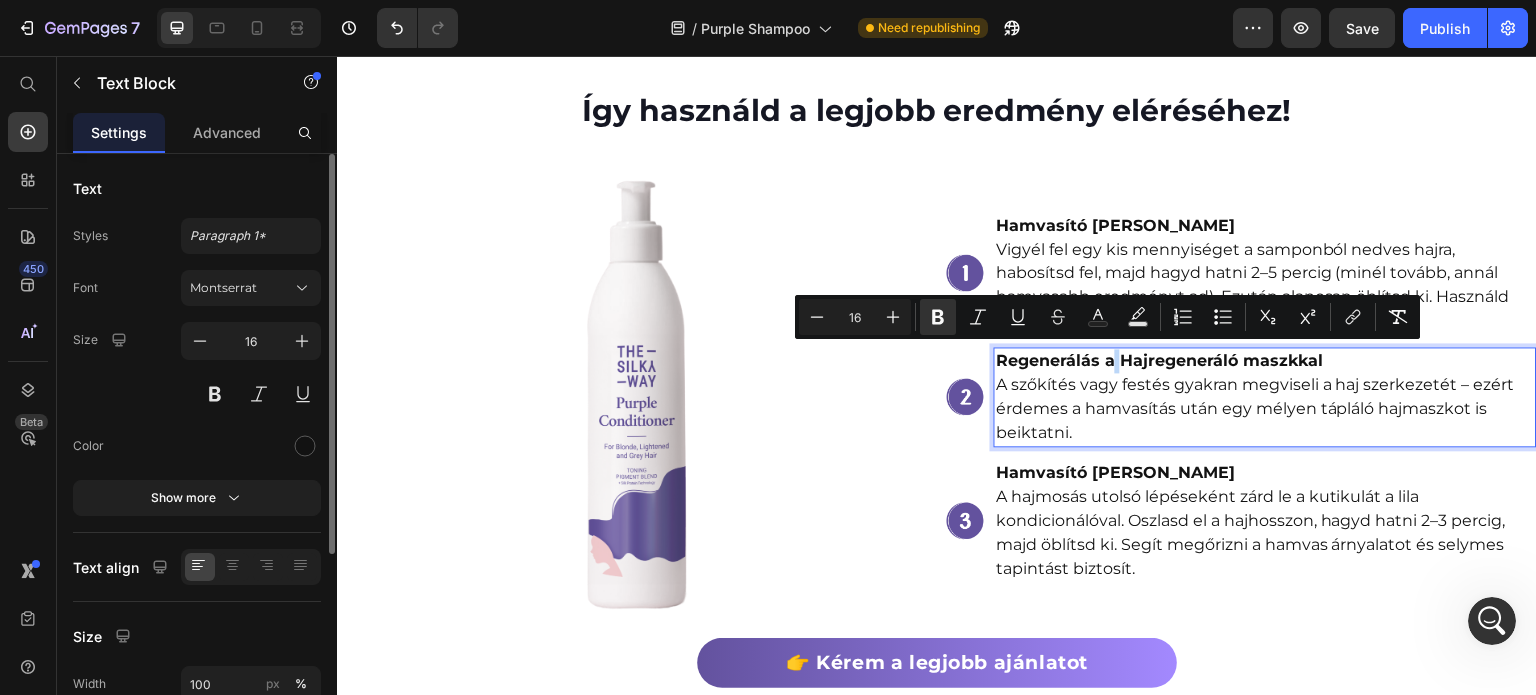 click on "Regenerálás a Hajregeneráló maszkkal" at bounding box center (1159, 360) 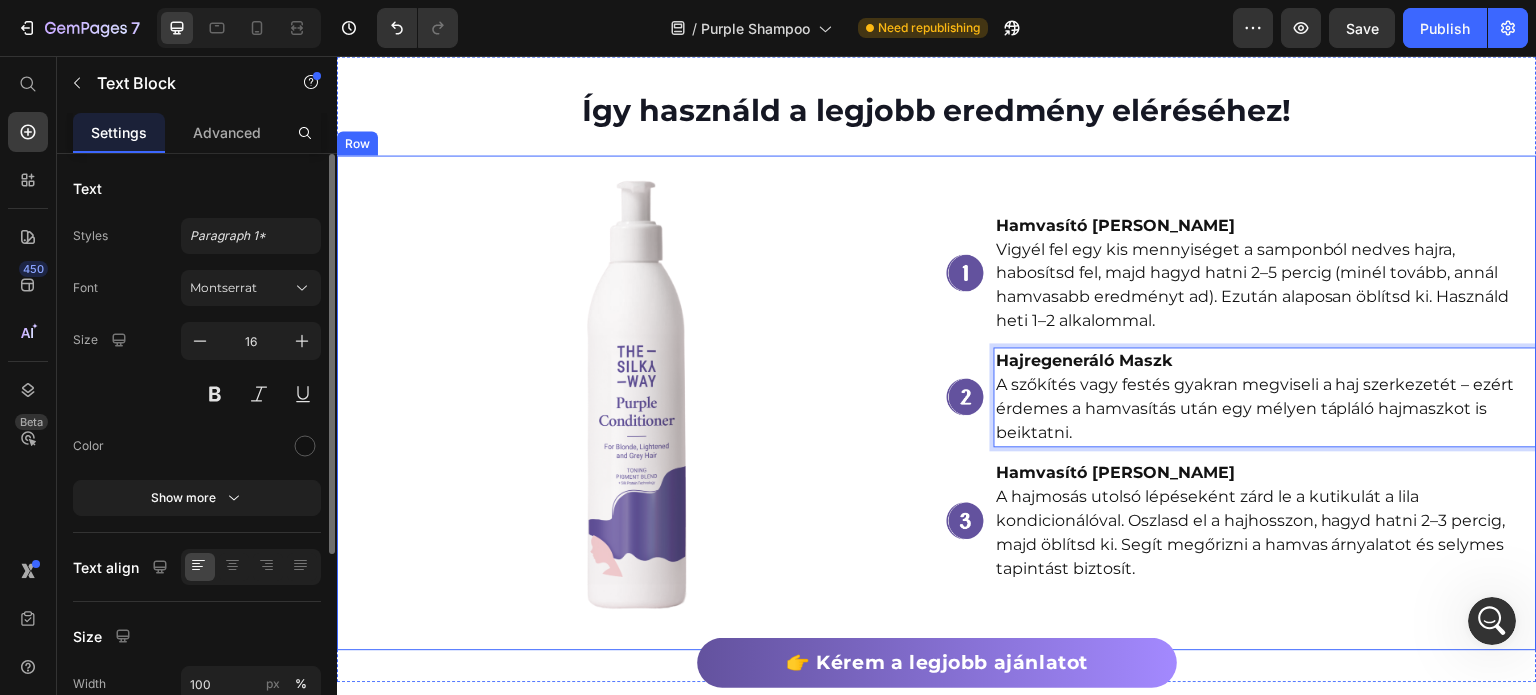 click on "Image Row" at bounding box center [637, 402] 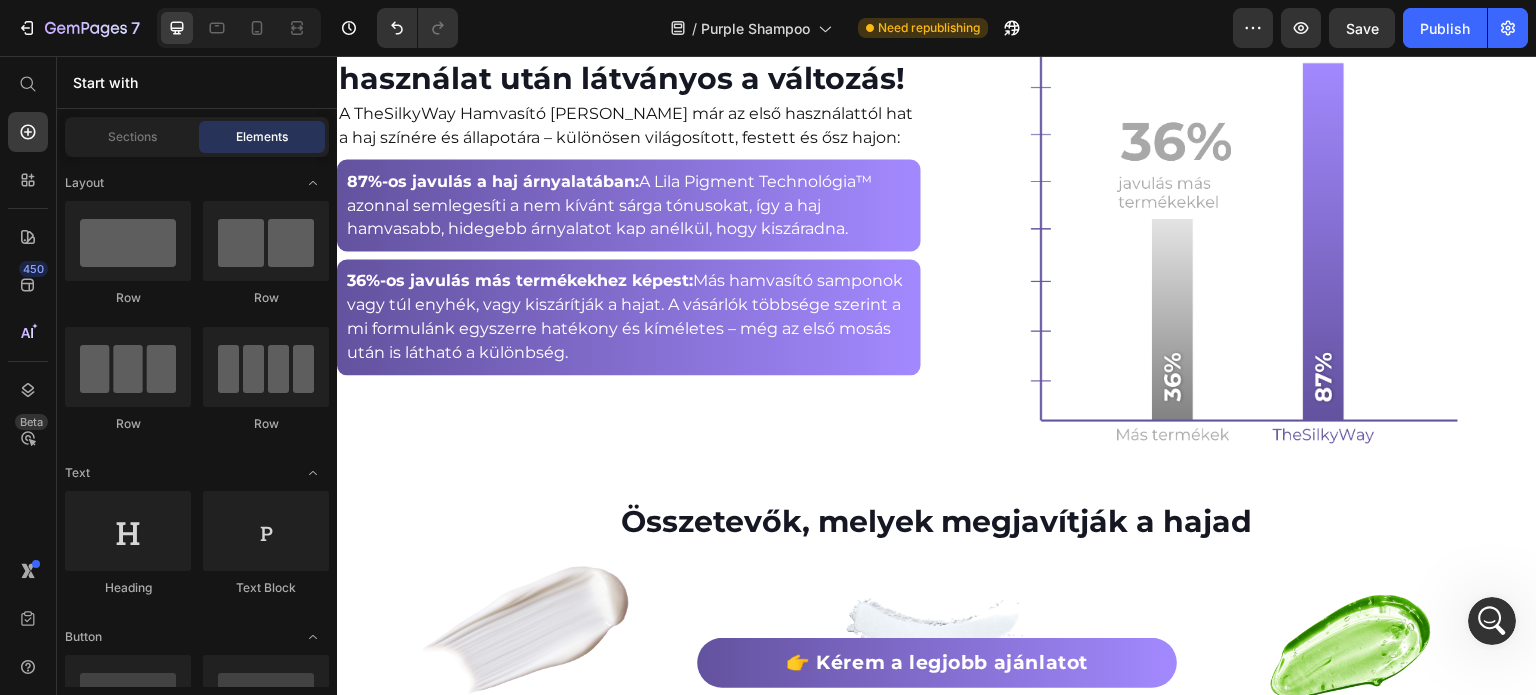scroll, scrollTop: 2944, scrollLeft: 0, axis: vertical 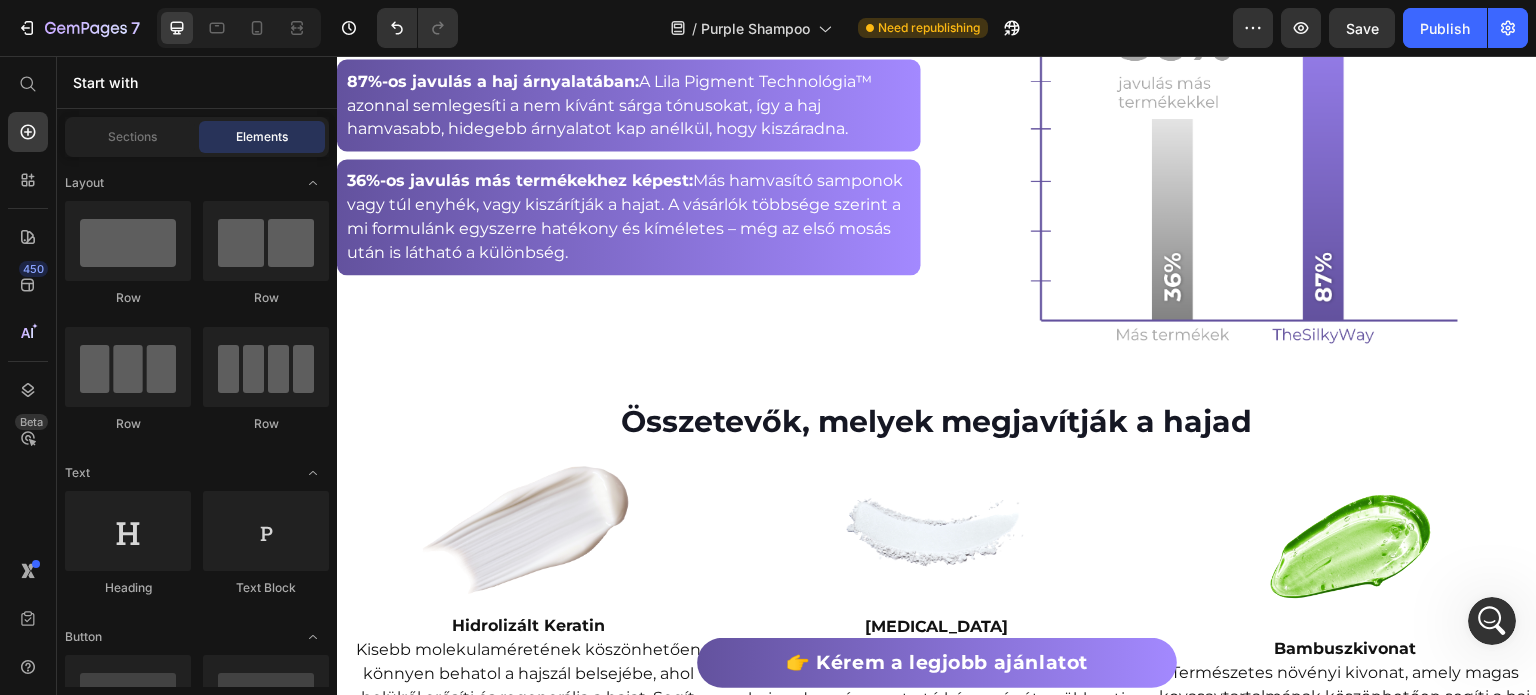 click on "Publish" at bounding box center [1445, 28] 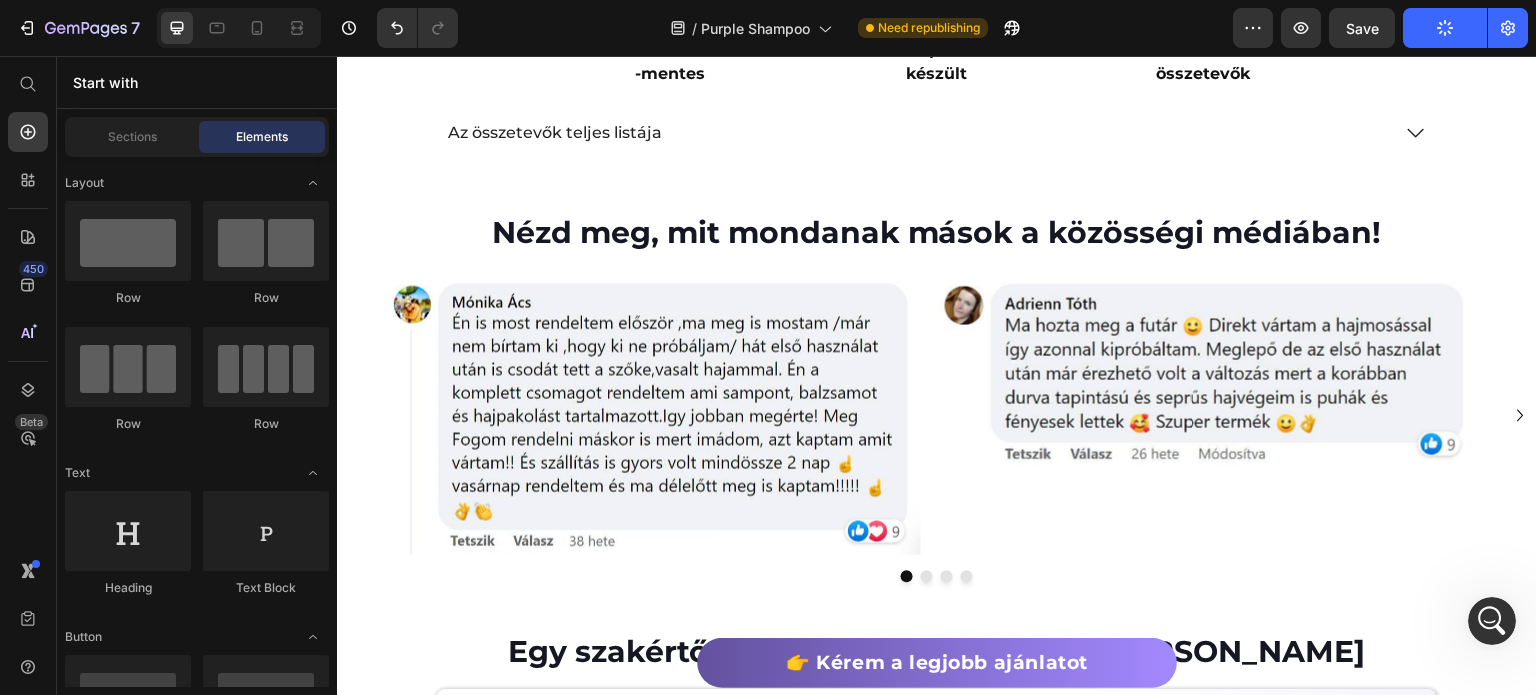scroll, scrollTop: 3544, scrollLeft: 0, axis: vertical 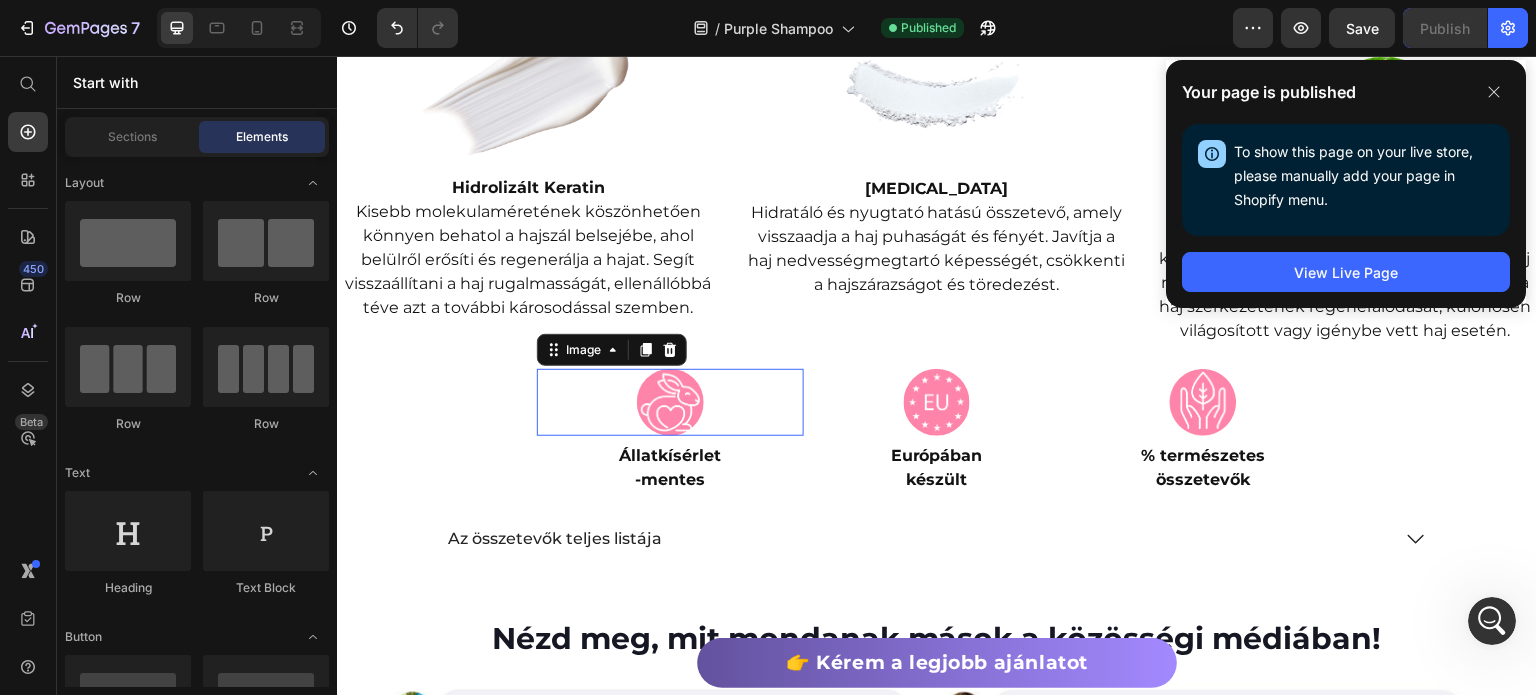 click at bounding box center [670, 402] 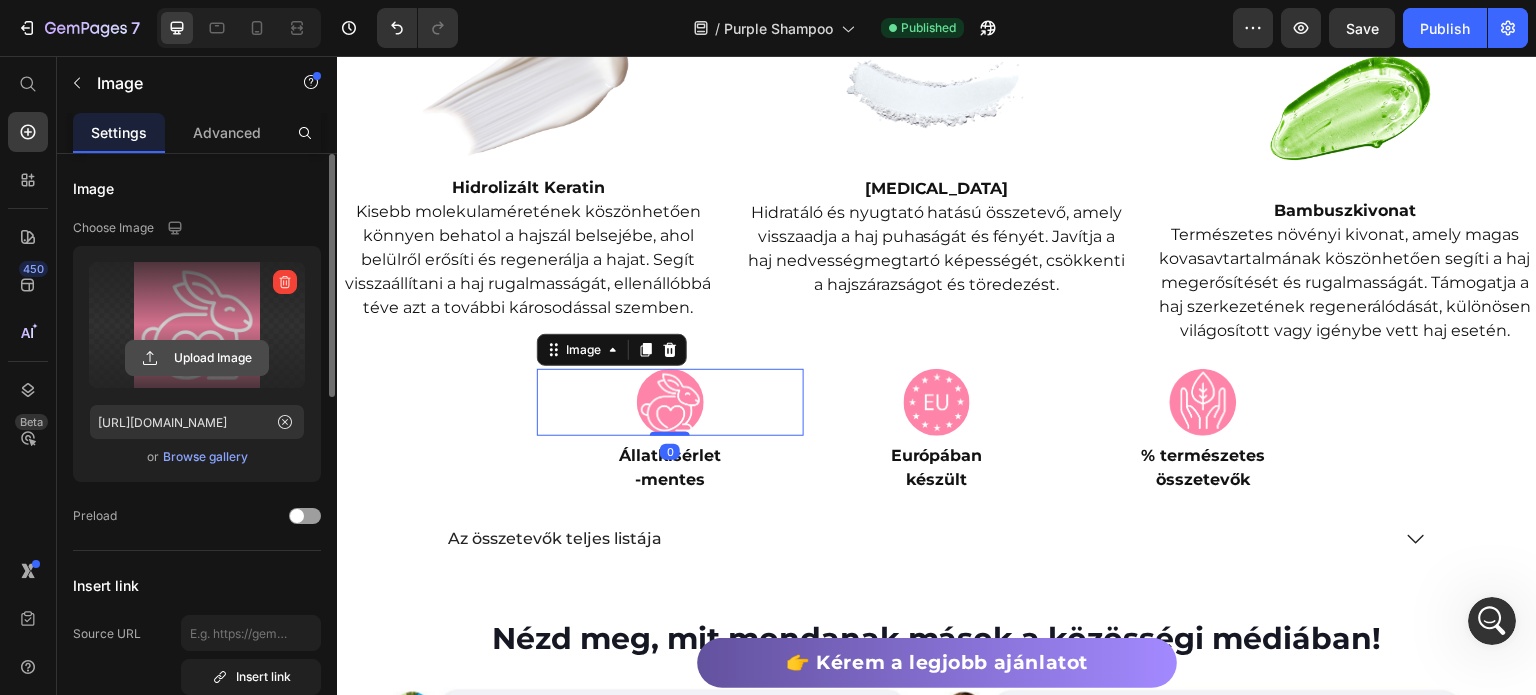 click 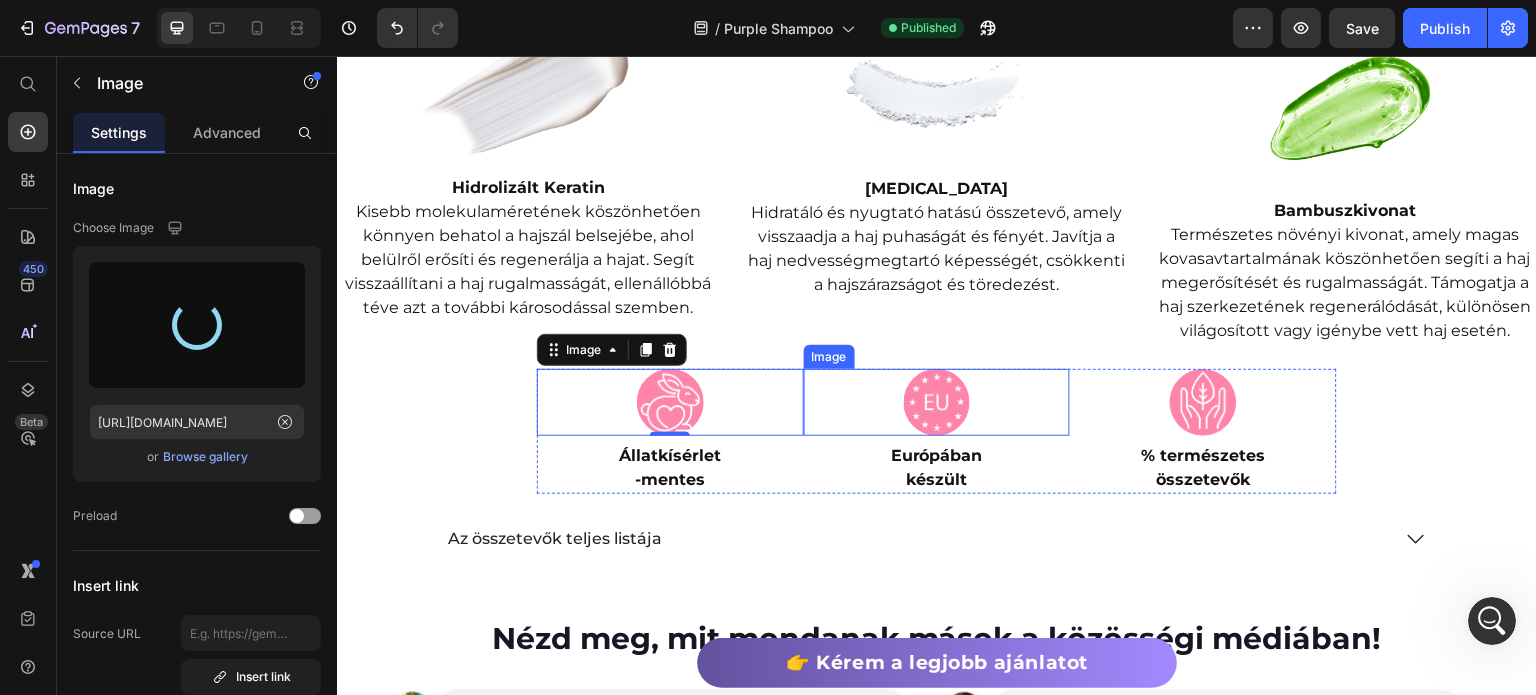 type on "https://cdn.shopify.com/s/files/1/0492/9470/4796/files/gempages_490611713016595313-cc899601-358b-4086-a33f-93f436cae29c.png" 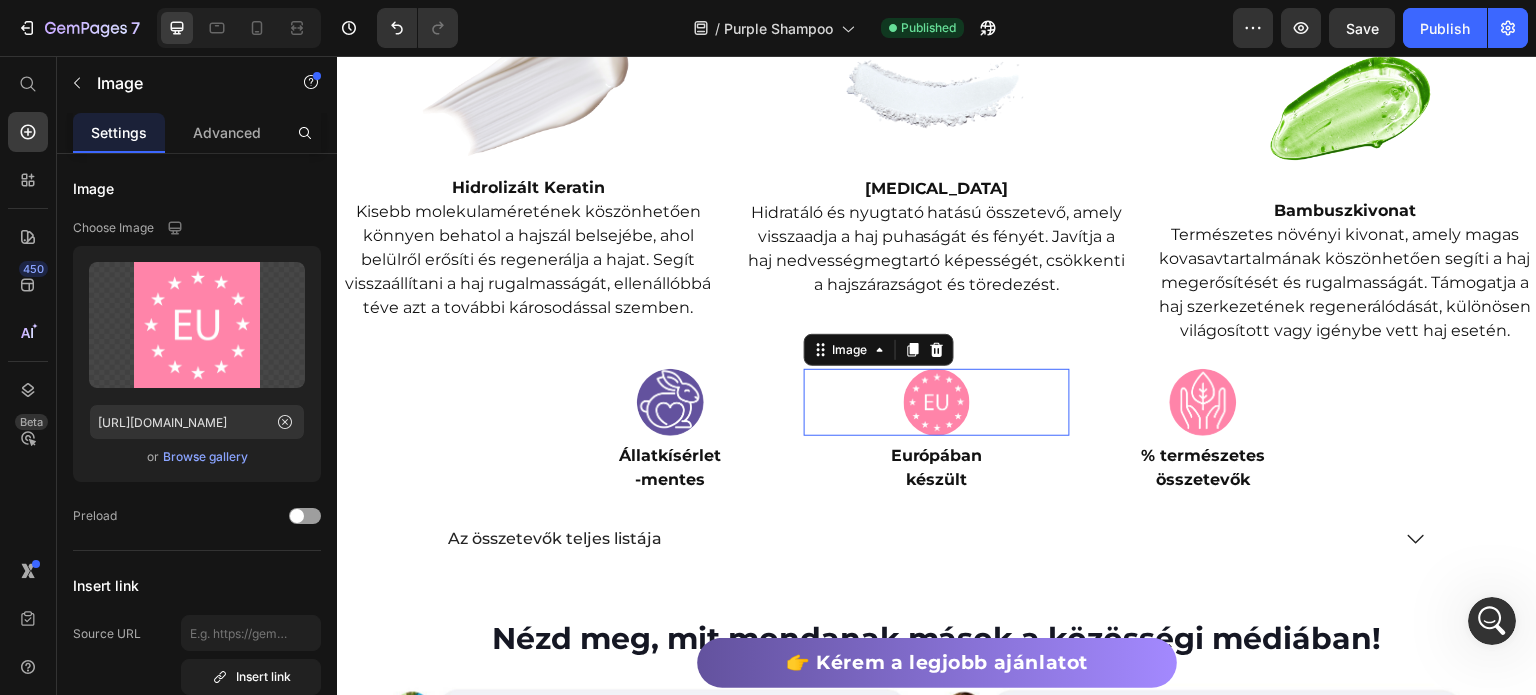 click at bounding box center [937, 402] 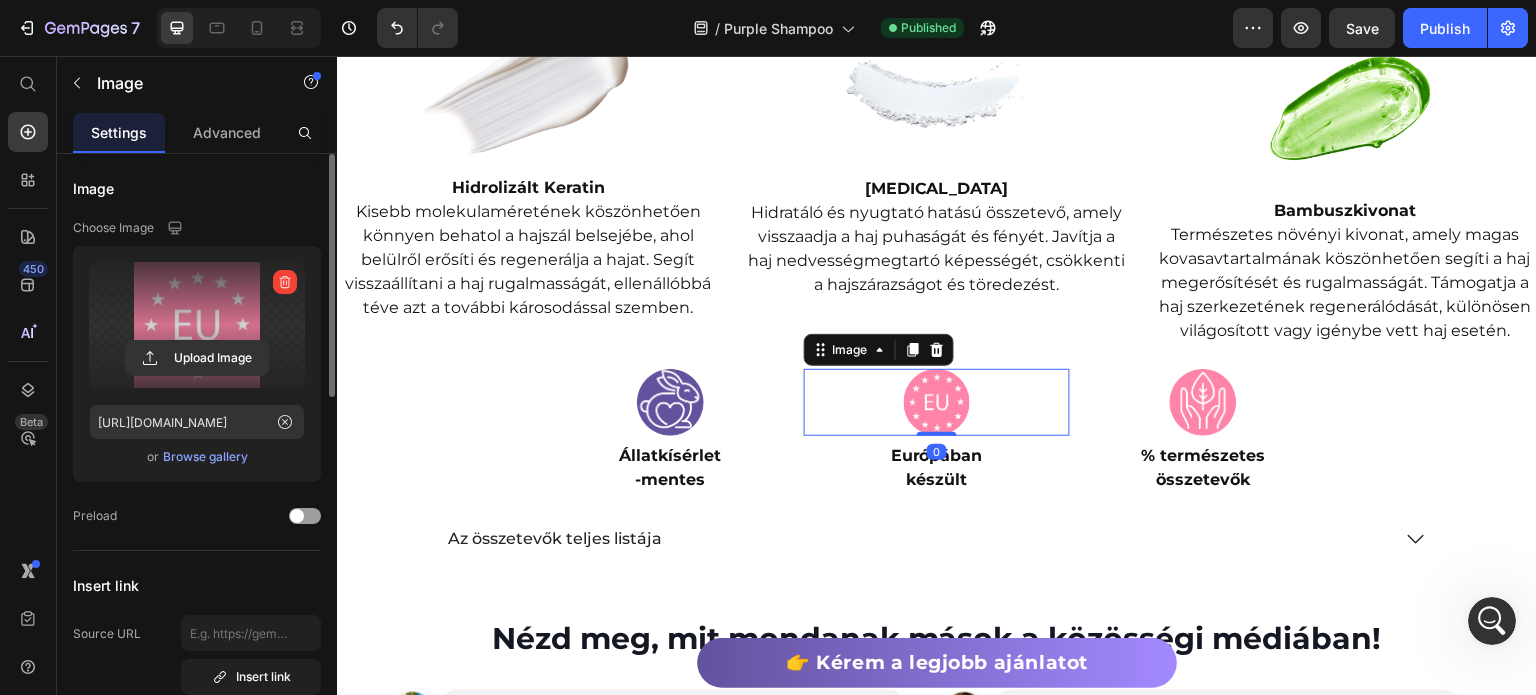 click on "Upload Image" at bounding box center [197, 358] 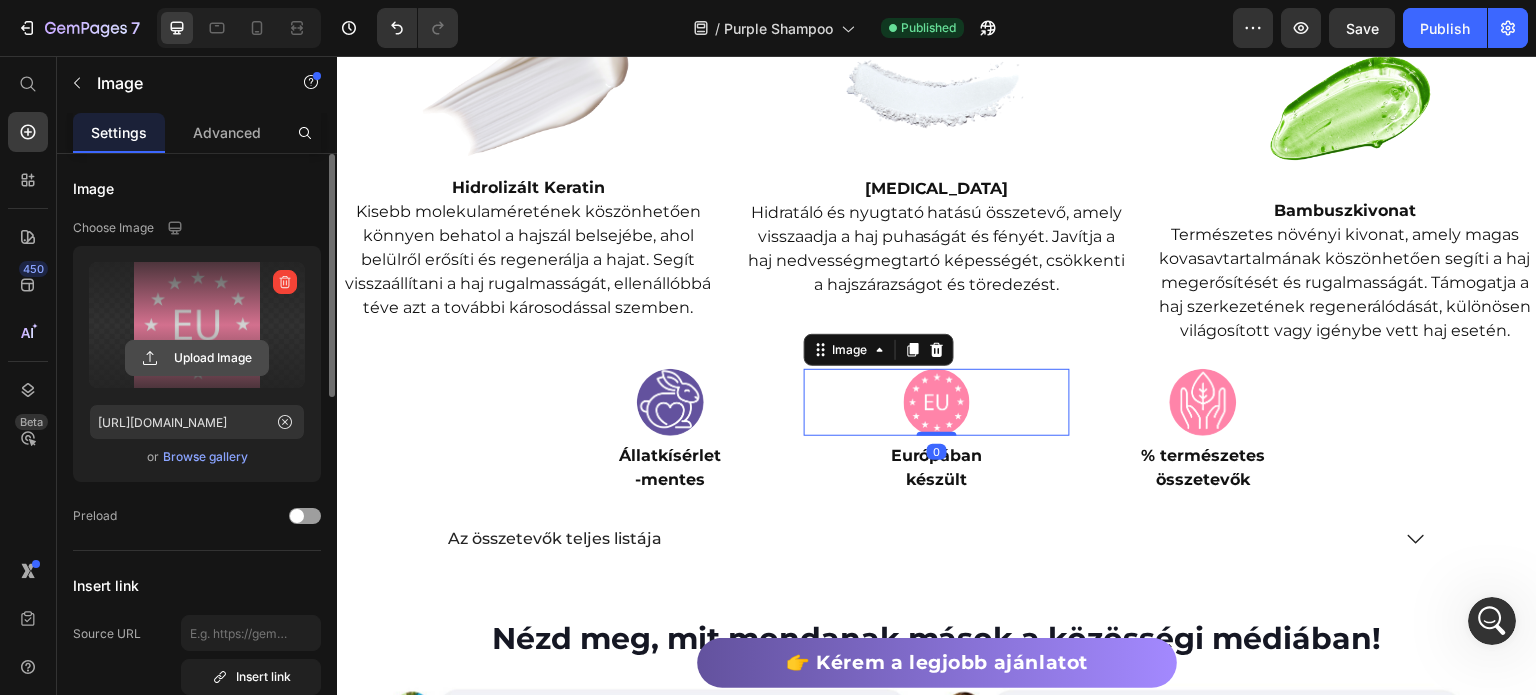 click 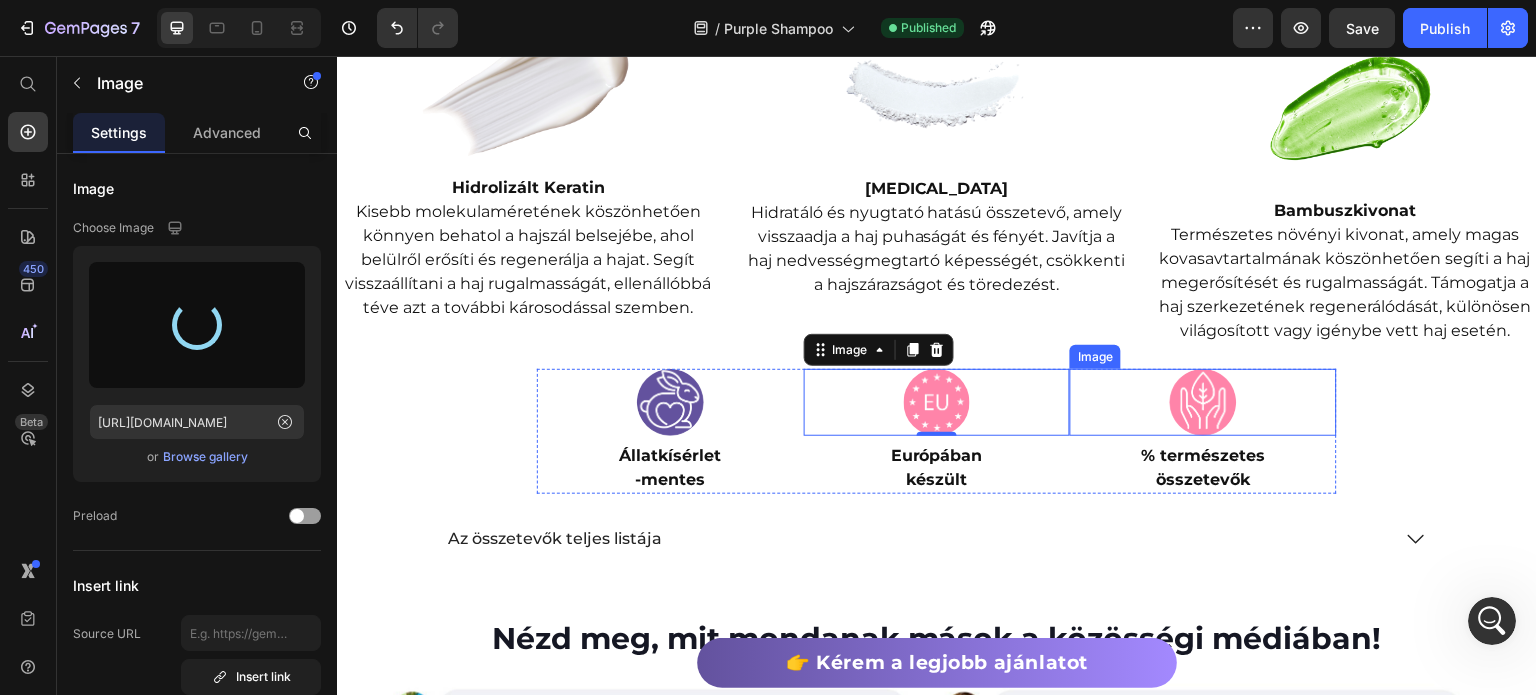 type on "https://cdn.shopify.com/s/files/1/0492/9470/4796/files/gempages_490611713016595313-82d95143-9c6a-478e-aeff-fbe3706f8d4b.png" 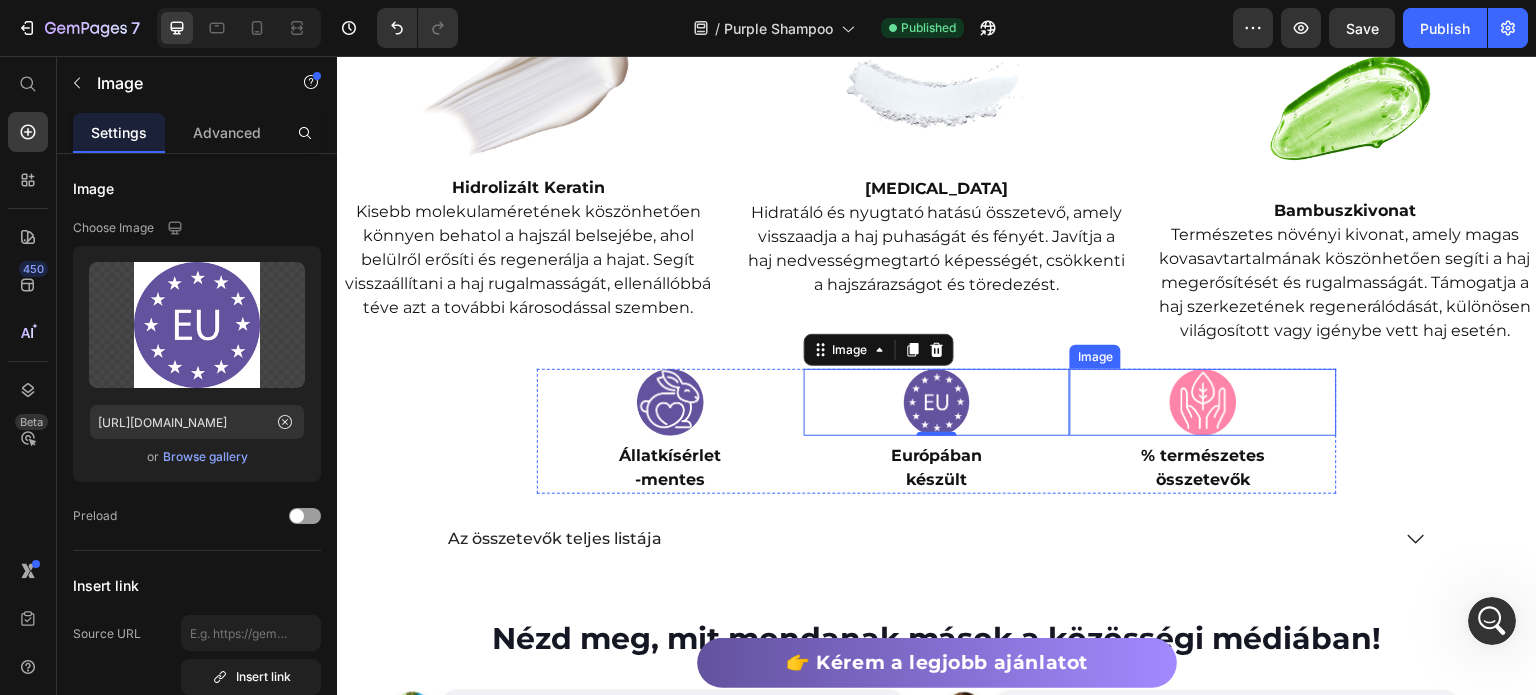 click at bounding box center [1203, 402] 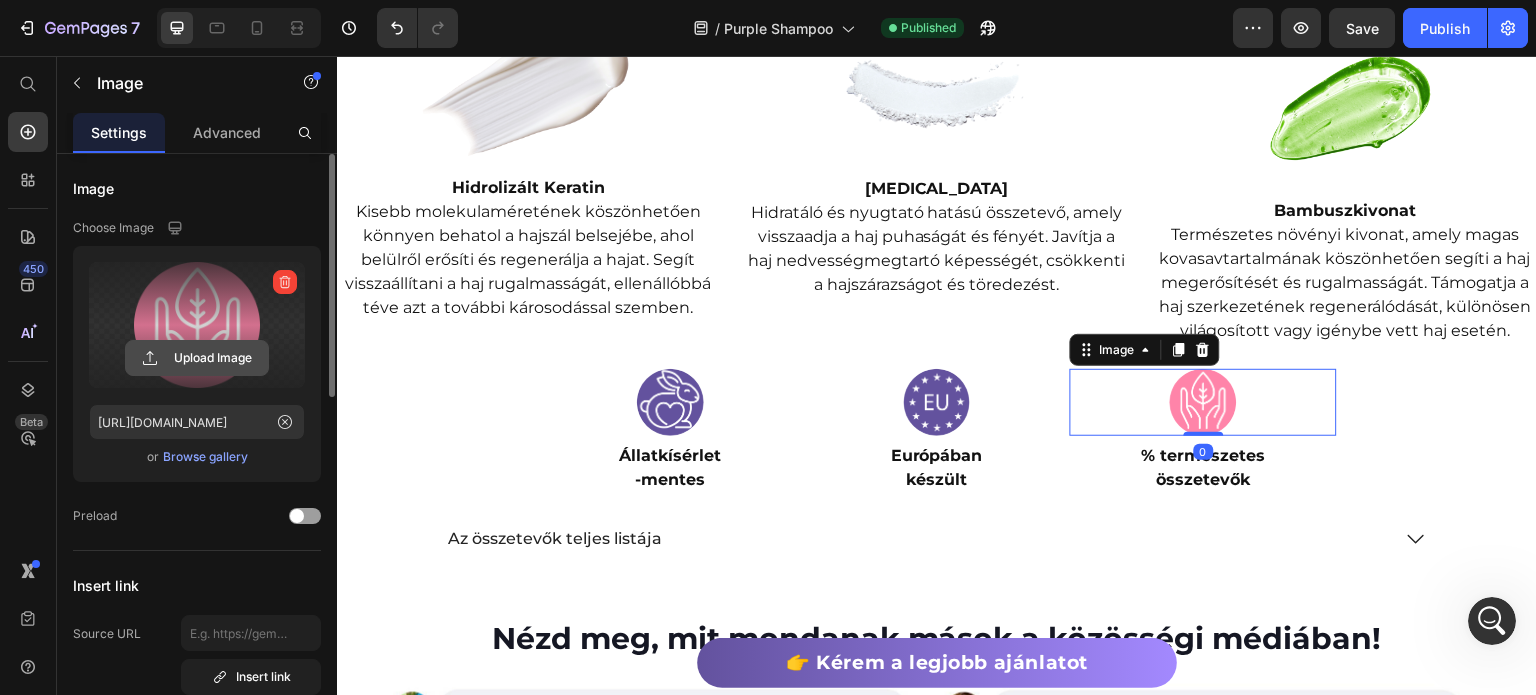click 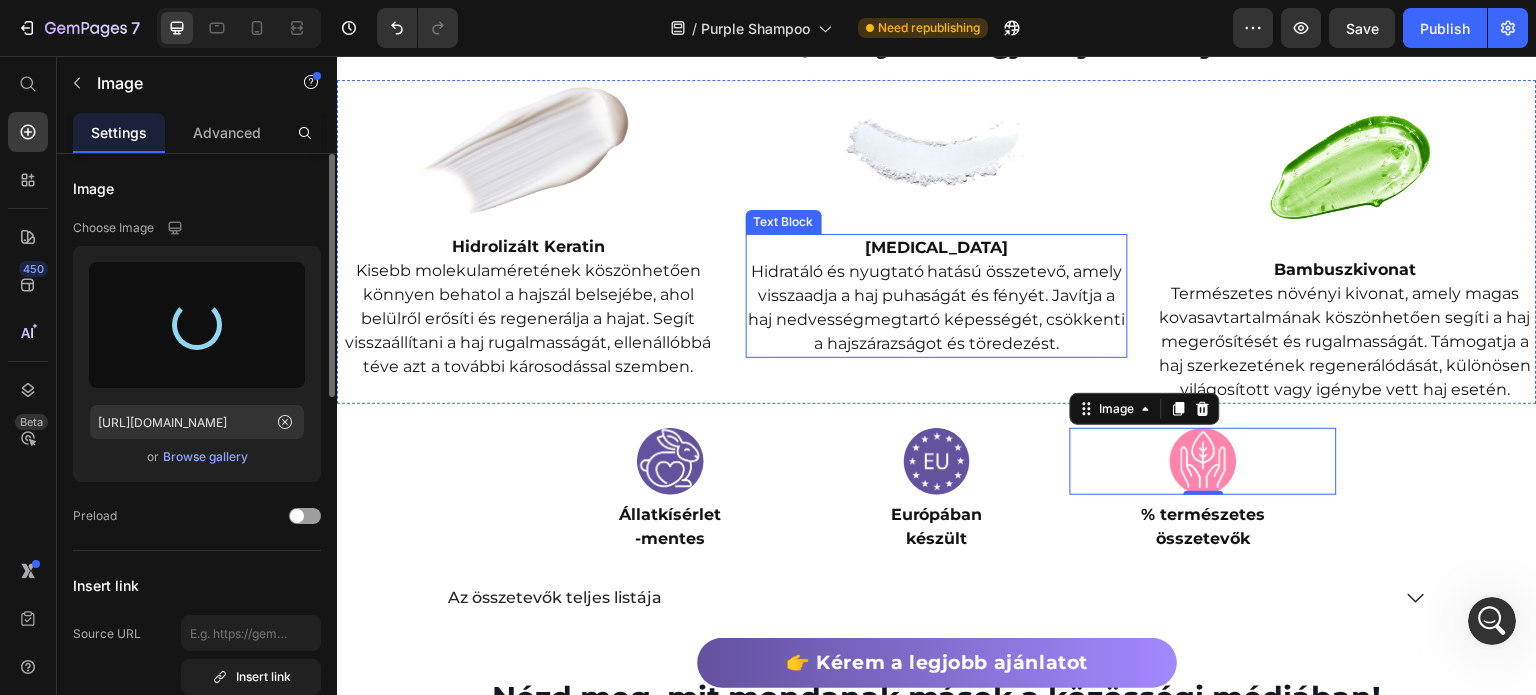 scroll, scrollTop: 3344, scrollLeft: 0, axis: vertical 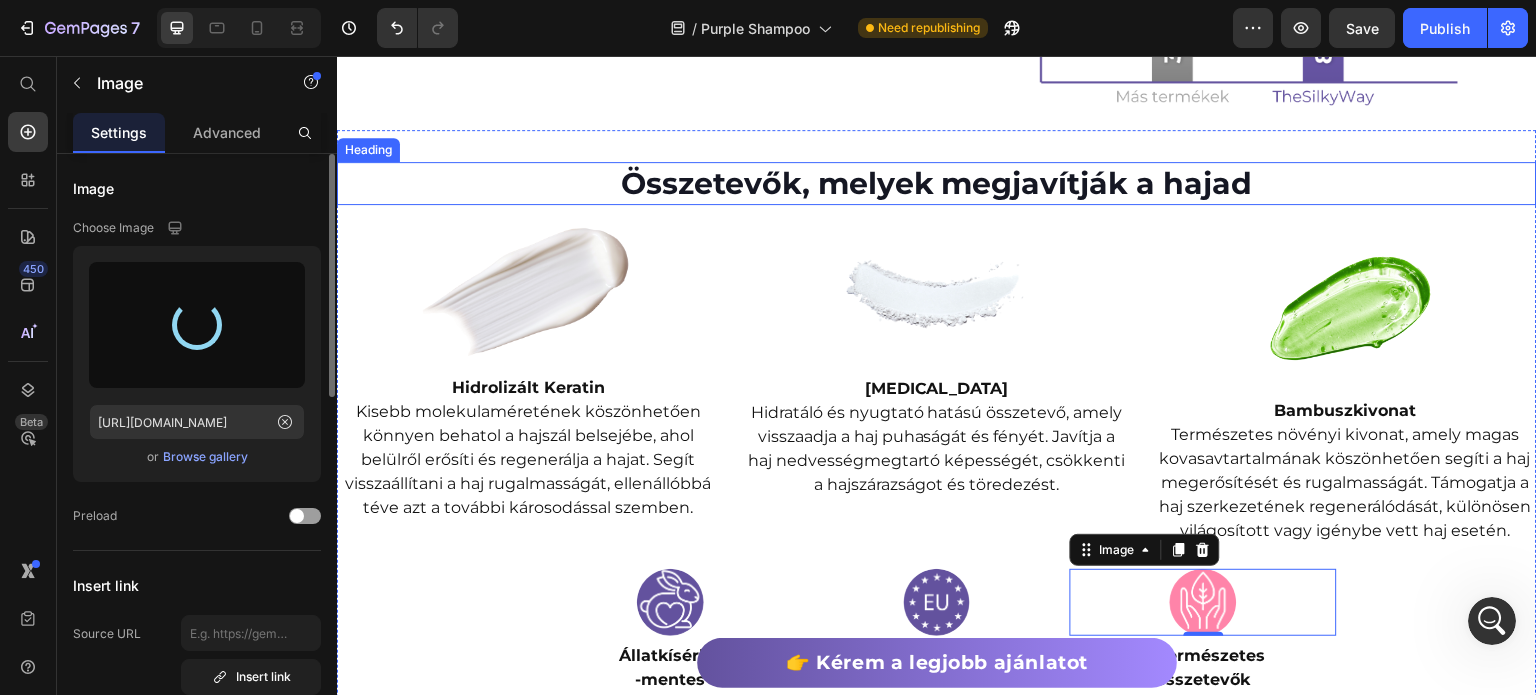 type on "https://cdn.shopify.com/s/files/1/0492/9470/4796/files/gempages_490611713016595313-5b7e1a9f-e5ad-485a-980d-c412f60d2987.png" 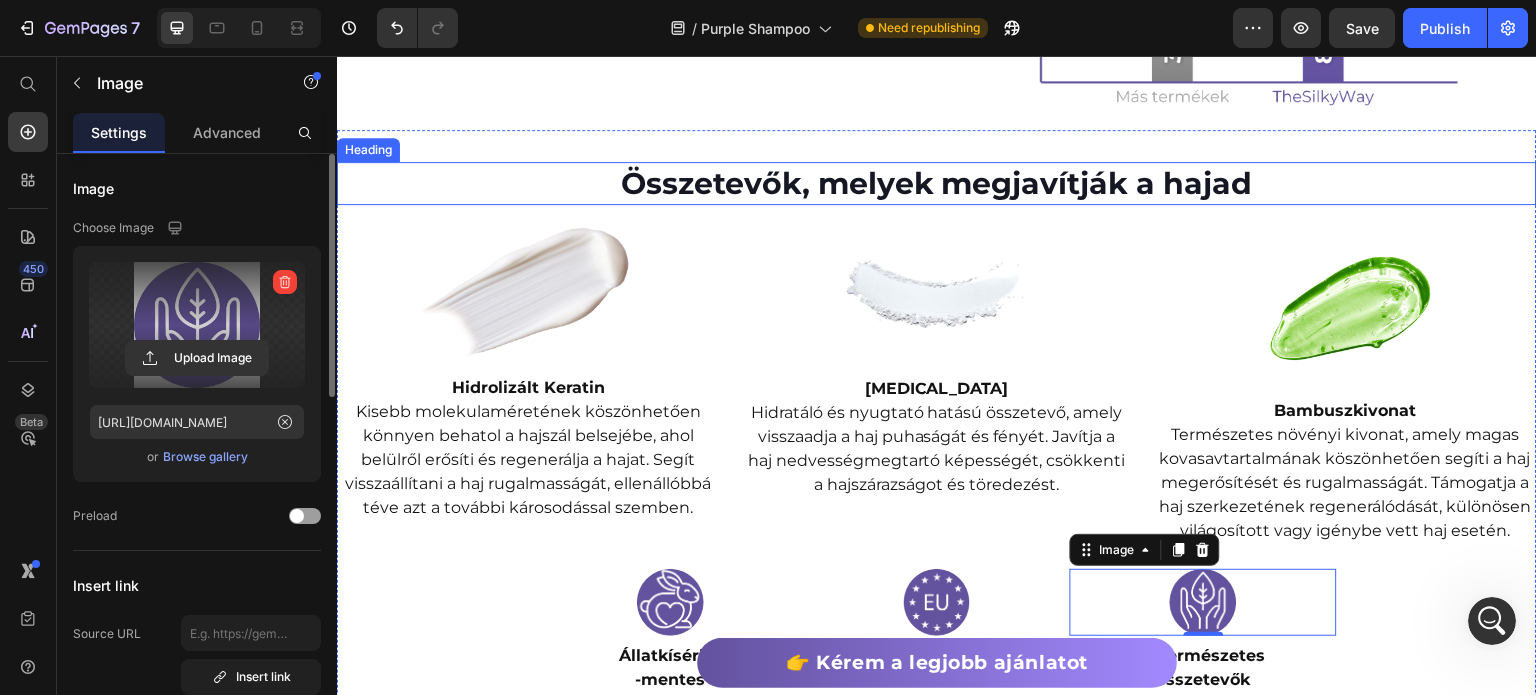 click on "Összetevők, melyek megjavítják a hajad" at bounding box center [937, 183] 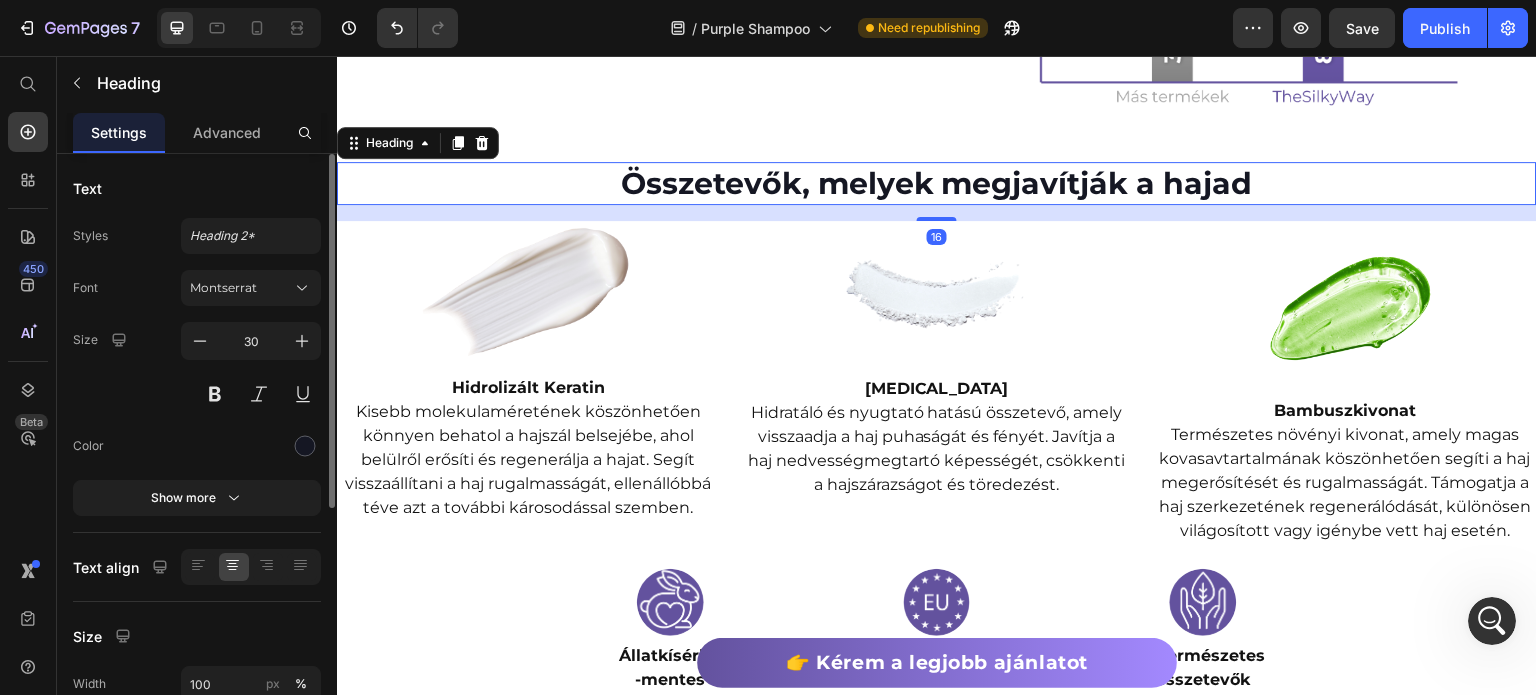 click on "Összetevők, melyek megjavítják a hajad" at bounding box center [937, 183] 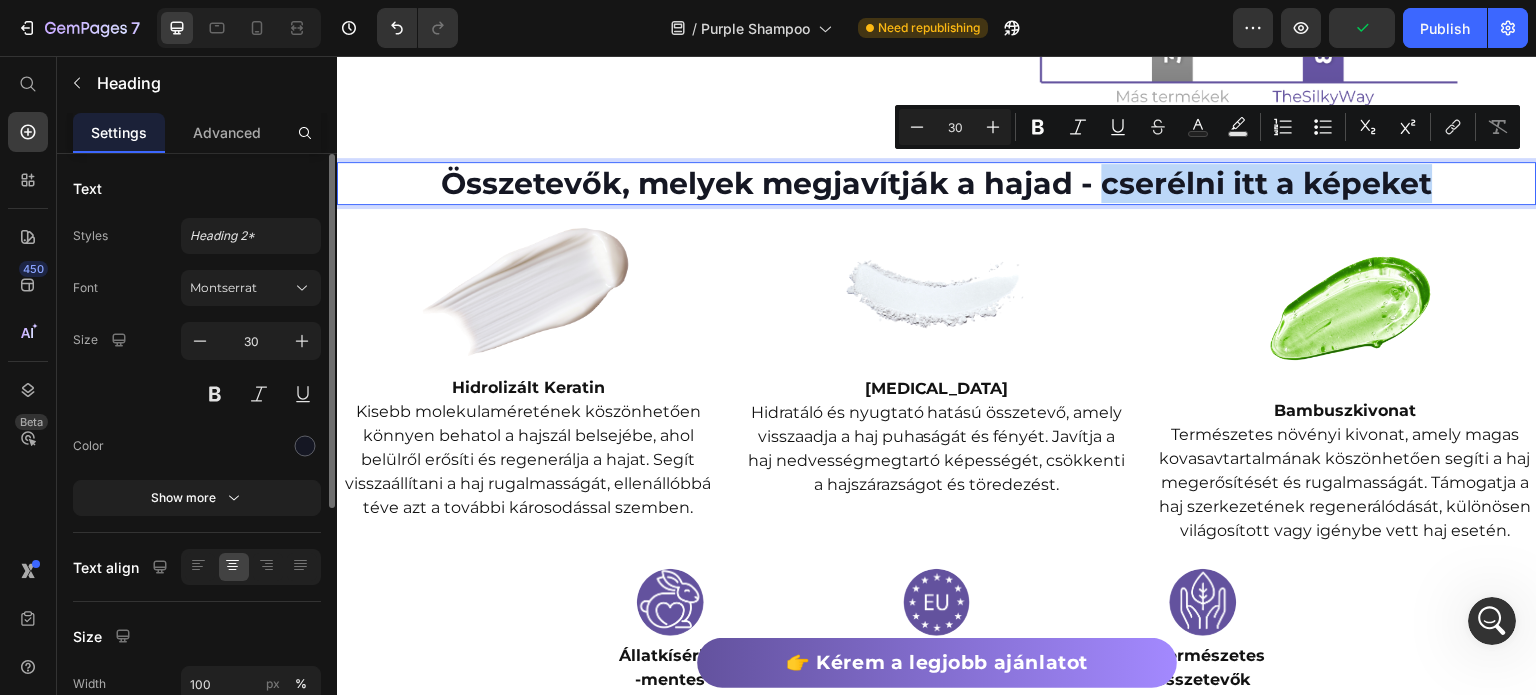drag, startPoint x: 1477, startPoint y: 179, endPoint x: 1097, endPoint y: 190, distance: 380.15918 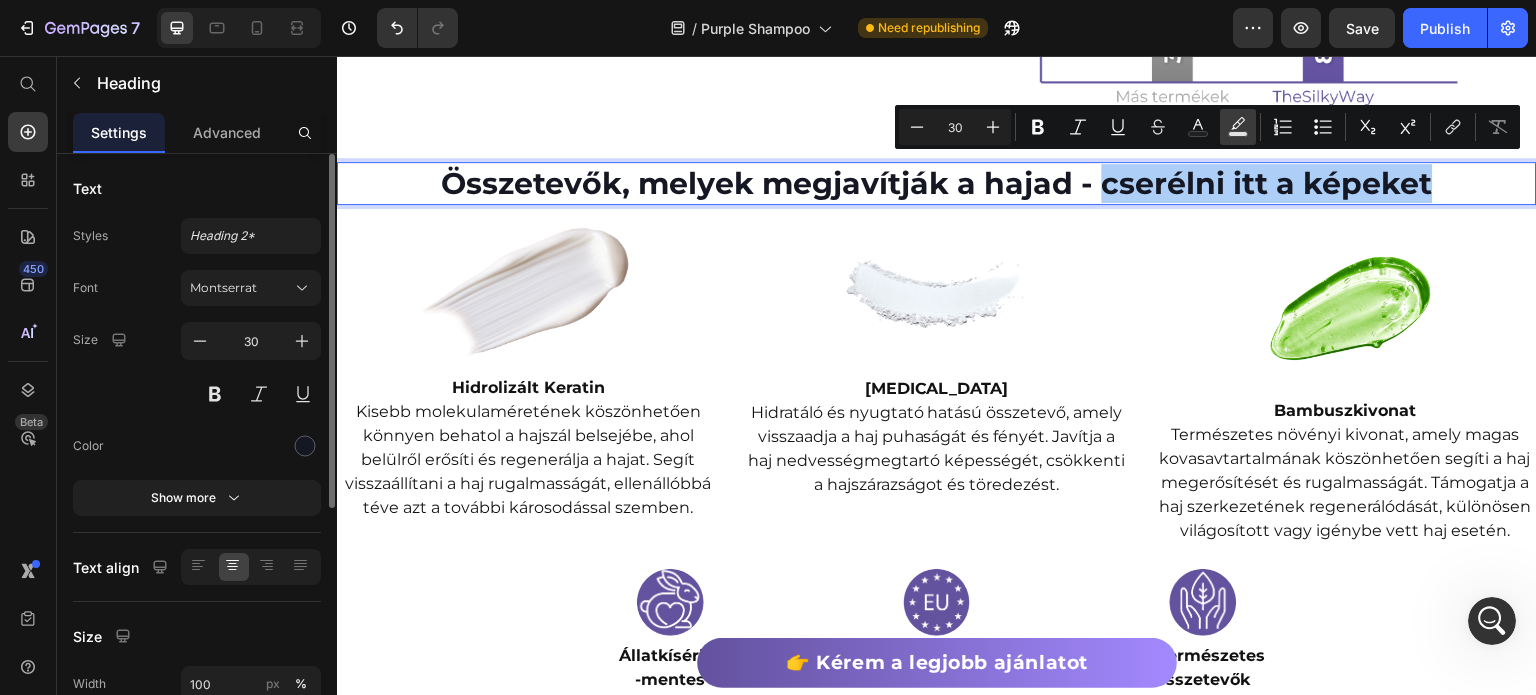 click 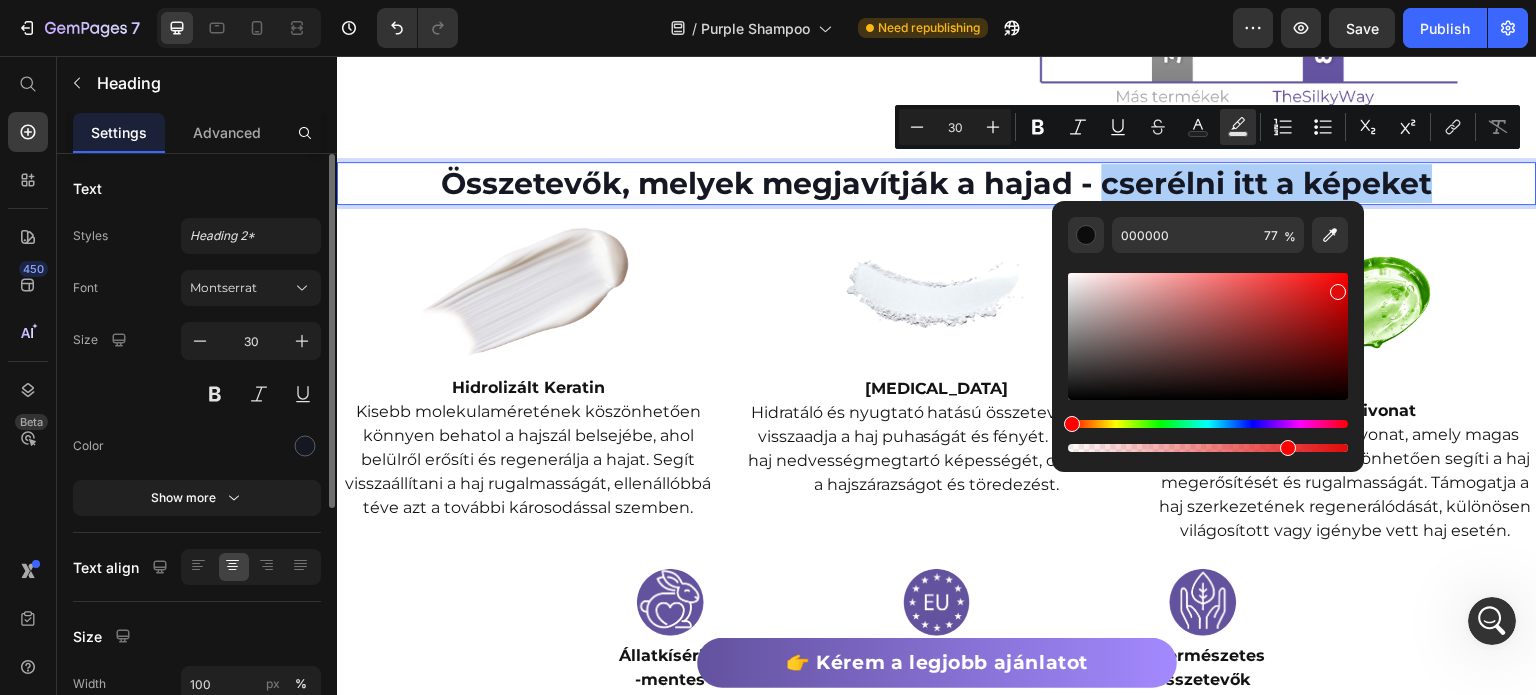 drag, startPoint x: 1239, startPoint y: 299, endPoint x: 1356, endPoint y: 287, distance: 117.61378 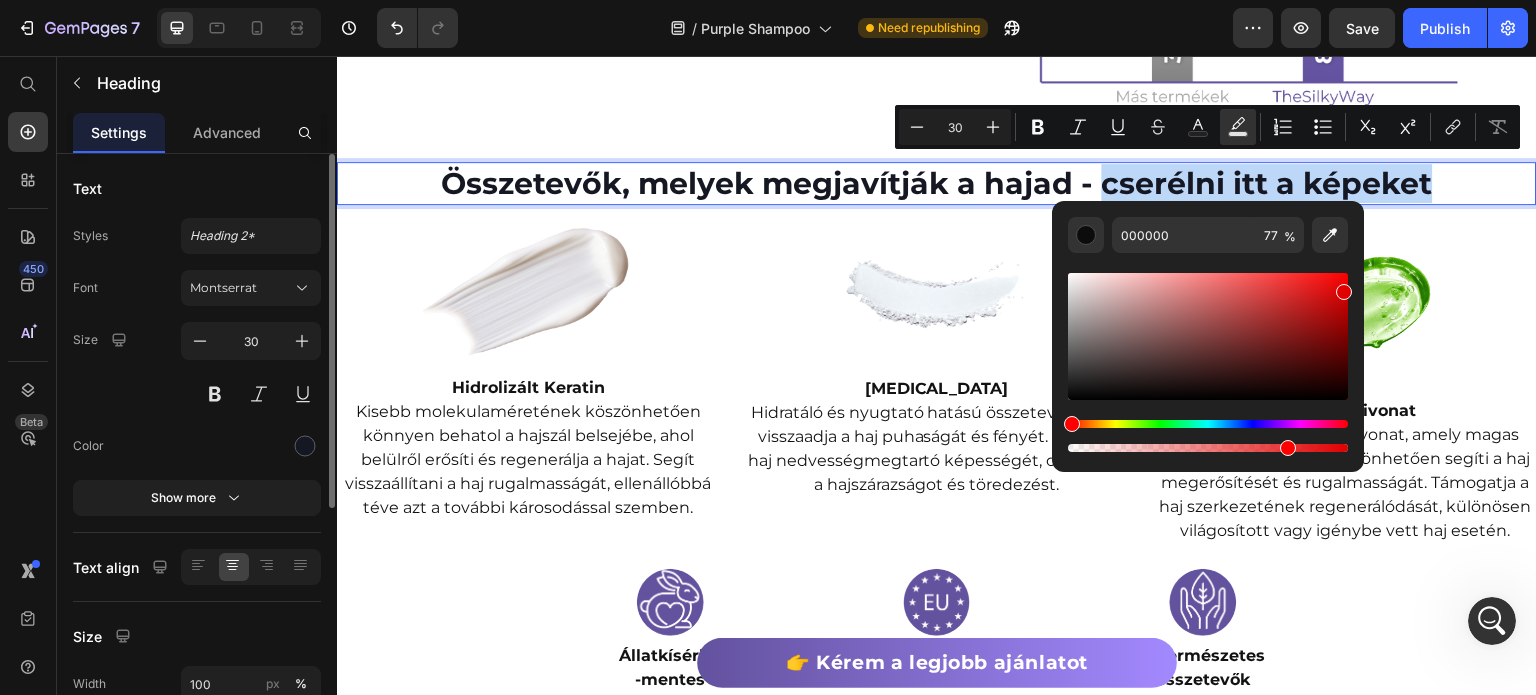type on "E00000" 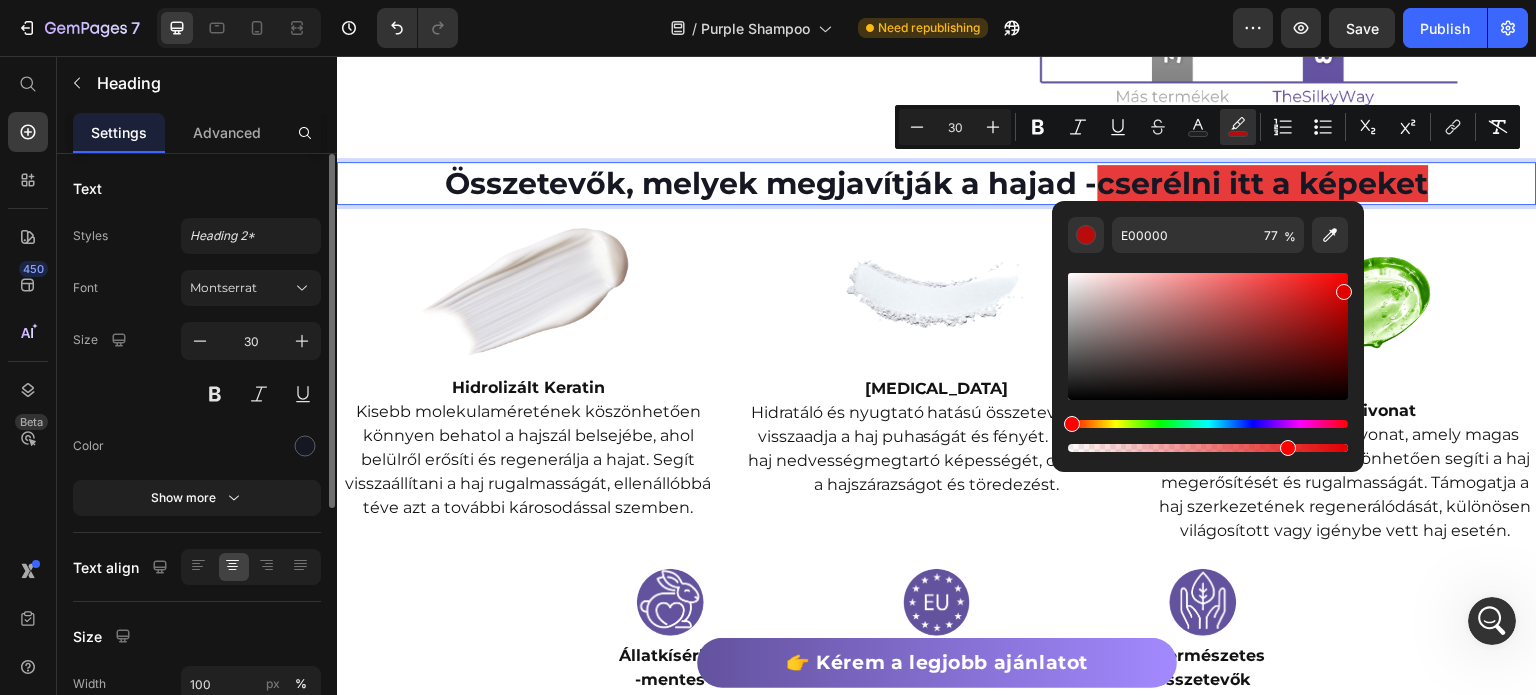 click on "Összetevők, melyek megjavítják a hajad -  cserélni itt a képeket" at bounding box center (937, 183) 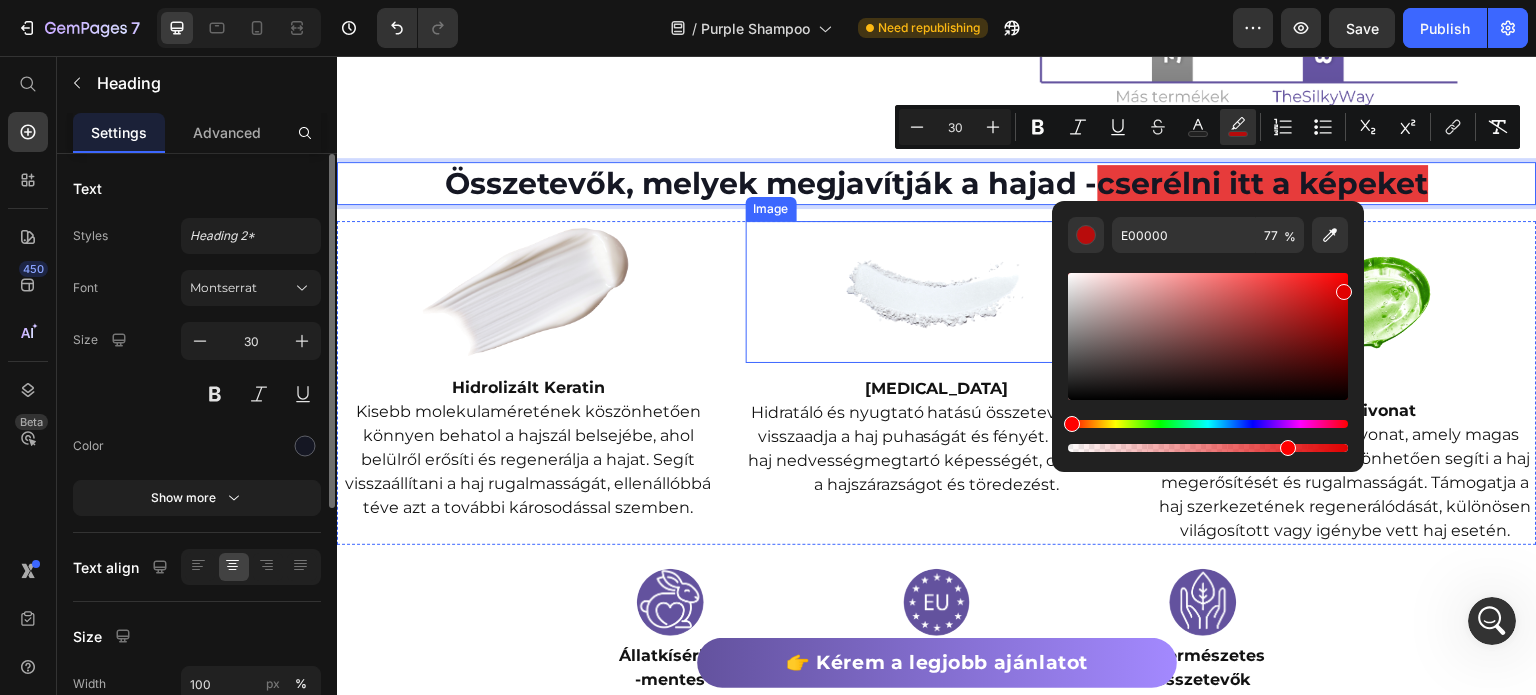 click at bounding box center [937, 292] 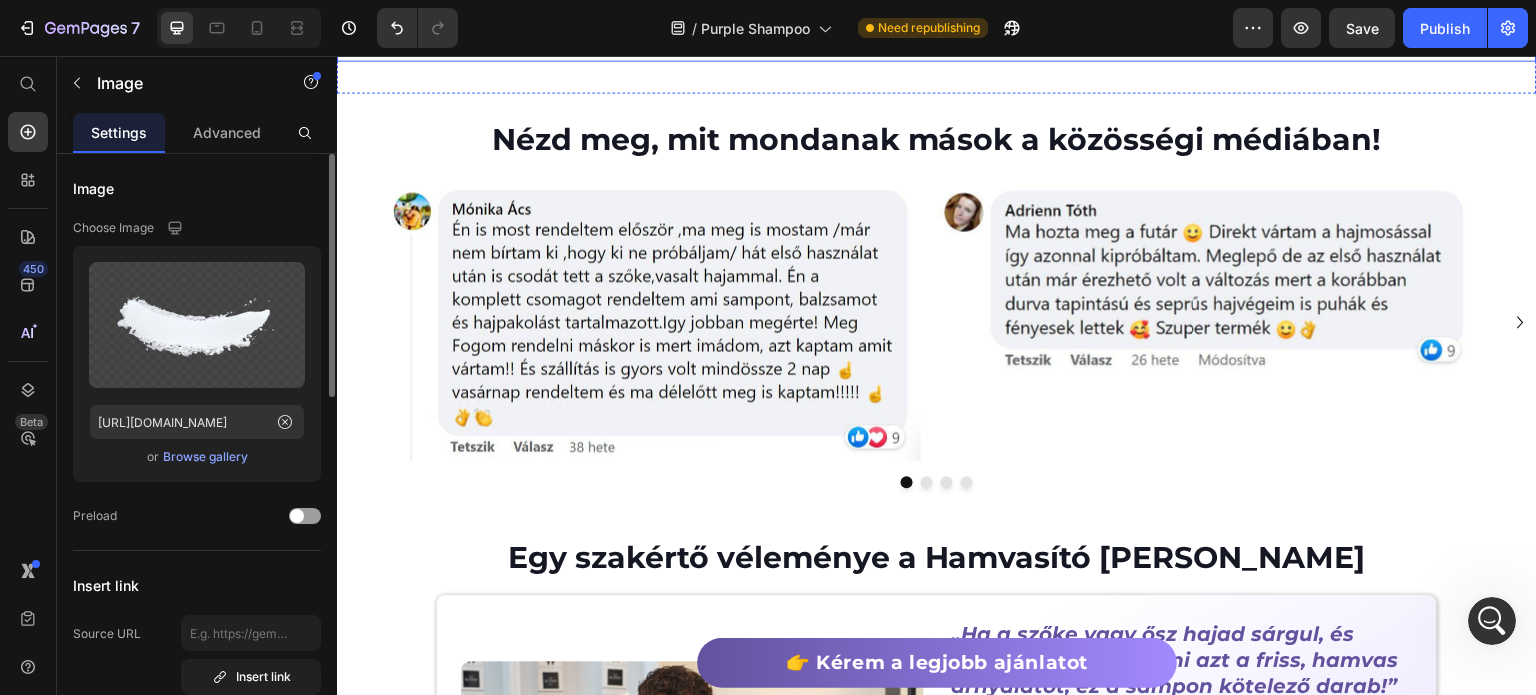 scroll, scrollTop: 3745, scrollLeft: 0, axis: vertical 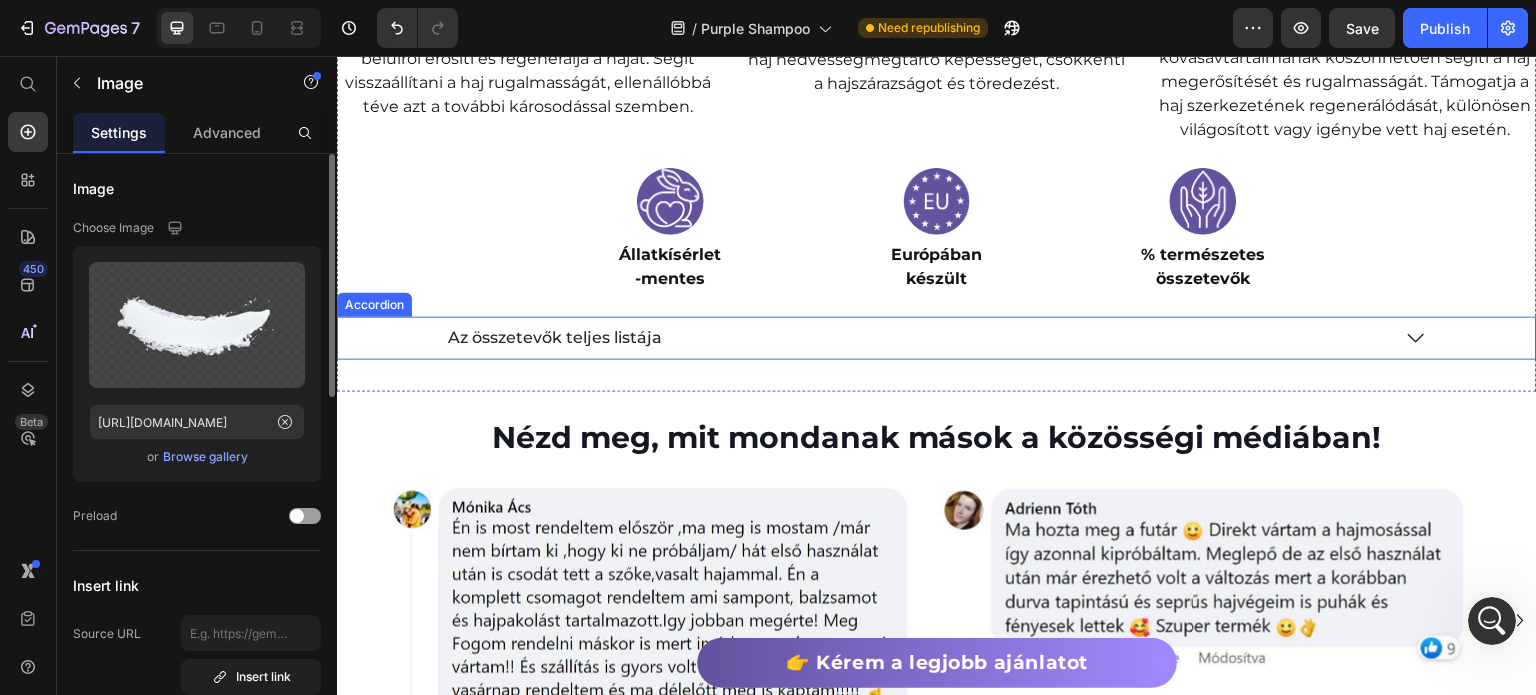 click on "Az összetevők teljes listája" at bounding box center (937, 338) 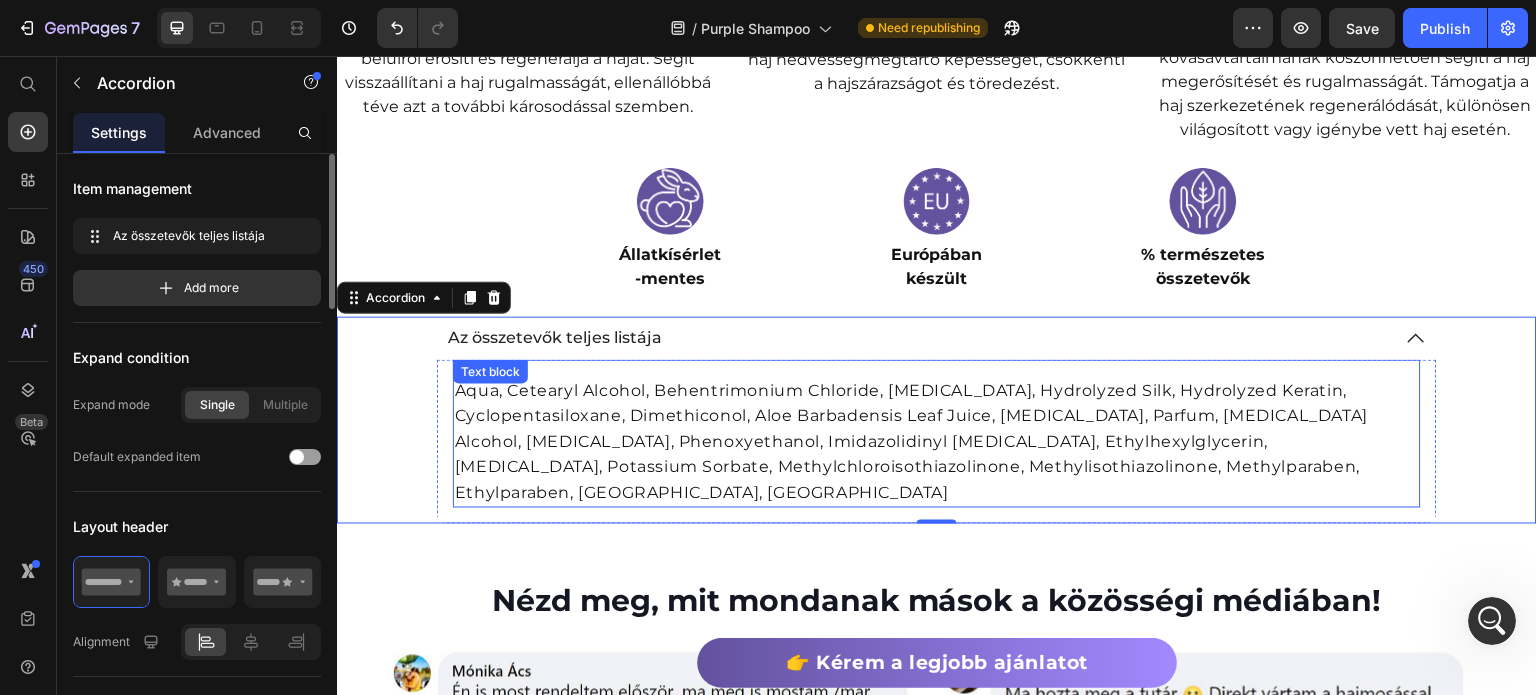click on "Aqua, Cetearyl Alcohol, Behentrimonium Chloride, Glycerin, Hydrolyzed Silk, Hydrolyzed Keratin, Cyclopentasiloxane, Dimethiconol, Aloe Barbadensis Leaf Juice, Panthenol, Parfum, Isopropyl Alcohol, Citric Acid, Phenoxyethanol, Imidazolidinyl Urea, Ethylhexylglycerin, Sodium Benzoate, Potassium Sorbate, Methylchloroisothiazolinone, Methylisothiazolinone, Methylparaben, Ethylparaben, Propylparaben, Butylparaben" at bounding box center (937, 442) 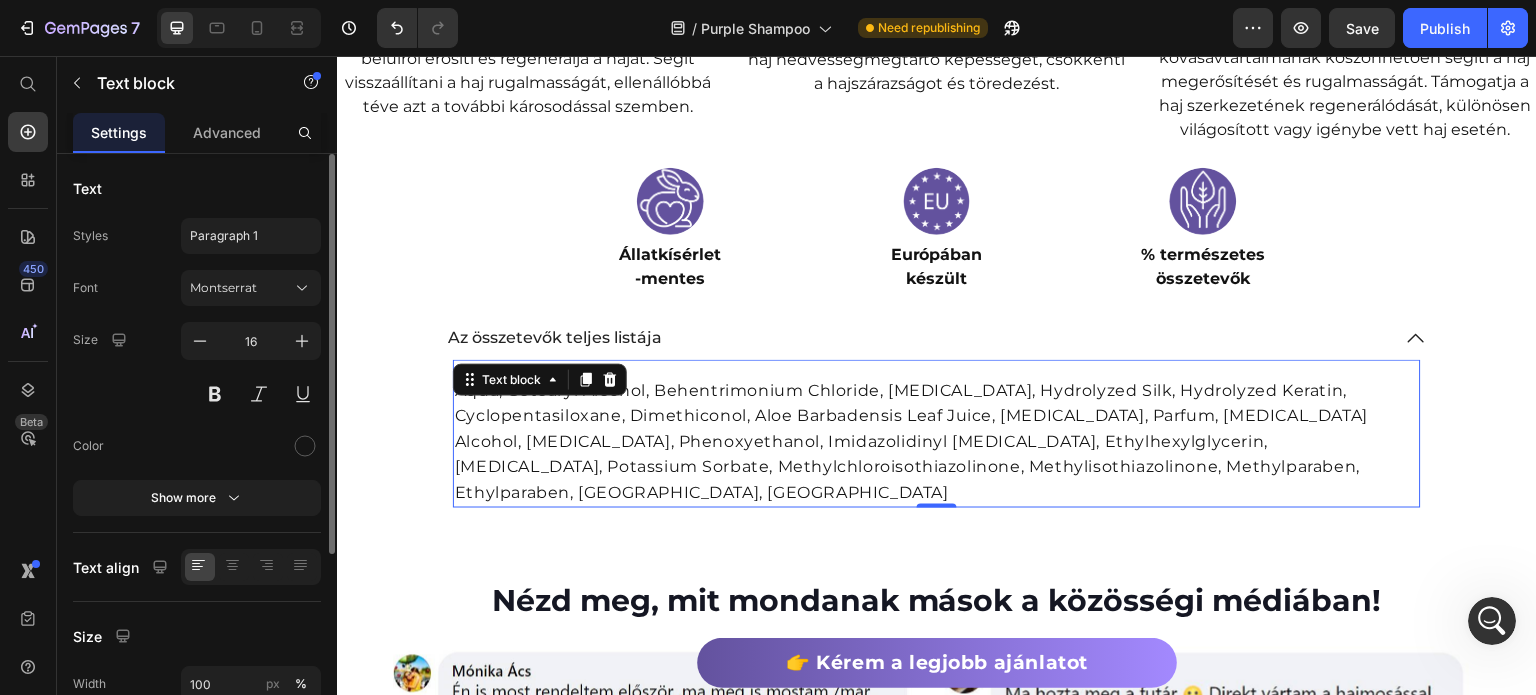 click on "Aqua, Cetearyl Alcohol, Behentrimonium Chloride, Glycerin, Hydrolyzed Silk, Hydrolyzed Keratin, Cyclopentasiloxane, Dimethiconol, Aloe Barbadensis Leaf Juice, Panthenol, Parfum, Isopropyl Alcohol, Citric Acid, Phenoxyethanol, Imidazolidinyl Urea, Ethylhexylglycerin, Sodium Benzoate, Potassium Sorbate, Methylchloroisothiazolinone, Methylisothiazolinone, Methylparaben, Ethylparaben, Propylparaben, Butylparaben" at bounding box center [937, 442] 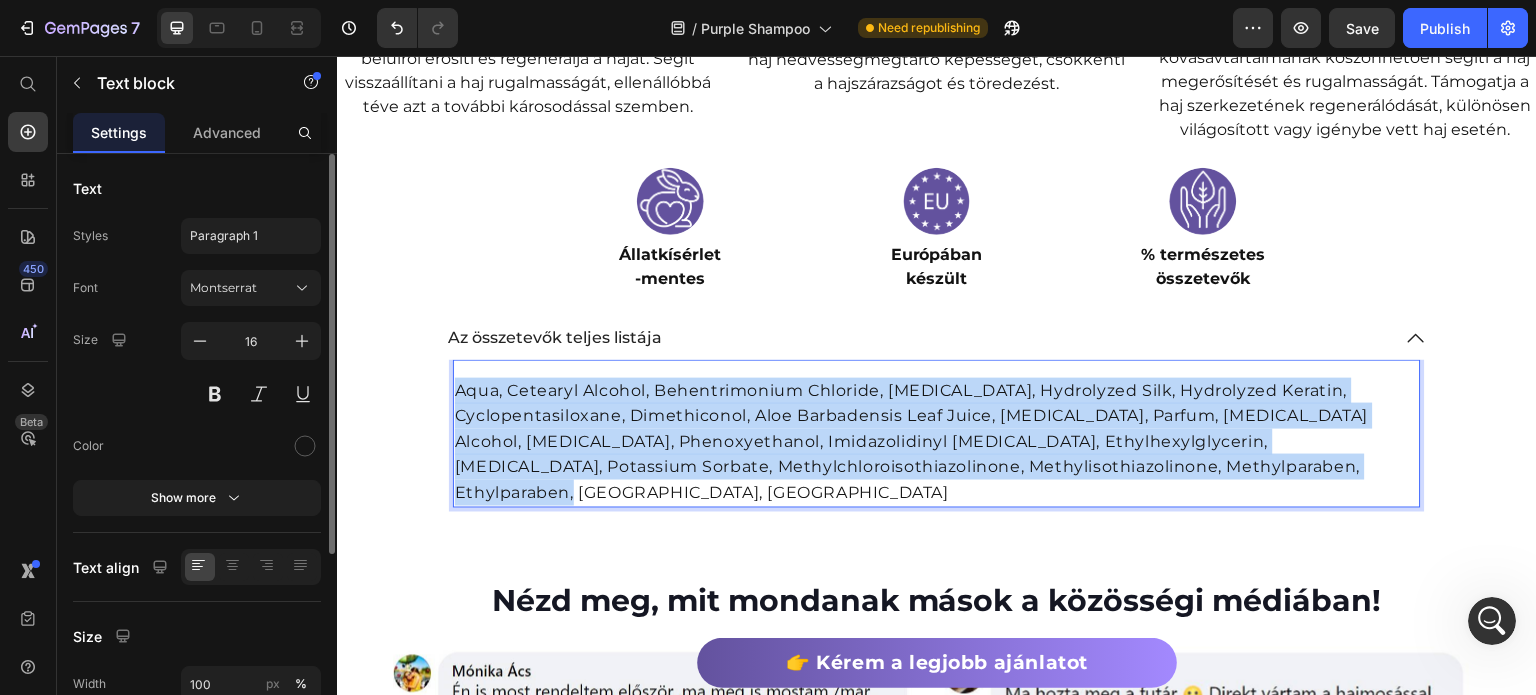 click on "Aqua, Cetearyl Alcohol, Behentrimonium Chloride, Glycerin, Hydrolyzed Silk, Hydrolyzed Keratin, Cyclopentasiloxane, Dimethiconol, Aloe Barbadensis Leaf Juice, Panthenol, Parfum, Isopropyl Alcohol, Citric Acid, Phenoxyethanol, Imidazolidinyl Urea, Ethylhexylglycerin, Sodium Benzoate, Potassium Sorbate, Methylchloroisothiazolinone, Methylisothiazolinone, Methylparaben, Ethylparaben, Propylparaben, Butylparaben" at bounding box center [937, 442] 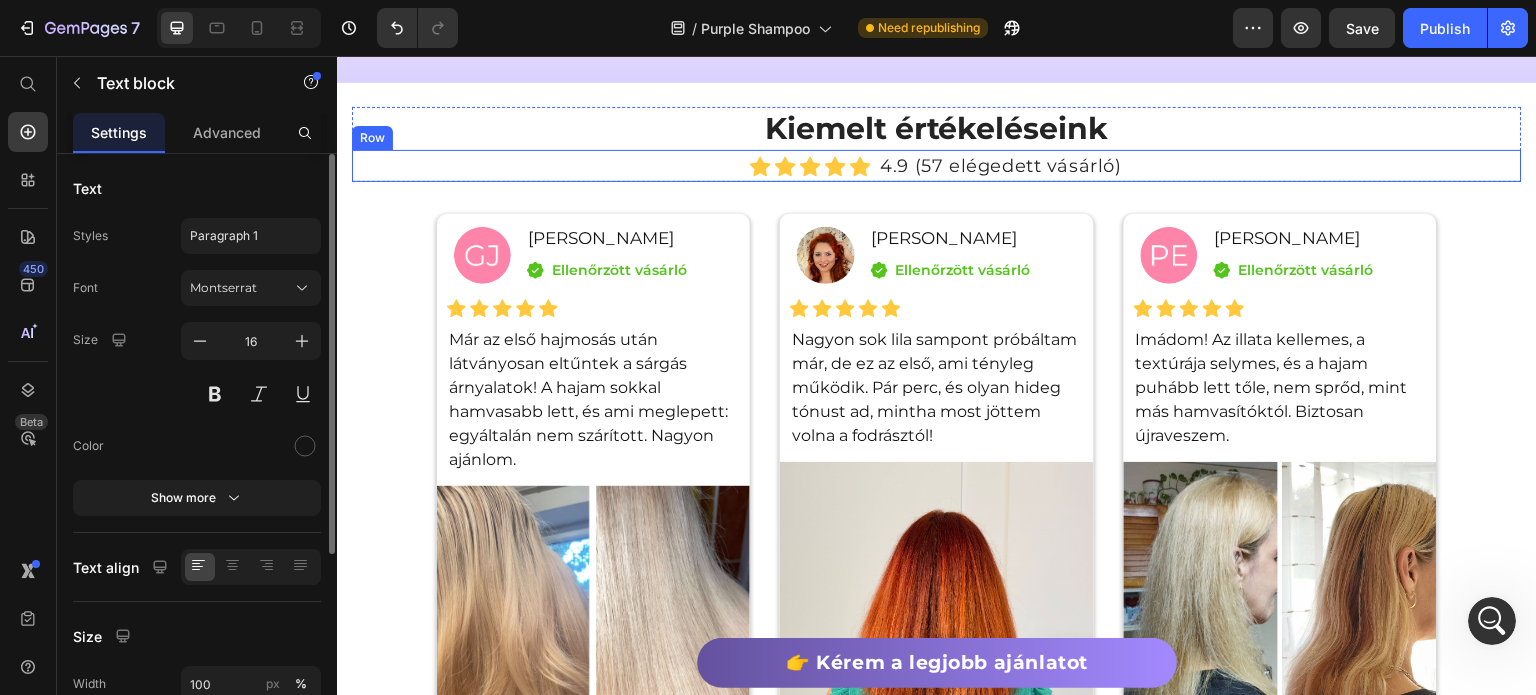 scroll, scrollTop: 7630, scrollLeft: 0, axis: vertical 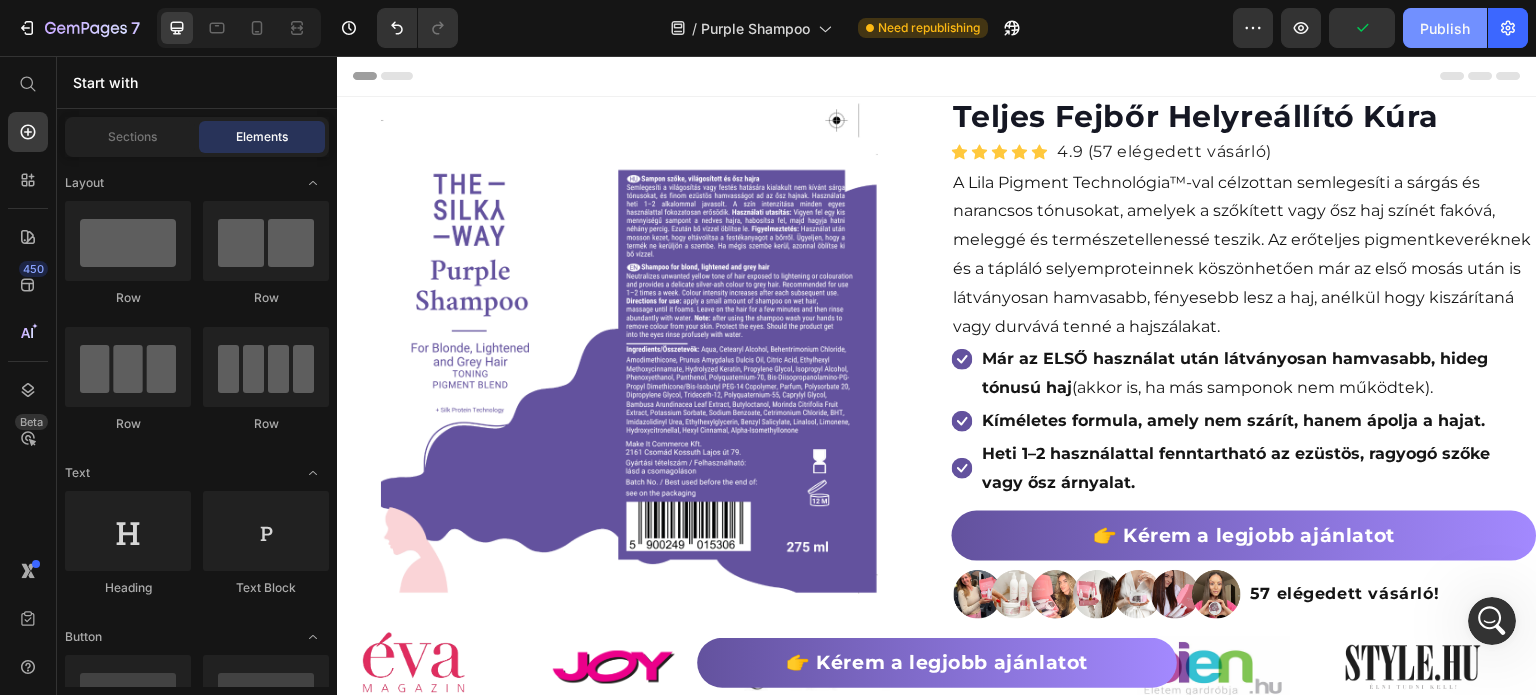 click on "Publish" 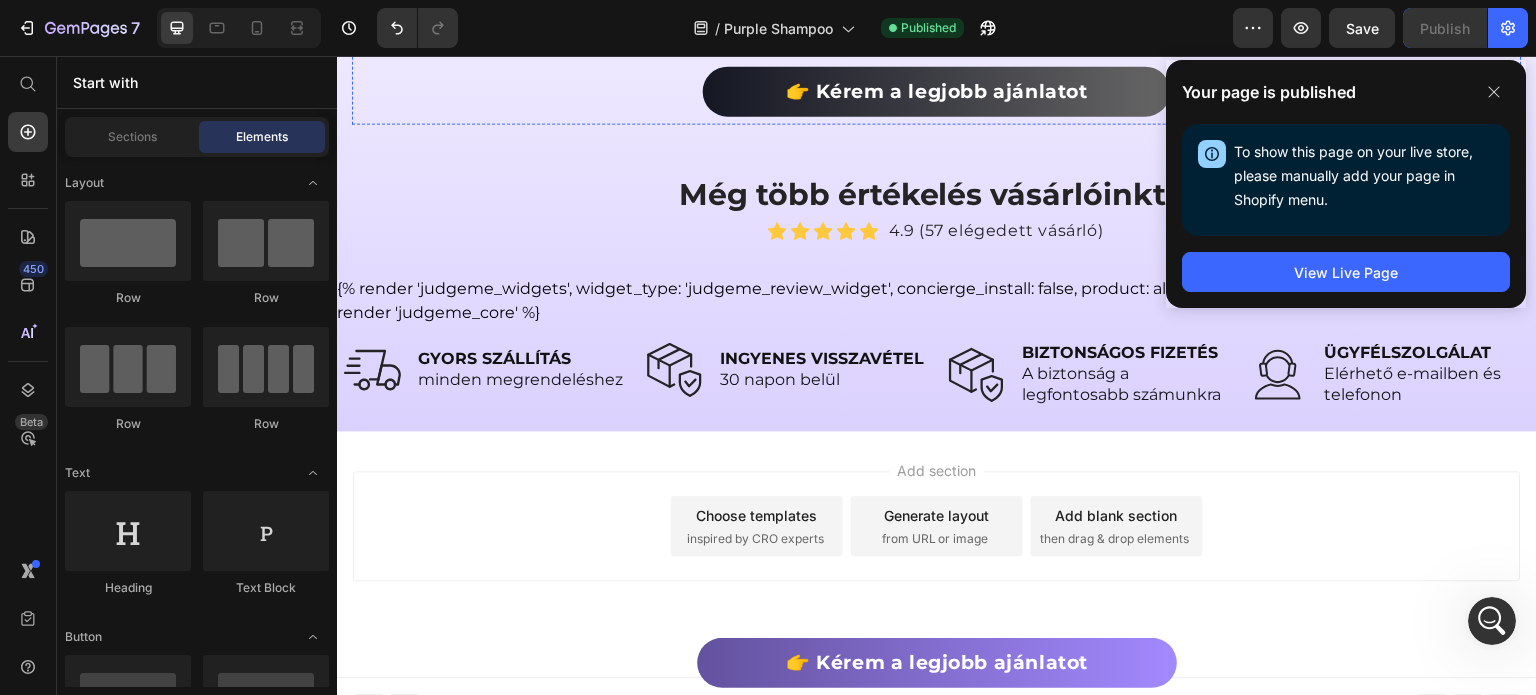 scroll, scrollTop: 10000, scrollLeft: 0, axis: vertical 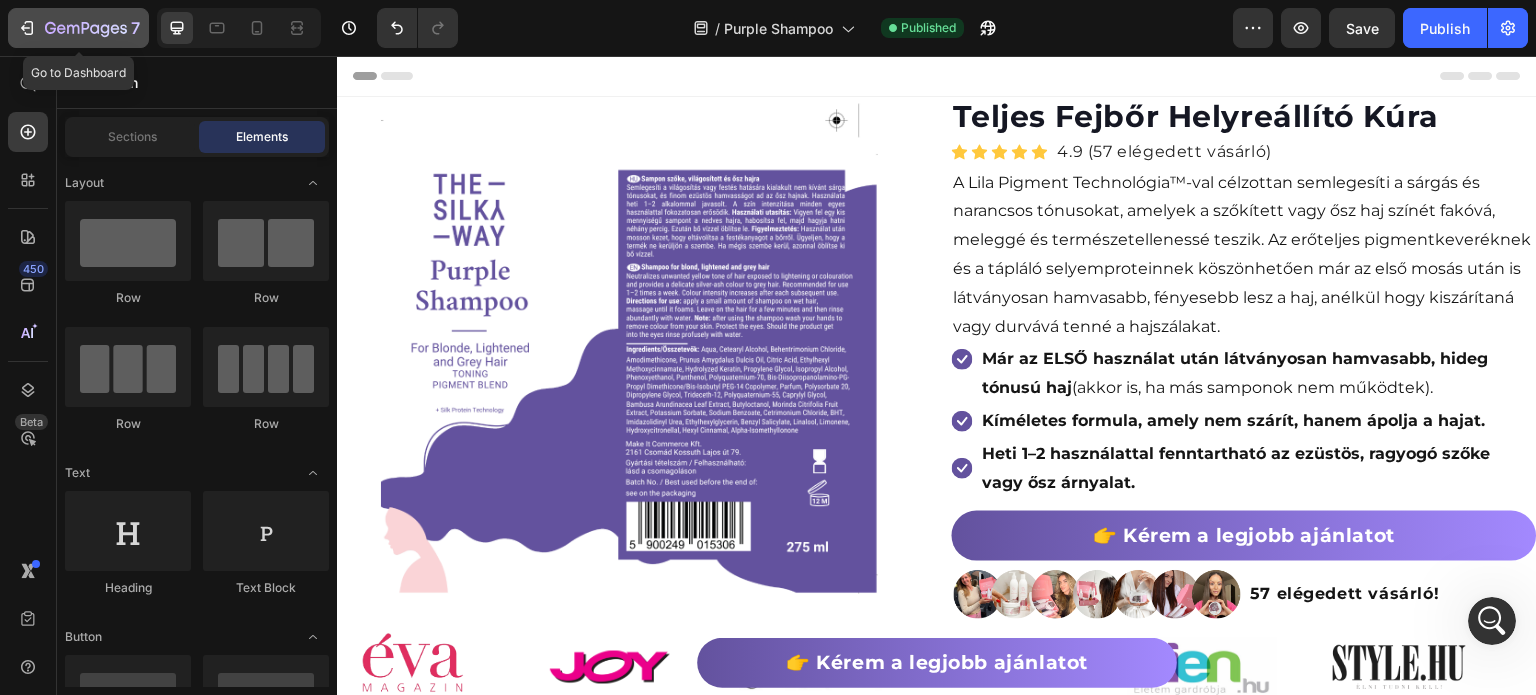 click 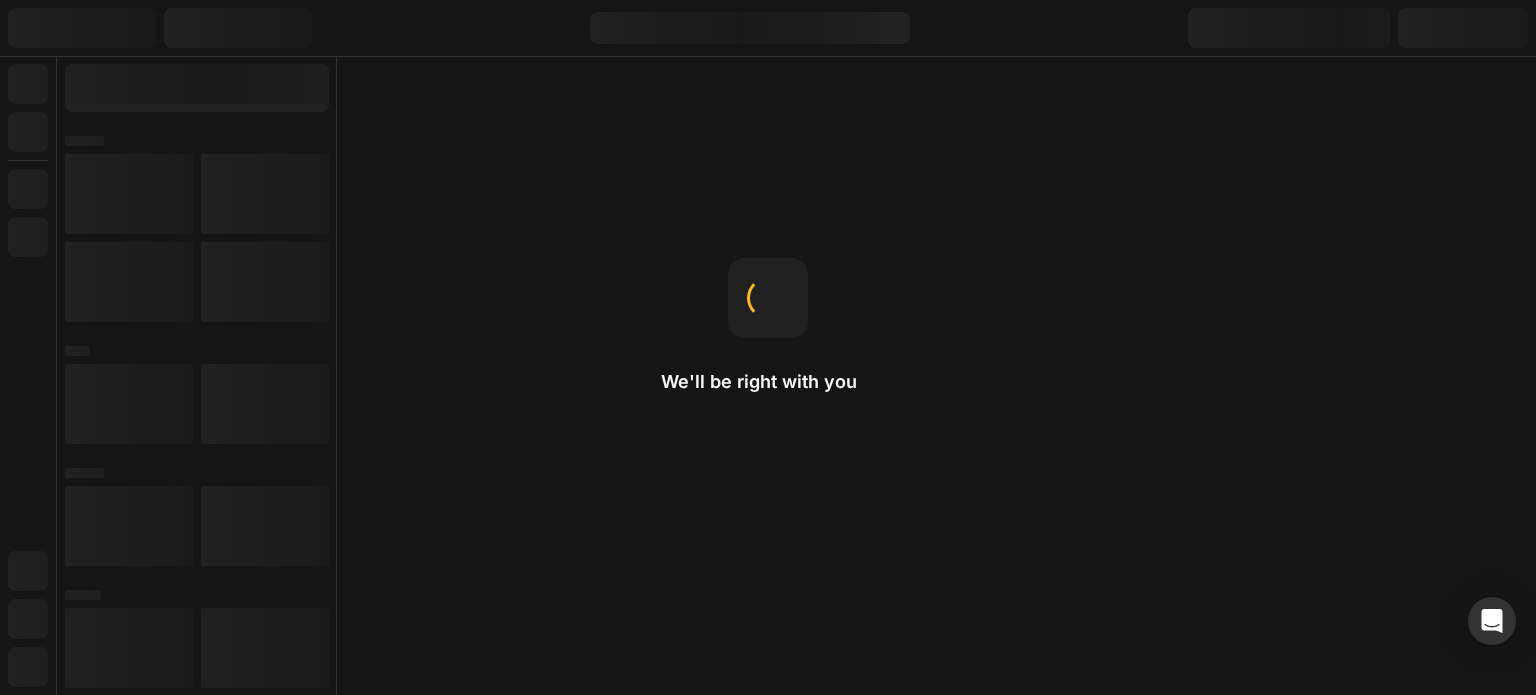 scroll, scrollTop: 0, scrollLeft: 0, axis: both 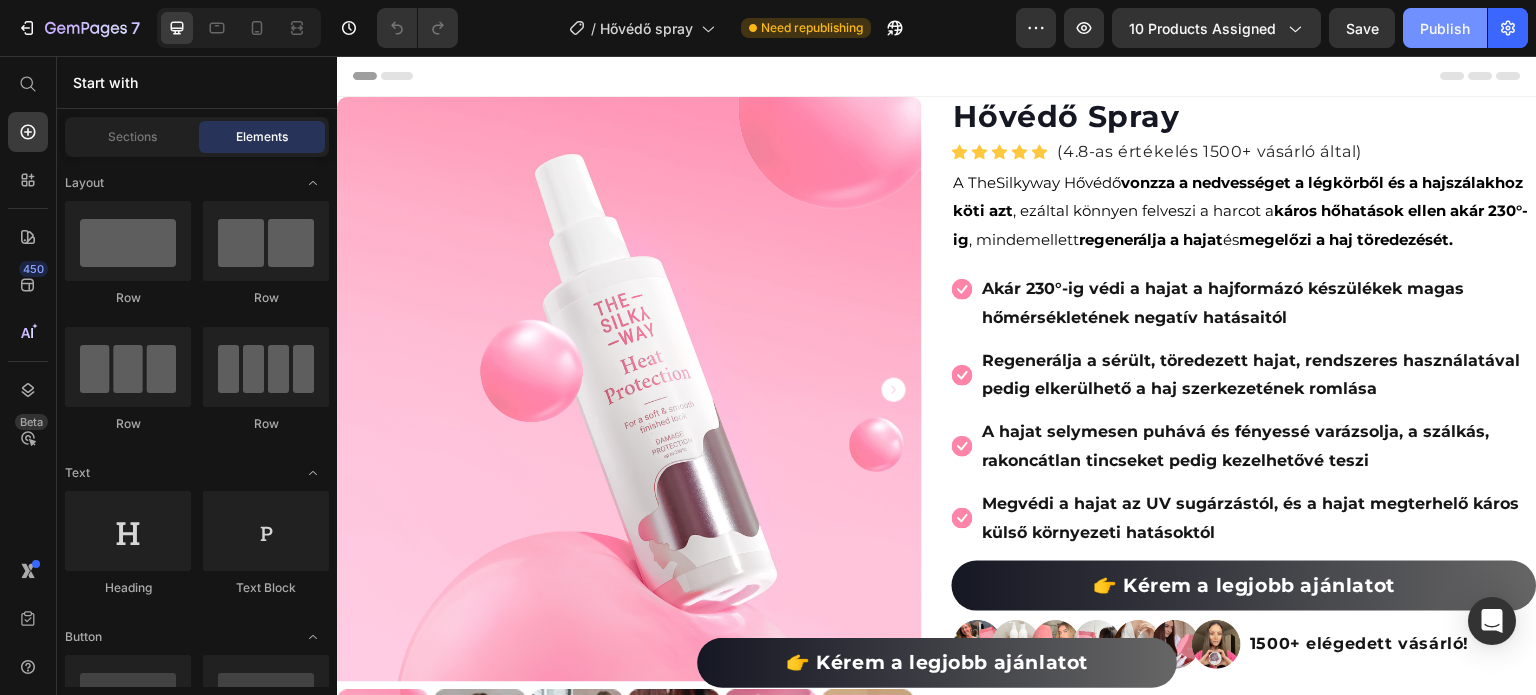 click on "Publish" at bounding box center [1445, 28] 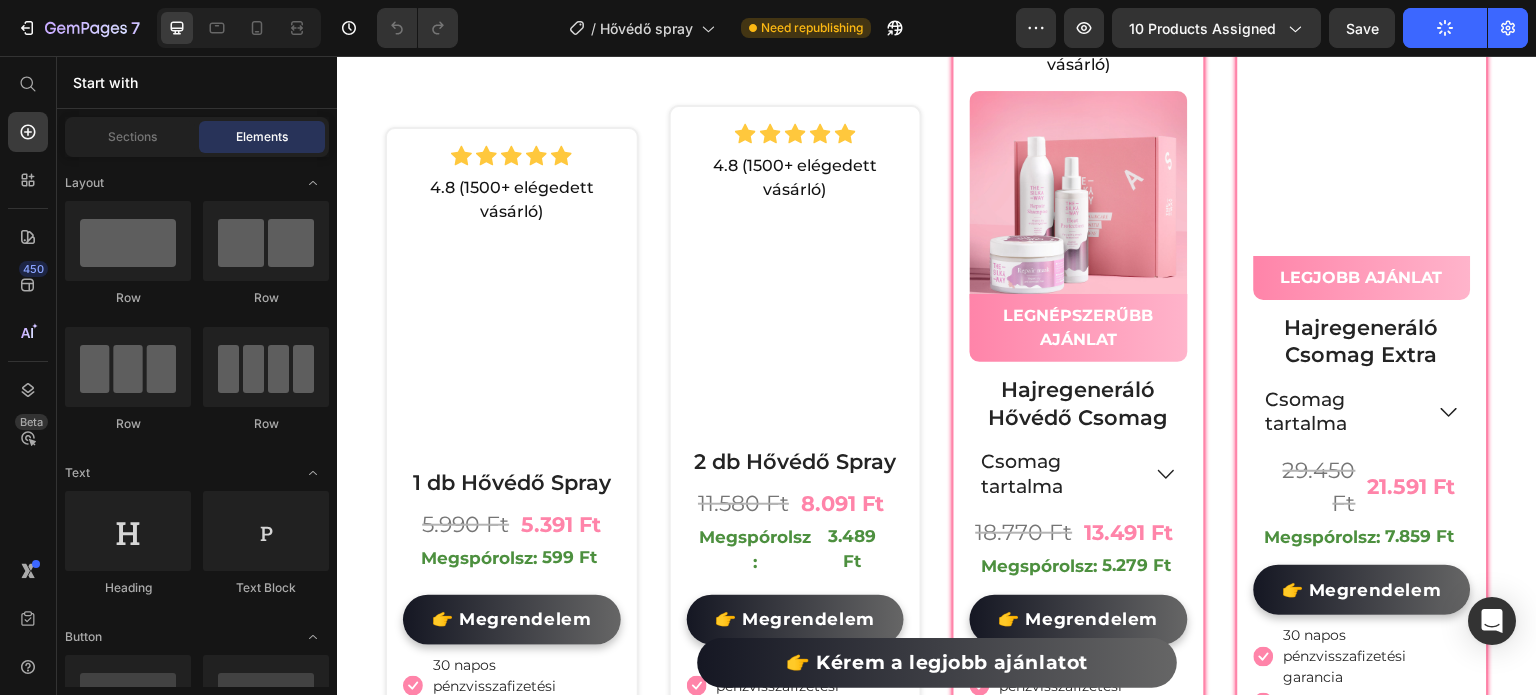 scroll, scrollTop: 4659, scrollLeft: 0, axis: vertical 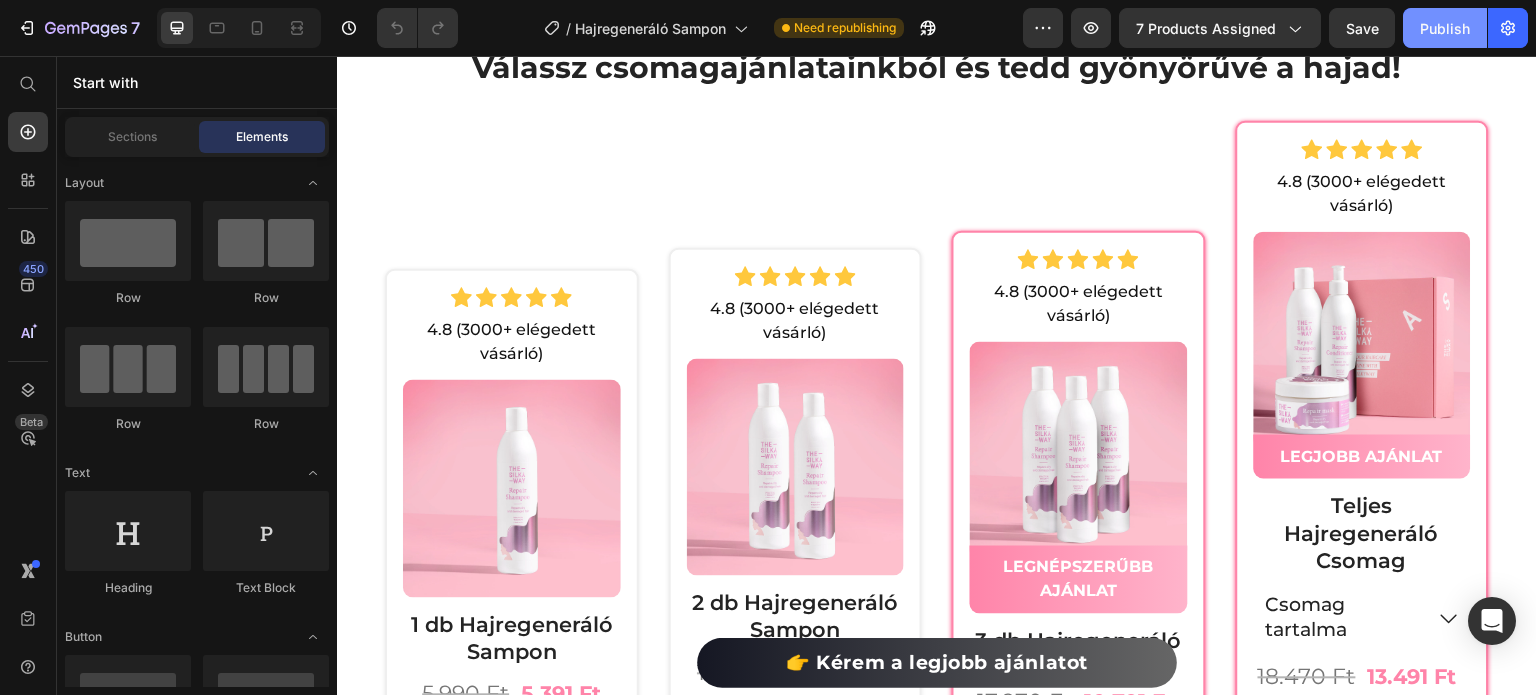 click on "Publish" at bounding box center [1445, 28] 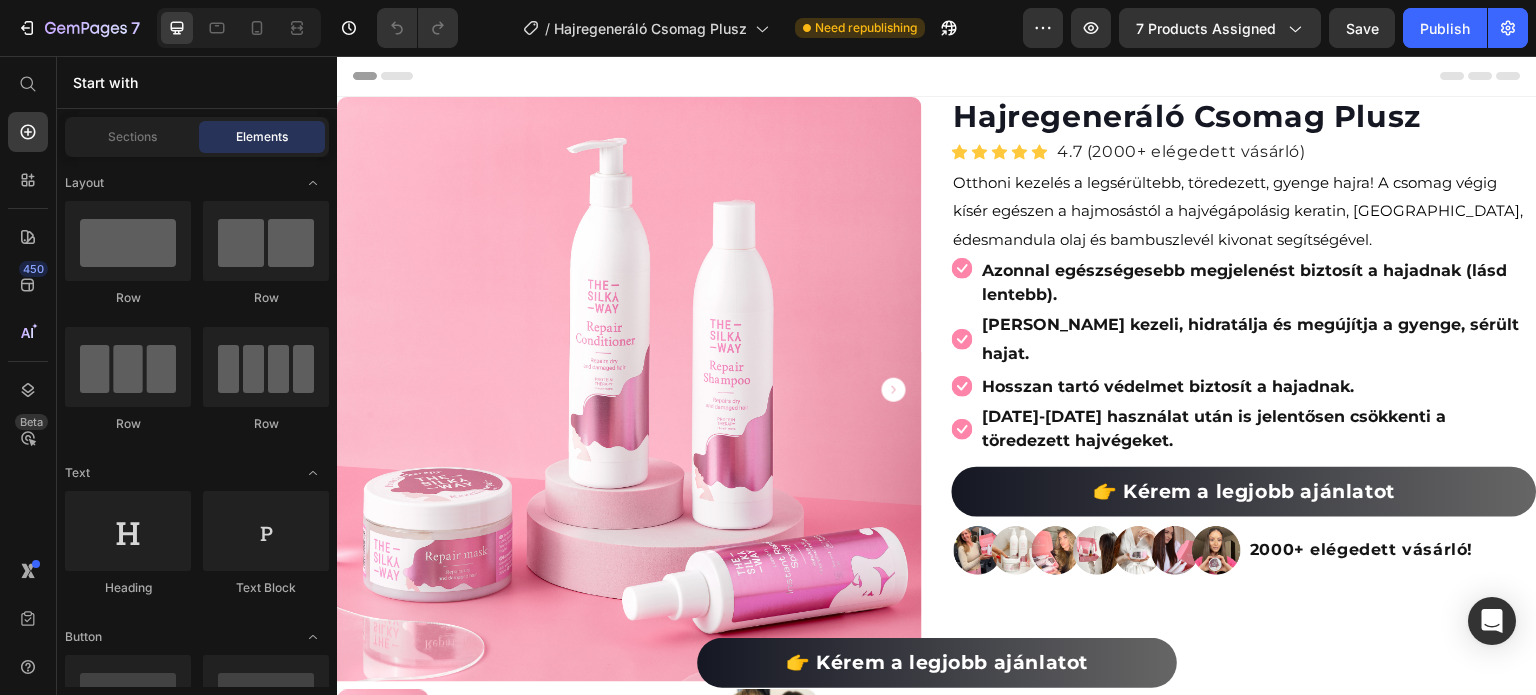 scroll, scrollTop: 0, scrollLeft: 0, axis: both 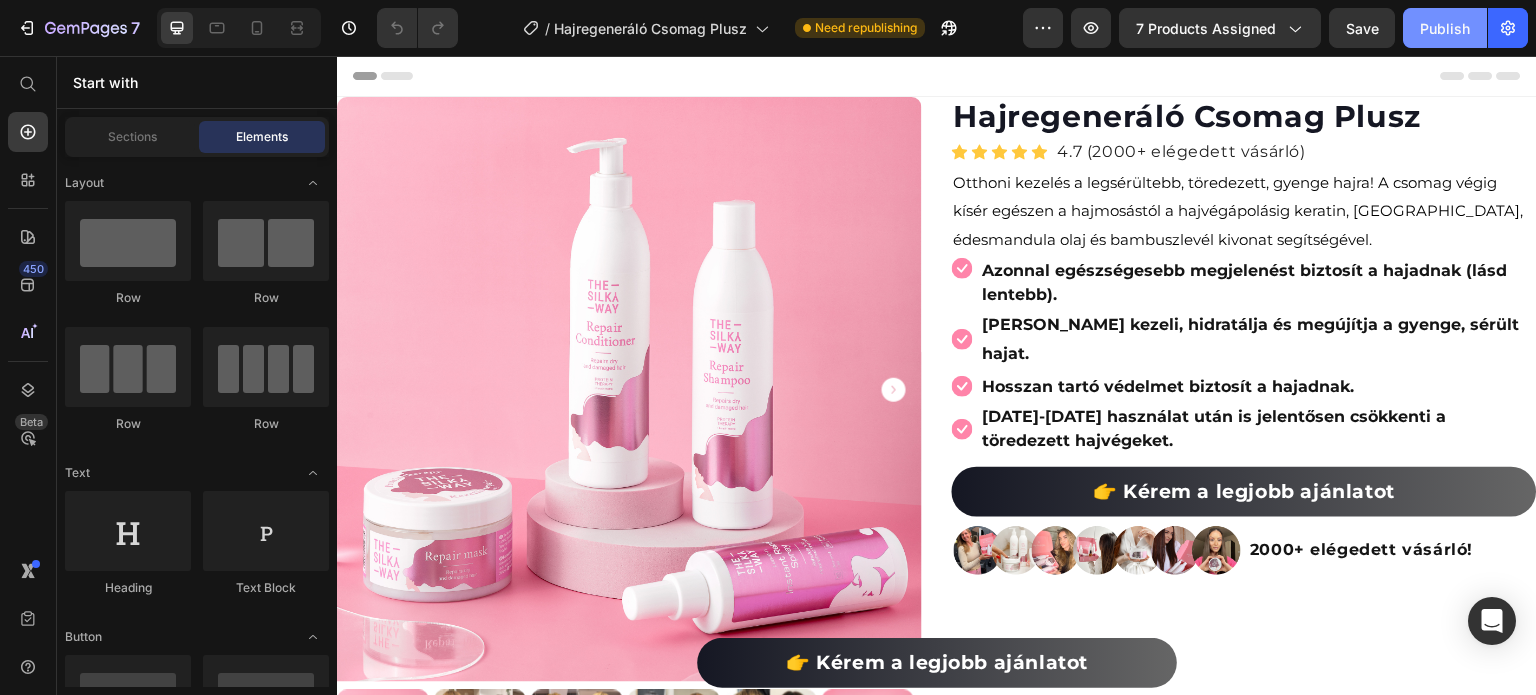 click on "Publish" at bounding box center (1445, 28) 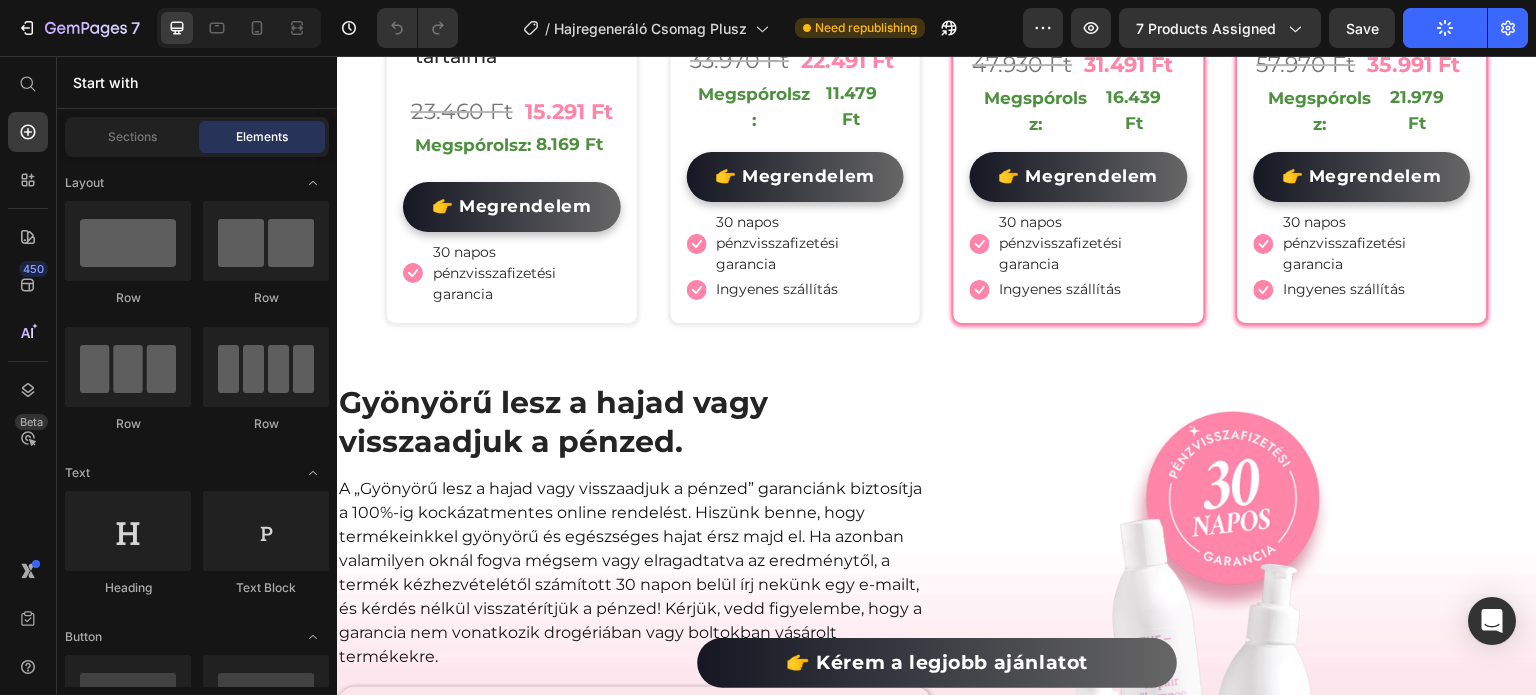 scroll, scrollTop: 8293, scrollLeft: 0, axis: vertical 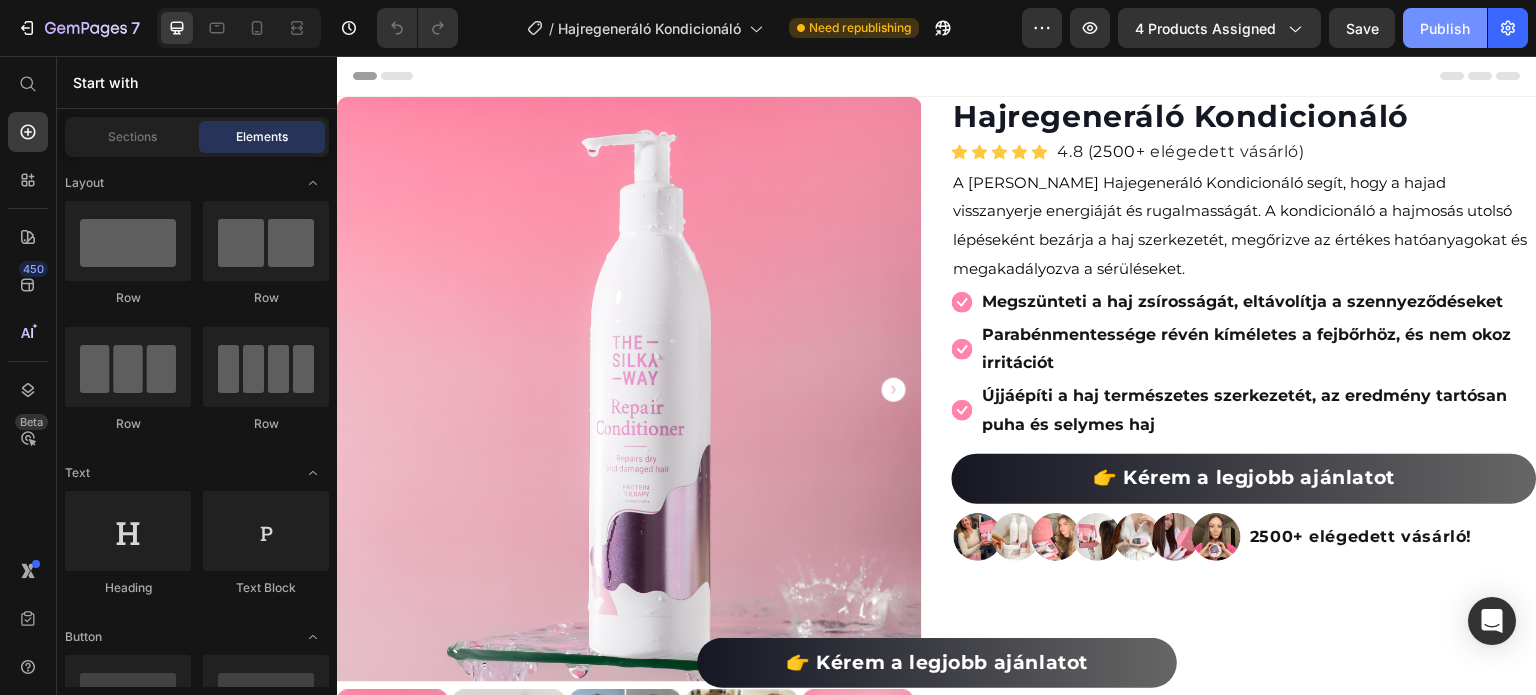 click on "Publish" at bounding box center [1445, 28] 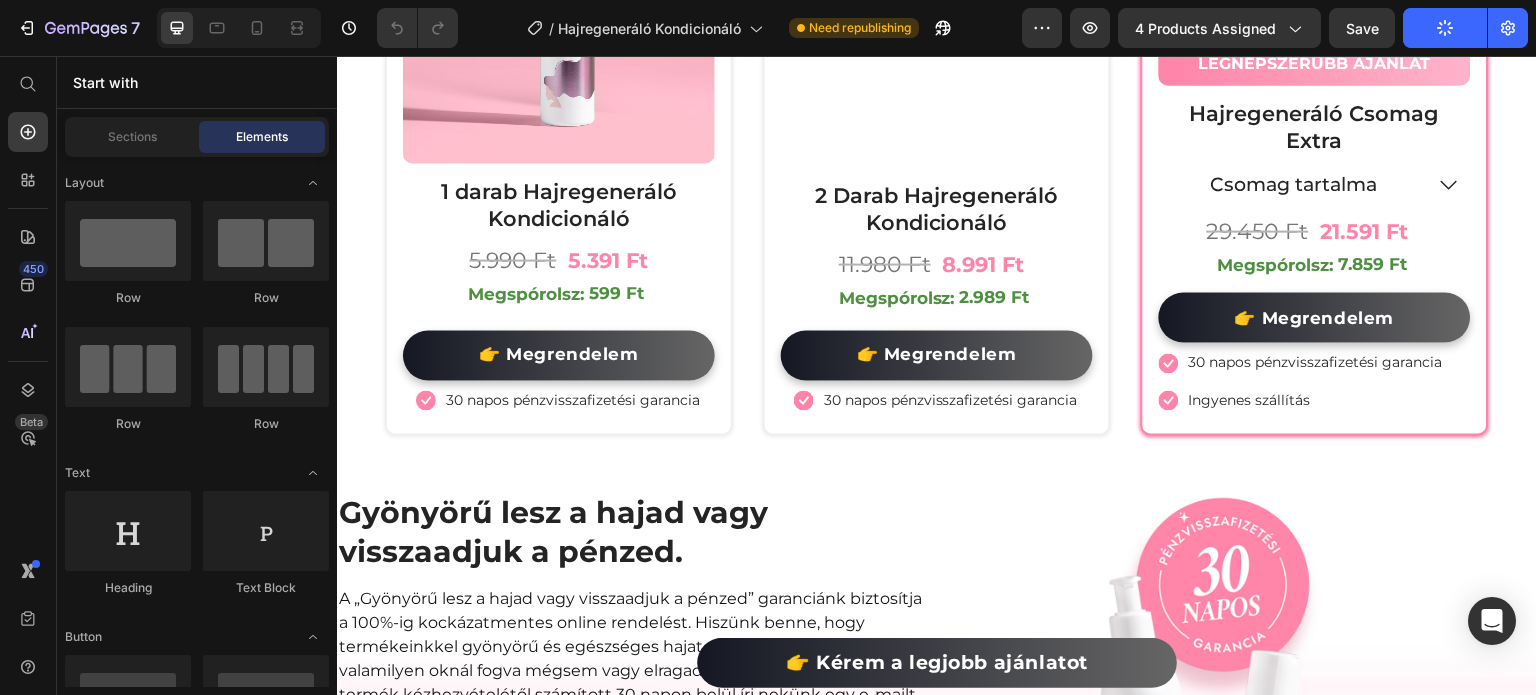 scroll, scrollTop: 3792, scrollLeft: 0, axis: vertical 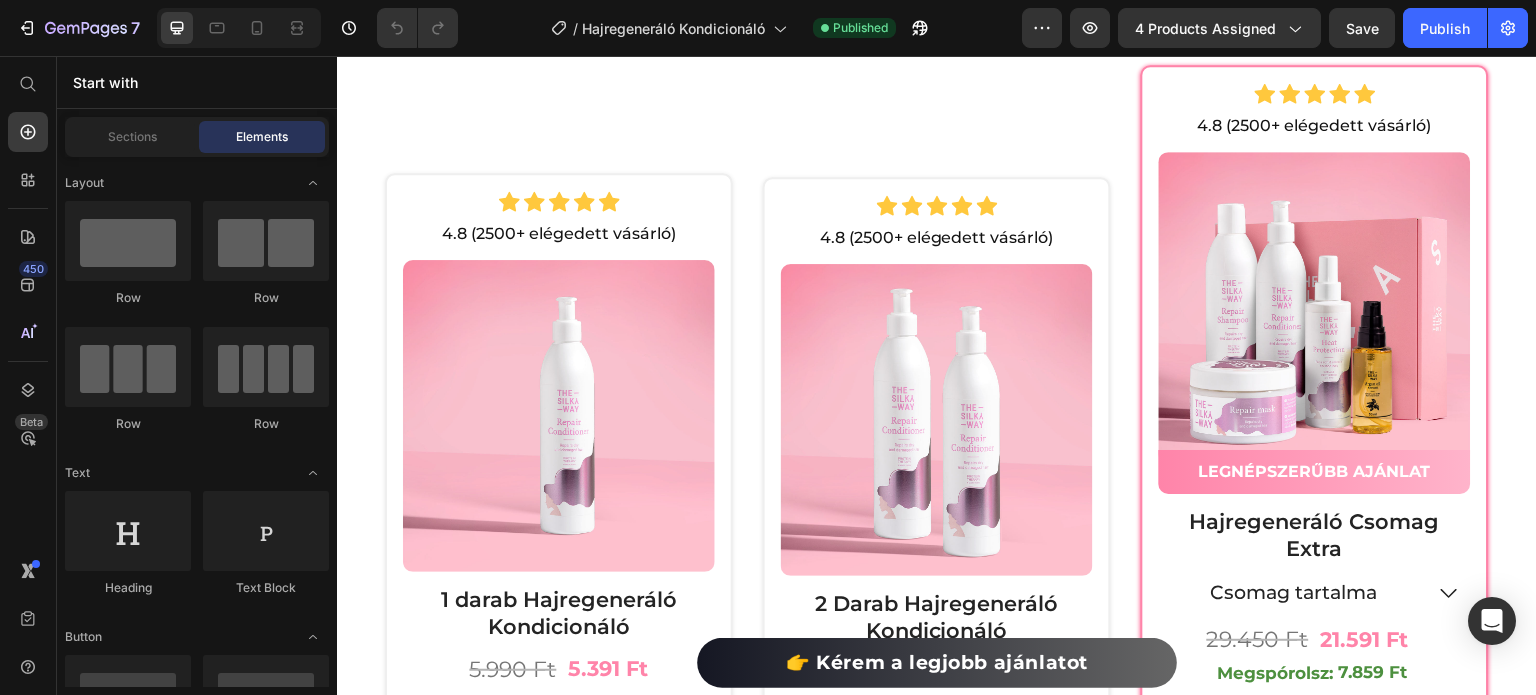 drag, startPoint x: 1532, startPoint y: 112, endPoint x: 1835, endPoint y: 490, distance: 484.45123 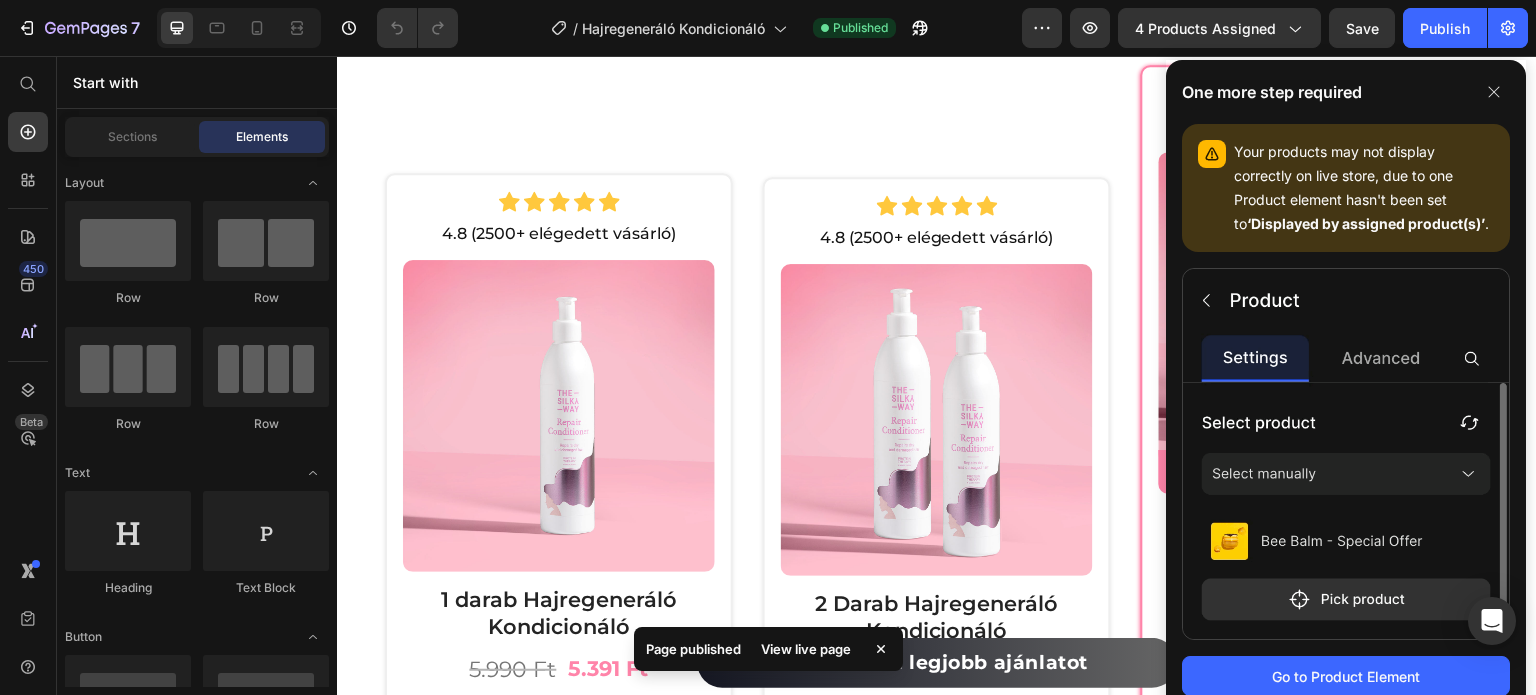 scroll, scrollTop: 3295, scrollLeft: 0, axis: vertical 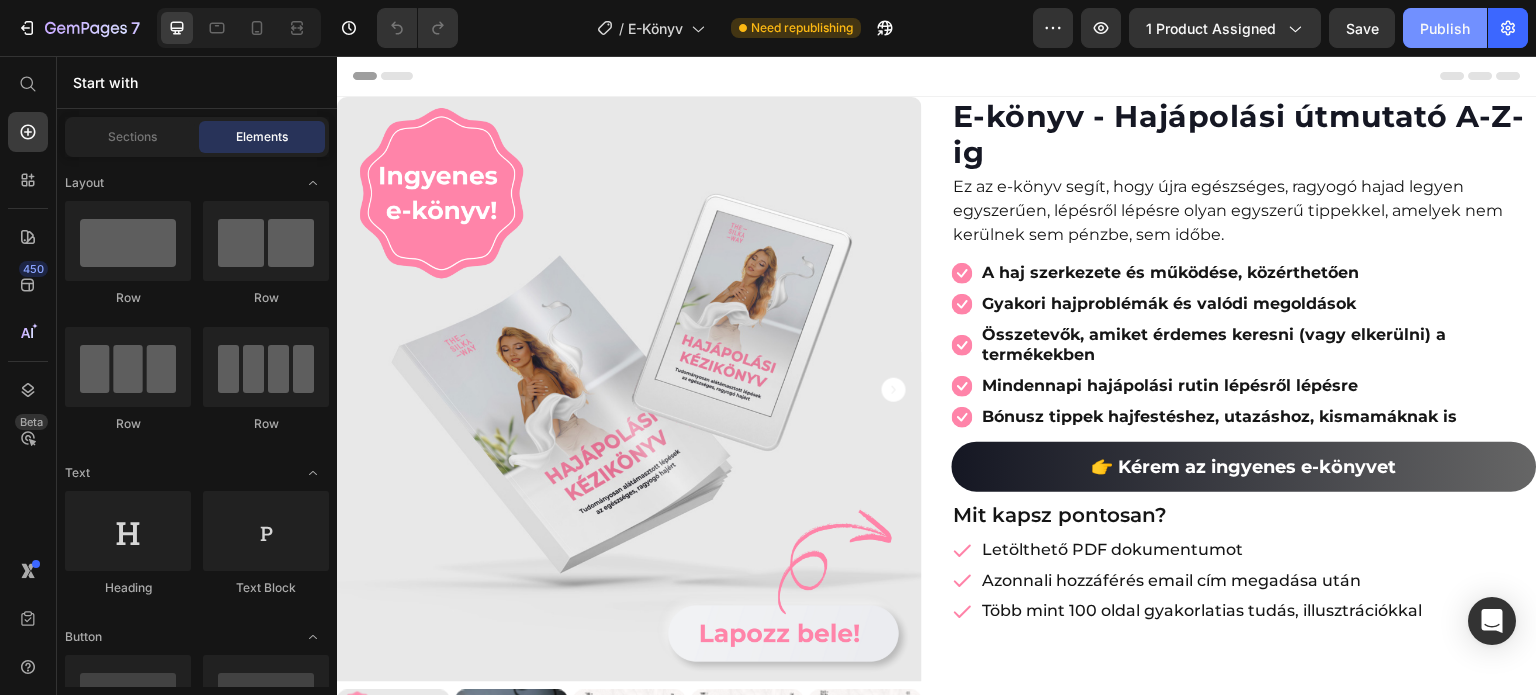 click on "Publish" at bounding box center [1445, 28] 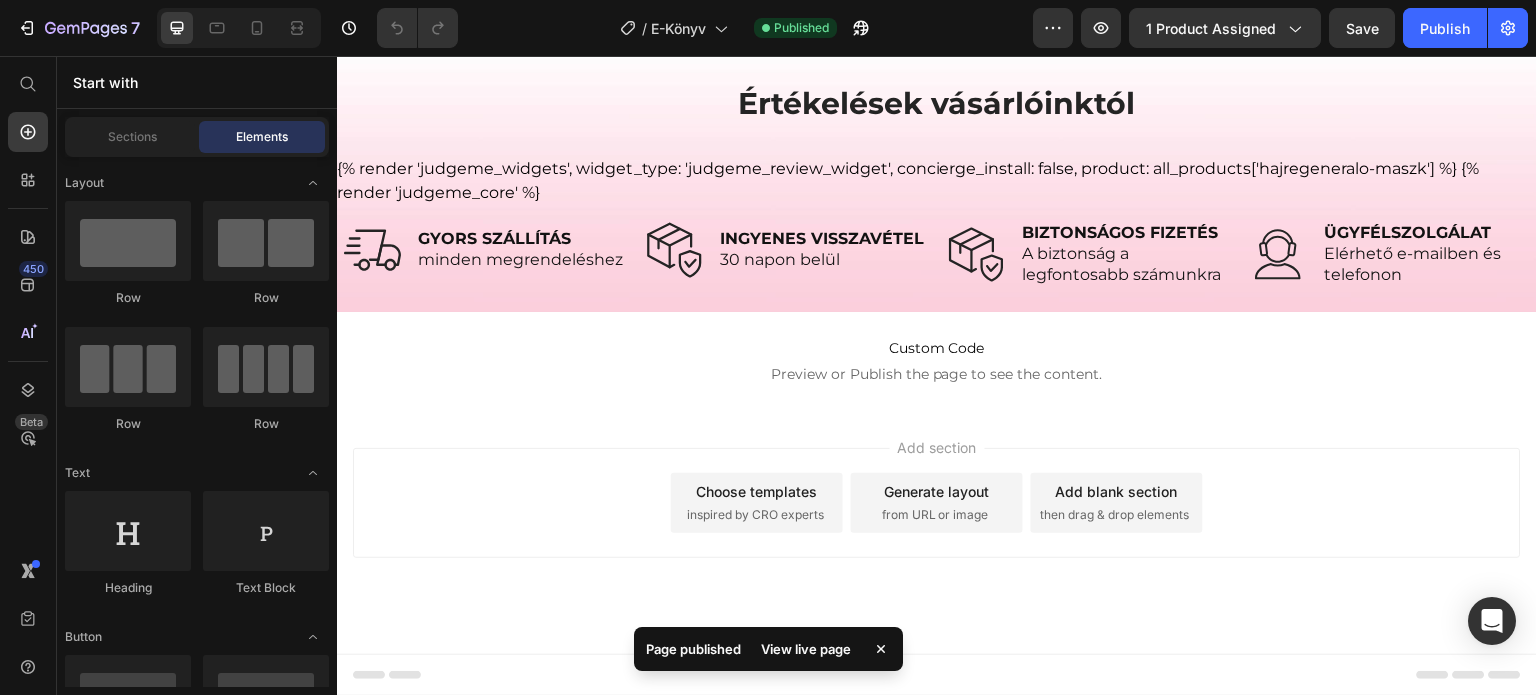 scroll, scrollTop: 1632, scrollLeft: 0, axis: vertical 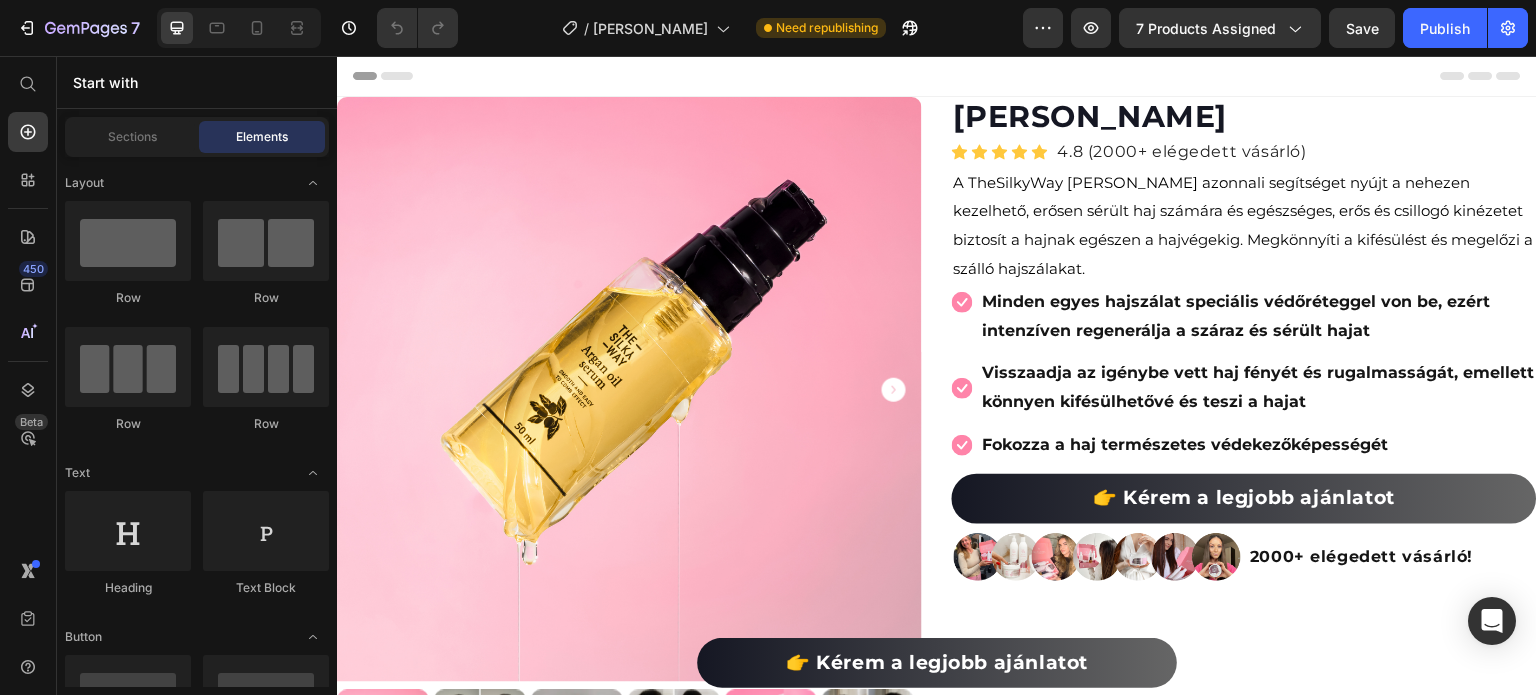 click on "Header" at bounding box center (937, 76) 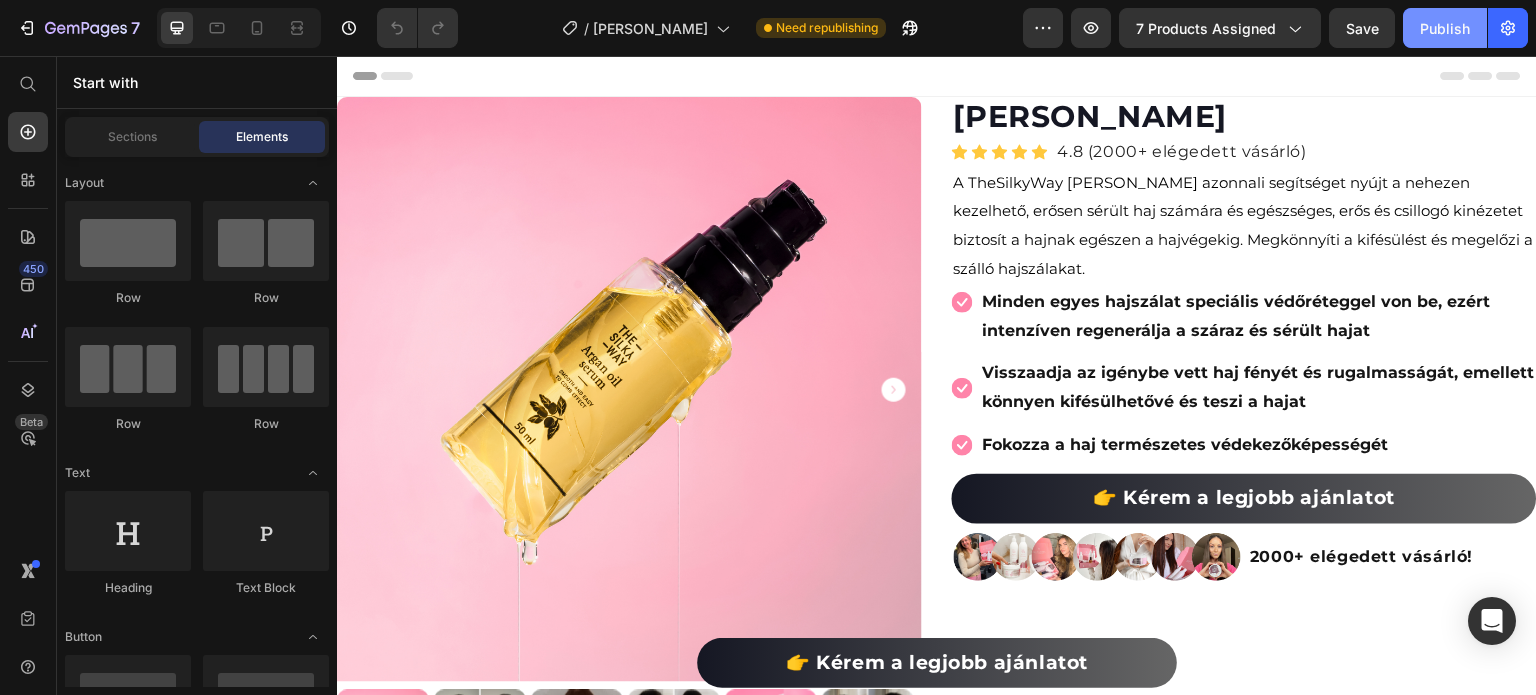 click on "Publish" 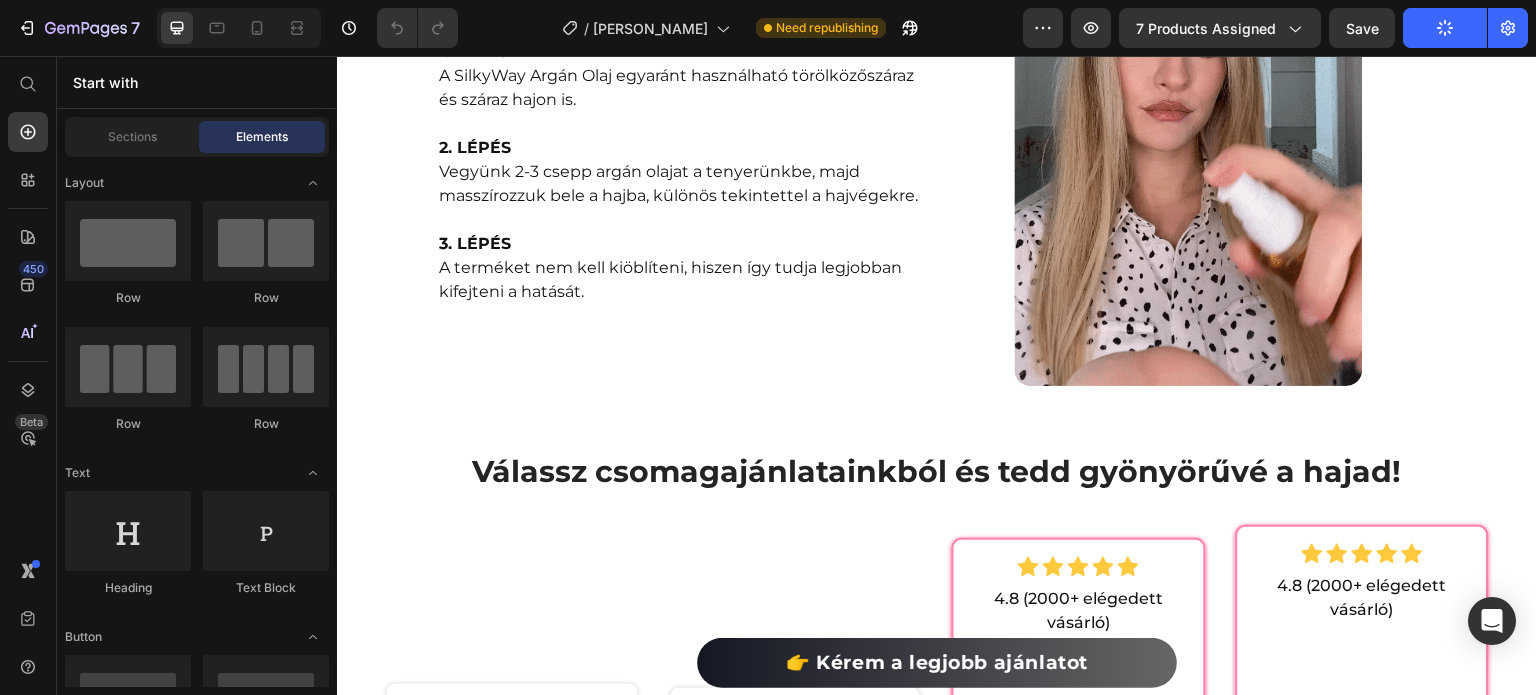 scroll, scrollTop: 3362, scrollLeft: 0, axis: vertical 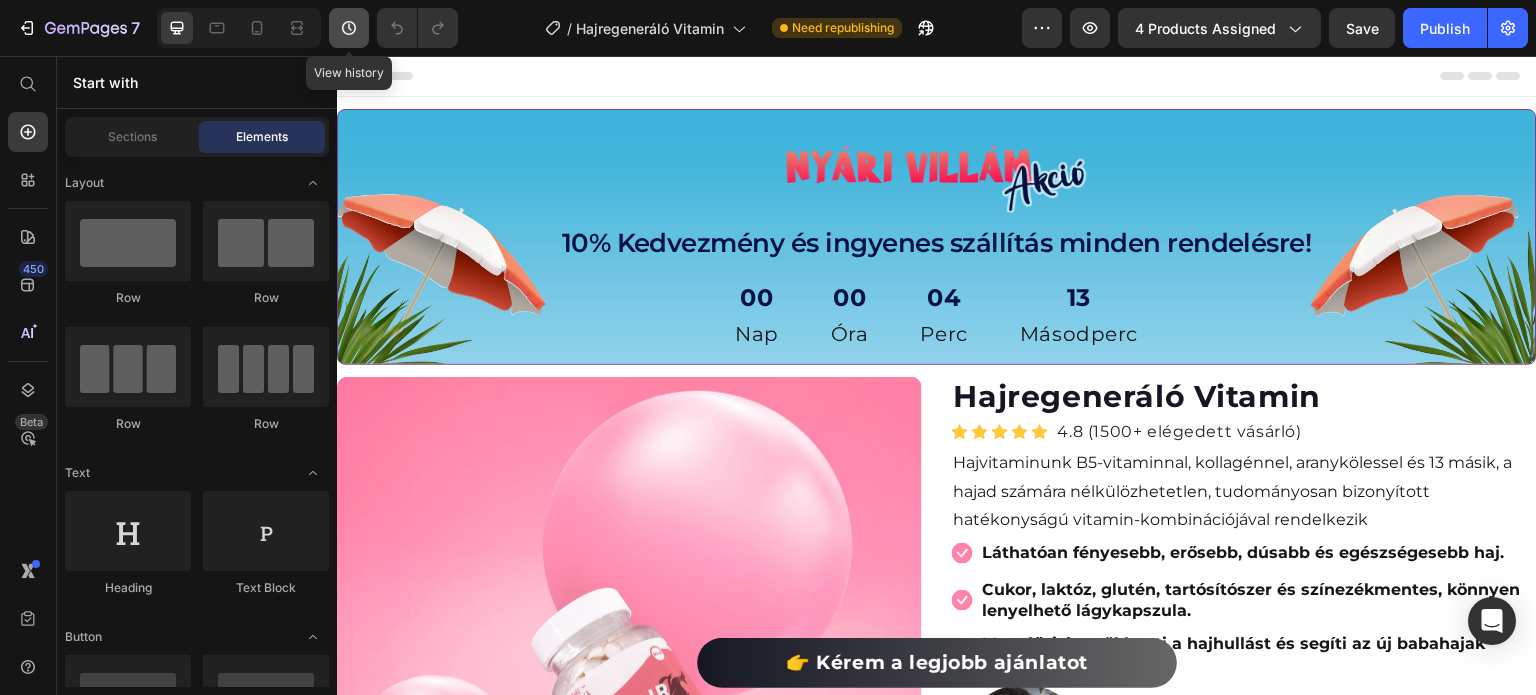 click 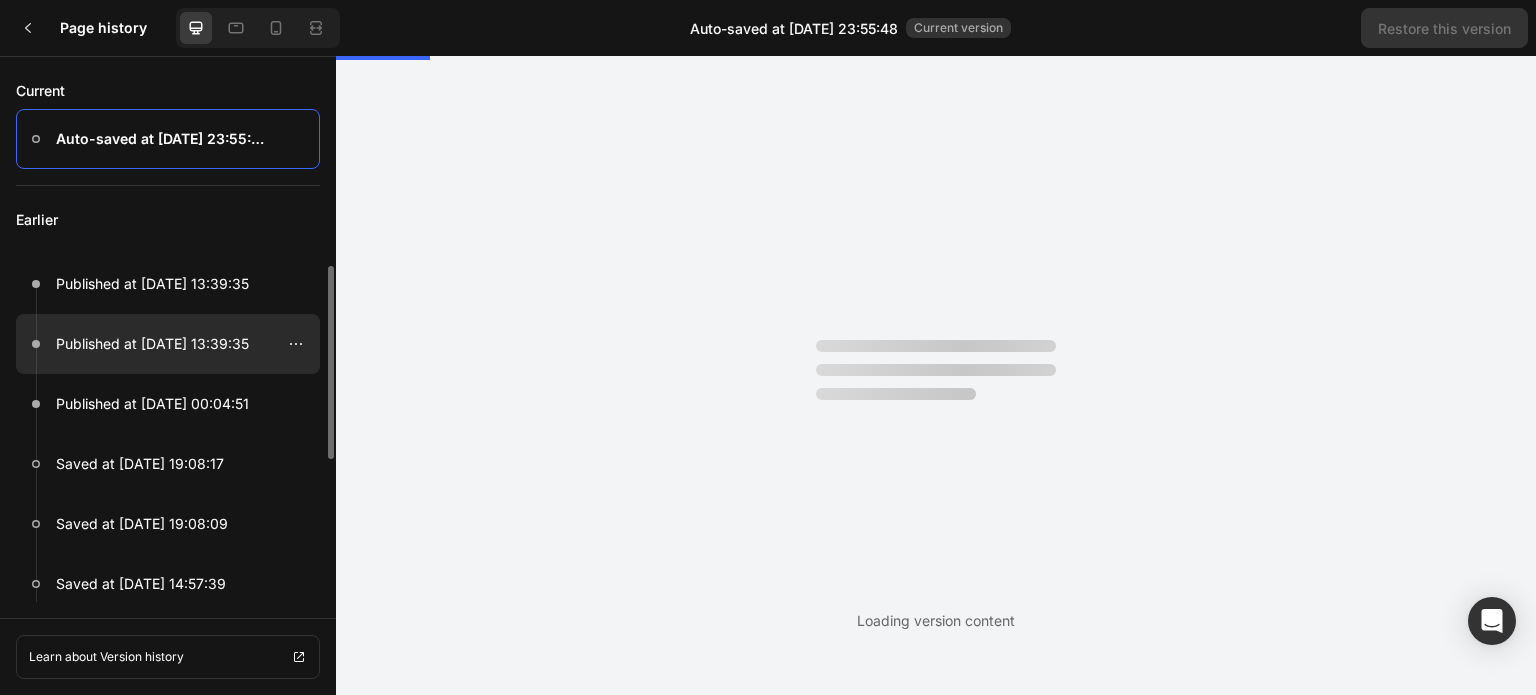 scroll, scrollTop: 0, scrollLeft: 0, axis: both 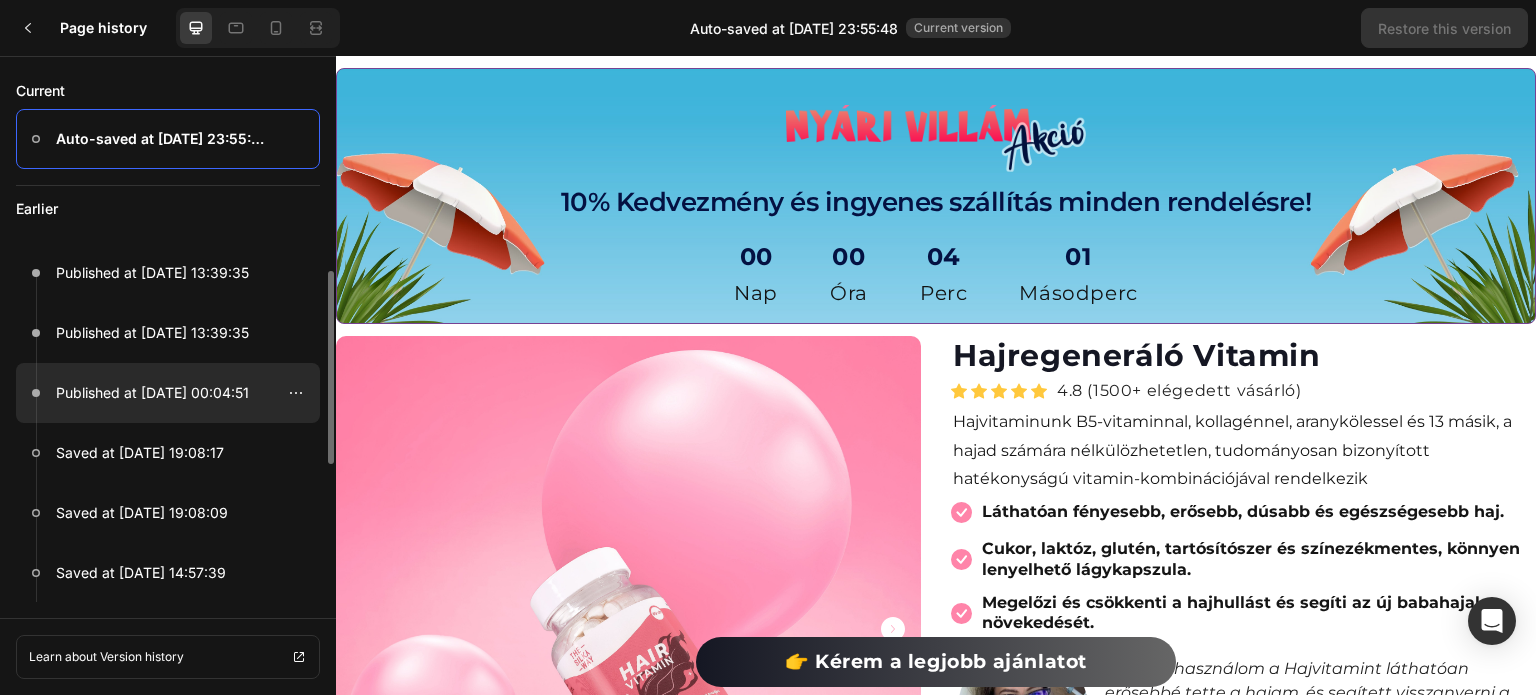 click at bounding box center (168, 393) 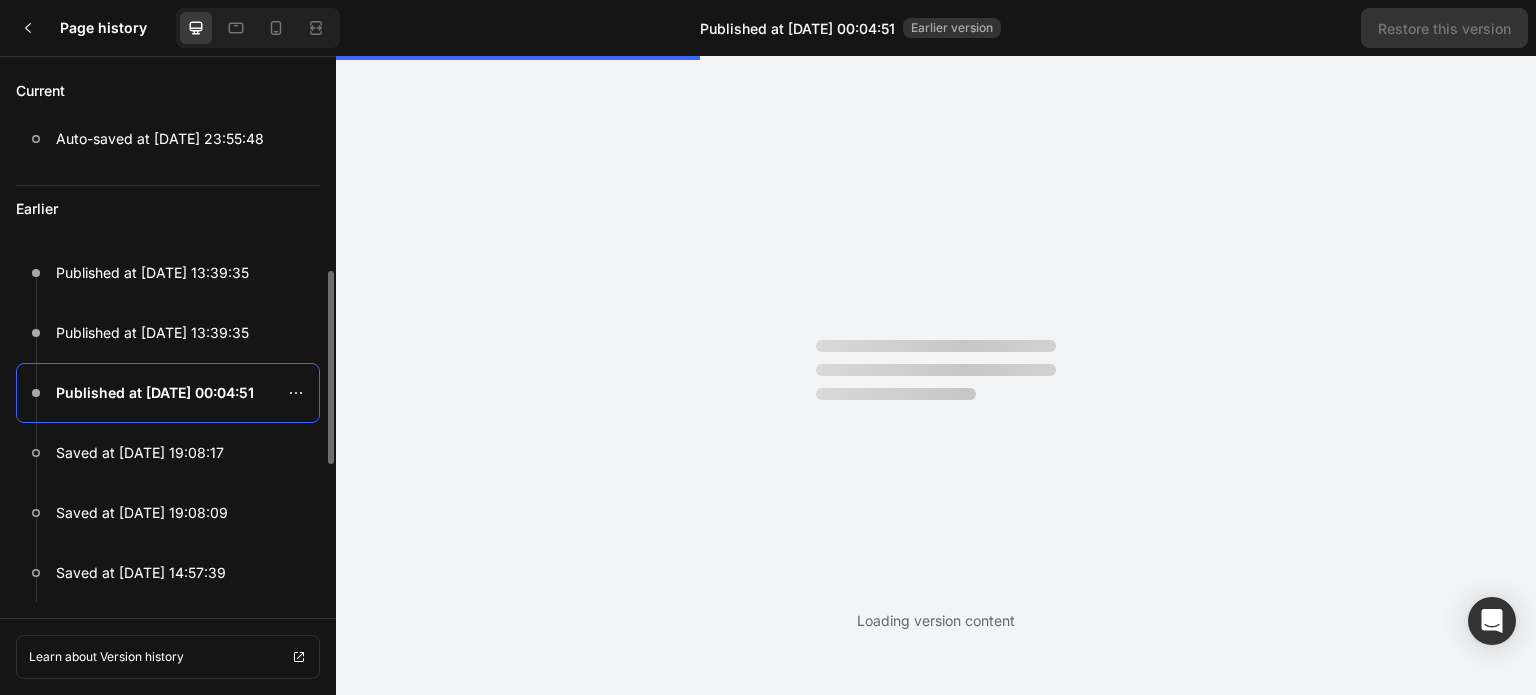 scroll, scrollTop: 0, scrollLeft: 0, axis: both 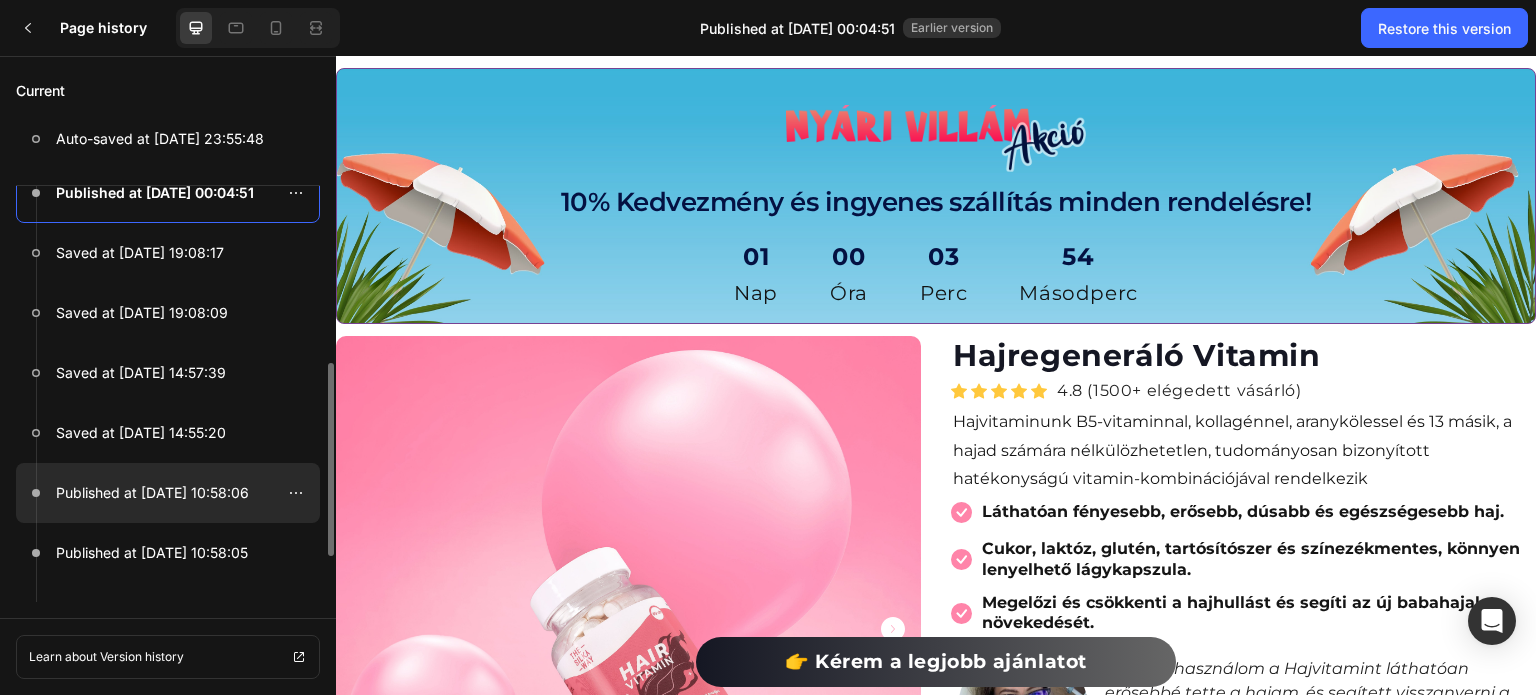 click at bounding box center [168, 493] 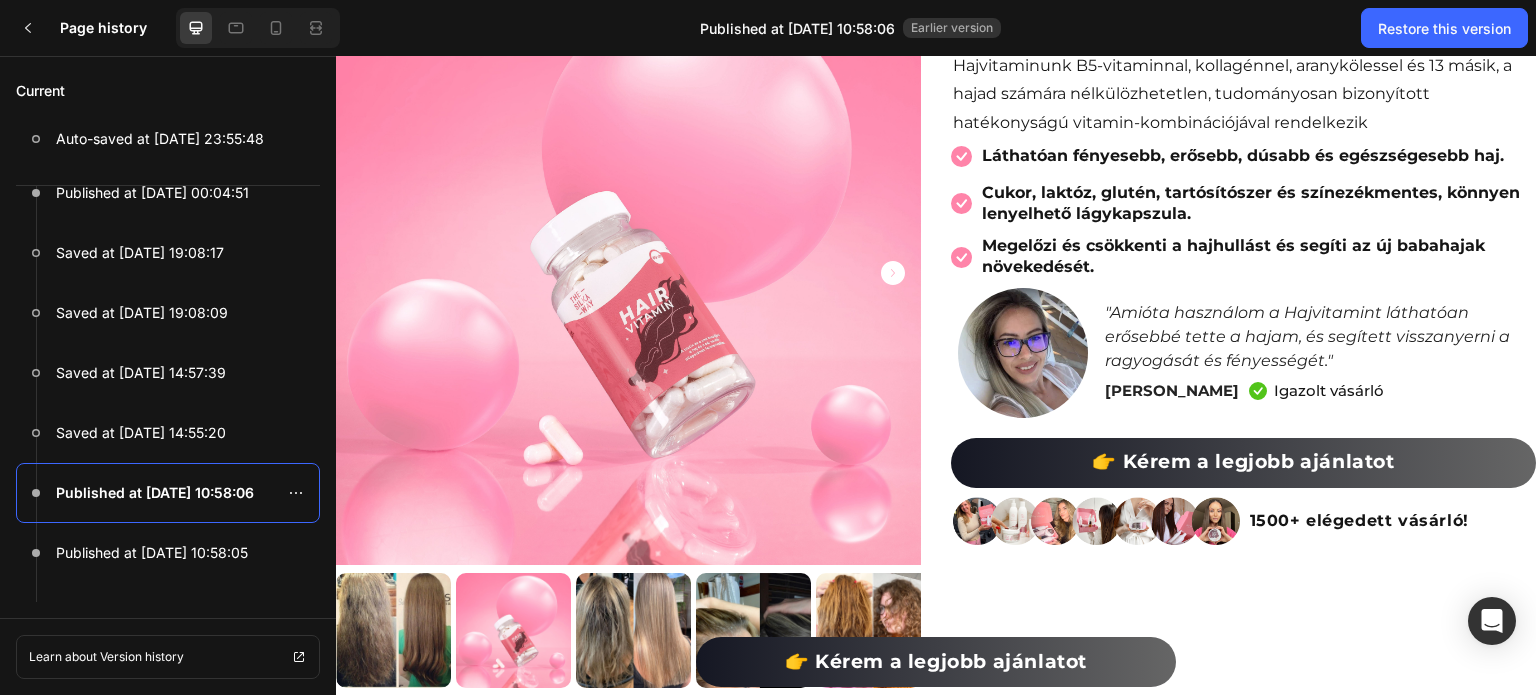 scroll, scrollTop: 0, scrollLeft: 0, axis: both 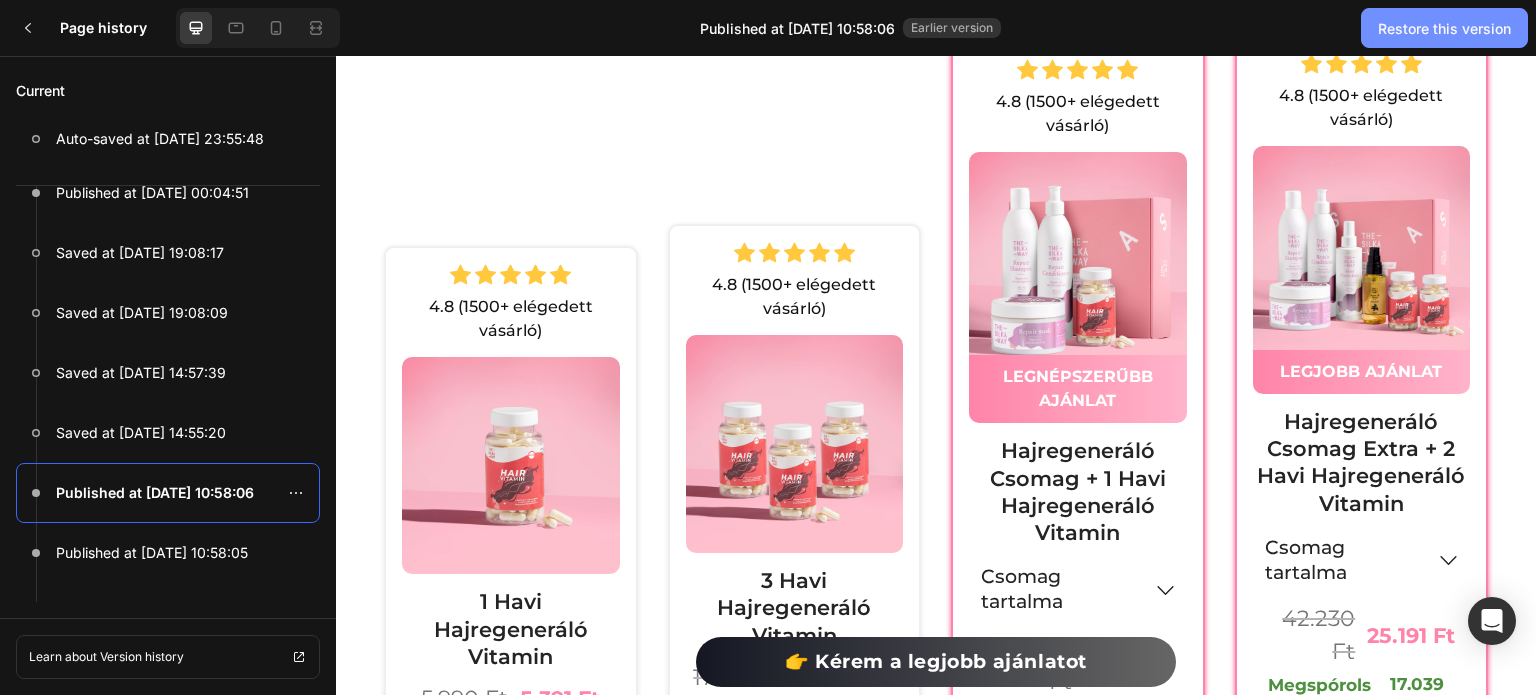 click on "Restore this version" at bounding box center [1444, 28] 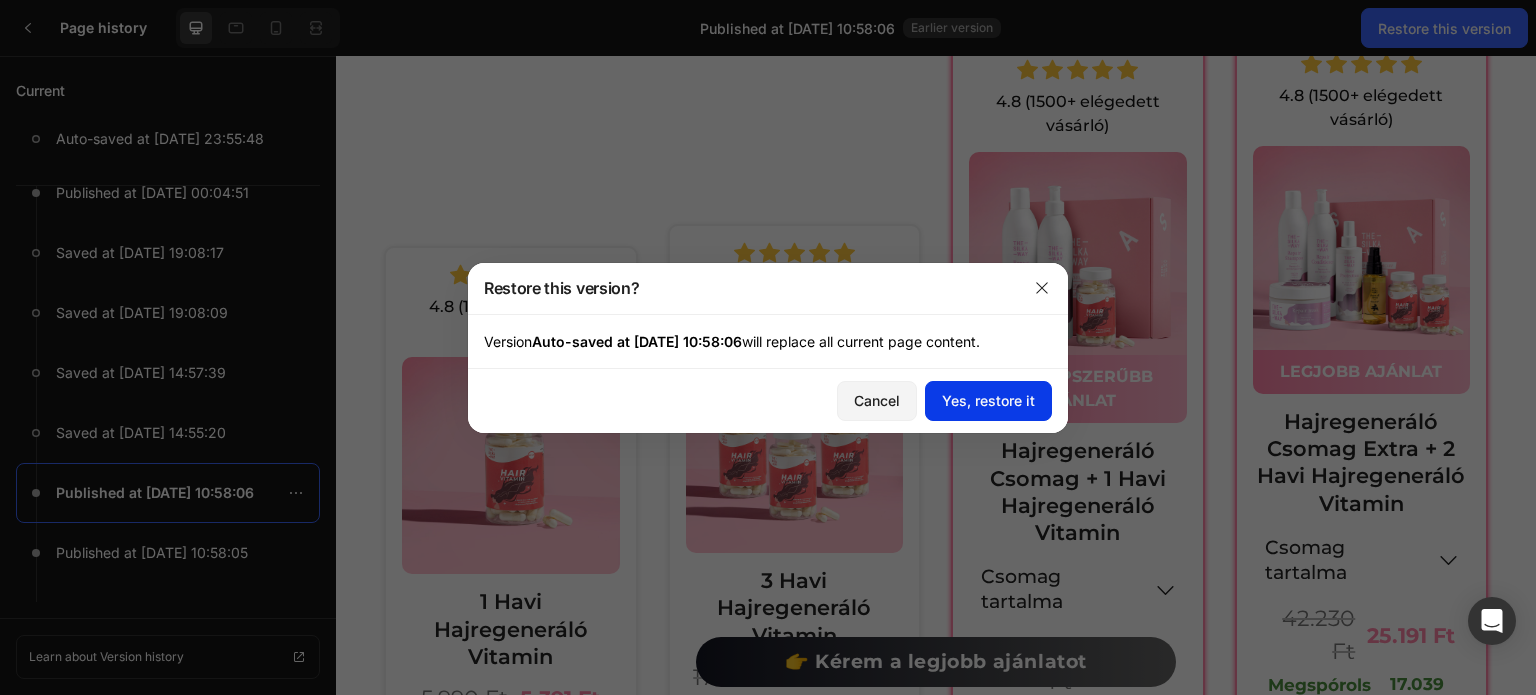 click on "Yes, restore it" 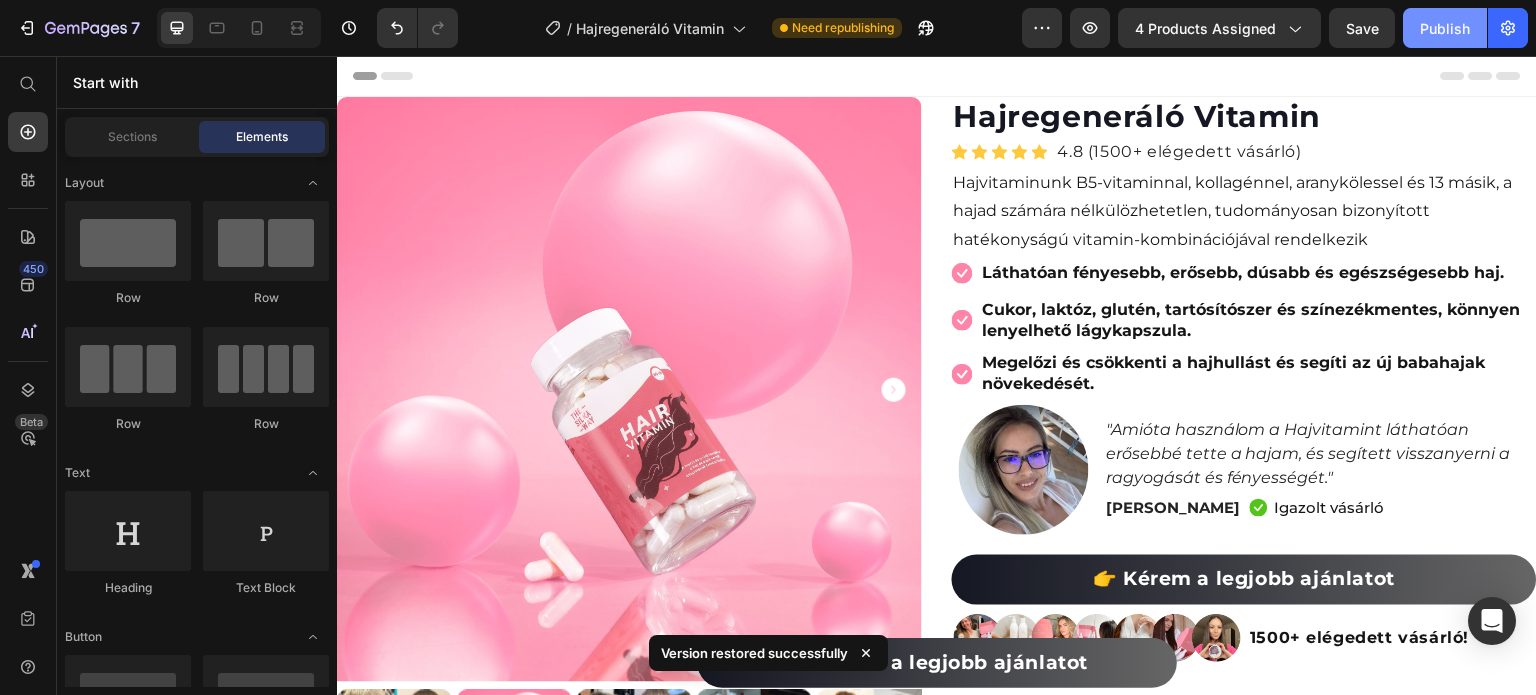 click on "Publish" 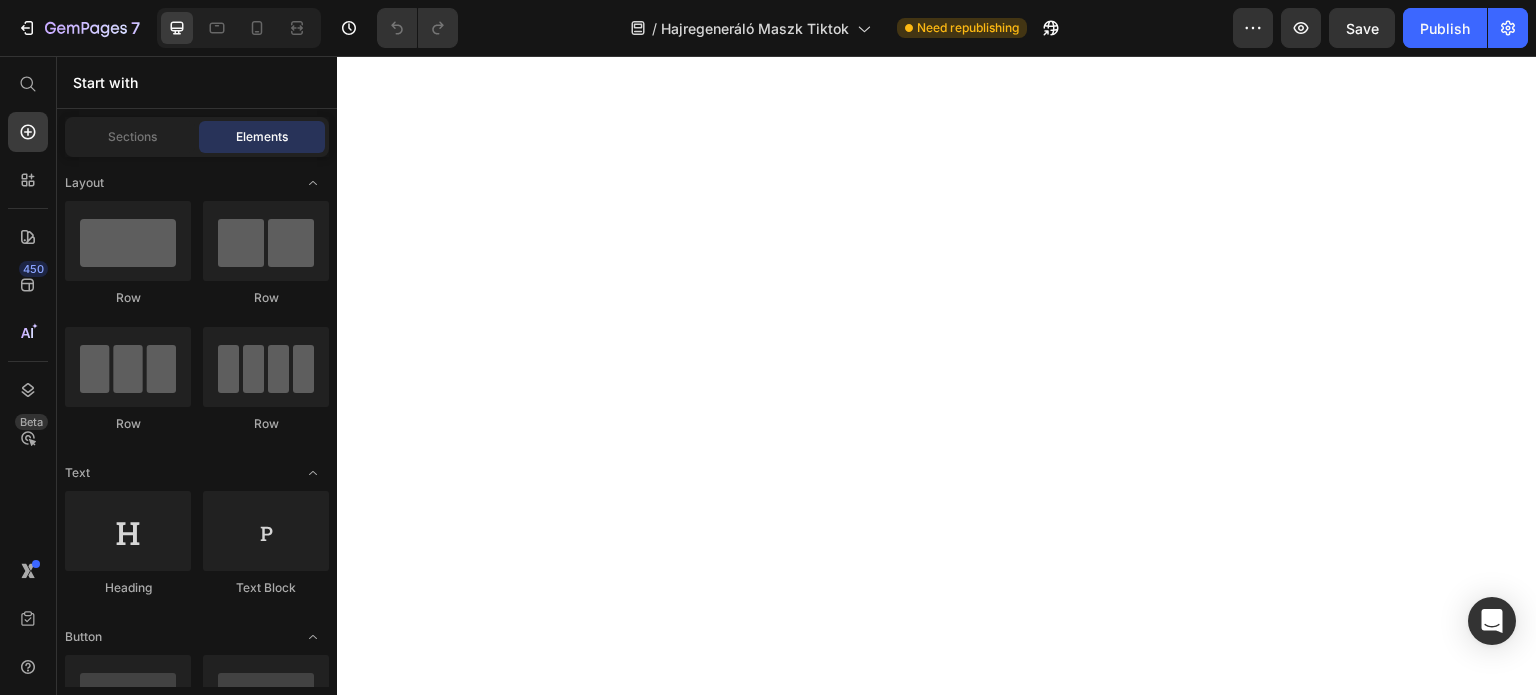 scroll, scrollTop: 0, scrollLeft: 0, axis: both 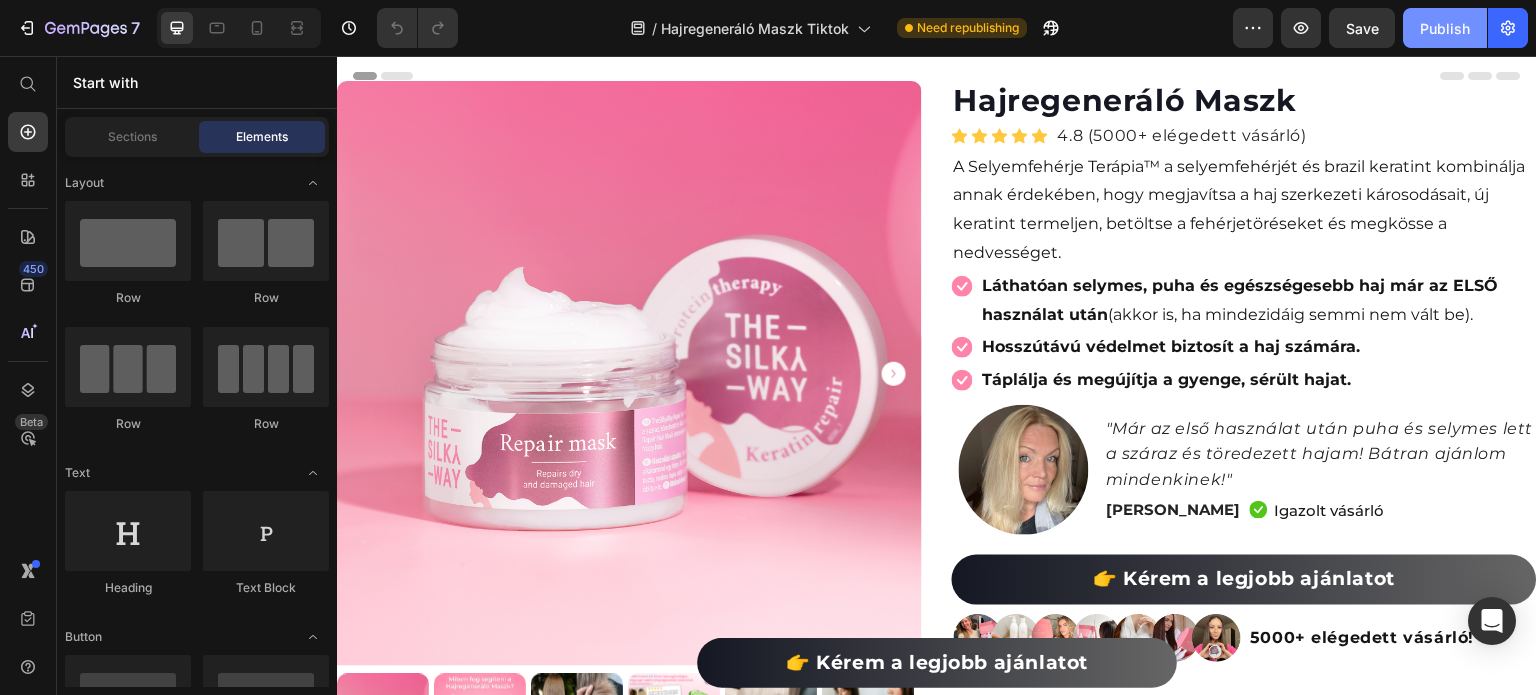 click on "Publish" 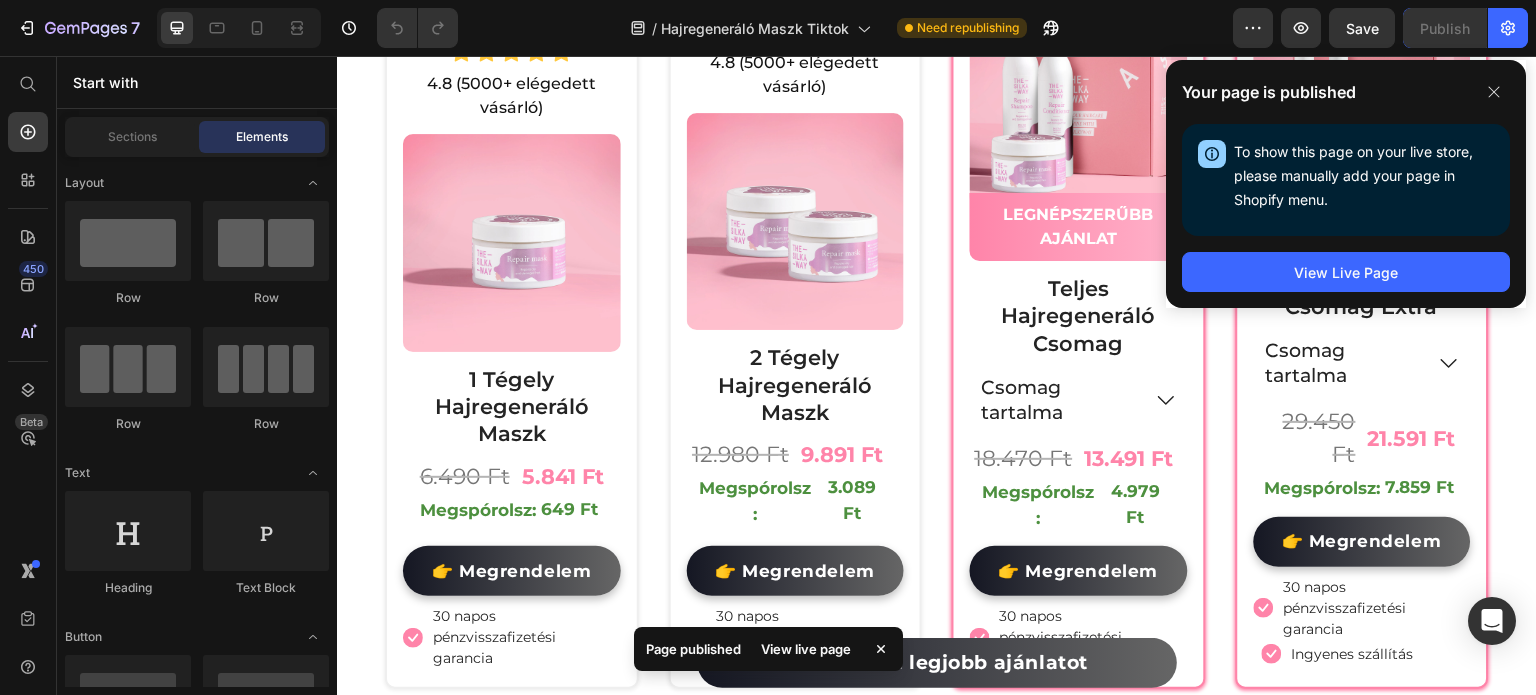 scroll, scrollTop: 8228, scrollLeft: 0, axis: vertical 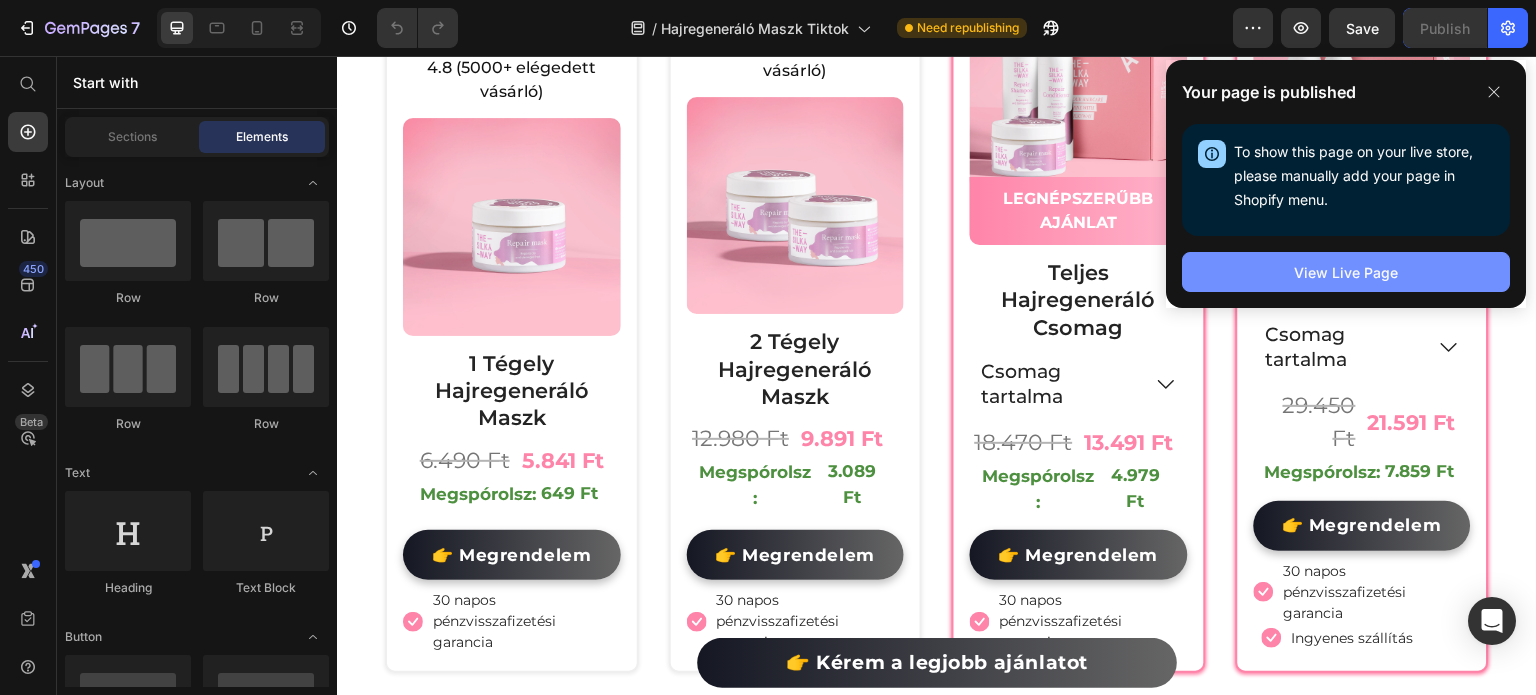 click on "View Live Page" at bounding box center (1346, 272) 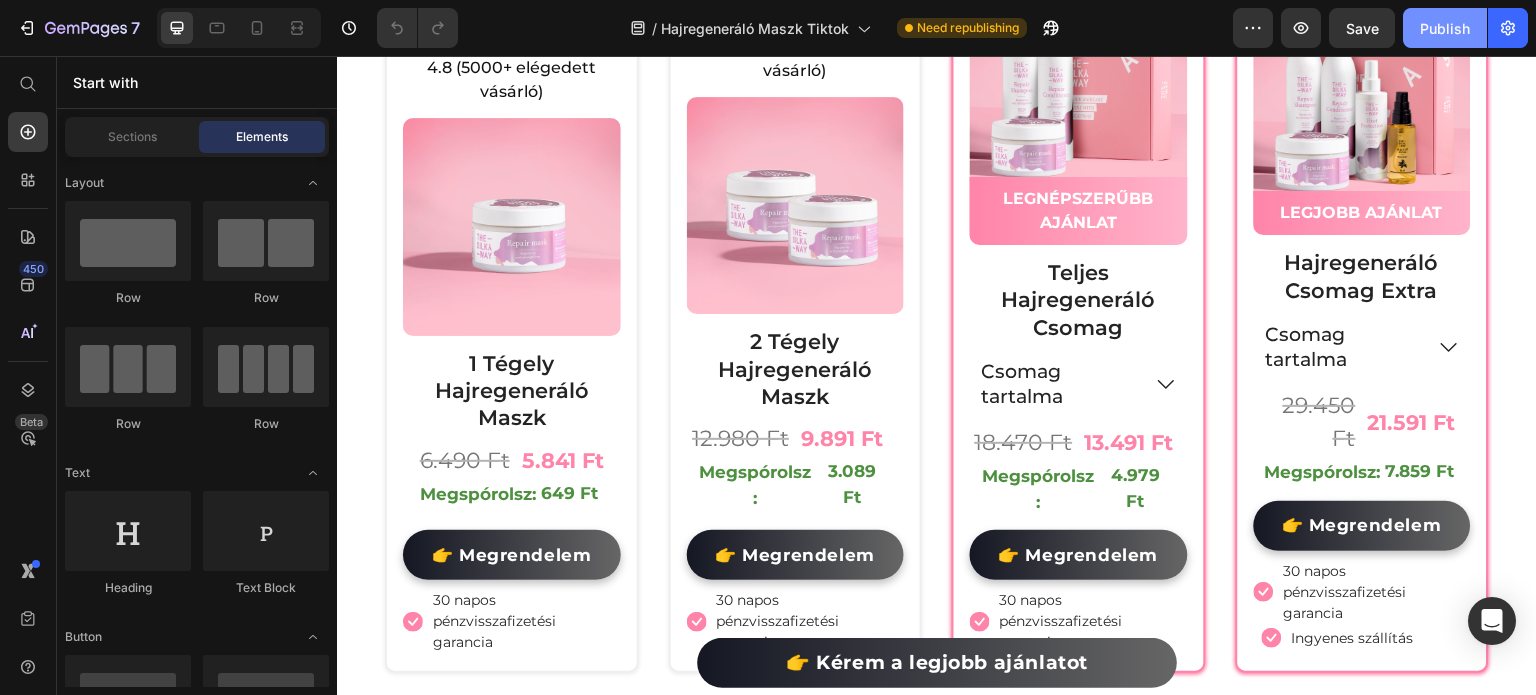 click on "Publish" 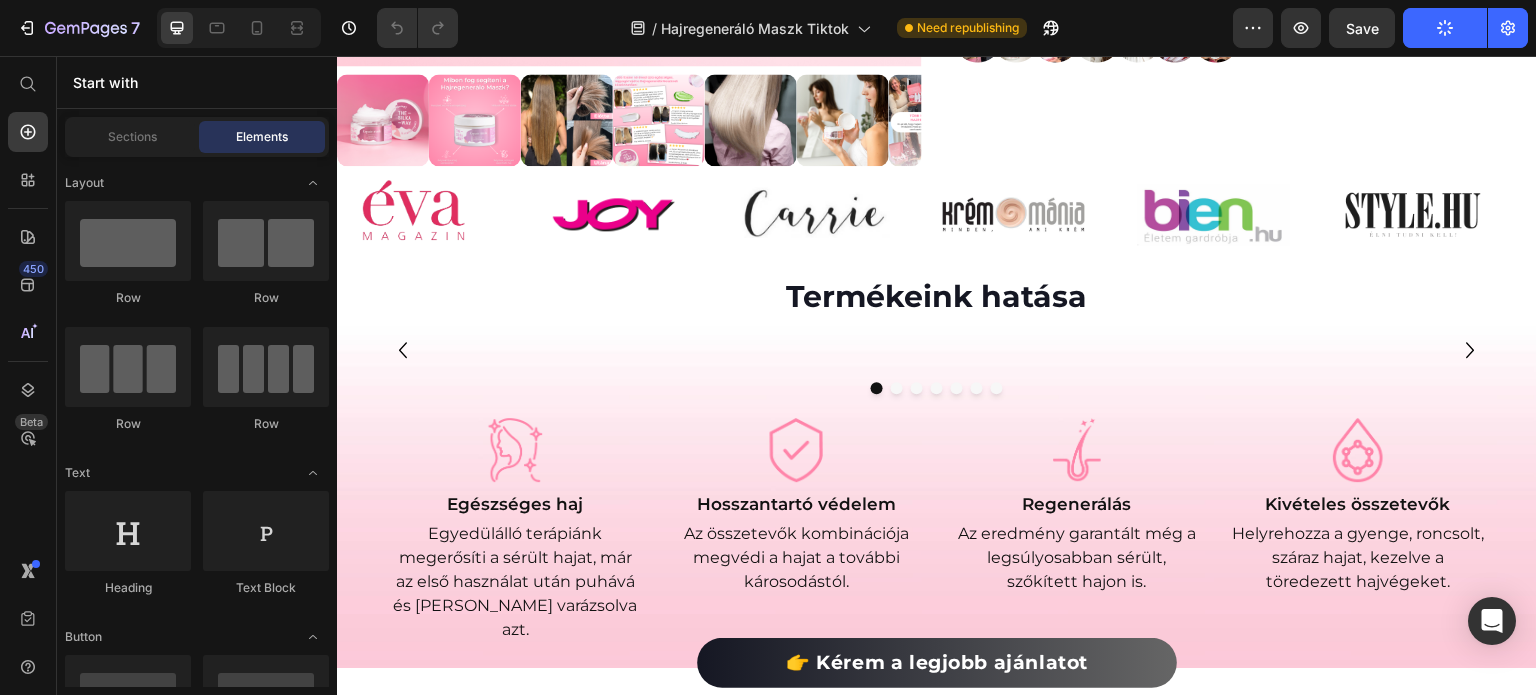 scroll, scrollTop: 0, scrollLeft: 0, axis: both 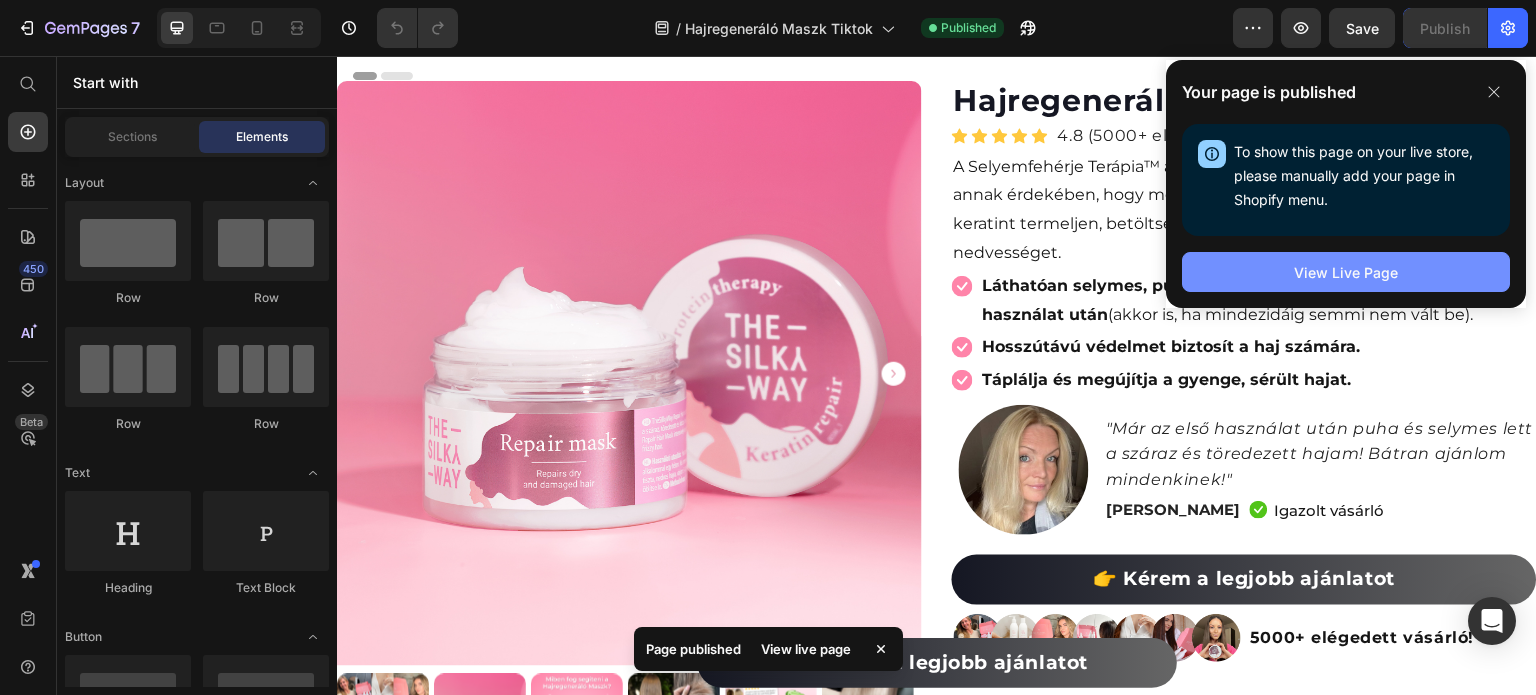 click on "View Live Page" at bounding box center [1346, 272] 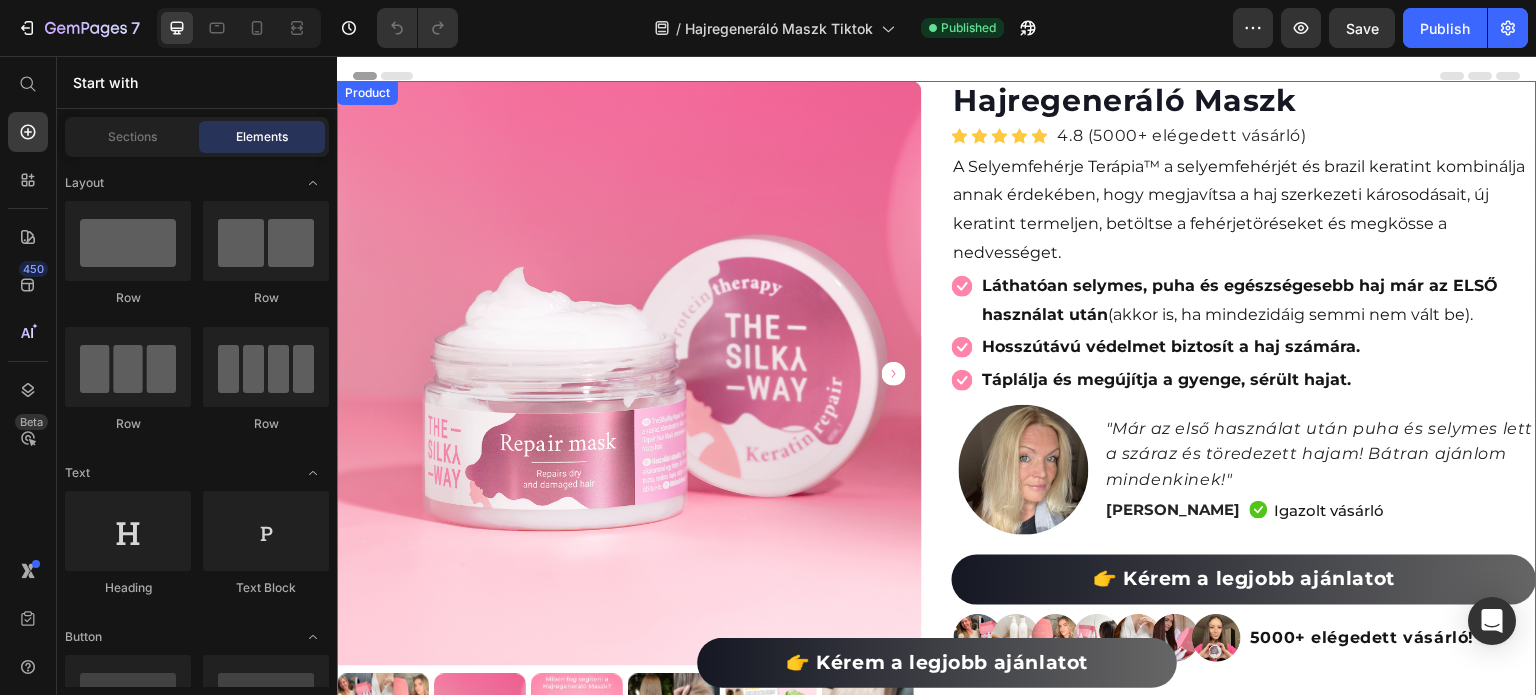 click on "Product Images Row (P) Images & Gallery Hajregeneráló Maszk (P) Title                Icon                Icon                Icon                Icon                Icon Icon List Hoz 4.8 (5000+ elégedett vásárló) Text block Row A Selyemfehérje Terápia™ a selyemfehérjét és brazil keratint kombinálja annak érdekében, hogy megjavítsa a haj szerkezeti károsodásait, új keratint termeljen, betöltse a fehérjetöréseket és megkösse a nedvességet. Text block
Icon Láthatóan selymes, puha és egészségesebb haj már az ELSŐ használat után  (akkor is, ha mindezidáig semmi nem vált be). Text block
Icon Hosszútávú védelmet biztosít a haj számára. Text block
Icon Táplálja és megújítja a gyenge, sérült hajat. Text block Icon List Image "Már az első használat után puha és selymes lett a száraz és töredezett hajam! Bátran ajánlom mindenkinek!" Text block [PERSON_NAME] Text block" at bounding box center (937, 423) 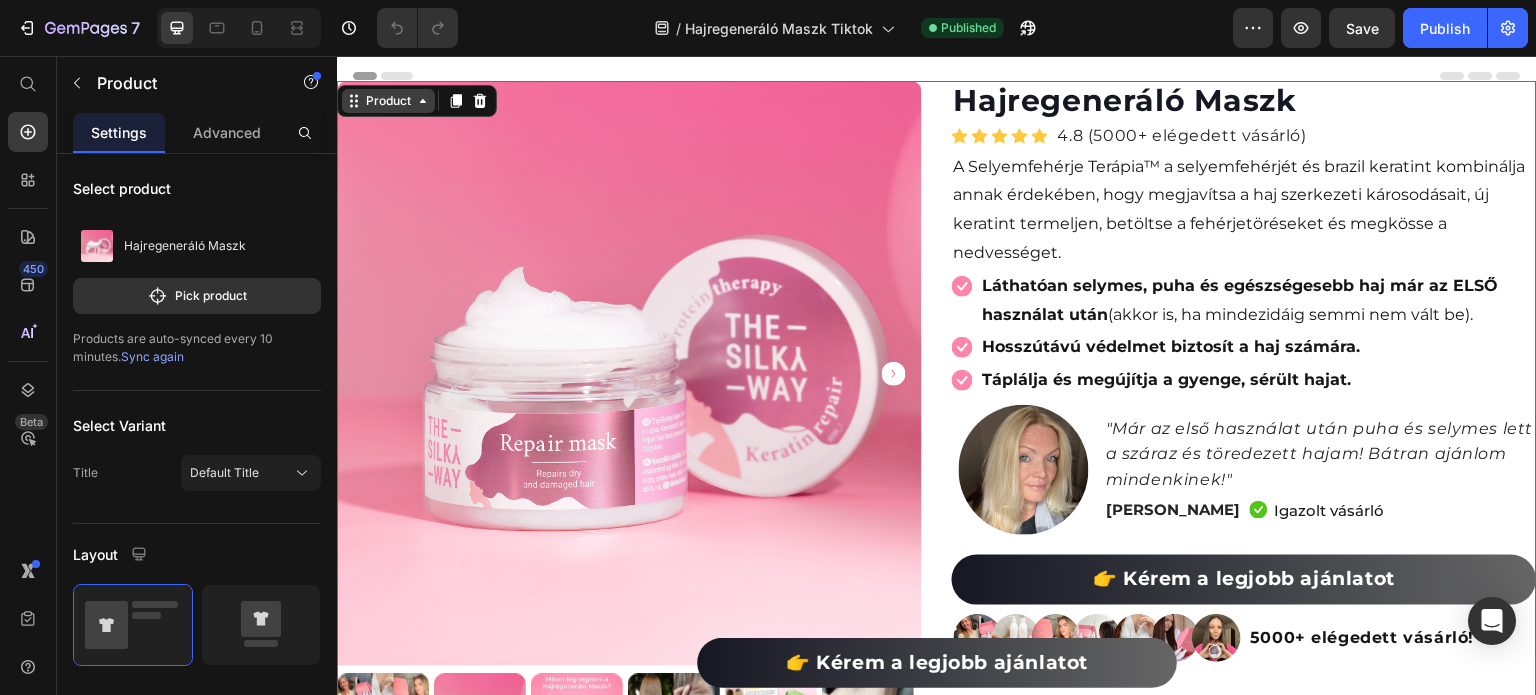 click on "Product" at bounding box center [388, 101] 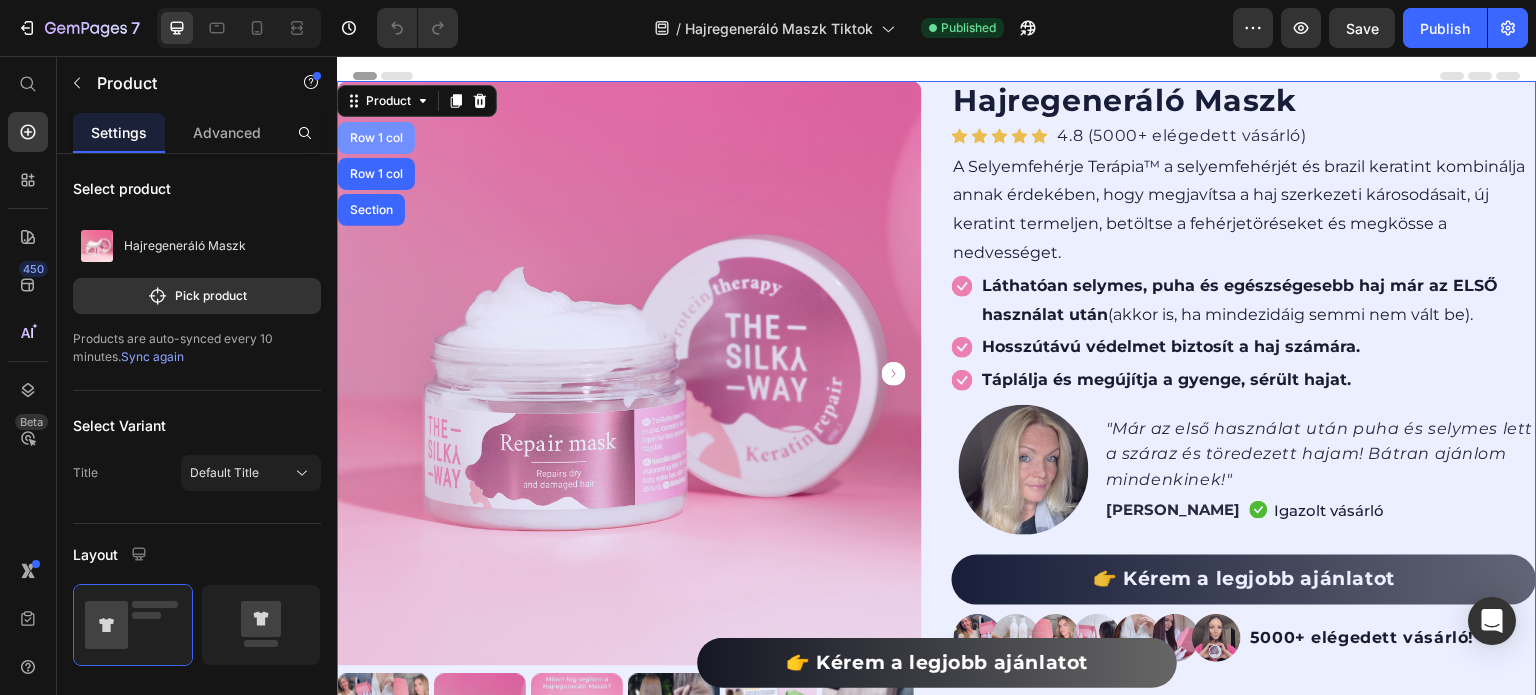 click on "Row 1 col" at bounding box center (376, 138) 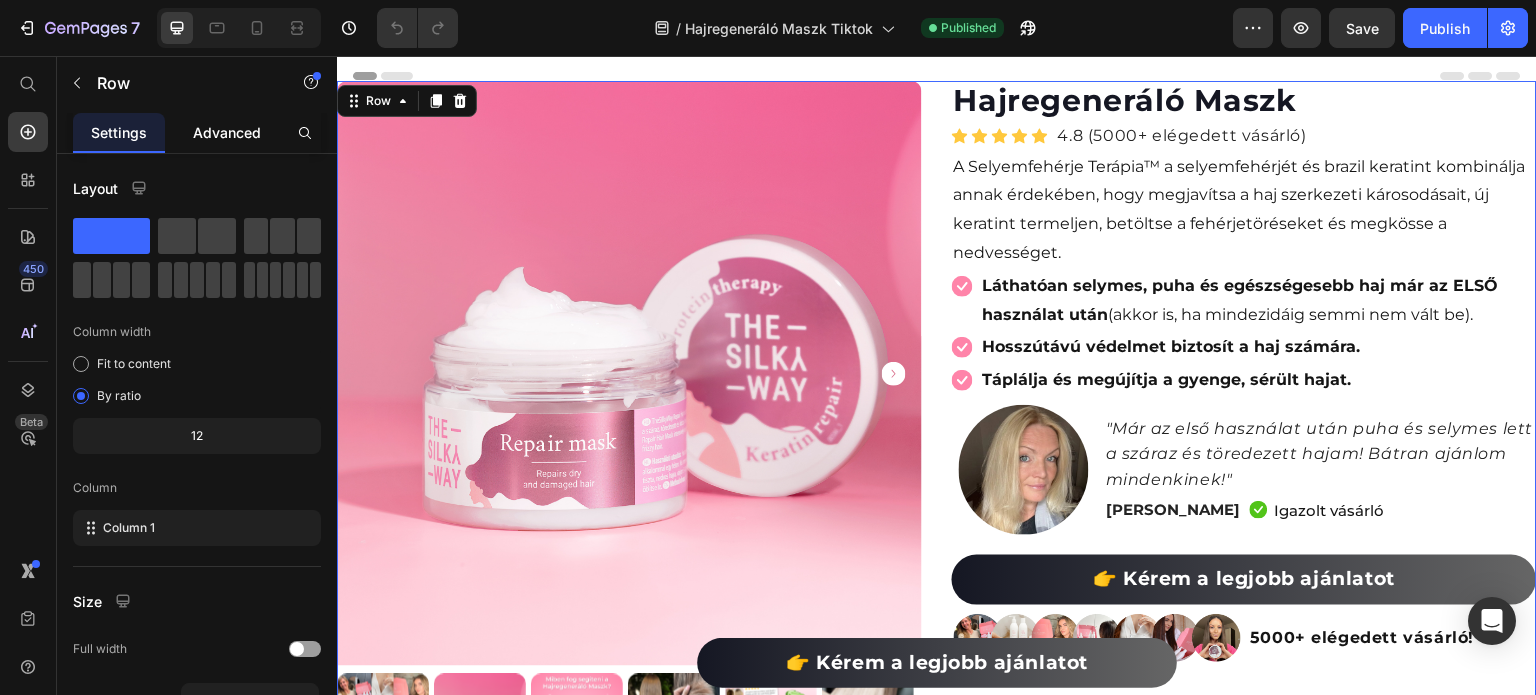 click on "Advanced" at bounding box center [227, 132] 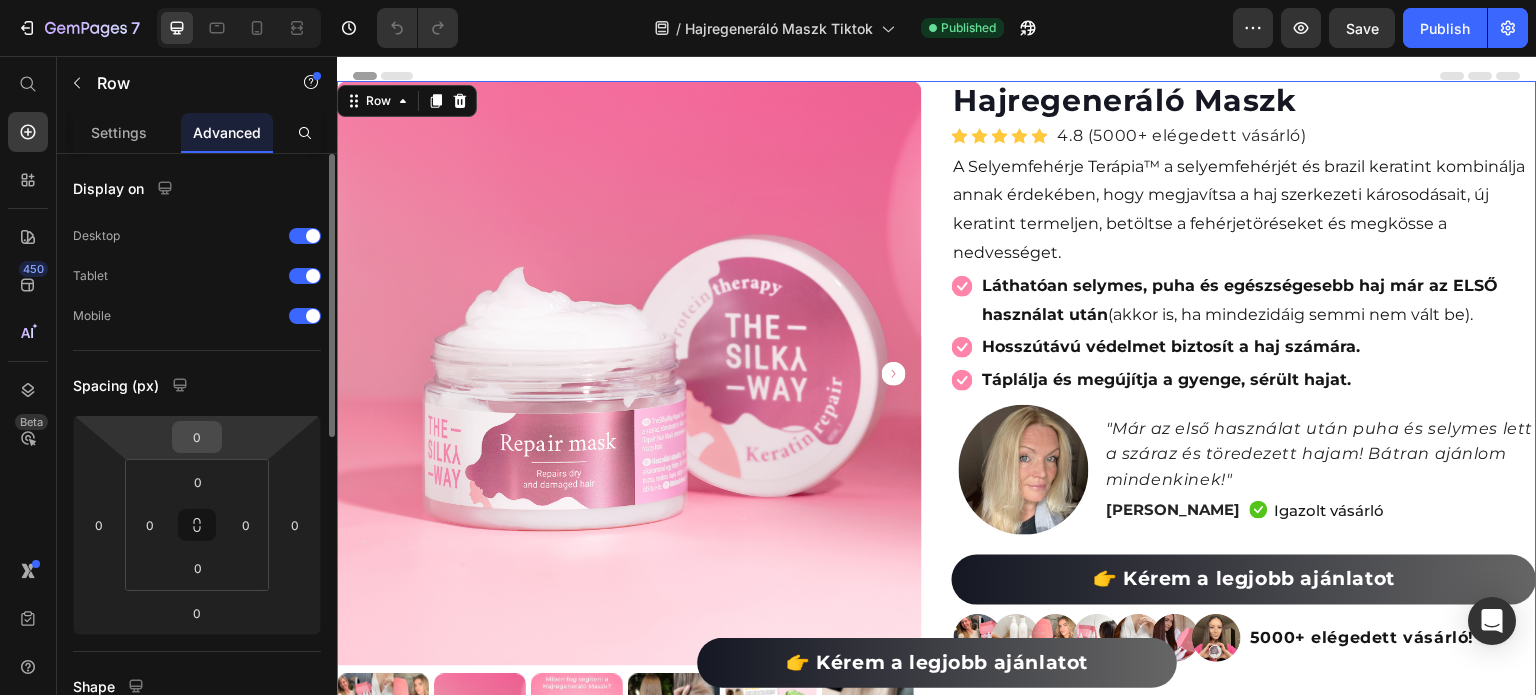 click on "0" at bounding box center [197, 437] 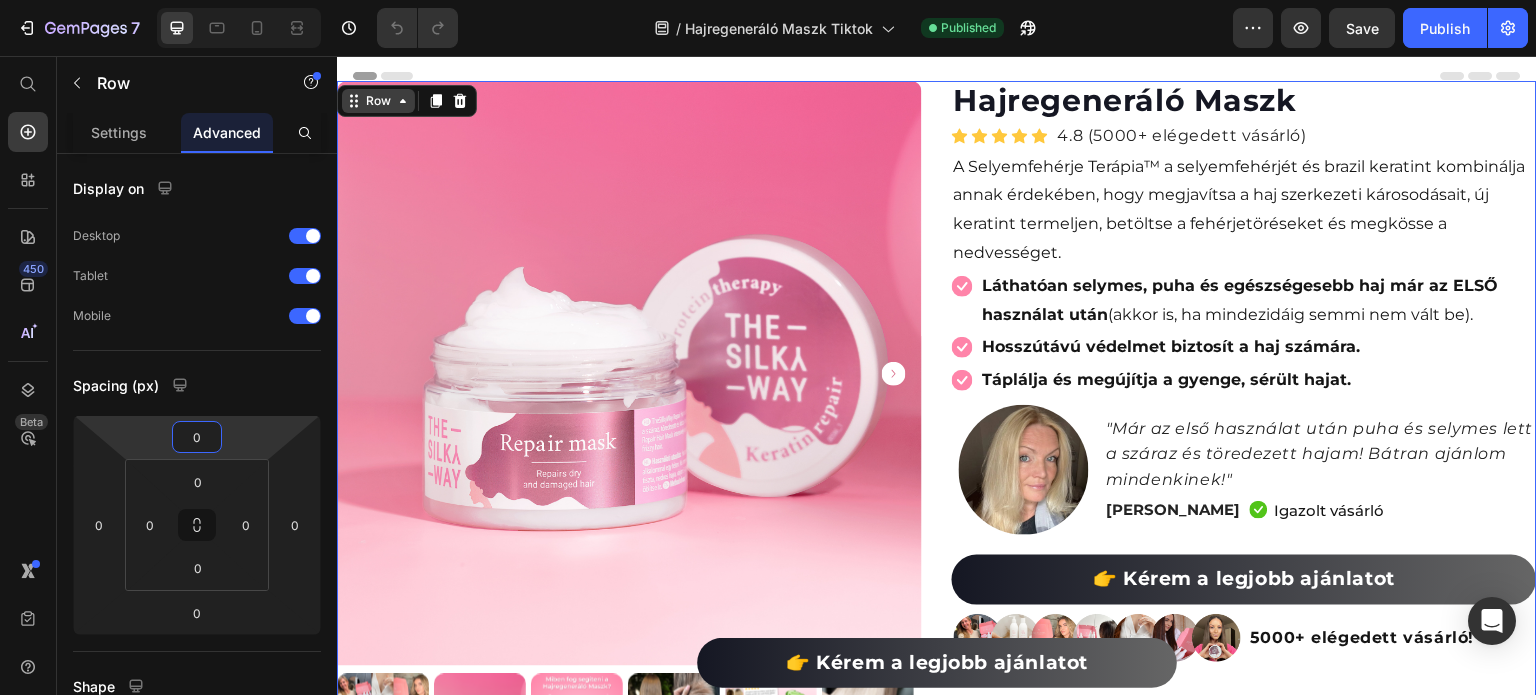 click on "Row" at bounding box center [378, 101] 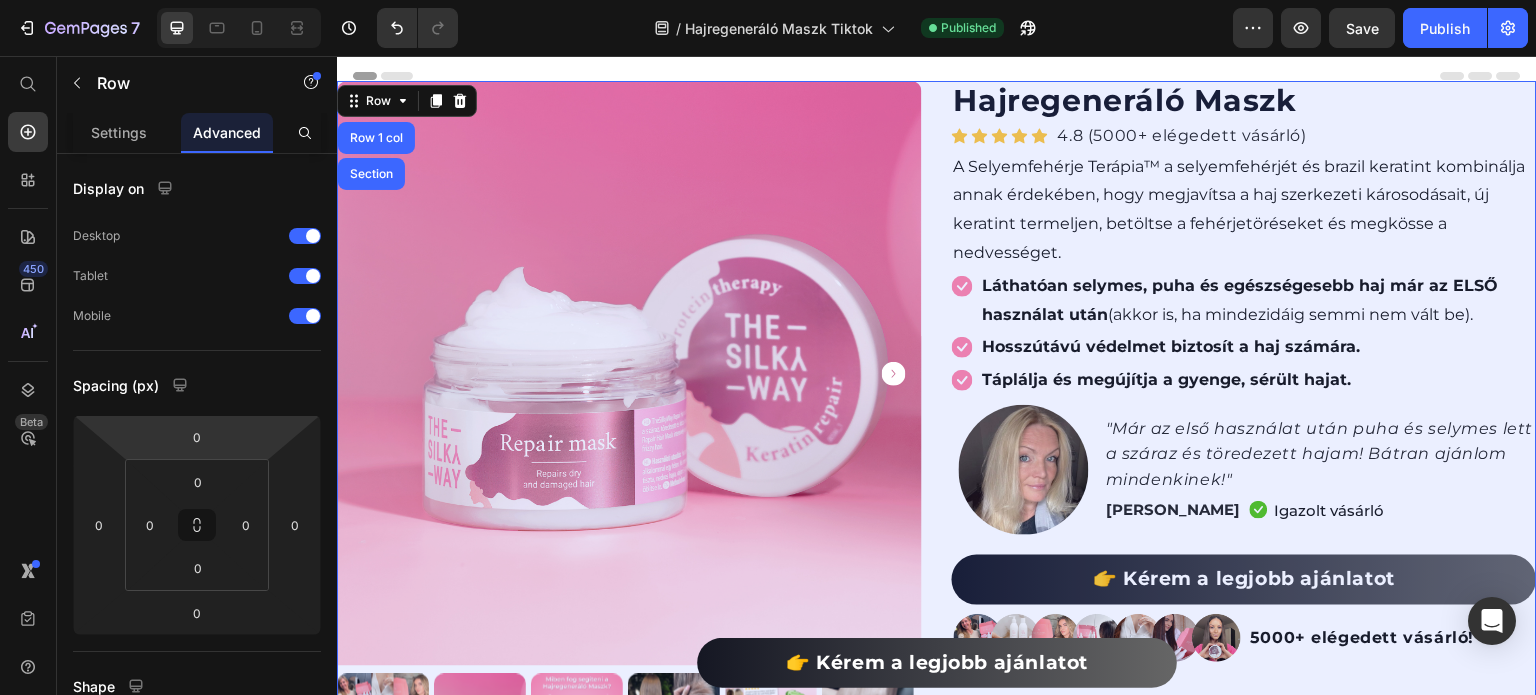 click on "Section" at bounding box center [371, 174] 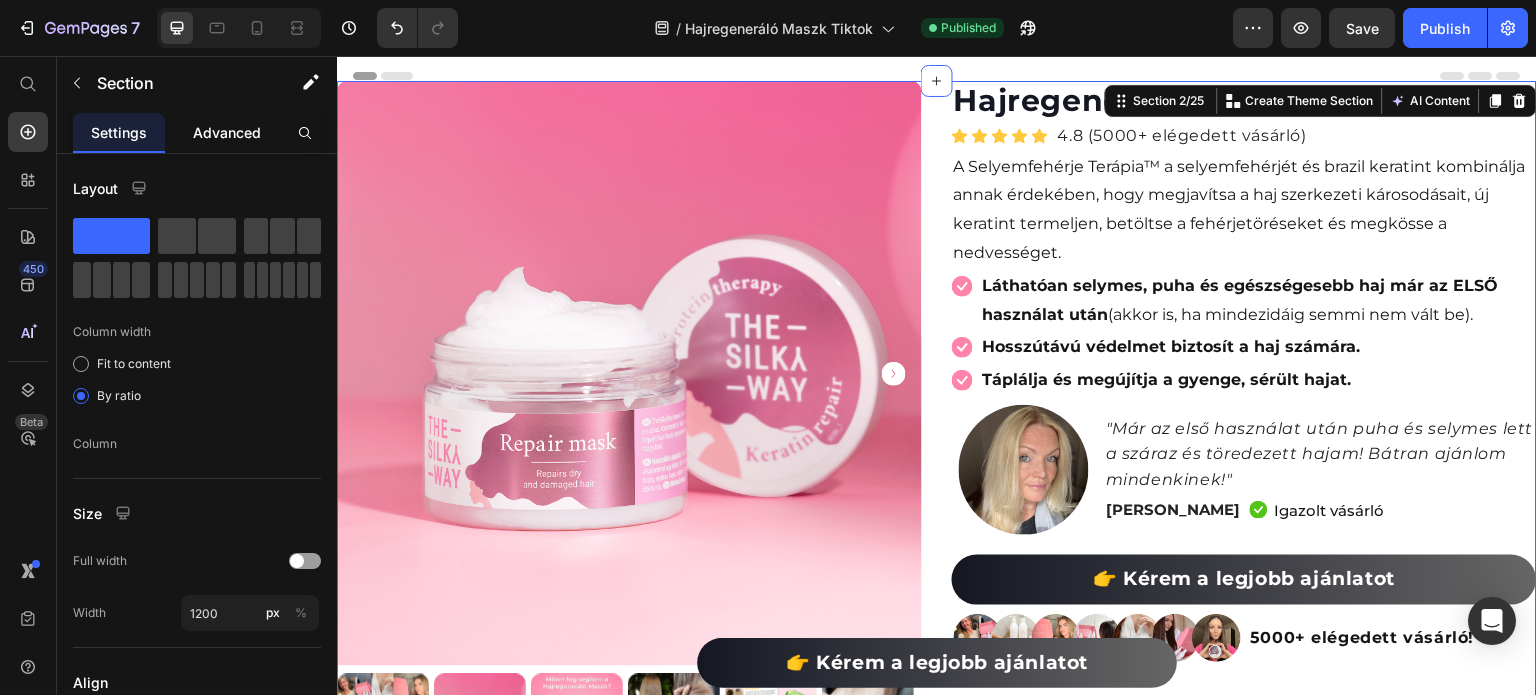 click on "Advanced" at bounding box center (227, 132) 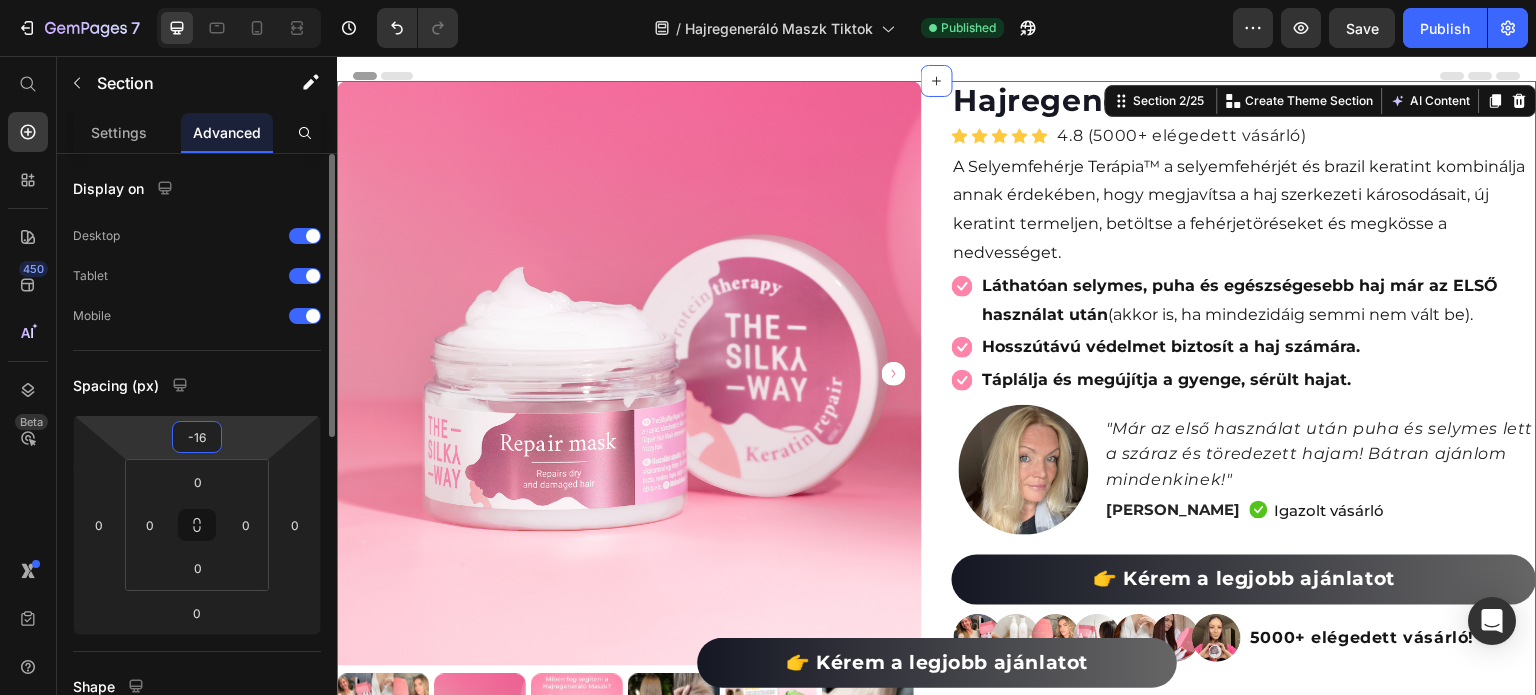 click on "-16" at bounding box center [197, 437] 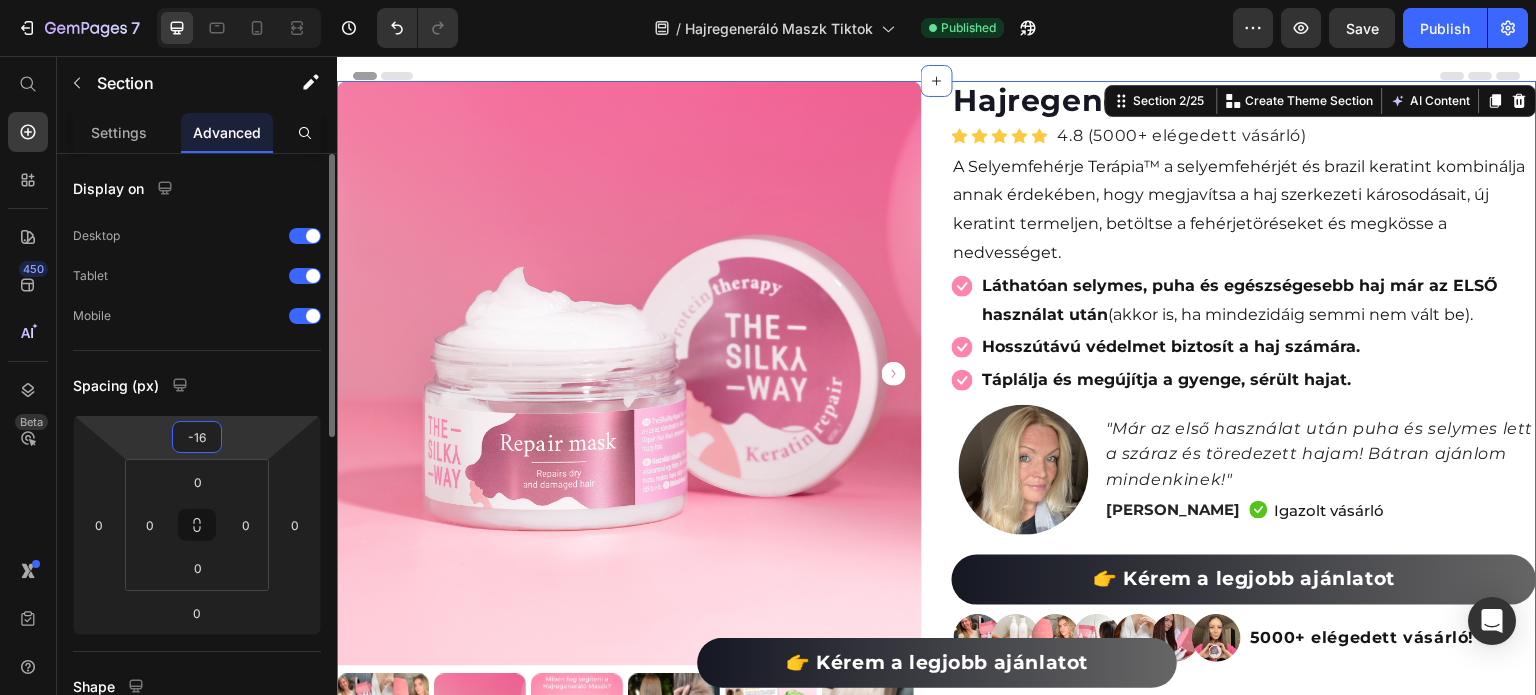 type on "0" 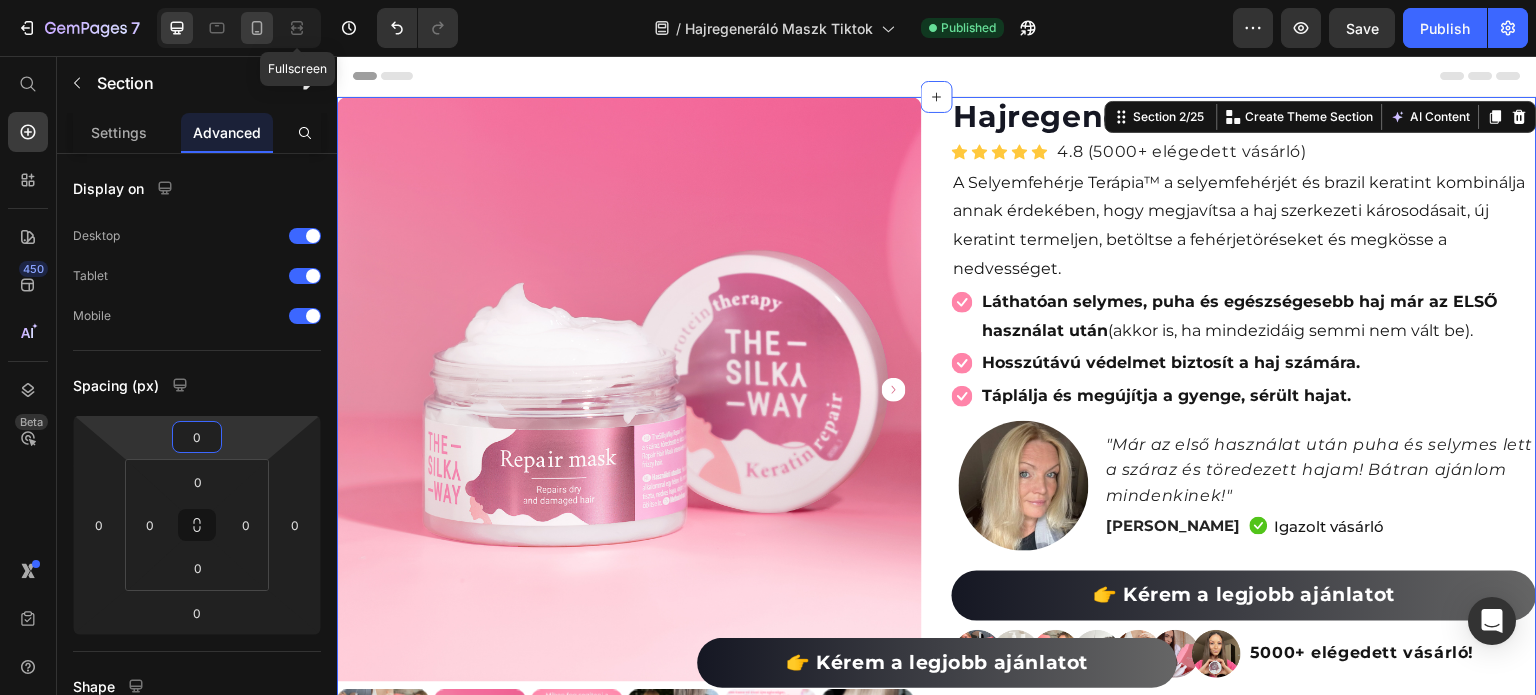 click 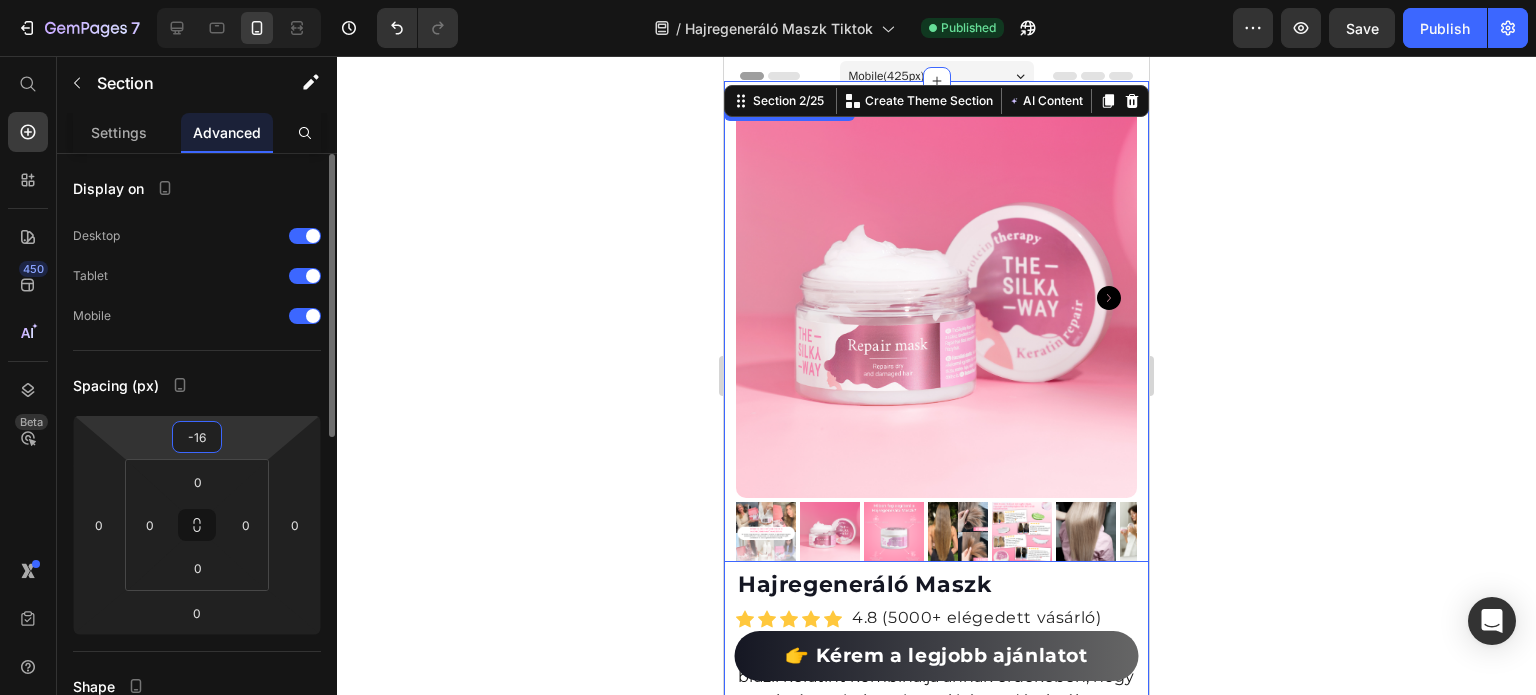 click on "-16" at bounding box center (197, 437) 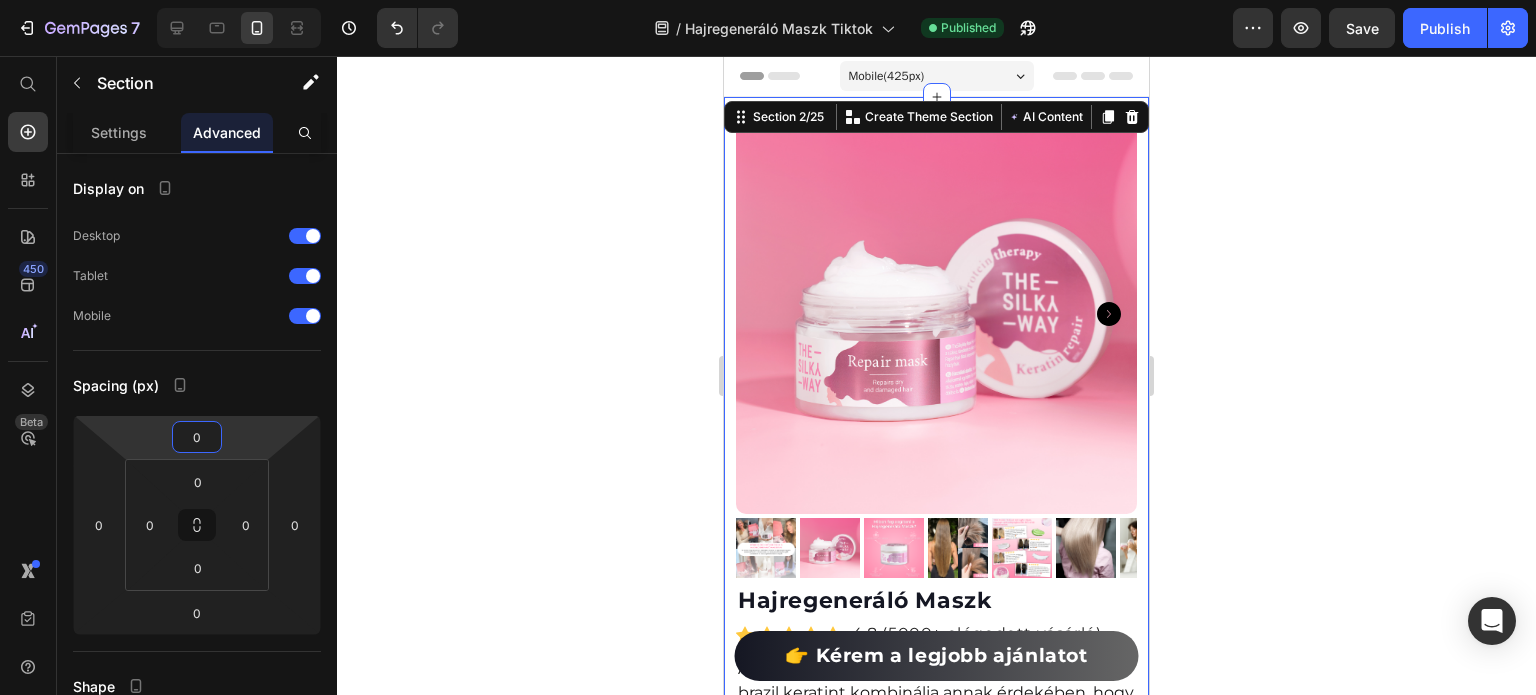 type on "0" 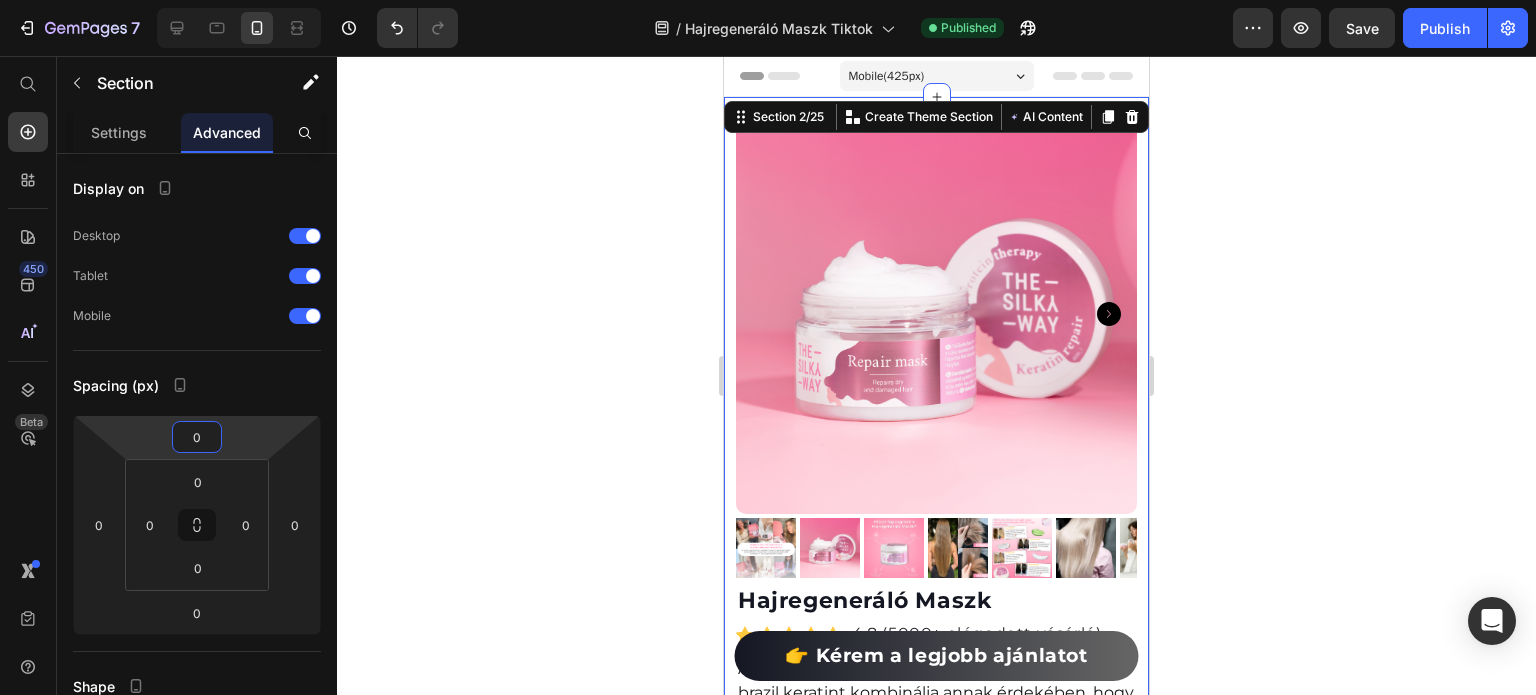 click on "Publish" 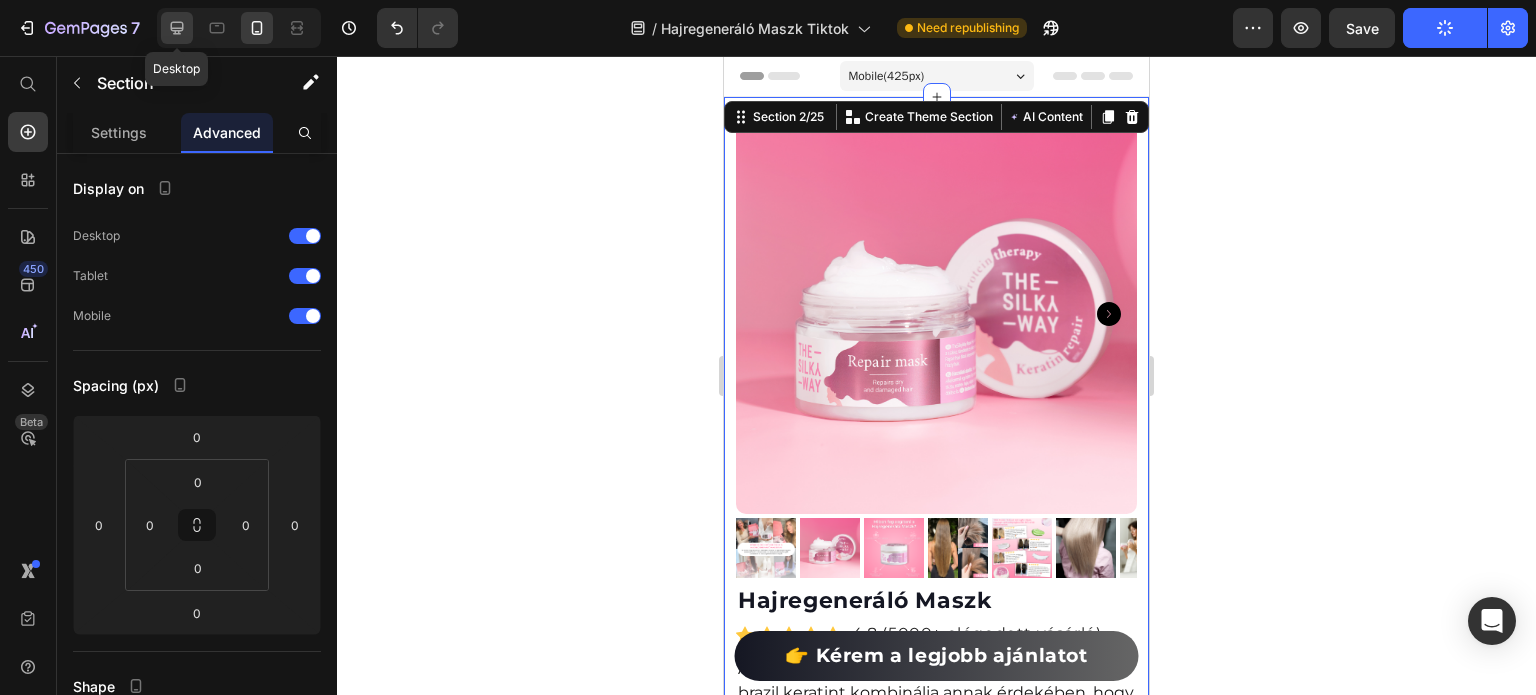 click 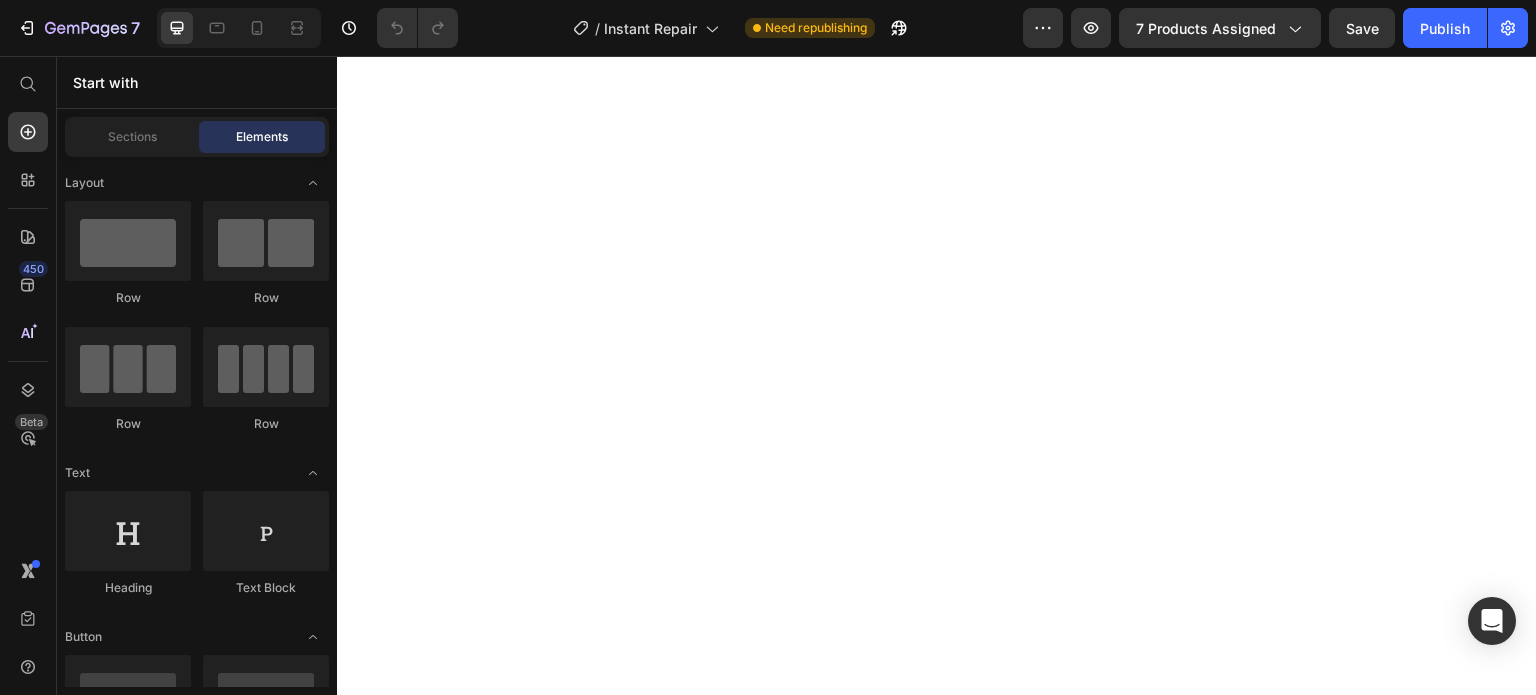 scroll, scrollTop: 0, scrollLeft: 0, axis: both 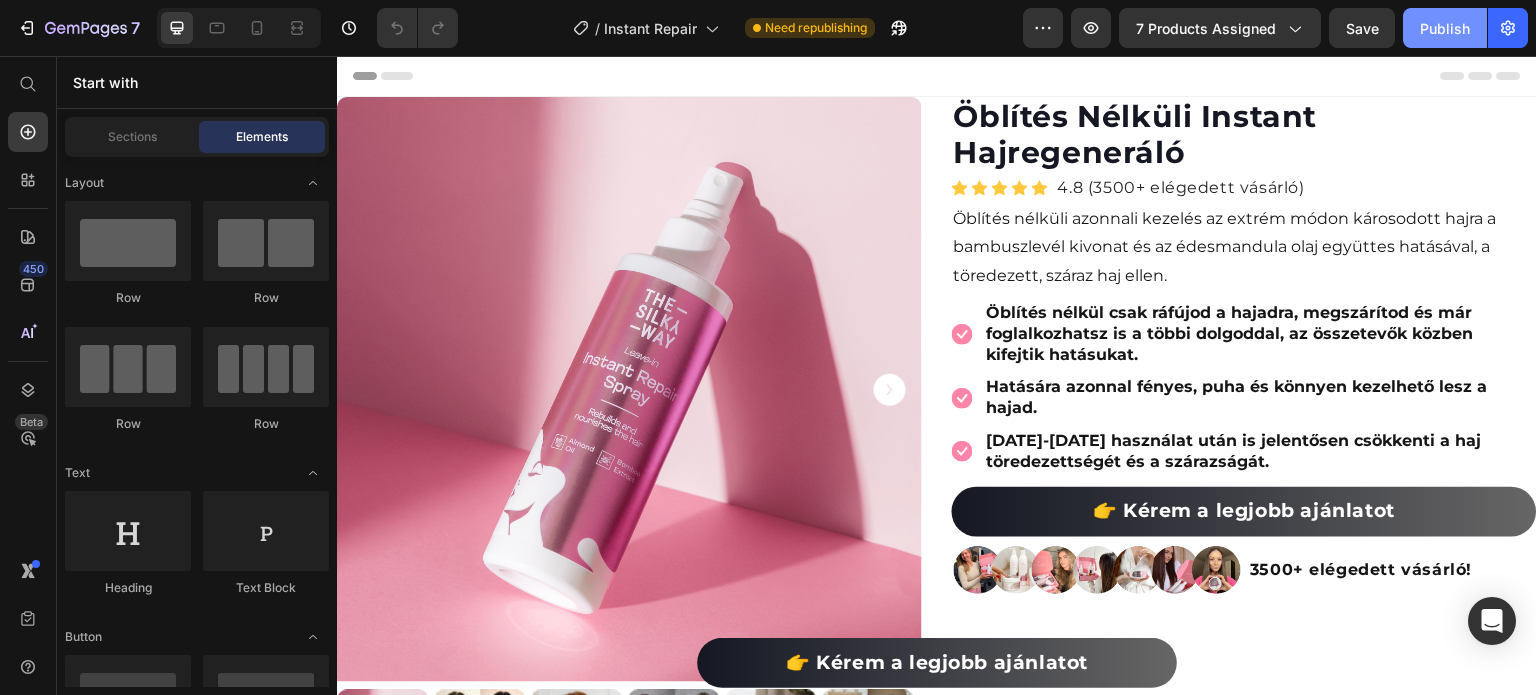 click on "Publish" 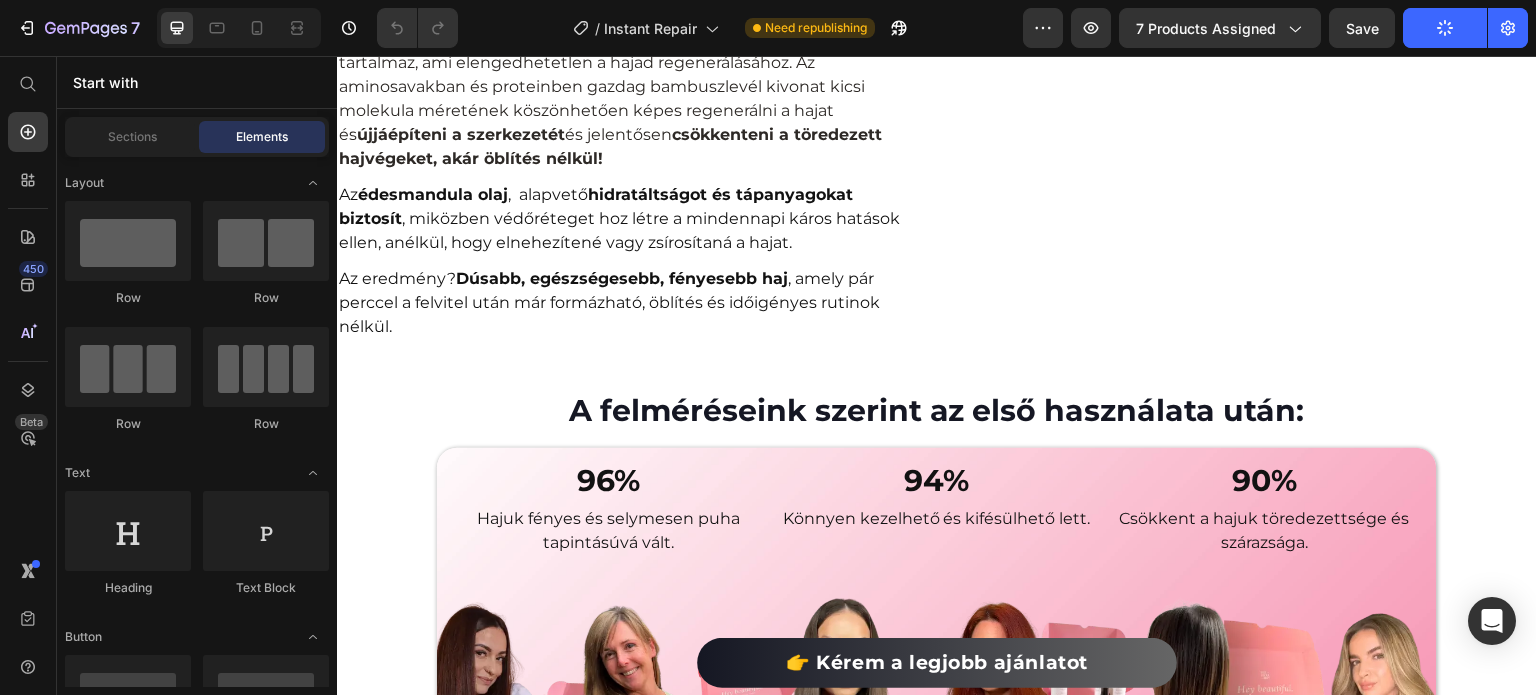 scroll, scrollTop: 1691, scrollLeft: 0, axis: vertical 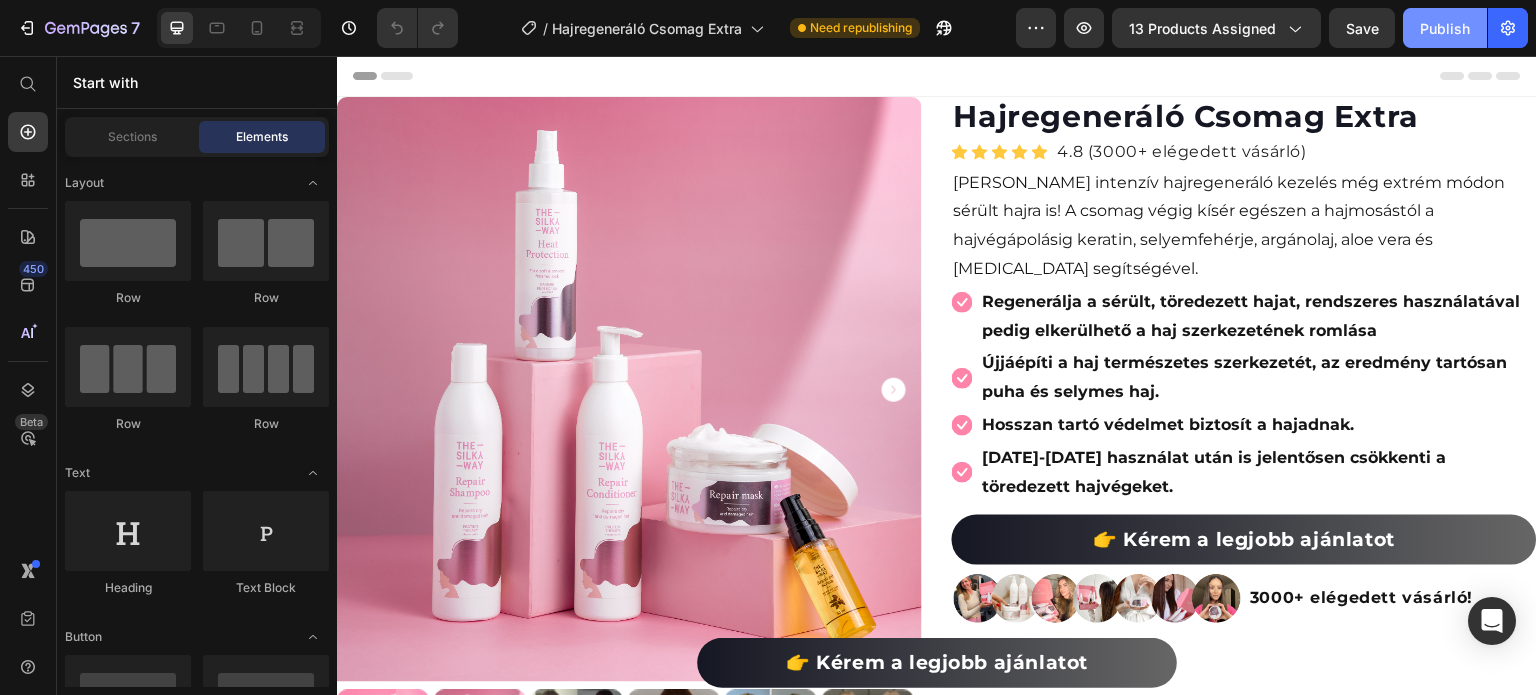 click on "Publish" at bounding box center [1445, 28] 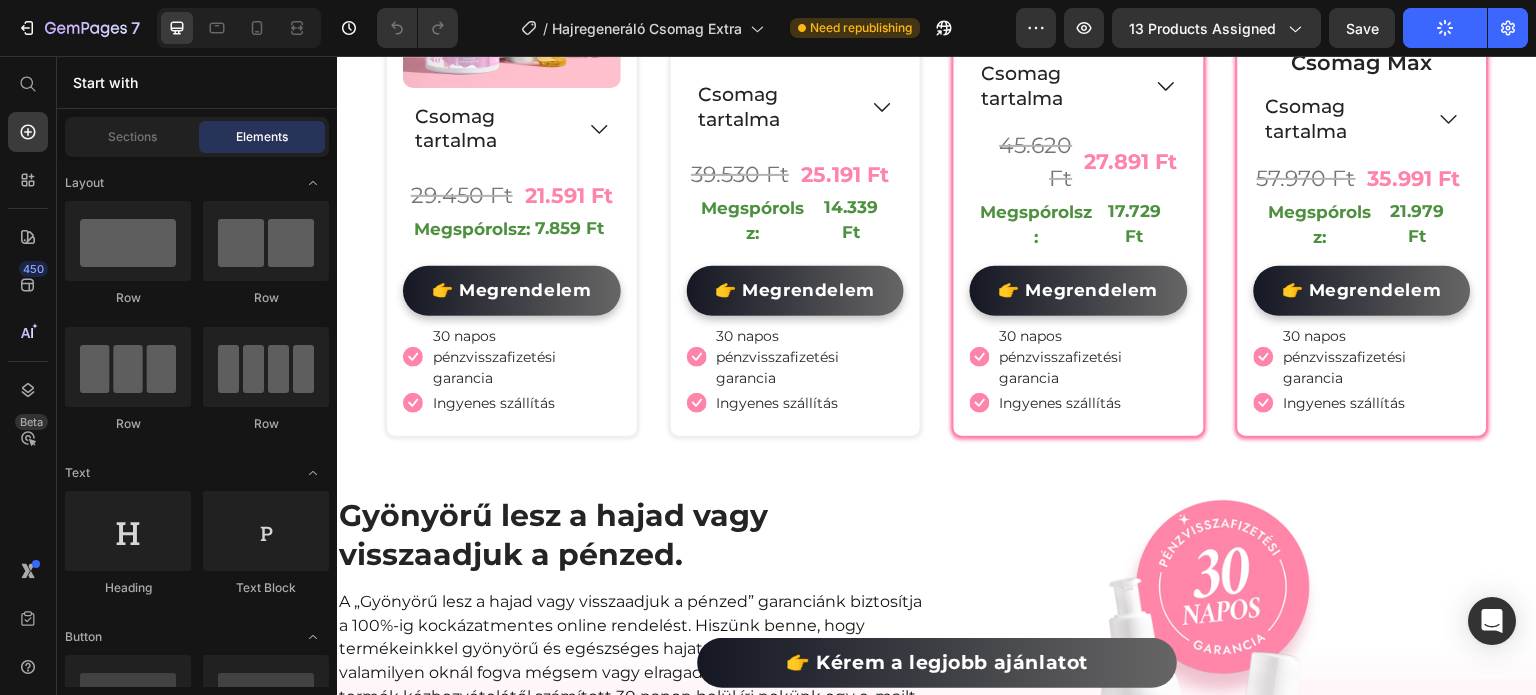 scroll, scrollTop: 8378, scrollLeft: 0, axis: vertical 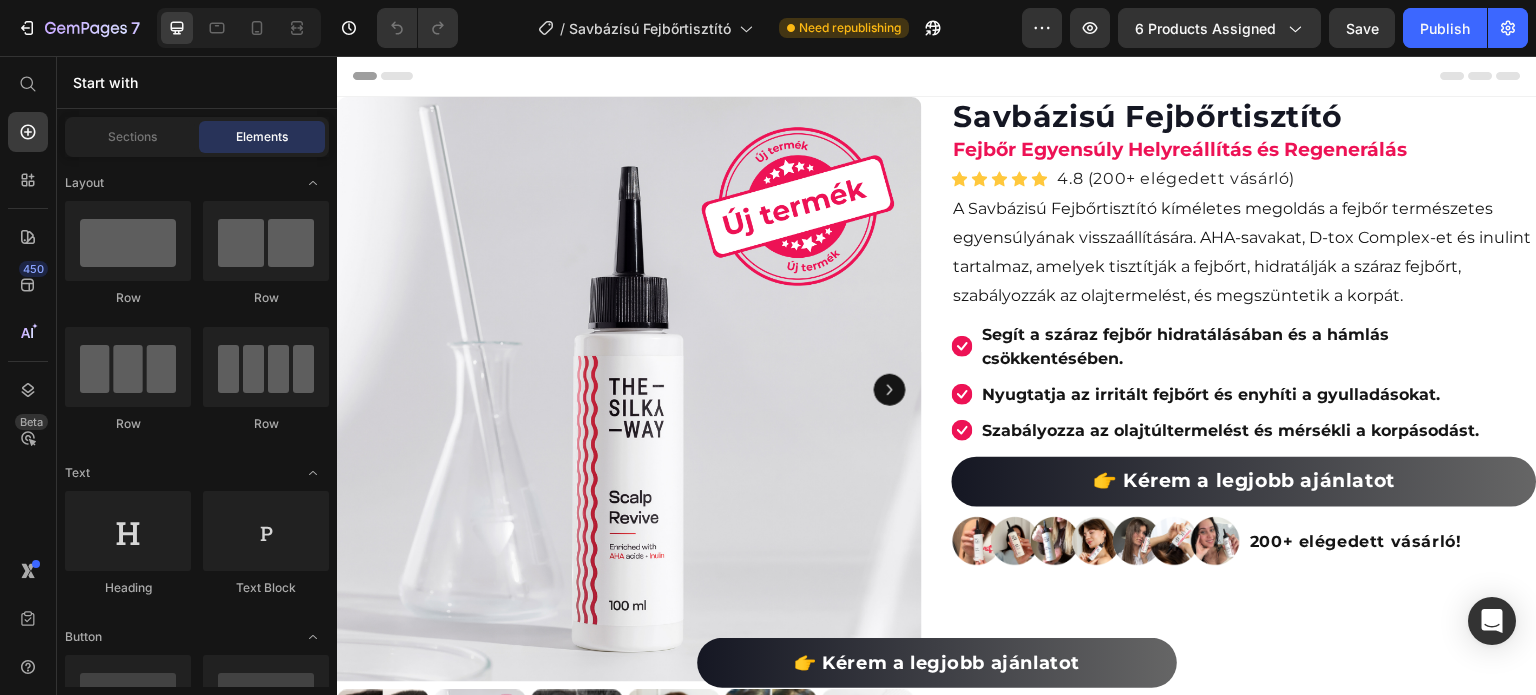 click on "Publish" 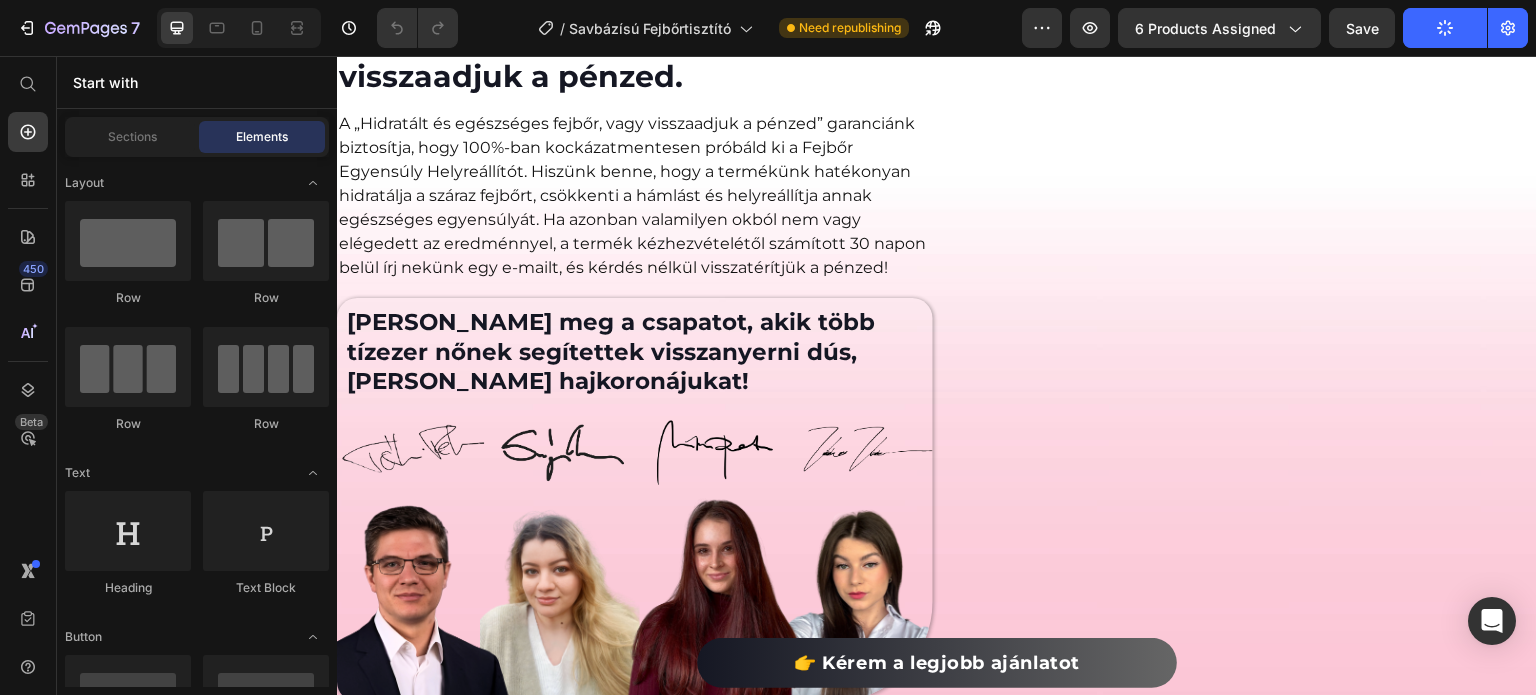 scroll, scrollTop: 7721, scrollLeft: 0, axis: vertical 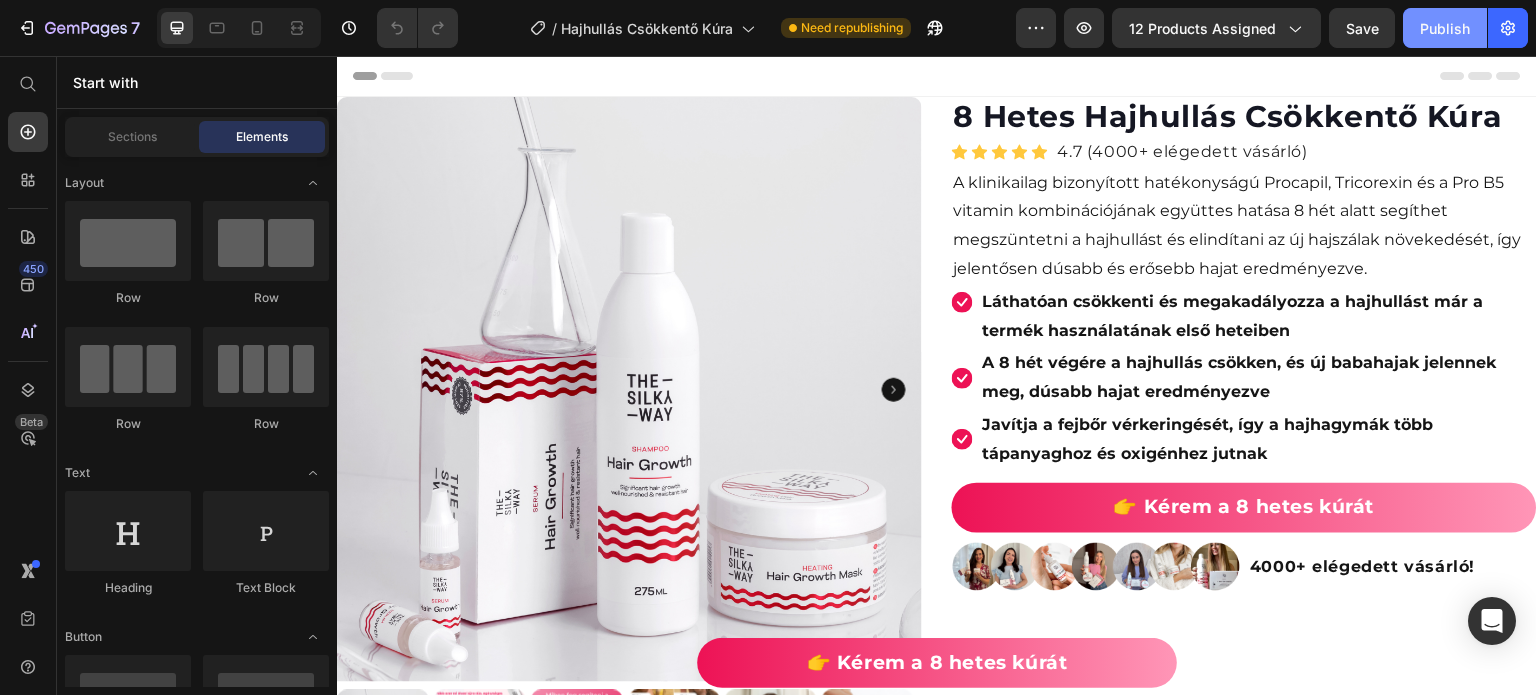 click on "Publish" 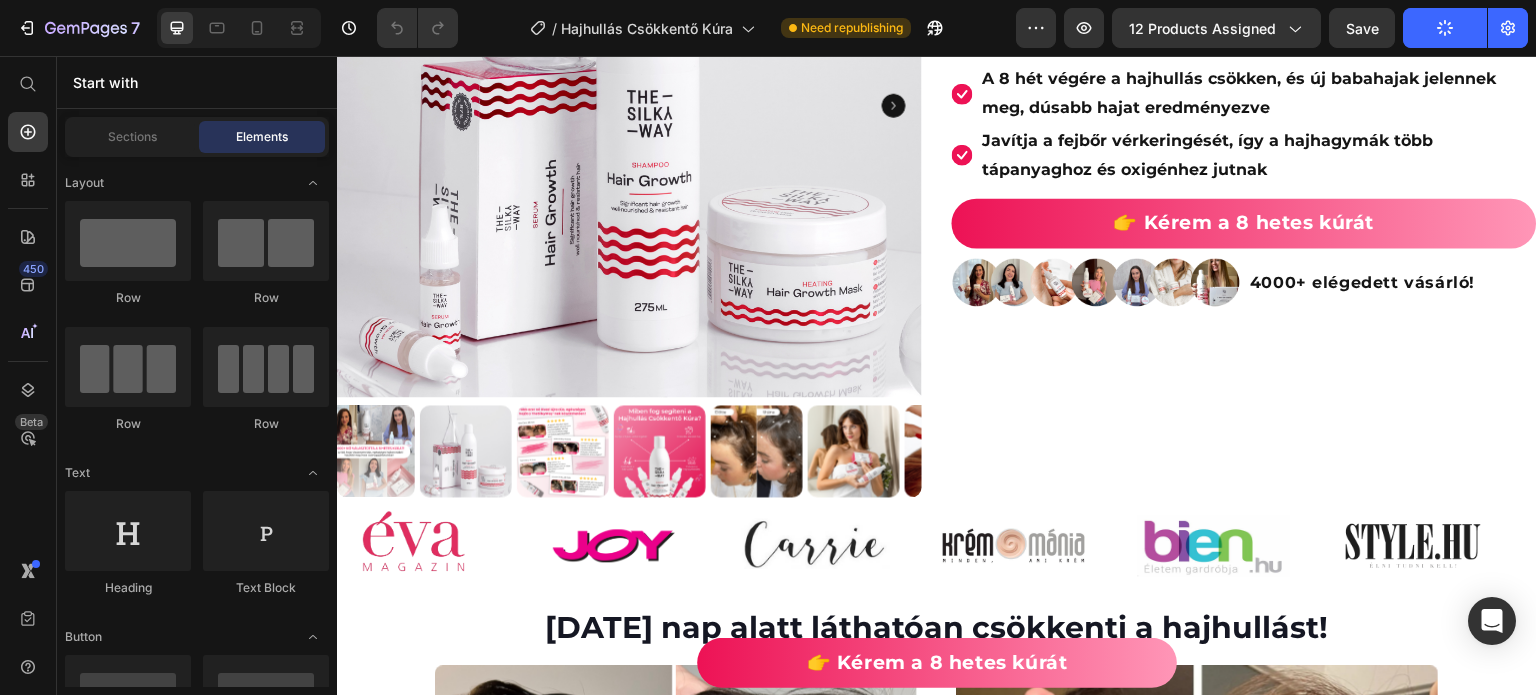 scroll, scrollTop: 0, scrollLeft: 0, axis: both 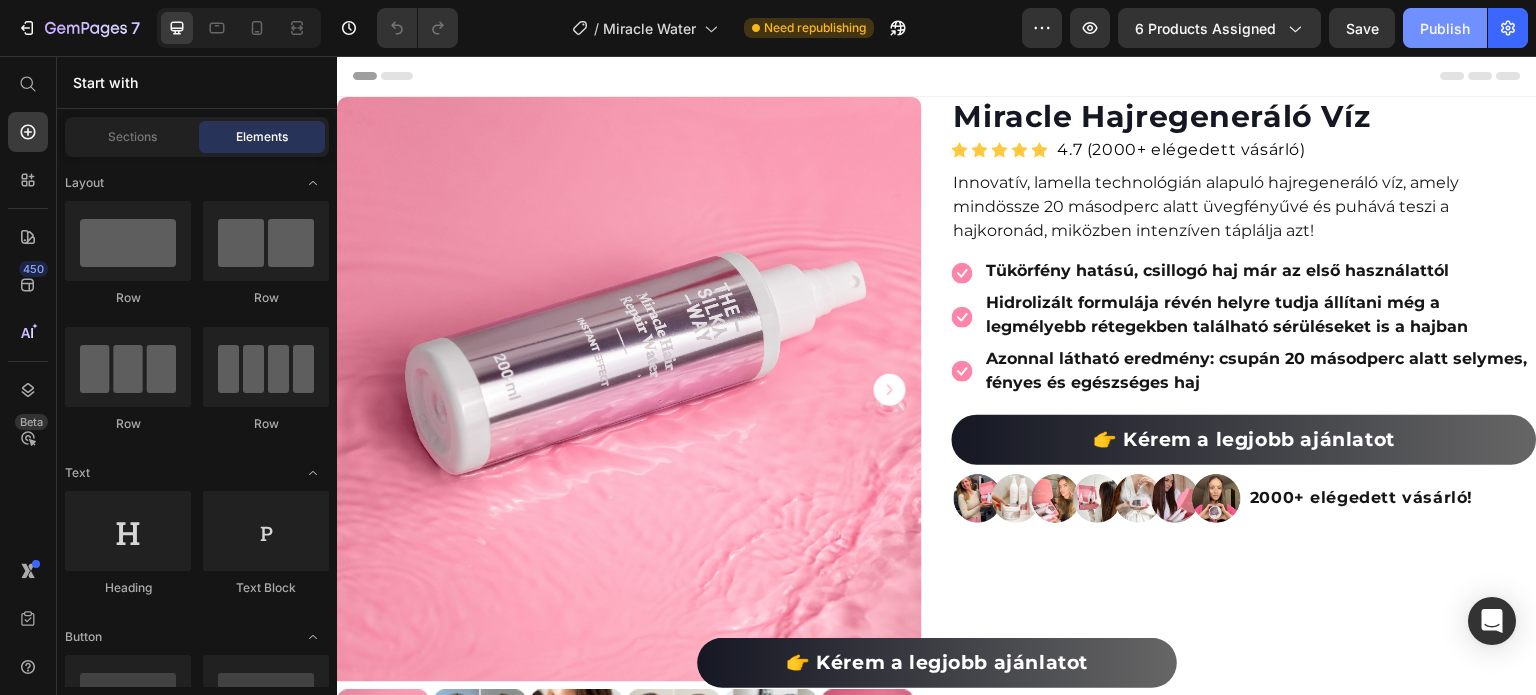click on "Publish" at bounding box center [1445, 28] 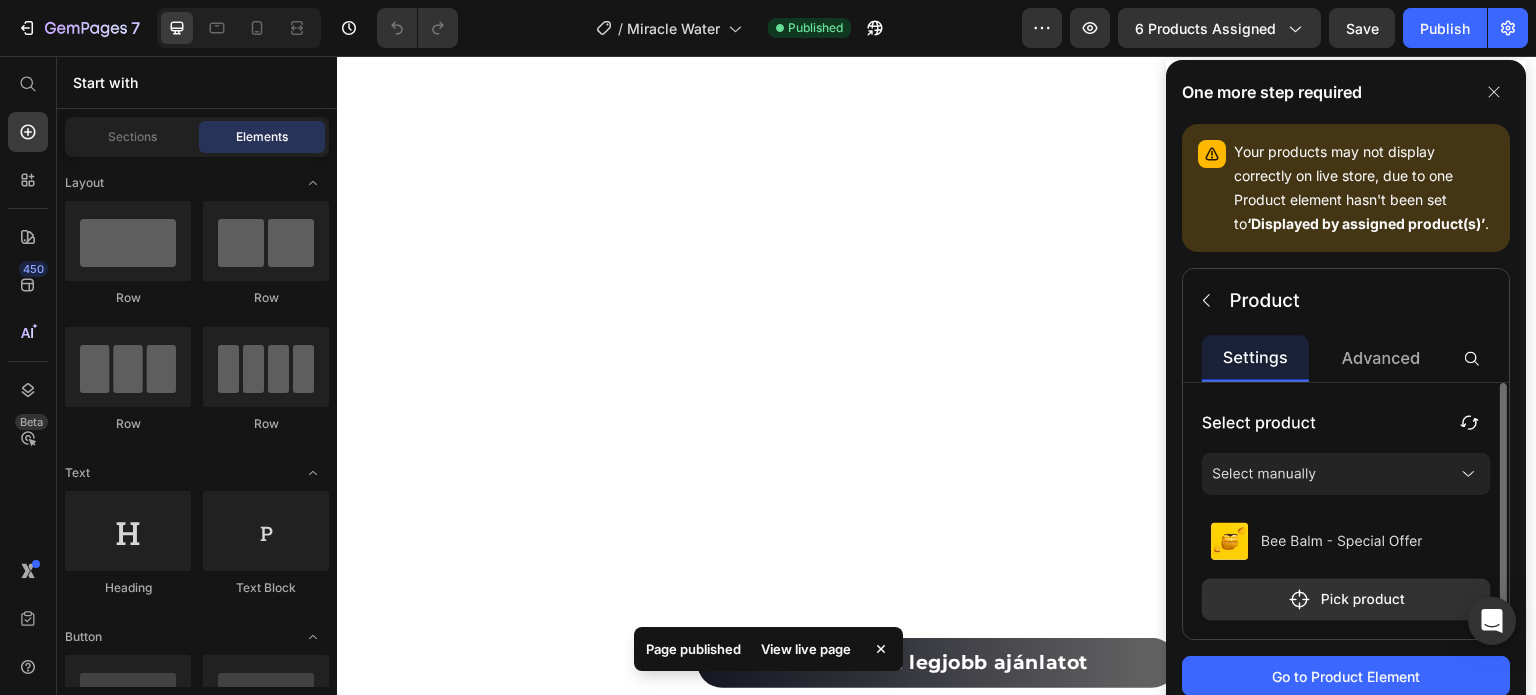 drag, startPoint x: 1536, startPoint y: 76, endPoint x: 1797, endPoint y: 57, distance: 261.69064 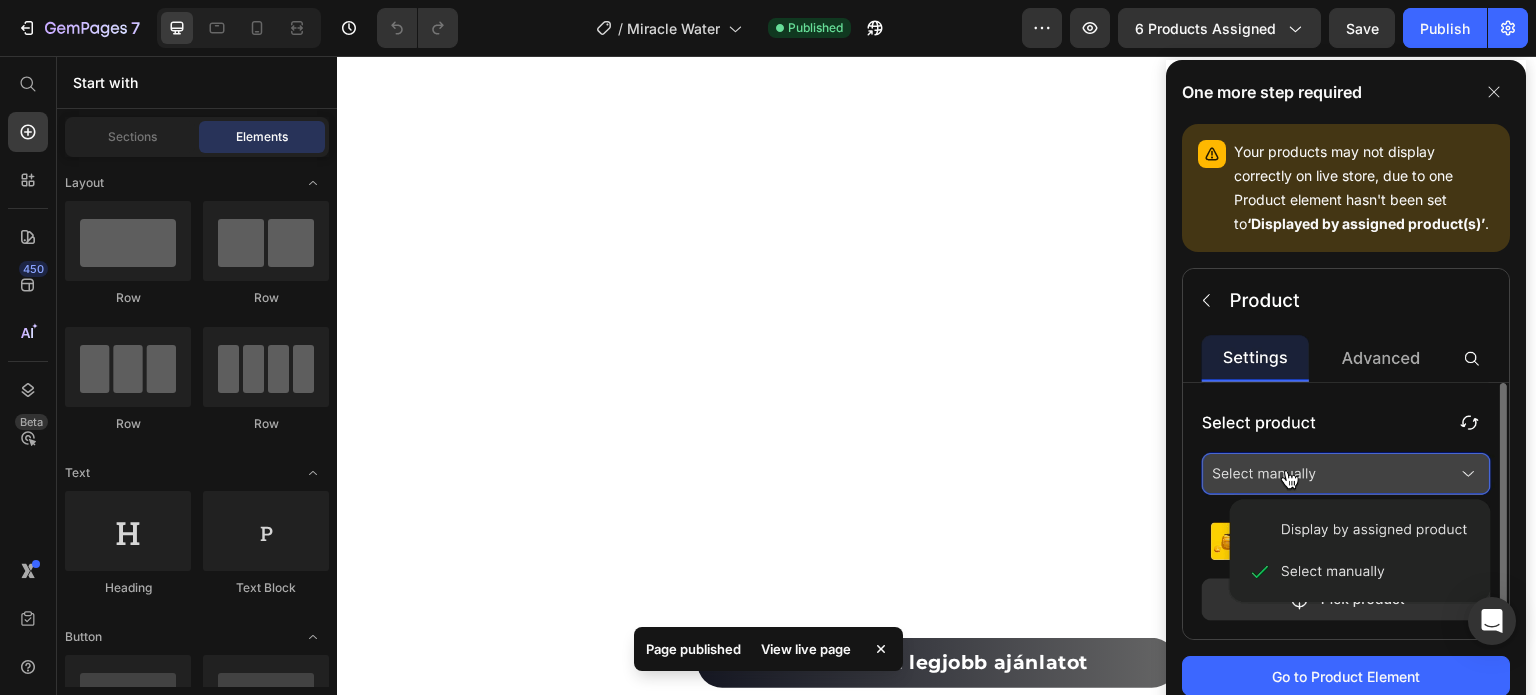 scroll, scrollTop: 328, scrollLeft: 0, axis: vertical 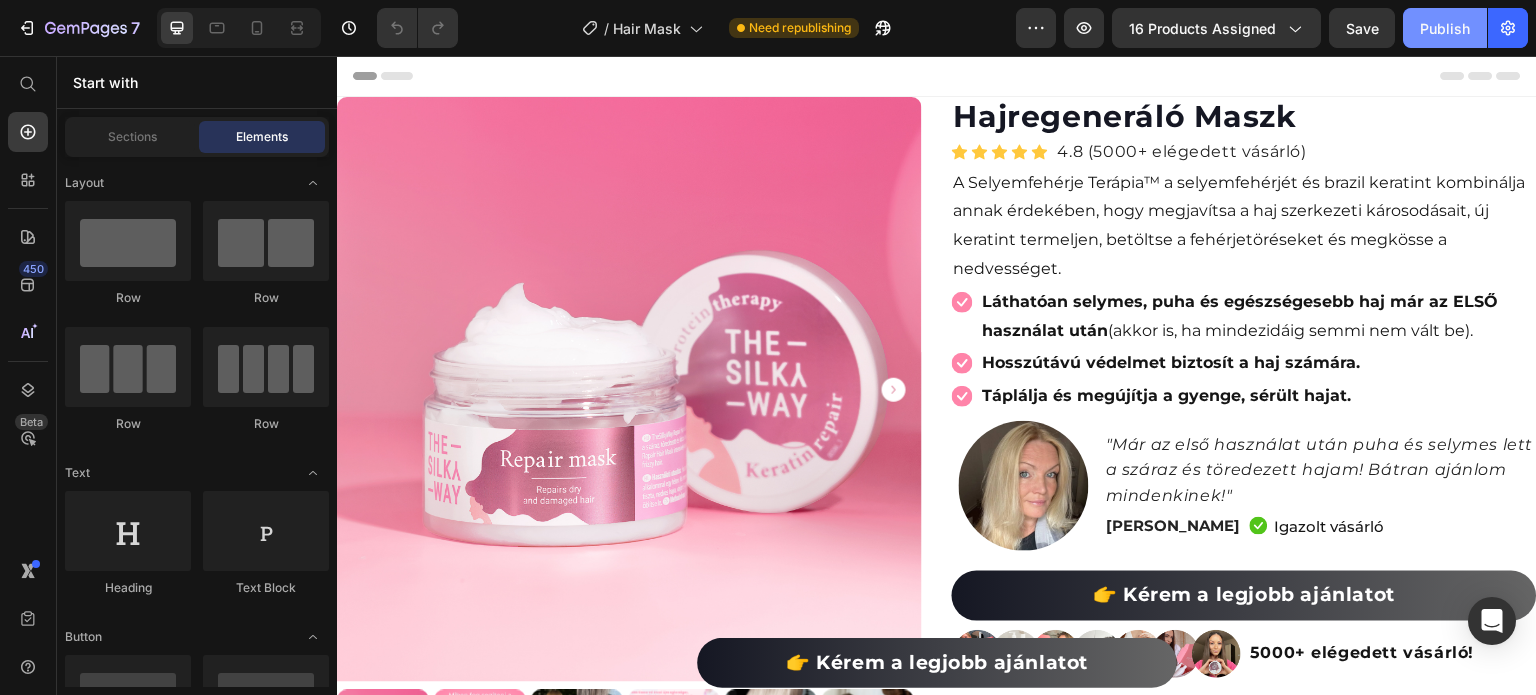 click on "Publish" 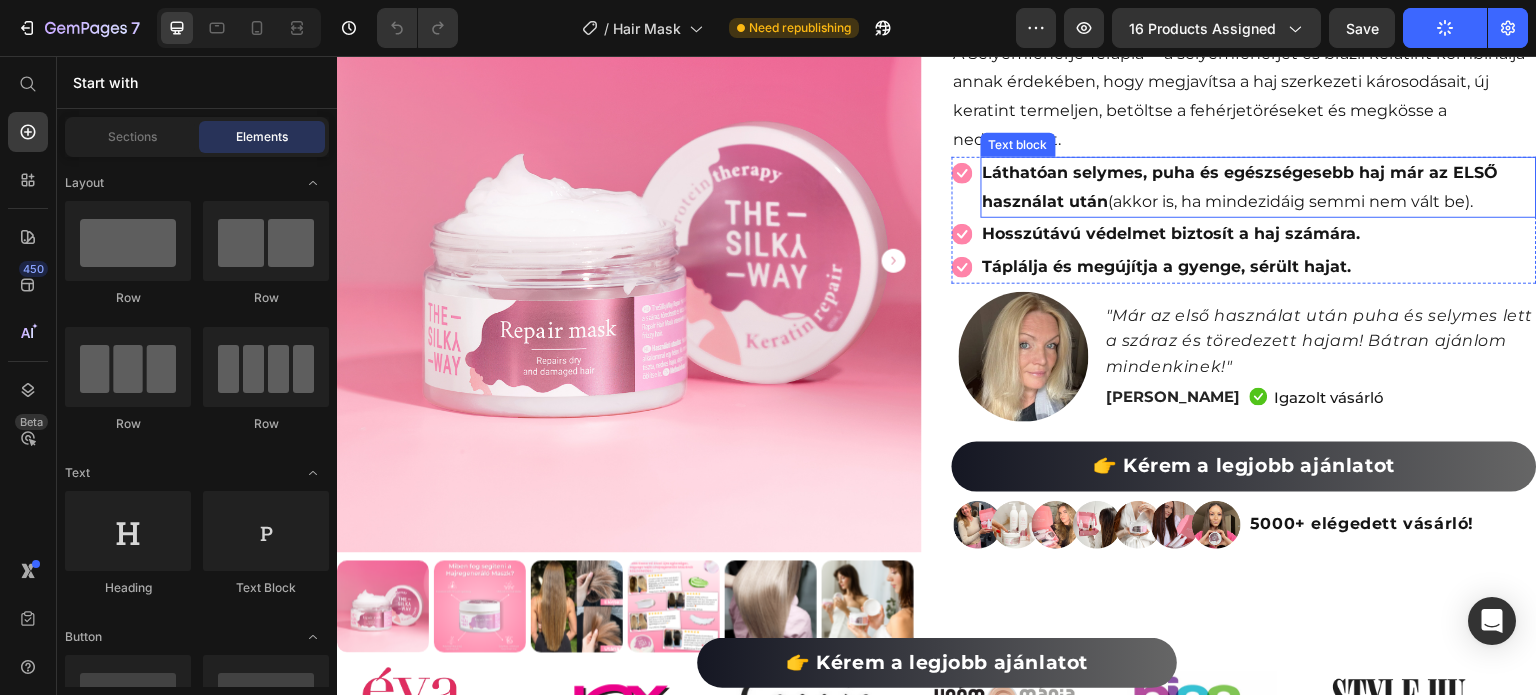scroll, scrollTop: 200, scrollLeft: 0, axis: vertical 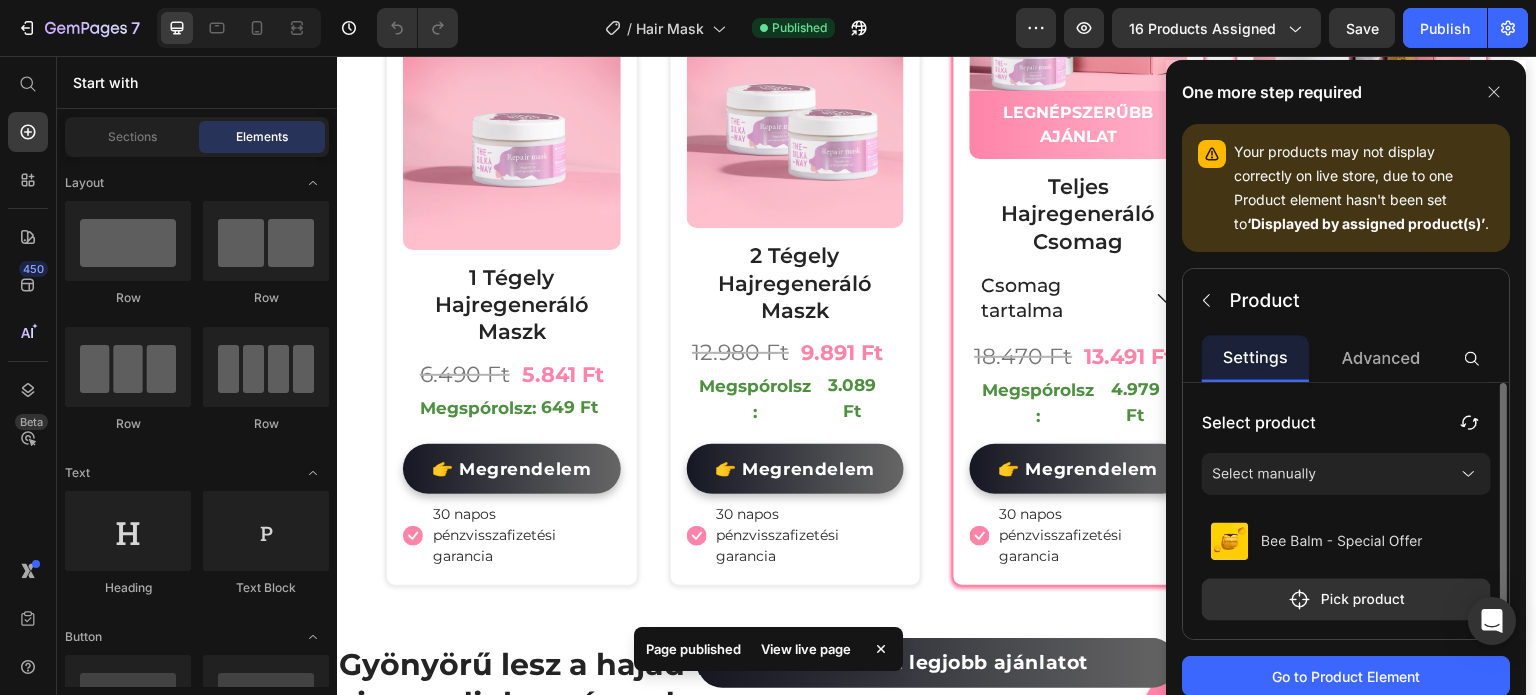 drag, startPoint x: 1532, startPoint y: 103, endPoint x: 1853, endPoint y: 639, distance: 624.76953 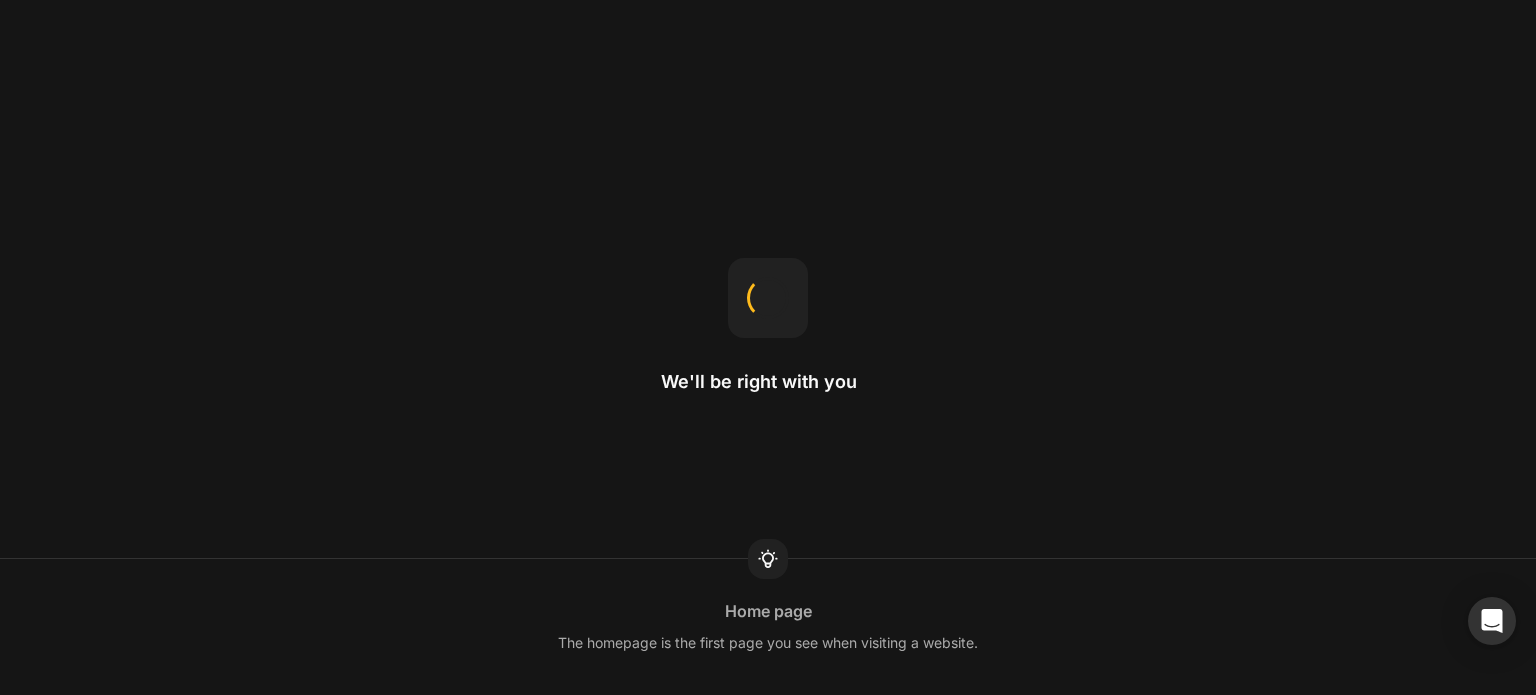 scroll, scrollTop: 0, scrollLeft: 0, axis: both 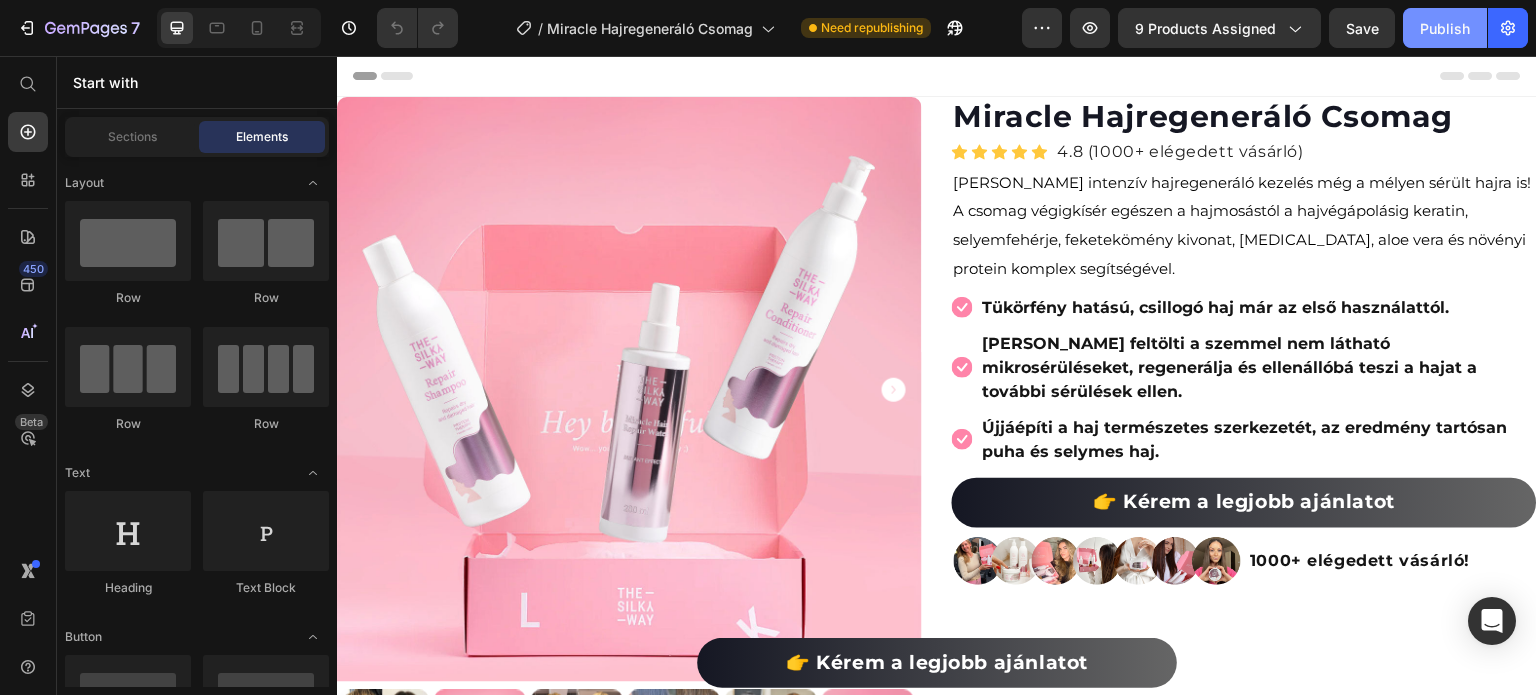 click on "Publish" at bounding box center (1445, 28) 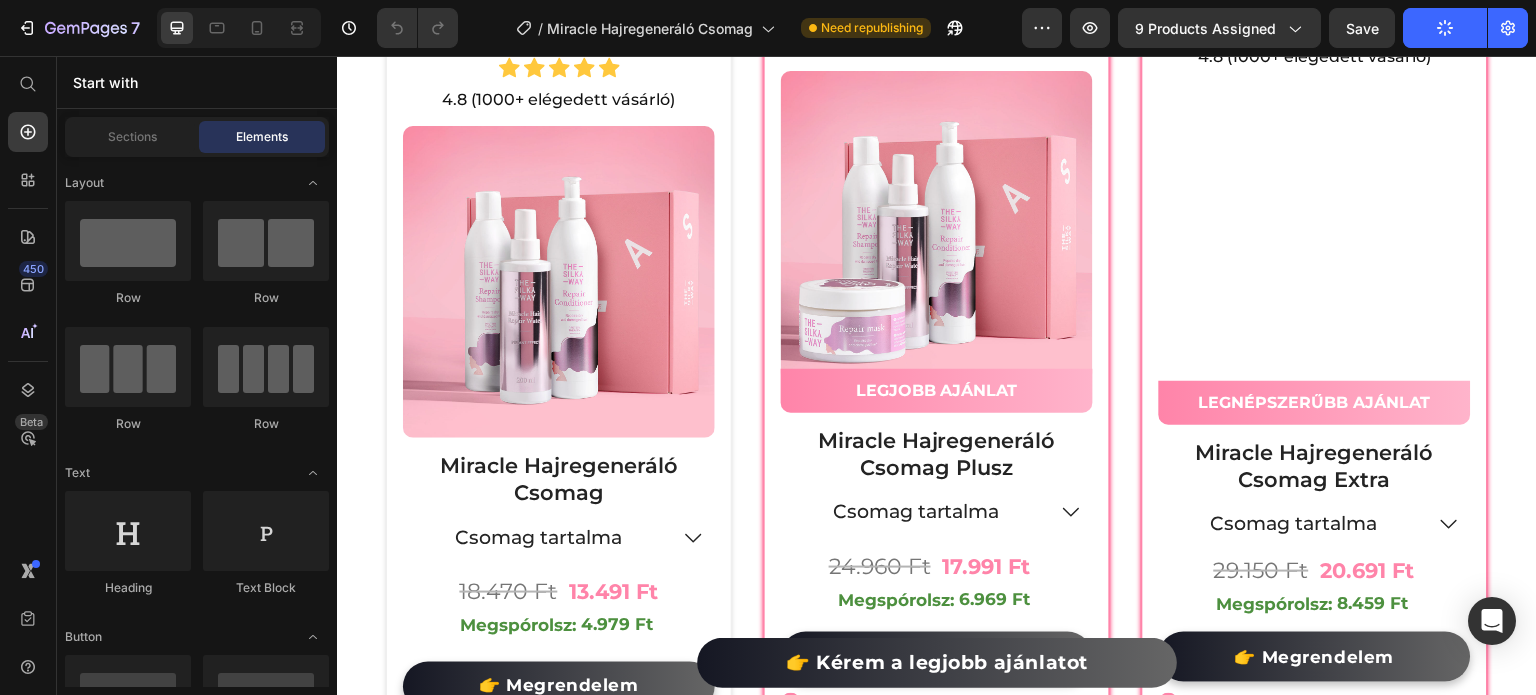 scroll, scrollTop: 7949, scrollLeft: 0, axis: vertical 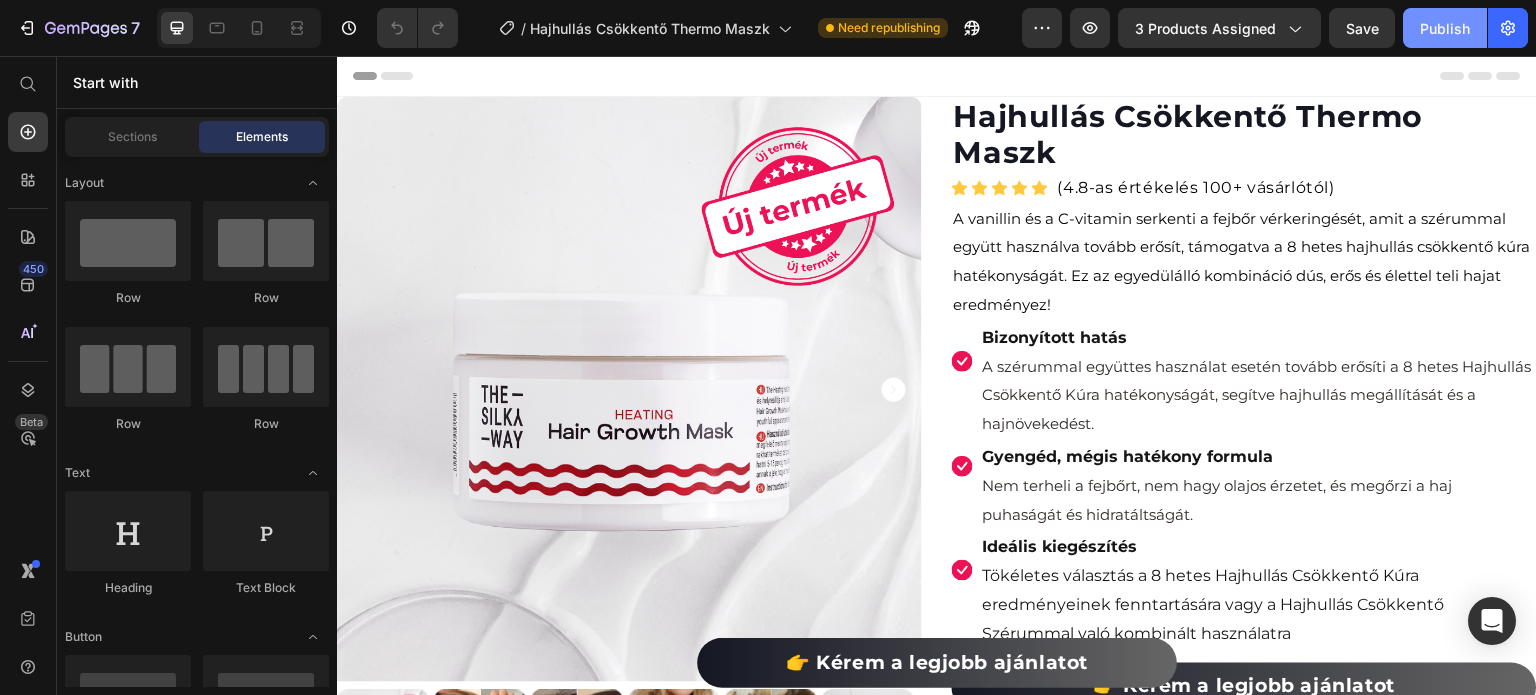 click on "Publish" at bounding box center (1445, 28) 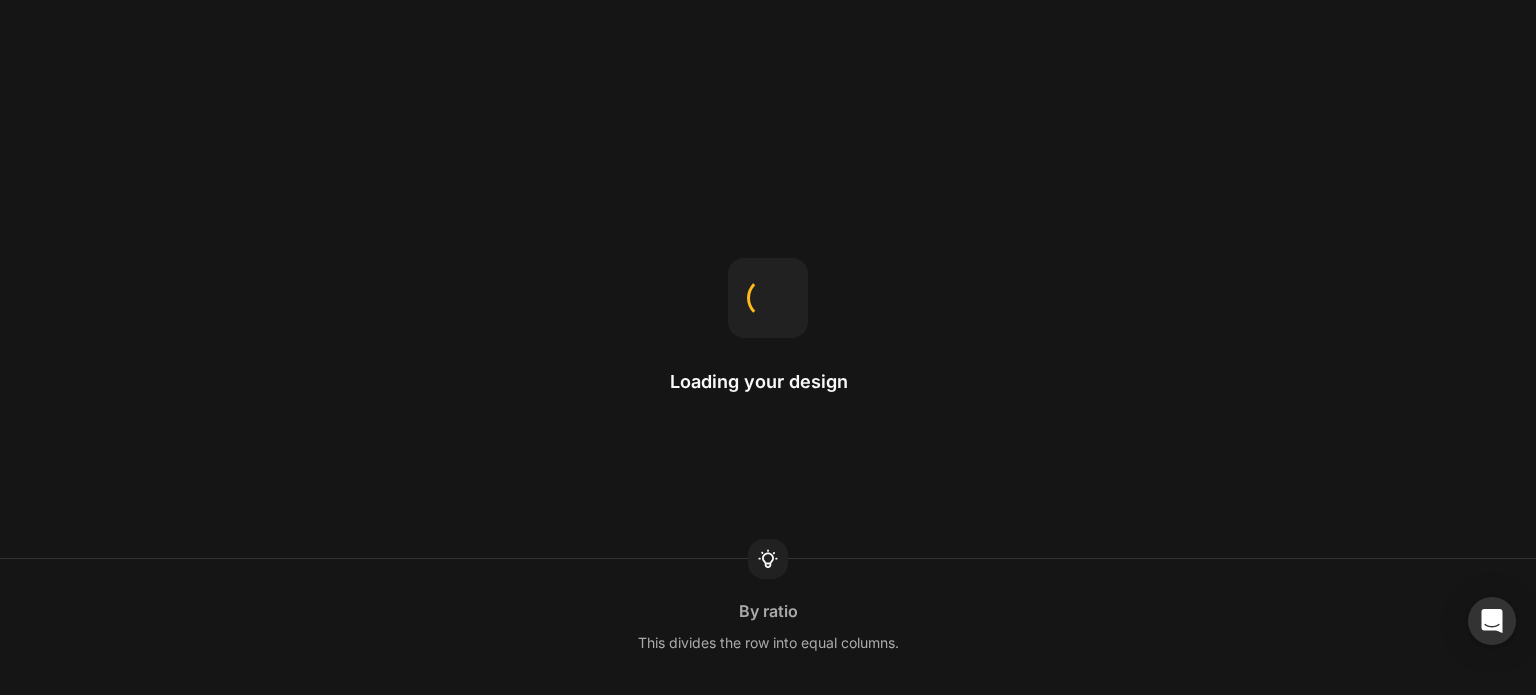 scroll, scrollTop: 0, scrollLeft: 0, axis: both 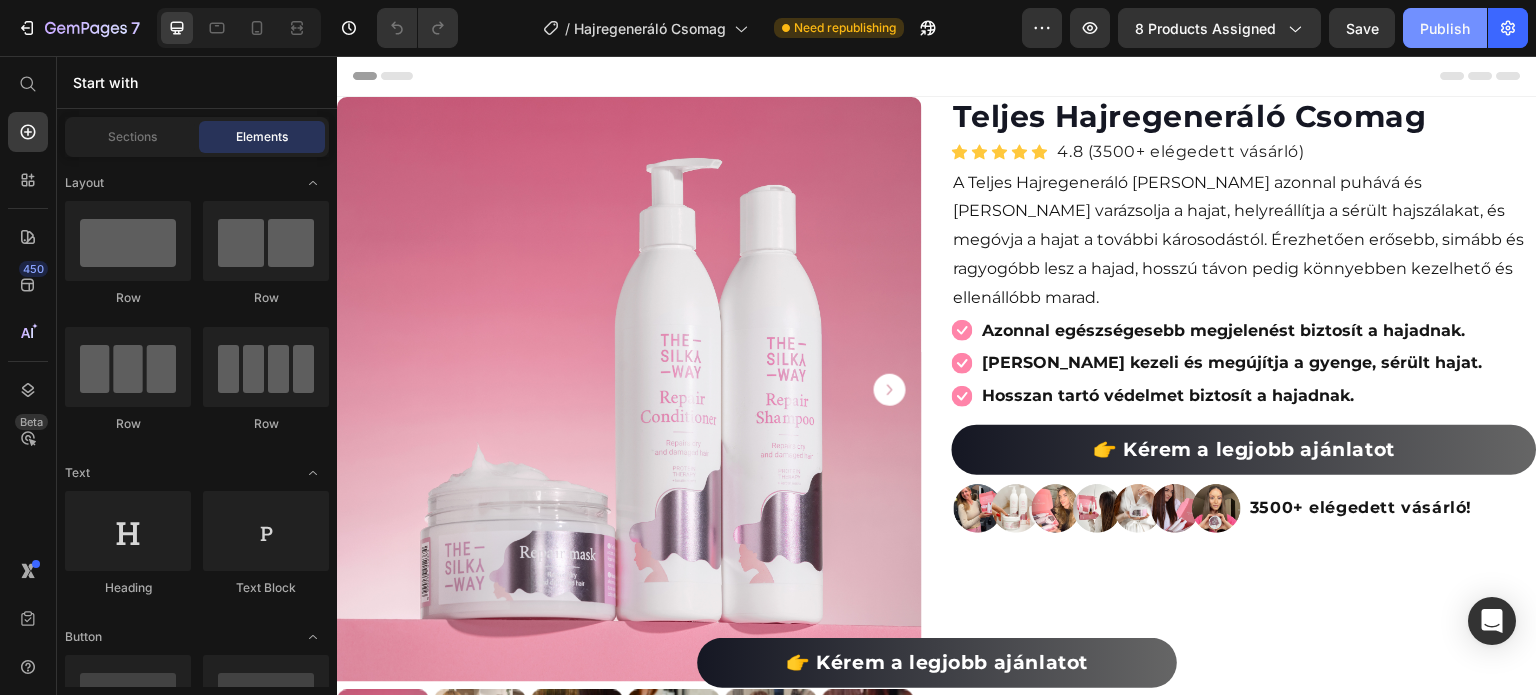 click on "Publish" at bounding box center [1445, 28] 